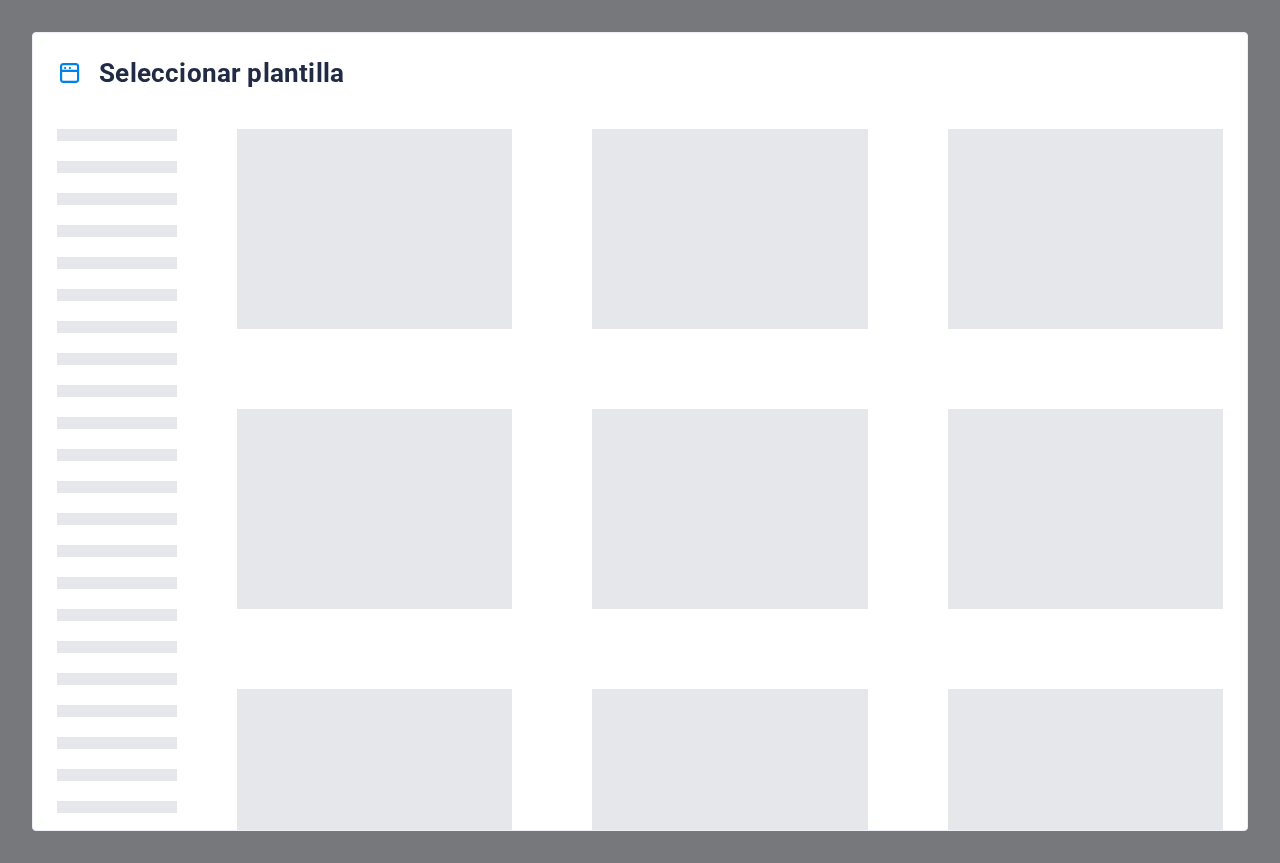 scroll, scrollTop: 0, scrollLeft: 0, axis: both 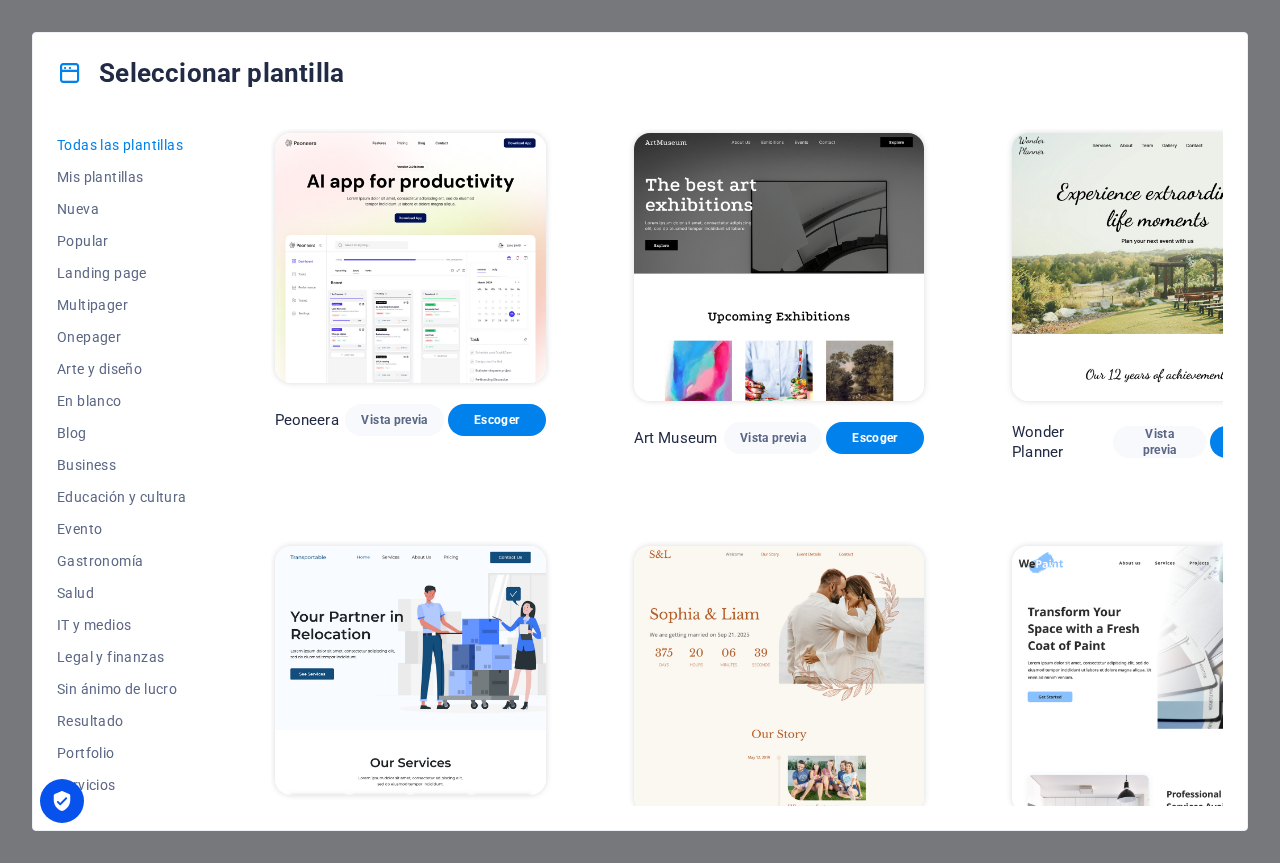 click on "Escoger" at bounding box center [1256, 442] 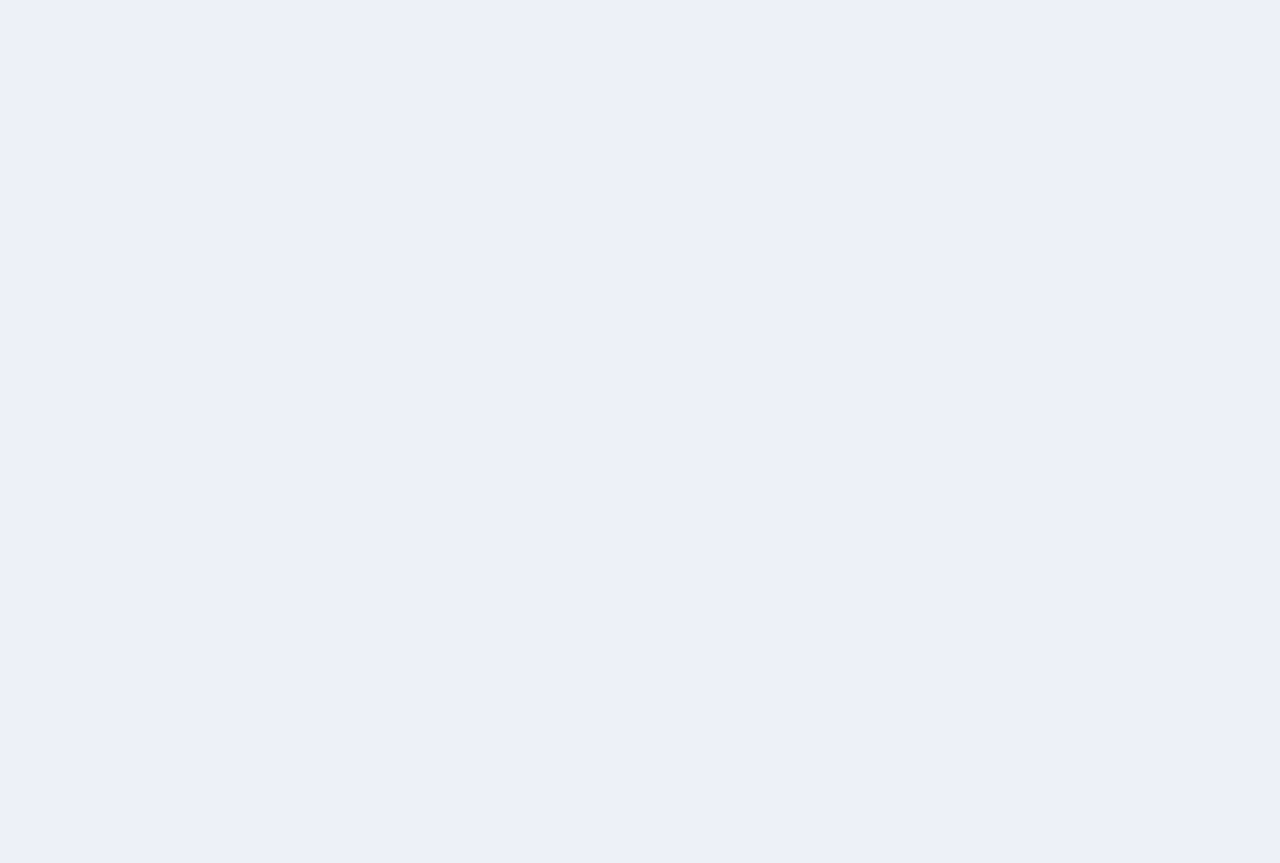 scroll, scrollTop: 0, scrollLeft: 0, axis: both 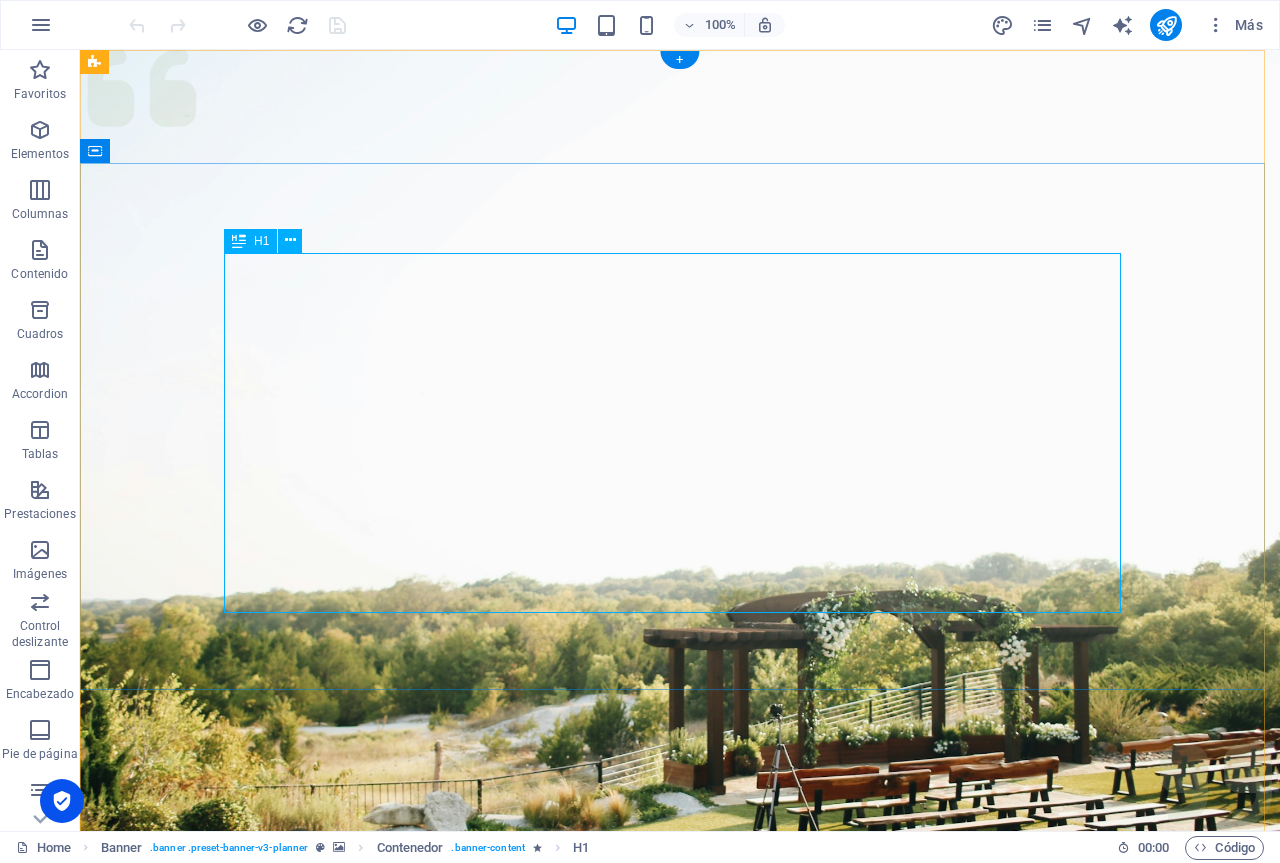 click on "Experience extraordinary life moments" at bounding box center [680, 1360] 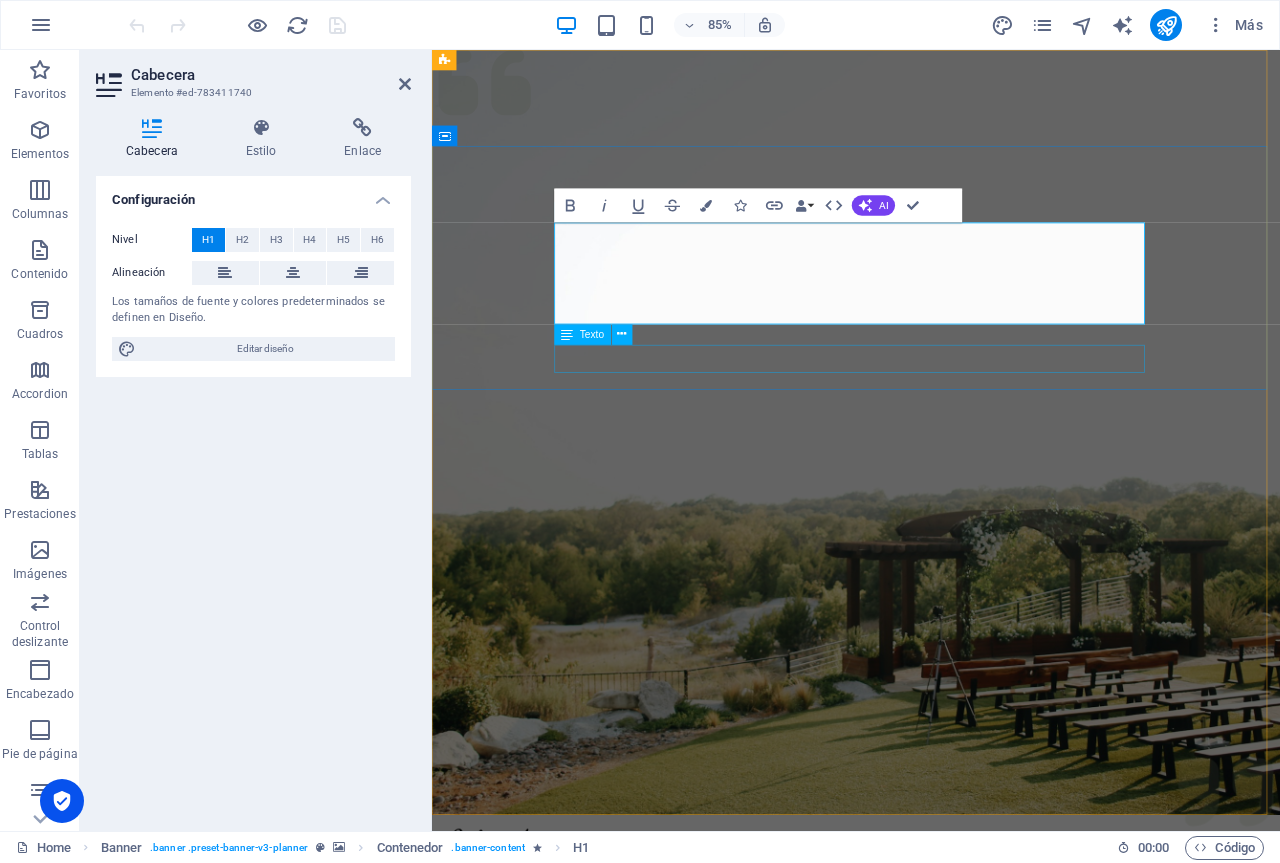 type 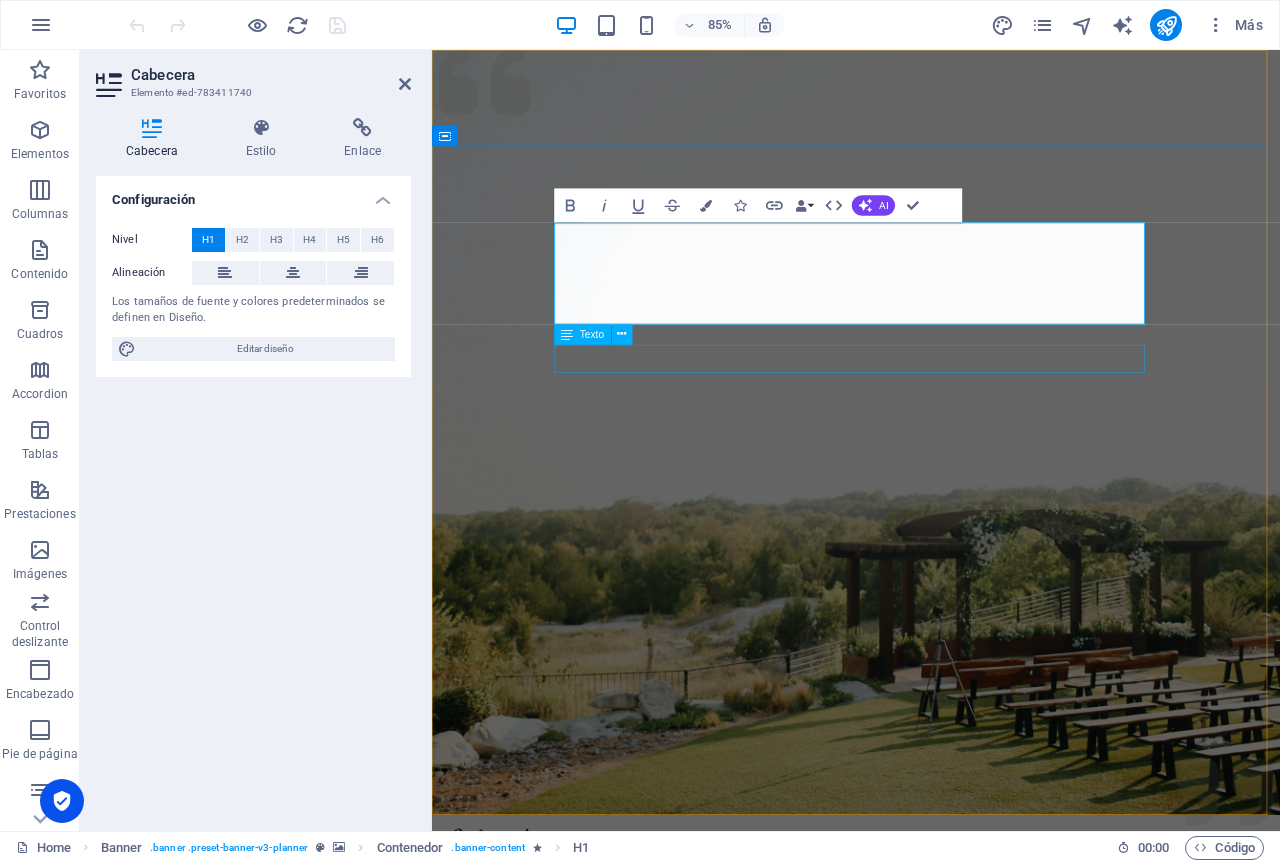 click on "Plan your next event with us" at bounding box center (931, 1401) 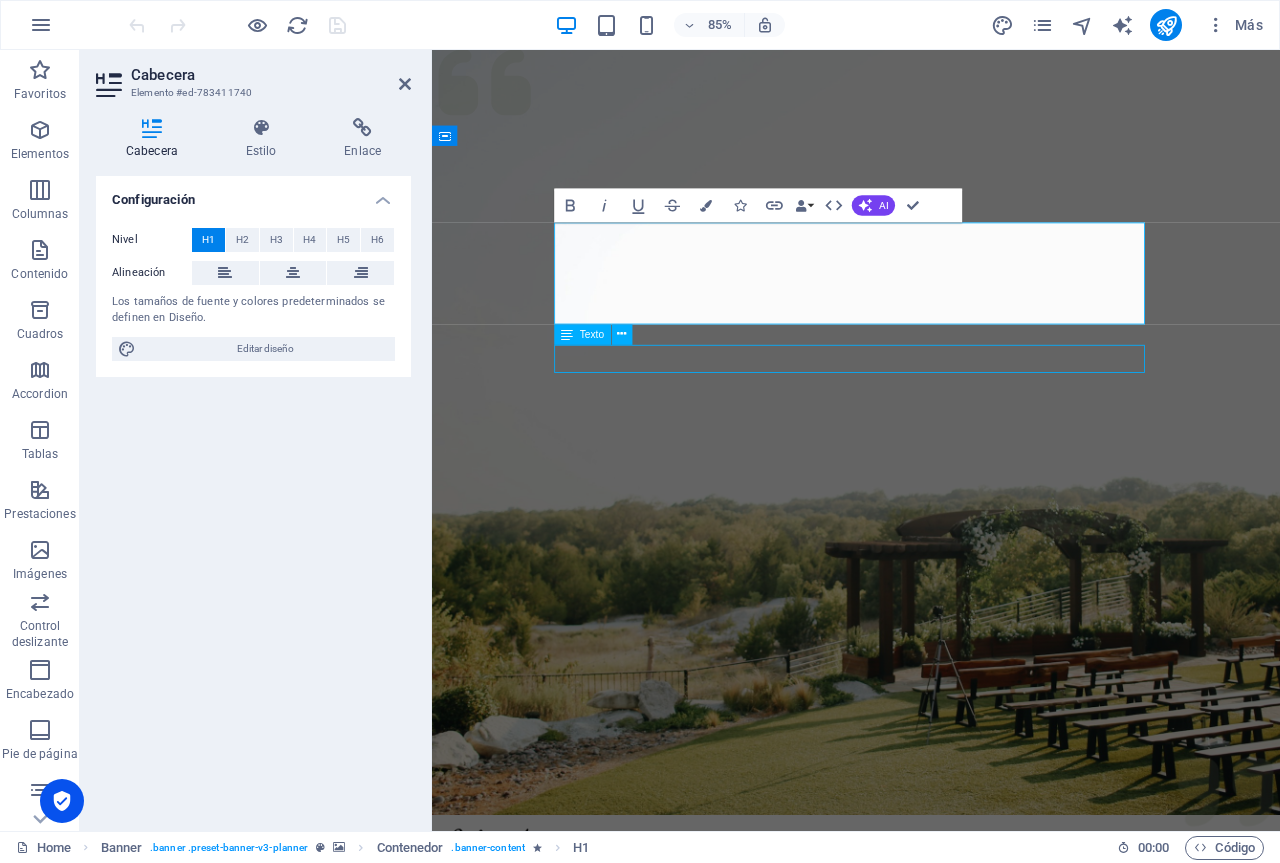 click on "Plan your next event with us" at bounding box center [931, 1401] 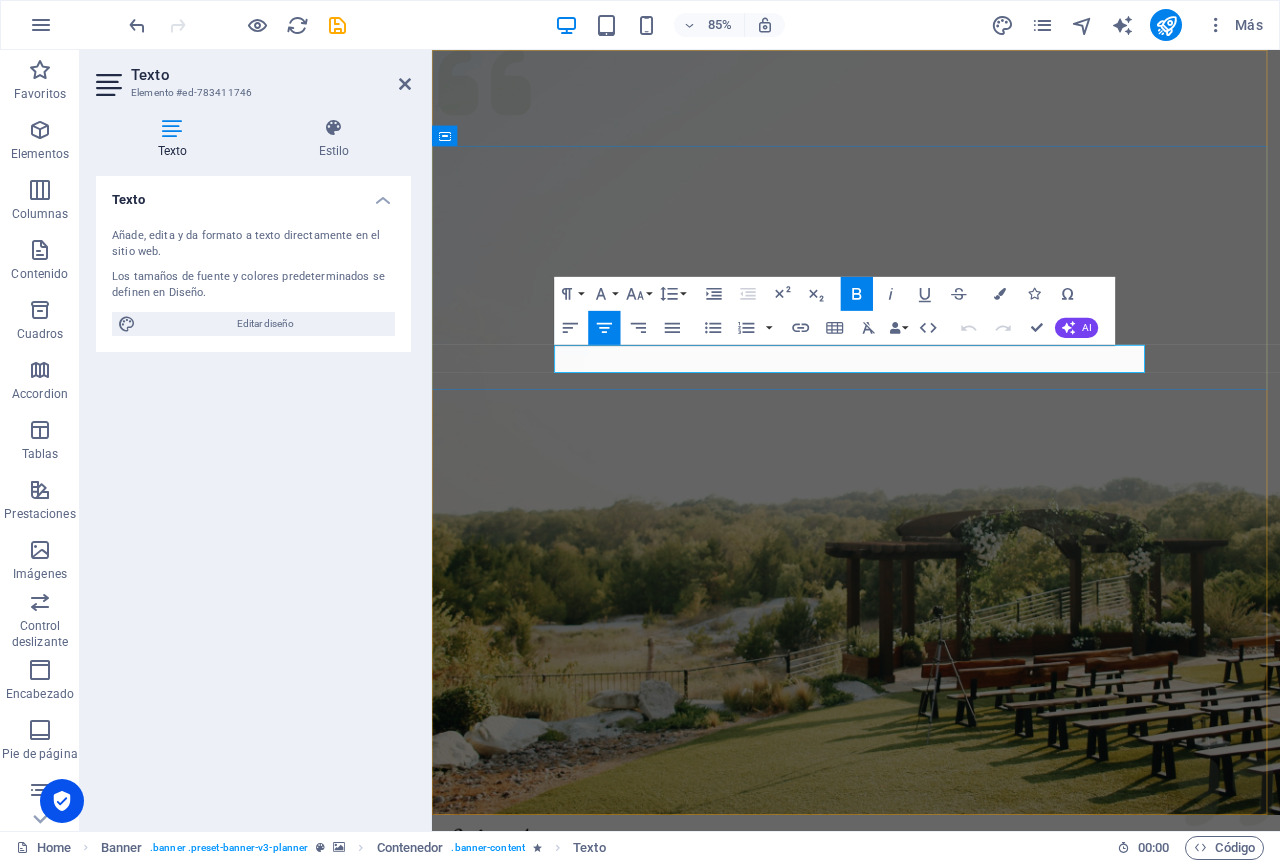 click on "Plan your next event with us" at bounding box center [931, 1400] 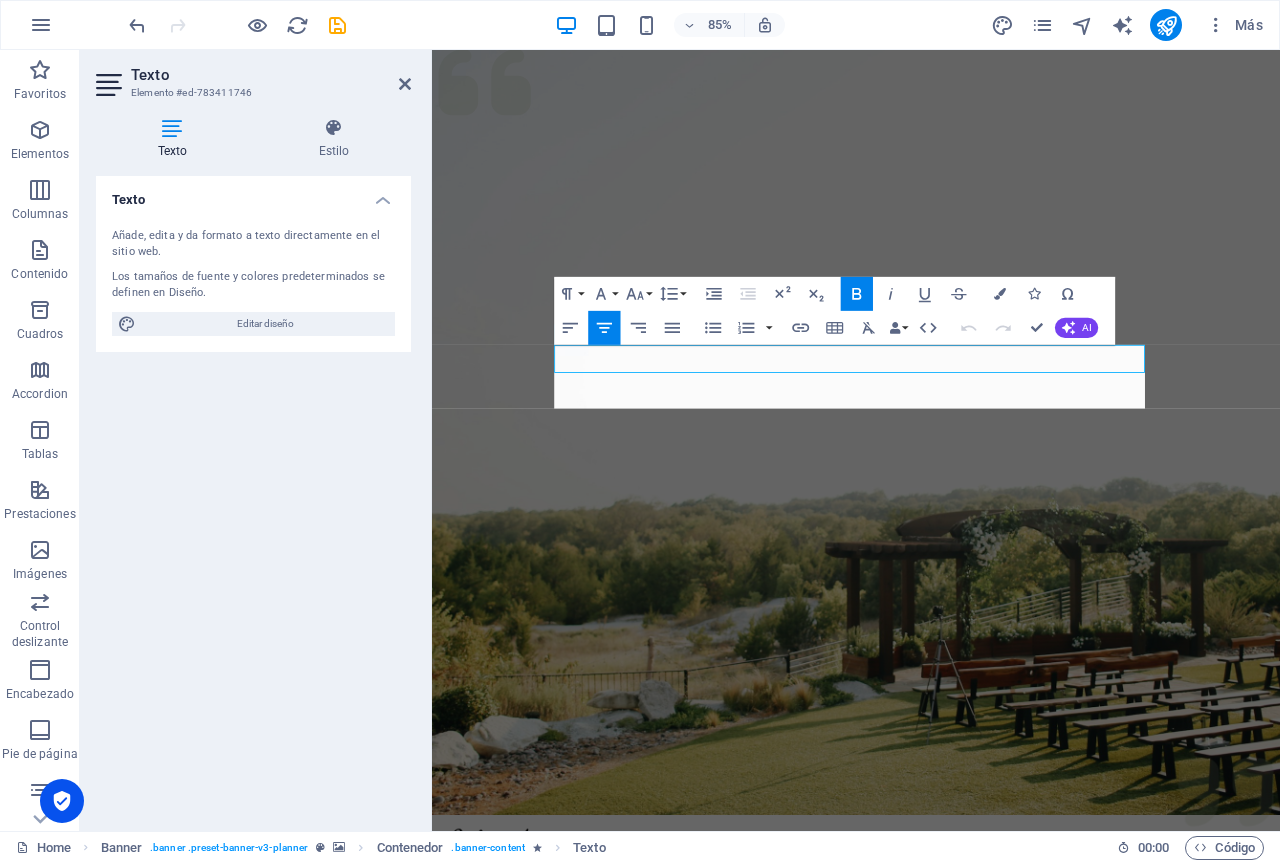 scroll, scrollTop: 3313, scrollLeft: 4, axis: both 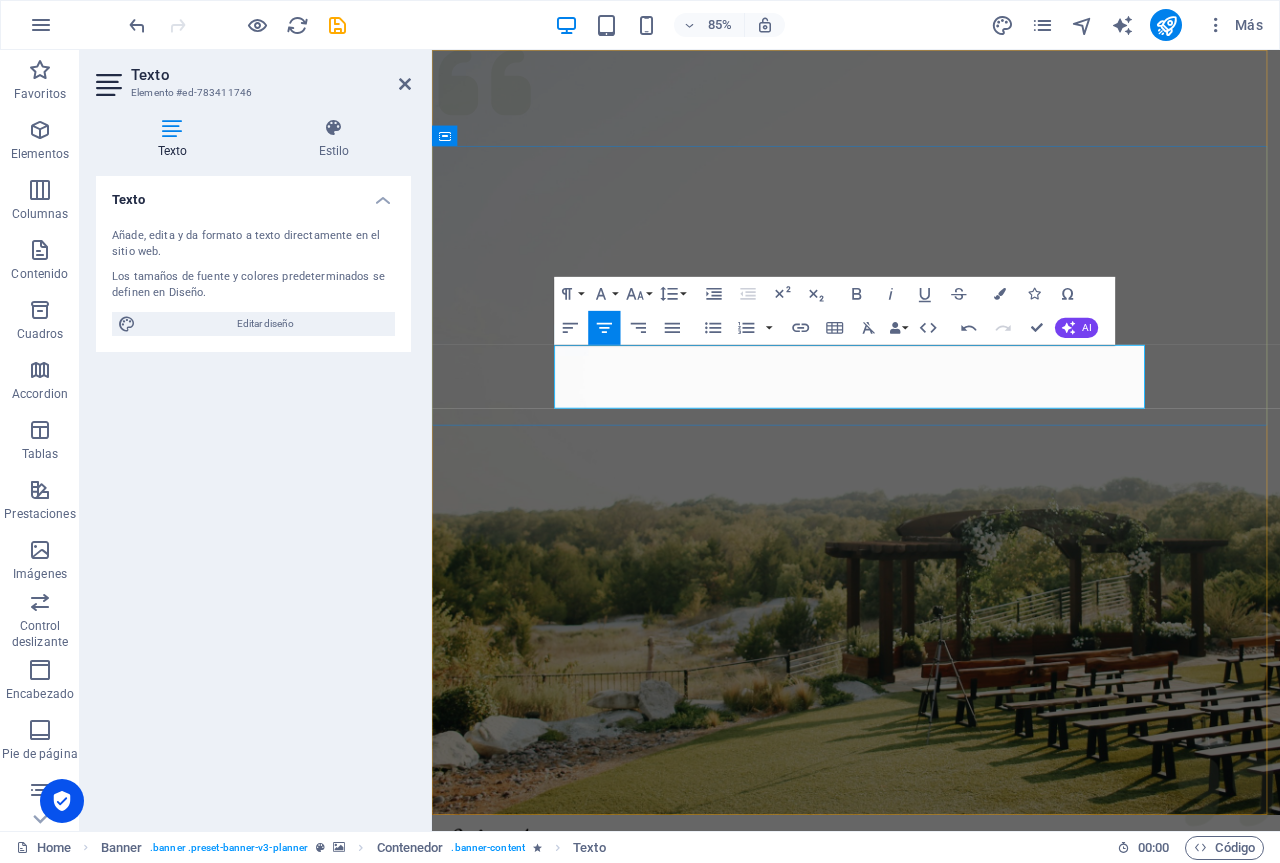 click on "Seller of wet salted hides for gelatin. Wet salted cow bellies for gelatin. If you are looking for wet salted cow bellies, hooves, trimmings for gelatin we can you provide that in big amonth a good price." at bounding box center (931, 1422) 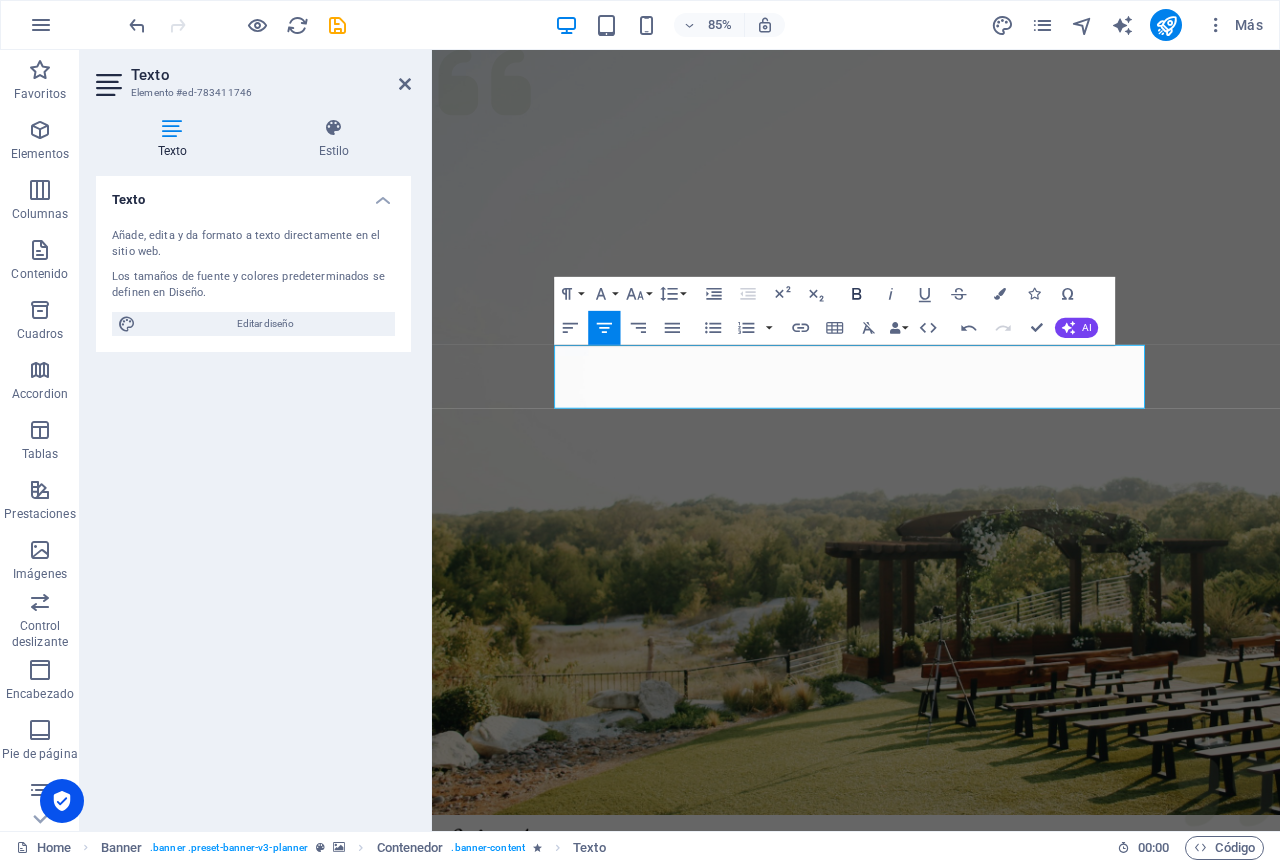 click 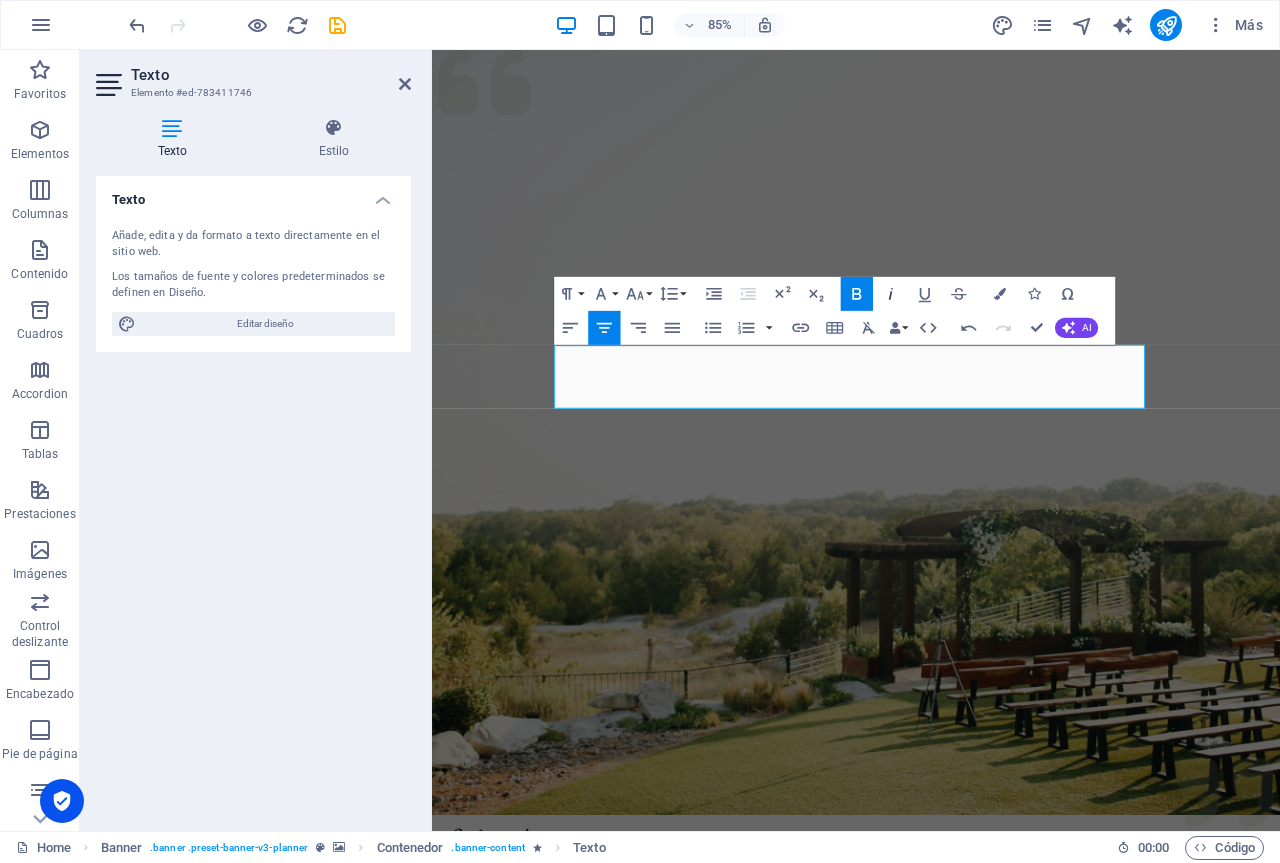 click 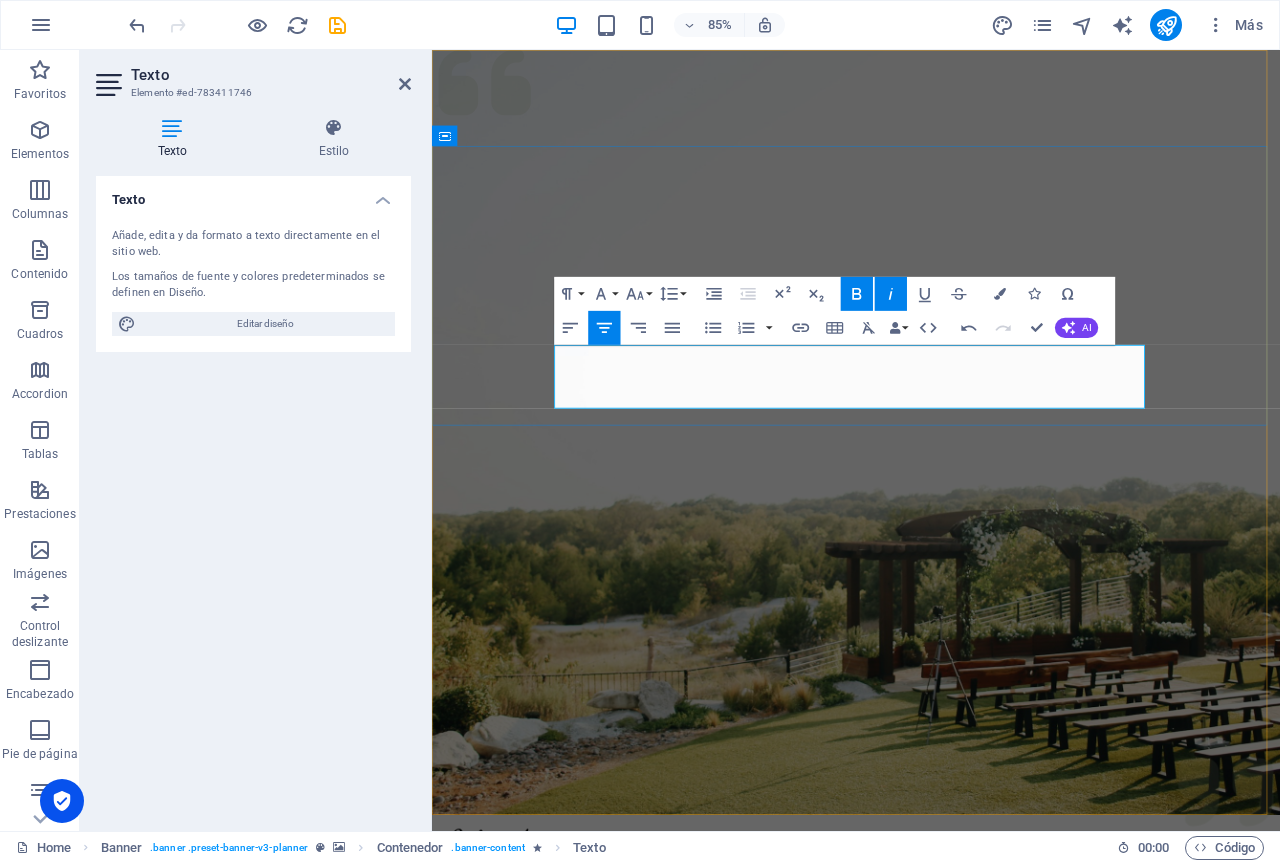click on "Seller of wet salted hides for gelatin. Wet salted cow bellies for gelatin. If you are looking for wet salted cow bellies, hooves, trimmings for gelatin we can you provide that in big amonth a good price." at bounding box center [931, 1422] 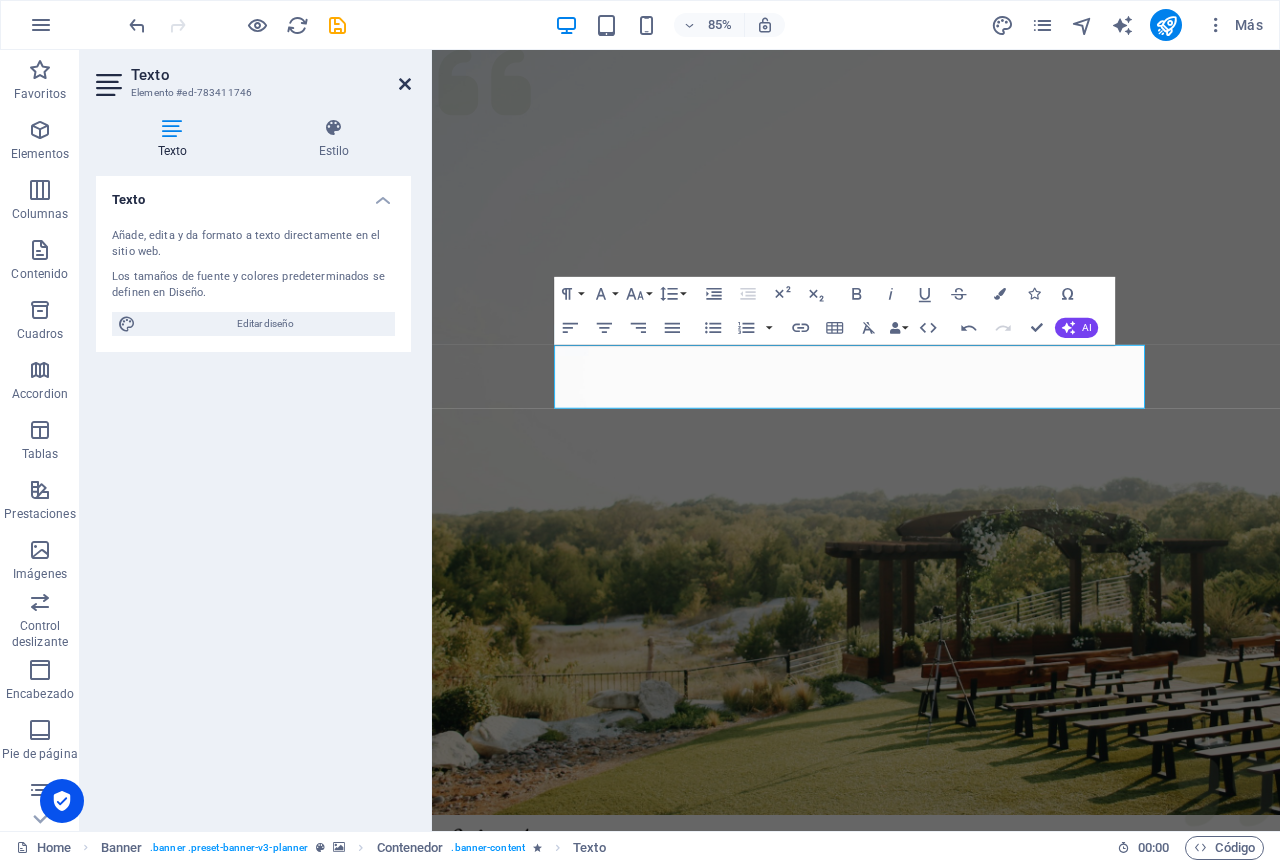 click at bounding box center [405, 84] 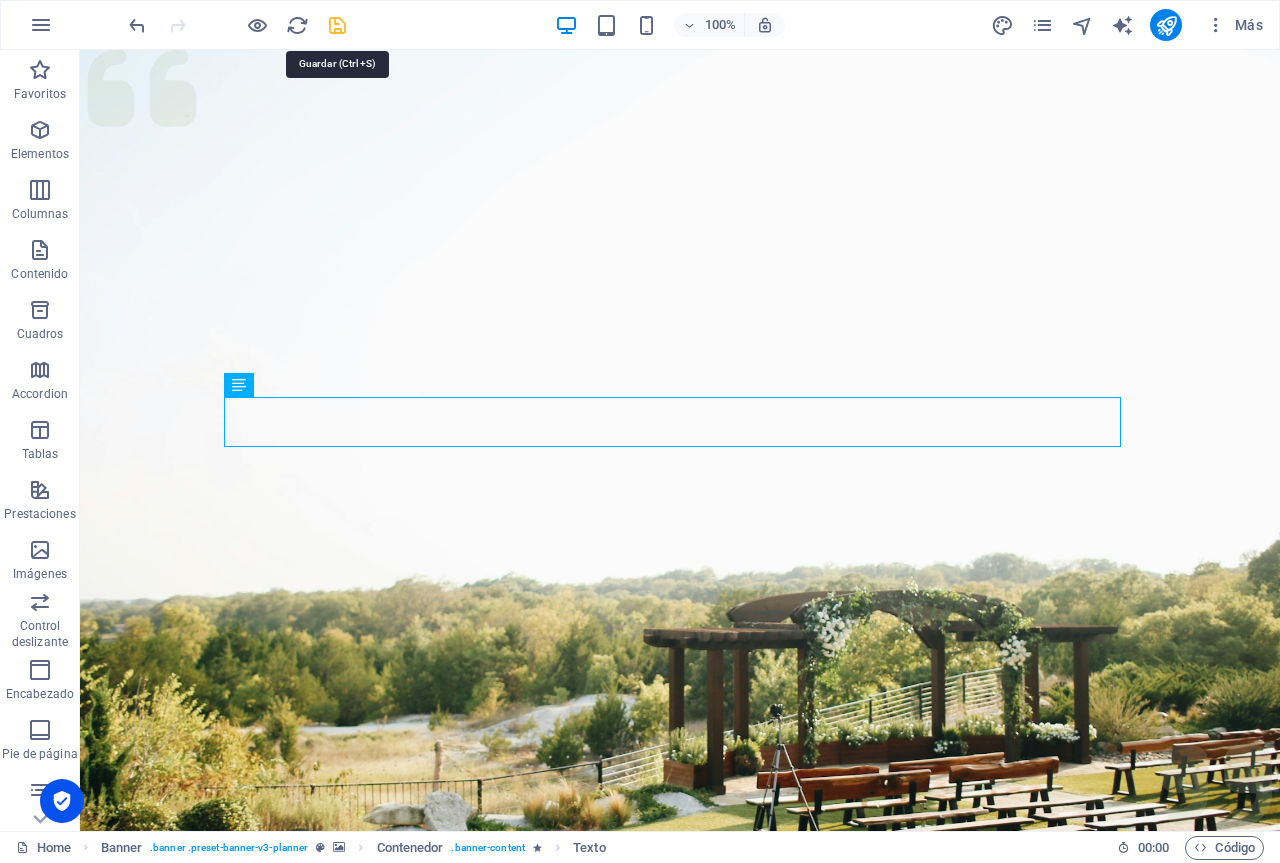 click at bounding box center [337, 25] 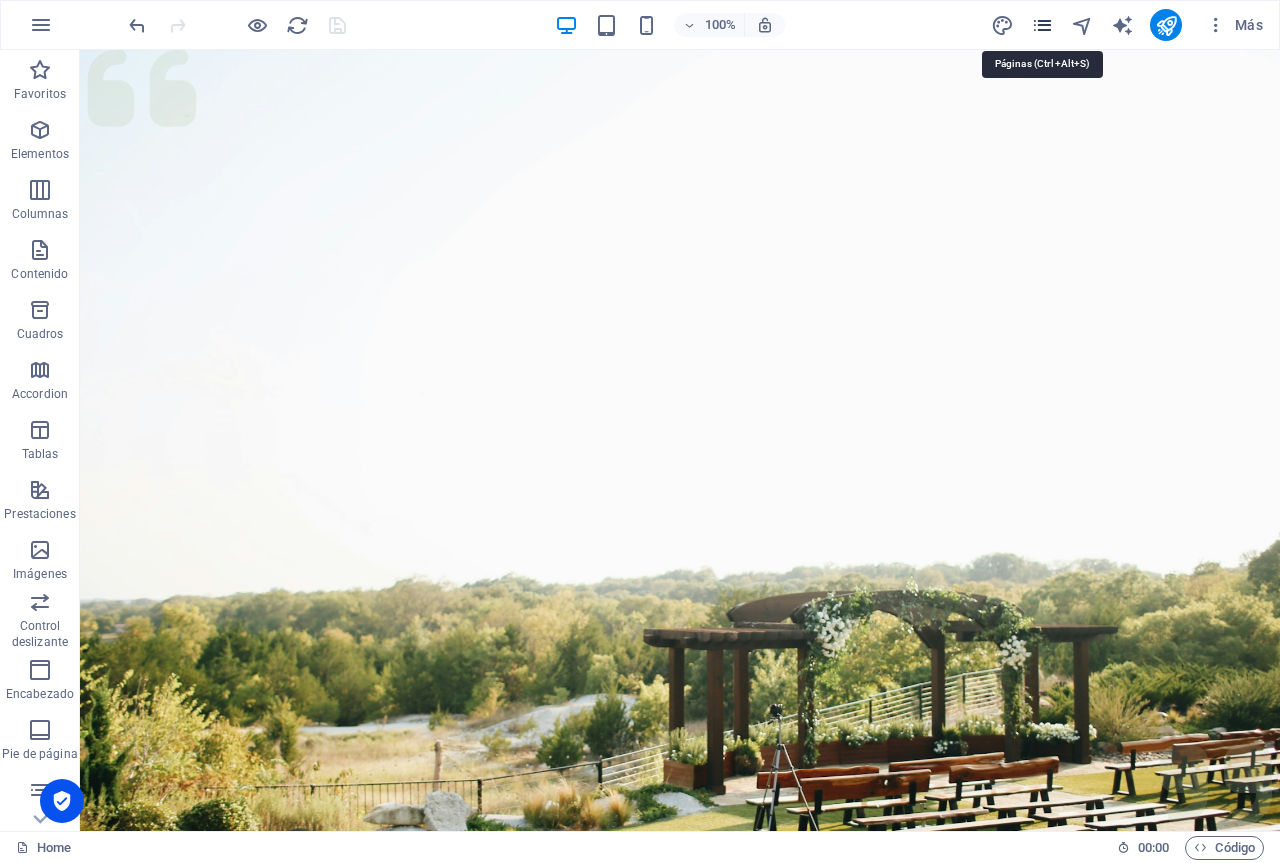 click at bounding box center (1042, 25) 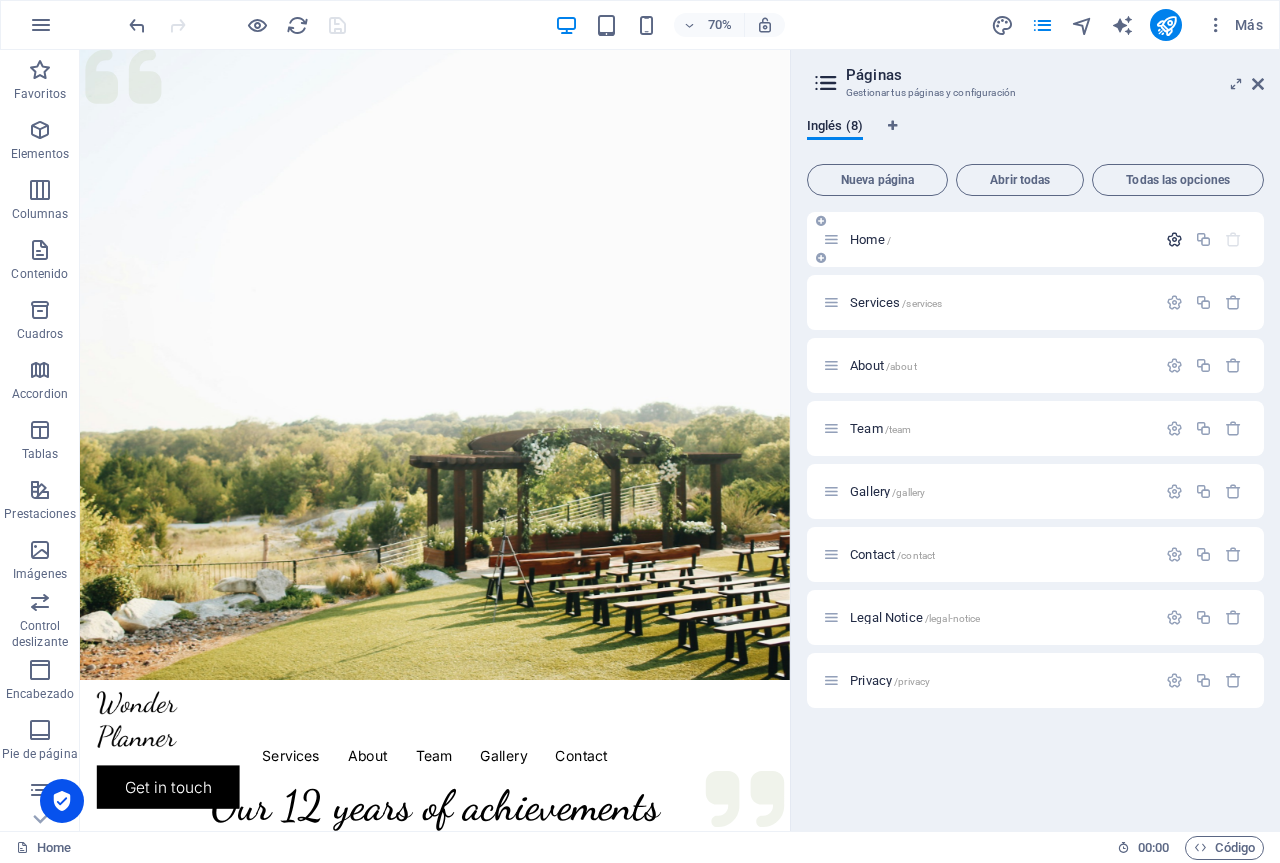 click at bounding box center (1174, 239) 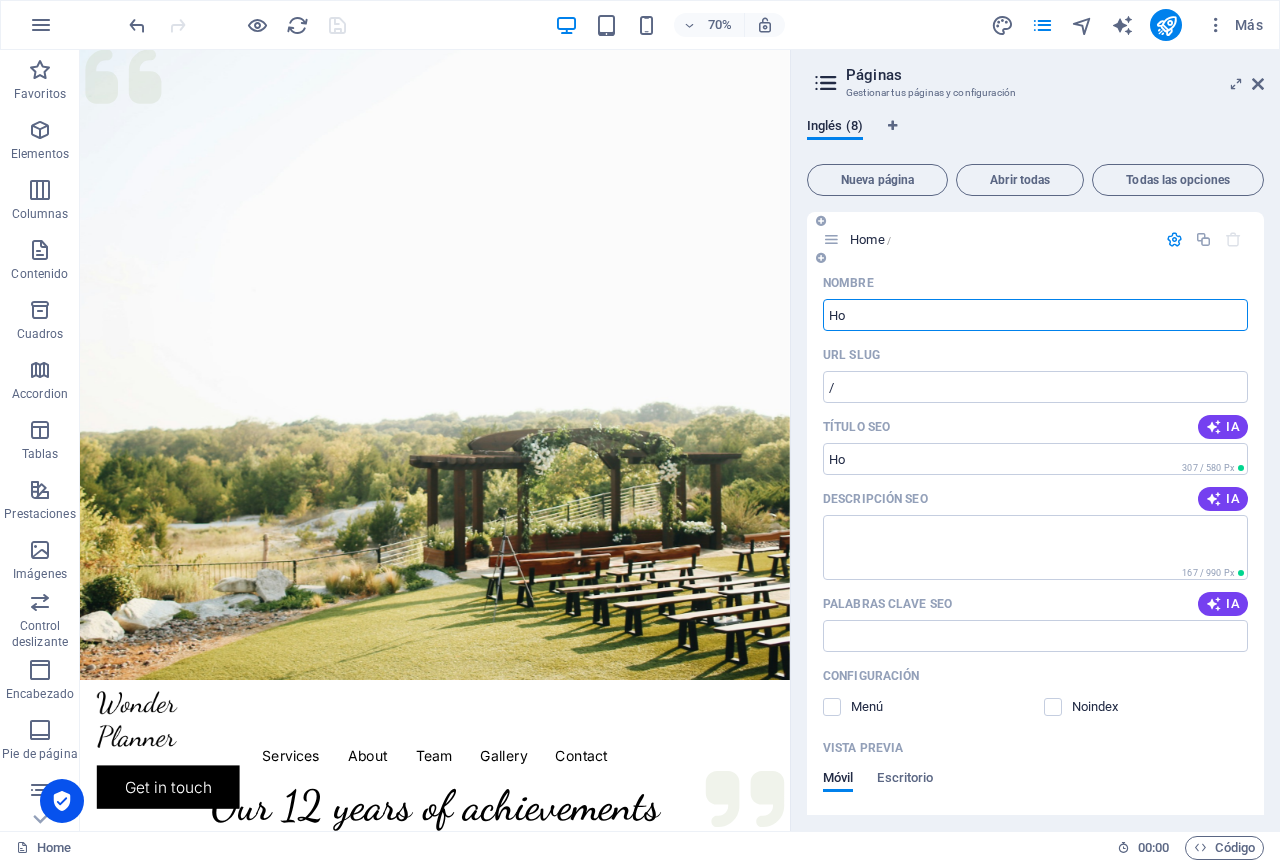 type on "H" 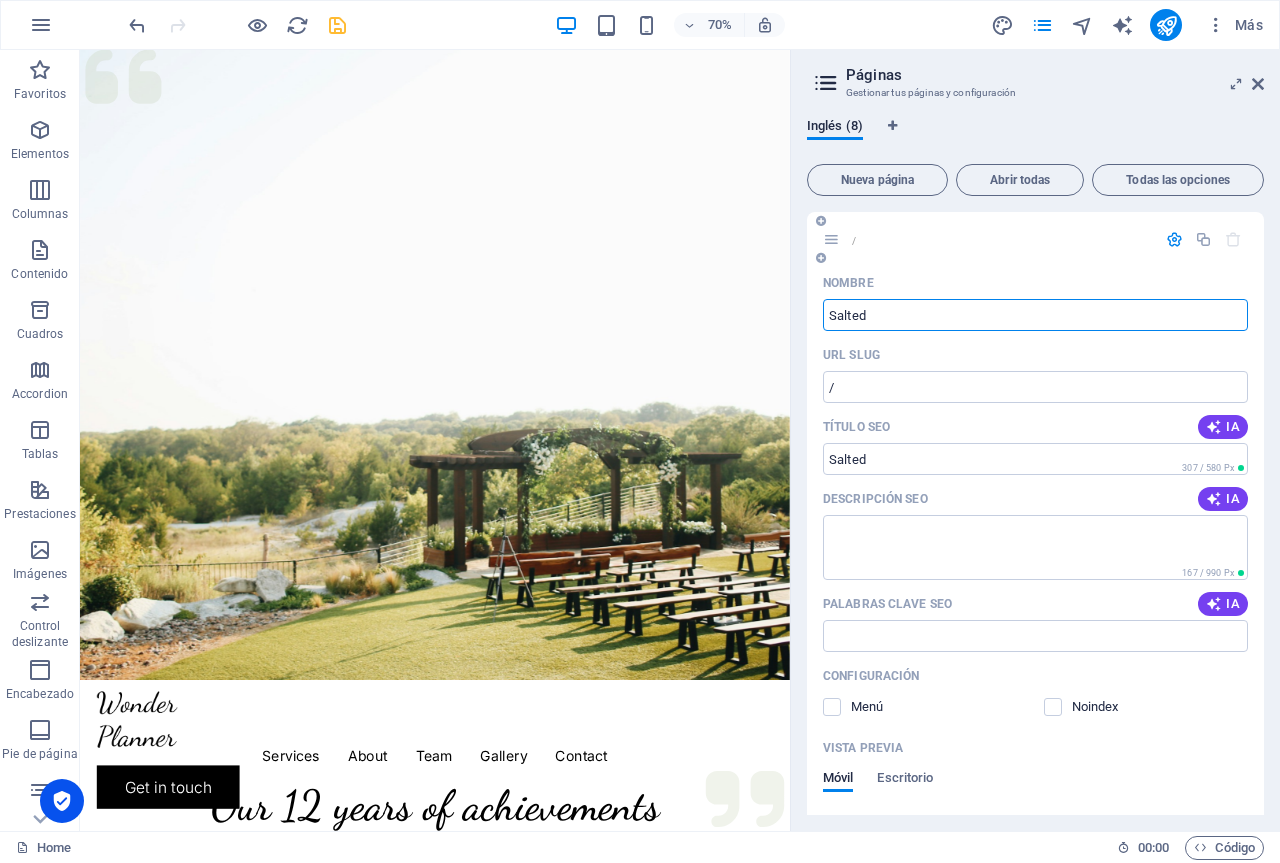type on "Salted" 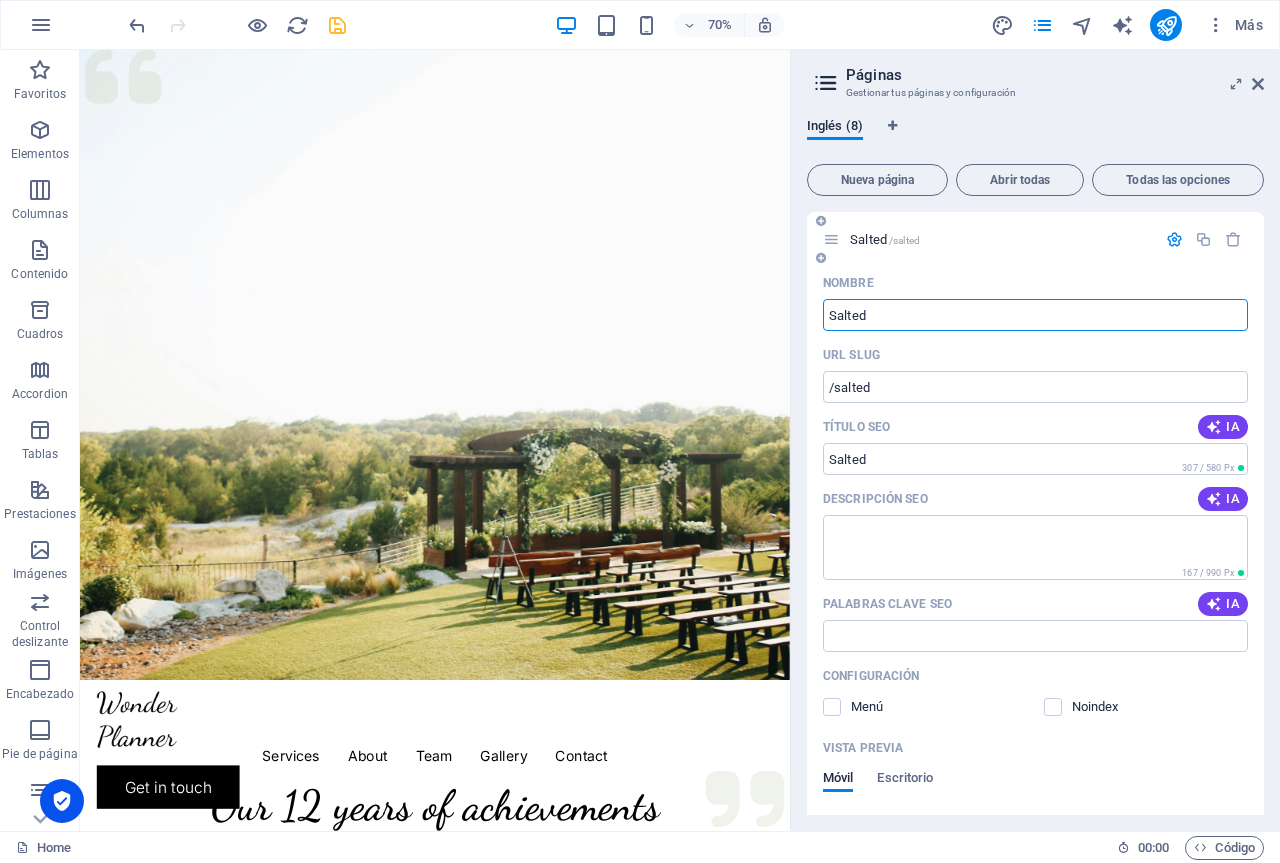 type on "/salted" 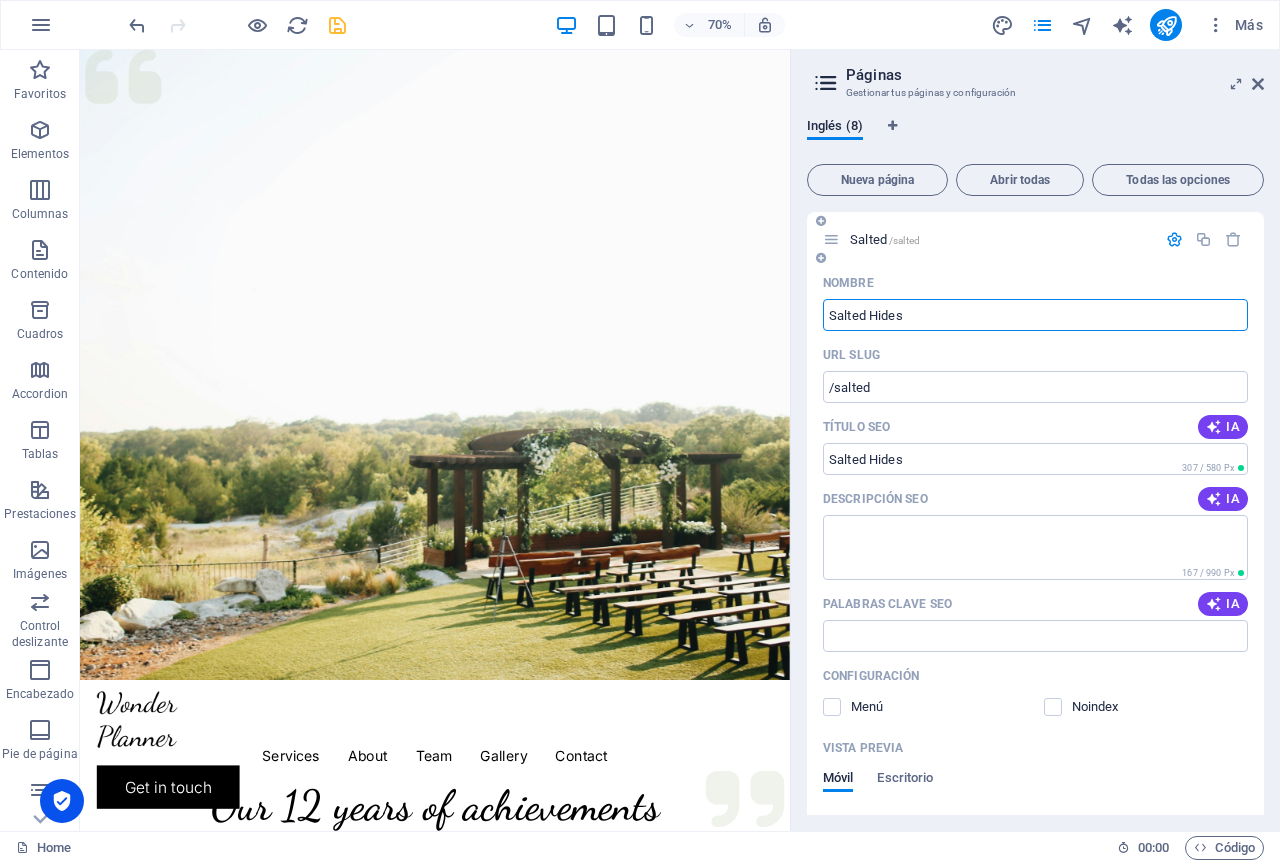 type on "Salted Hides" 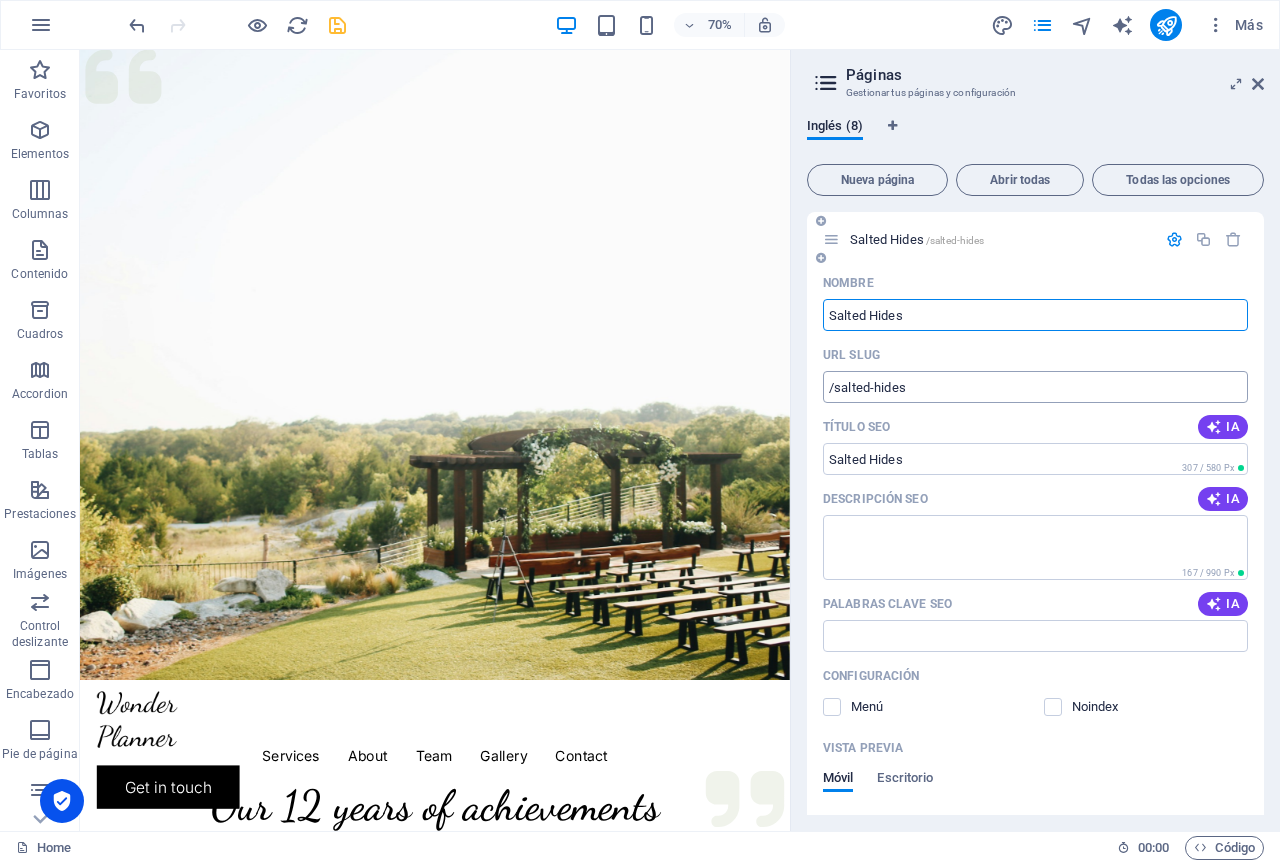 type on "Salted Hides" 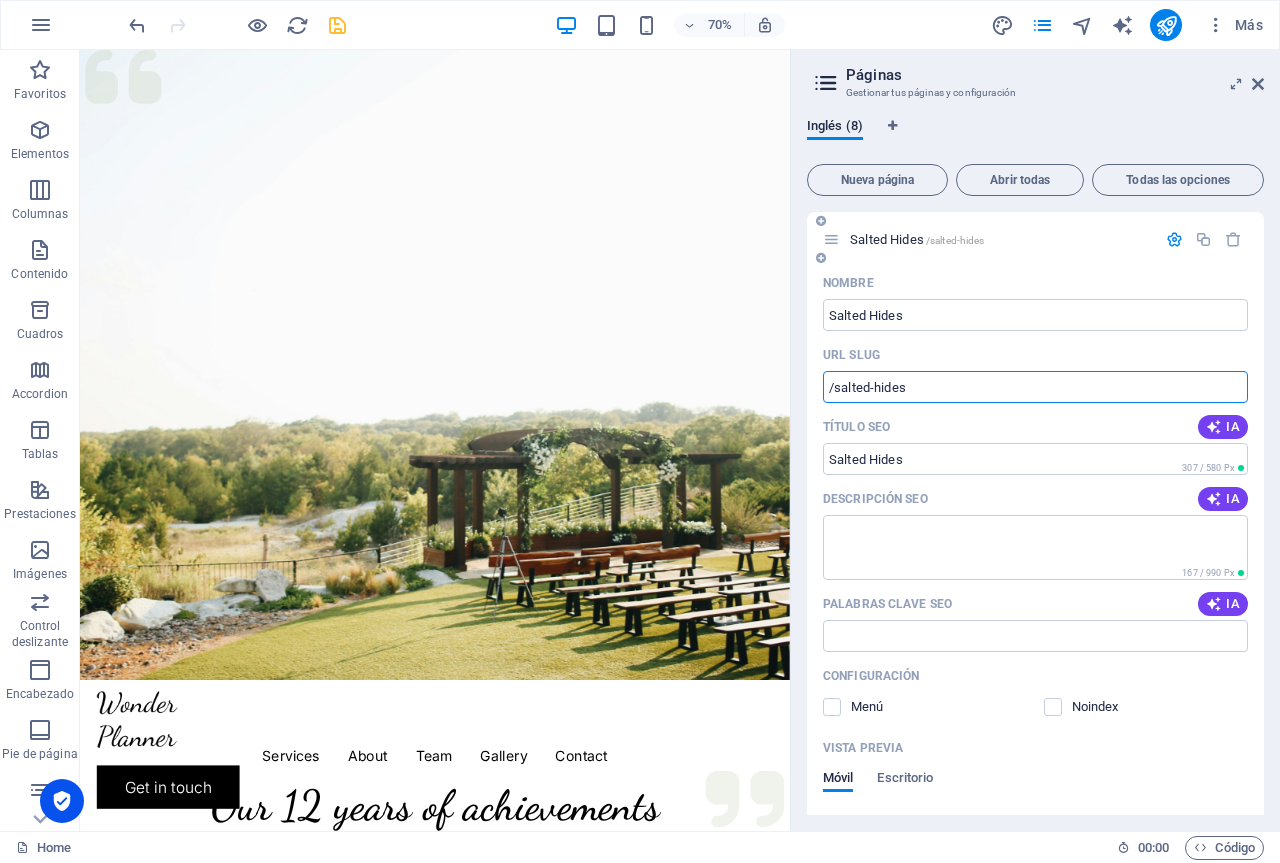 click on "/salted-hides" at bounding box center [1035, 387] 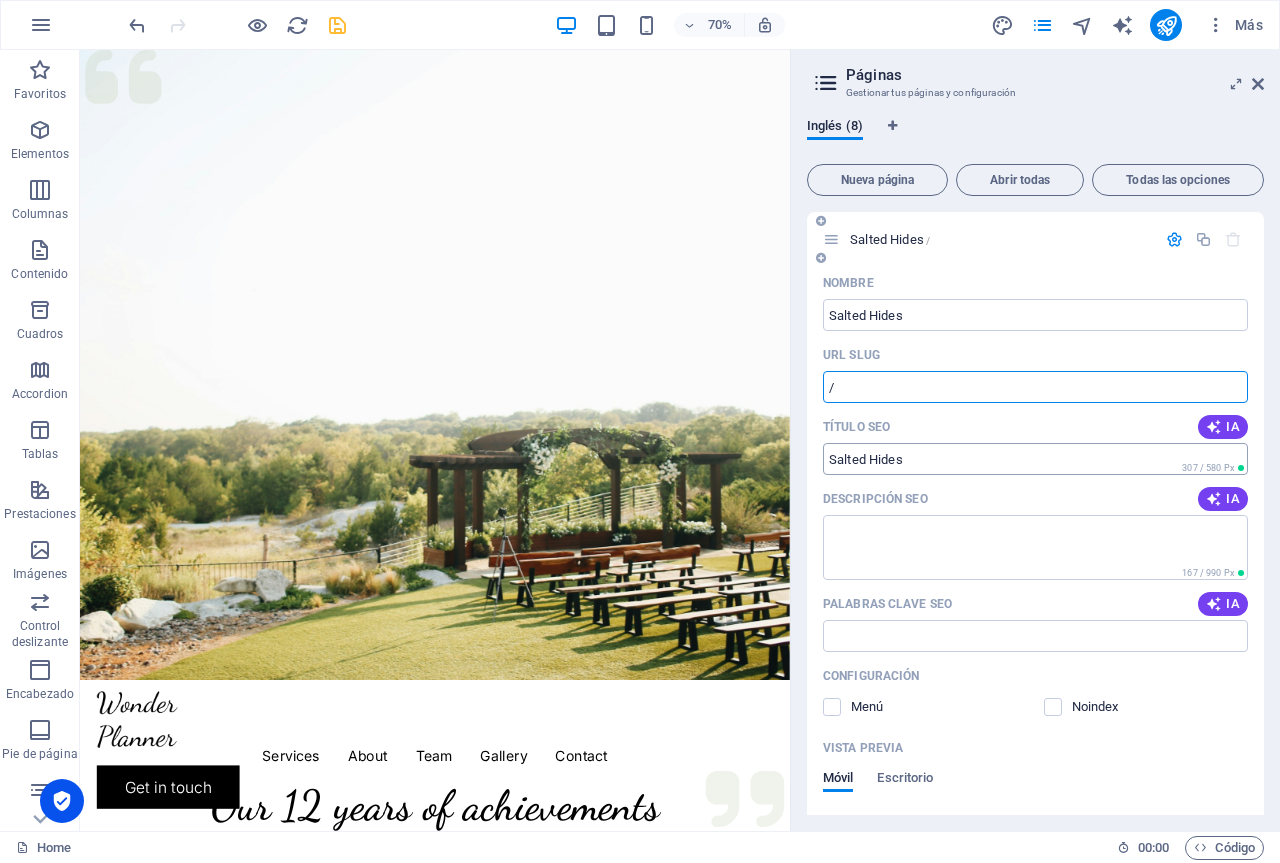 type on "/" 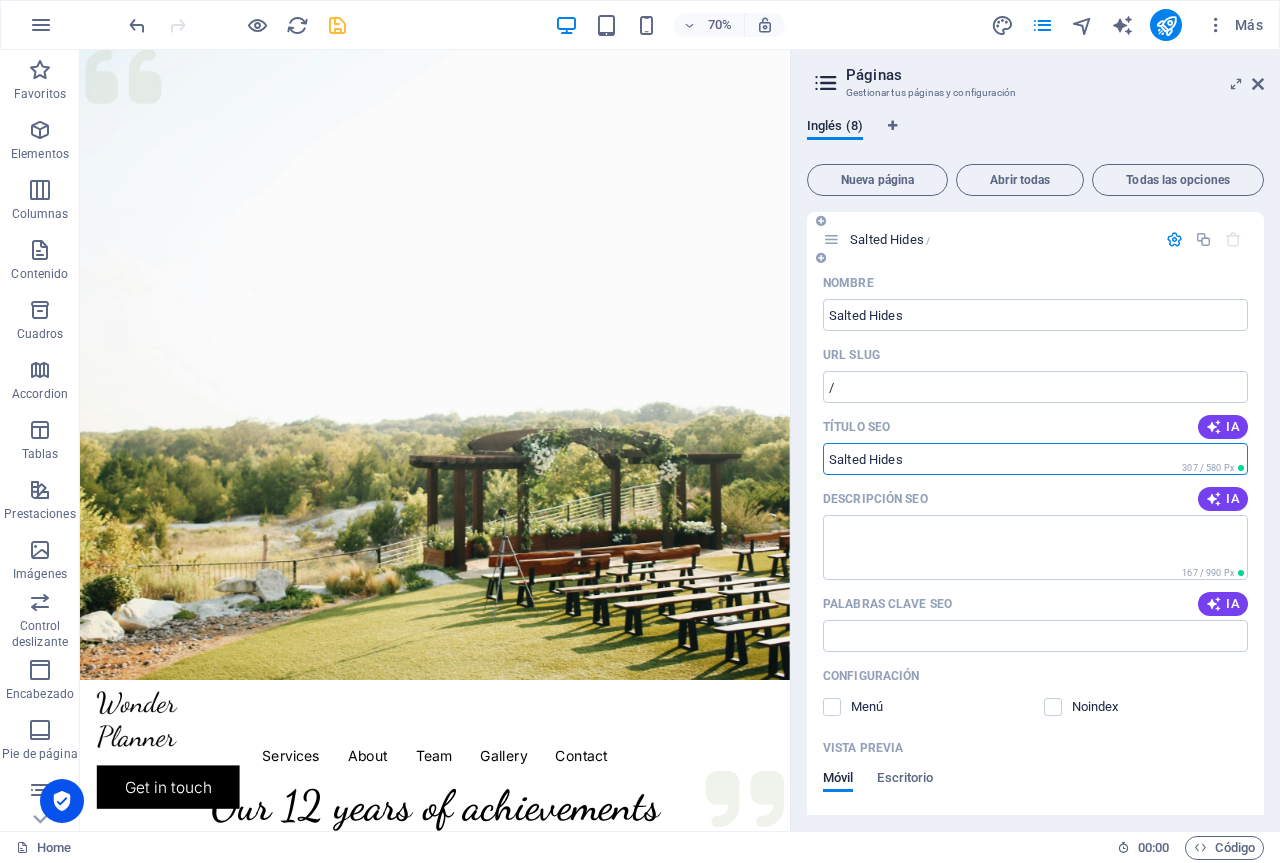 click on "Título SEO" at bounding box center [1035, 459] 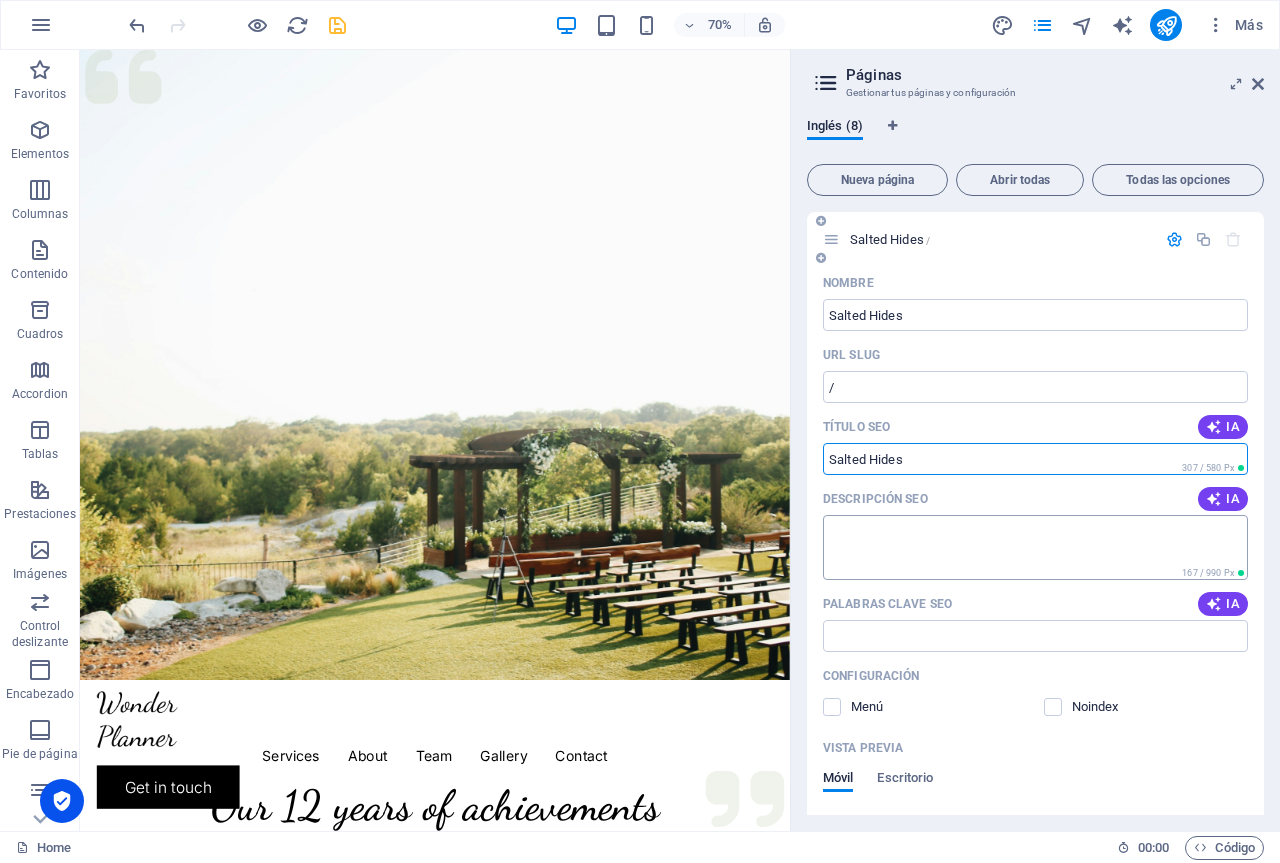 click on "Descripción SEO" at bounding box center (1035, 547) 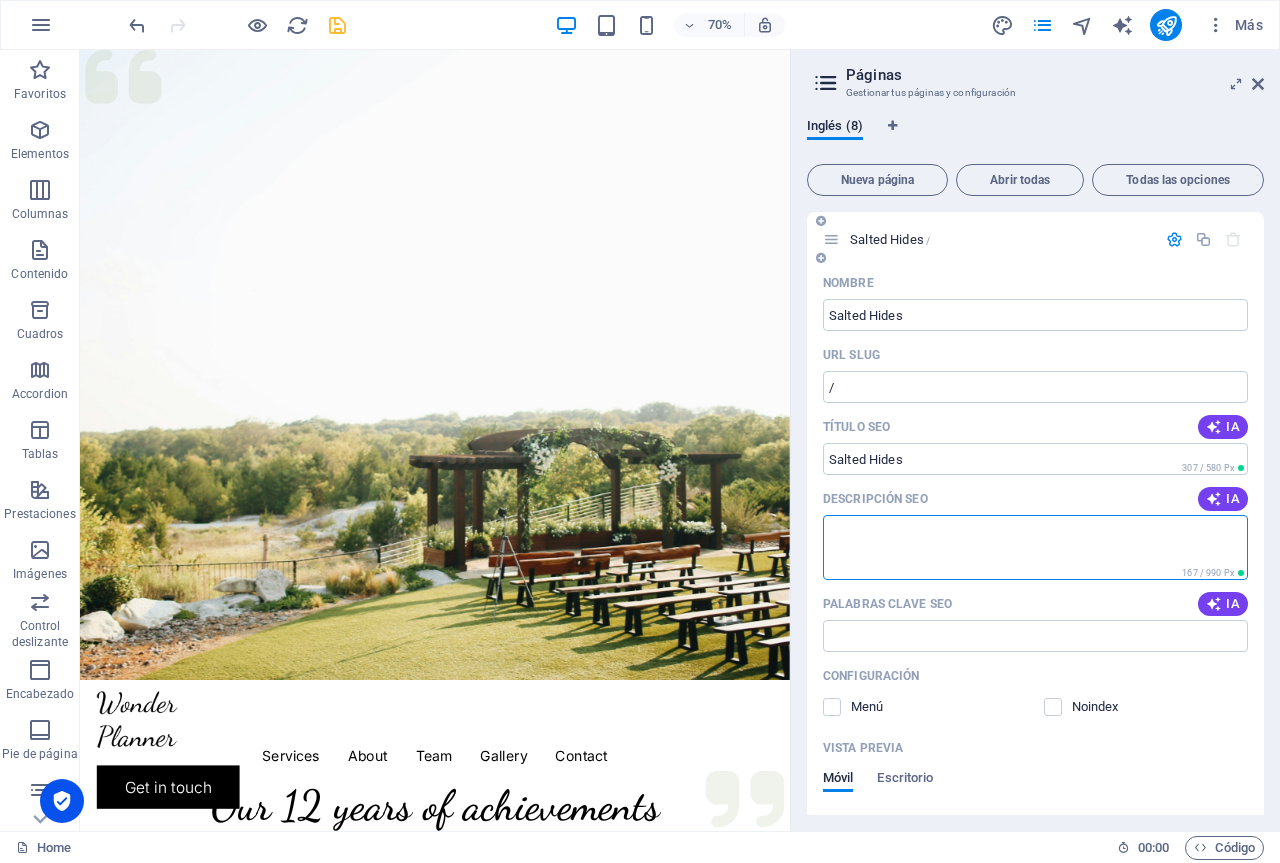 paste on "Seller of wet salted hides for gelatin. Wet salted cow bellies for gelatin. If you are looking for wet salted cow bellies, hooves, trimmings for gelatin we can you provide that in big amonth a good price." 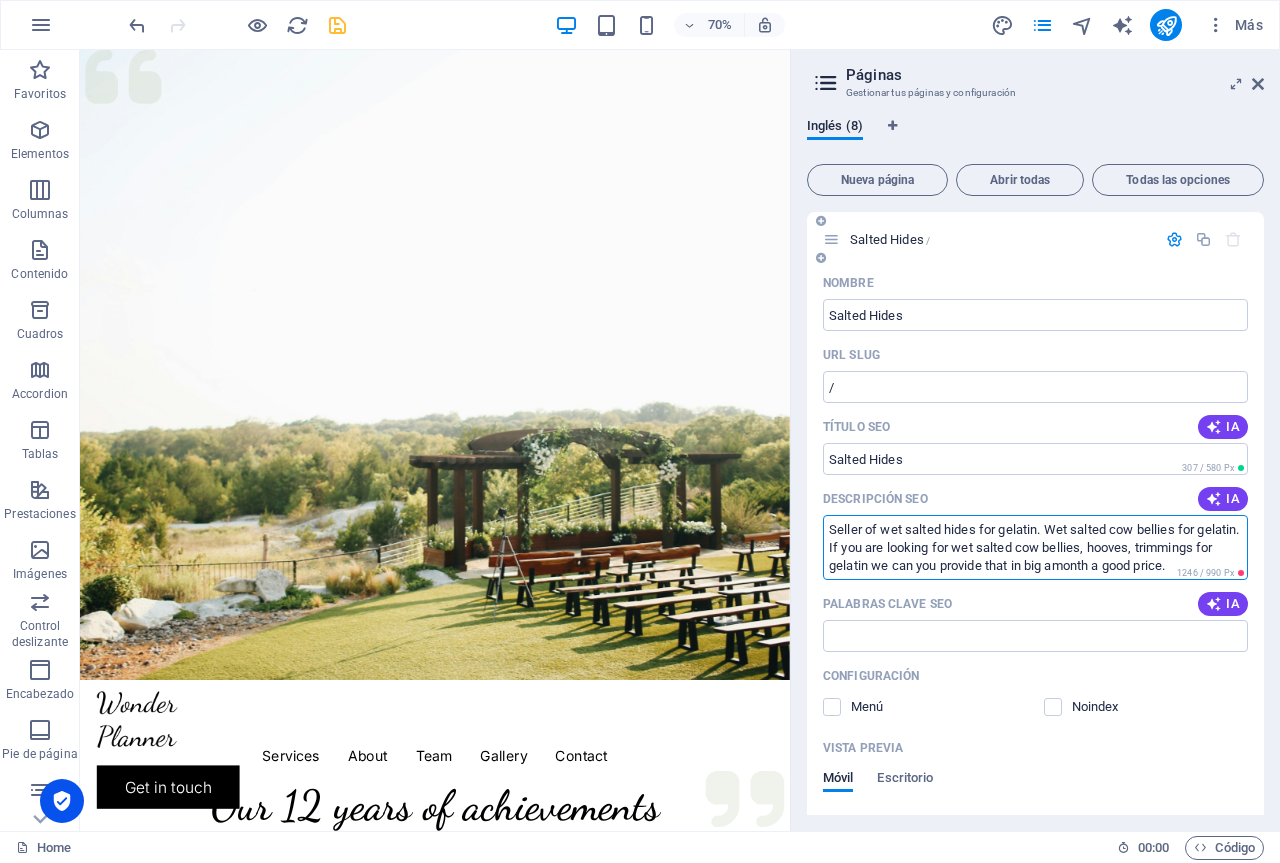 scroll, scrollTop: 0, scrollLeft: 0, axis: both 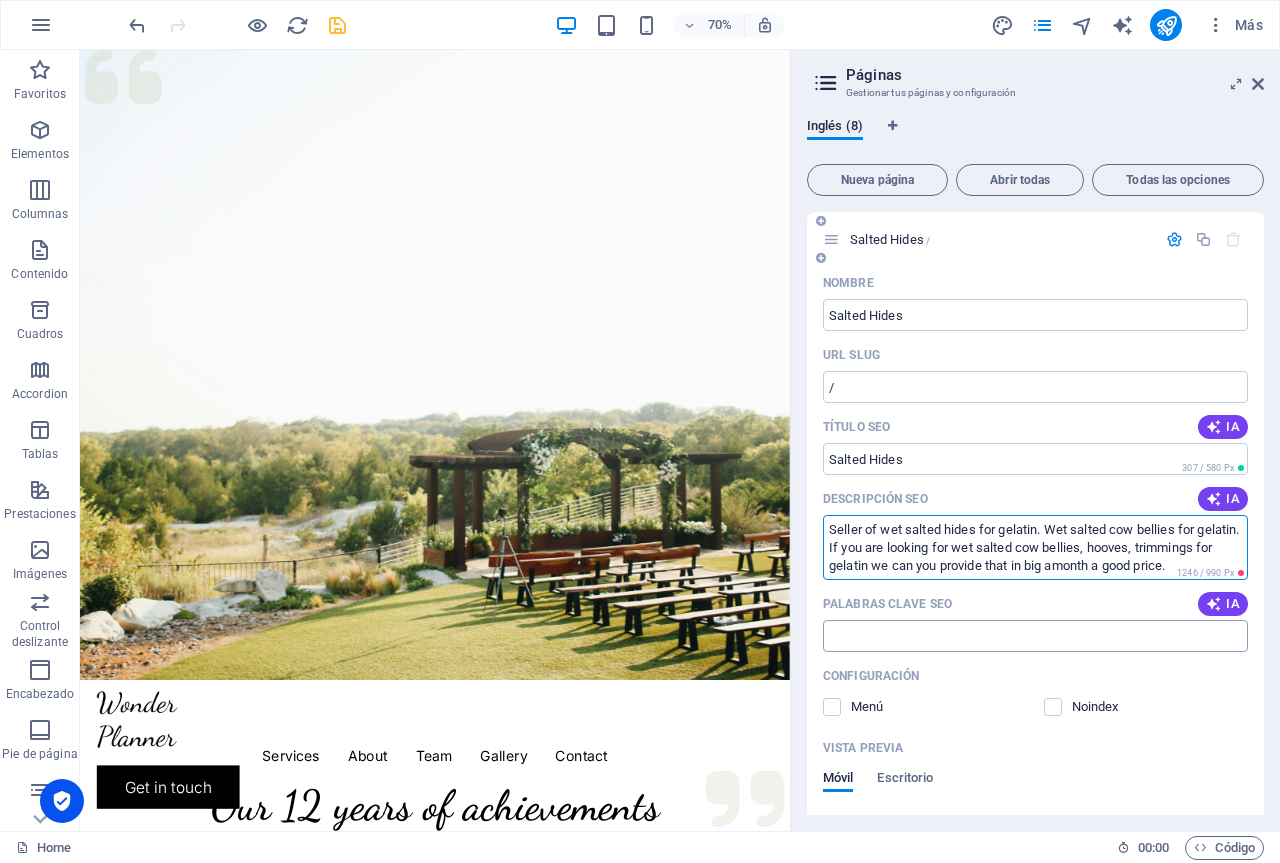 type on "Seller of wet salted hides for gelatin. Wet salted cow bellies for gelatin. If you are looking for wet salted cow bellies, hooves, trimmings for gelatin we can you provide that in big amonth a good price." 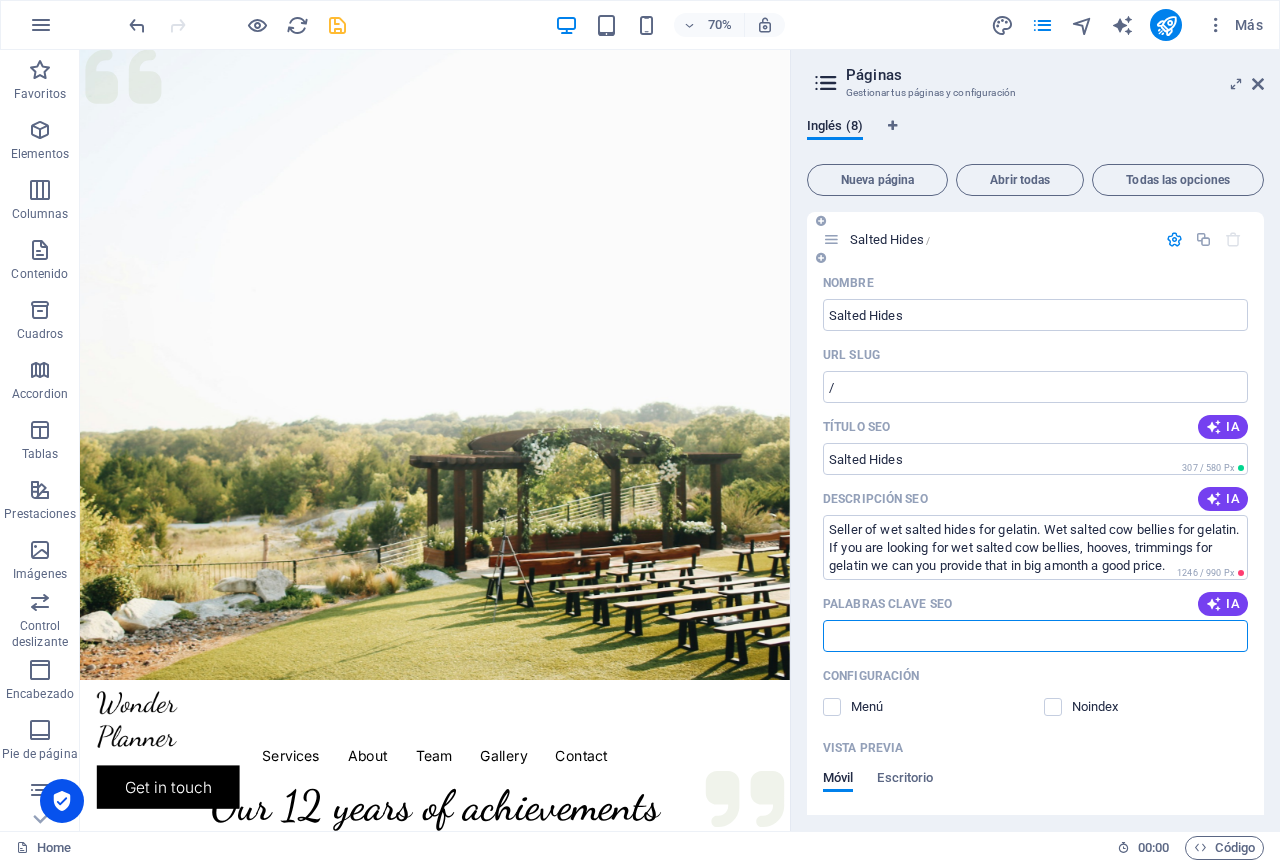 click on "Palabras clave SEO" at bounding box center [1035, 636] 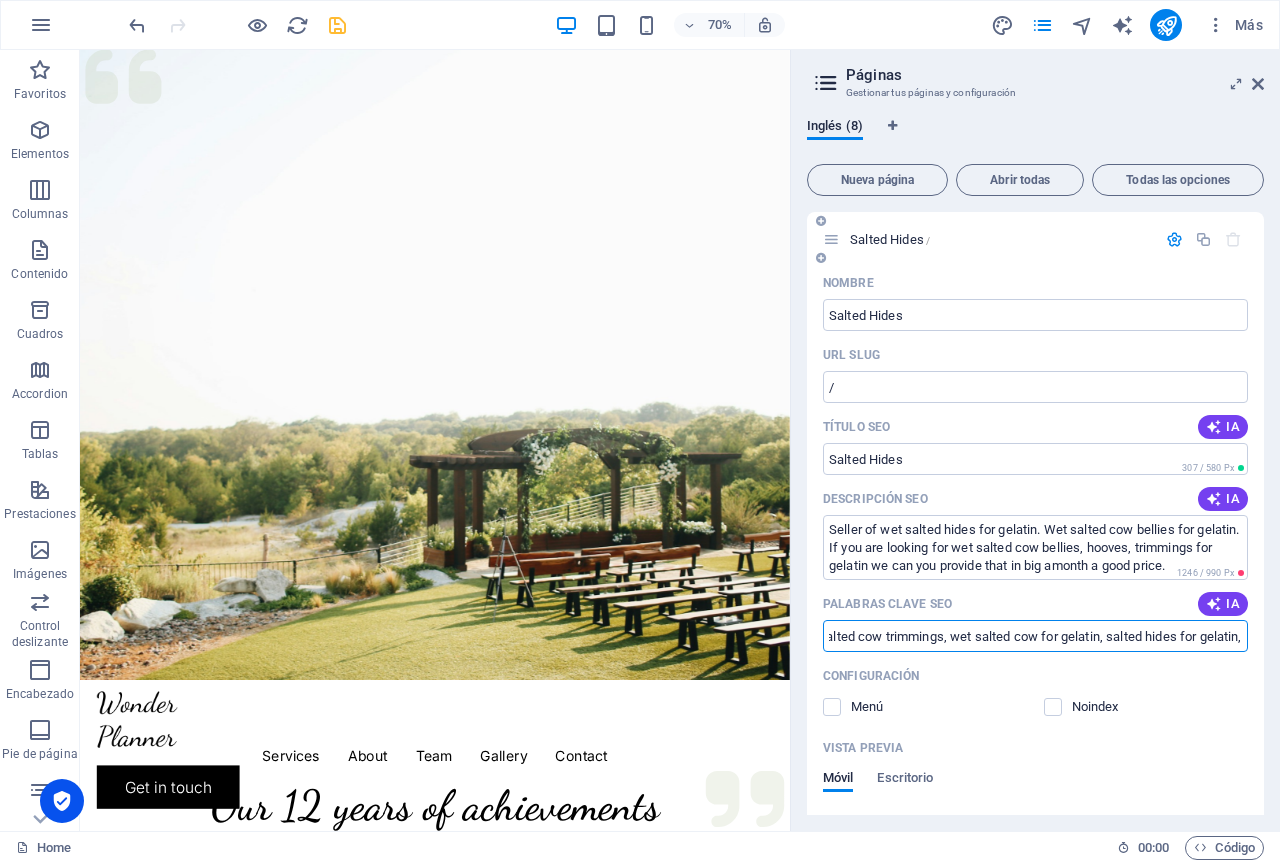 scroll, scrollTop: 0, scrollLeft: 932, axis: horizontal 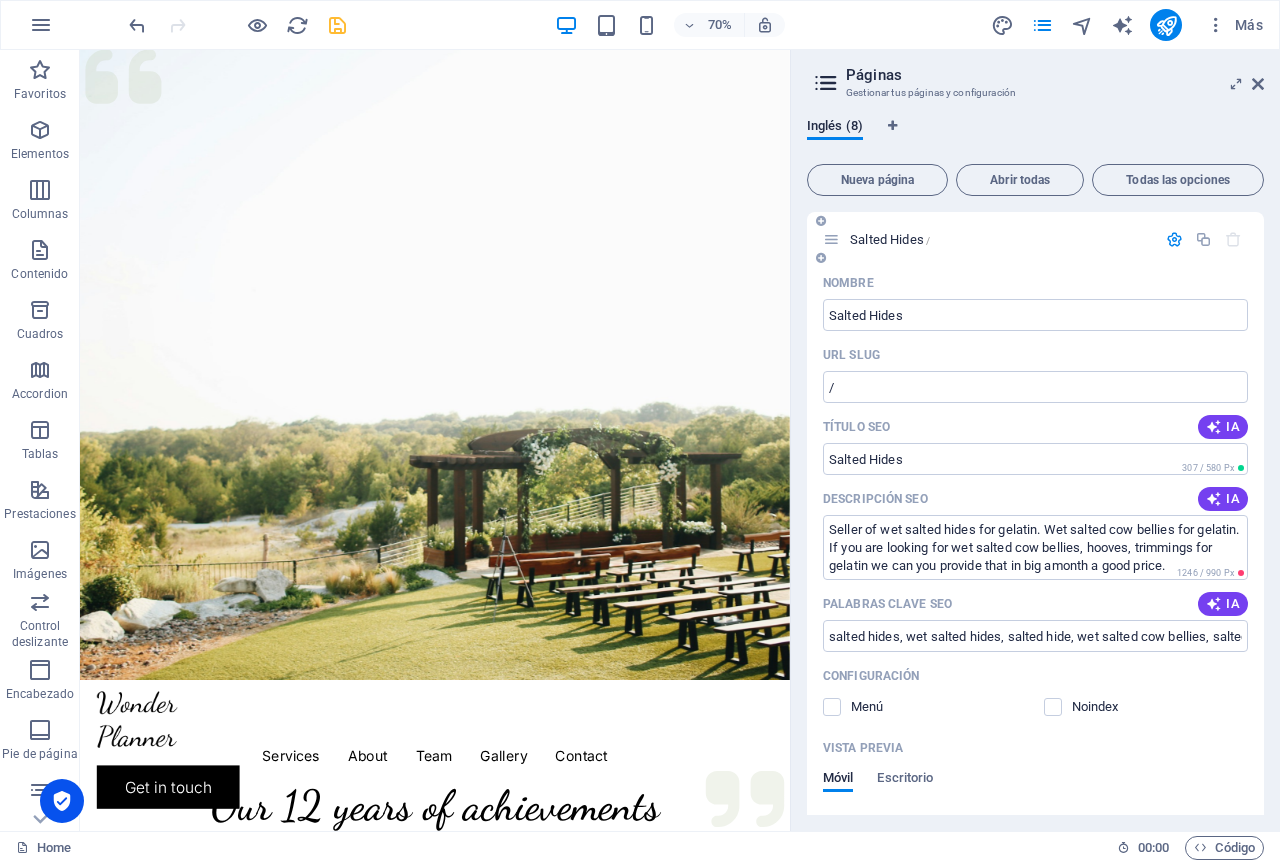 click on "Nombre Salted Hides ​ URL SLUG / ​ Título SEO IA ​ 307 / 580 Px Descripción SEO IA Seller of wet salted hides for gelatin. Wet salted cow bellies for gelatin. If you are looking for wet salted cow bellies, hooves, trimmings for gelatin we can you provide that in big amonth a good price. ​ 1246 / 990 Px Palabras clave SEO IA salted hides, wet salted hides, salted hide, wet salted cow bellies, salted cow bellies, wet salted hooves, wet salted cow hooves, wet salted cow trimmings, salted cow trimmings, wet salted cow for gelatin, salted hides for gelatin, ​ Configuración Menú Noindex Vista previa Móvil Escritorio [DOMAIN_NAME] [DOMAIN_NAME] - [GEOGRAPHIC_DATA] Seller of wet salted hides for gelatin. Wet salted cow bellies for gelatin. If you are looking for wet salted cow bellies, hooves, trimmings for gelatin we can you provide that in big amonth a good price. Etiquetas meta ​ Vista previa de imagen (Open Graph) Arrastra archivos aquí, haz clic para escoger archivos o Más opciones" at bounding box center [1035, 693] 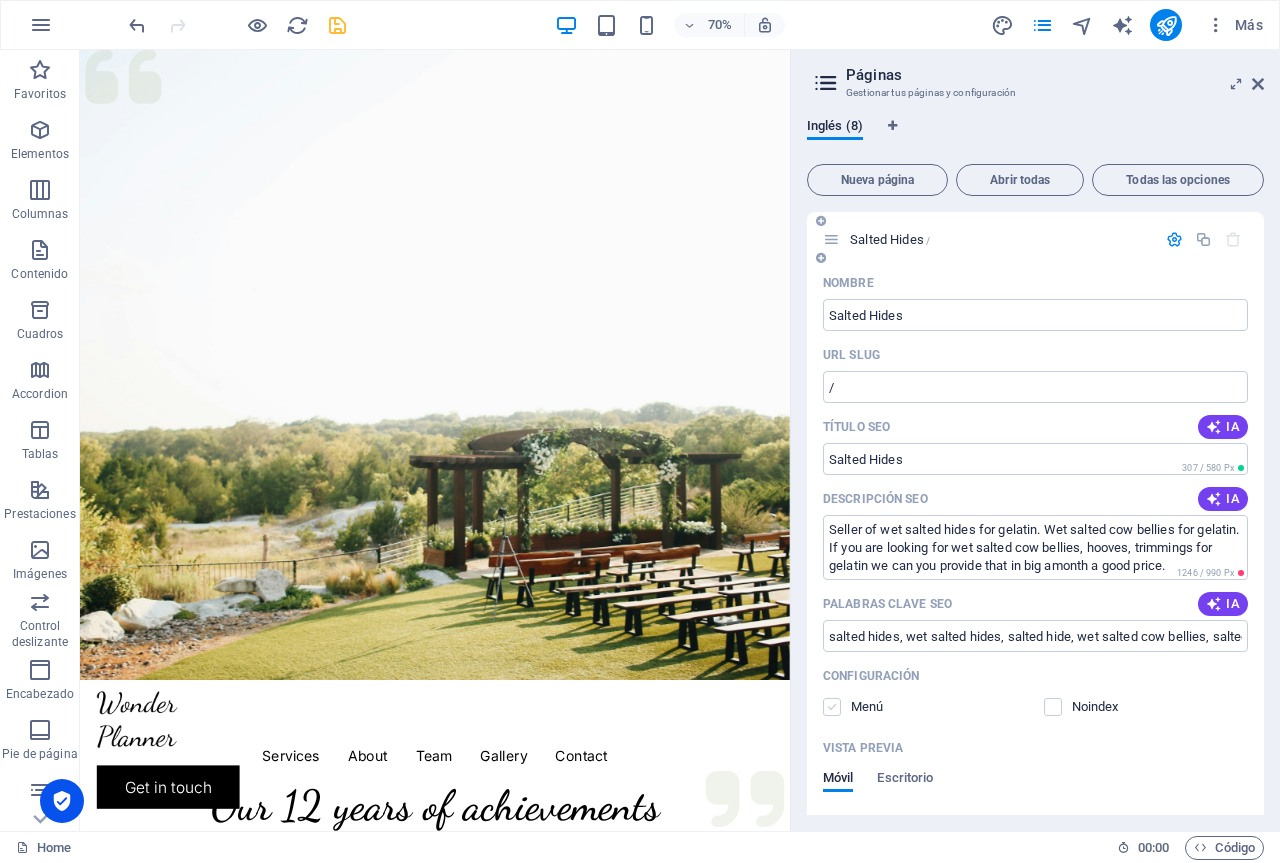 click at bounding box center (832, 707) 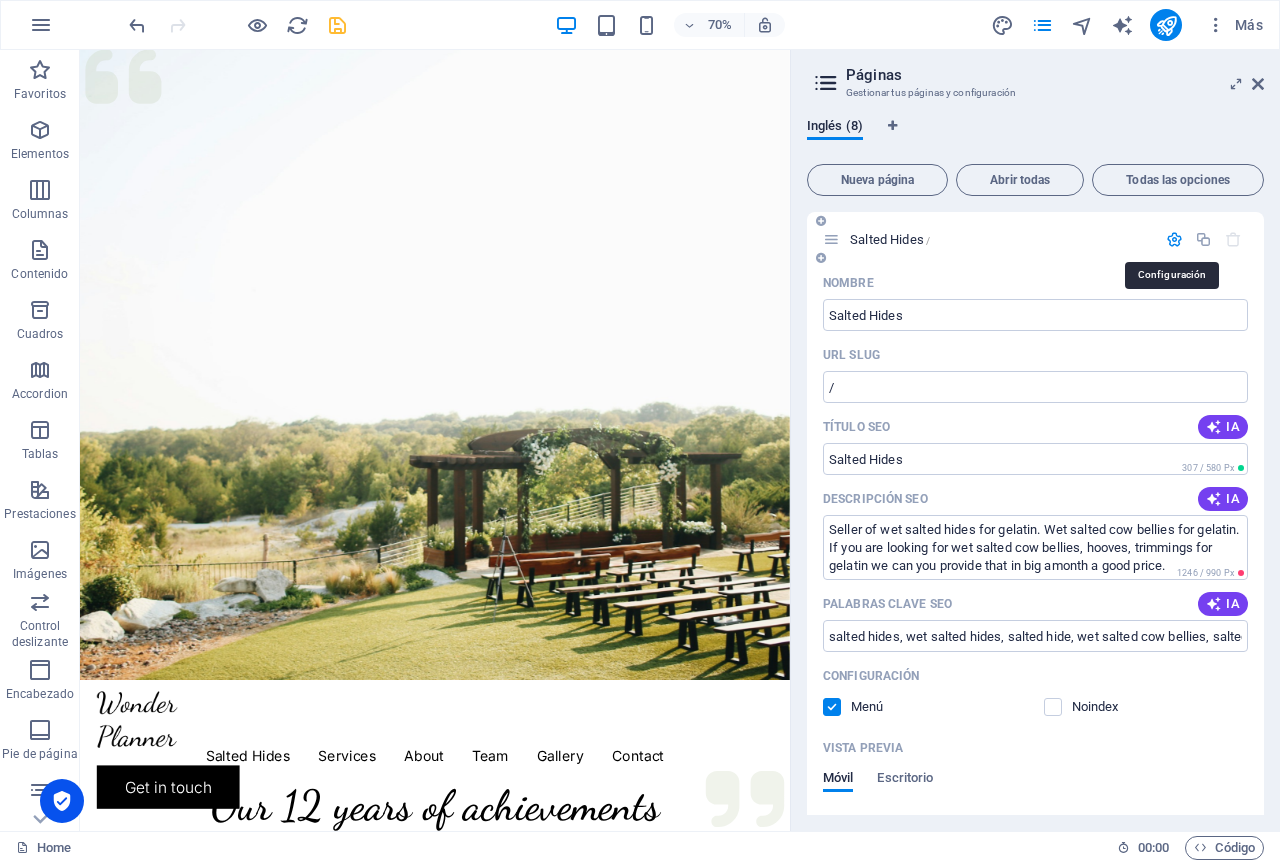 click at bounding box center [1174, 239] 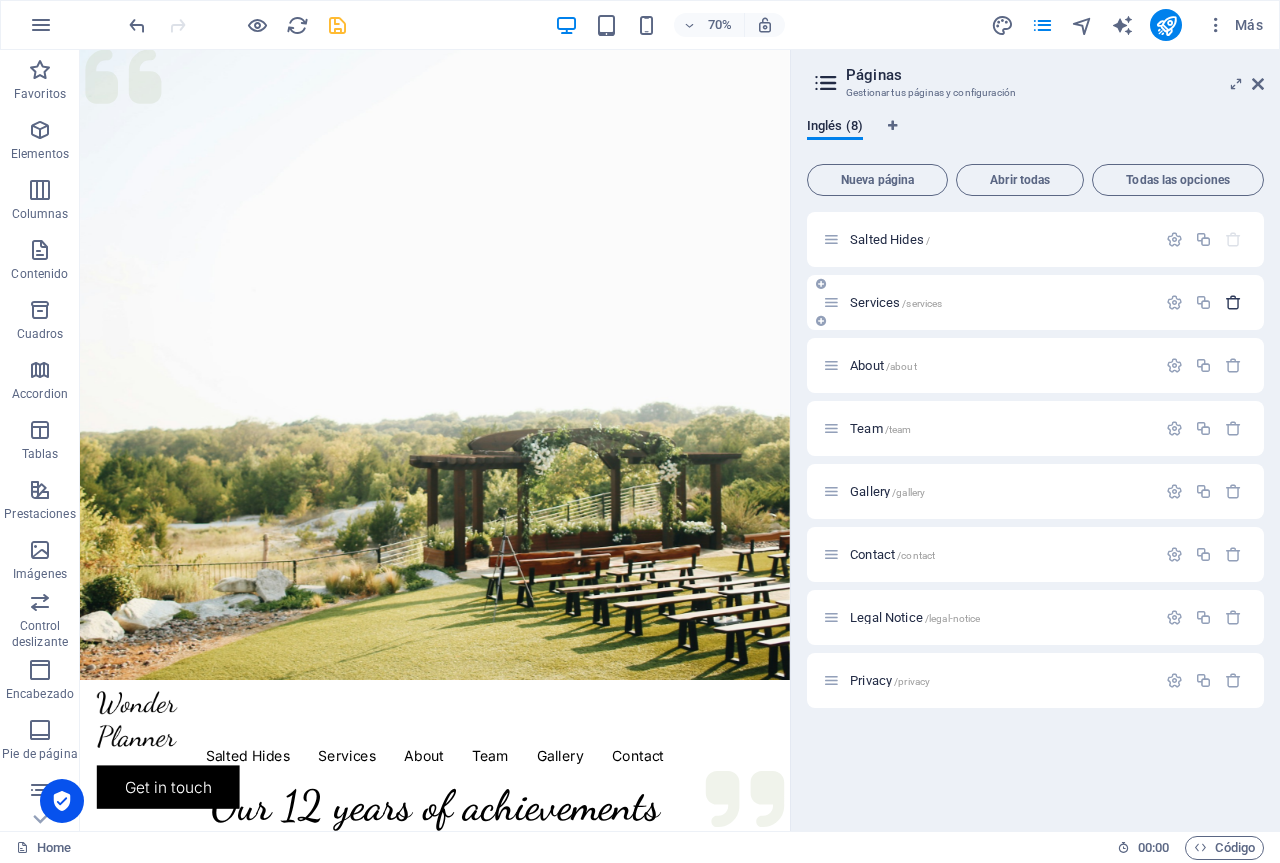 click at bounding box center (1233, 302) 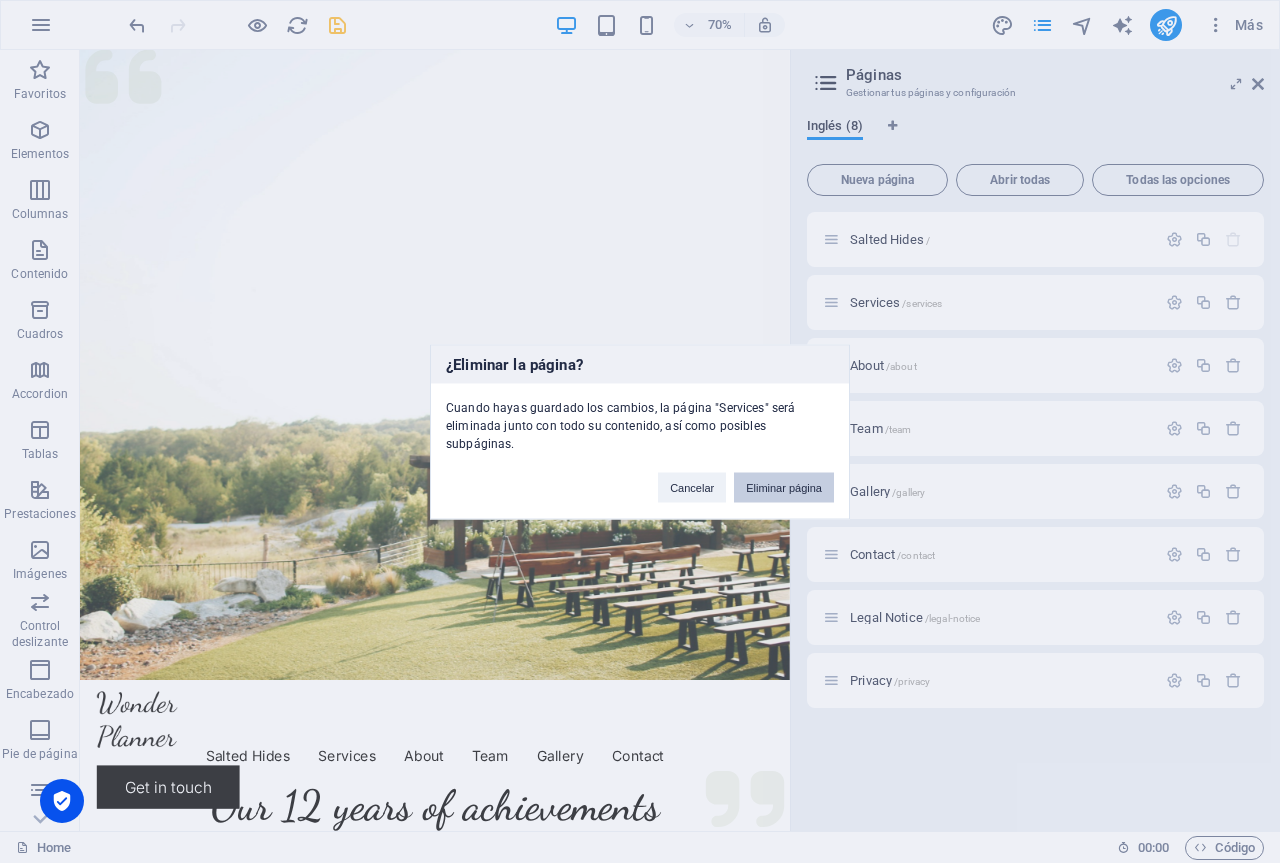 click on "Eliminar página" at bounding box center [784, 487] 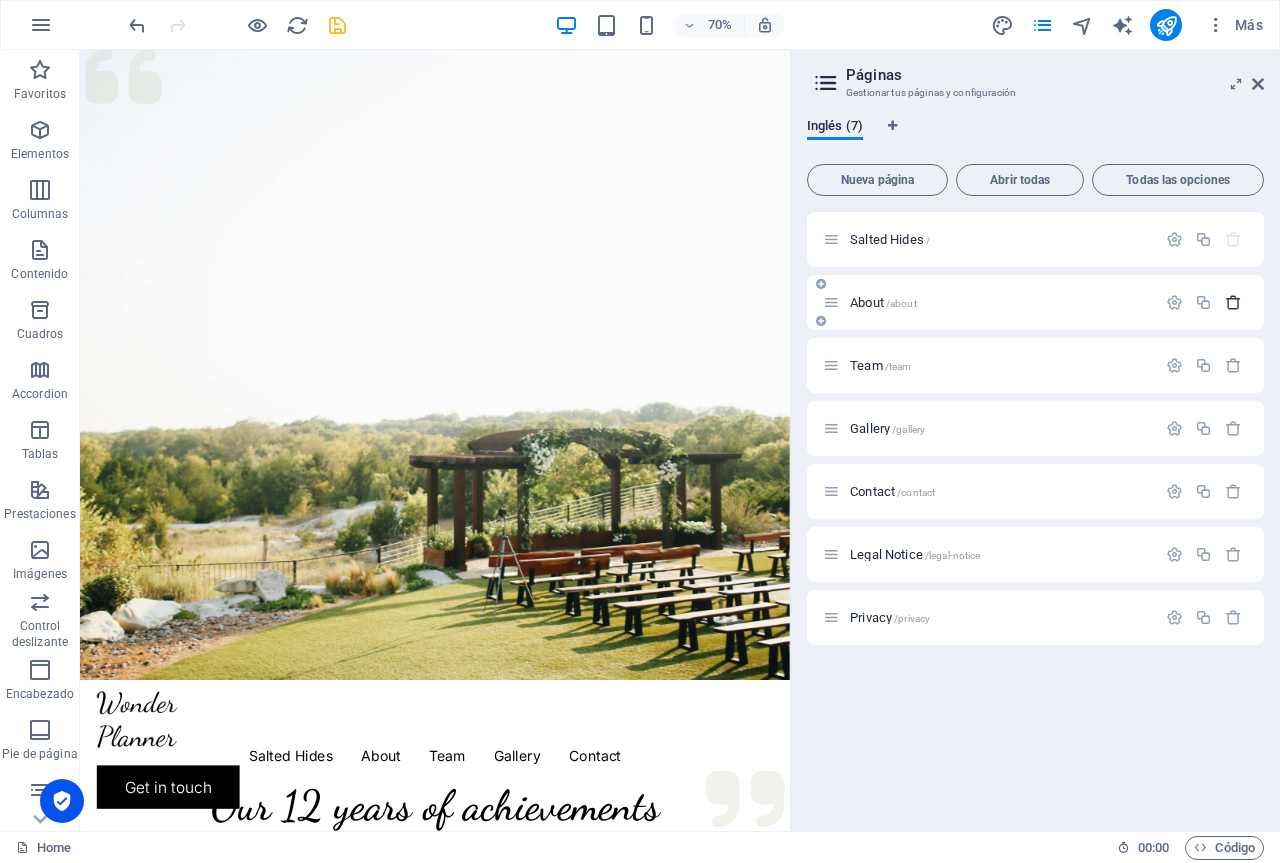 click at bounding box center (1233, 302) 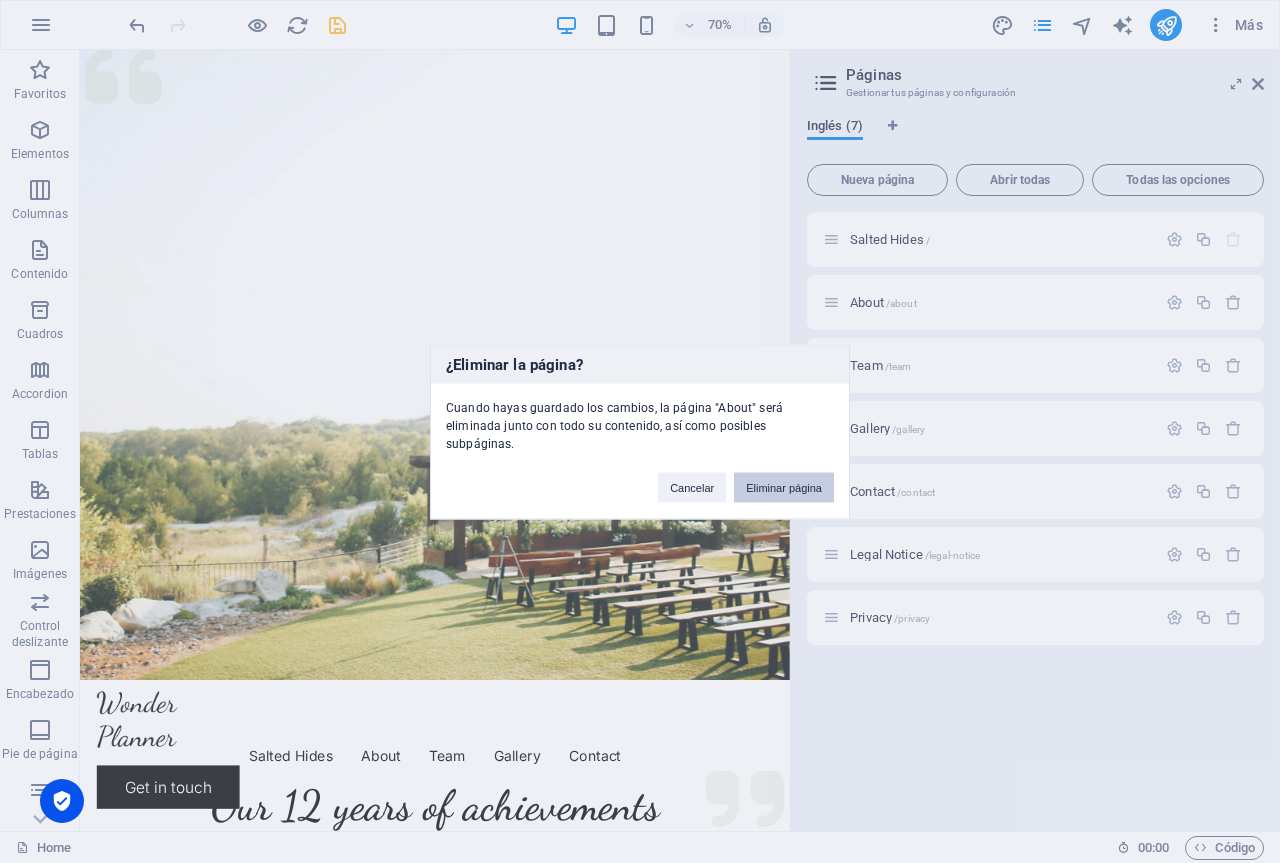 click on "Eliminar página" at bounding box center (784, 487) 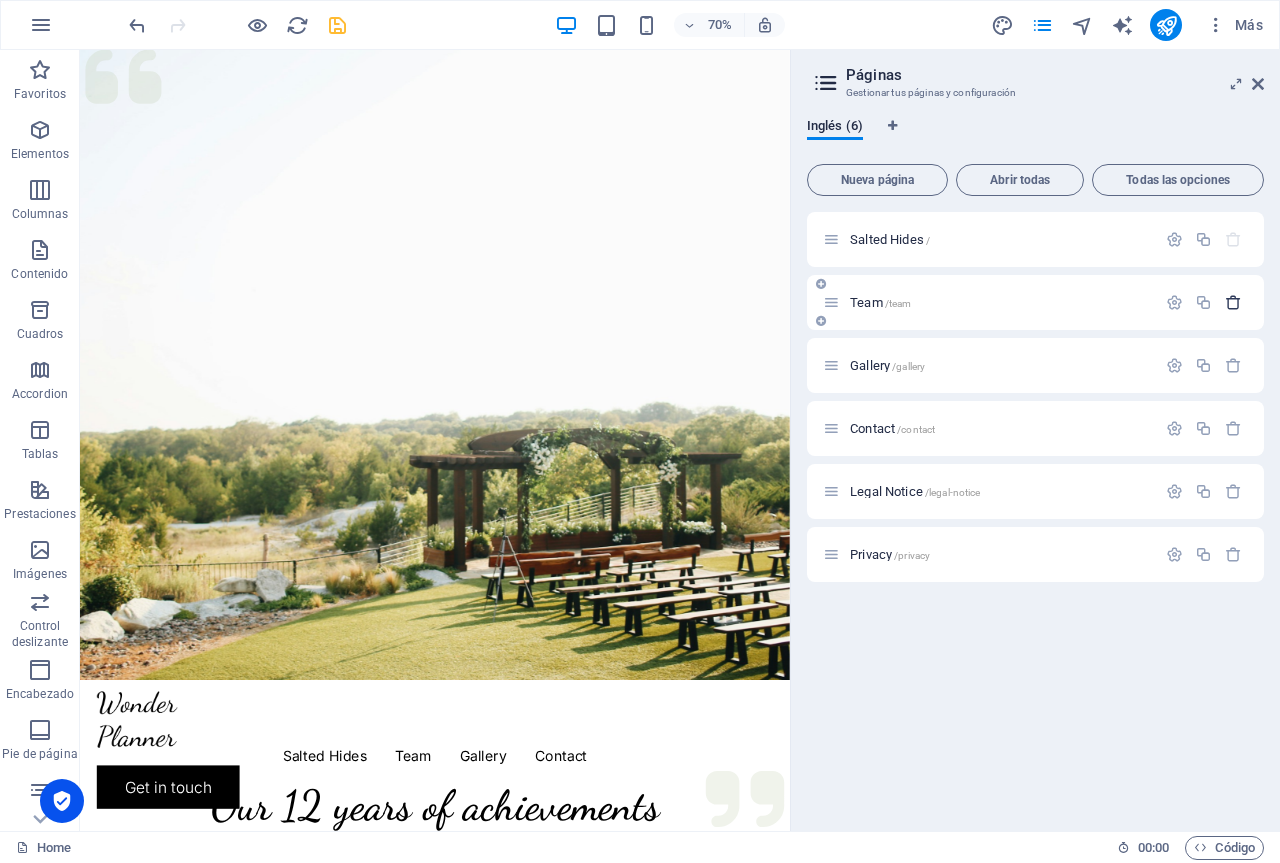 click at bounding box center (1233, 302) 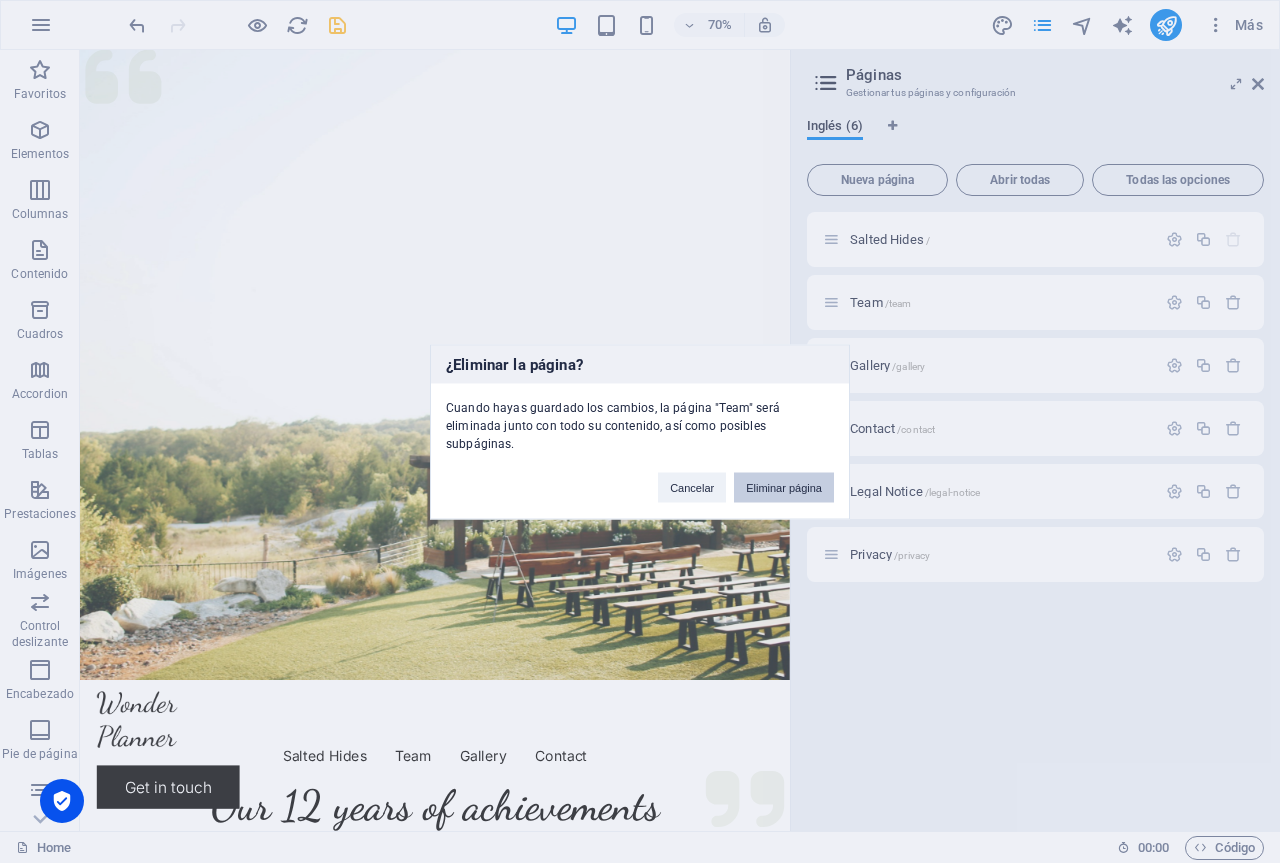 click on "Eliminar página" at bounding box center (784, 487) 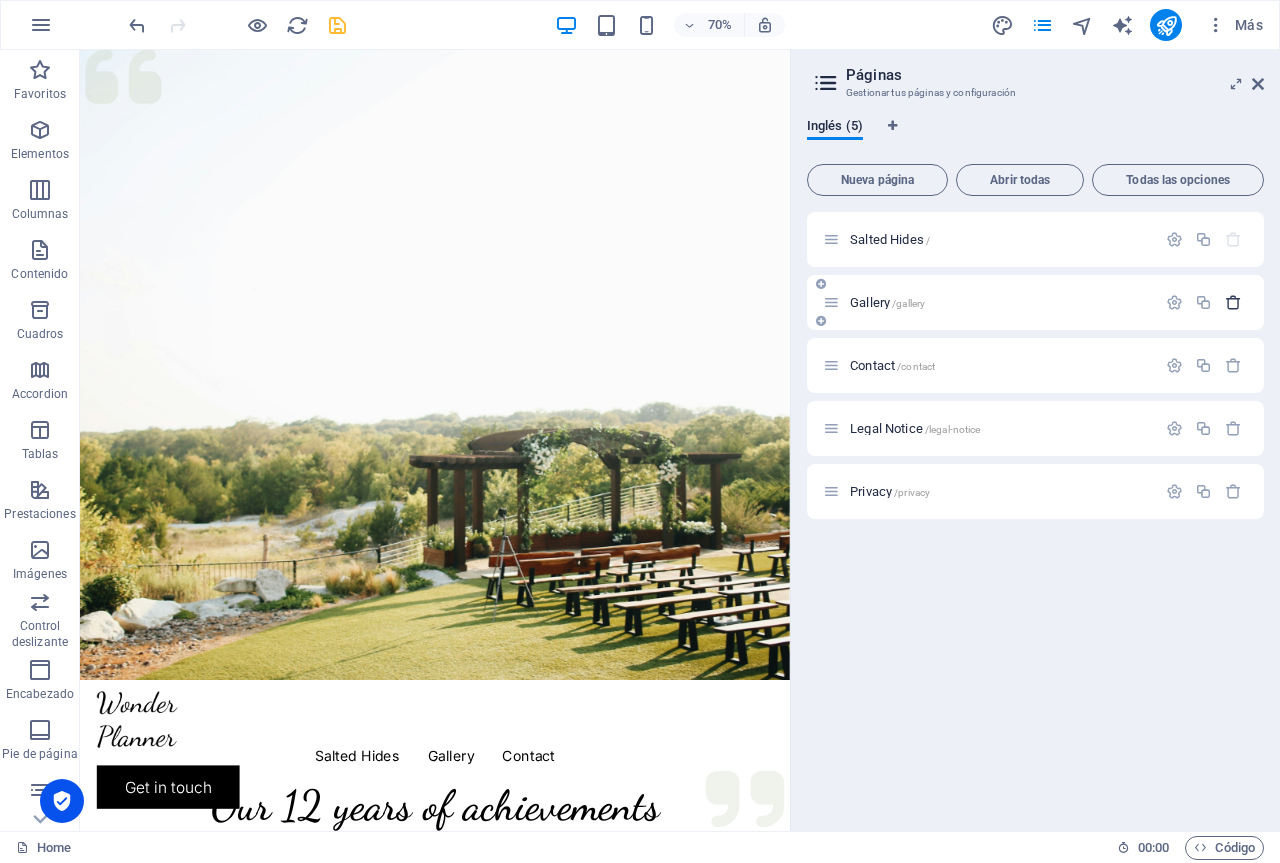 click at bounding box center (1233, 302) 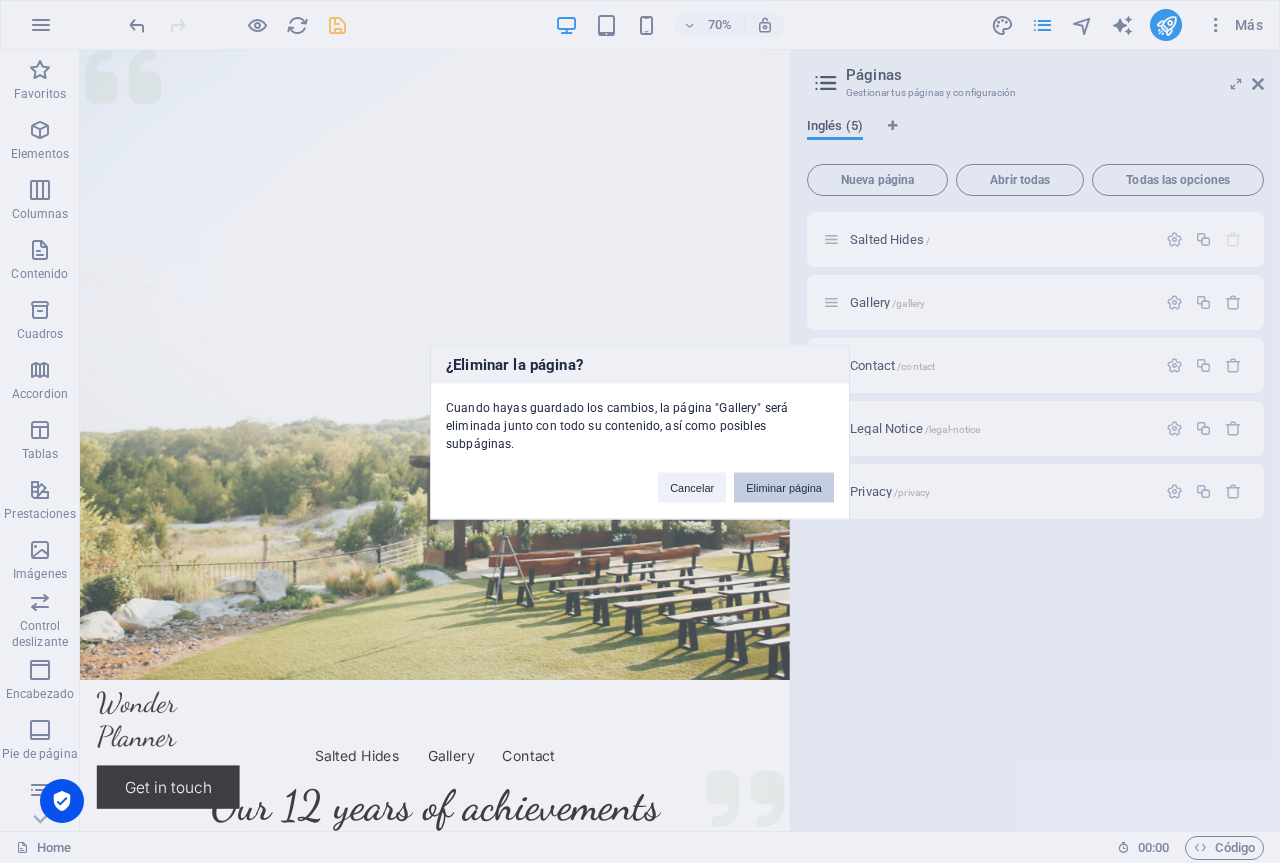 click on "Eliminar página" at bounding box center [784, 487] 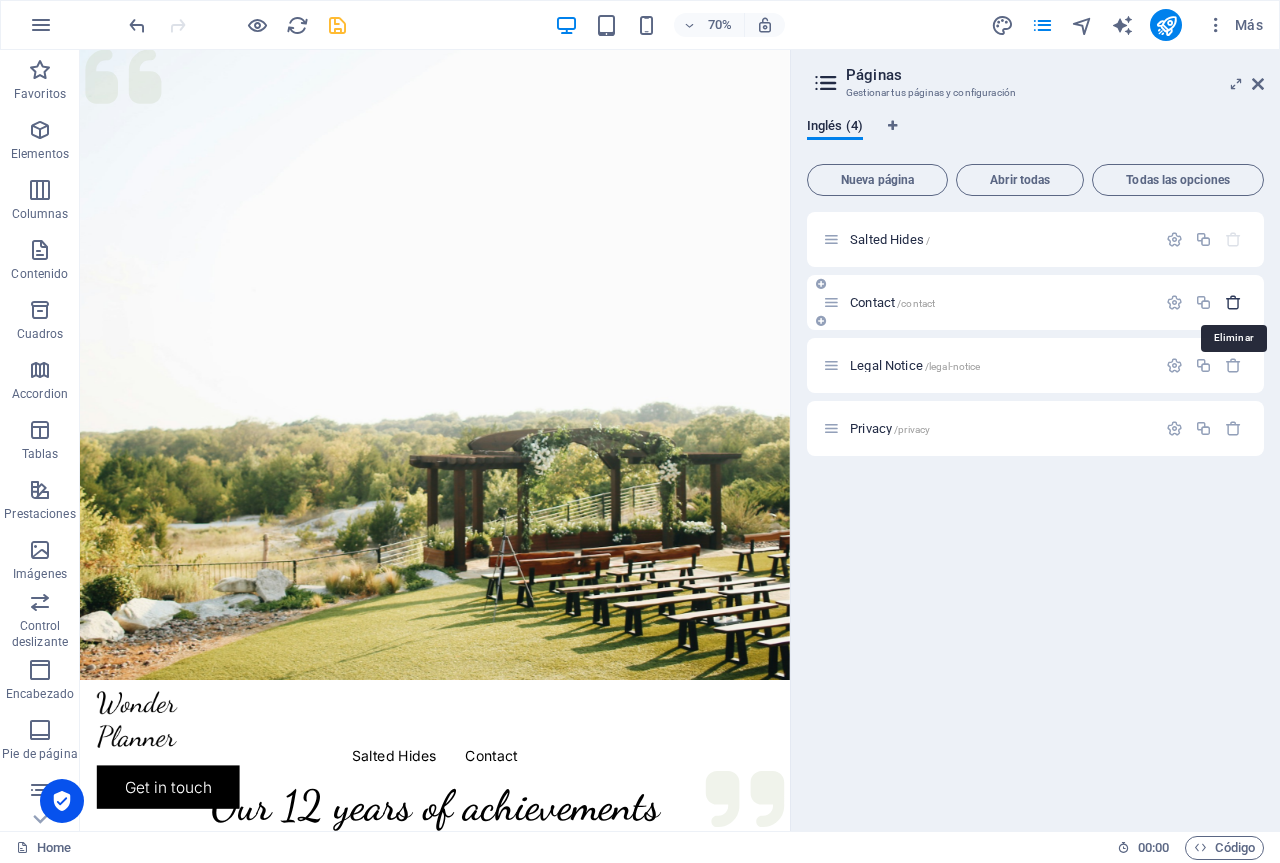 click at bounding box center (1233, 302) 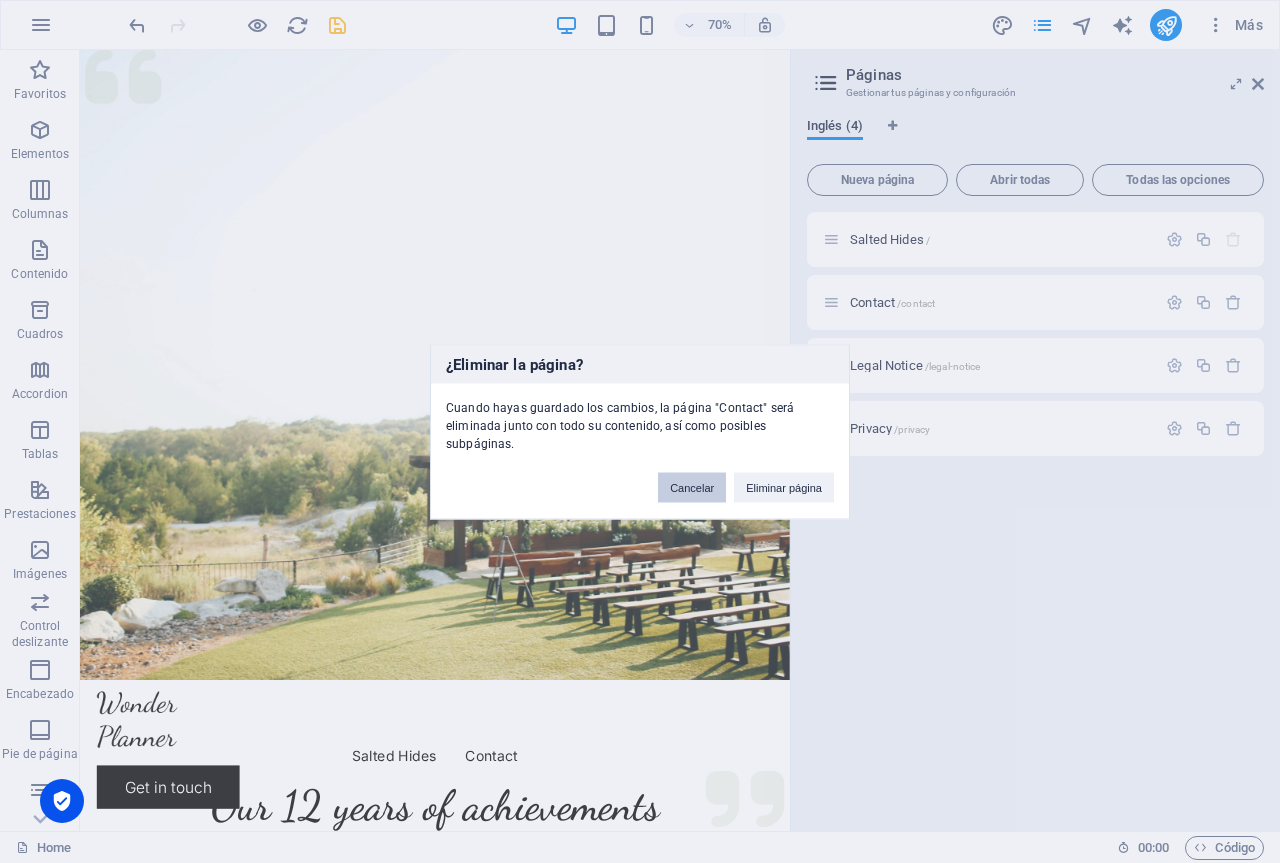 click on "Cancelar" at bounding box center (692, 487) 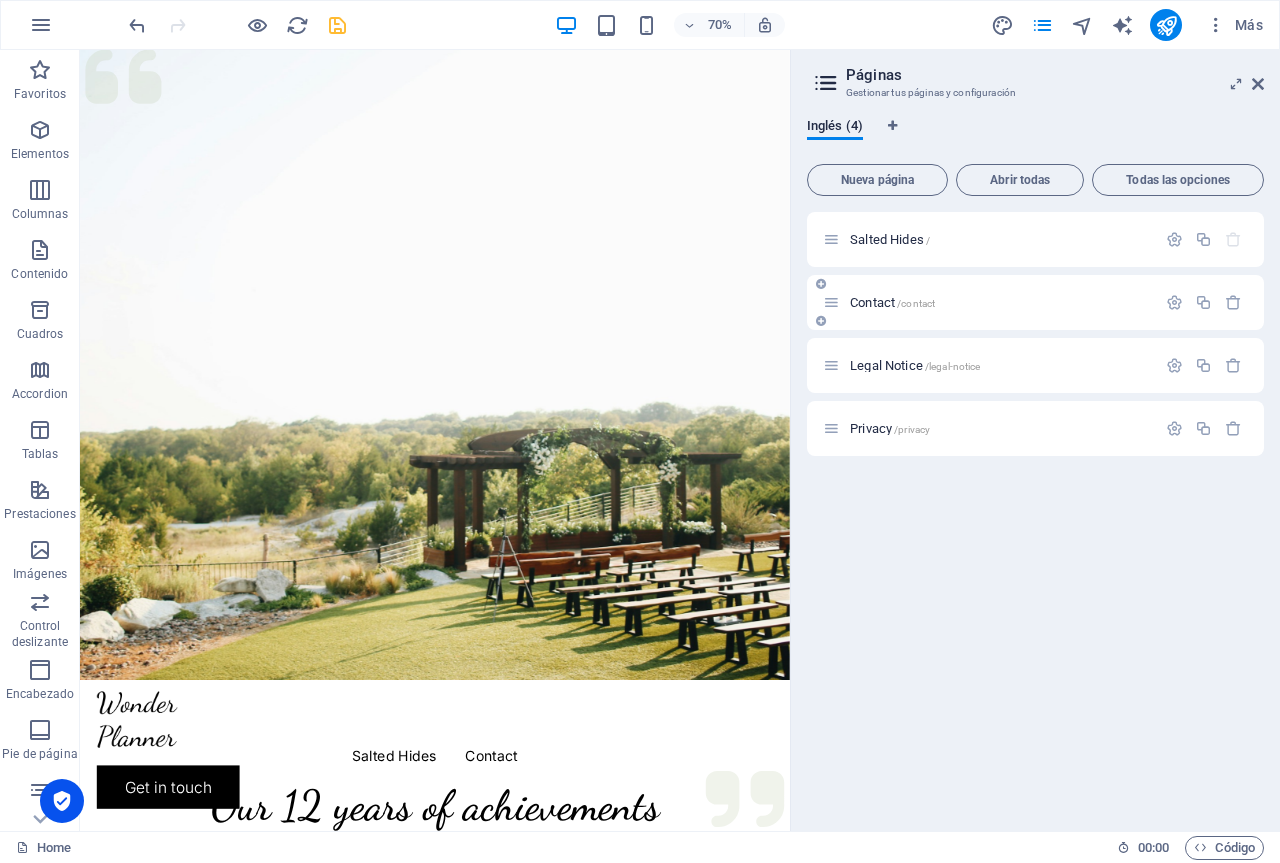 click on "Contact /contact" at bounding box center [1000, 302] 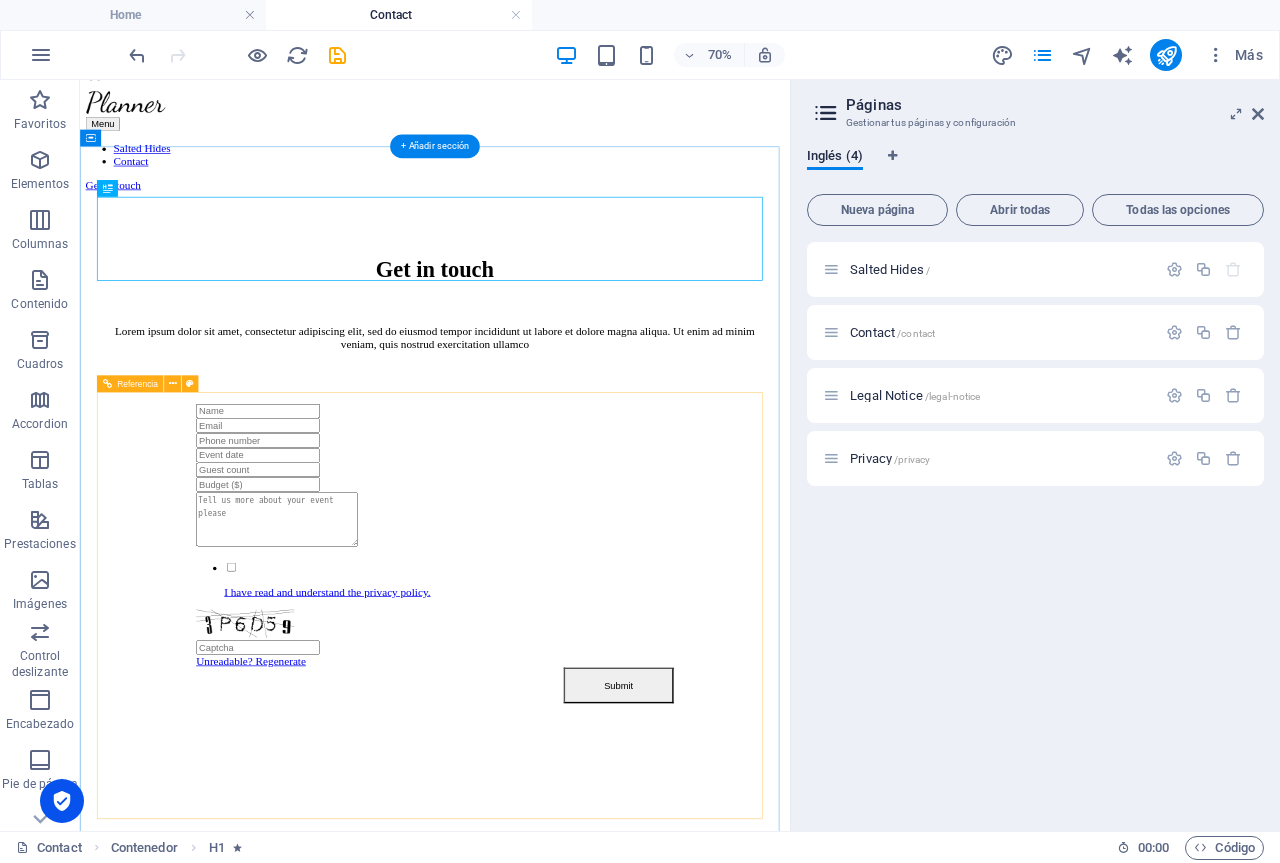scroll, scrollTop: 67, scrollLeft: 0, axis: vertical 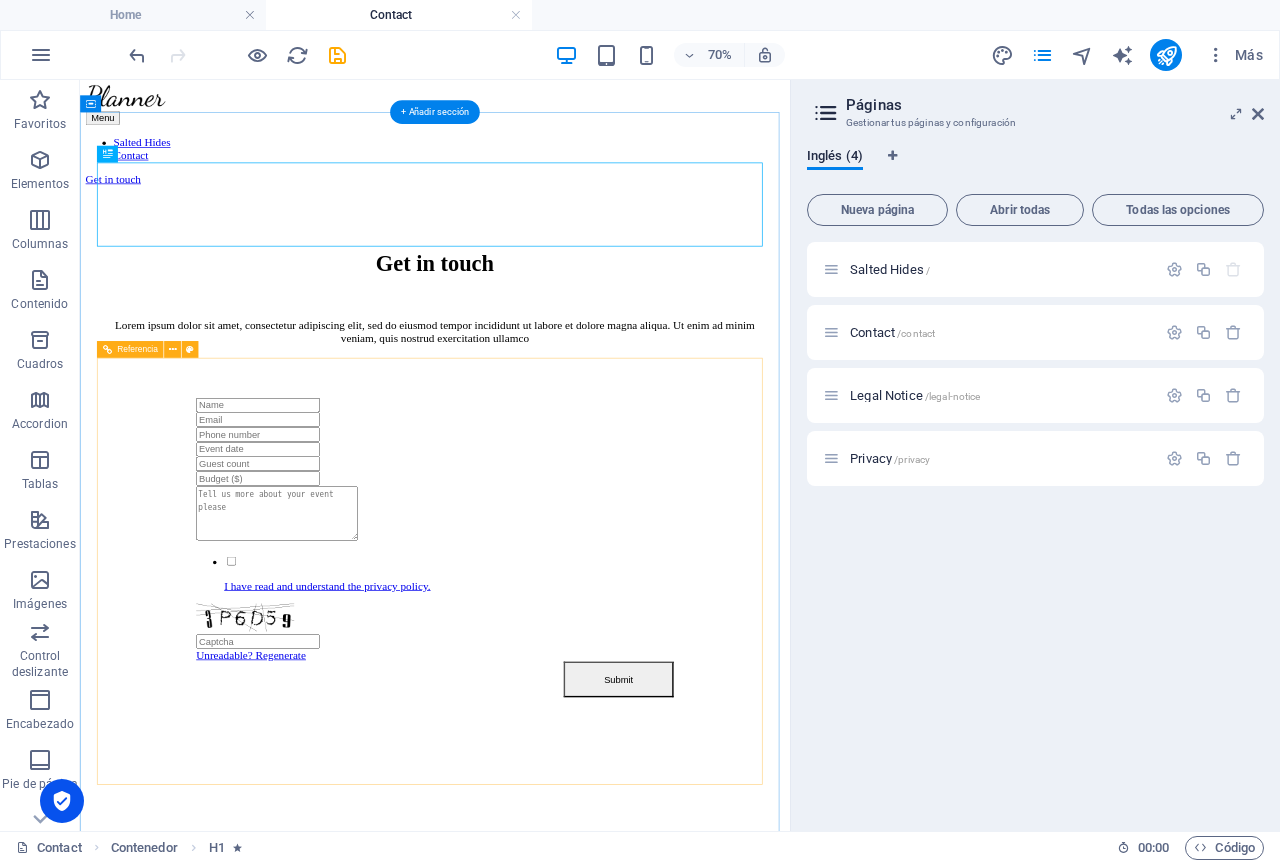 click on "I have read and understand the privacy policy. Unreadable? Regenerate Submit" at bounding box center (587, 748) 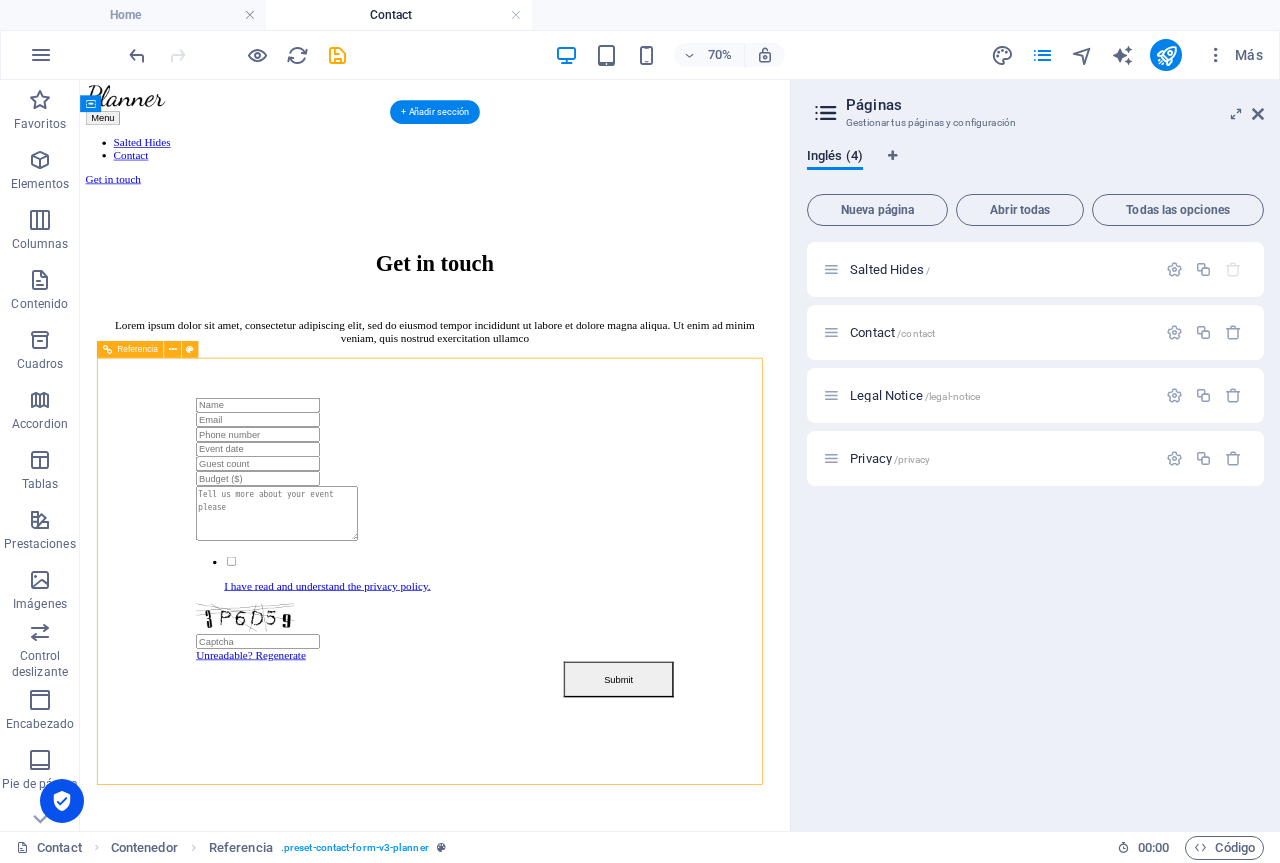 click on "I have read and understand the privacy policy. Unreadable? Regenerate Submit" at bounding box center (587, 748) 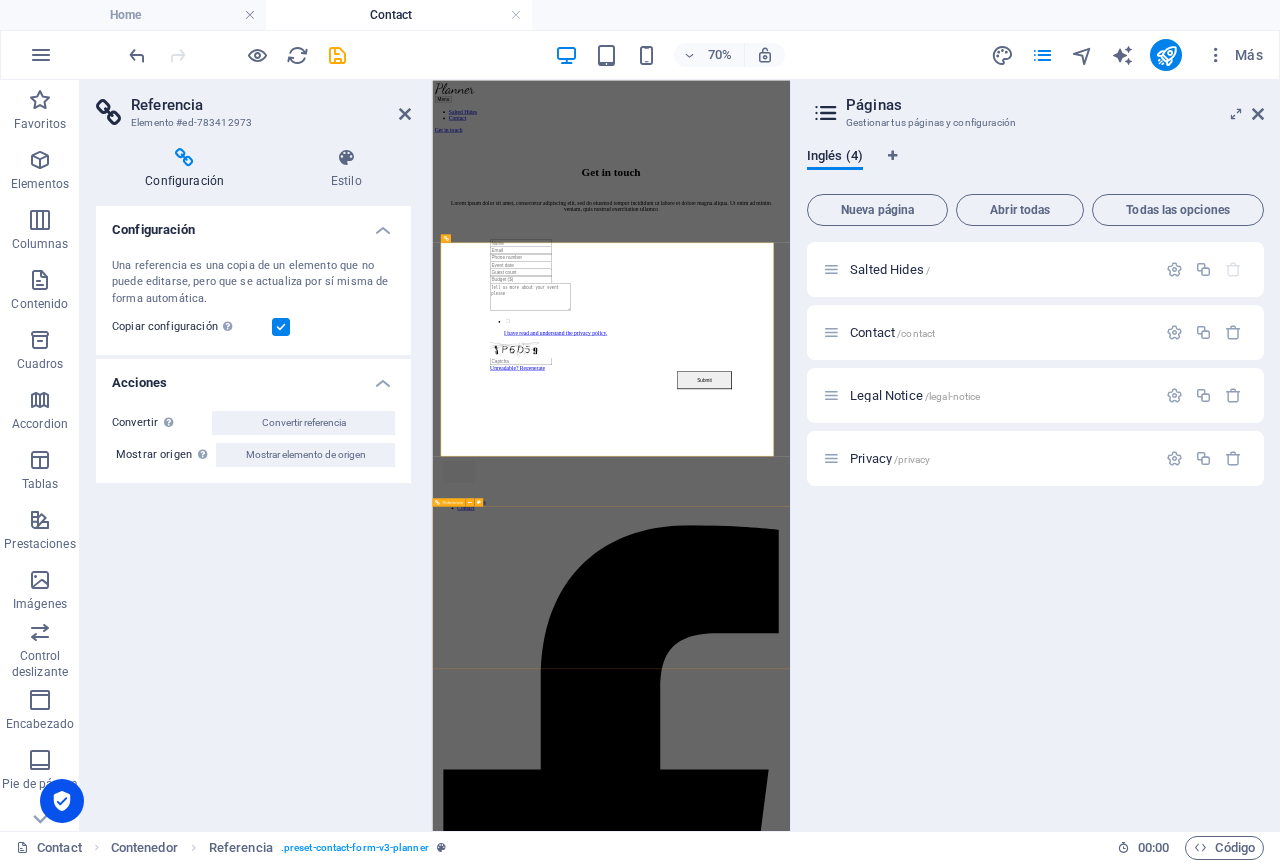 scroll, scrollTop: 0, scrollLeft: 0, axis: both 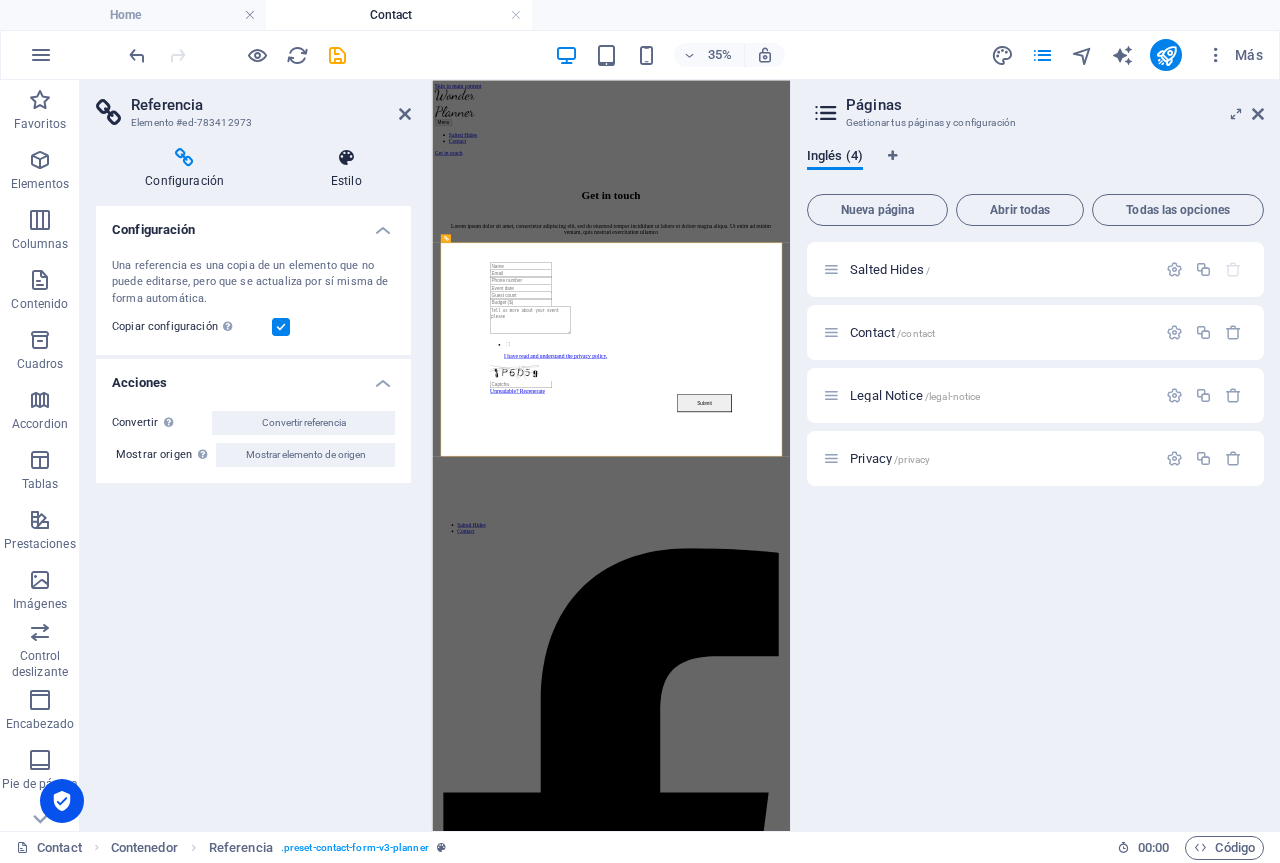 click on "Estilo" at bounding box center (346, 169) 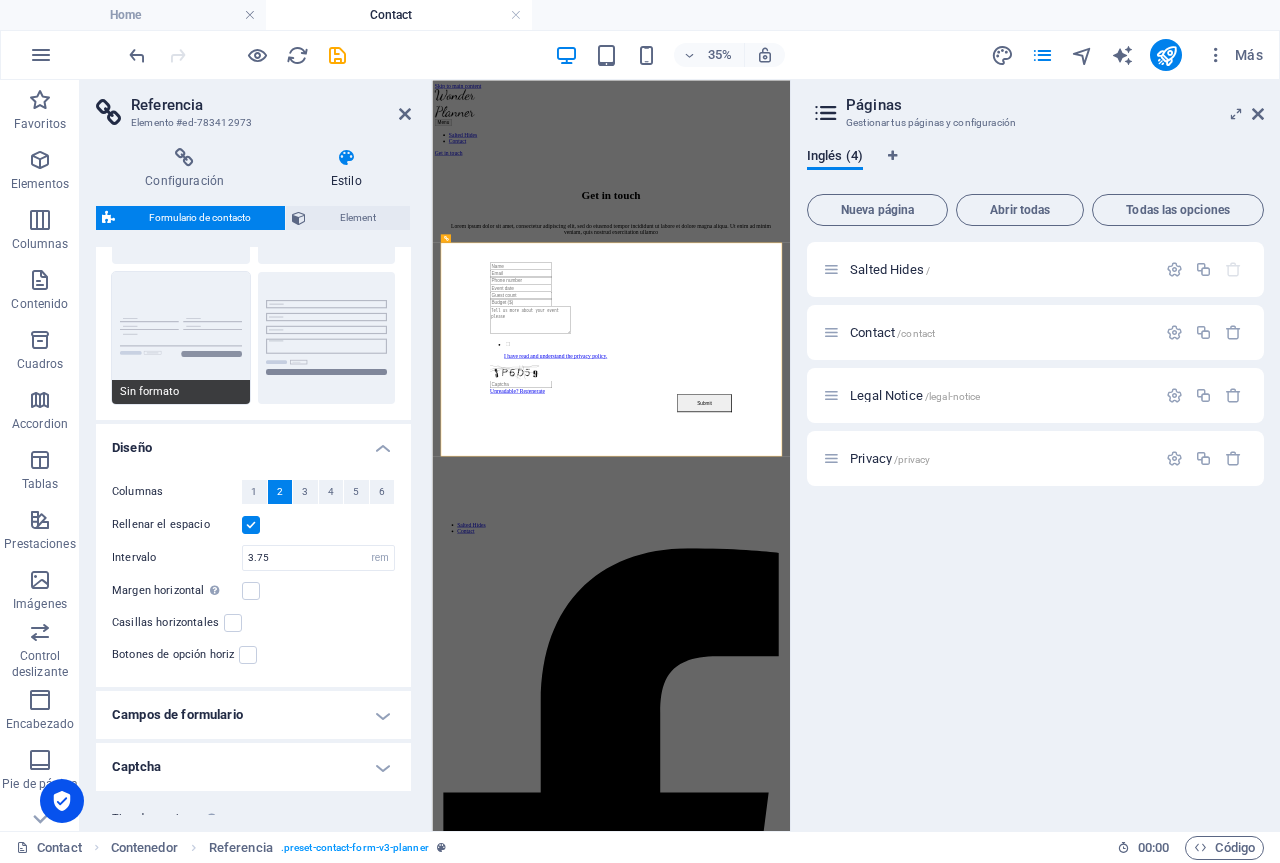 scroll, scrollTop: 223, scrollLeft: 0, axis: vertical 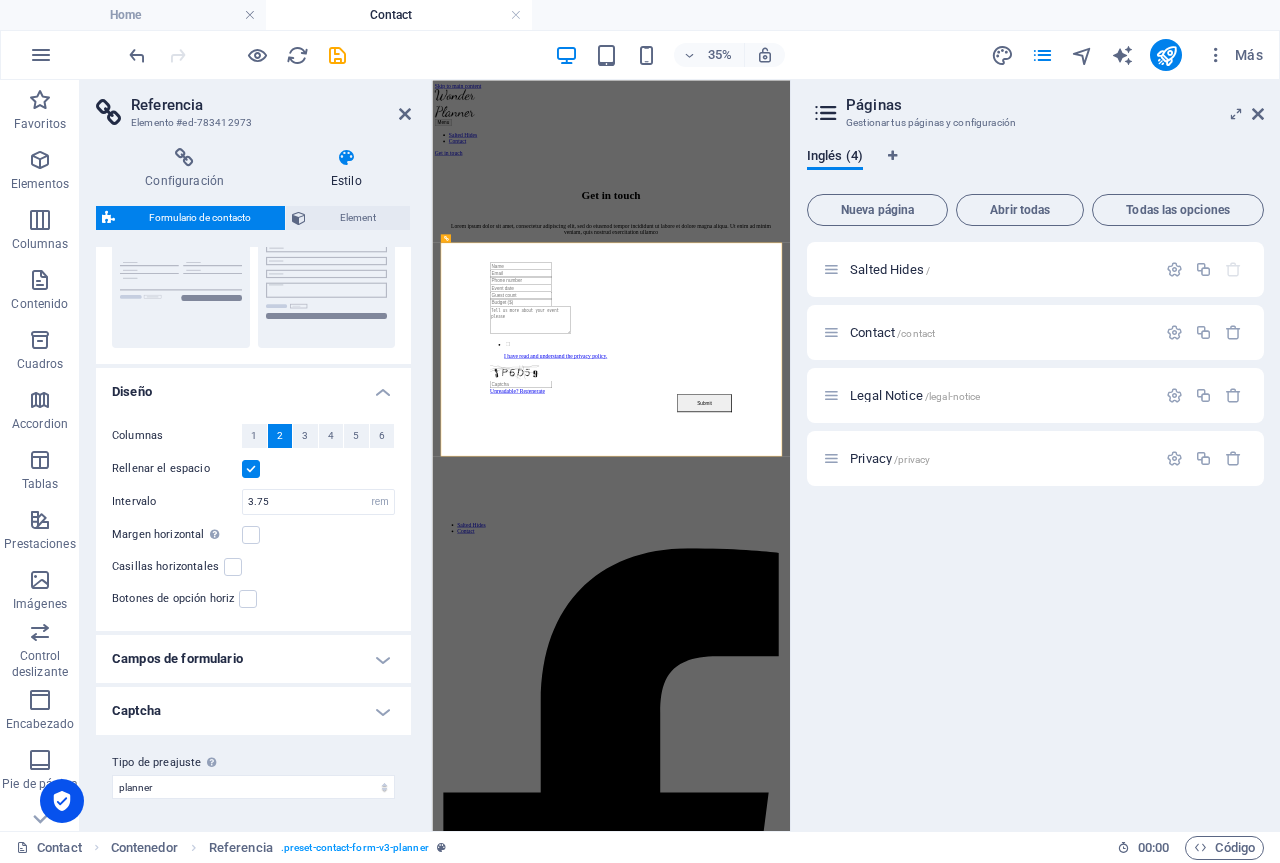 click on "Captcha" at bounding box center [253, 711] 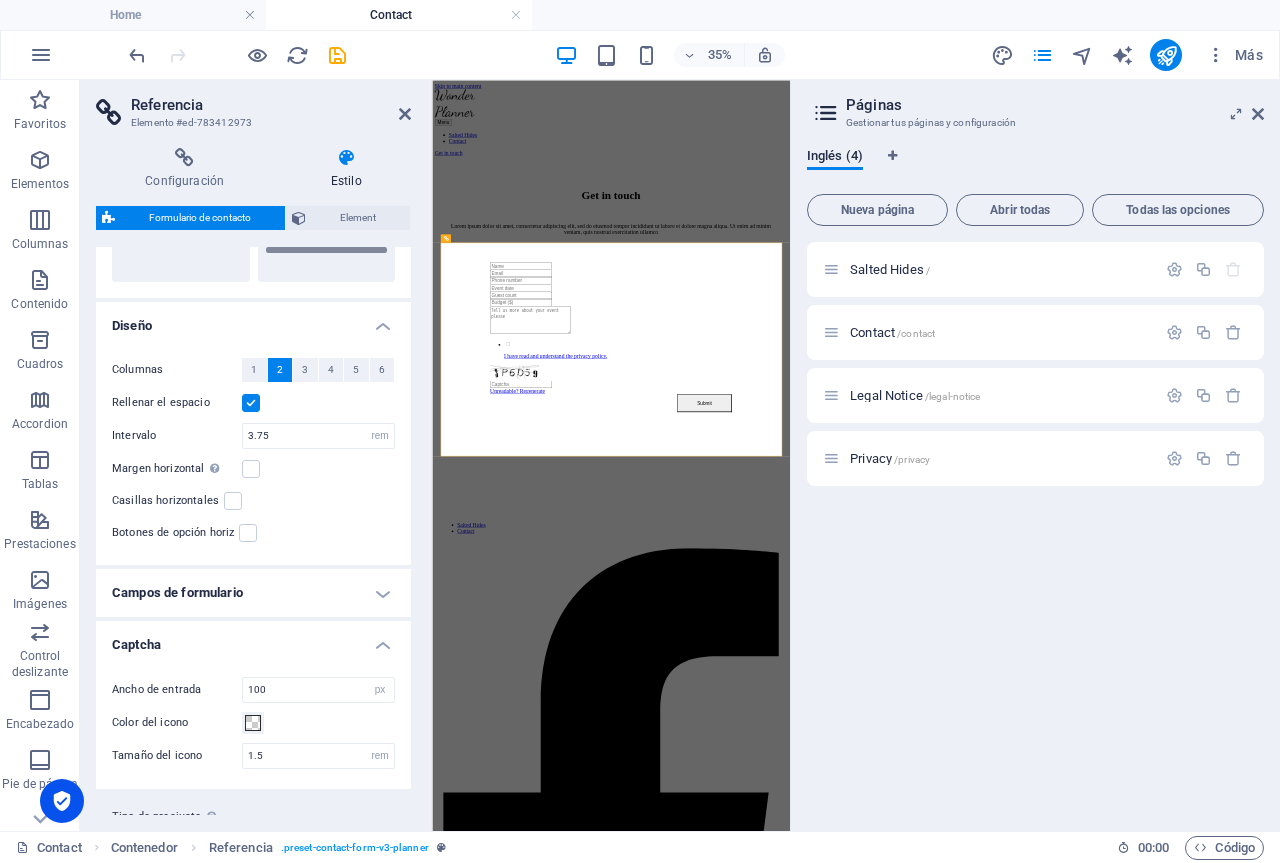 scroll, scrollTop: 290, scrollLeft: 0, axis: vertical 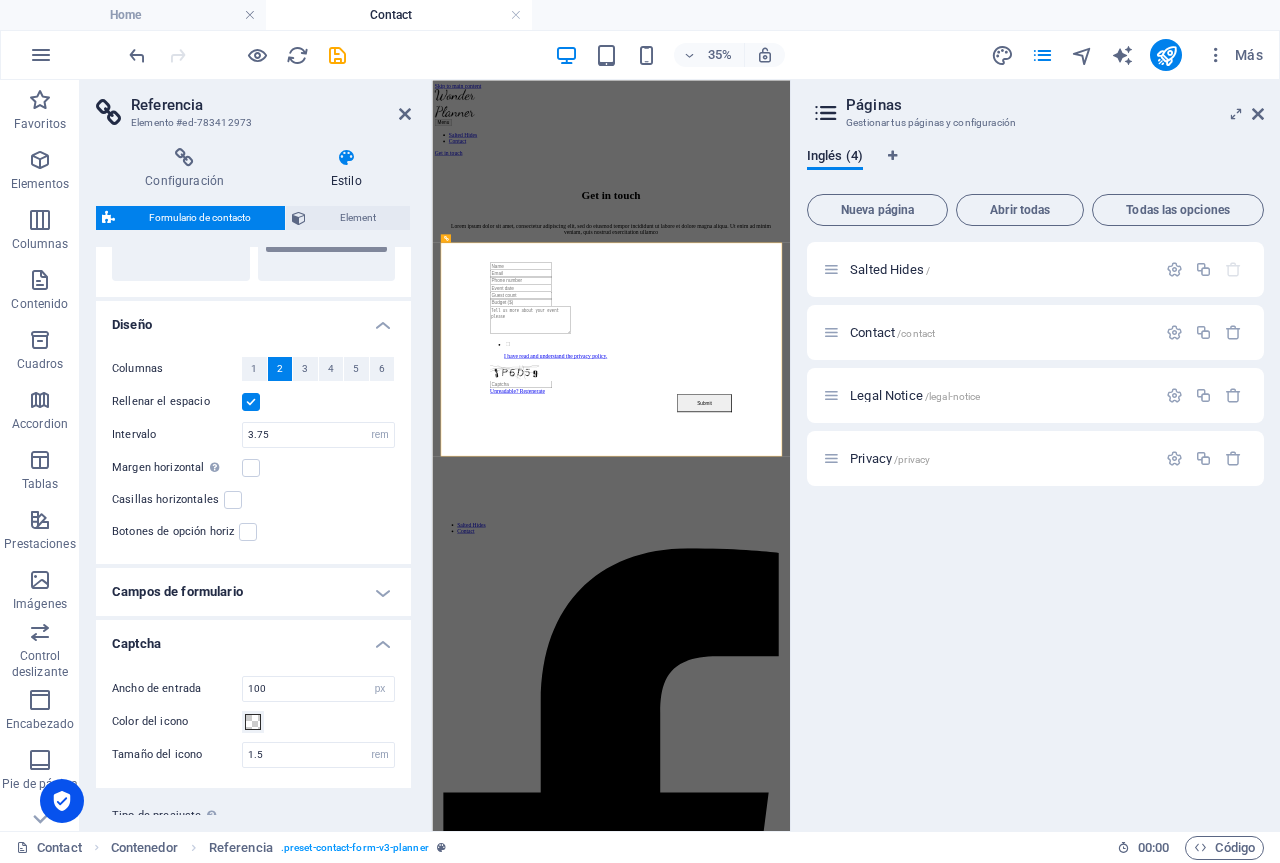 click on "Campos de formulario" at bounding box center (253, 592) 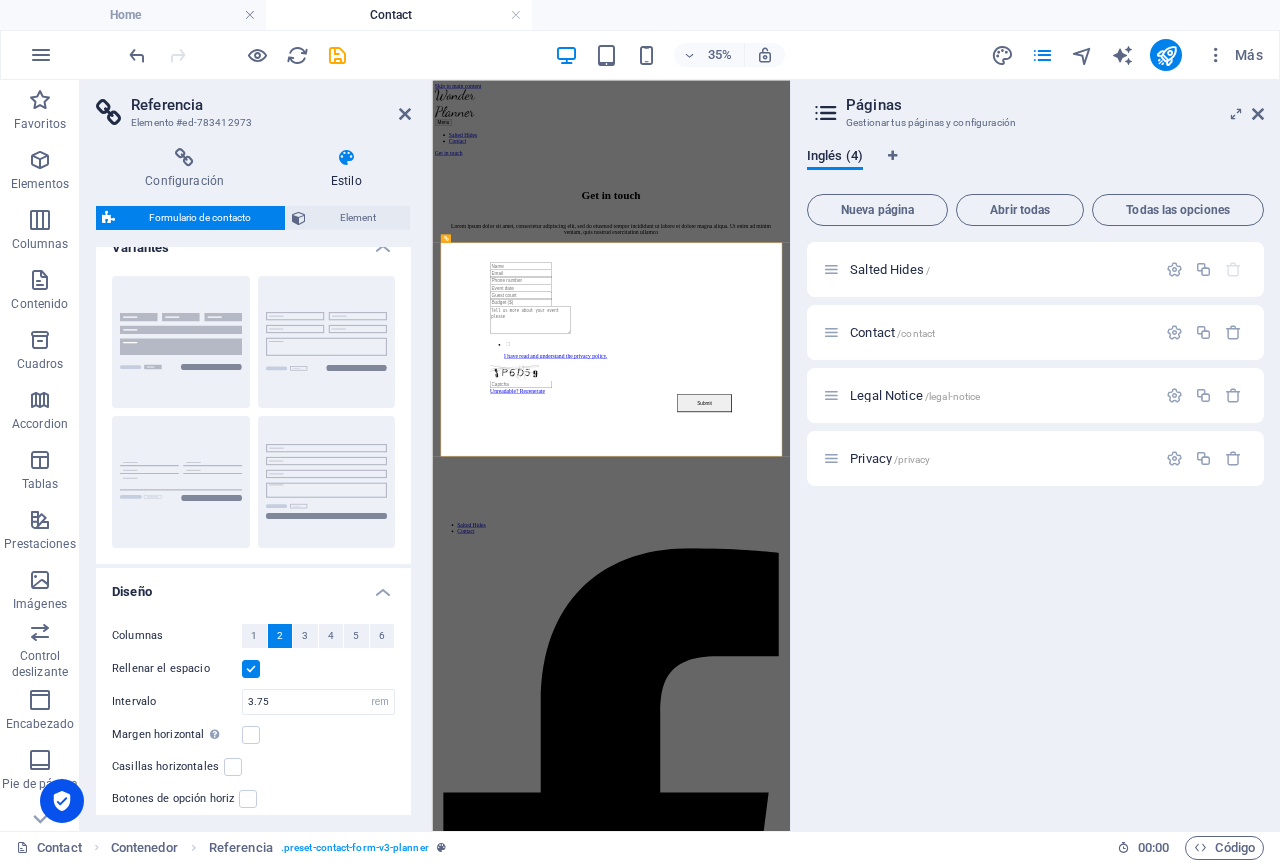 scroll, scrollTop: 0, scrollLeft: 0, axis: both 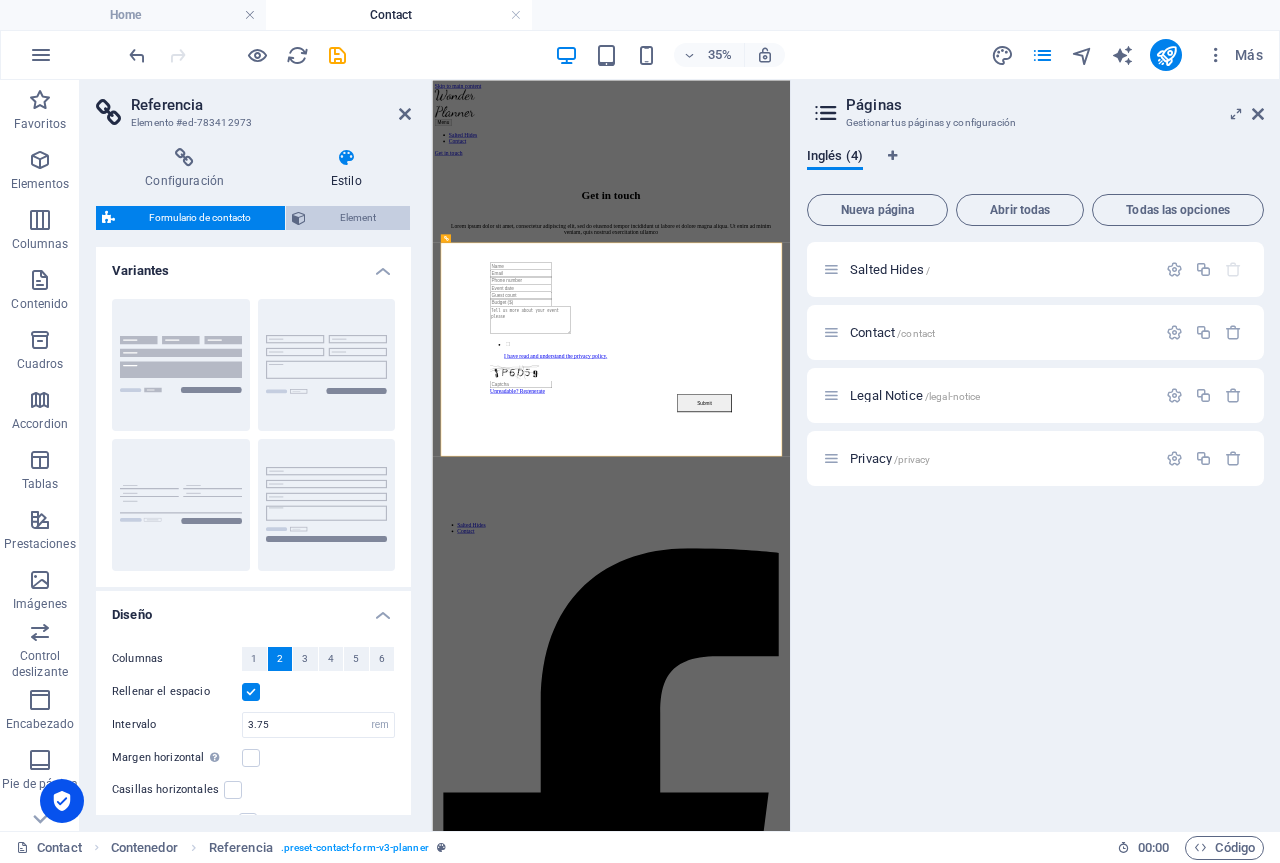 click on "Element" at bounding box center [358, 218] 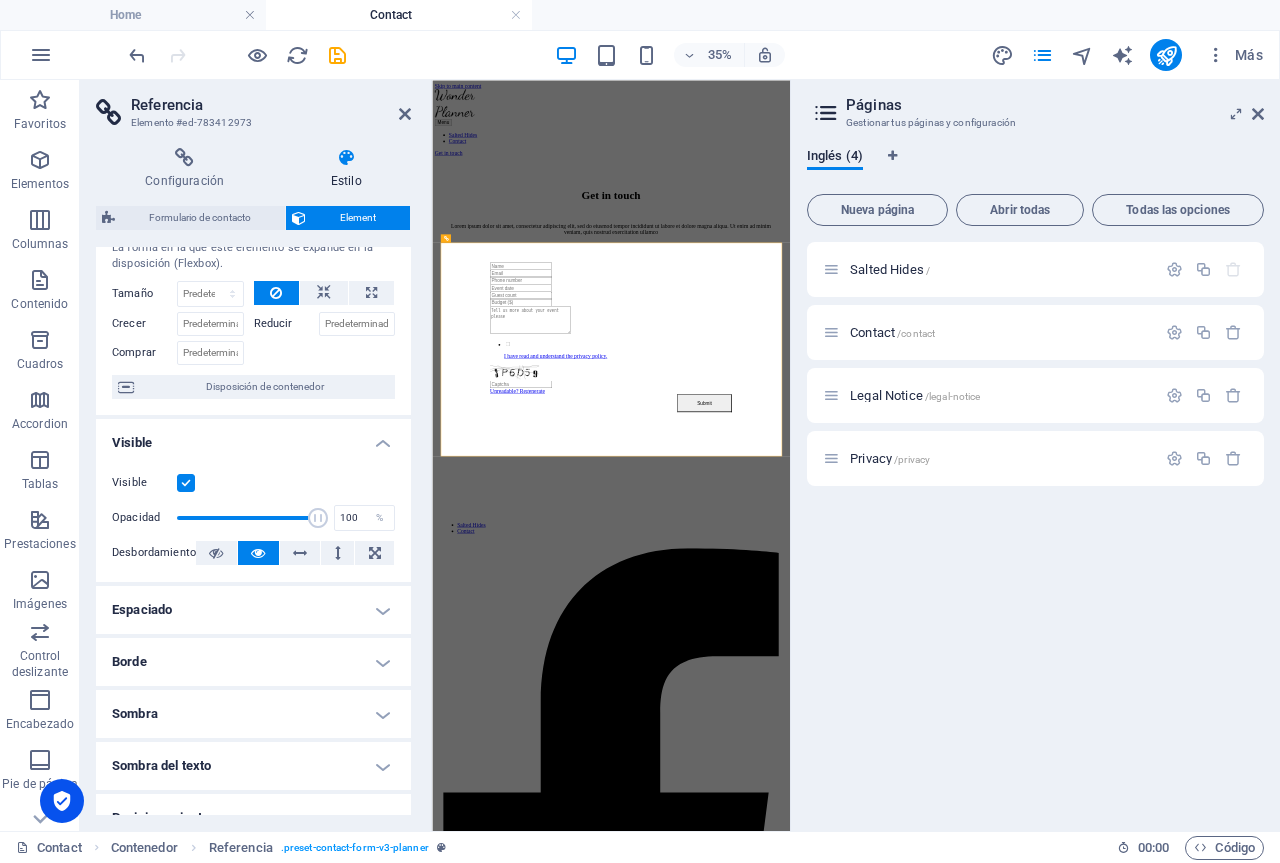 scroll, scrollTop: 0, scrollLeft: 0, axis: both 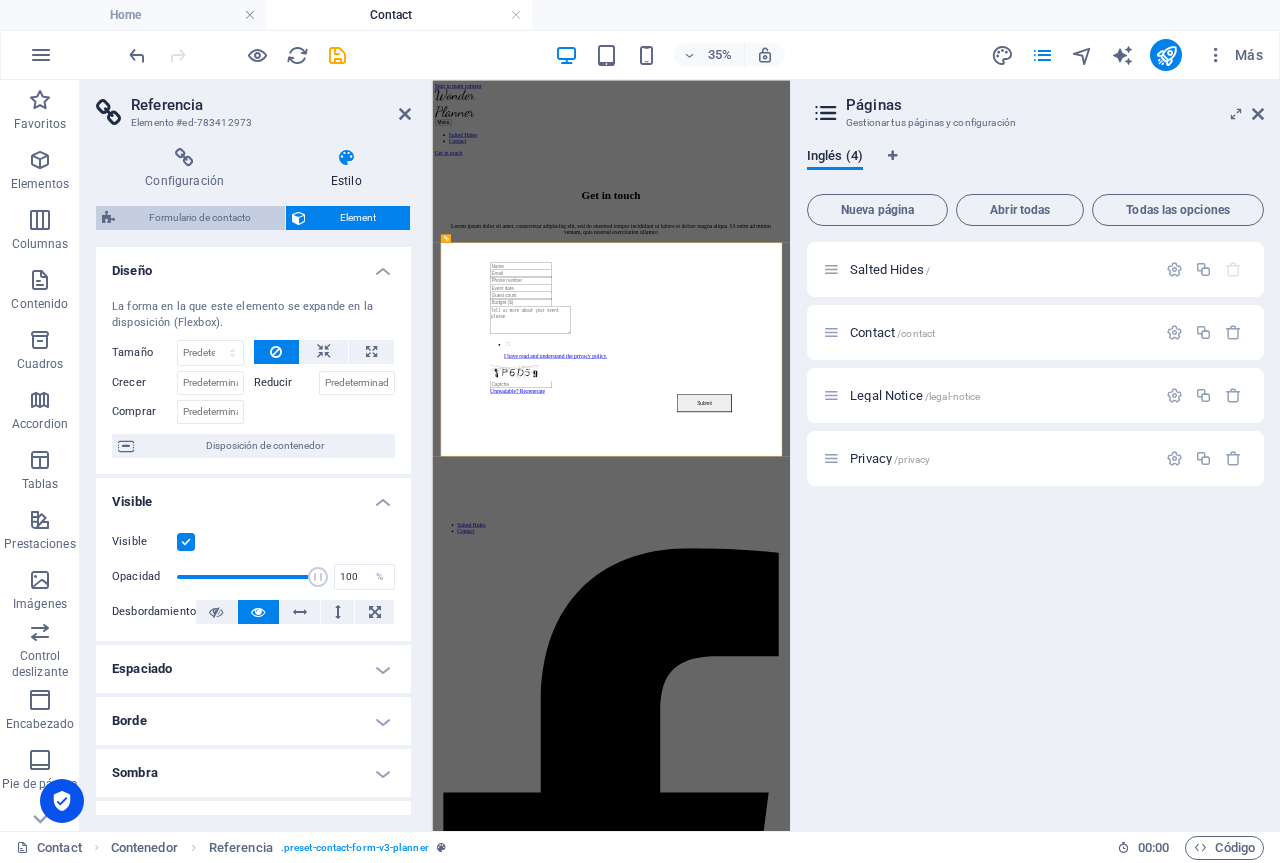 click on "Formulario de contacto" at bounding box center (200, 218) 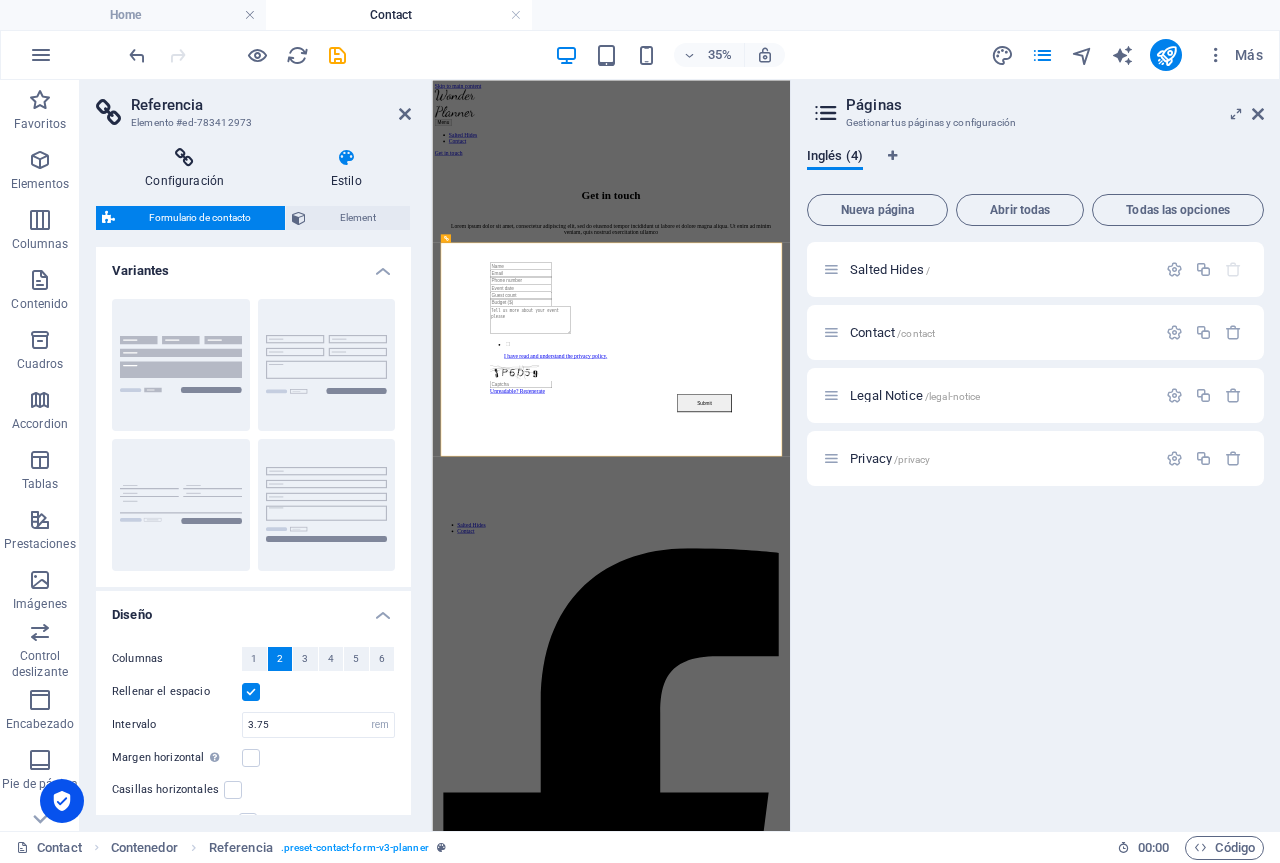 click at bounding box center [184, 158] 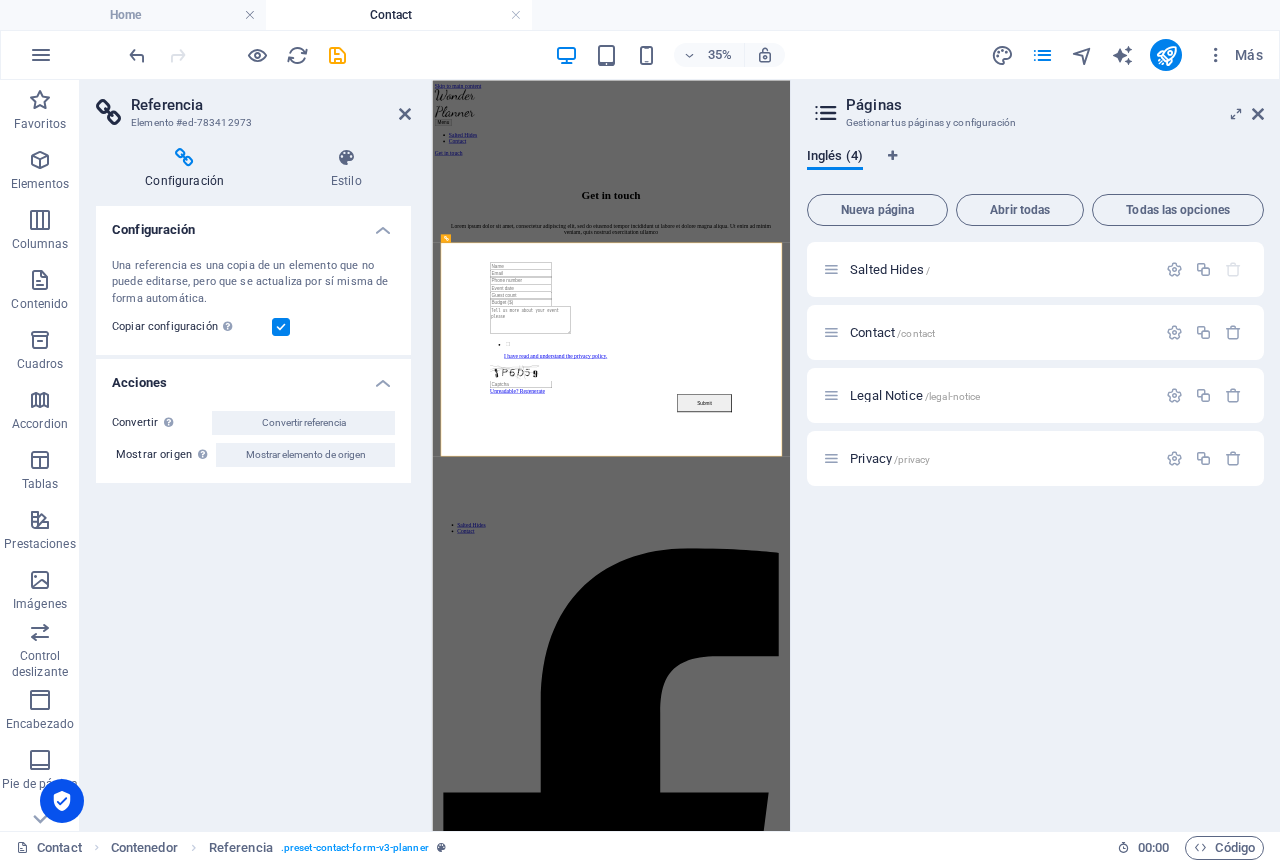 click on "Referencia Elemento #ed-783412973" at bounding box center [253, 106] 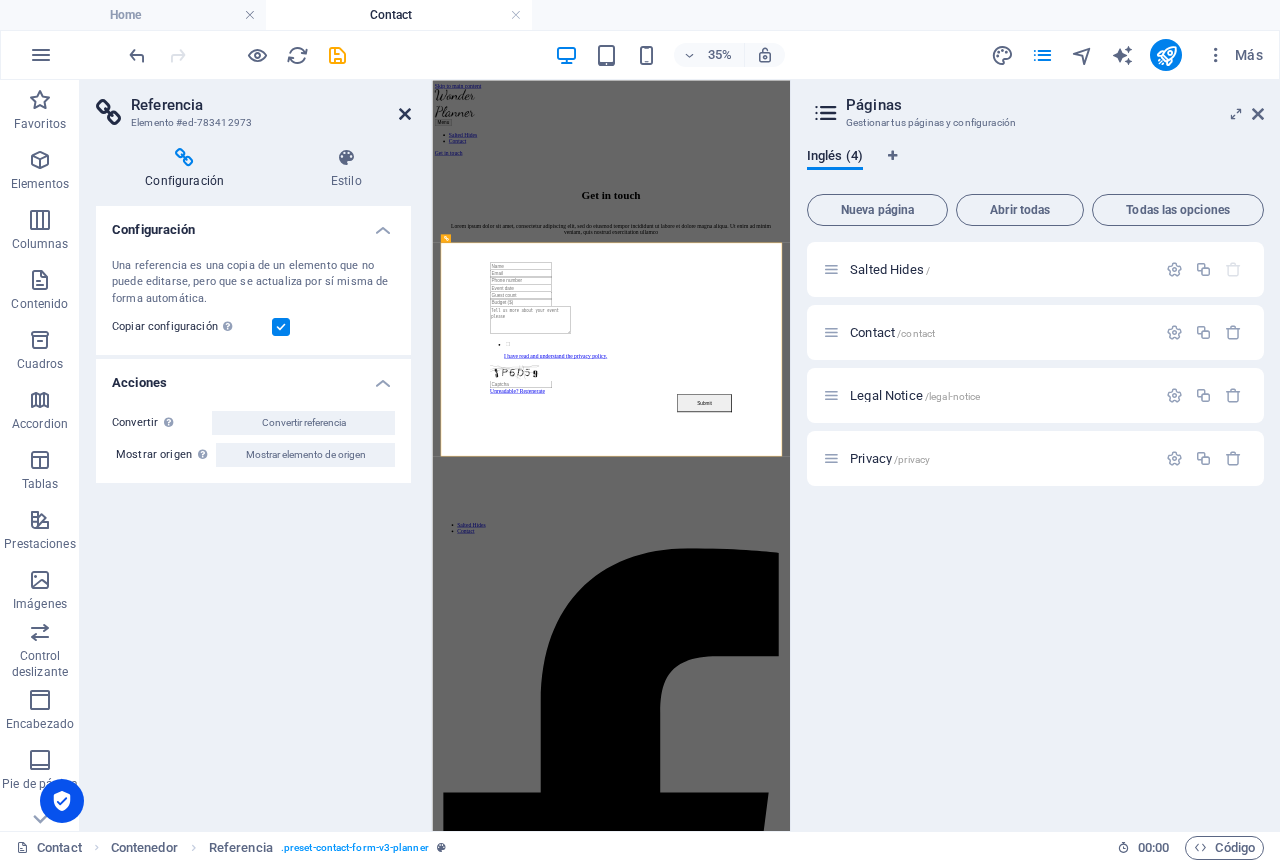 click at bounding box center [405, 114] 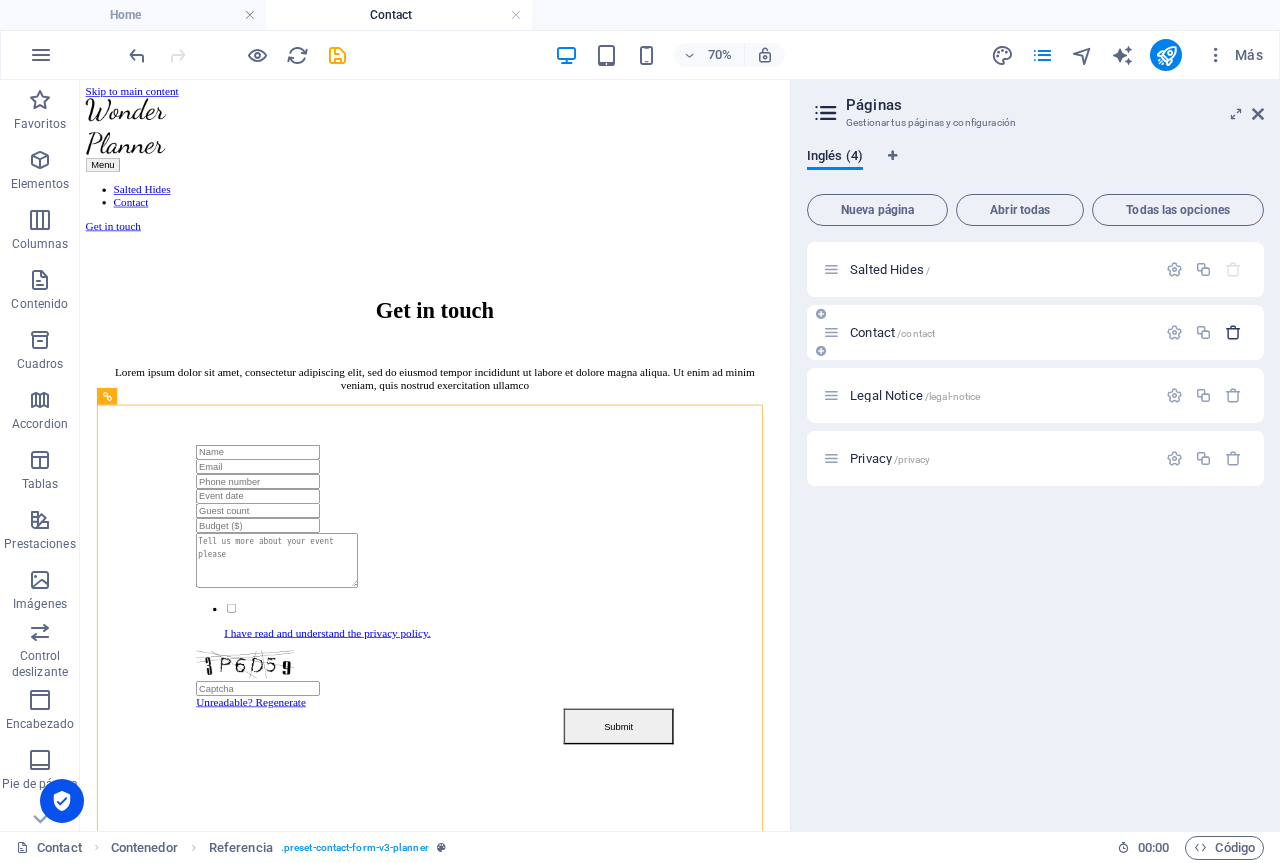 click at bounding box center [1233, 332] 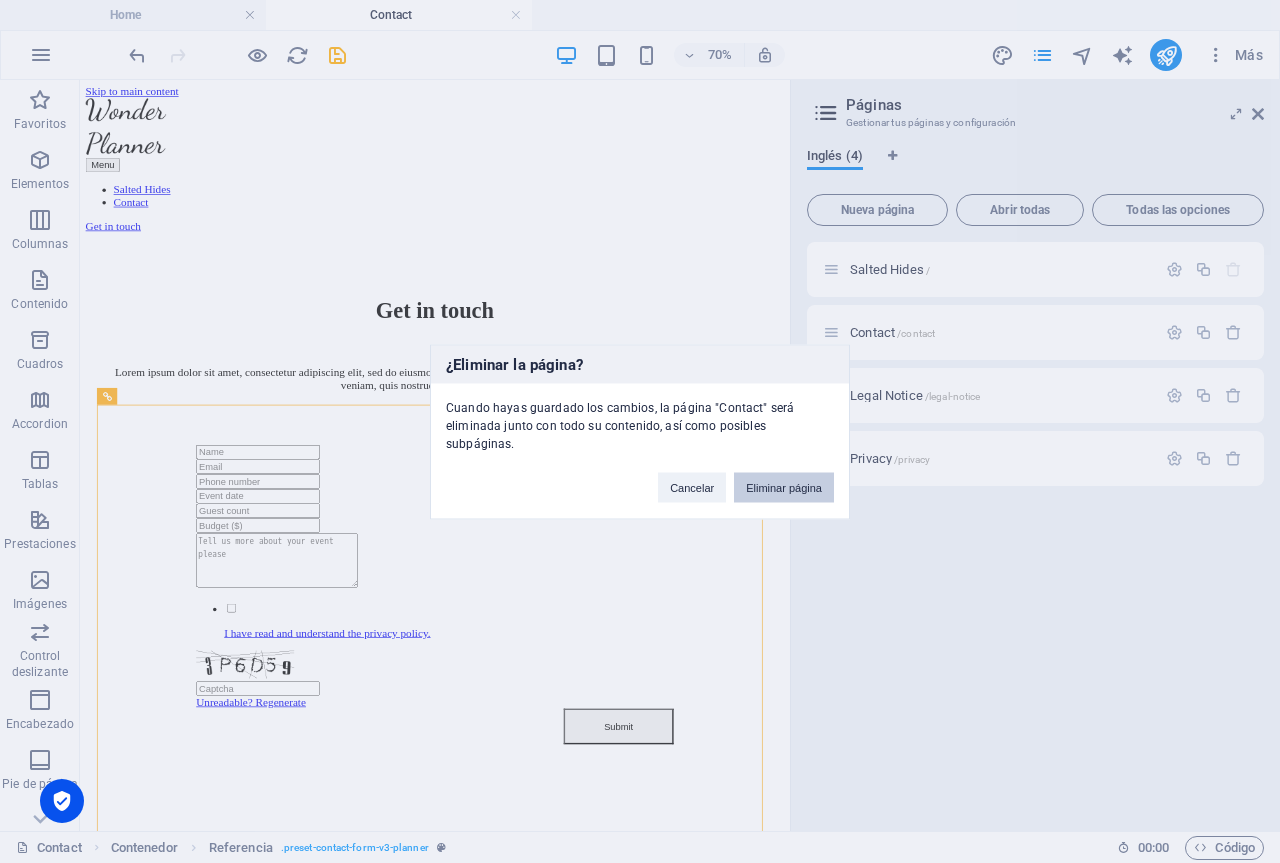 click on "Eliminar página" at bounding box center (784, 487) 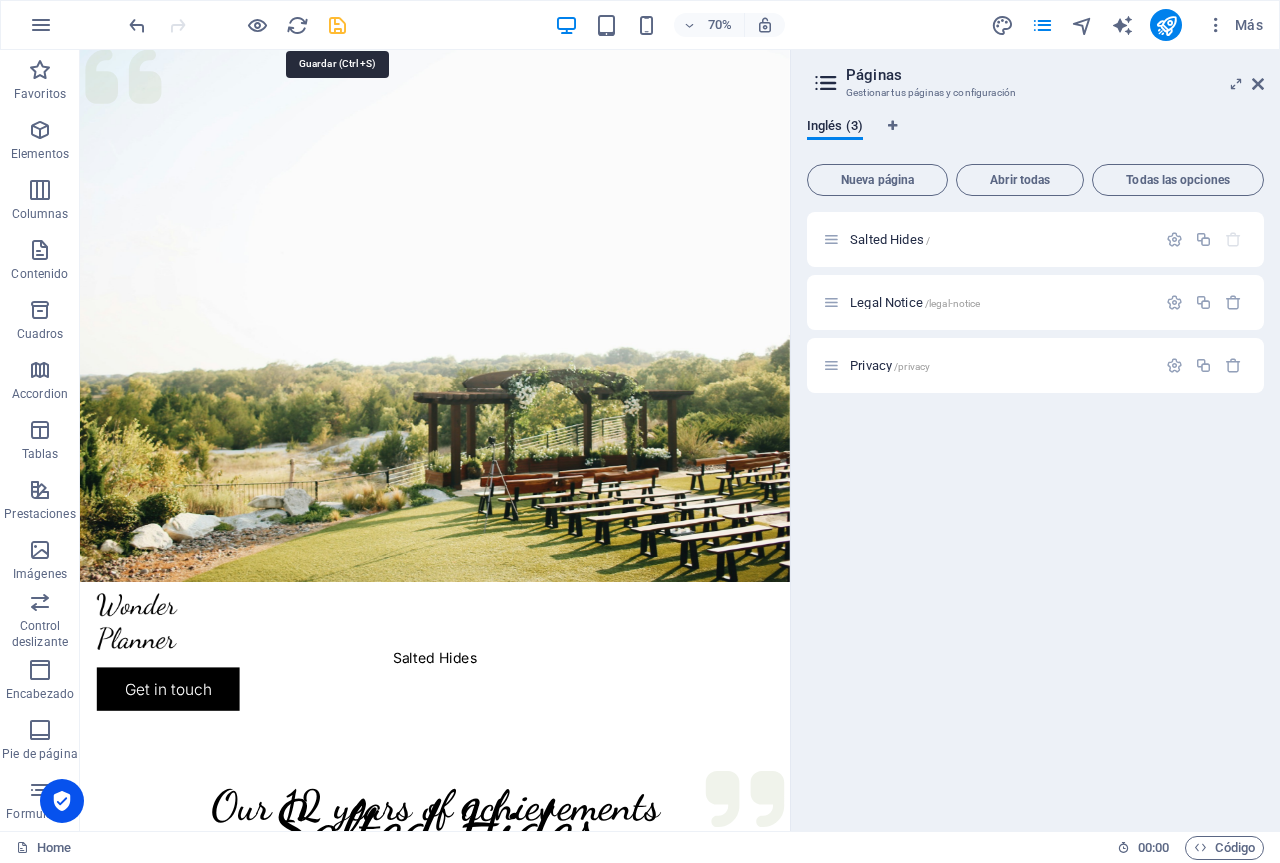 click at bounding box center [337, 25] 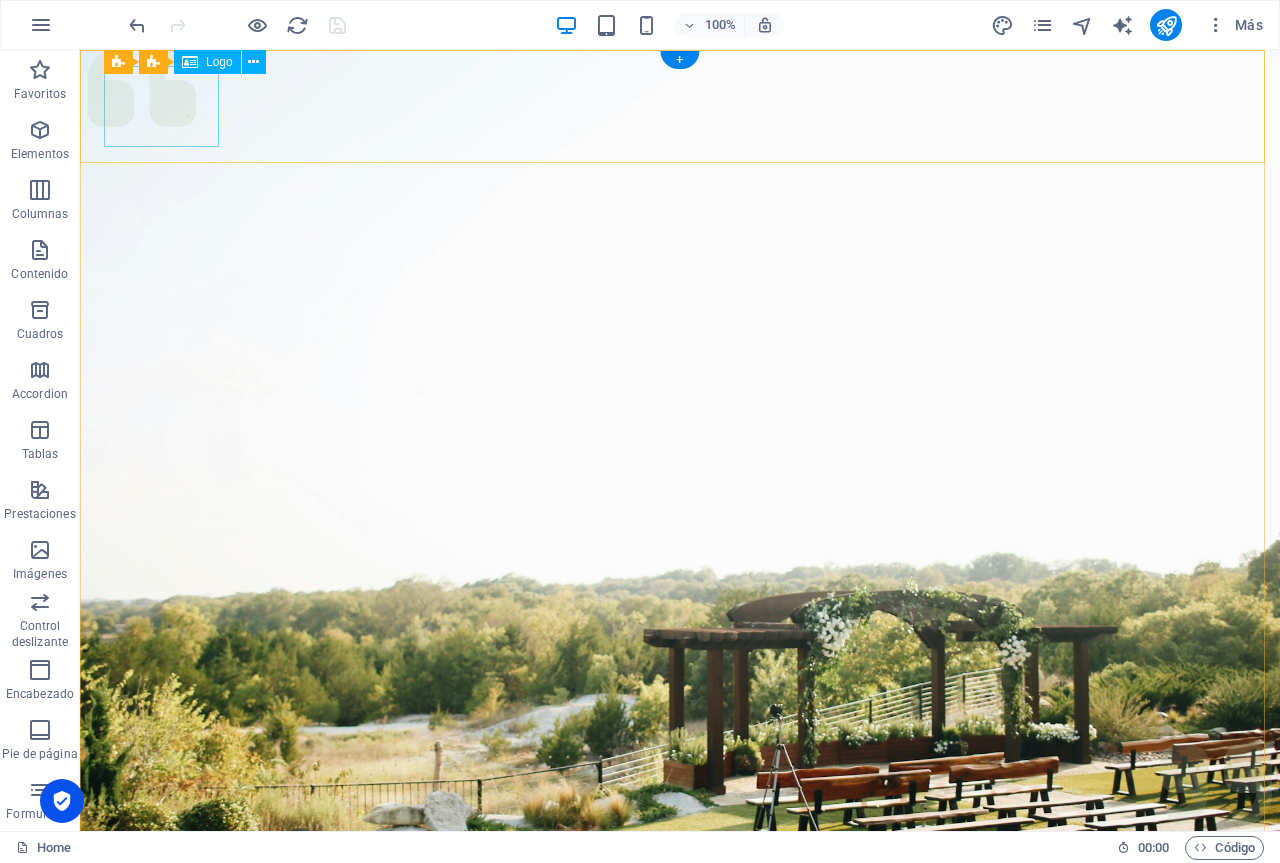 click at bounding box center (680, 1006) 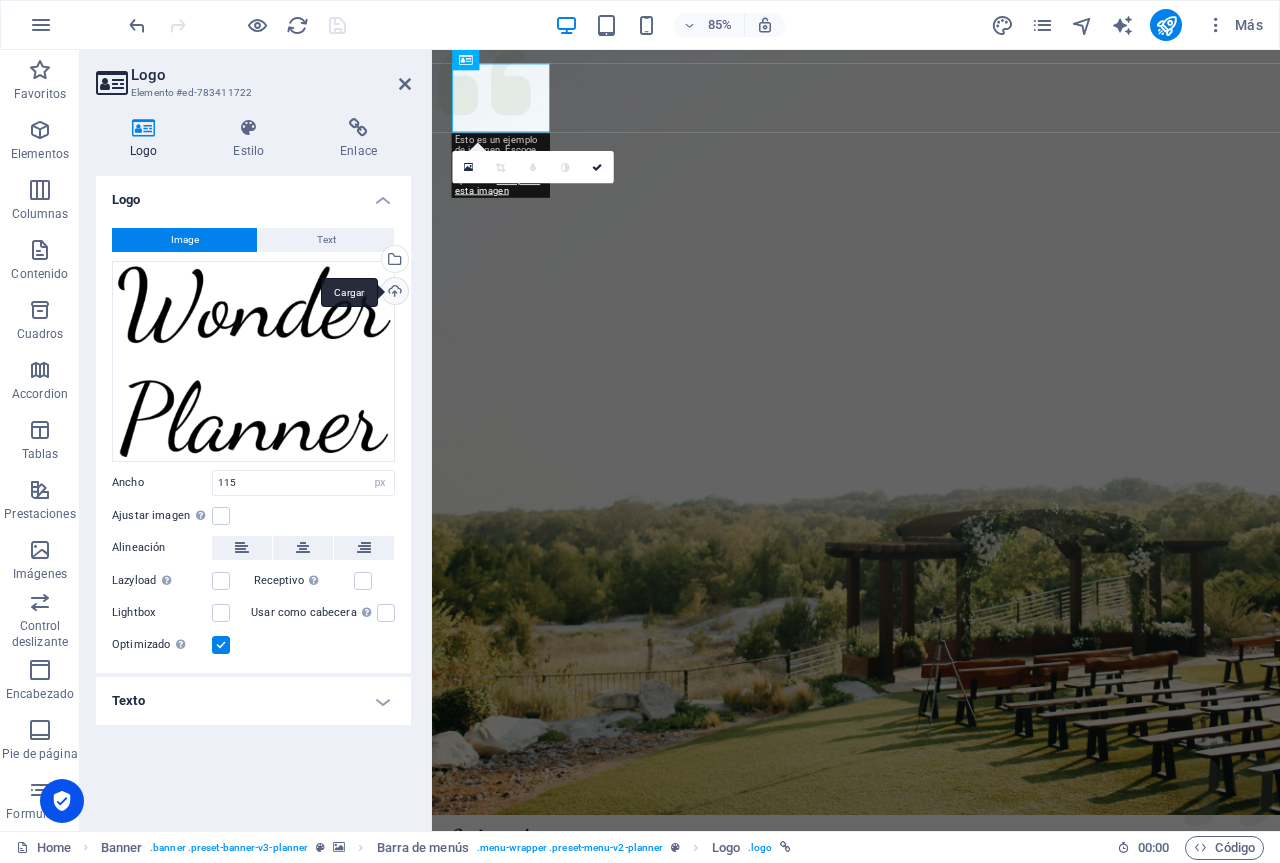 click on "Cargar" at bounding box center (393, 293) 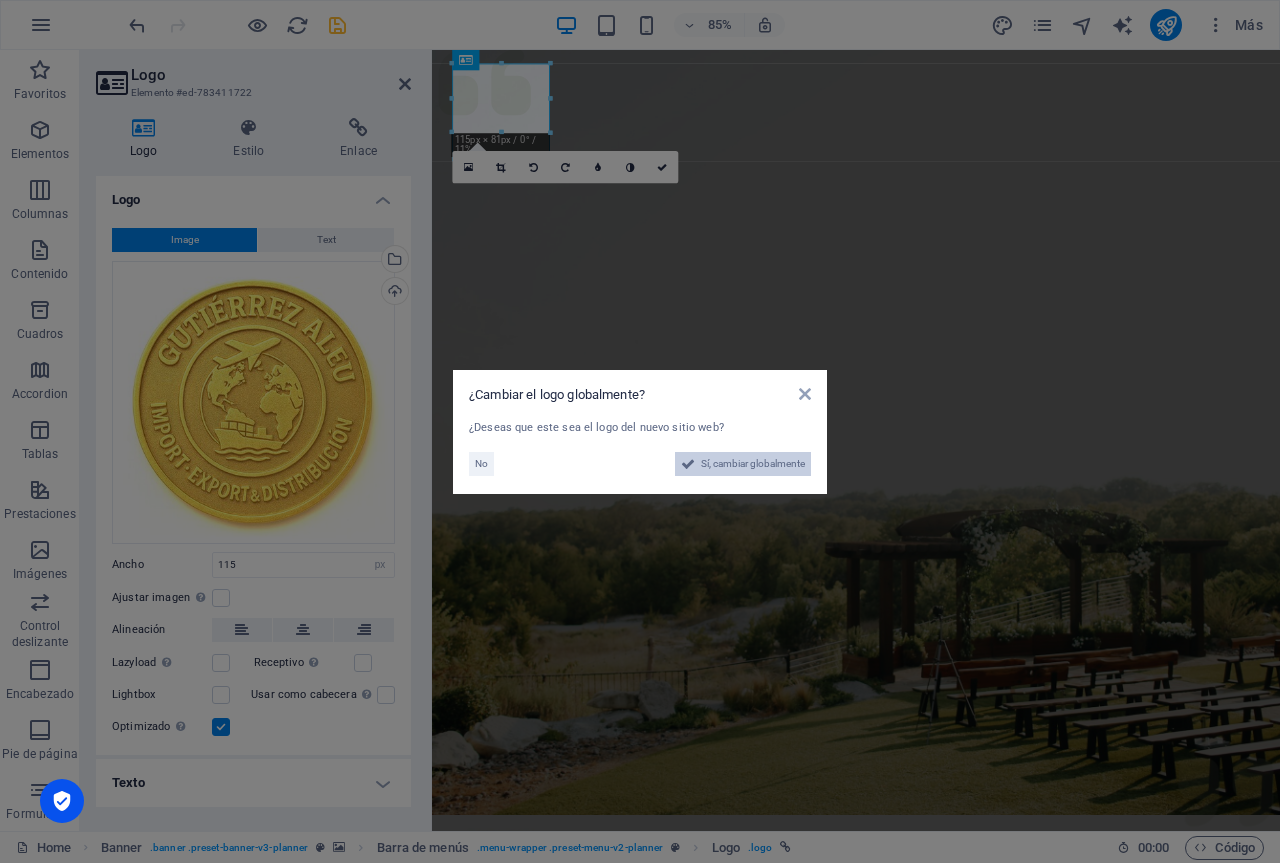 click on "Sí, cambiar globalmente" at bounding box center [753, 464] 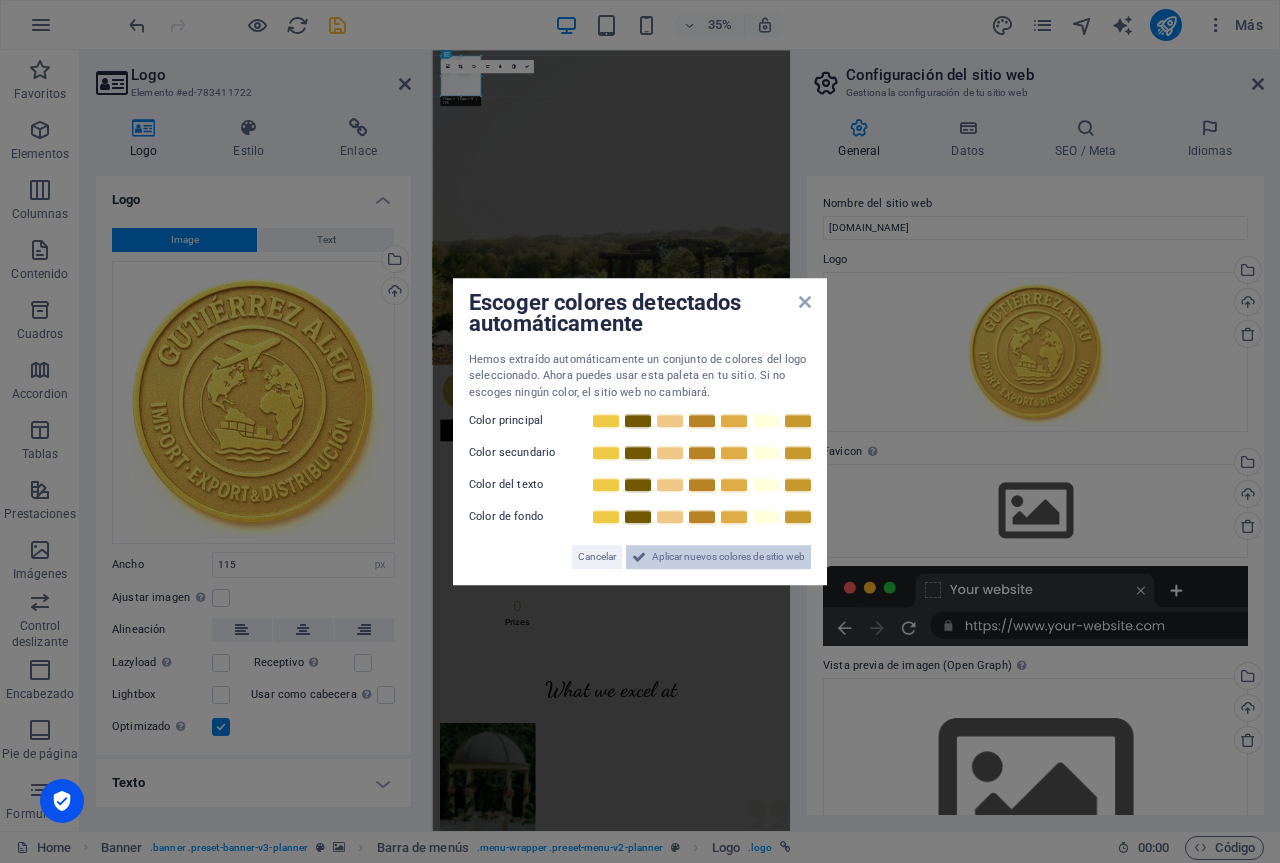 click on "Aplicar nuevos colores de sitio web" at bounding box center (728, 557) 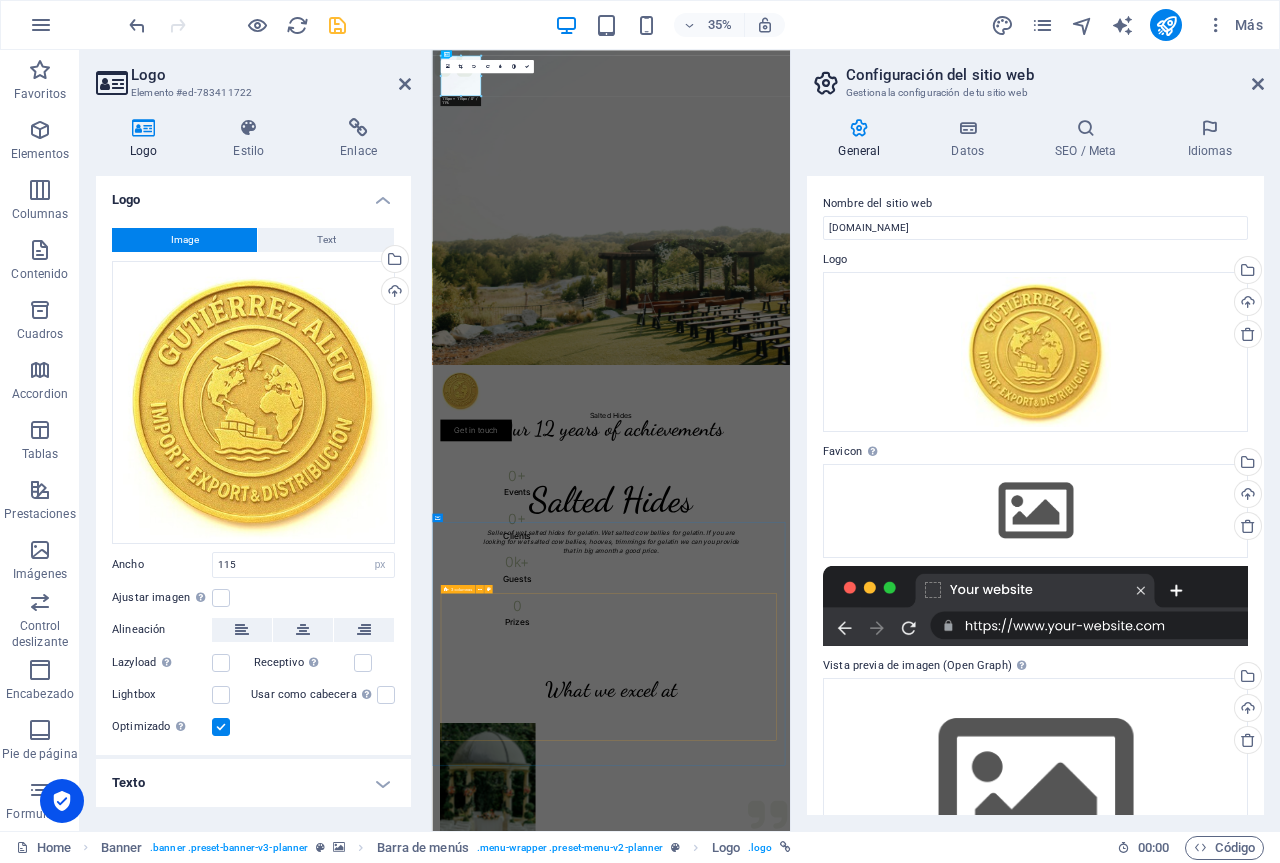 click on "Texto" at bounding box center (253, 783) 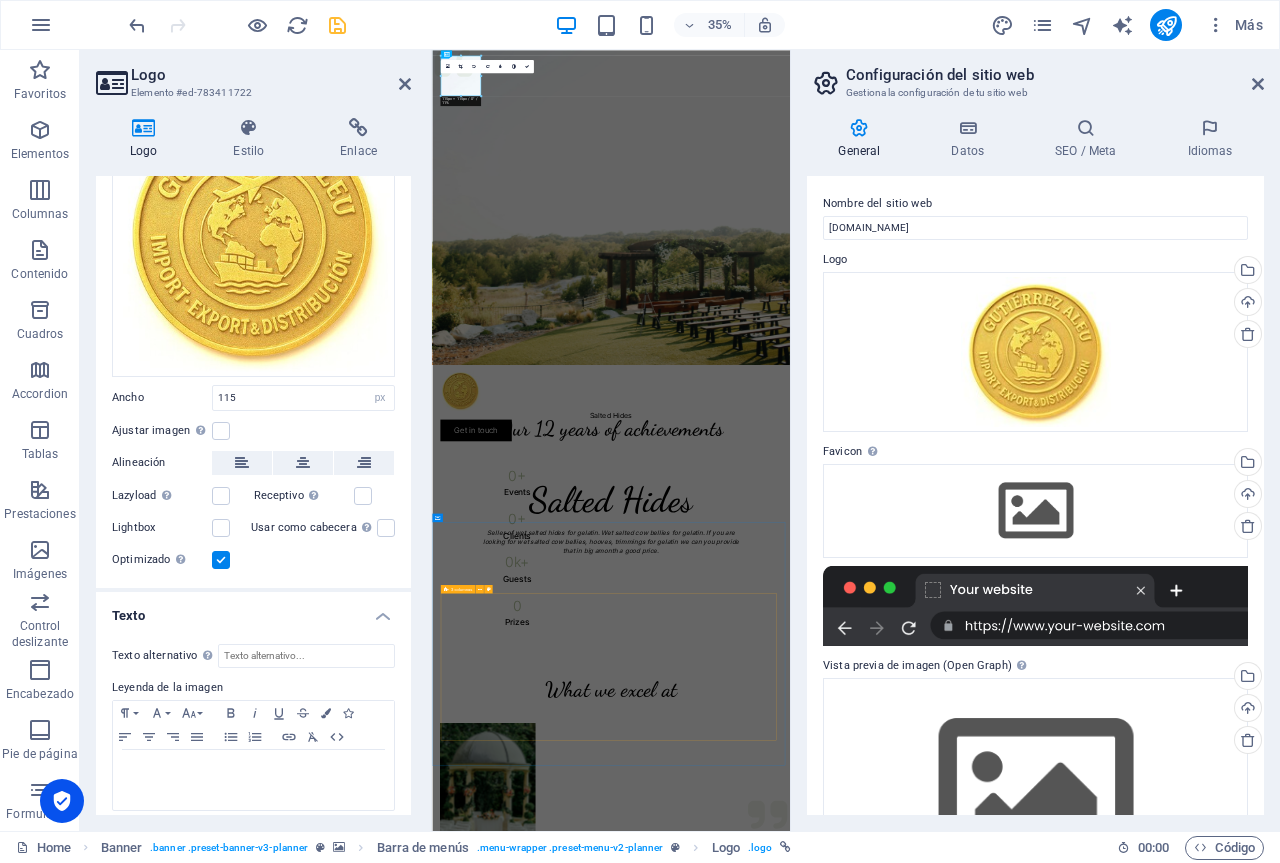 scroll, scrollTop: 176, scrollLeft: 0, axis: vertical 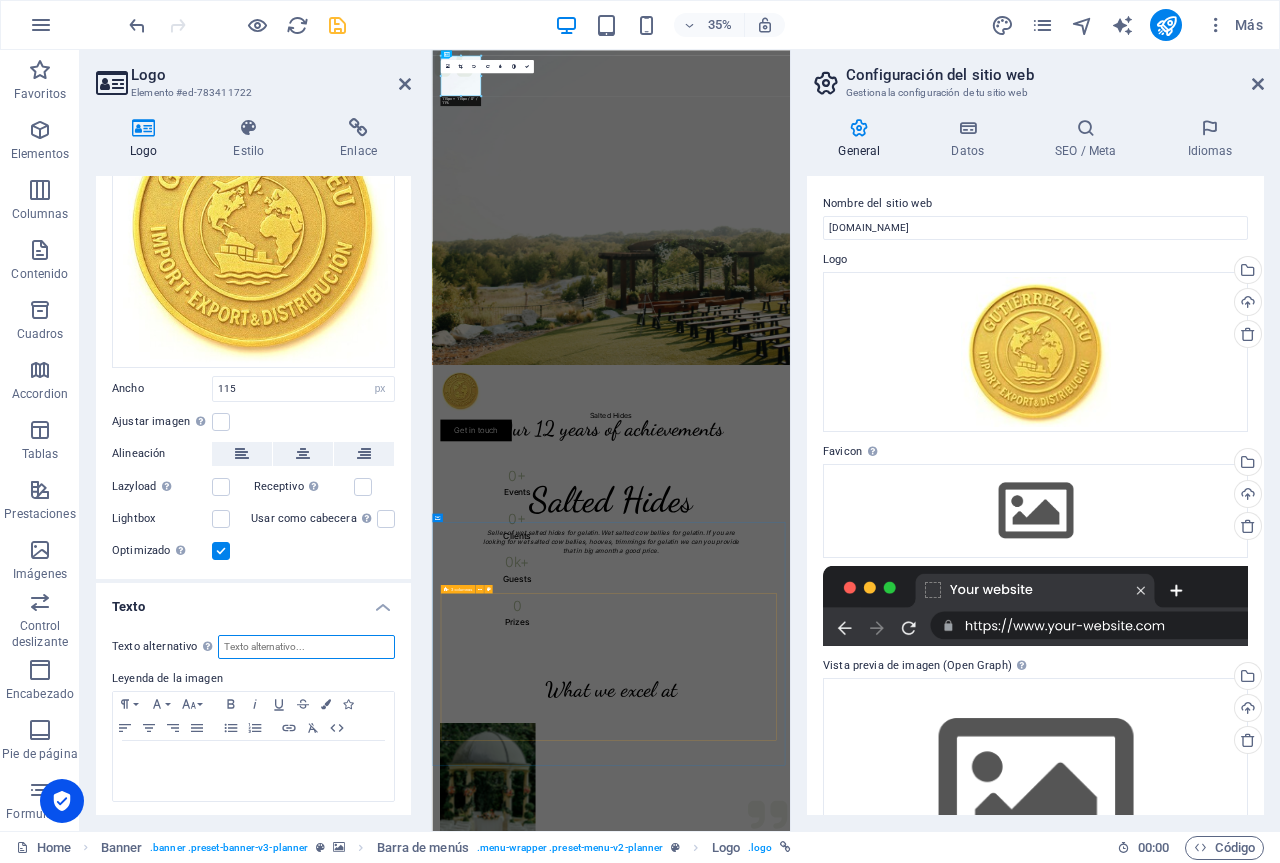 click on "Texto alternativo El texto alternativo es usado por aquellos dispositivos que no pueden mostrar imágenes (por ejemplo, motores de búsqueda de imágenes) y debería añadirse a cada imagen para así mejorar la accesibilidad al sitio web." at bounding box center (306, 647) 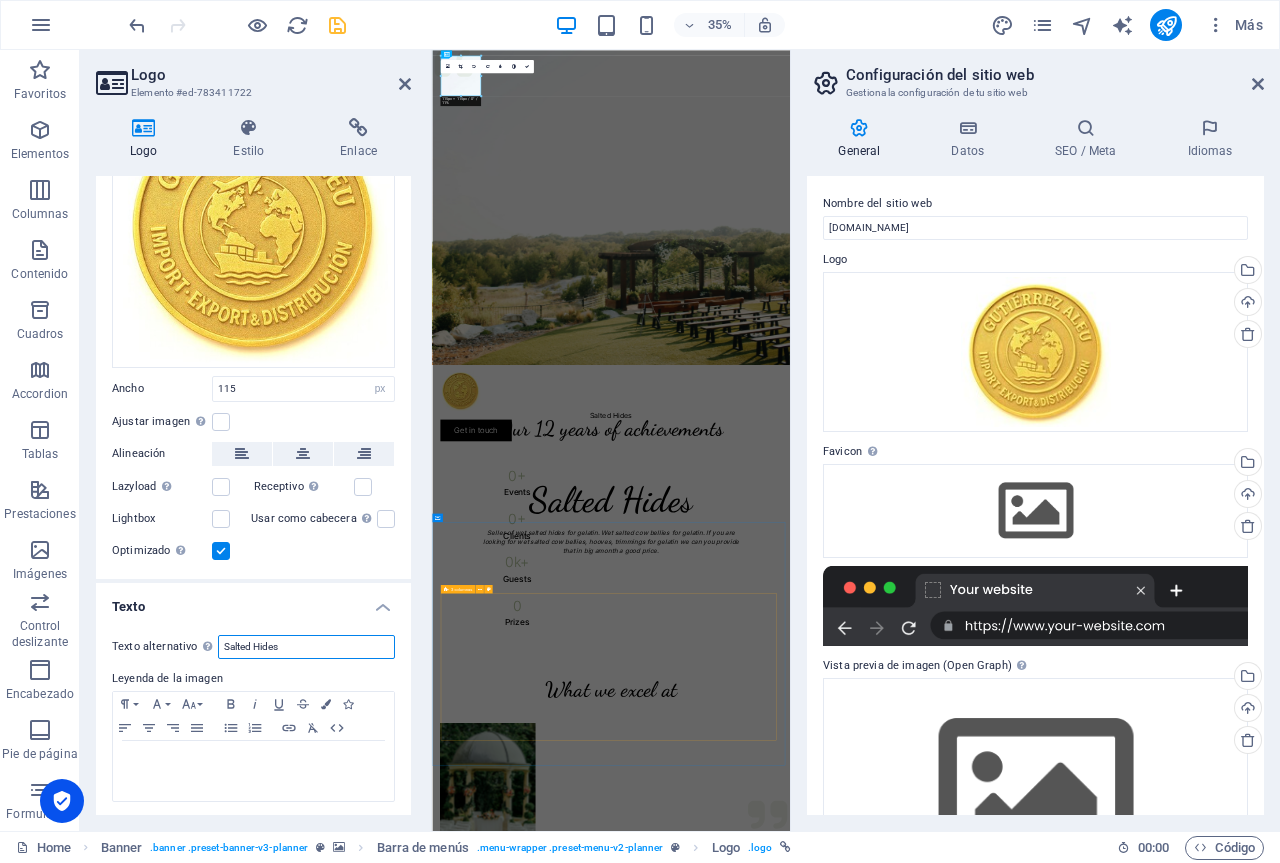 drag, startPoint x: 285, startPoint y: 641, endPoint x: 221, endPoint y: 638, distance: 64.070274 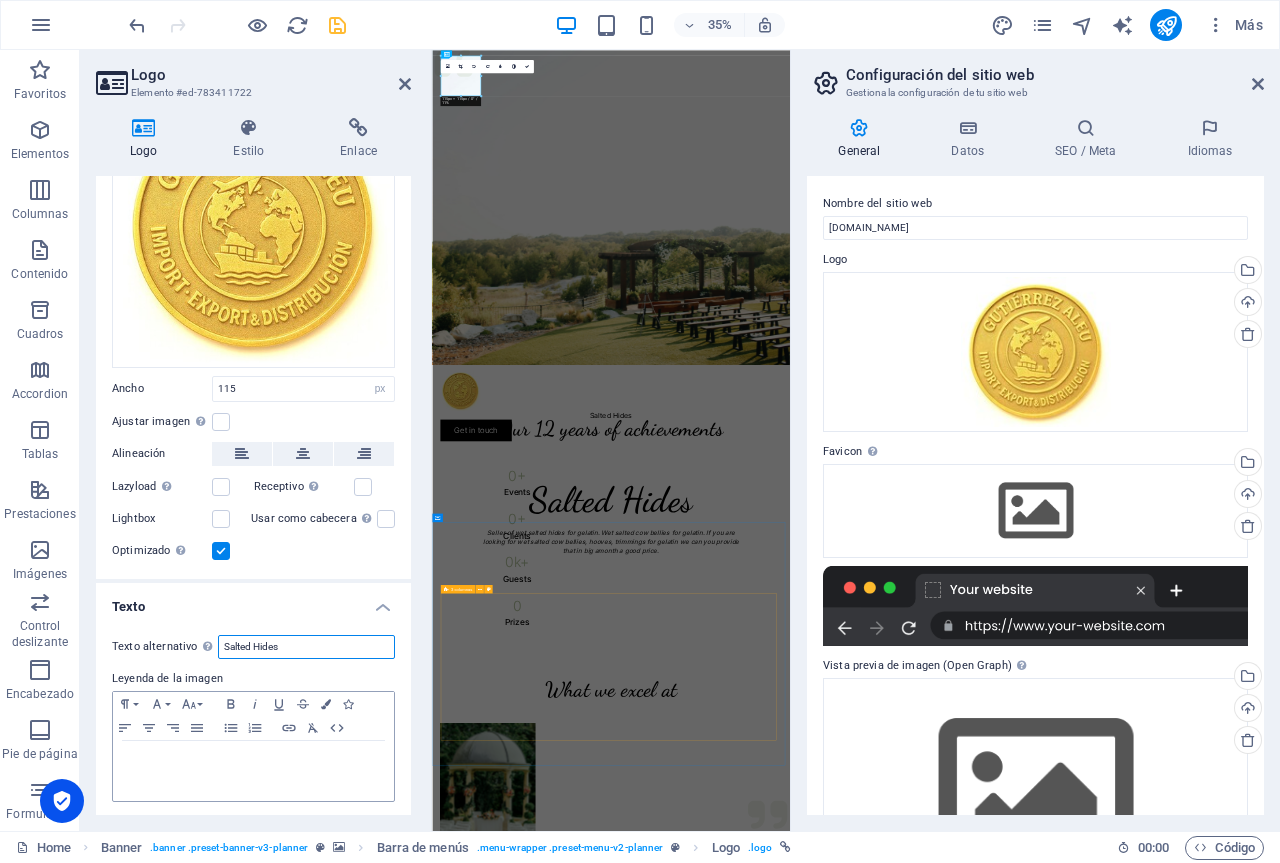 type on "Salted Hides" 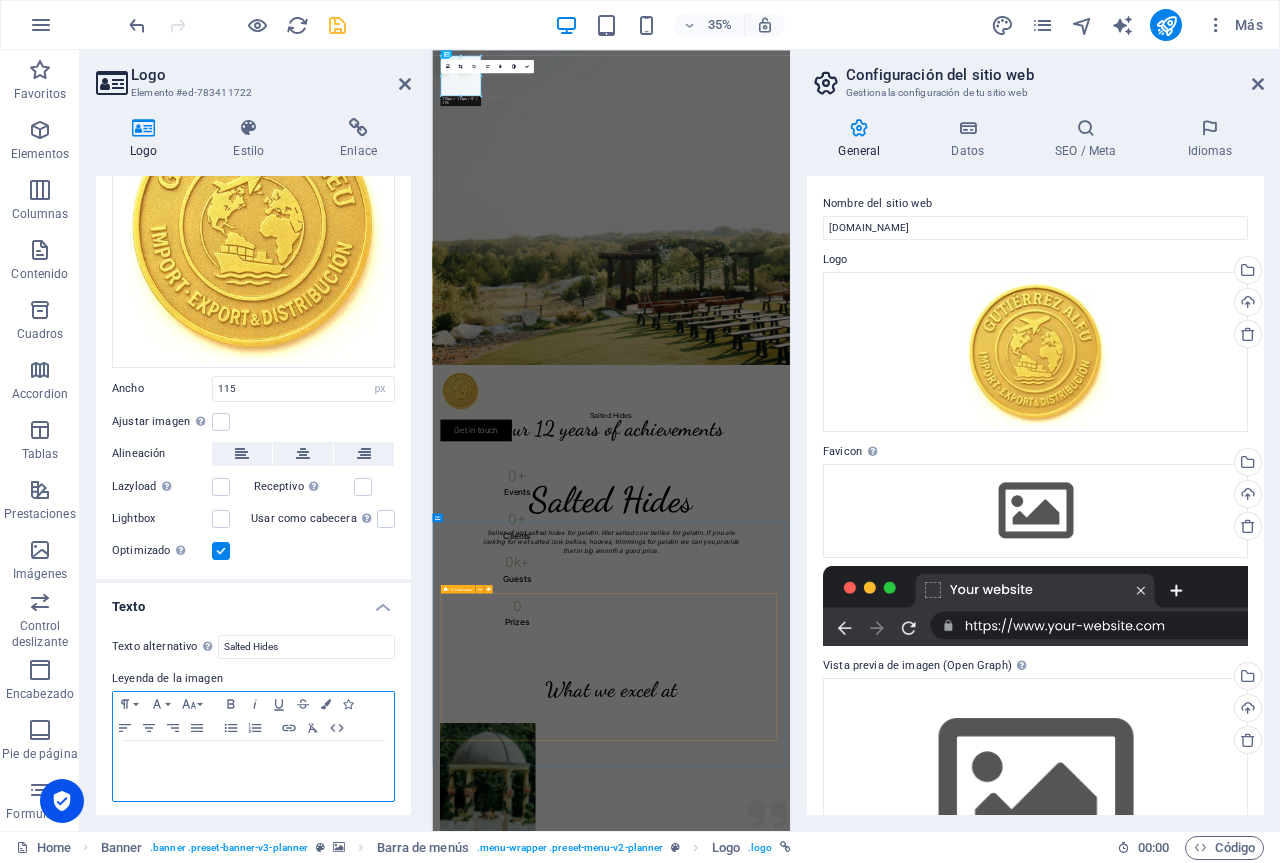 click at bounding box center [253, 760] 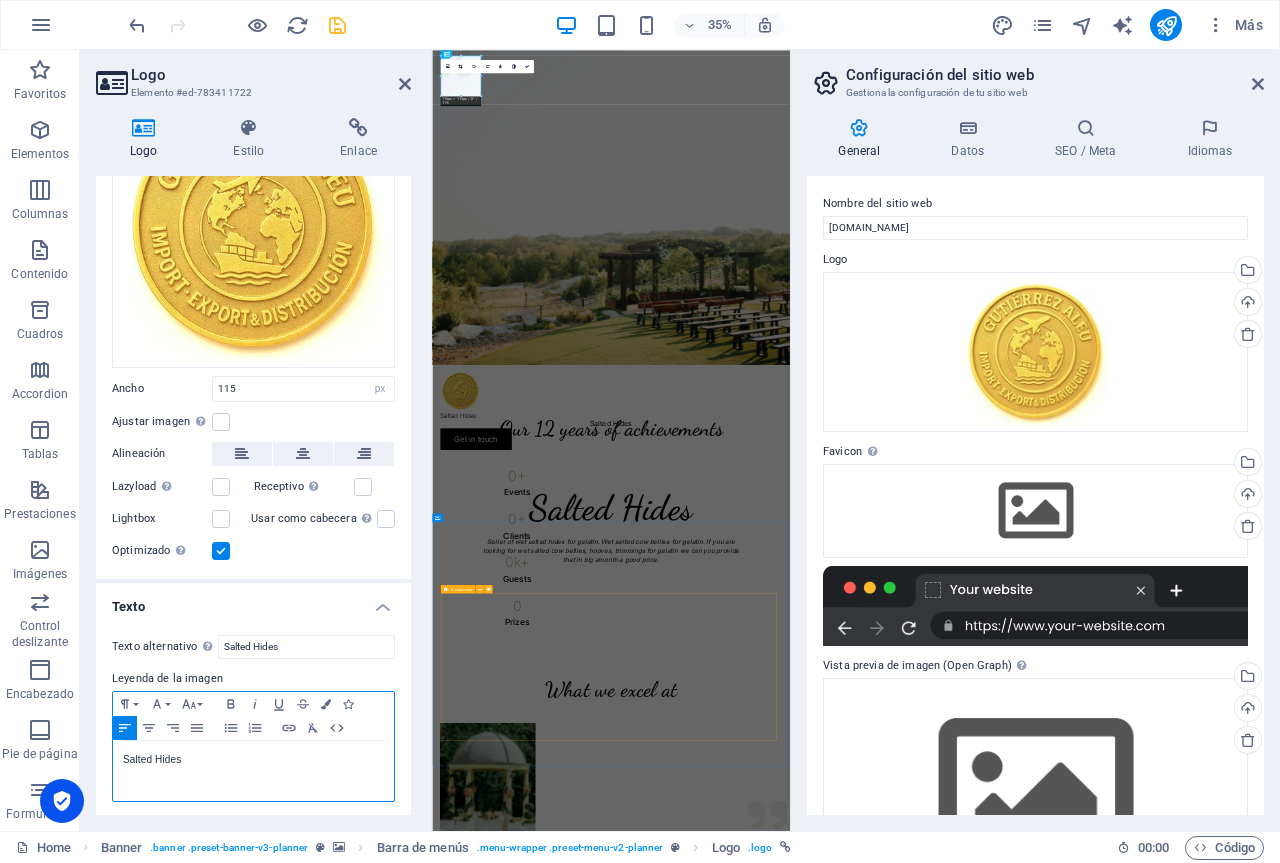 scroll, scrollTop: 0, scrollLeft: 4, axis: horizontal 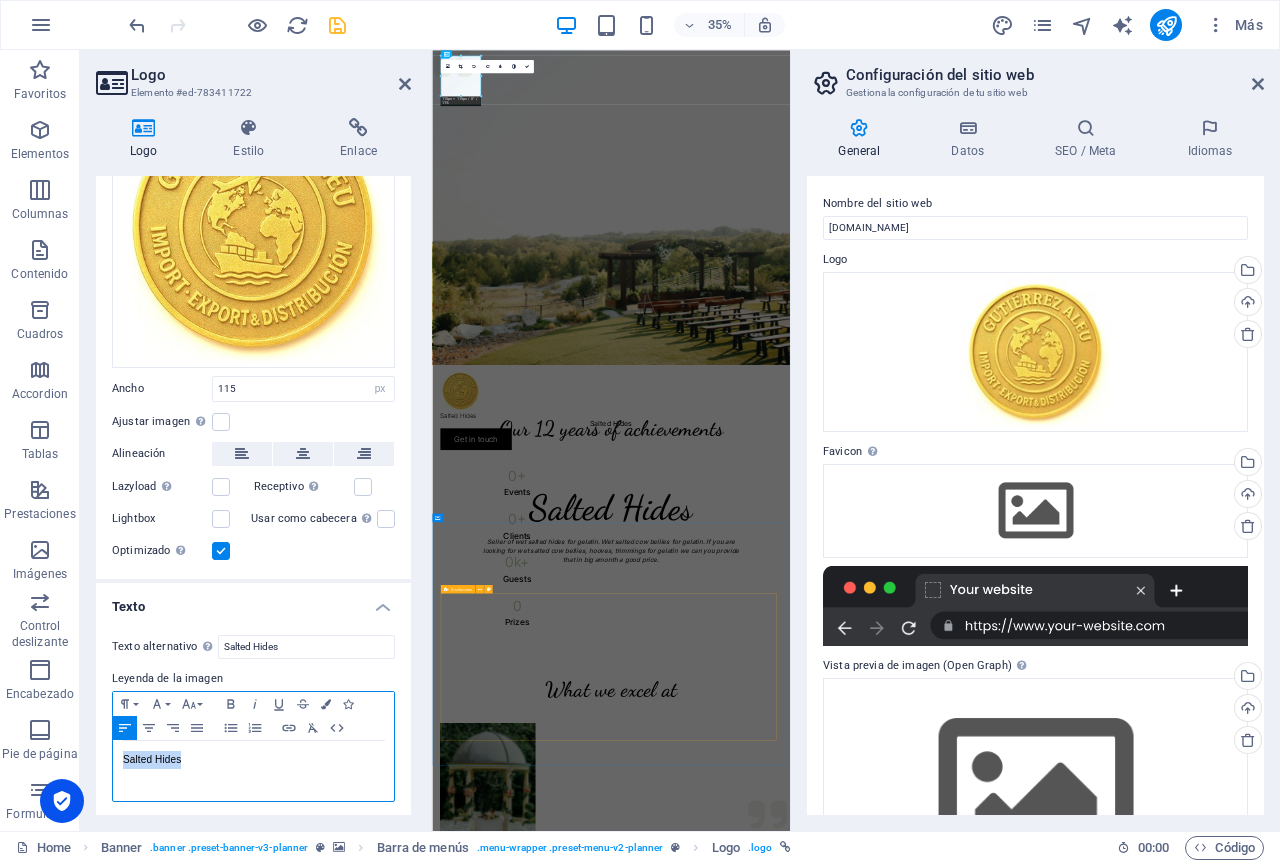 drag, startPoint x: 197, startPoint y: 759, endPoint x: 118, endPoint y: 760, distance: 79.00633 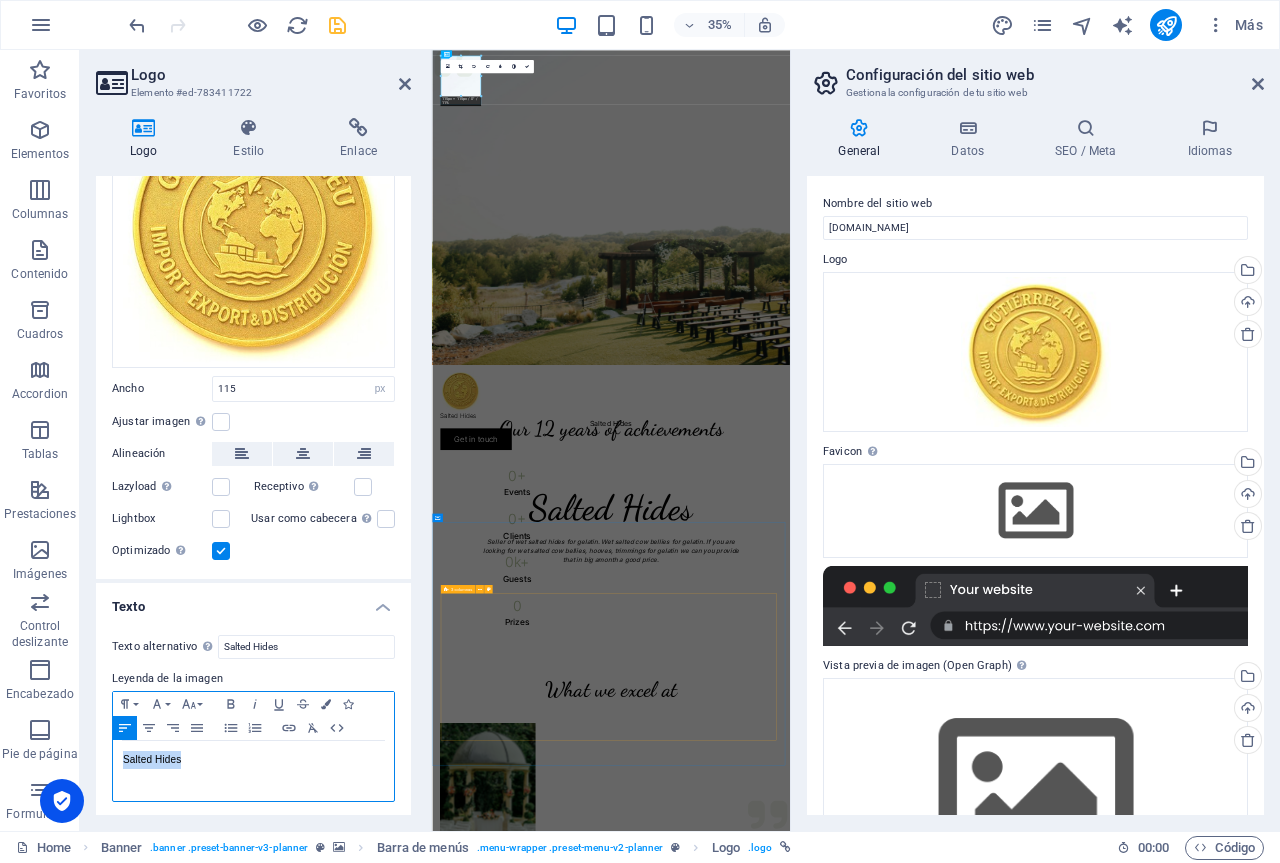 click on "Salted Hides" at bounding box center [253, 771] 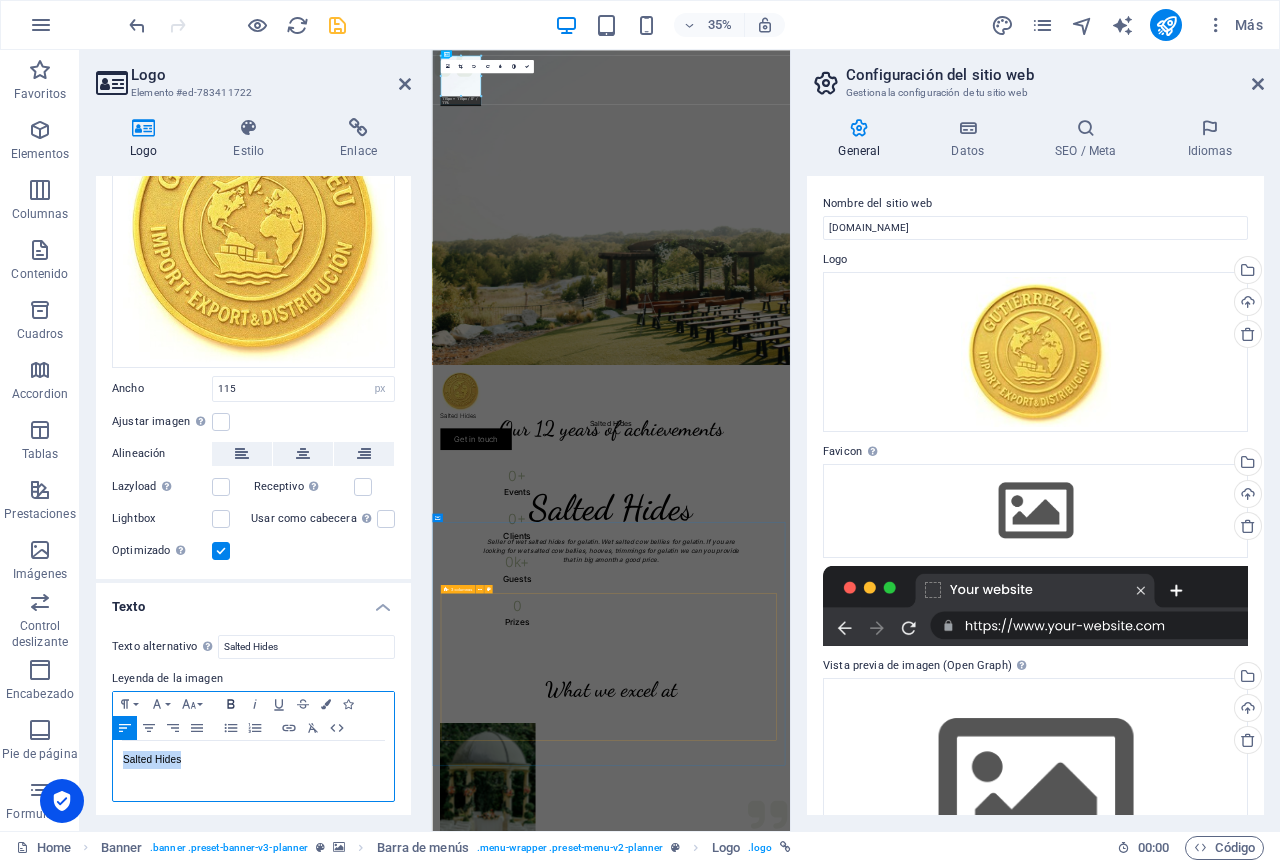 click 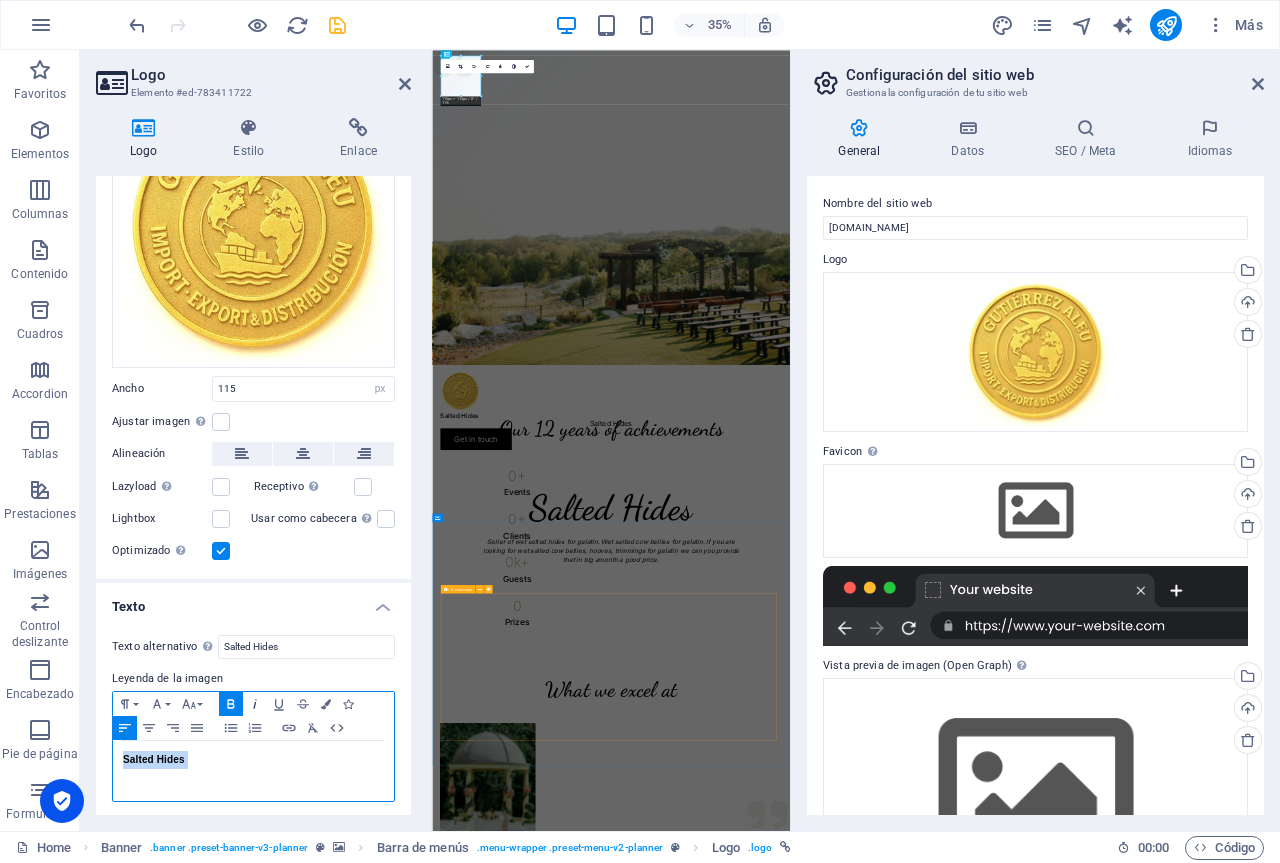 click 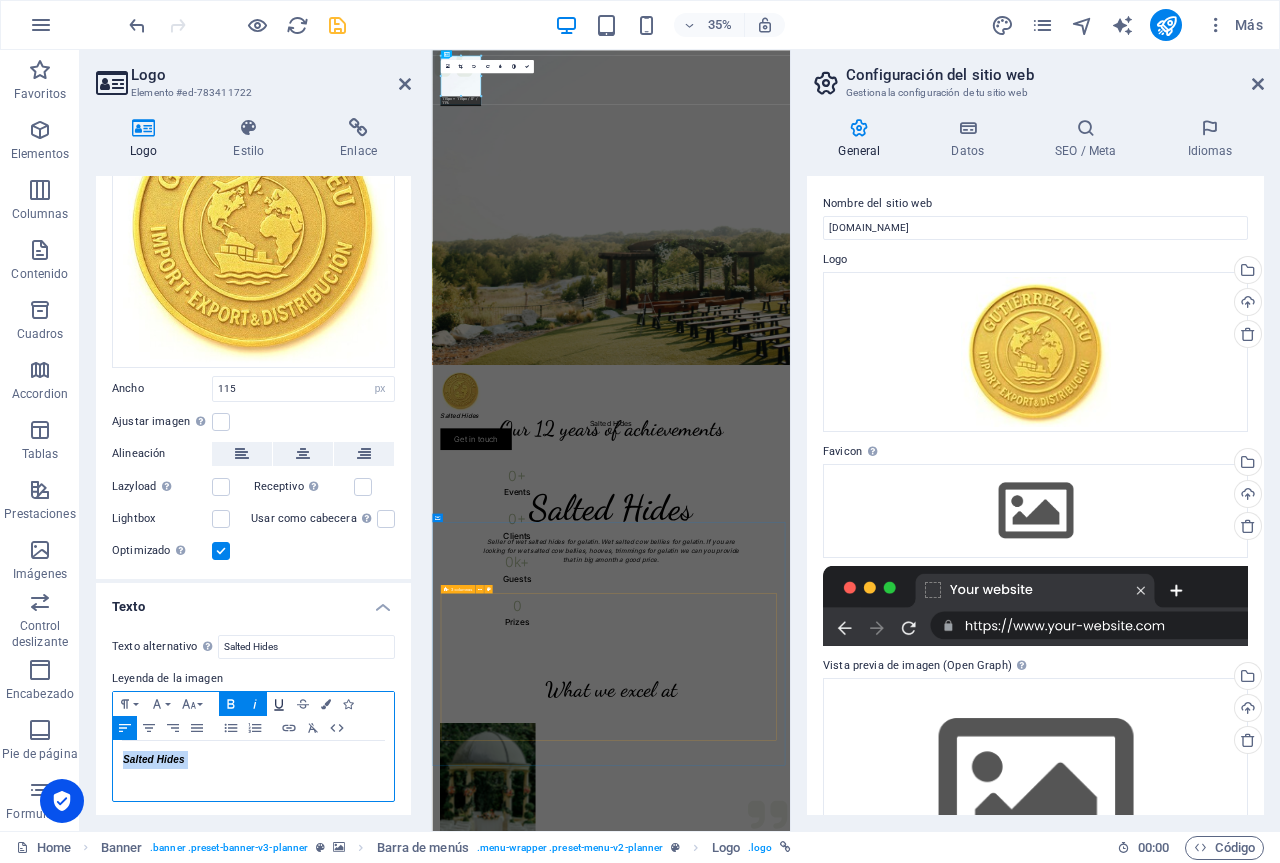click 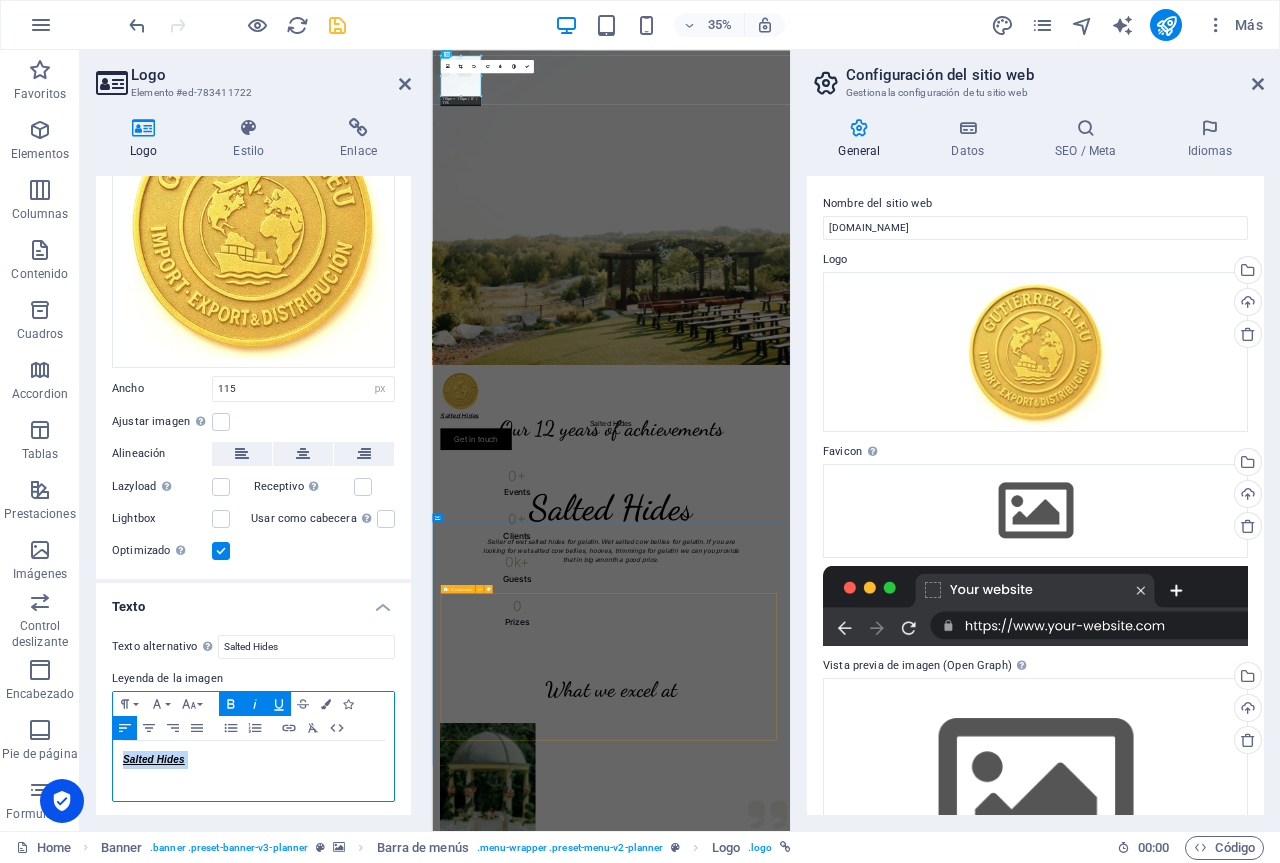 click on "Salted Hides" at bounding box center [253, 771] 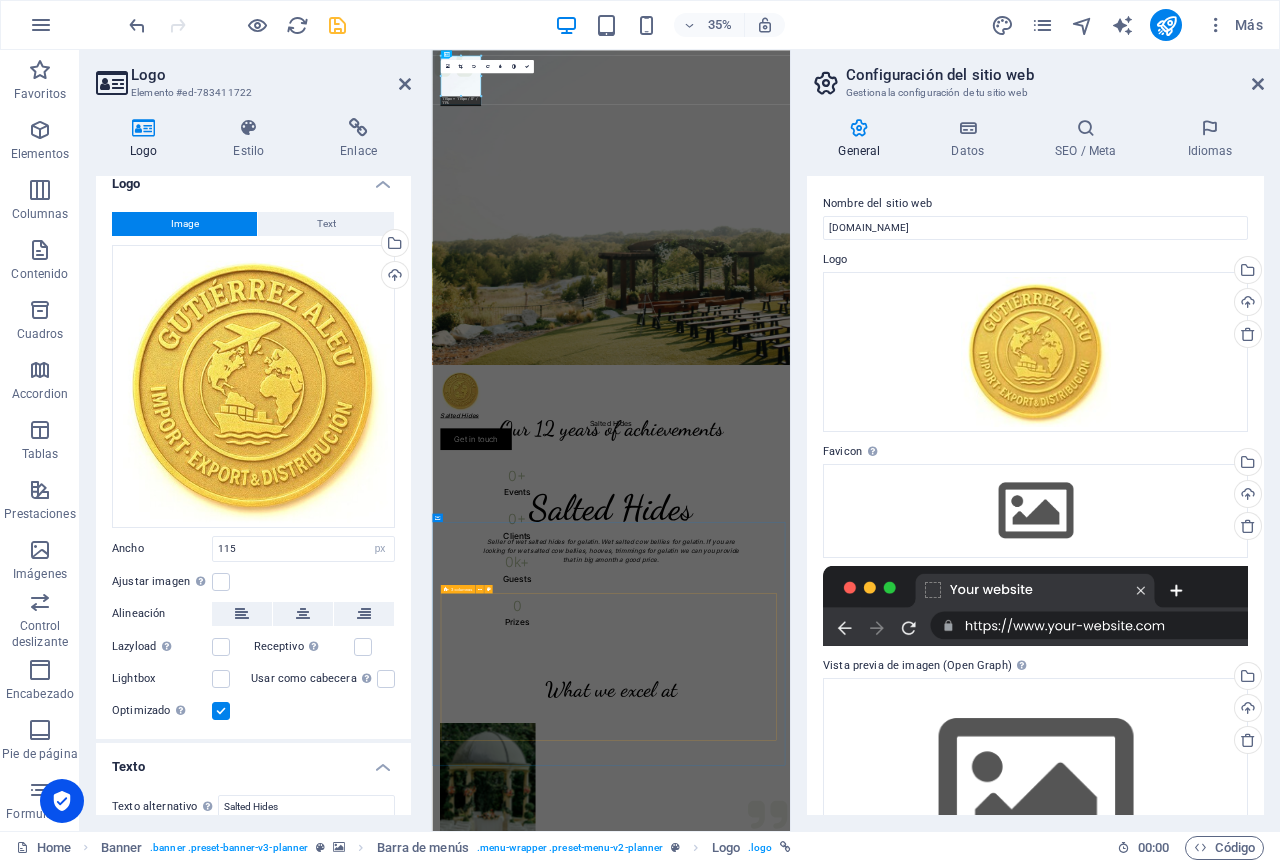 scroll, scrollTop: 9, scrollLeft: 0, axis: vertical 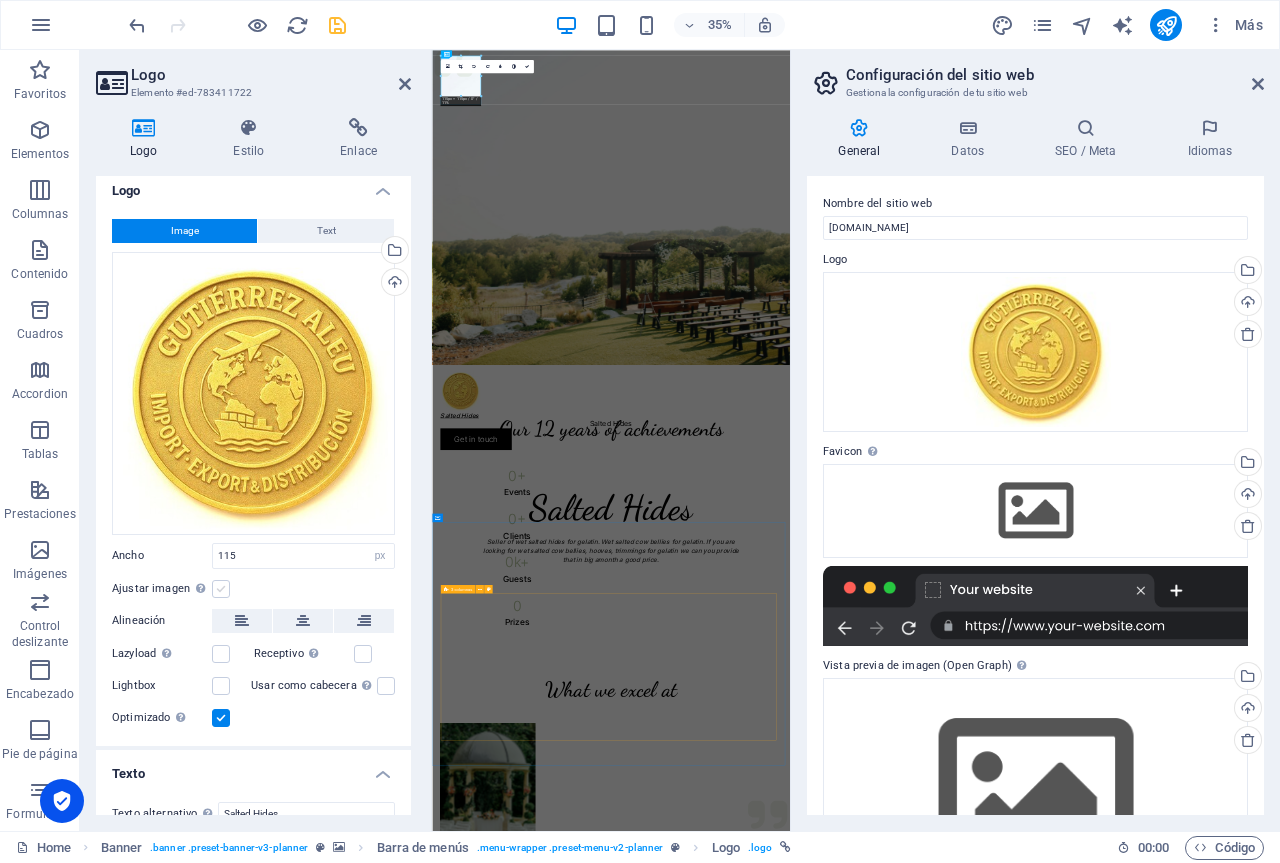 click at bounding box center (221, 589) 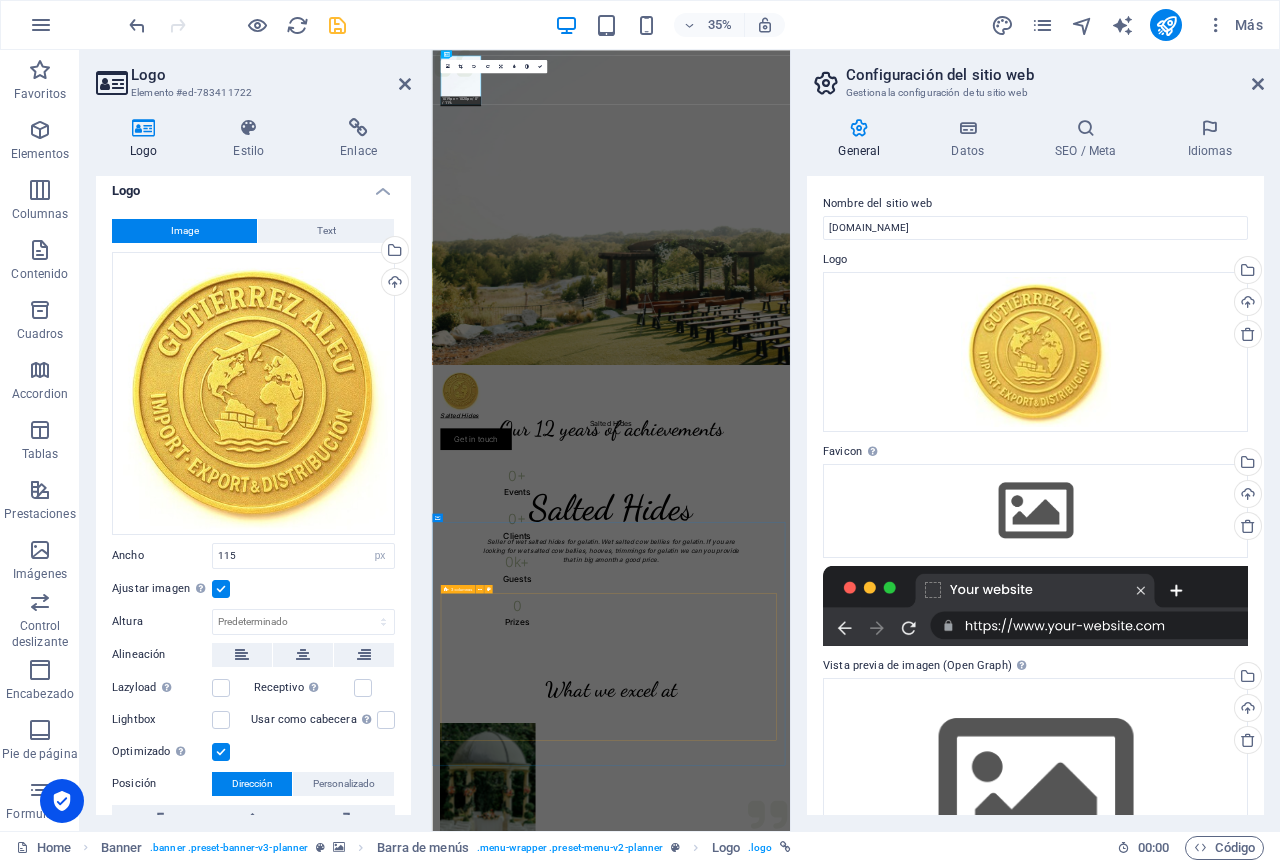 click at bounding box center (221, 589) 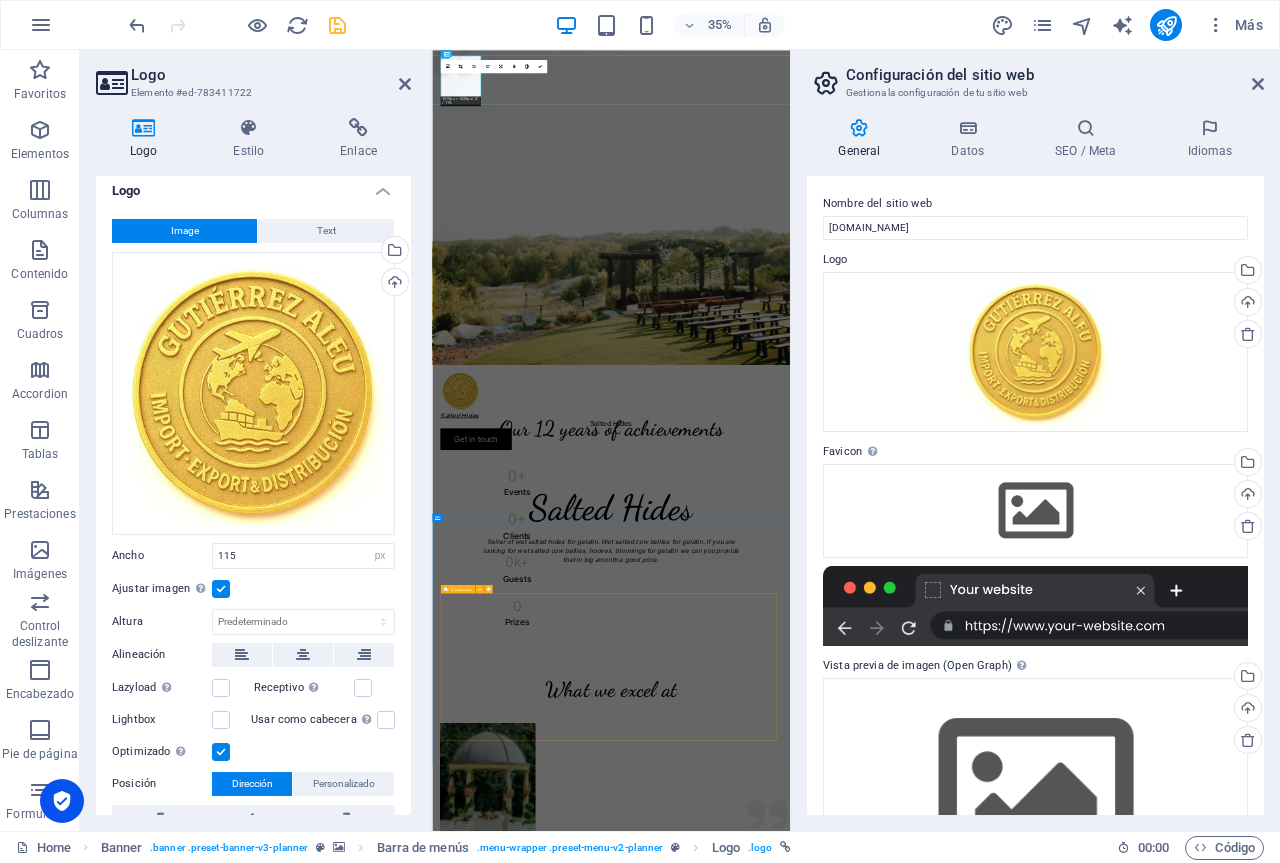 click on "Ajustar imagen Ajustar imagen automáticamente a un ancho y alto fijo" at bounding box center [0, 0] 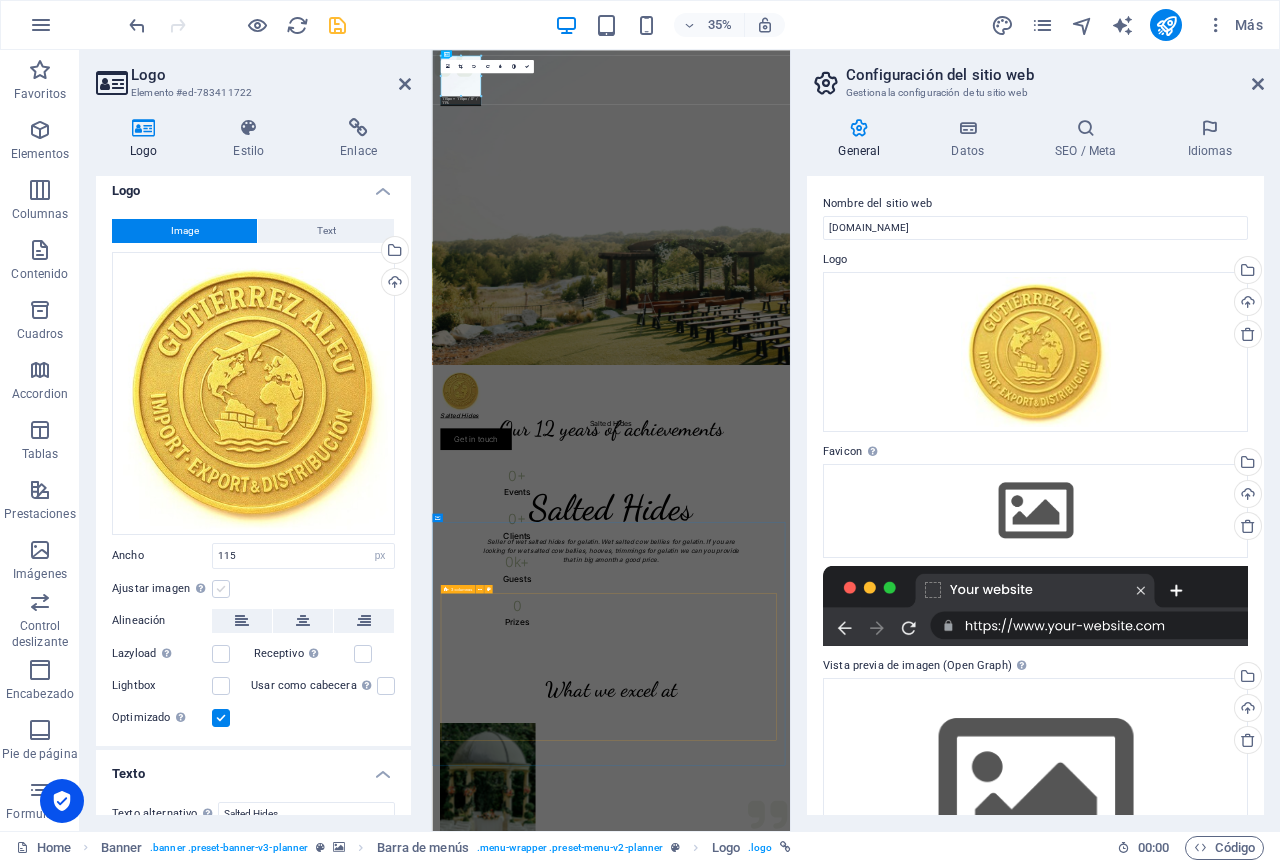 click at bounding box center (221, 589) 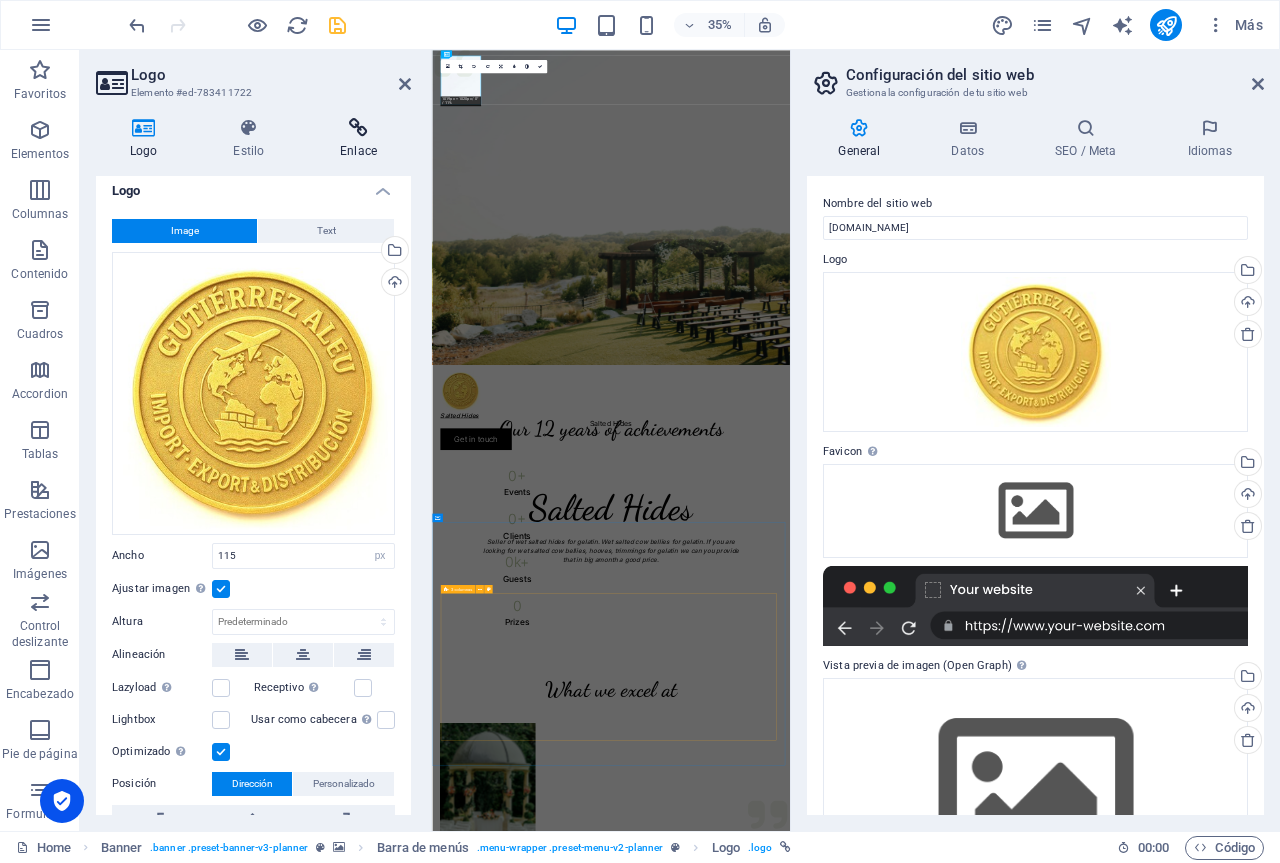 click at bounding box center (358, 128) 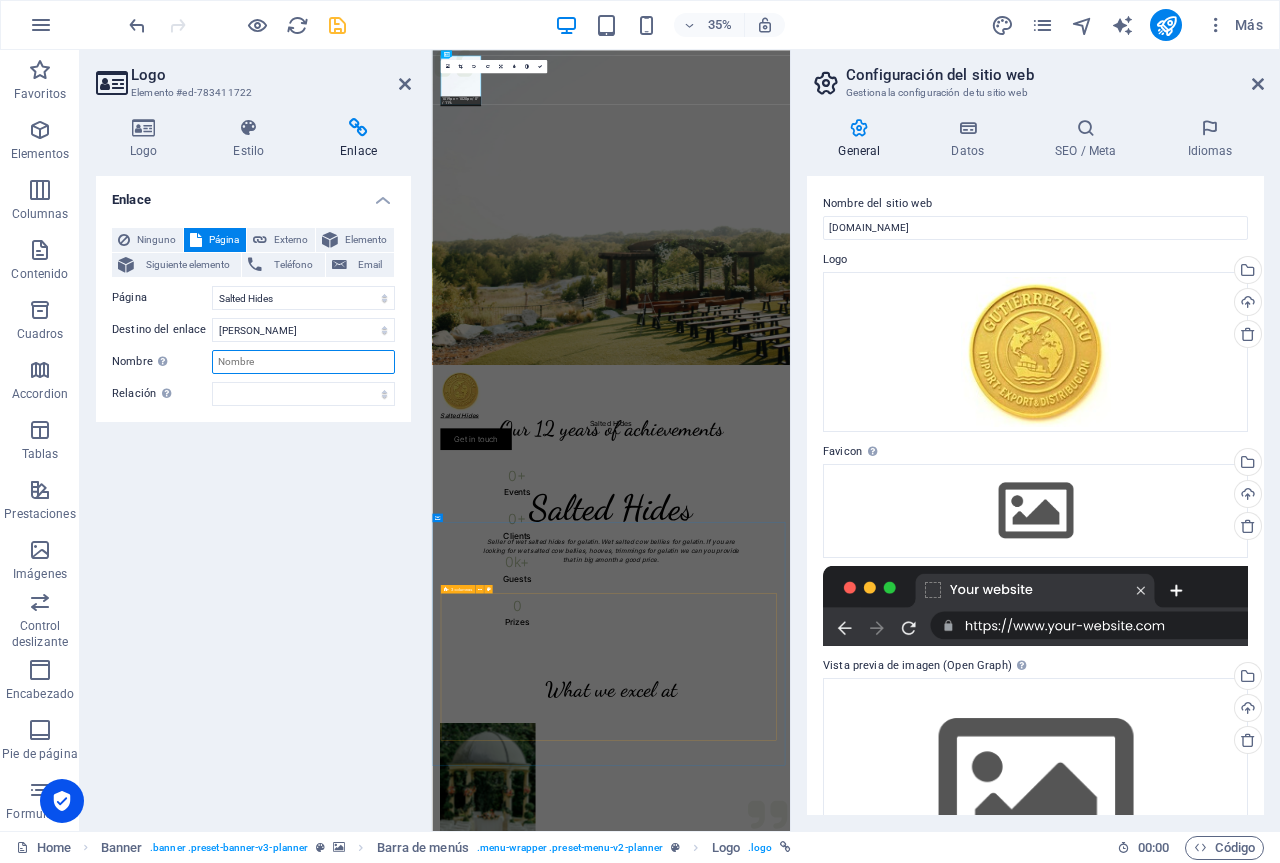 click on "Nombre Una descripción adicional del enlace no debería ser igual al texto del enlace. El título suele mostrarse como un texto de información cuando se mueve el ratón por encima del elemento. Déjalo en blanco en caso de dudas." at bounding box center (303, 362) 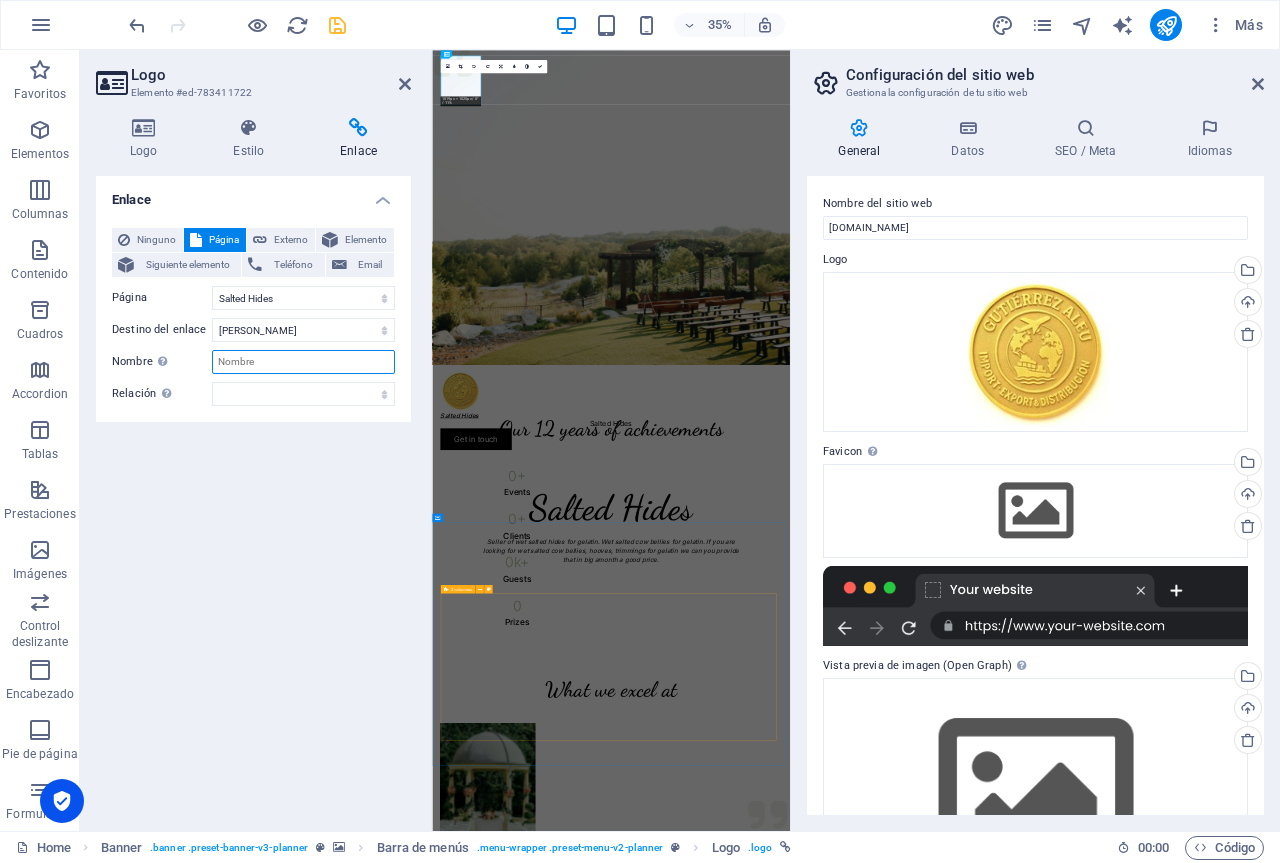 paste on "Salted Hides" 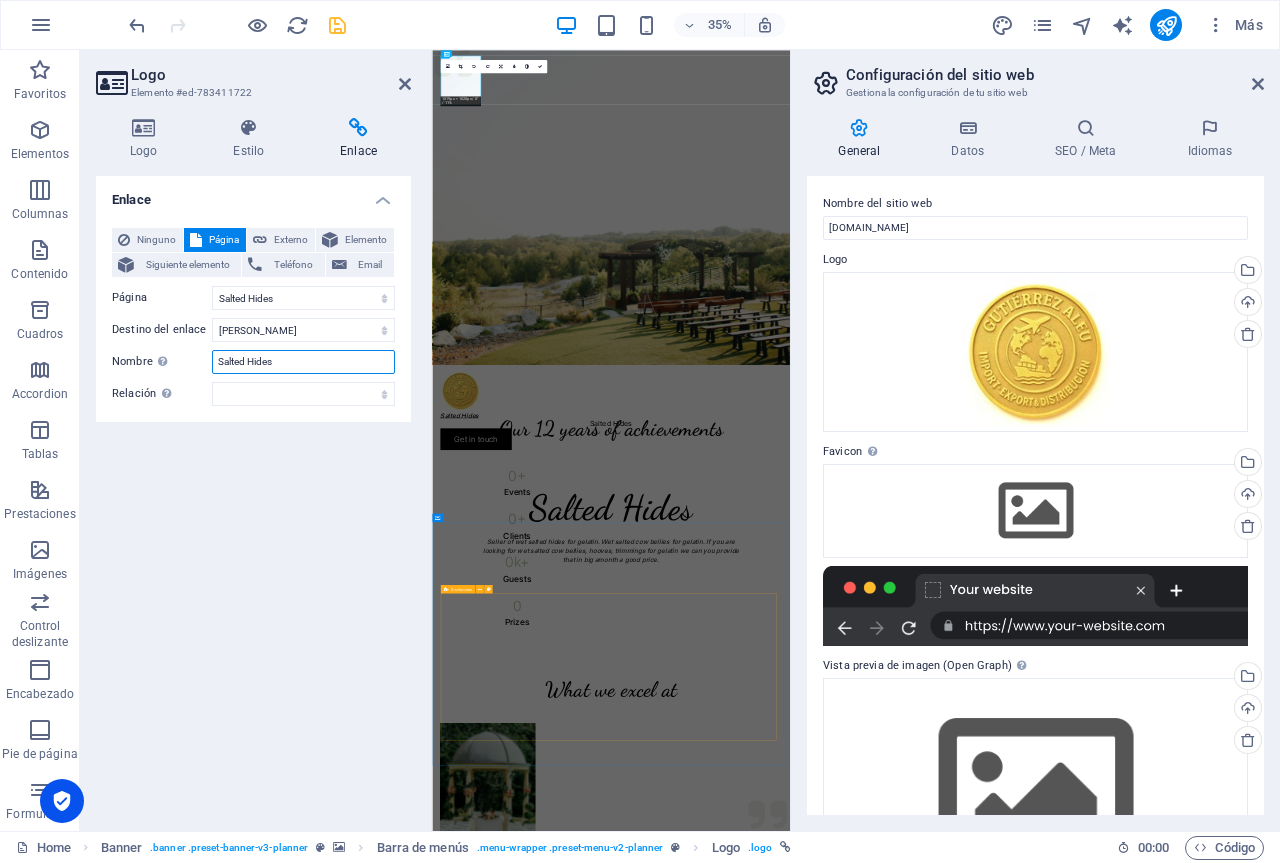 type on "Salted Hides" 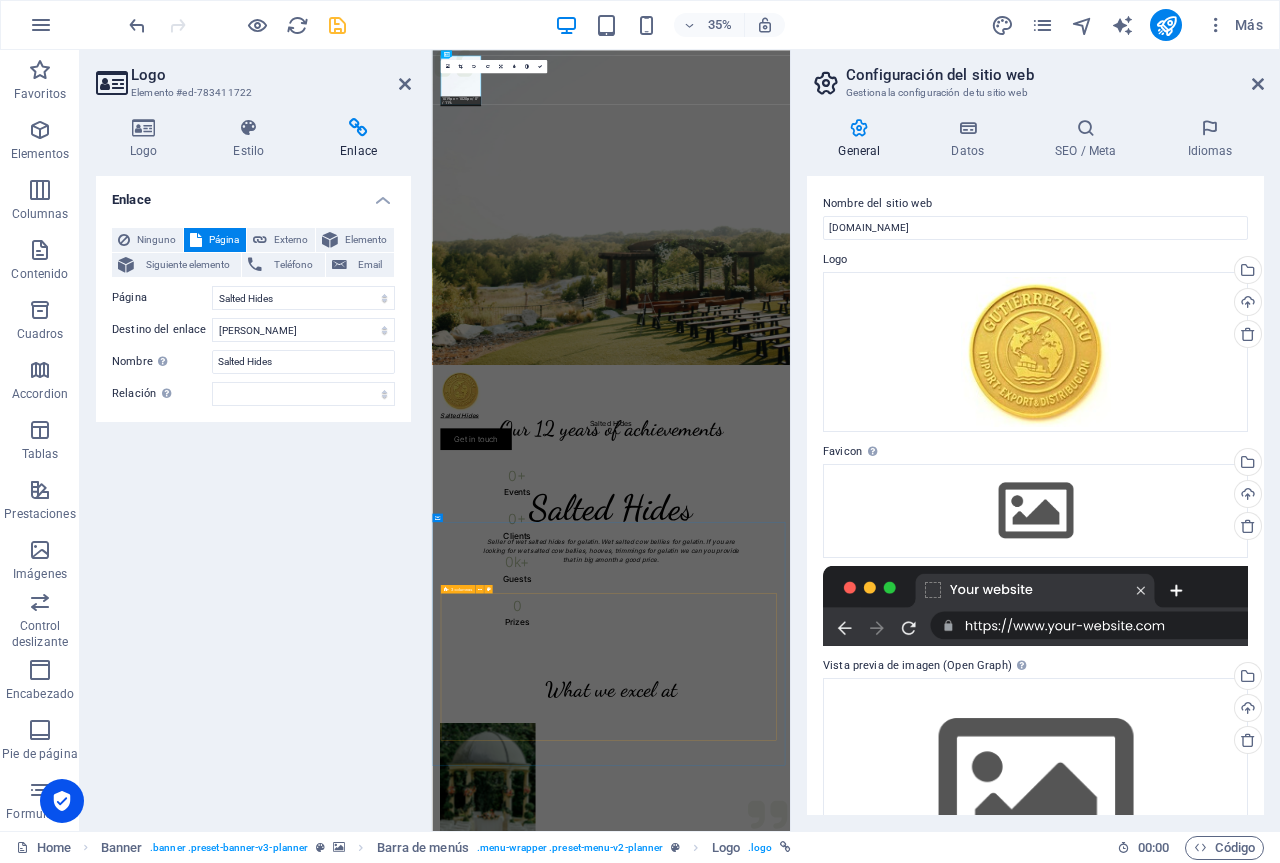 click on "Enlace Ninguno Página Externo Elemento Siguiente elemento Teléfono Email Página Salted Hides Legal Notice Privacy Elemento
URL /15180554 Teléfono Email Destino del enlace Nueva pestaña Misma pestaña Superposición Nombre Una descripción adicional del enlace no debería ser igual al texto del enlace. El título suele mostrarse como un texto de información cuando se mueve el ratón por encima del elemento. Déjalo en blanco en caso de dudas. Salted Hides Relación Define la  relación de este enlace con el destino del enlace . Por ejemplo, el valor "nofollow" indica a los buscadores que no sigan al enlace. Puede dejarse vacío. alternativo autor marcador externo ayuda licencia siguiente nofollow noreferrer noopener ant buscar etiqueta" at bounding box center [253, 495] 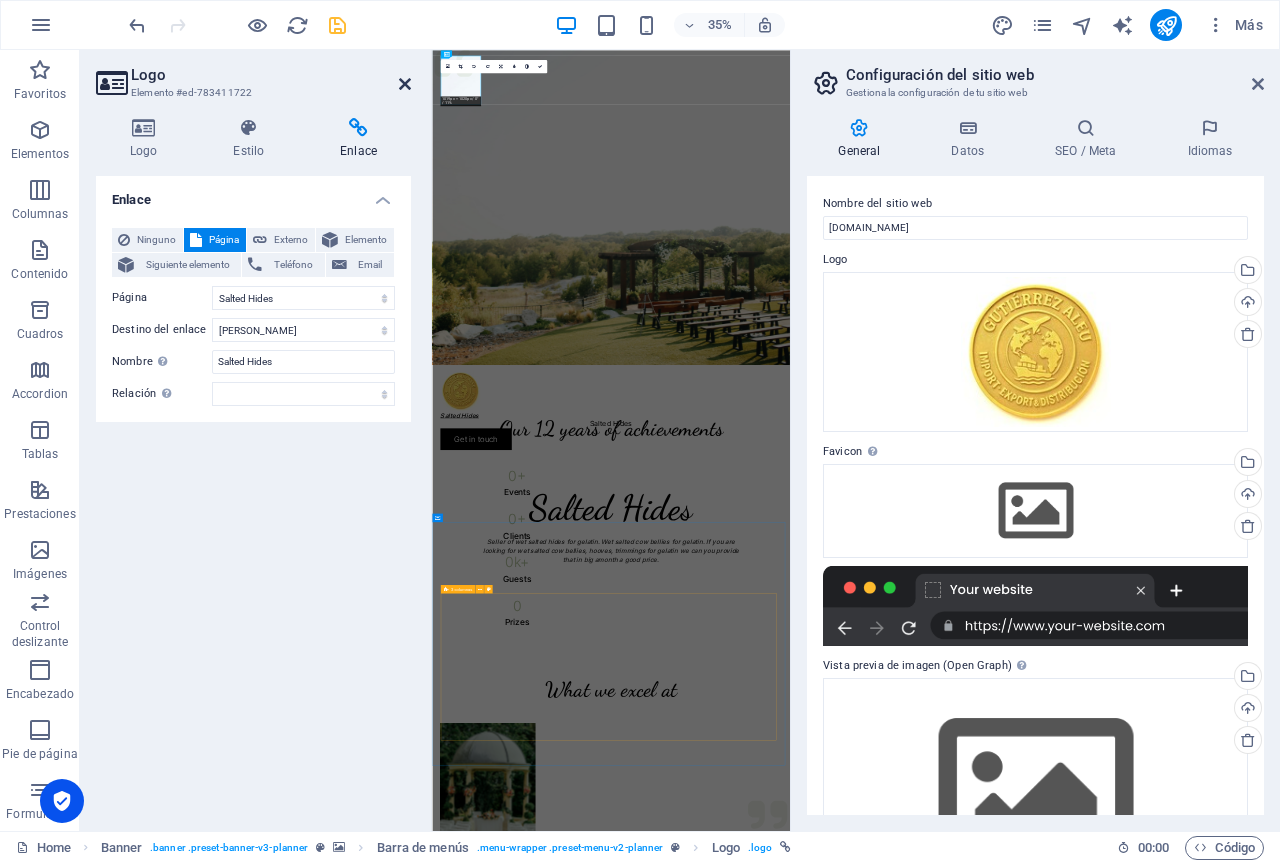 click at bounding box center (405, 84) 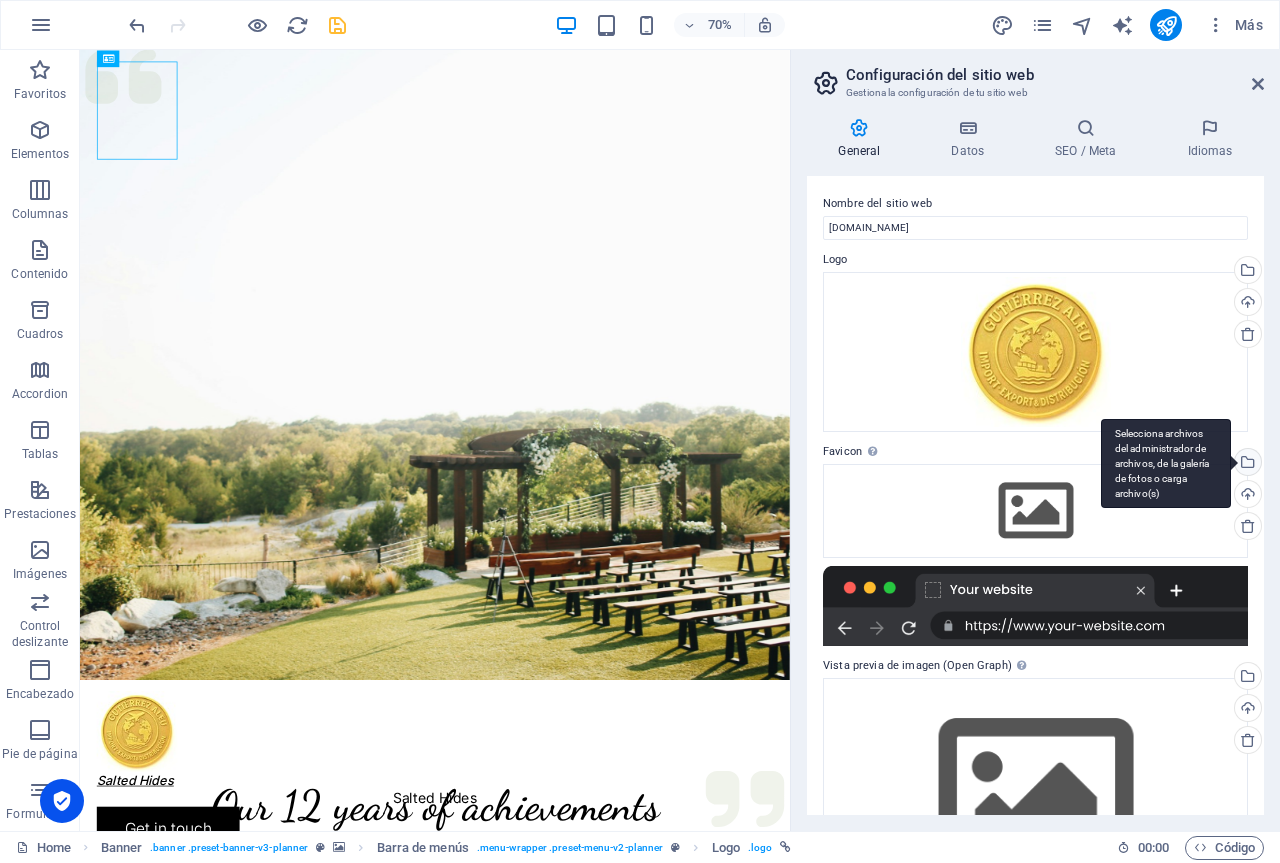 click on "Selecciona archivos del administrador de archivos, de la galería de fotos o carga archivo(s)" at bounding box center [1246, 464] 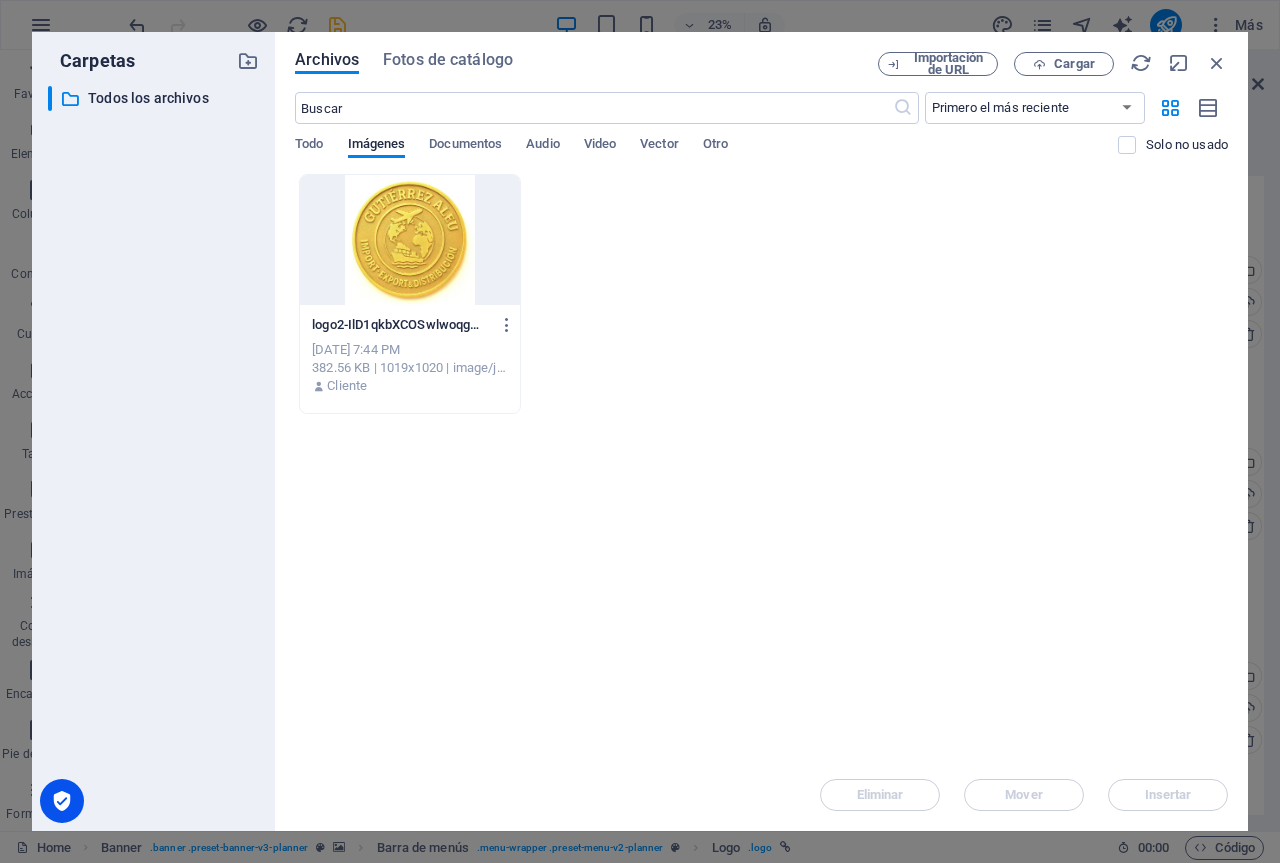 click at bounding box center [410, 240] 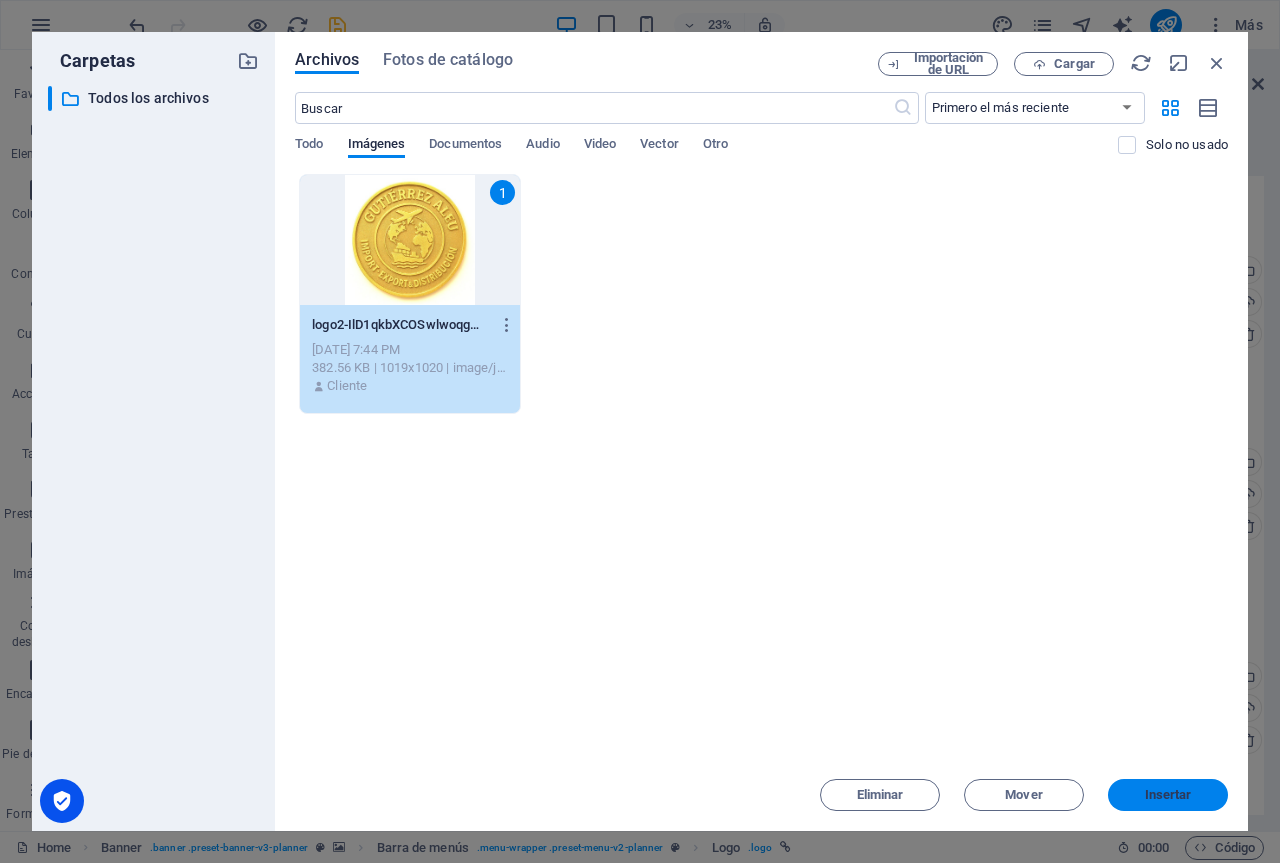 click on "Insertar" at bounding box center (1168, 795) 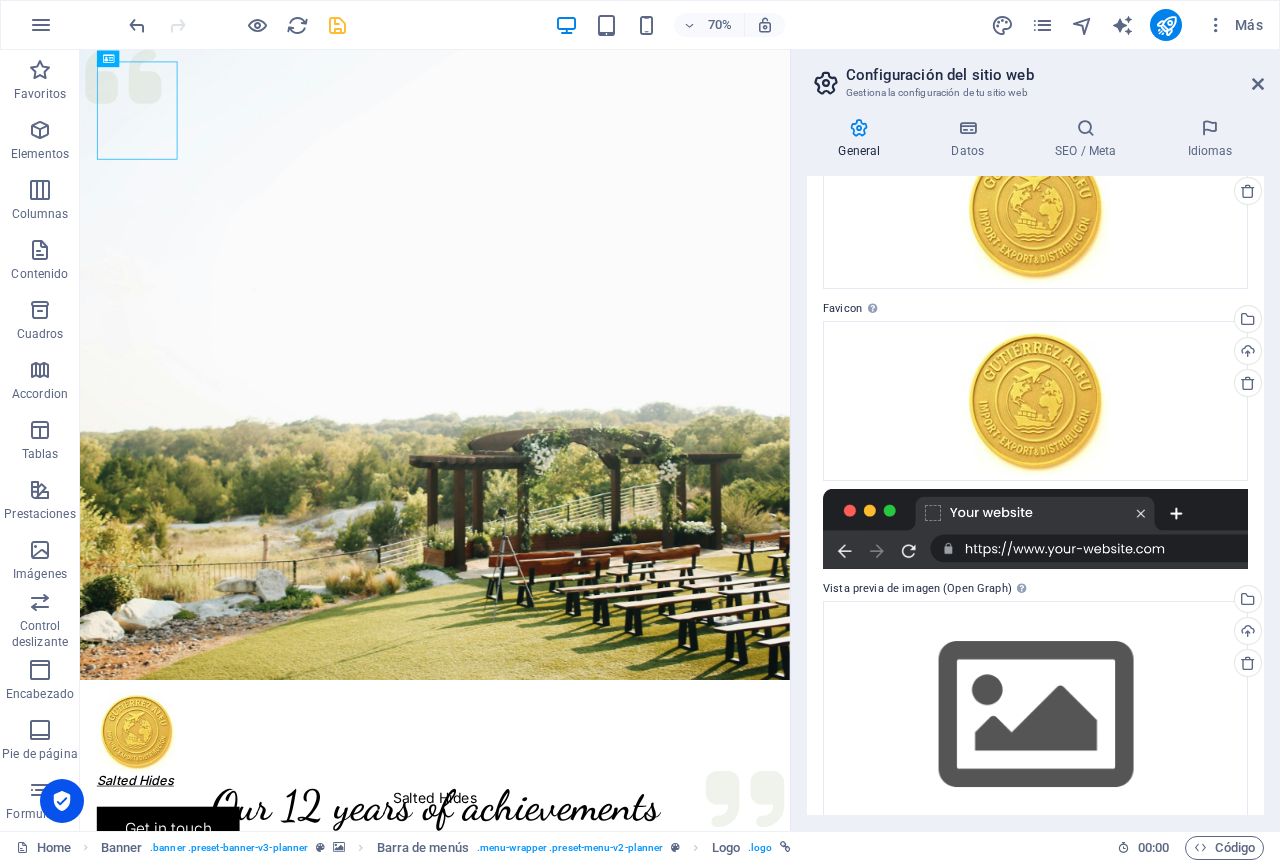 scroll, scrollTop: 174, scrollLeft: 0, axis: vertical 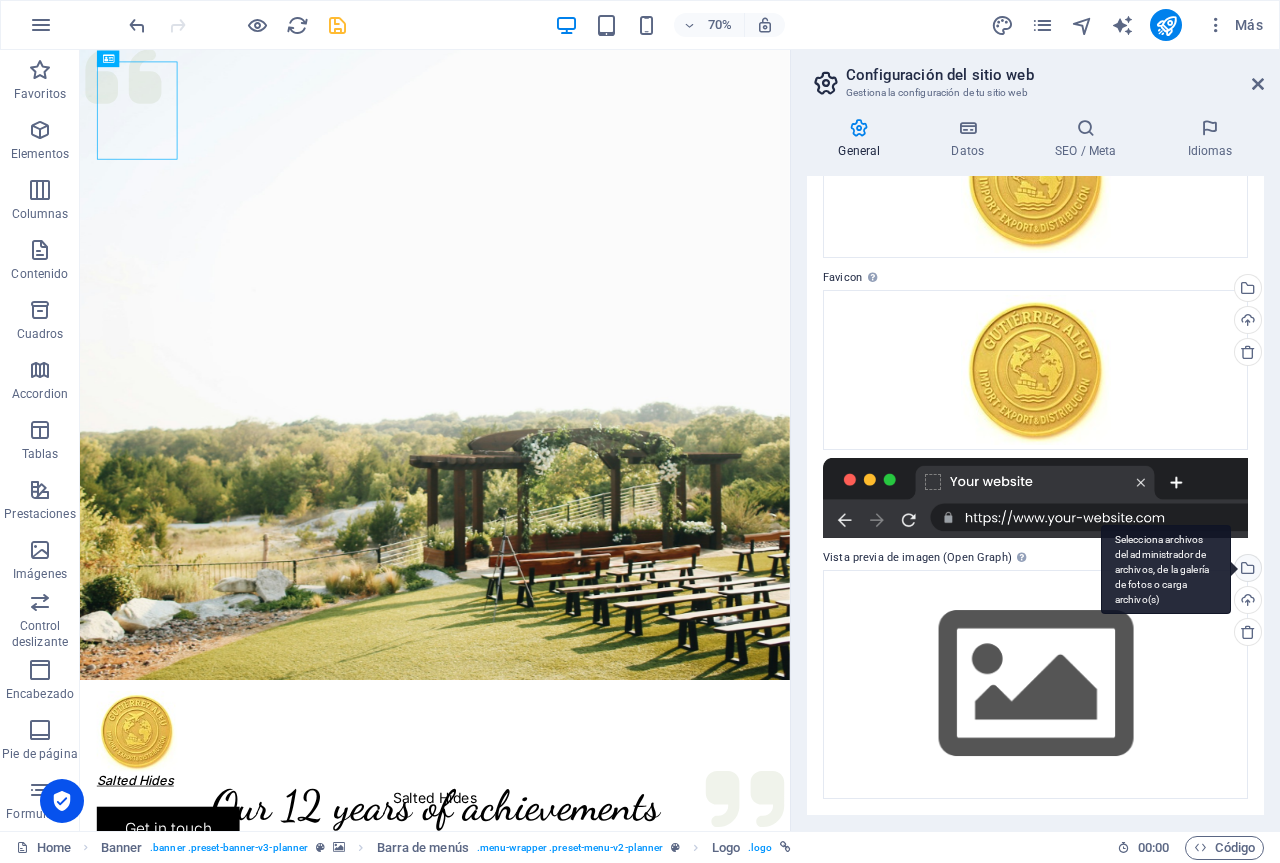click on "Selecciona archivos del administrador de archivos, de la galería de fotos o carga archivo(s)" at bounding box center [1166, 570] 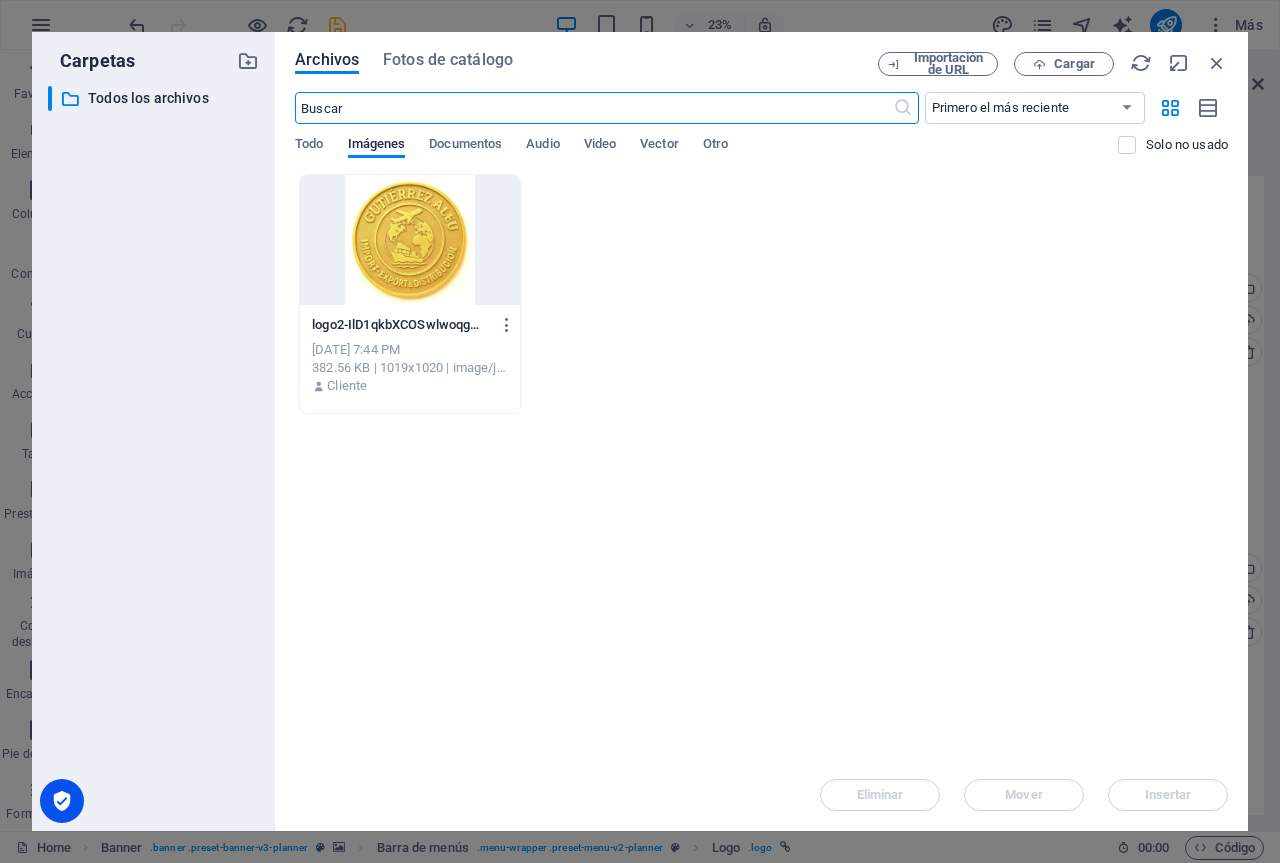 click at bounding box center (410, 240) 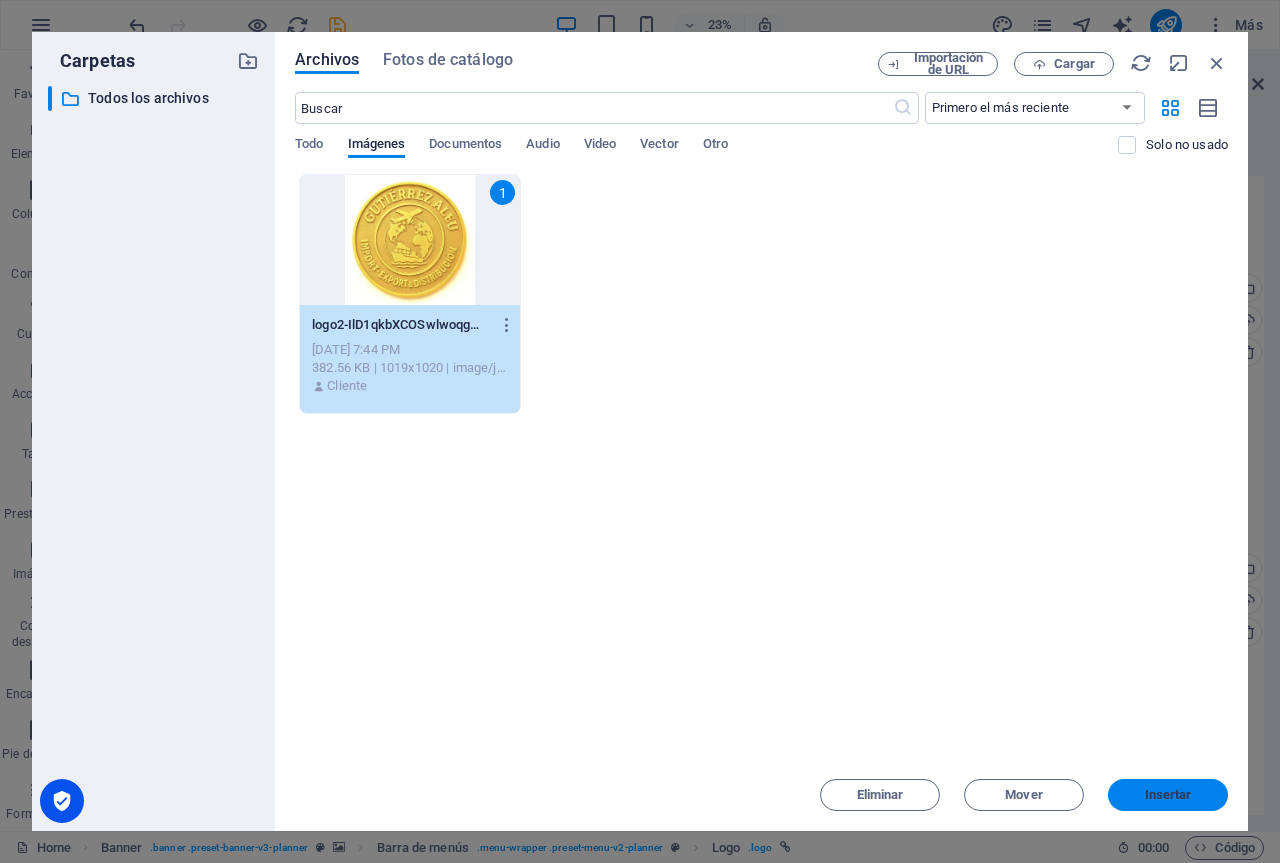 click on "Insertar" at bounding box center (1168, 795) 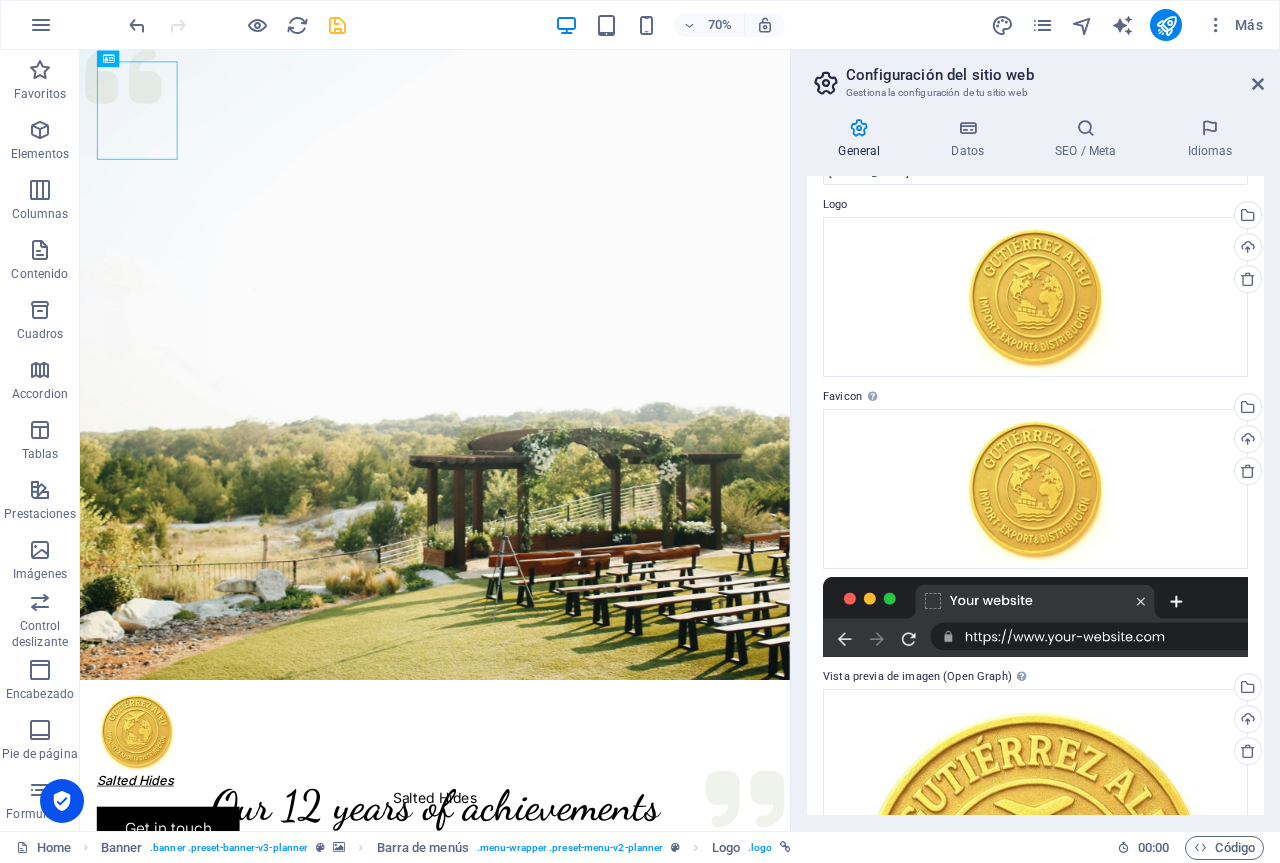 scroll, scrollTop: 0, scrollLeft: 0, axis: both 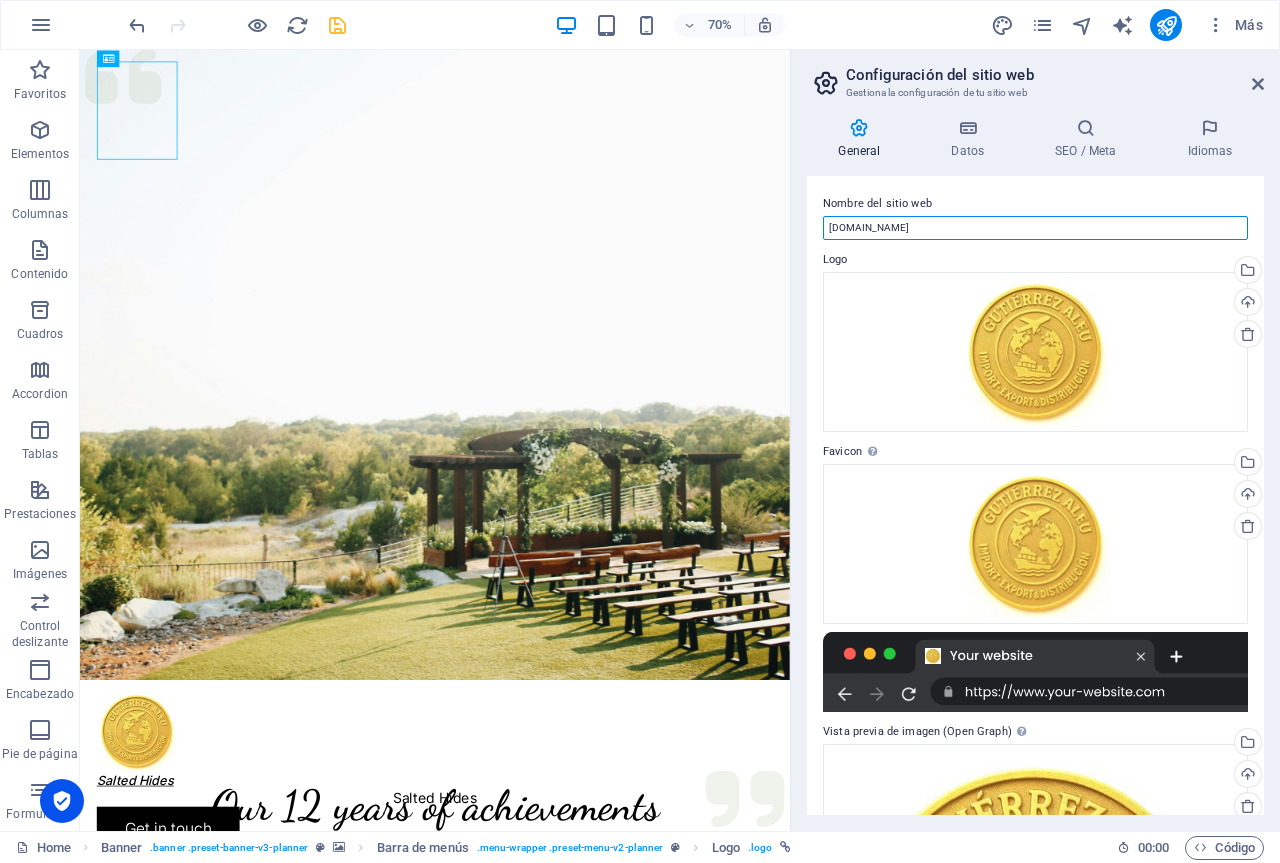 click on "[DOMAIN_NAME]" at bounding box center (1035, 228) 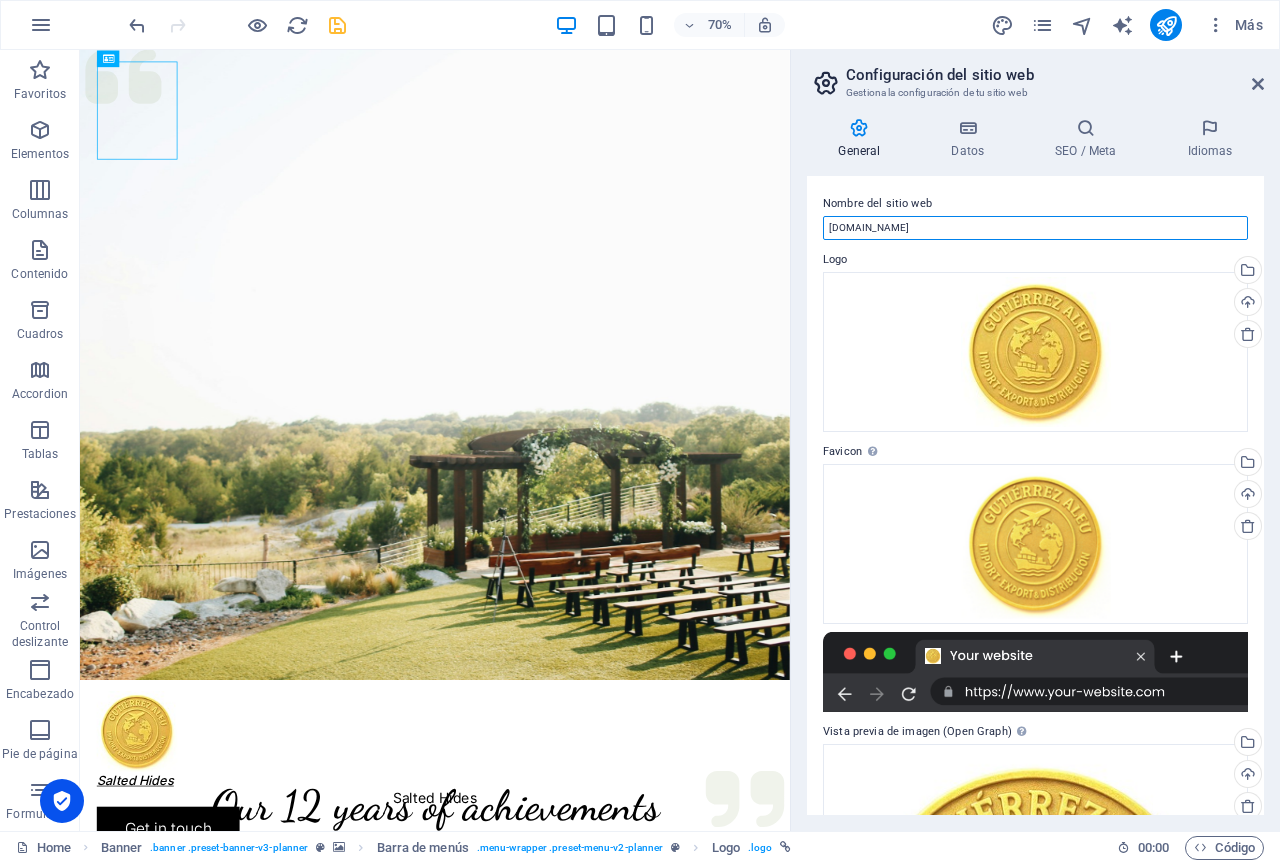 paste on "Salted Hides" 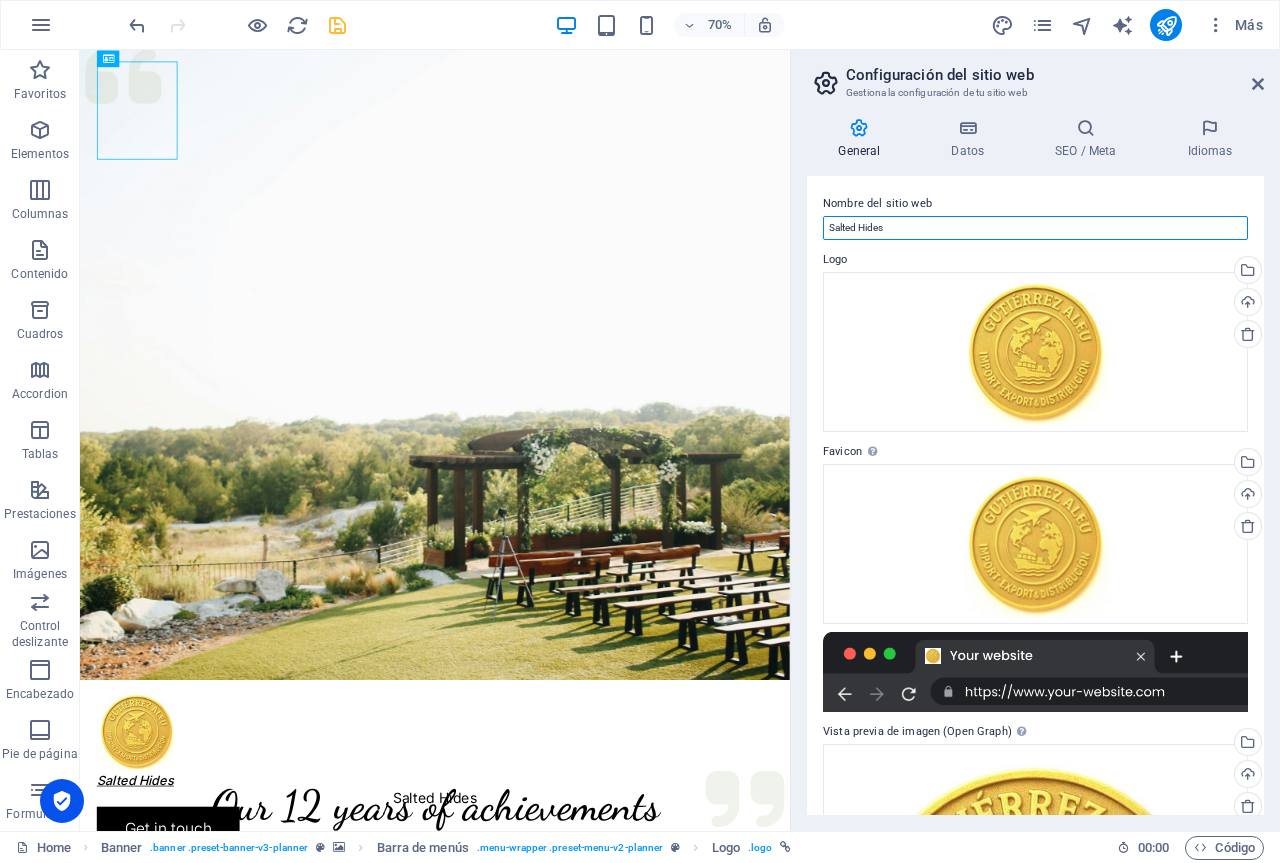 type on "Salted Hides" 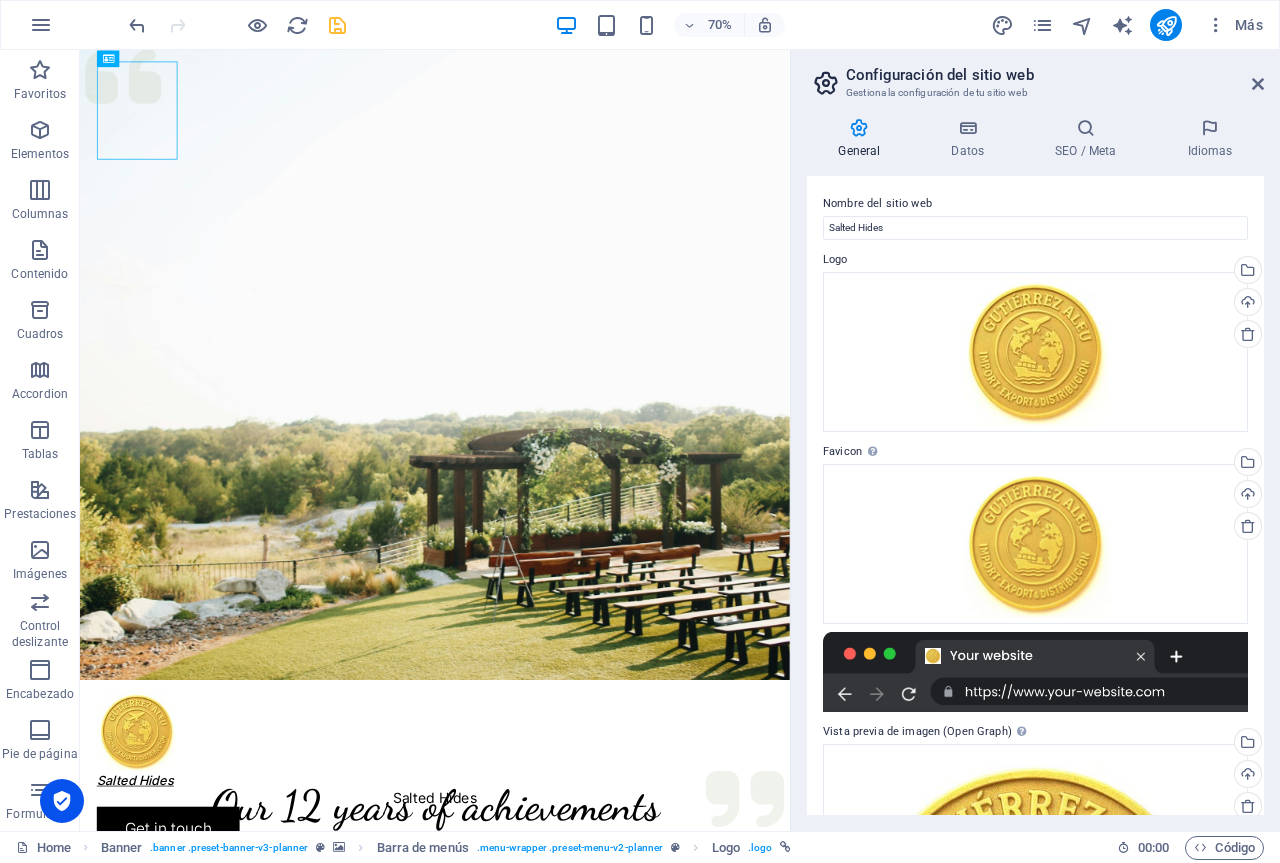 click on "Logo" at bounding box center (1035, 260) 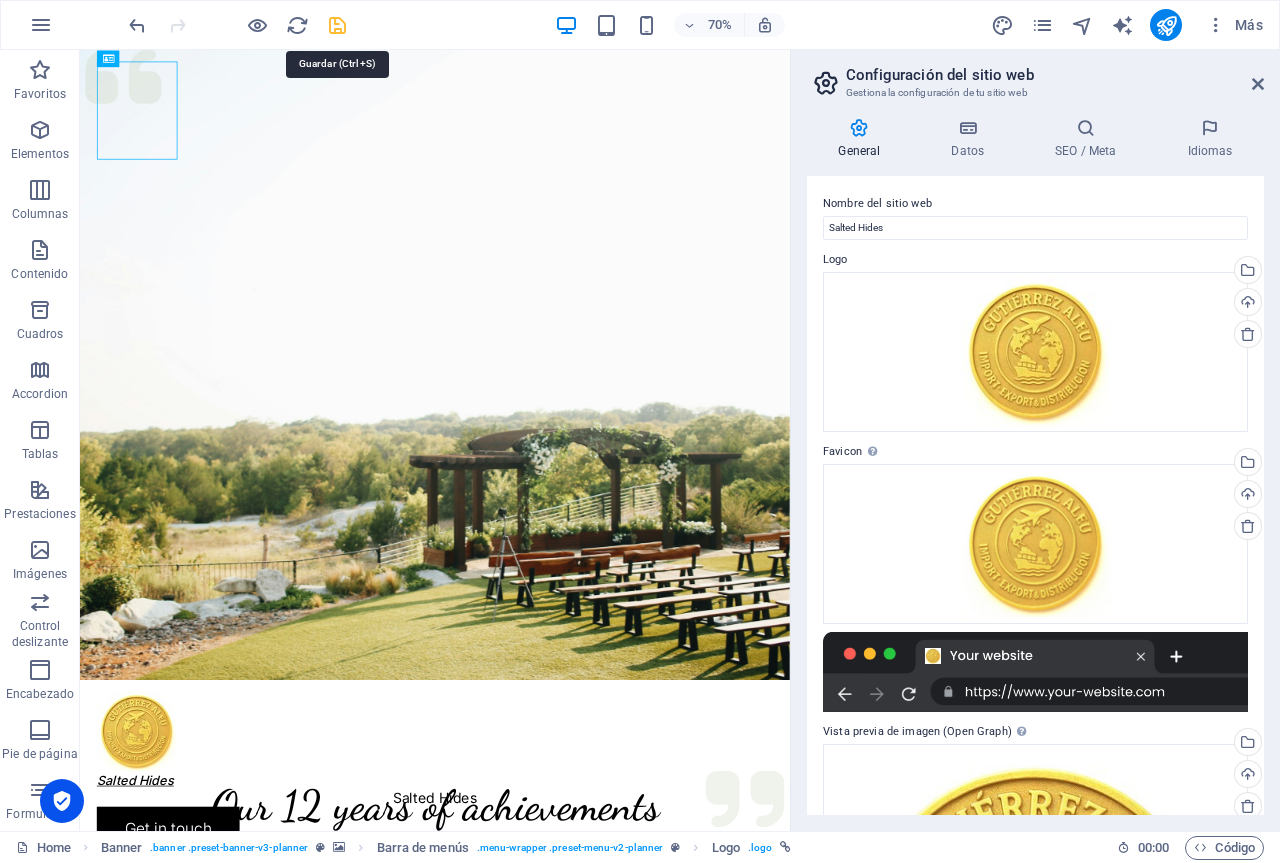 click at bounding box center (337, 25) 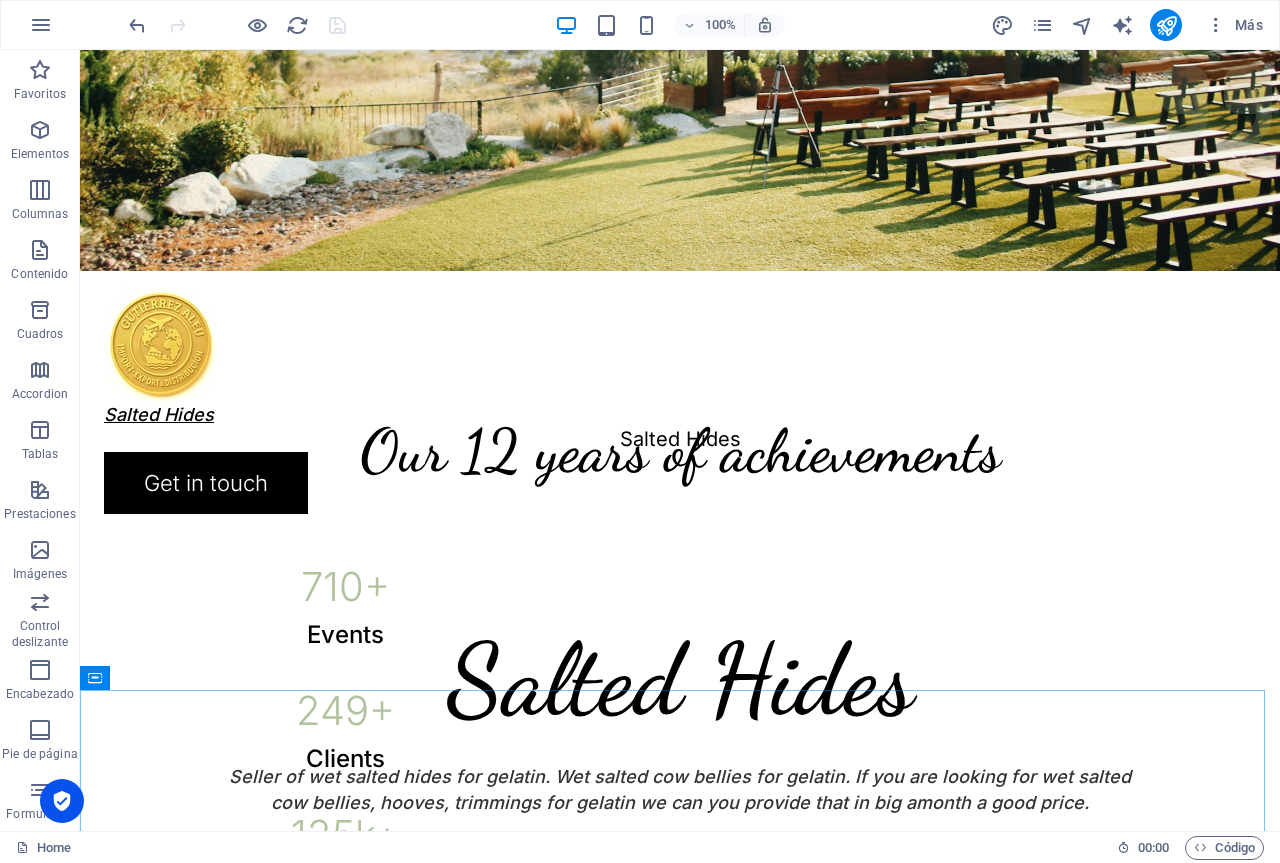 scroll, scrollTop: 708, scrollLeft: 0, axis: vertical 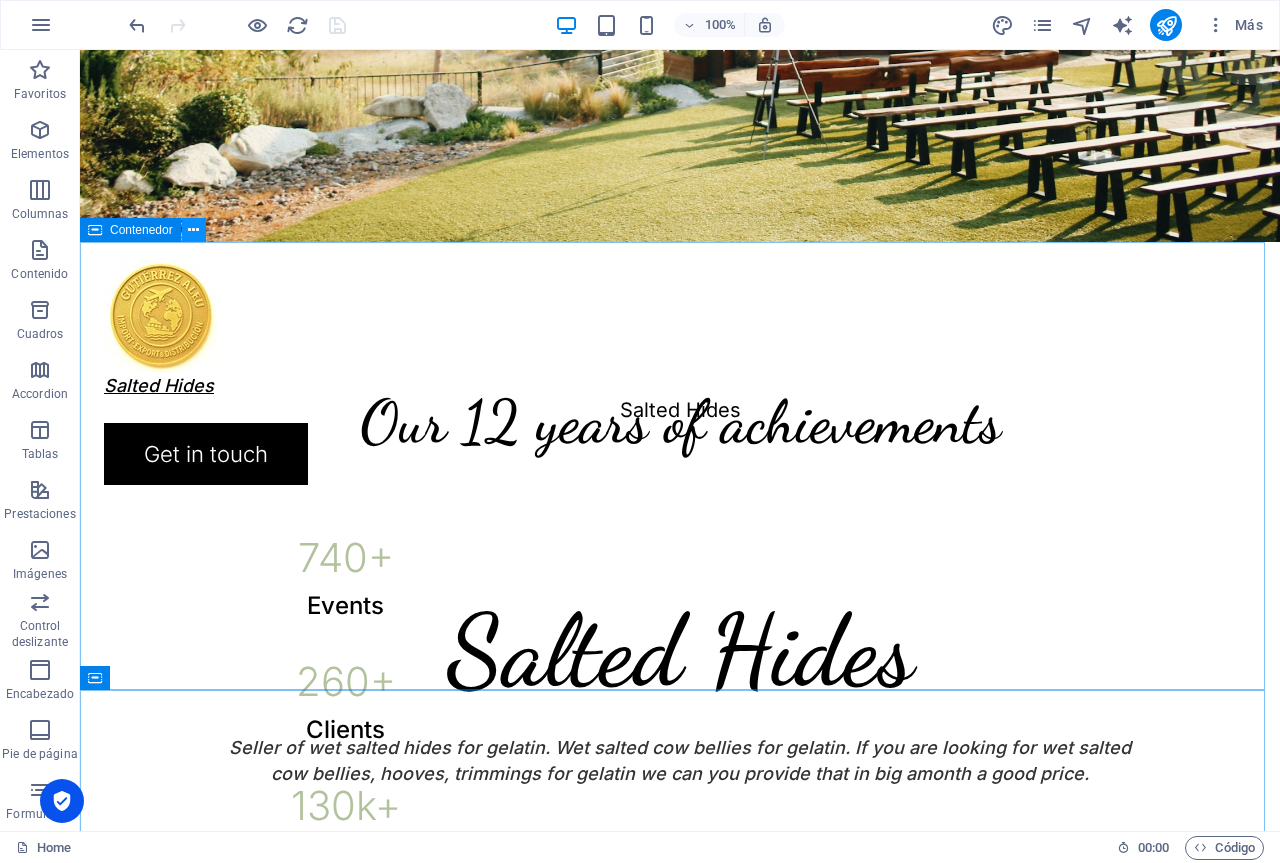 click at bounding box center (193, 230) 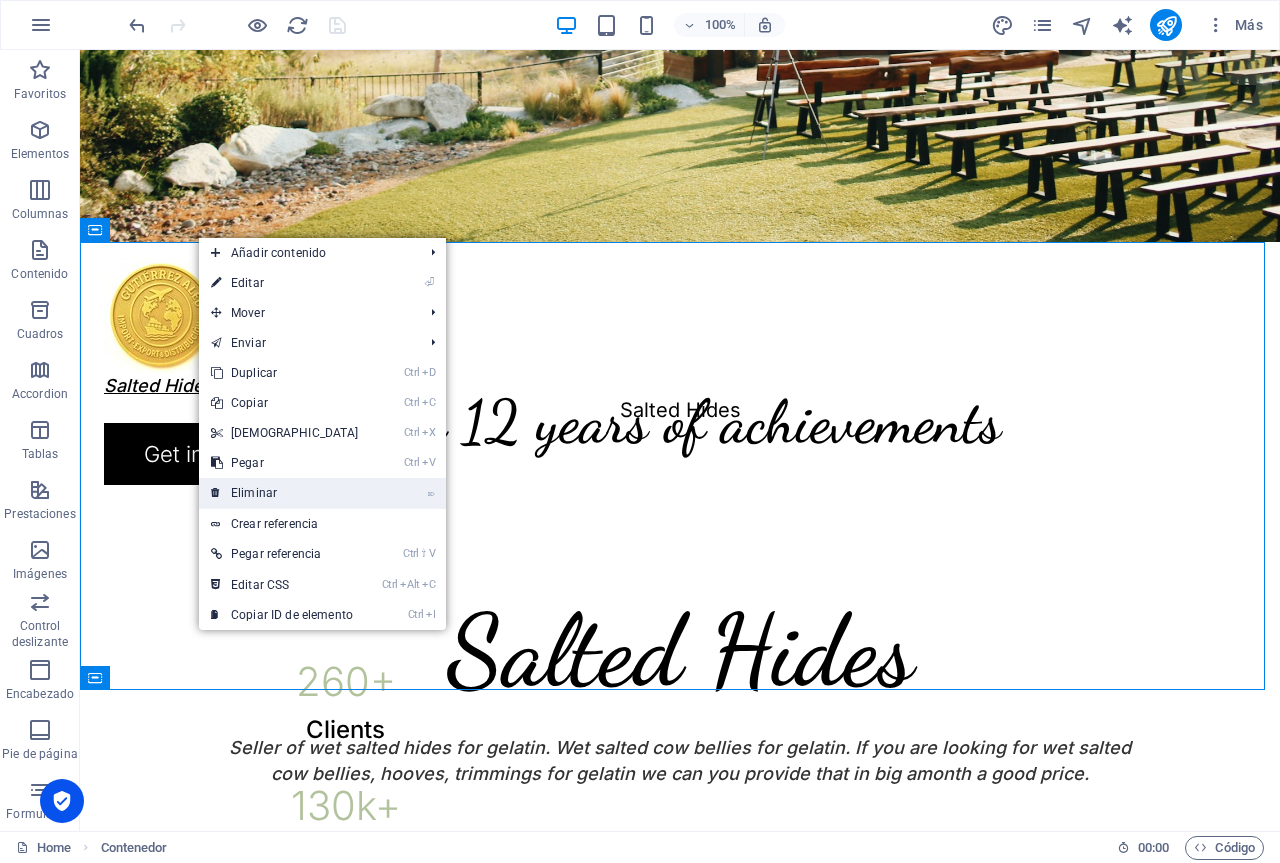 click on "⌦  Eliminar" at bounding box center (285, 493) 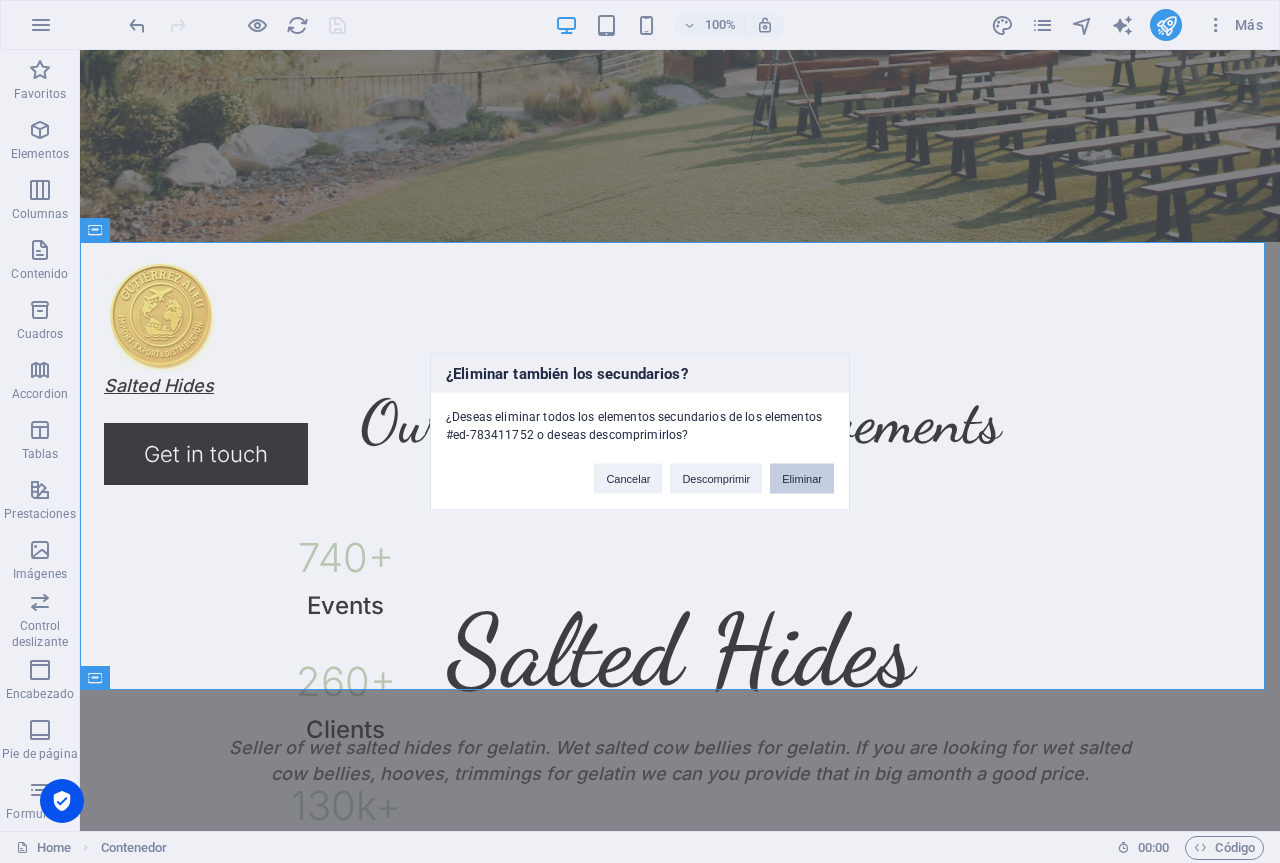 click on "Eliminar" at bounding box center (802, 478) 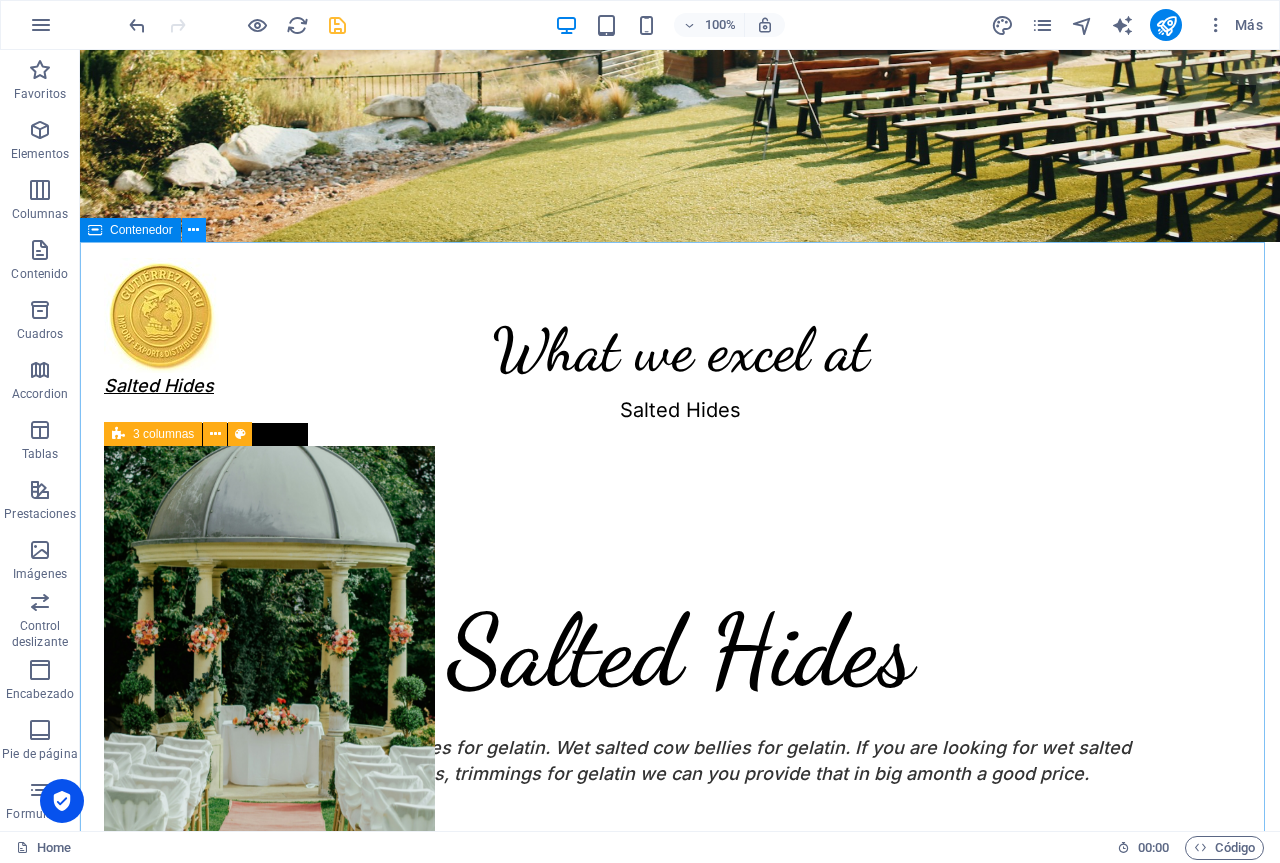 click at bounding box center (194, 230) 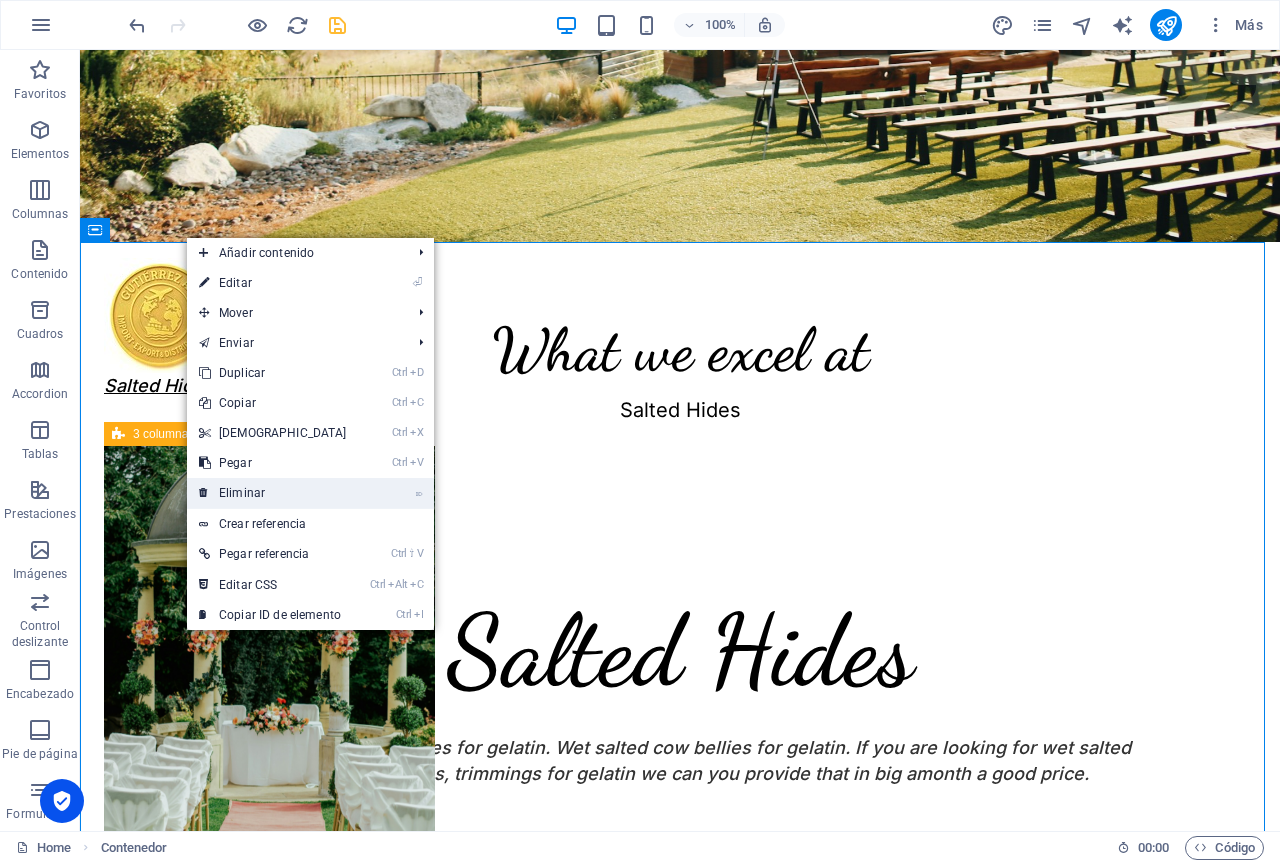 click on "⌦  Eliminar" at bounding box center [273, 493] 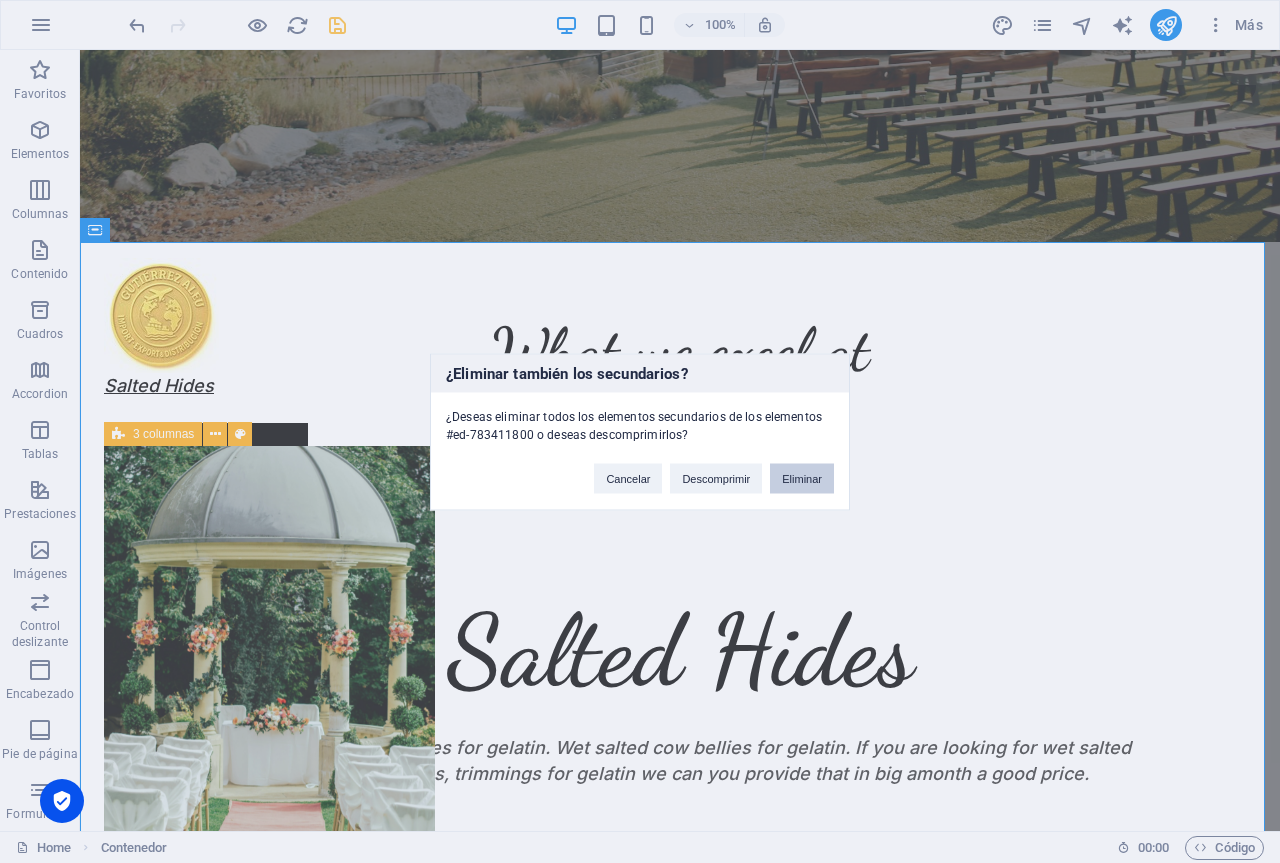 click on "Eliminar" at bounding box center [802, 478] 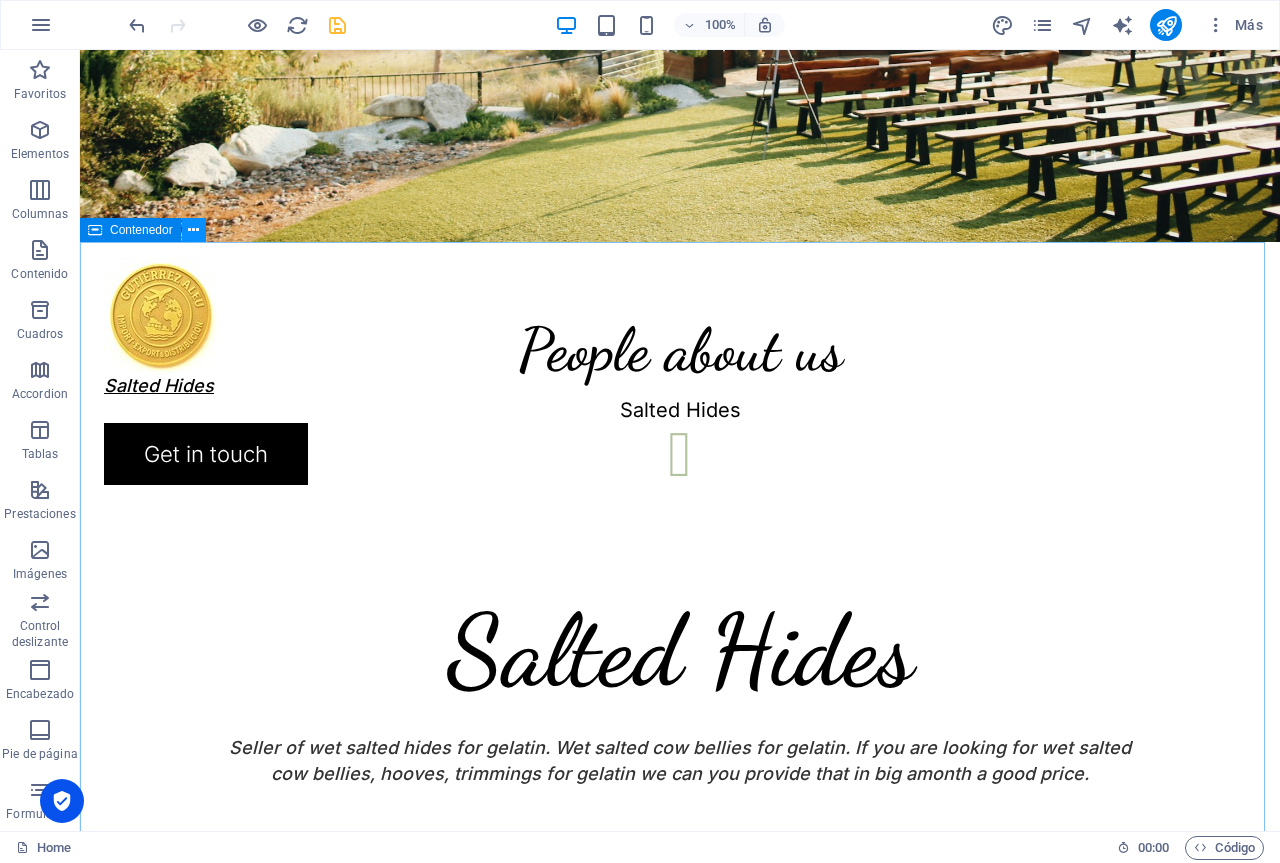 click at bounding box center [193, 230] 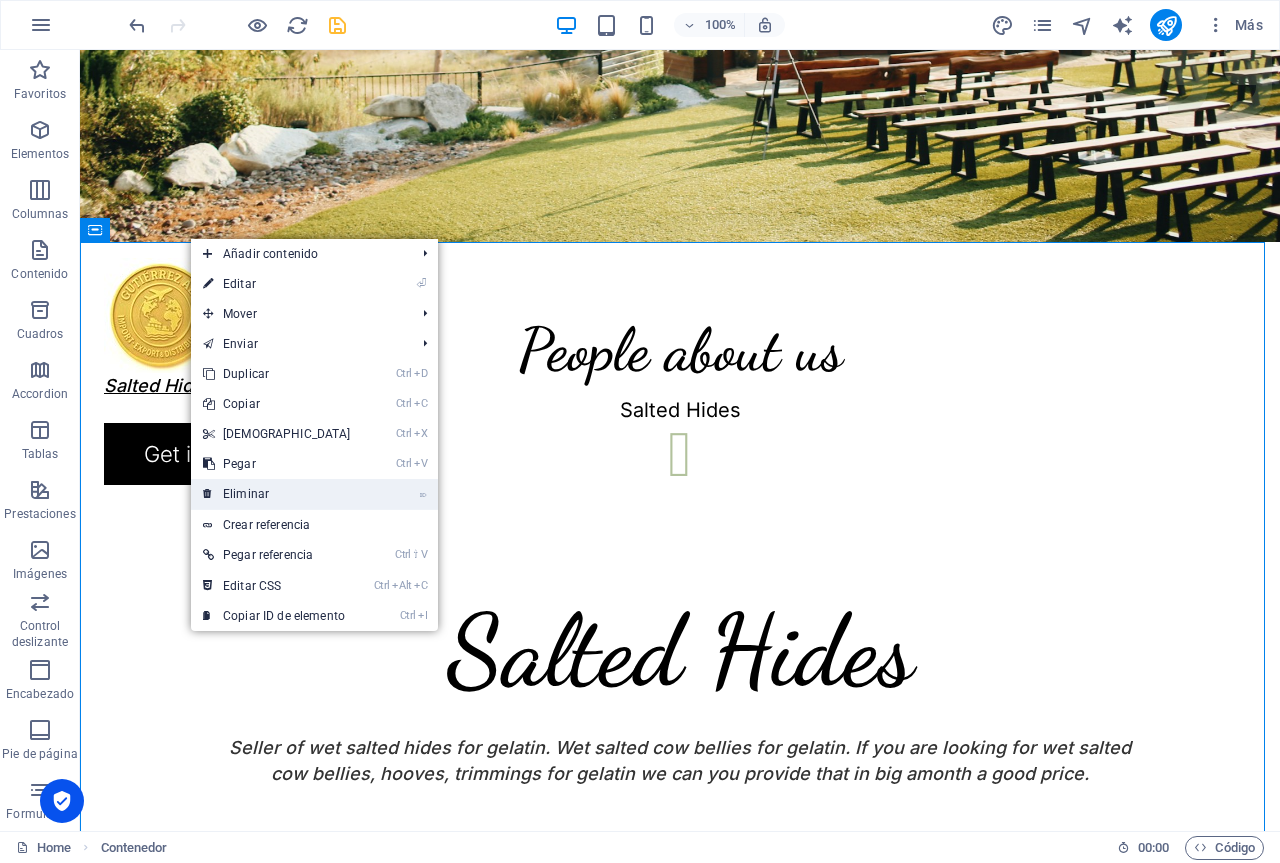 click on "⌦  Eliminar" at bounding box center [277, 494] 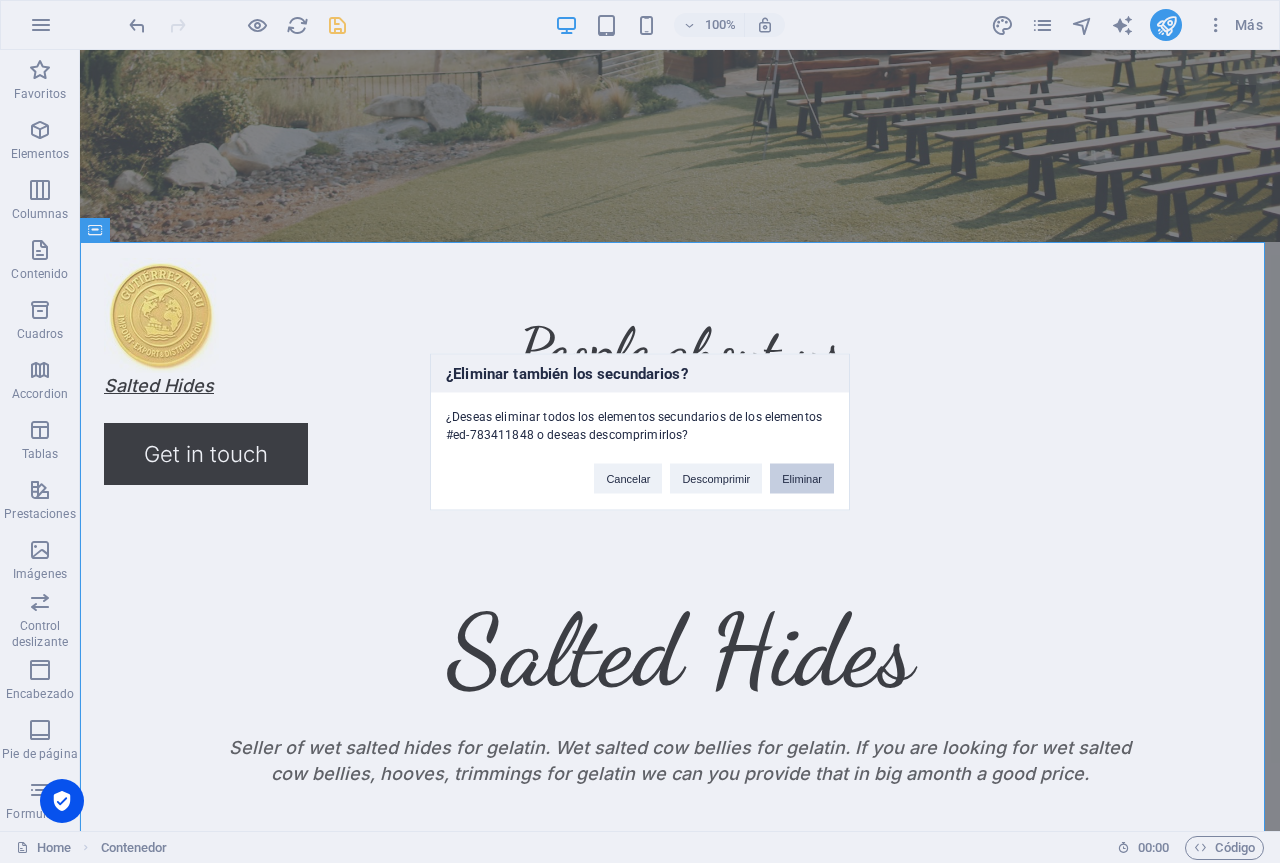 click on "Eliminar" at bounding box center (802, 478) 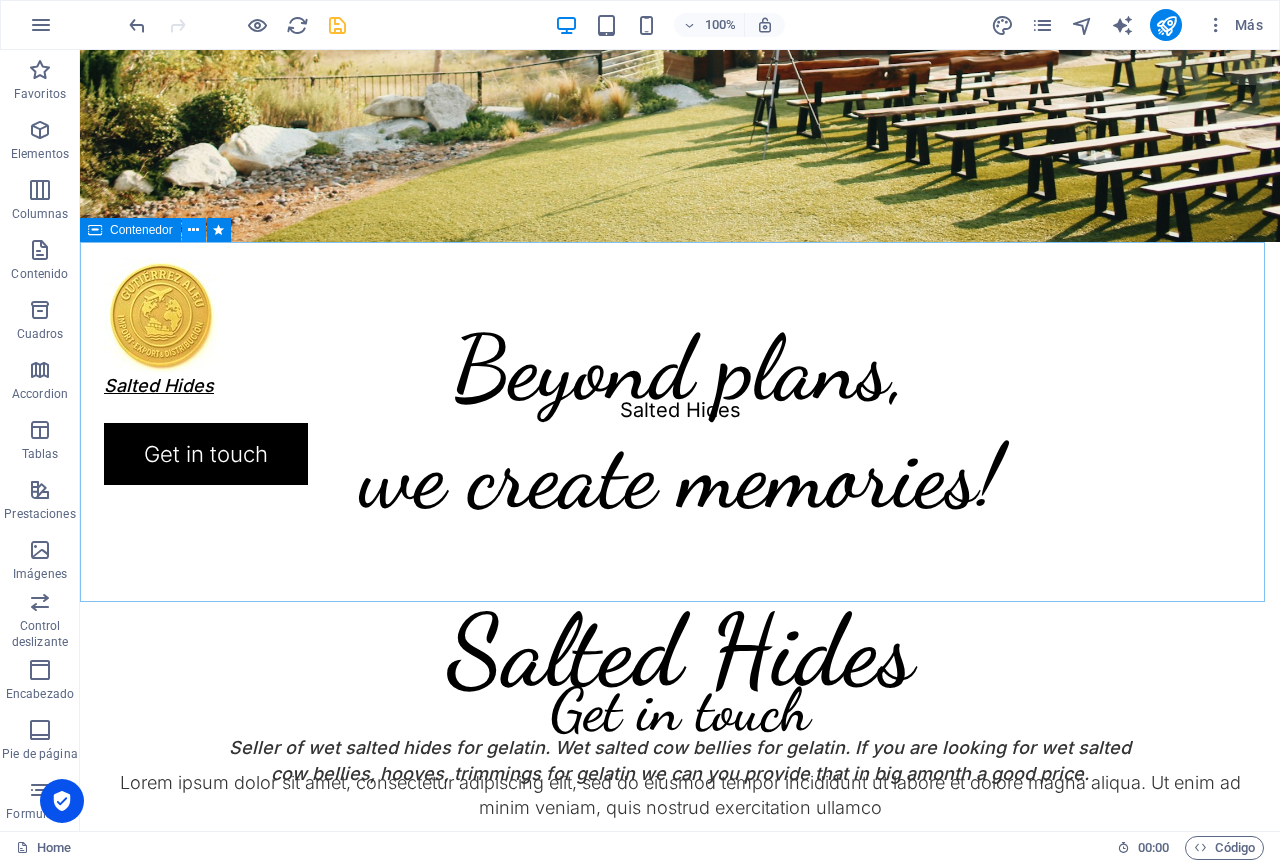 click at bounding box center (194, 230) 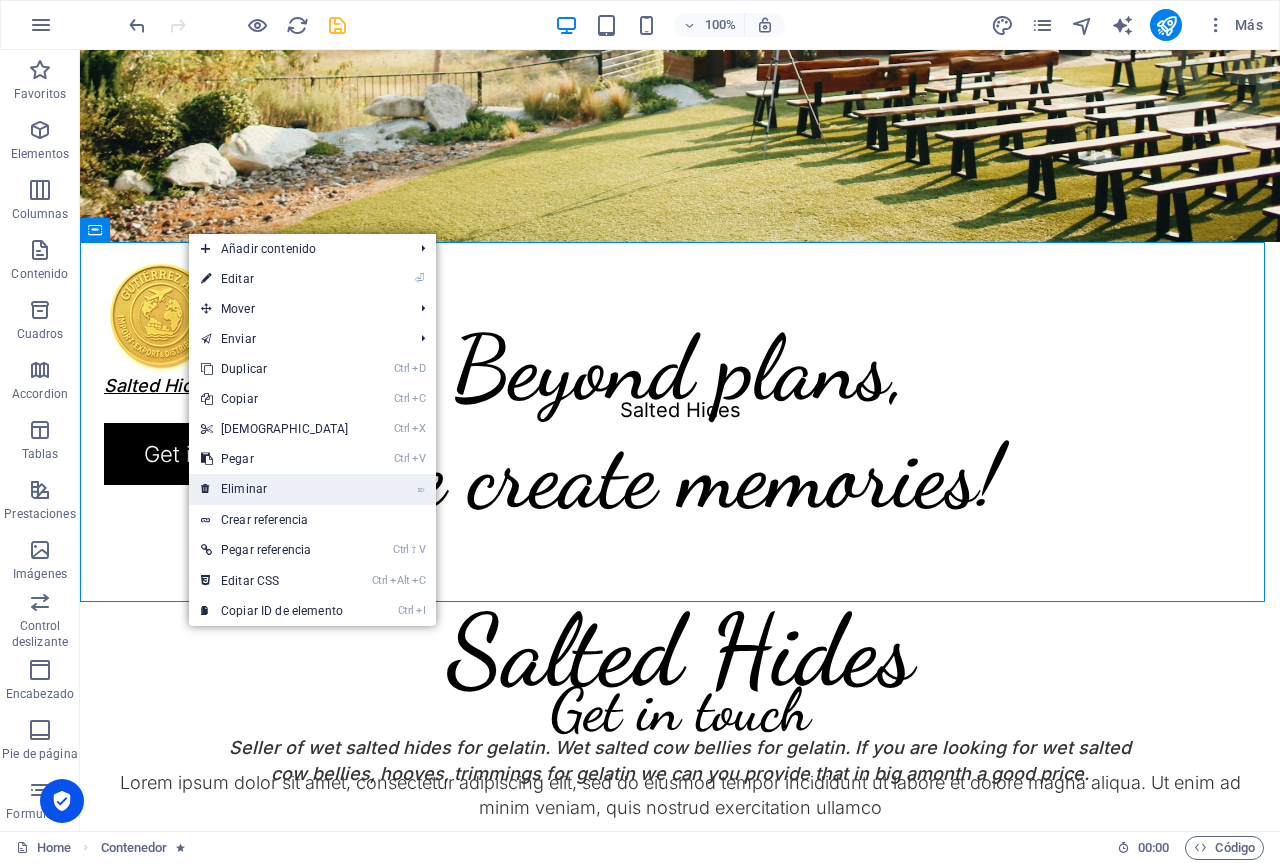 click on "⌦  Eliminar" at bounding box center [275, 489] 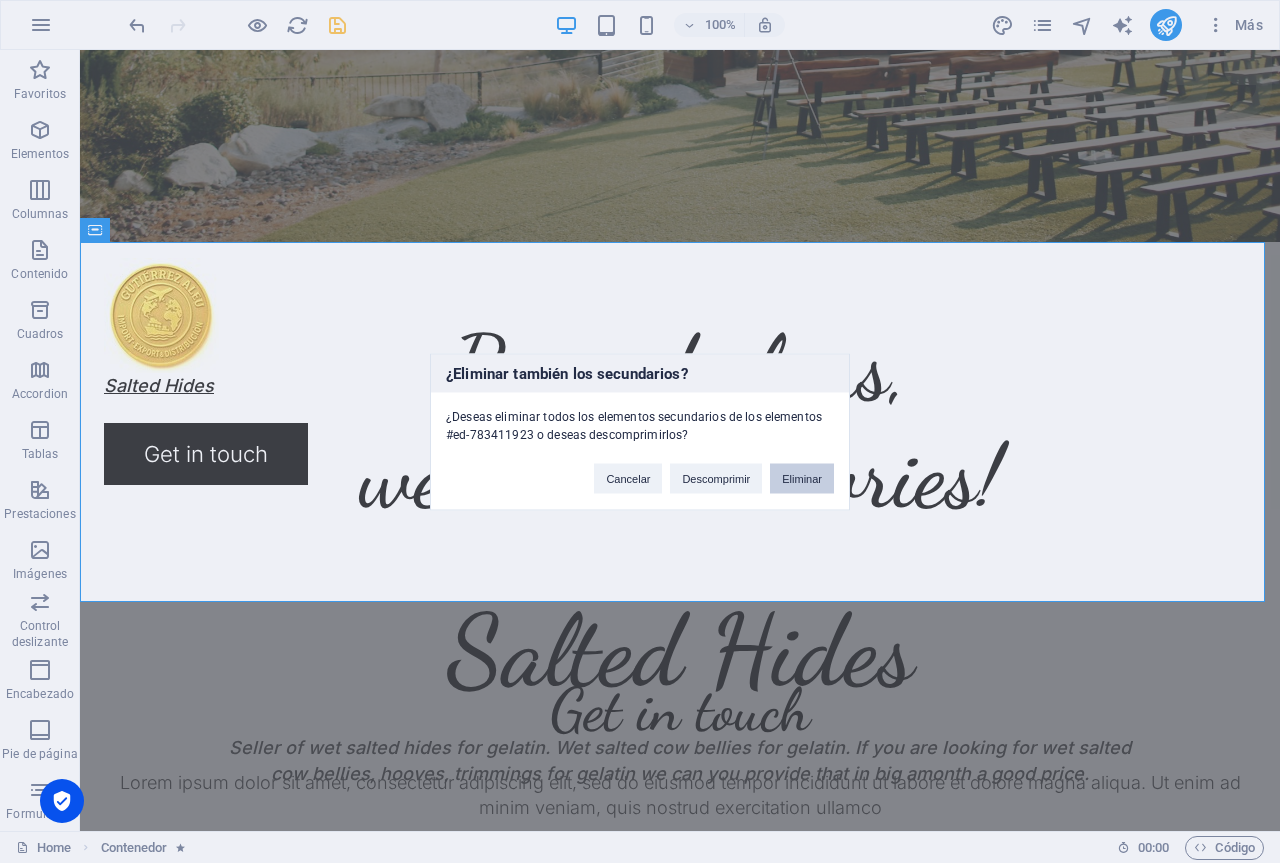click on "Eliminar" at bounding box center (802, 478) 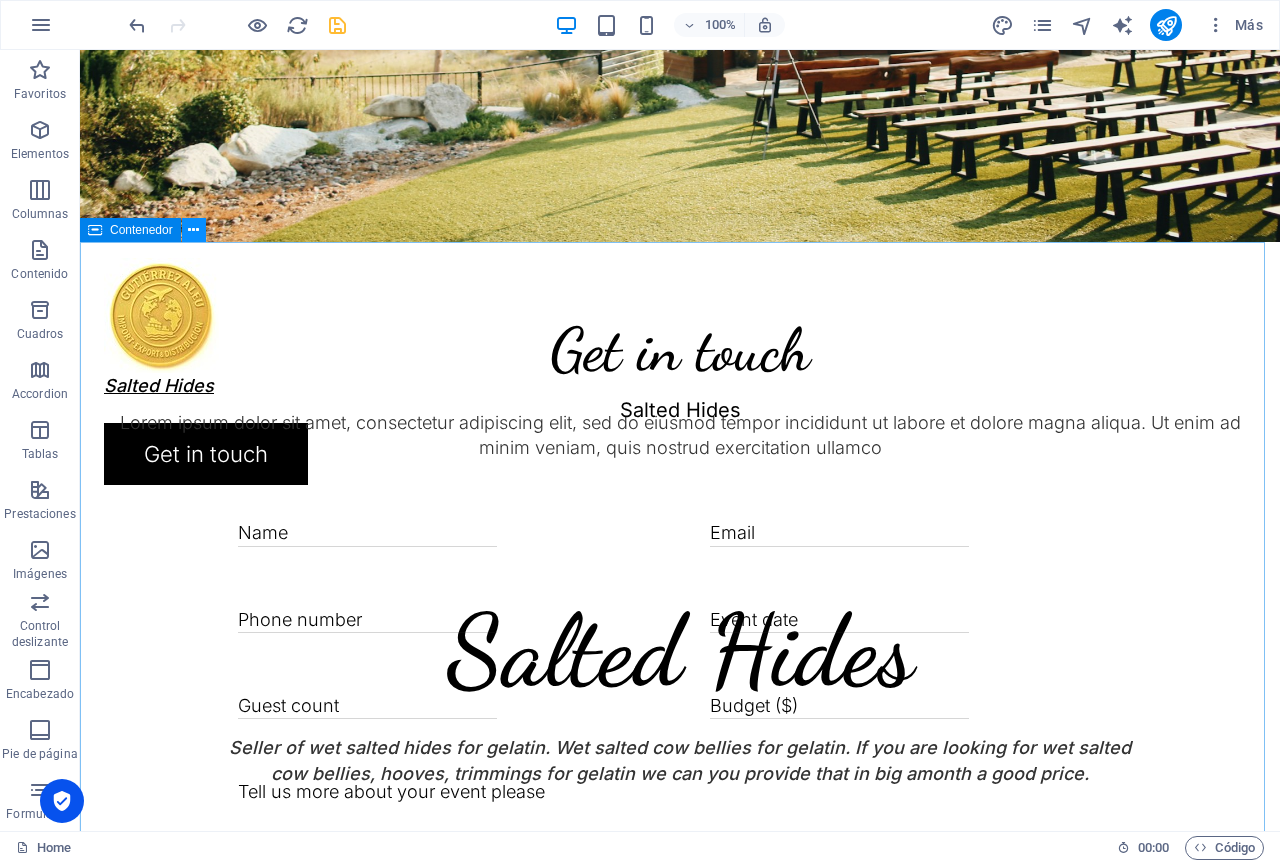 click at bounding box center [193, 230] 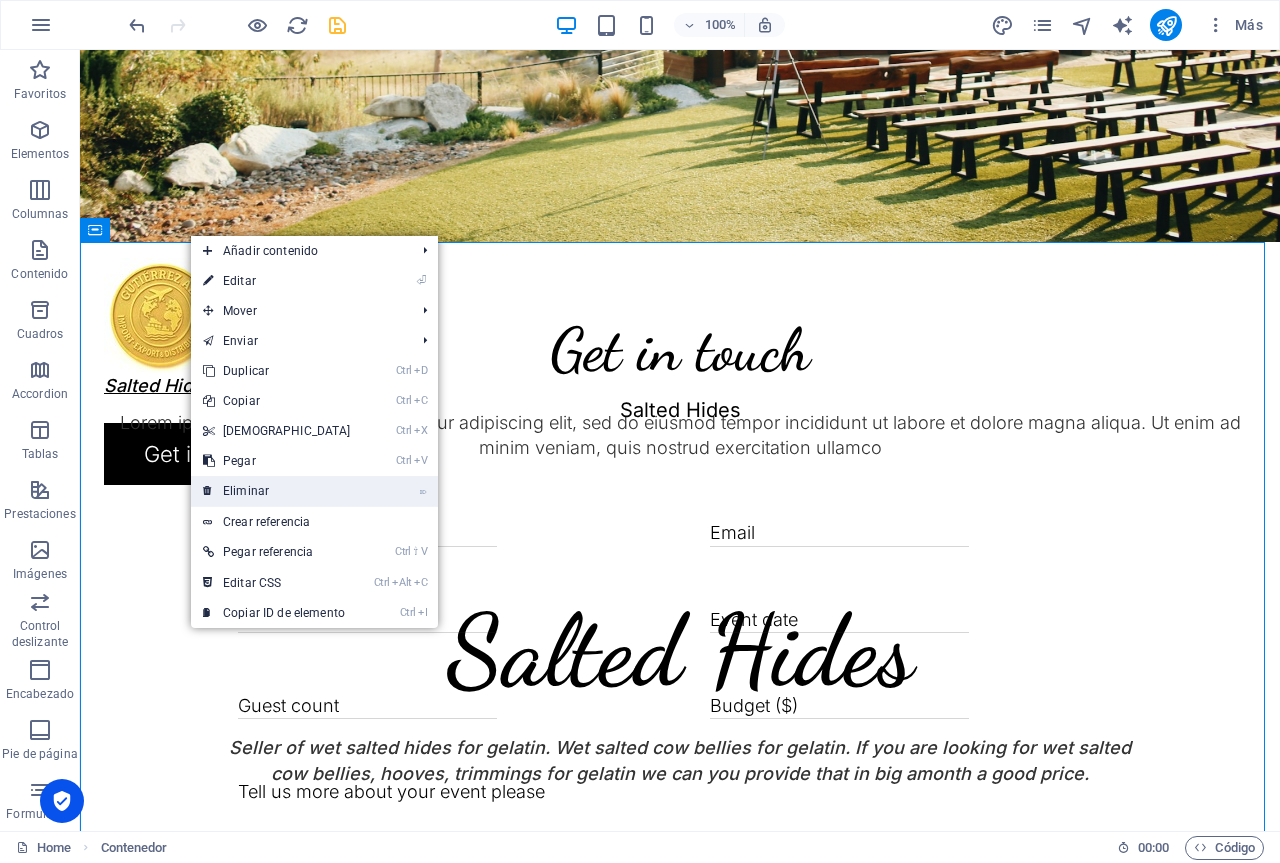 click on "⌦  Eliminar" at bounding box center [277, 491] 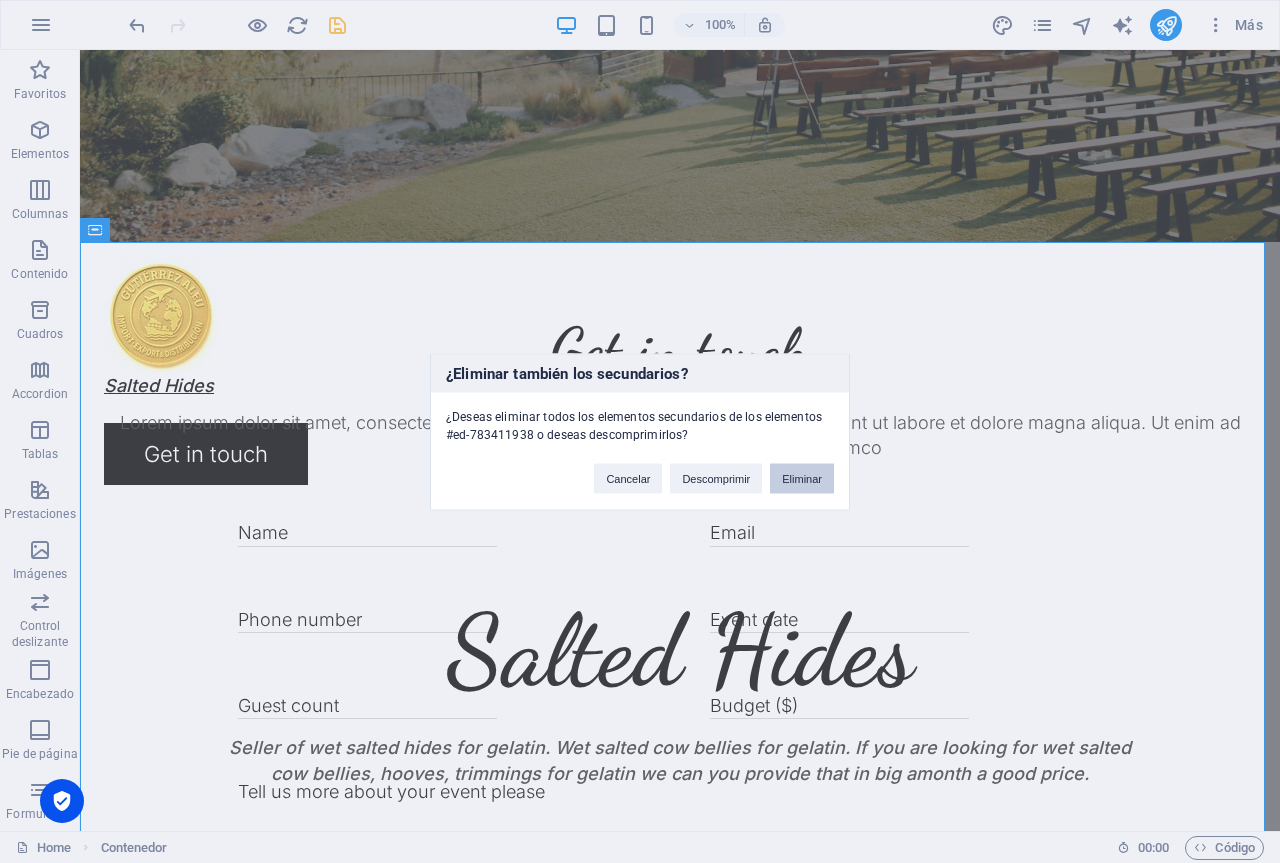 click on "Eliminar" at bounding box center (802, 478) 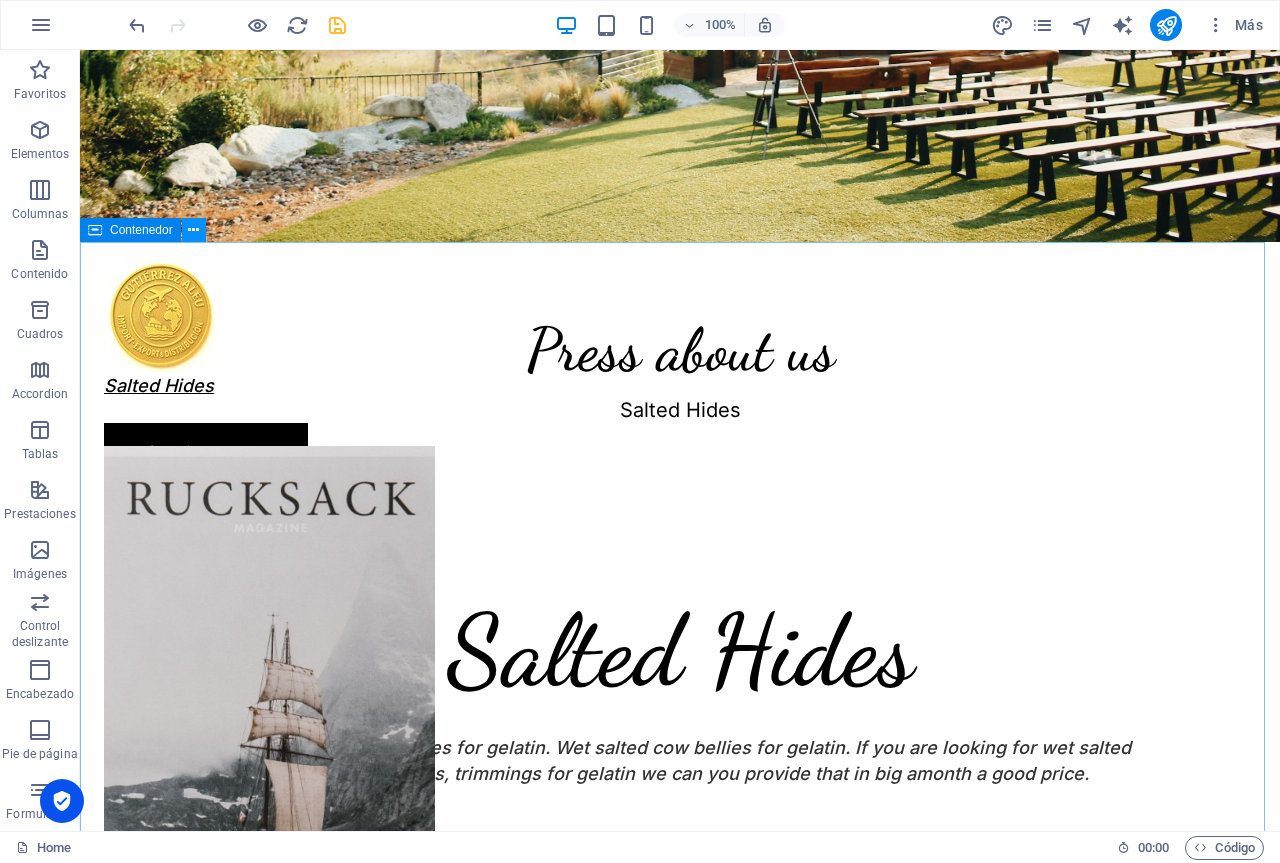 click at bounding box center (193, 230) 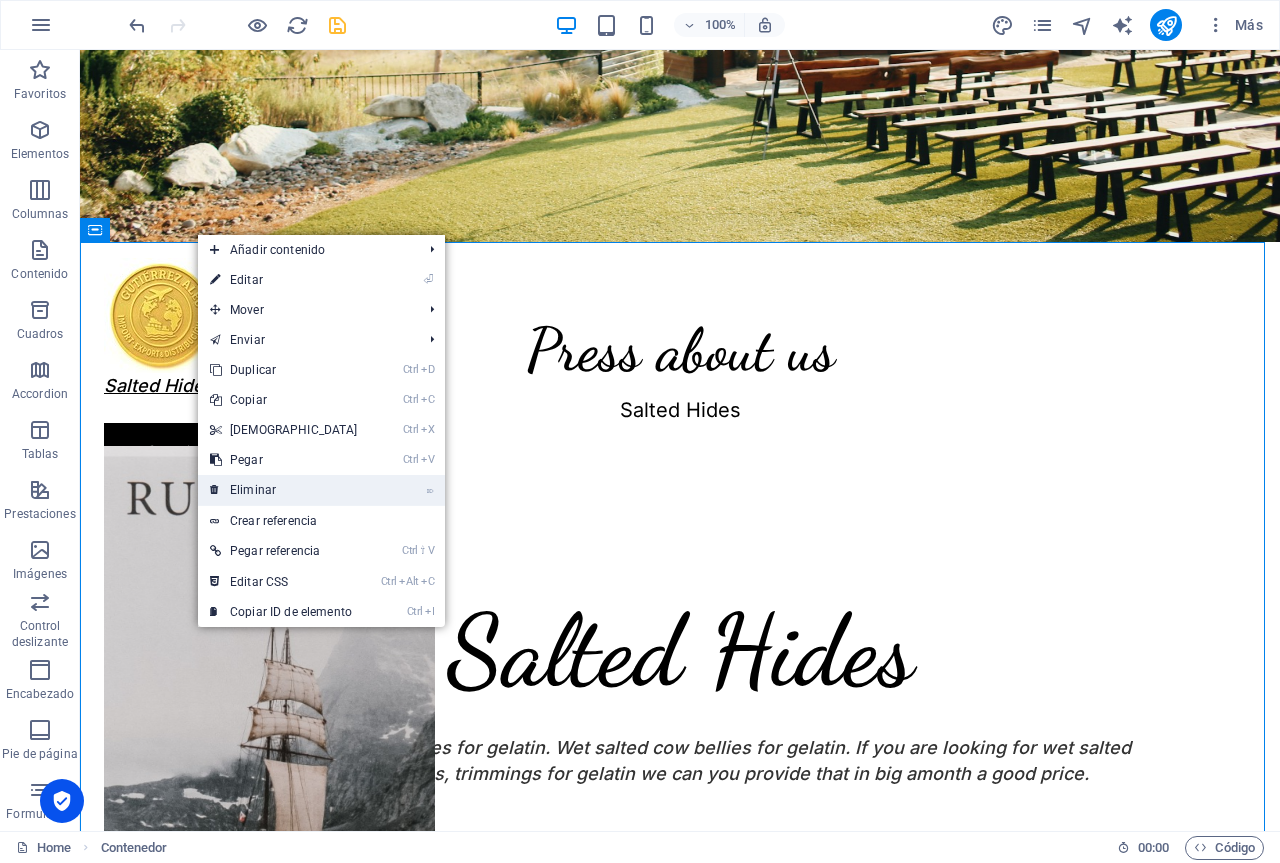click on "⌦  Eliminar" at bounding box center [284, 490] 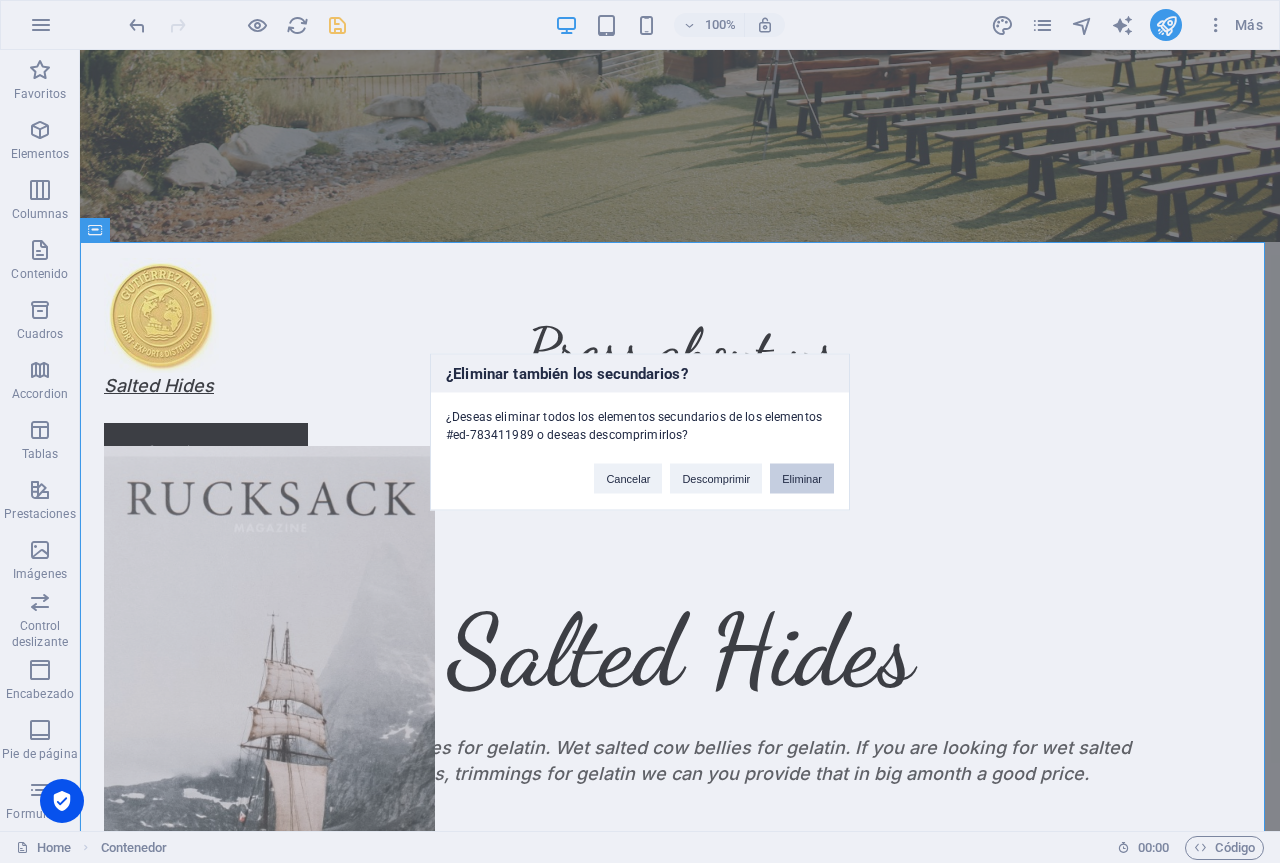 click on "Eliminar" at bounding box center (802, 478) 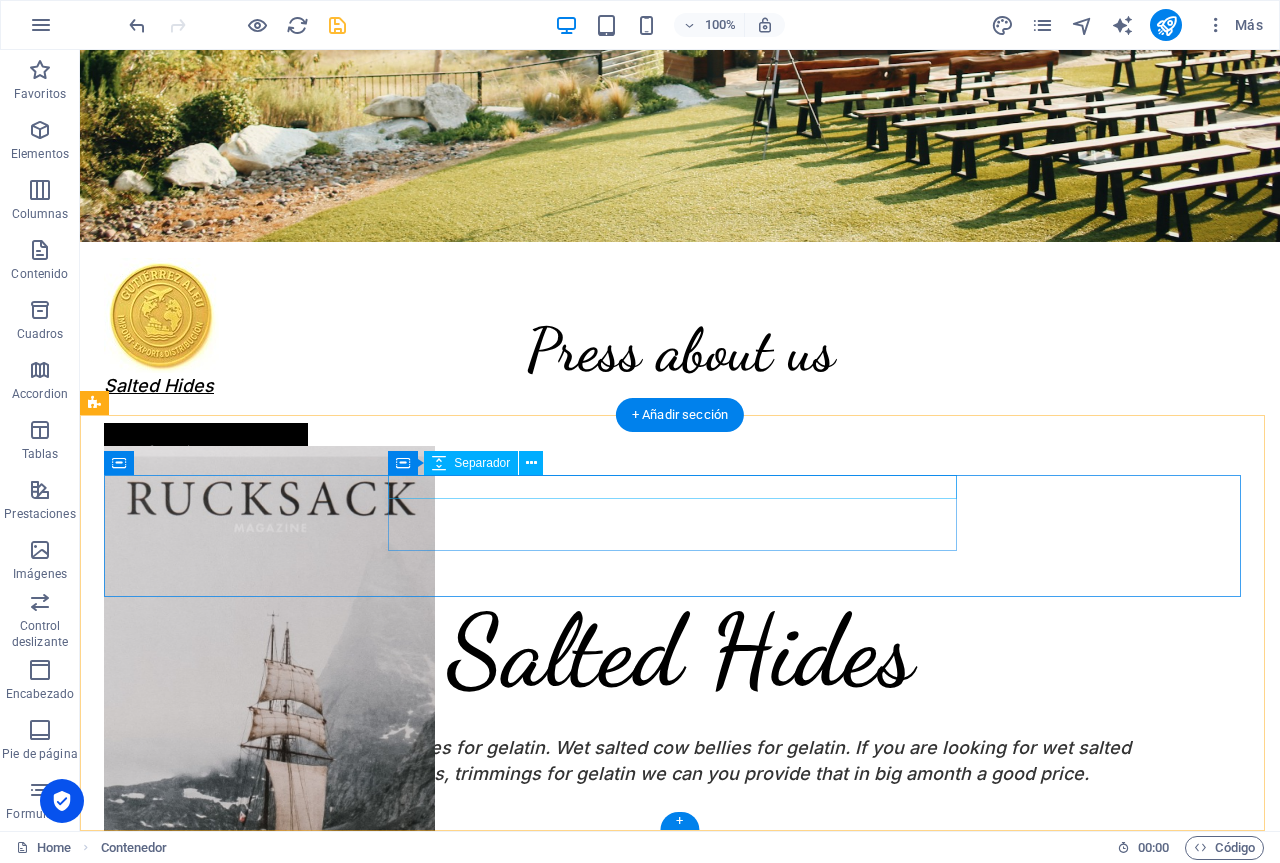 scroll, scrollTop: 535, scrollLeft: 0, axis: vertical 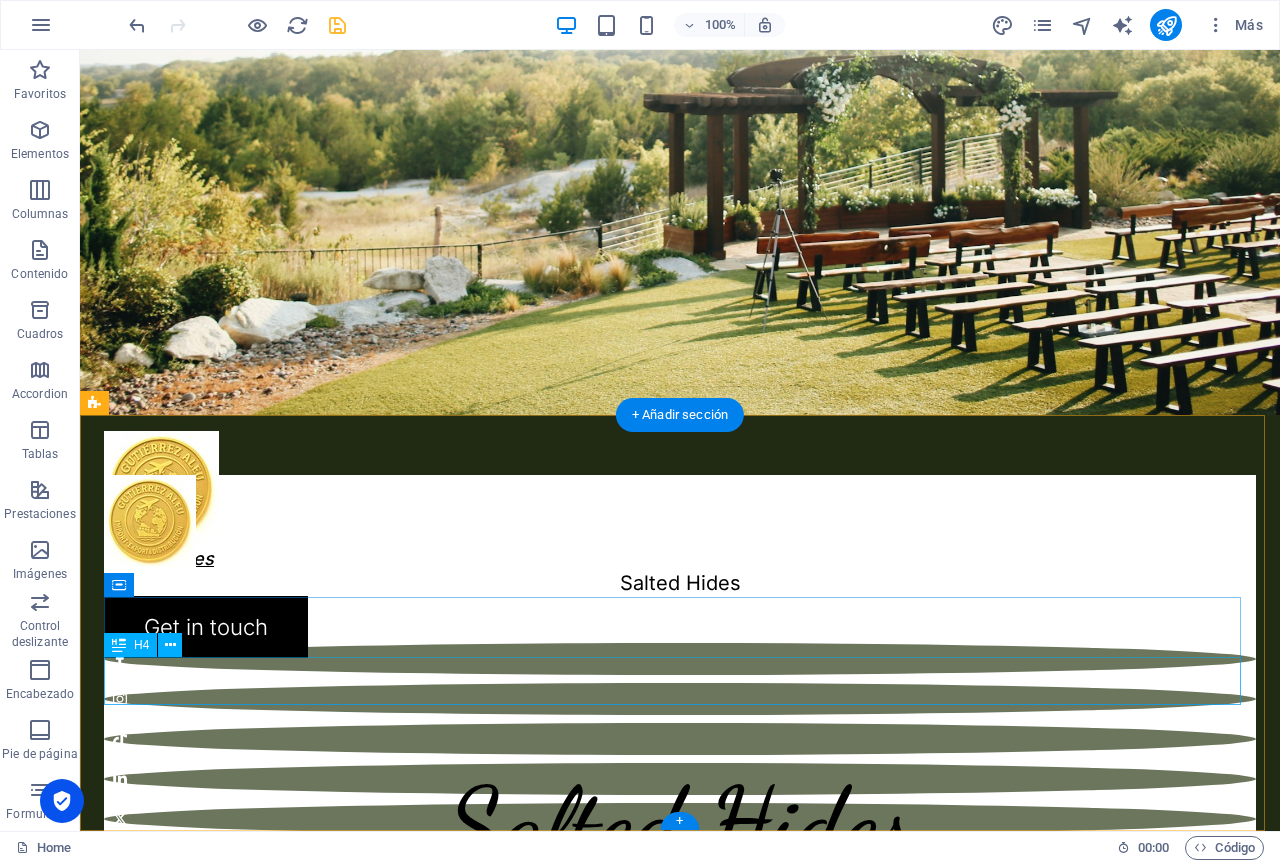 click on "Beyond plans, we create memories!" at bounding box center (680, 1049) 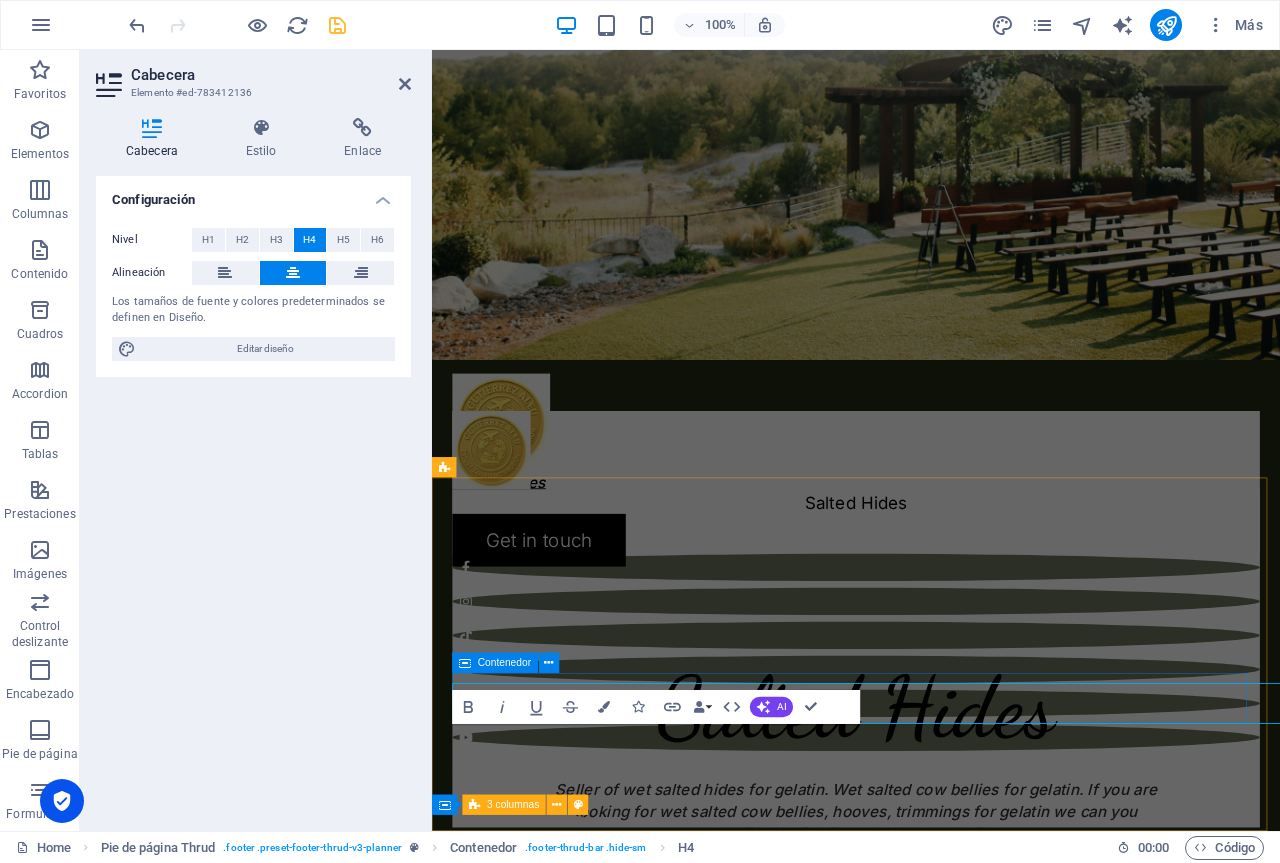 scroll, scrollTop: 397, scrollLeft: 0, axis: vertical 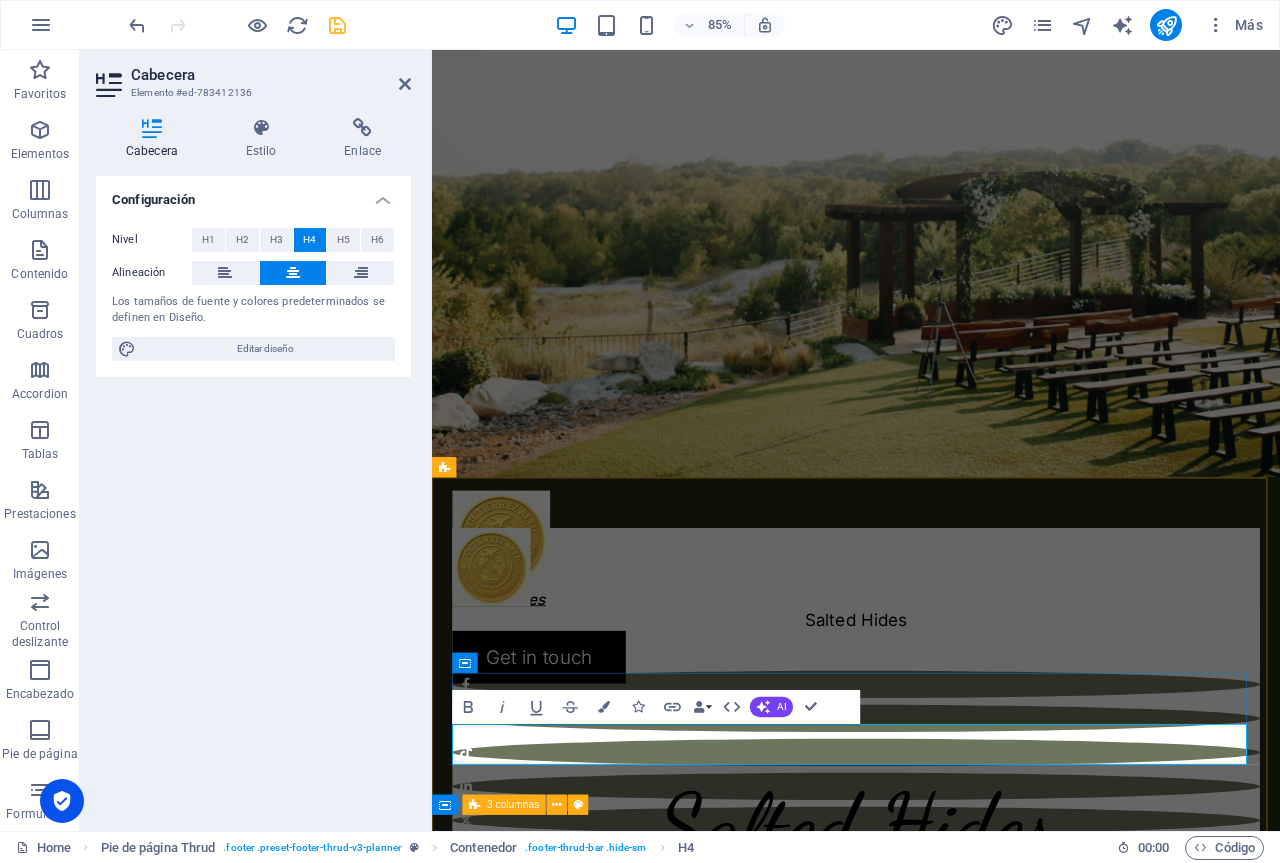 click on "Beyond plans, we create memories!" at bounding box center (931, 1187) 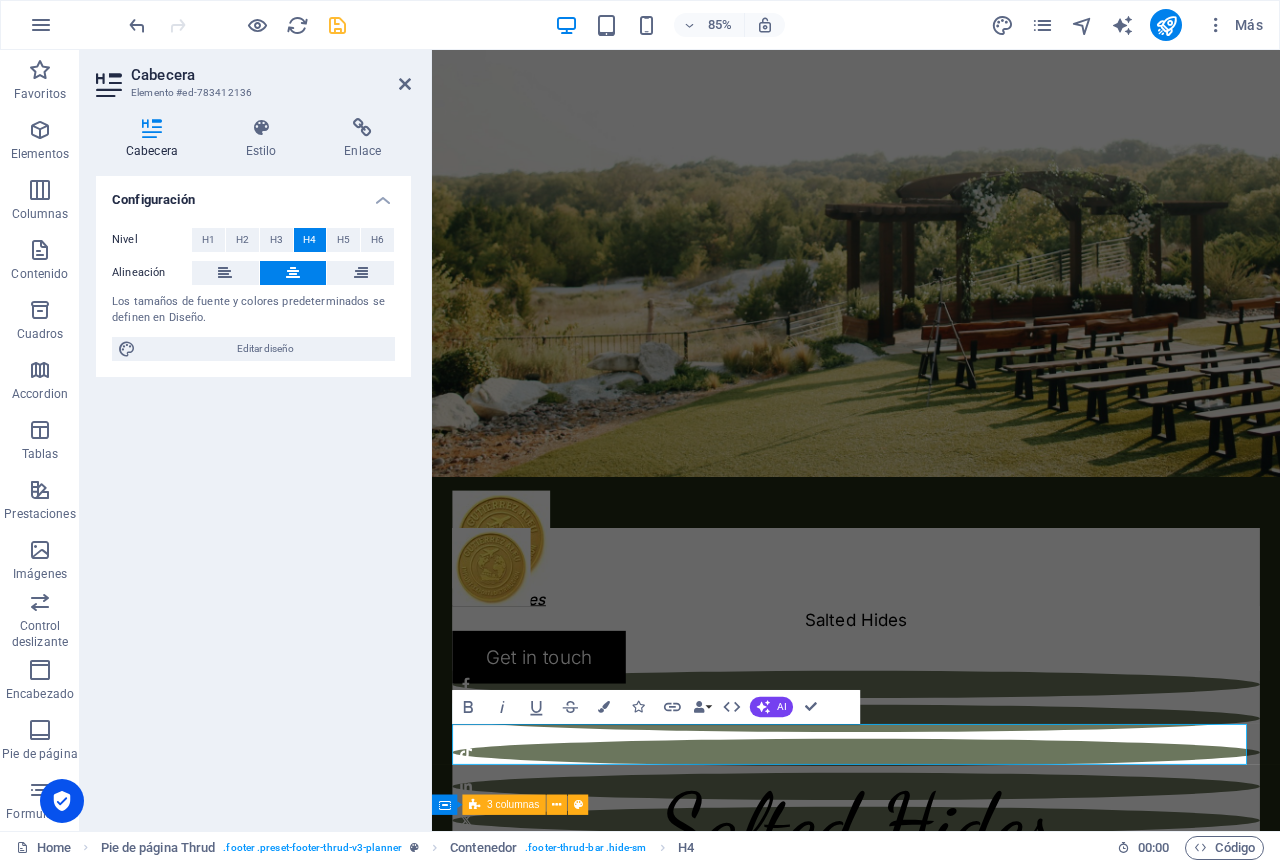 scroll, scrollTop: 0, scrollLeft: 8, axis: horizontal 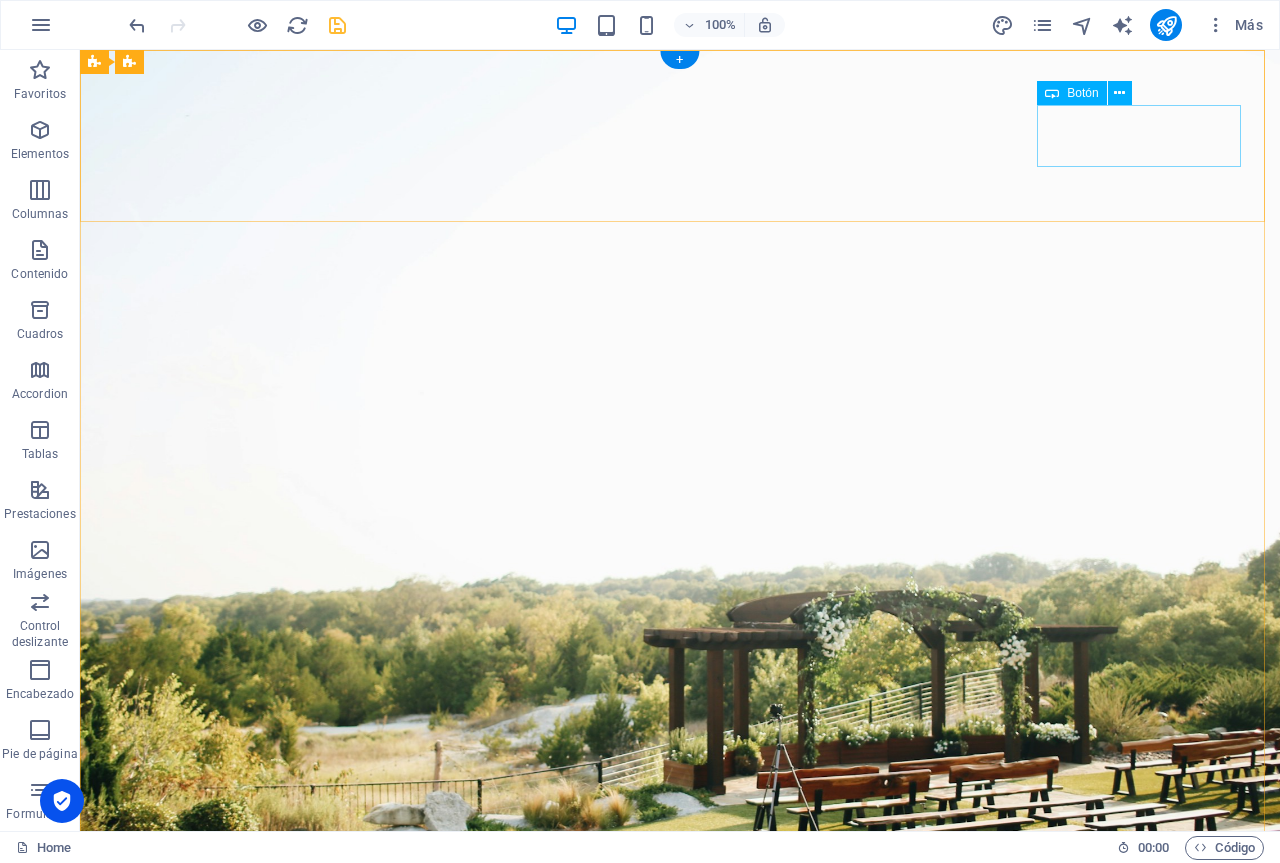 click on "Get in touch" at bounding box center [680, 1162] 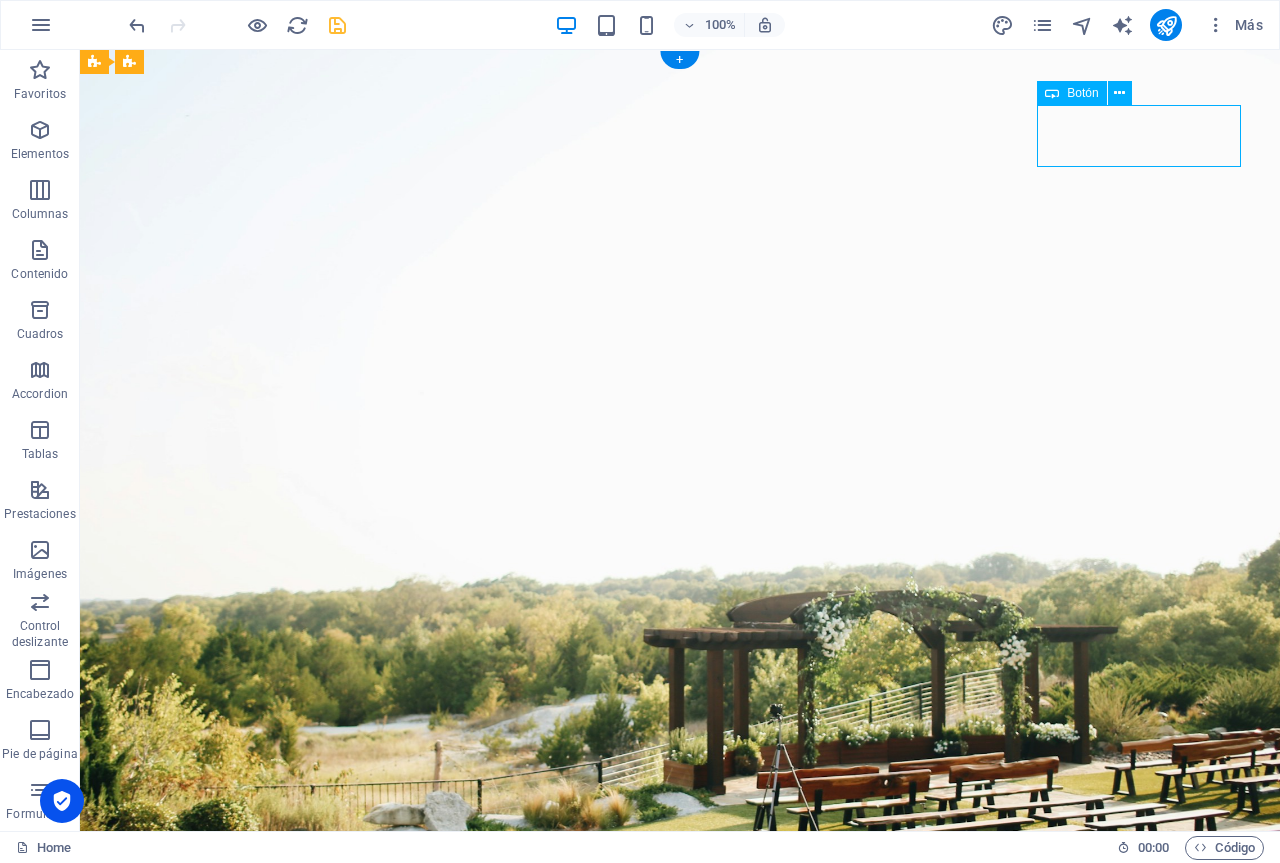 click on "Get in touch" at bounding box center [680, 1162] 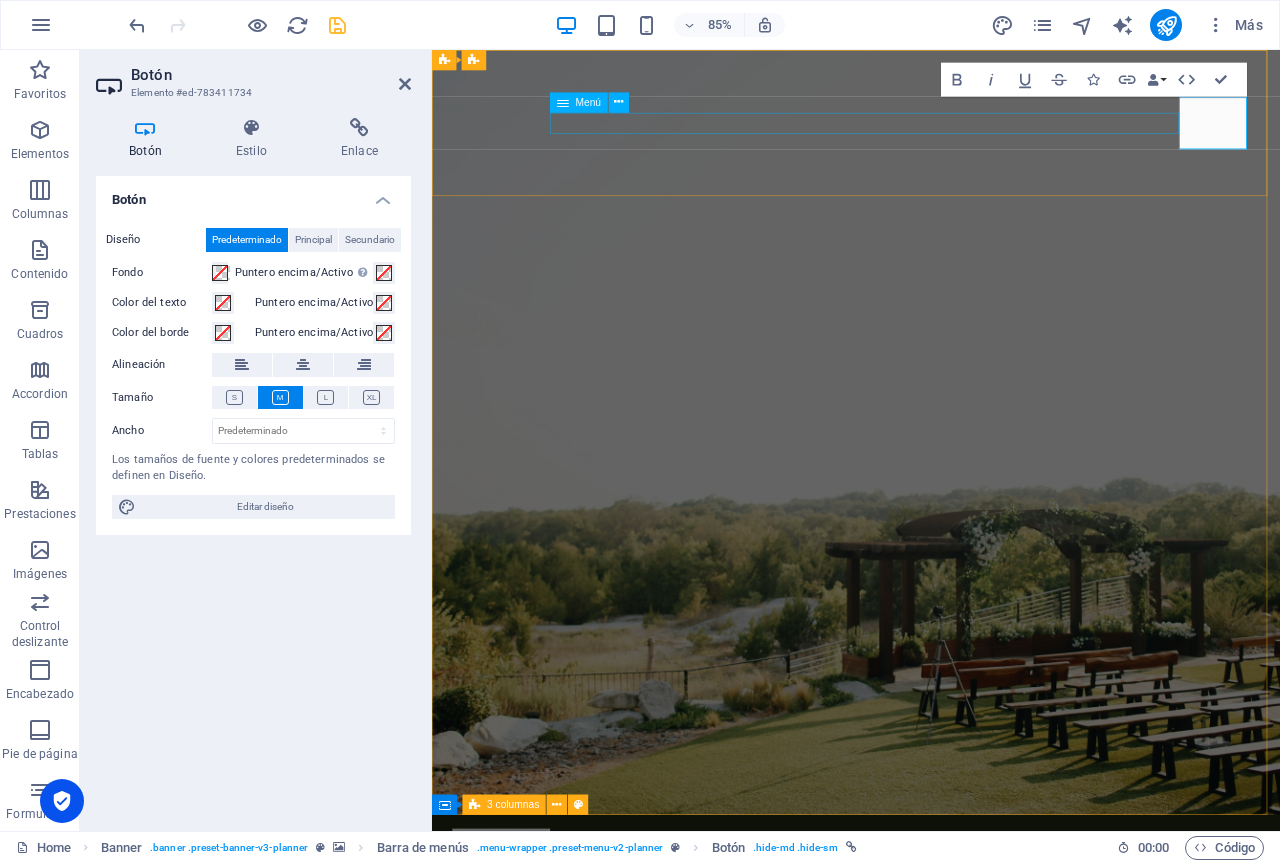 type 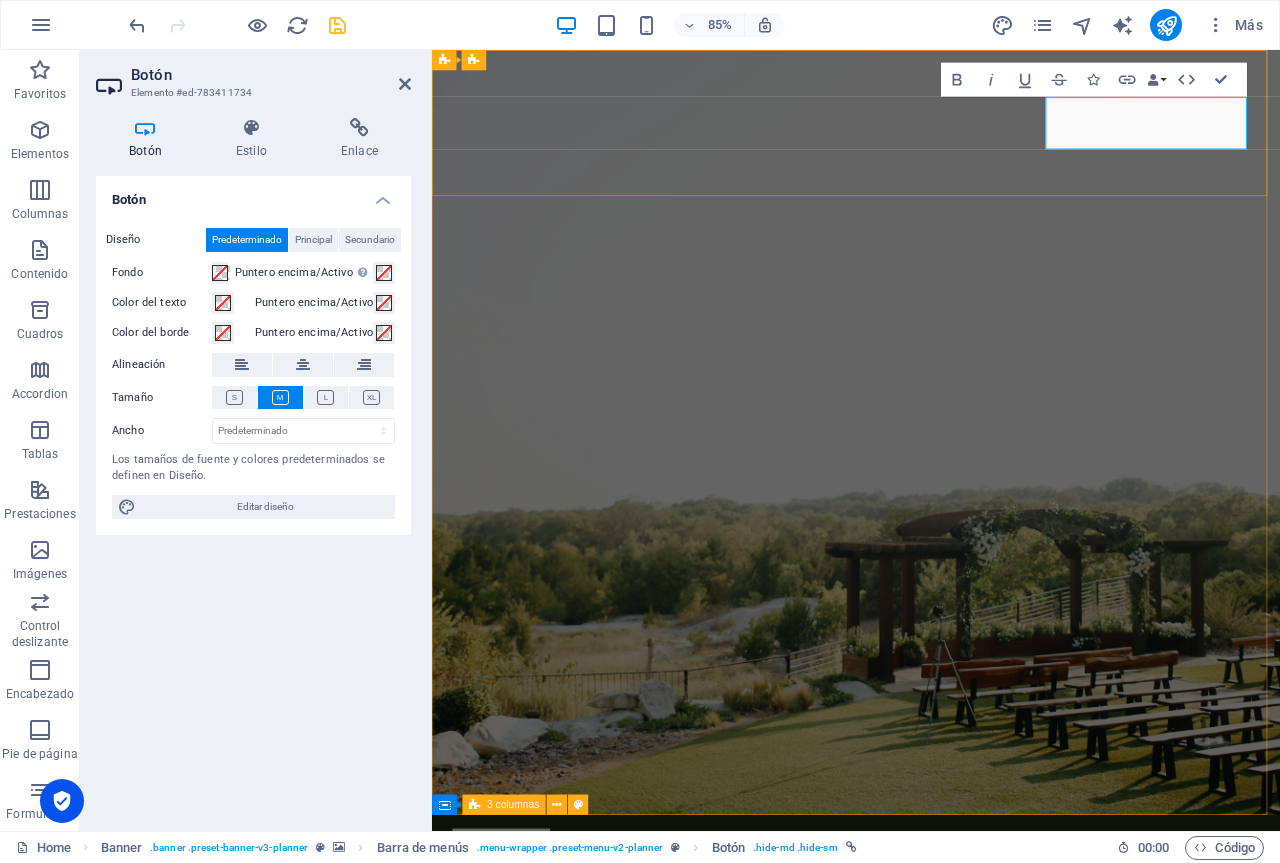click on "CONTAACT US" at bounding box center [574, 1162] 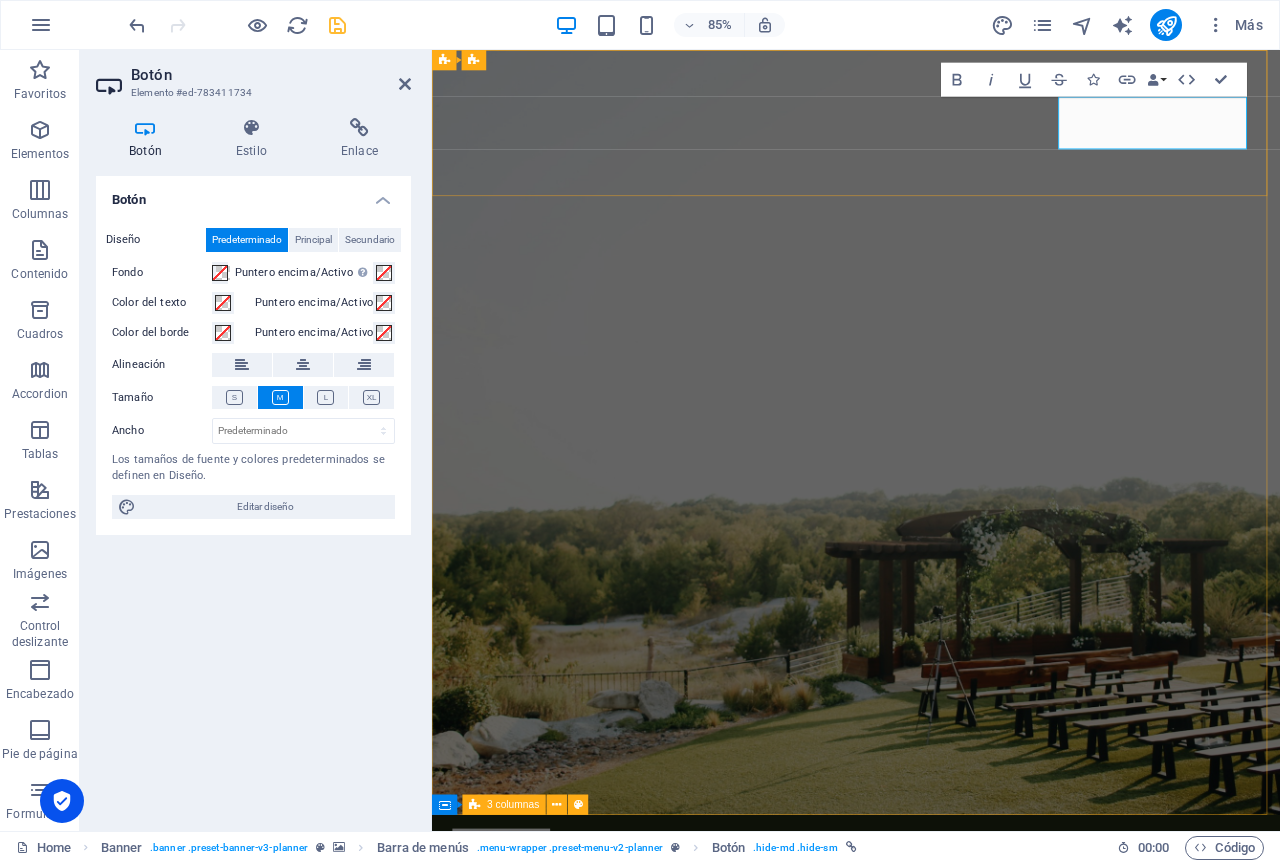 click on "CONTACT US" at bounding box center [567, 1162] 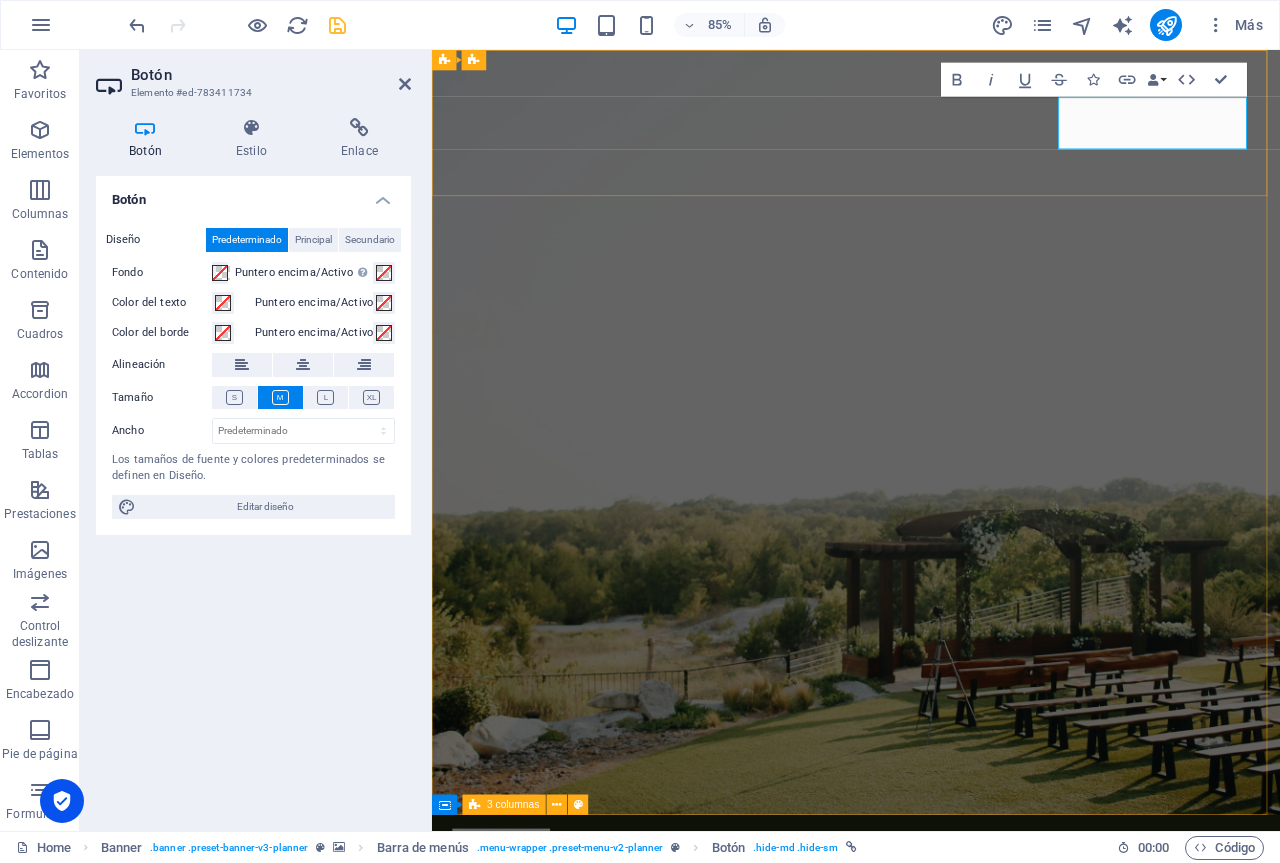 click on "CONTACT US" at bounding box center [567, 1162] 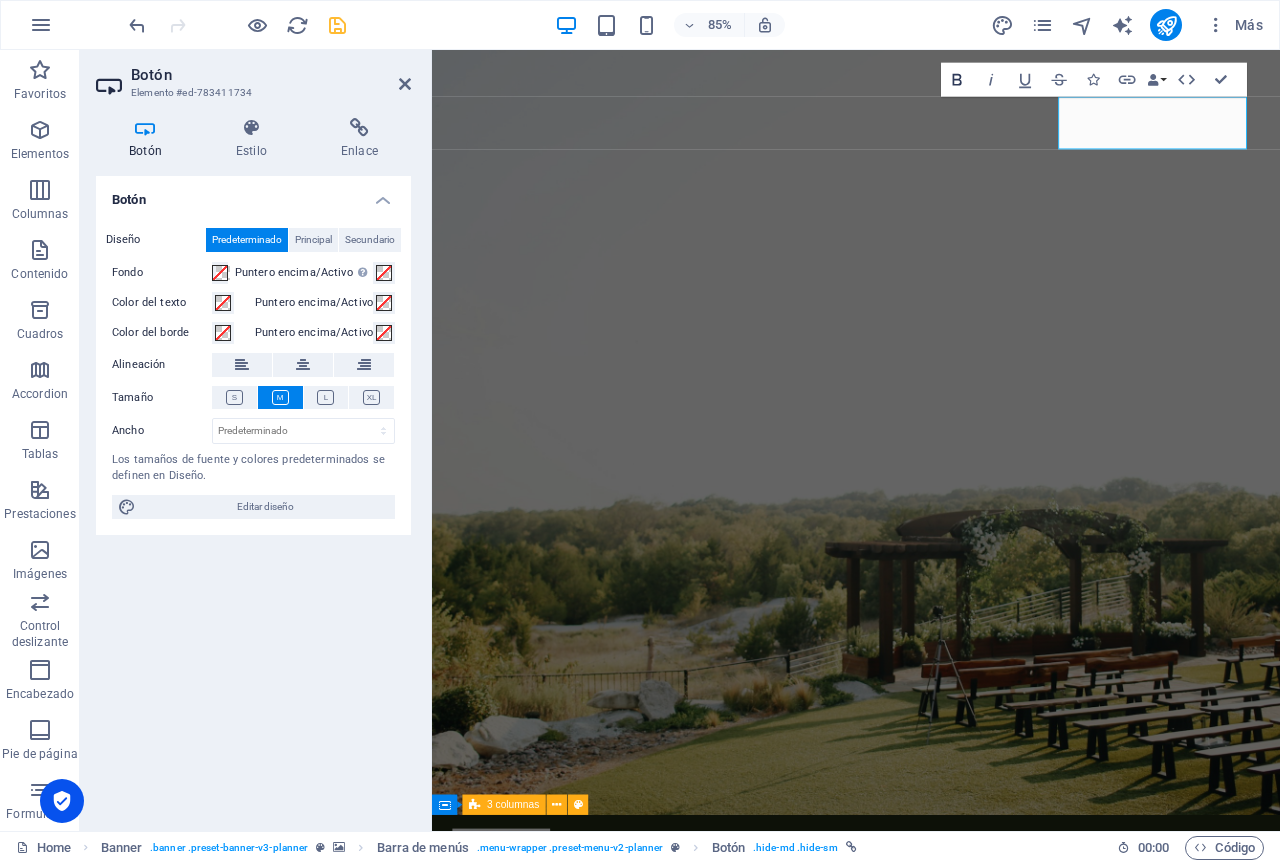 click 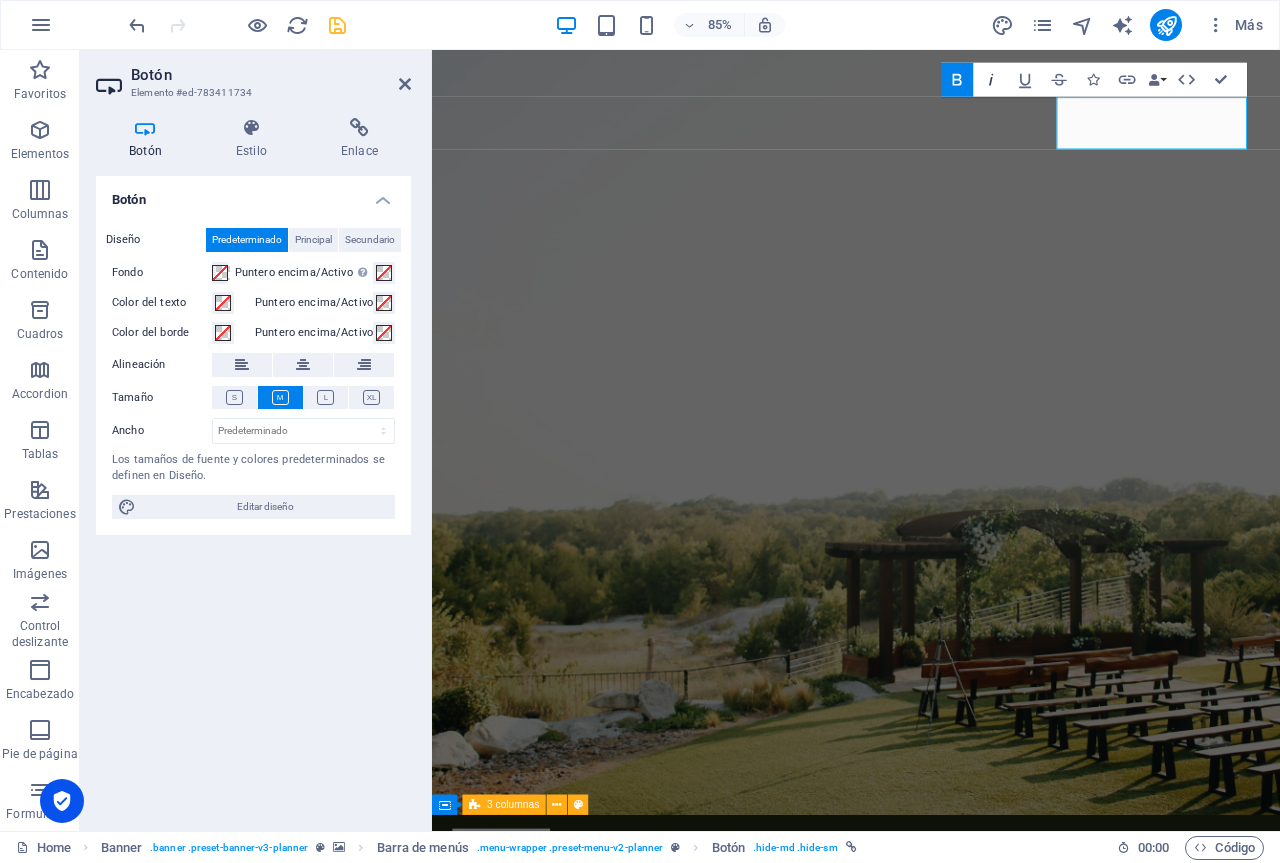 click 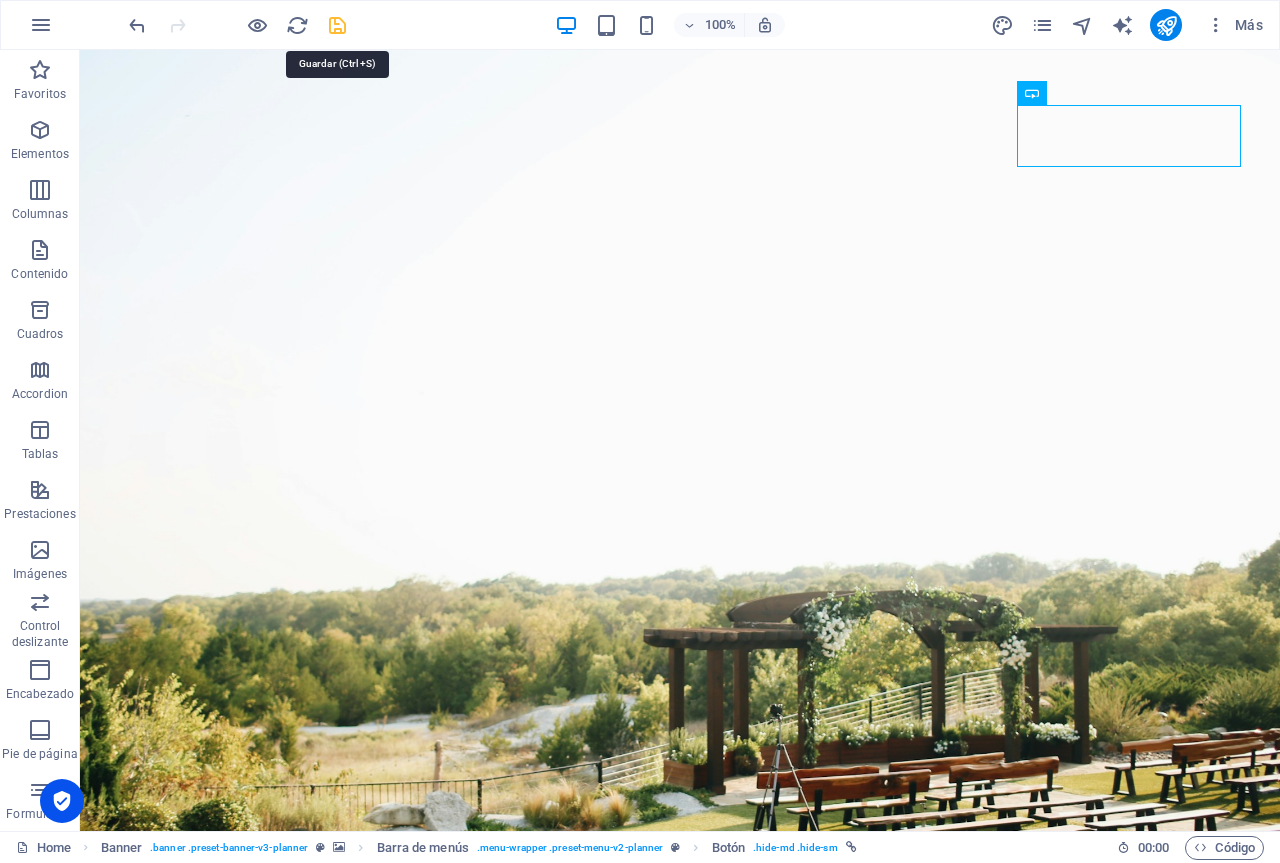 click at bounding box center [337, 25] 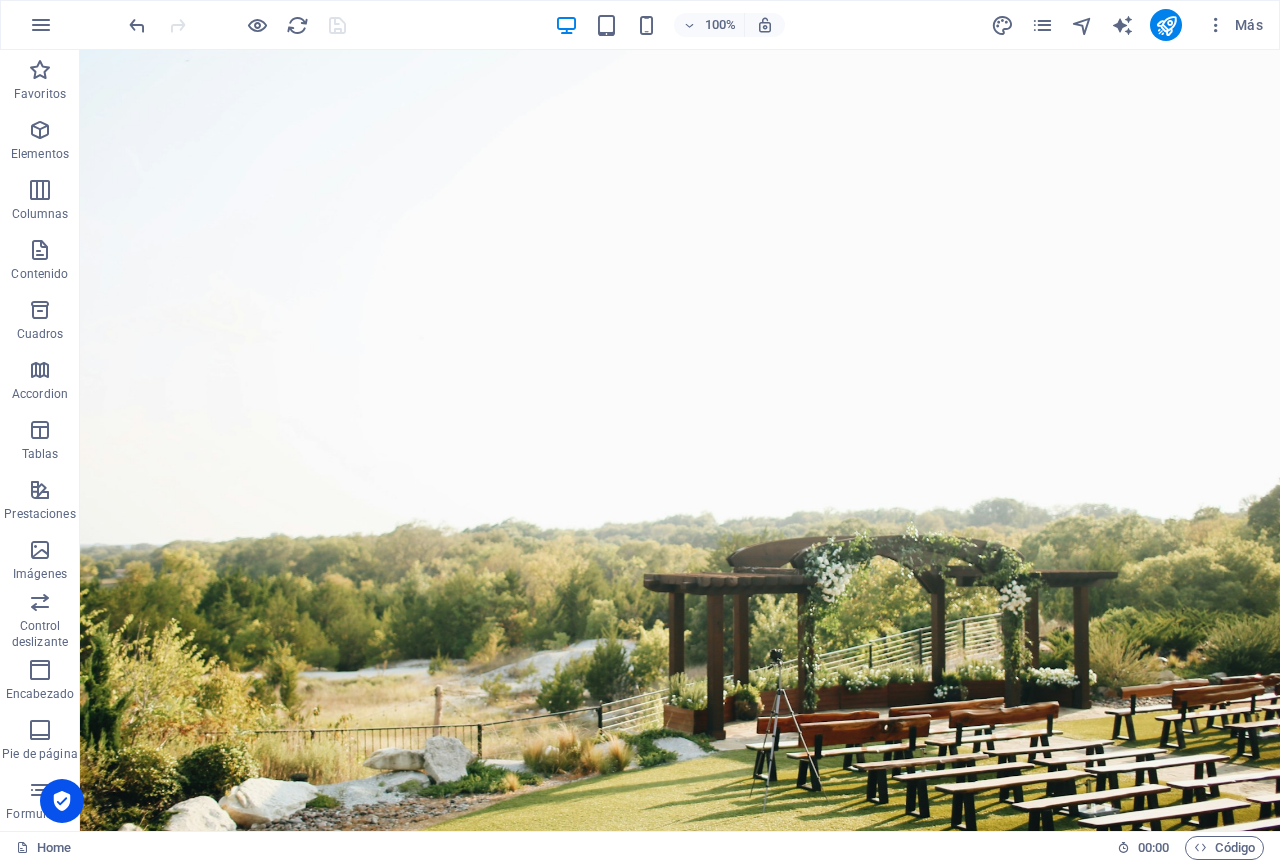 scroll, scrollTop: 0, scrollLeft: 0, axis: both 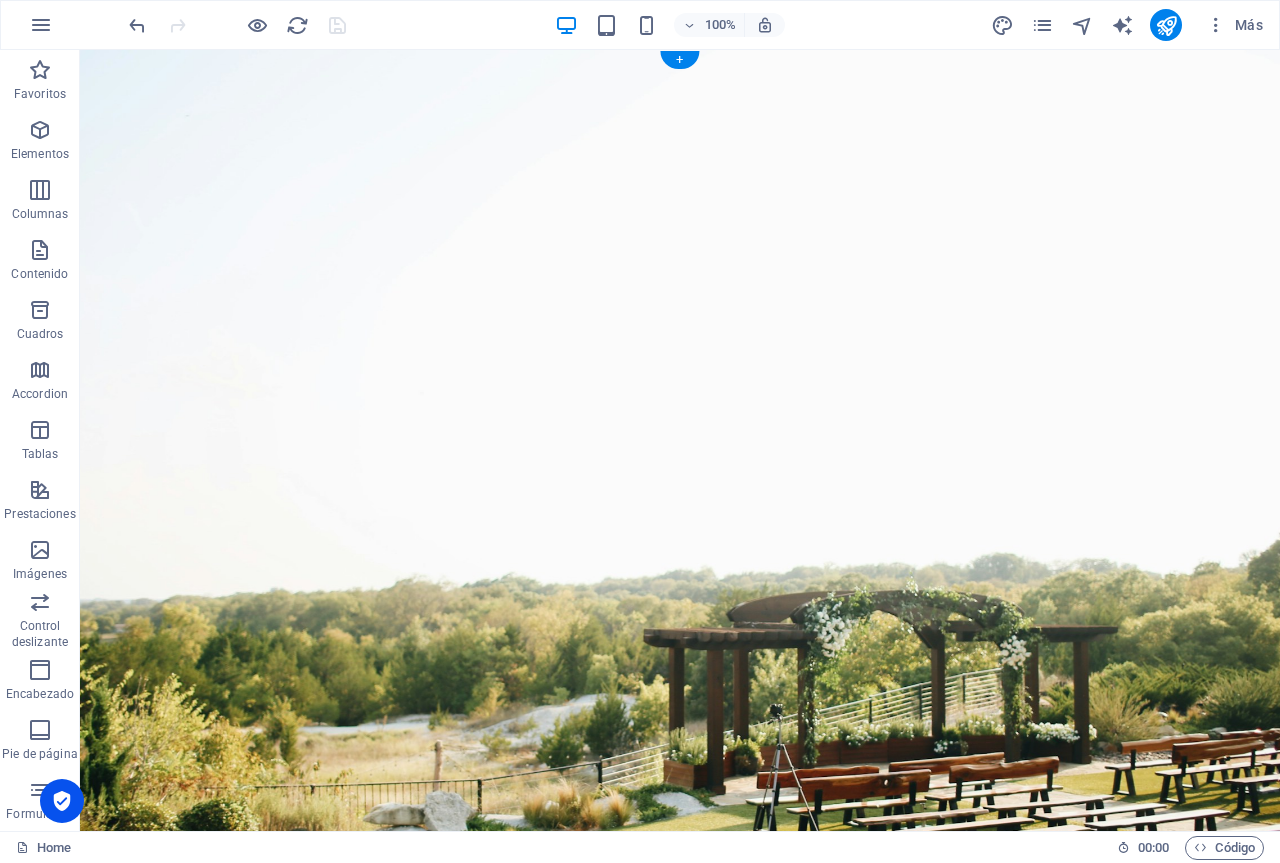 click at bounding box center (680, 500) 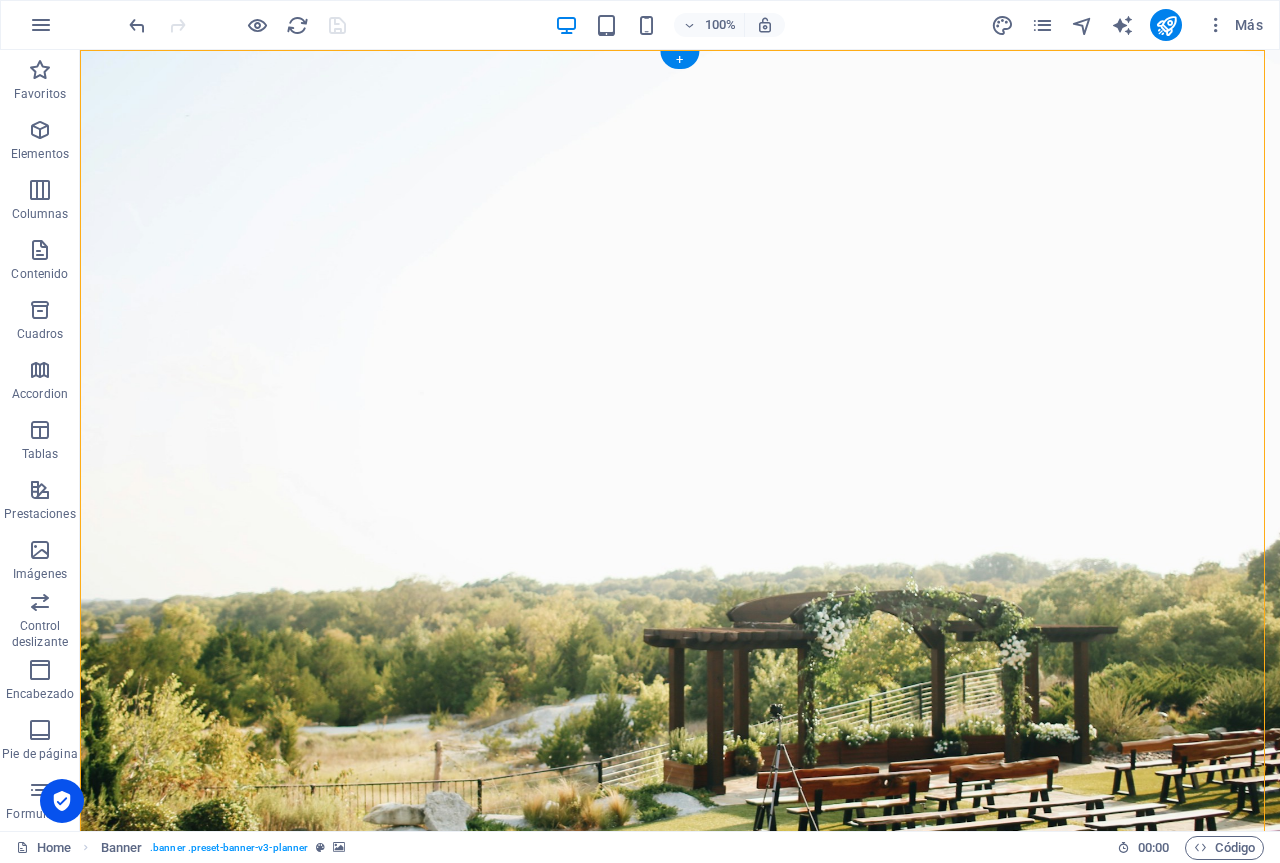 click at bounding box center (680, 500) 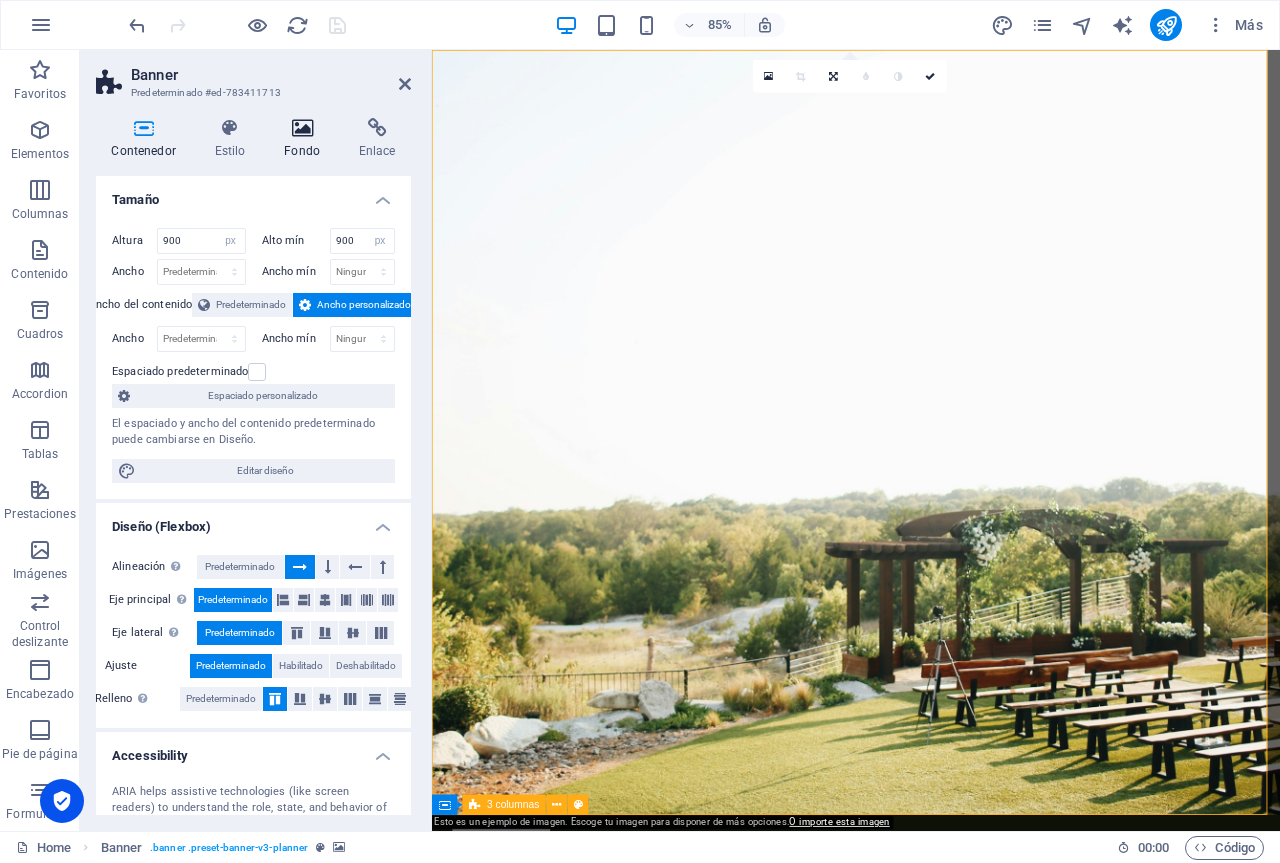 click at bounding box center [302, 128] 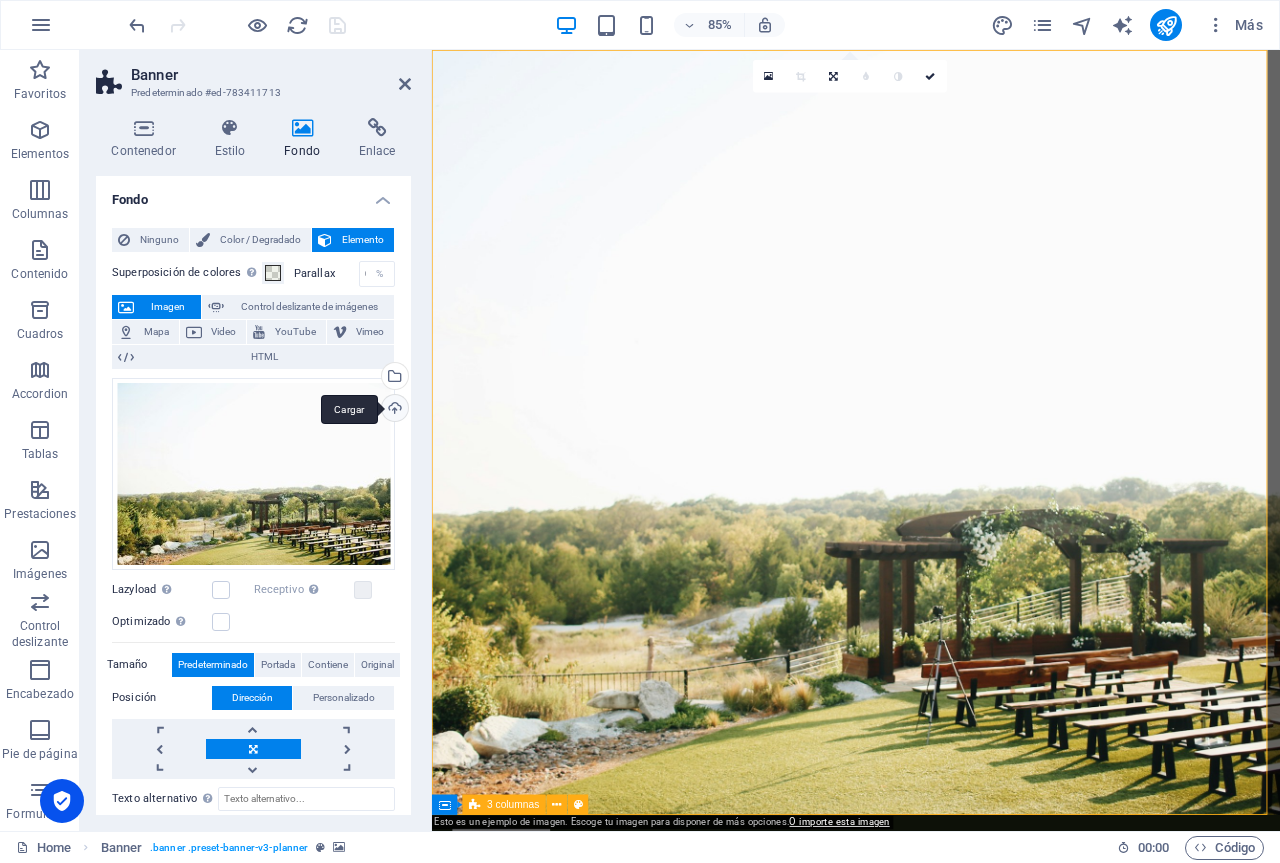 click on "Cargar" at bounding box center [393, 410] 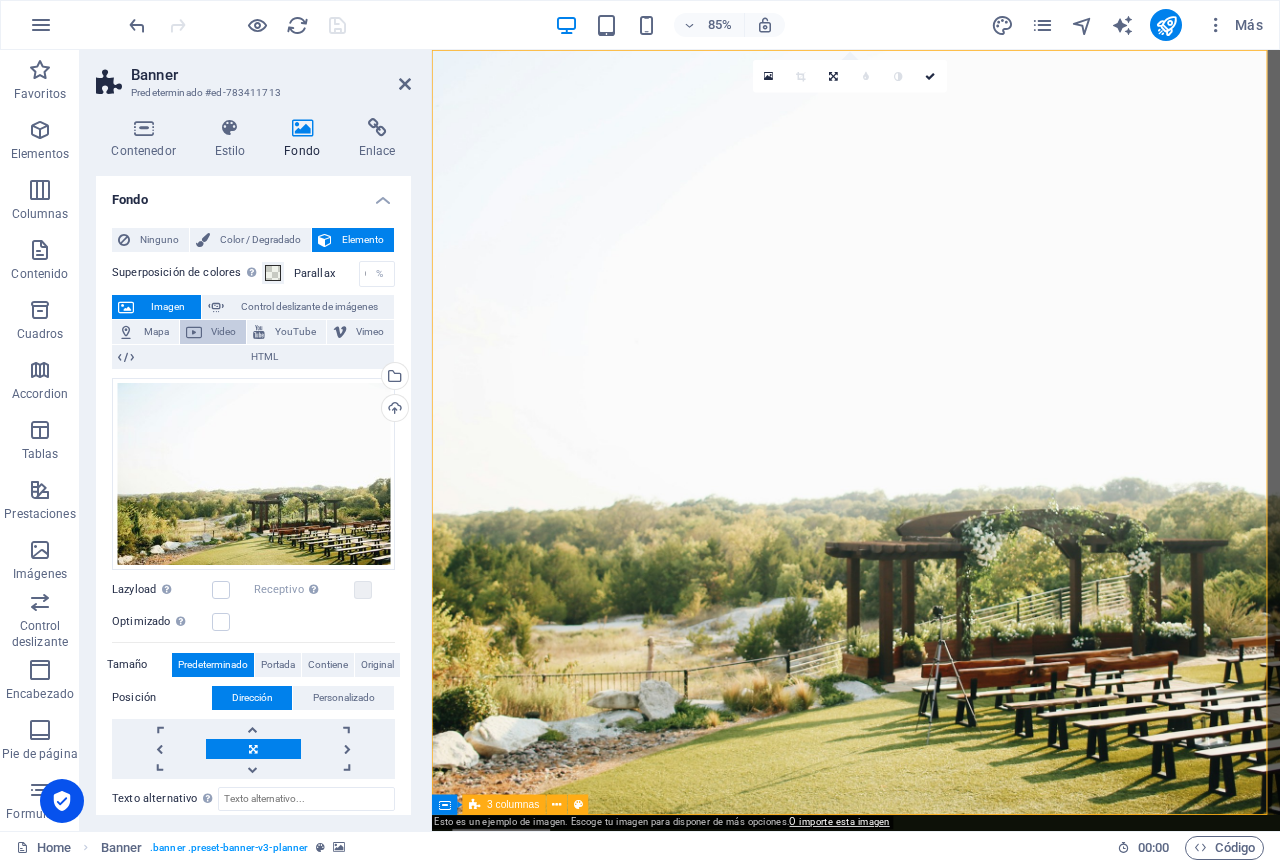 click on "Video" at bounding box center [224, 332] 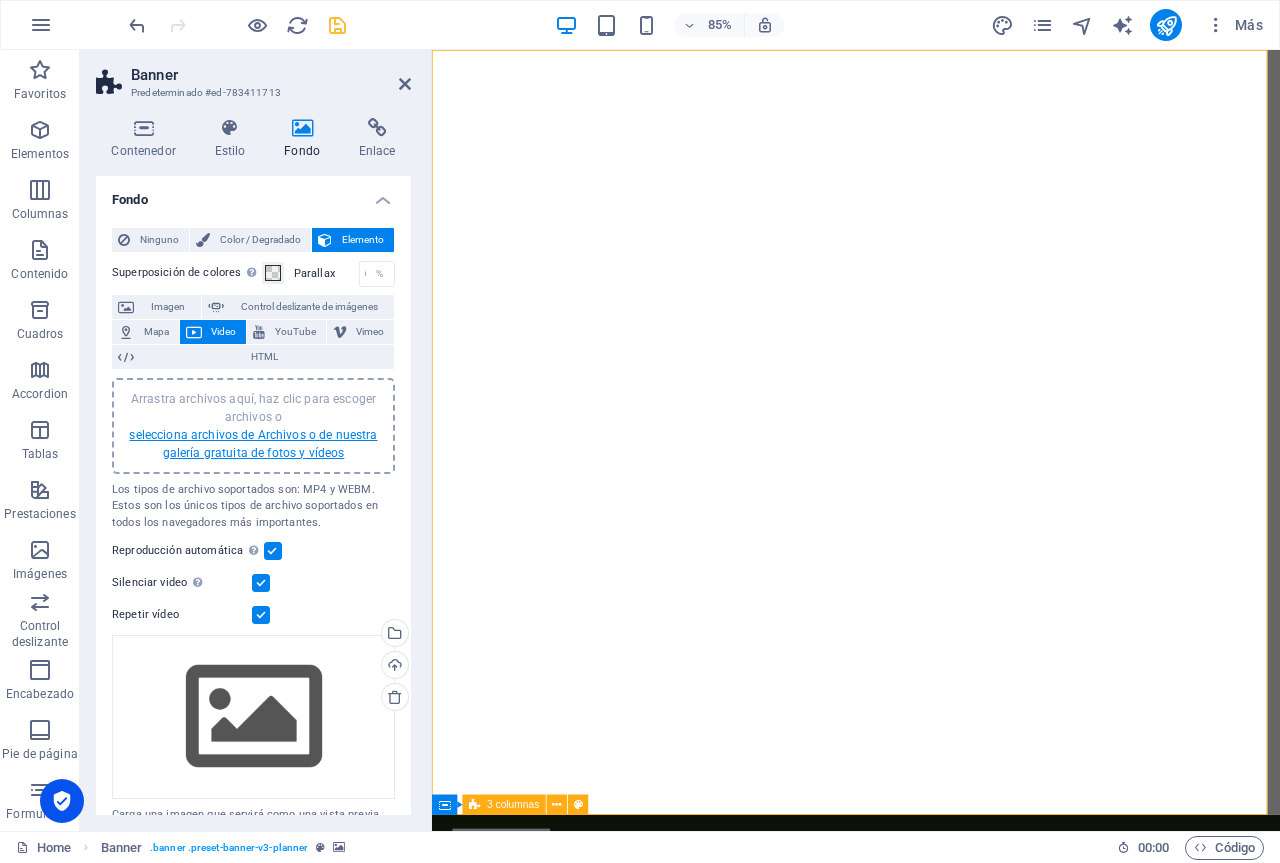 click on "selecciona archivos de Archivos o de nuestra galería gratuita de fotos y vídeos" at bounding box center (253, 444) 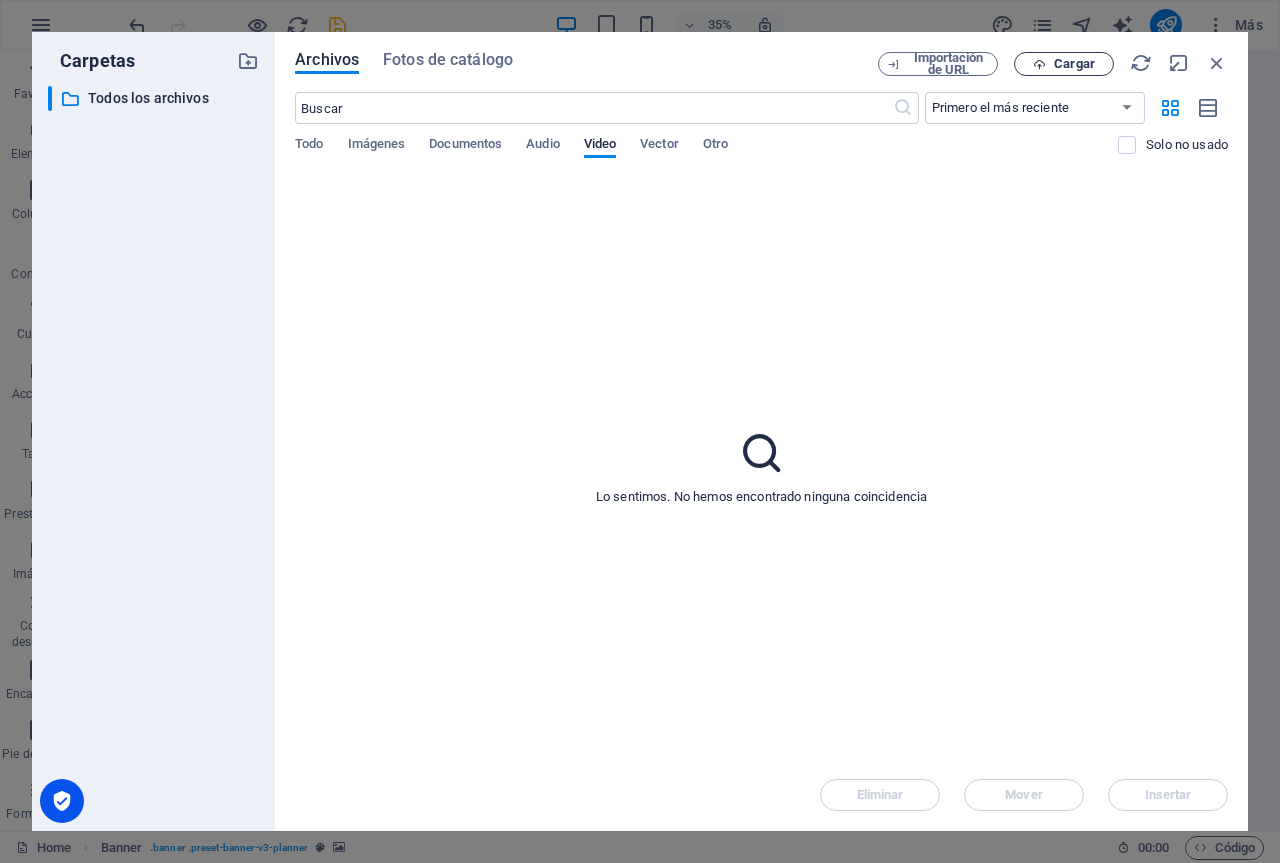 click on "Cargar" at bounding box center [1074, 64] 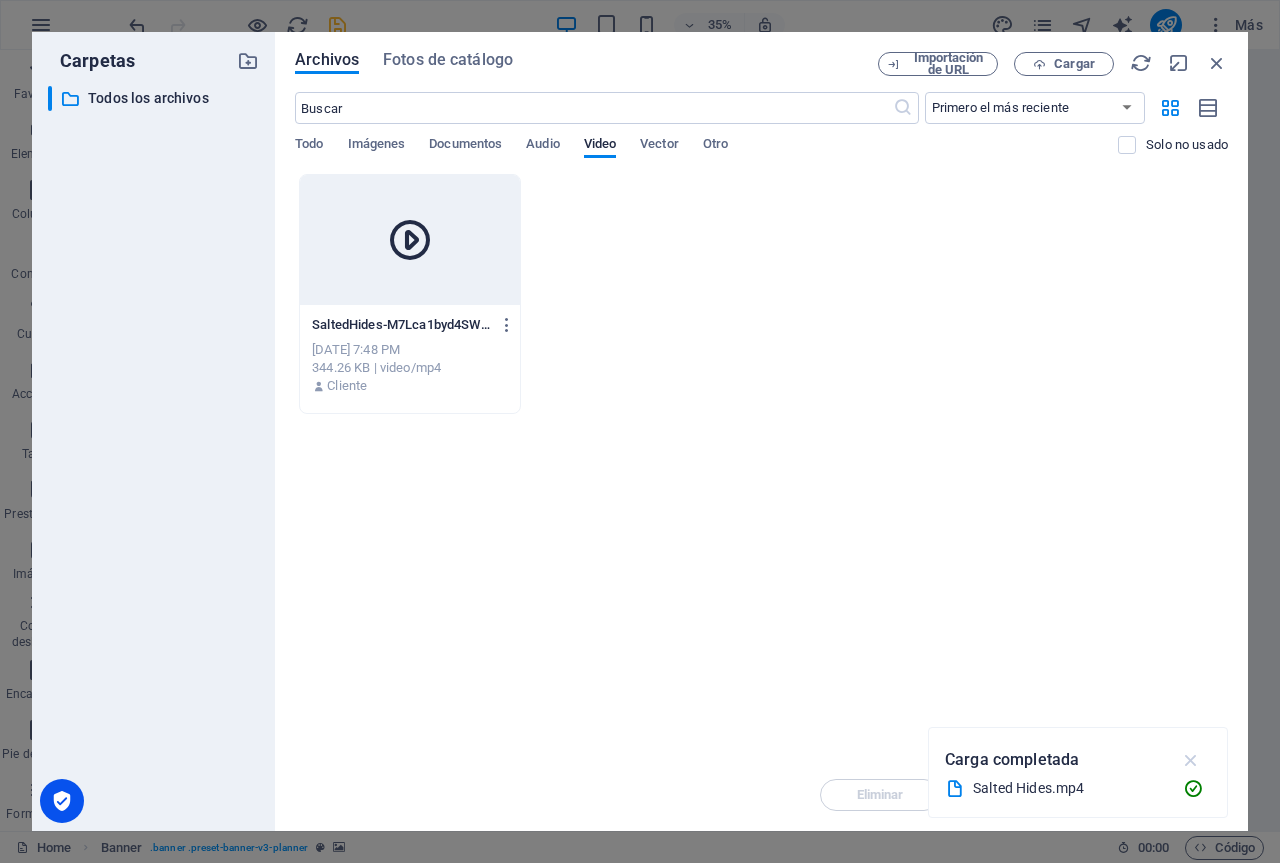 click at bounding box center (1191, 760) 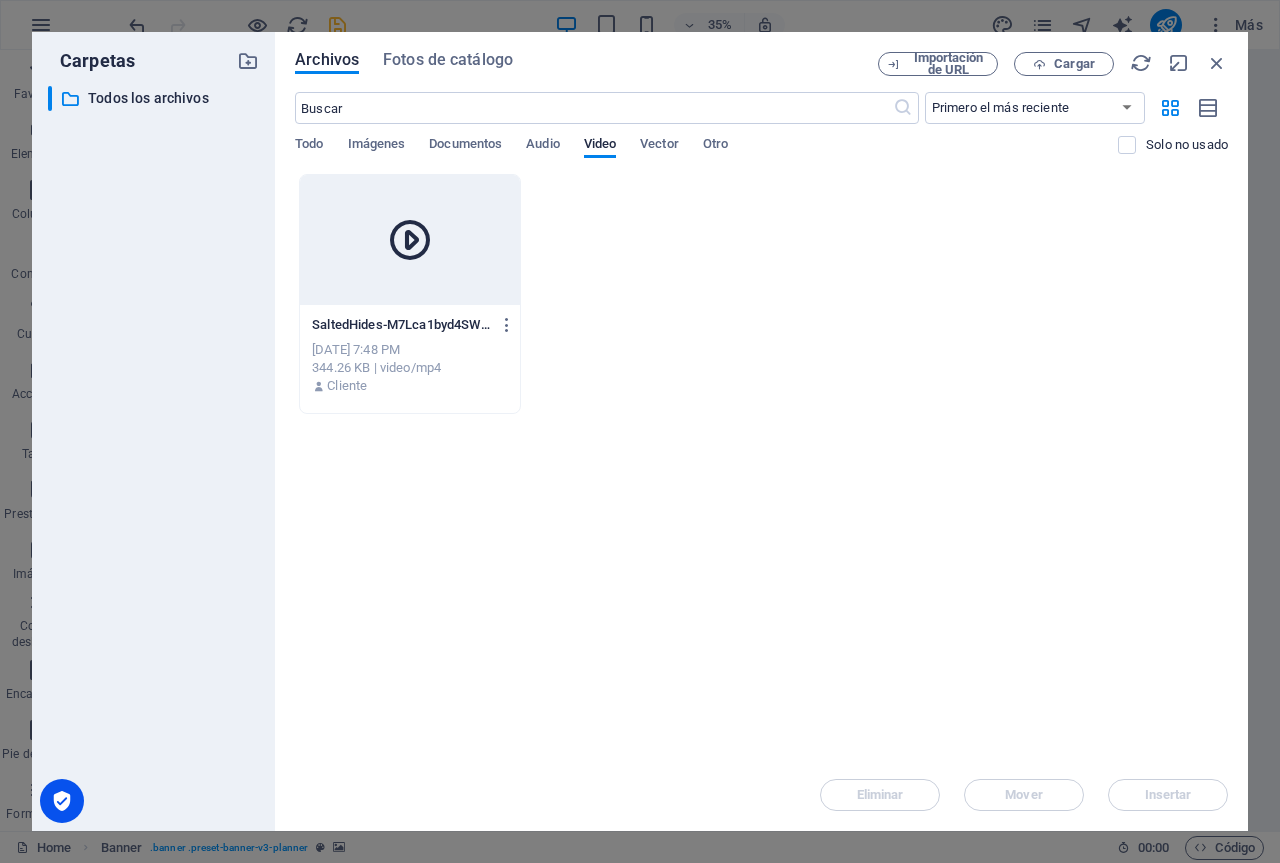 click at bounding box center [410, 240] 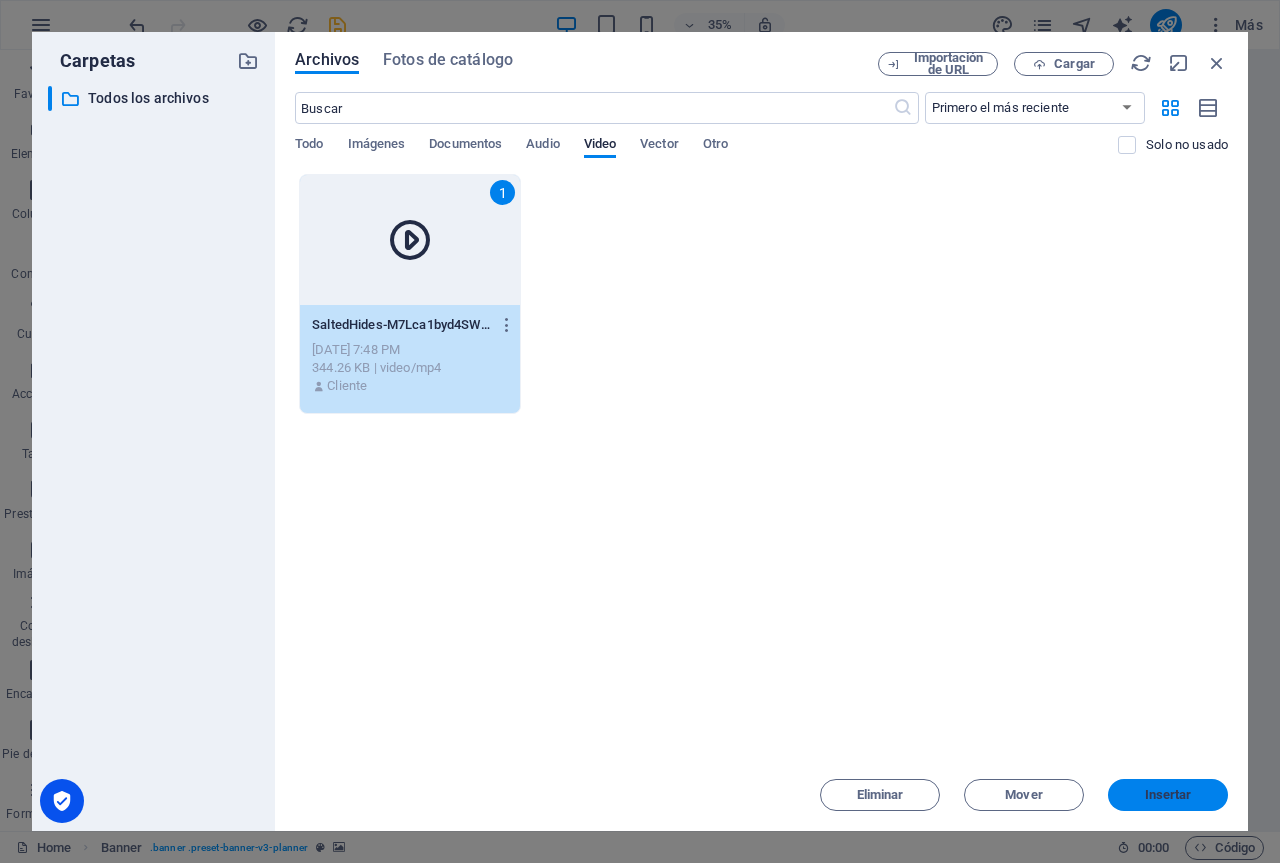 click on "Insertar" at bounding box center (1168, 795) 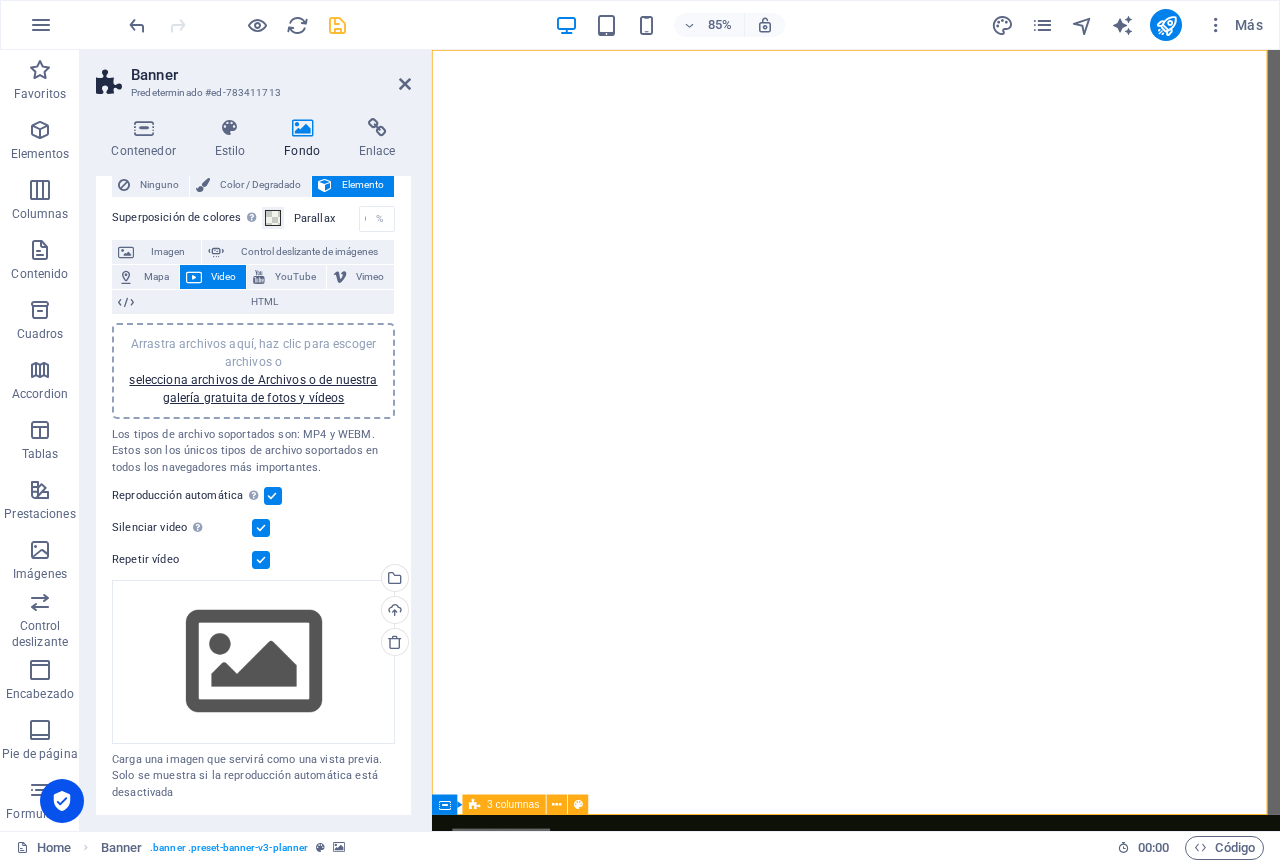 scroll, scrollTop: 0, scrollLeft: 0, axis: both 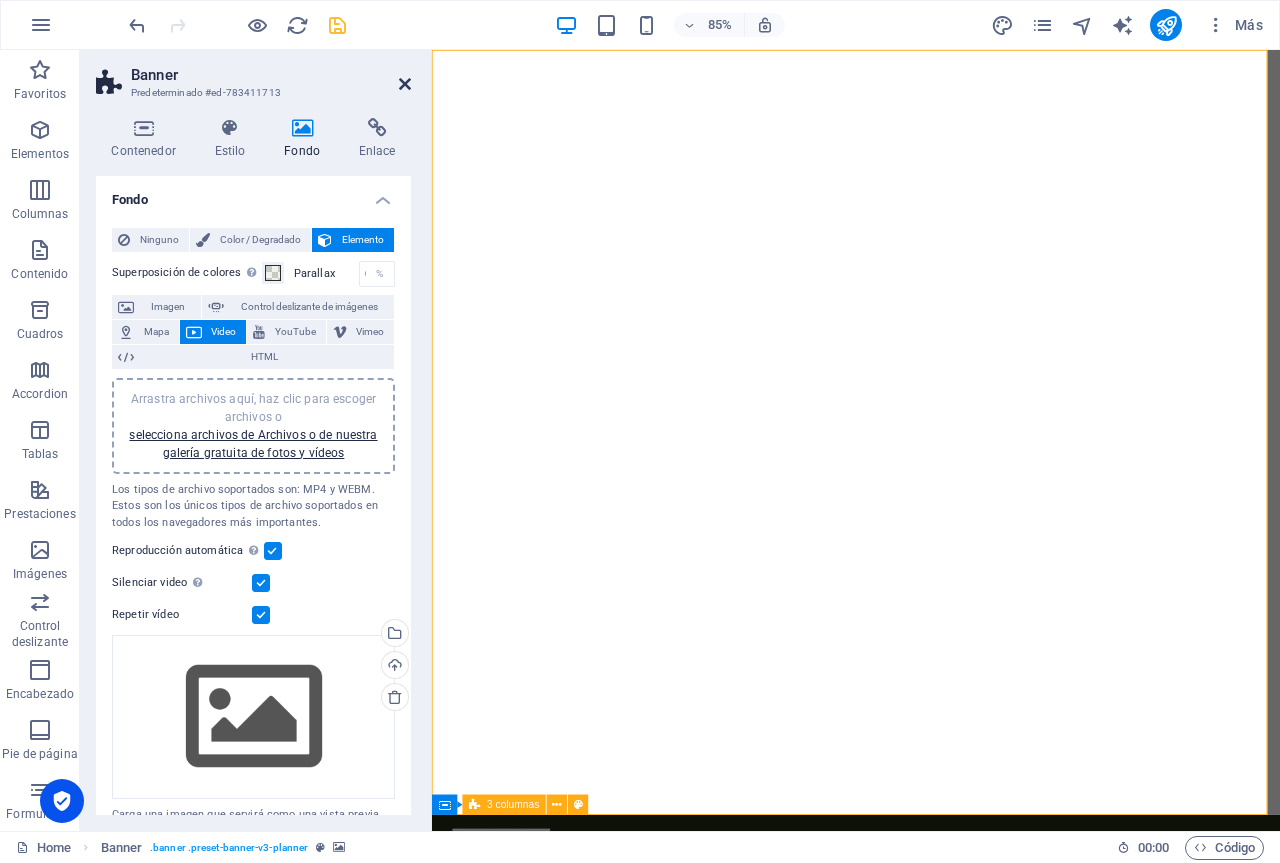 click at bounding box center (405, 84) 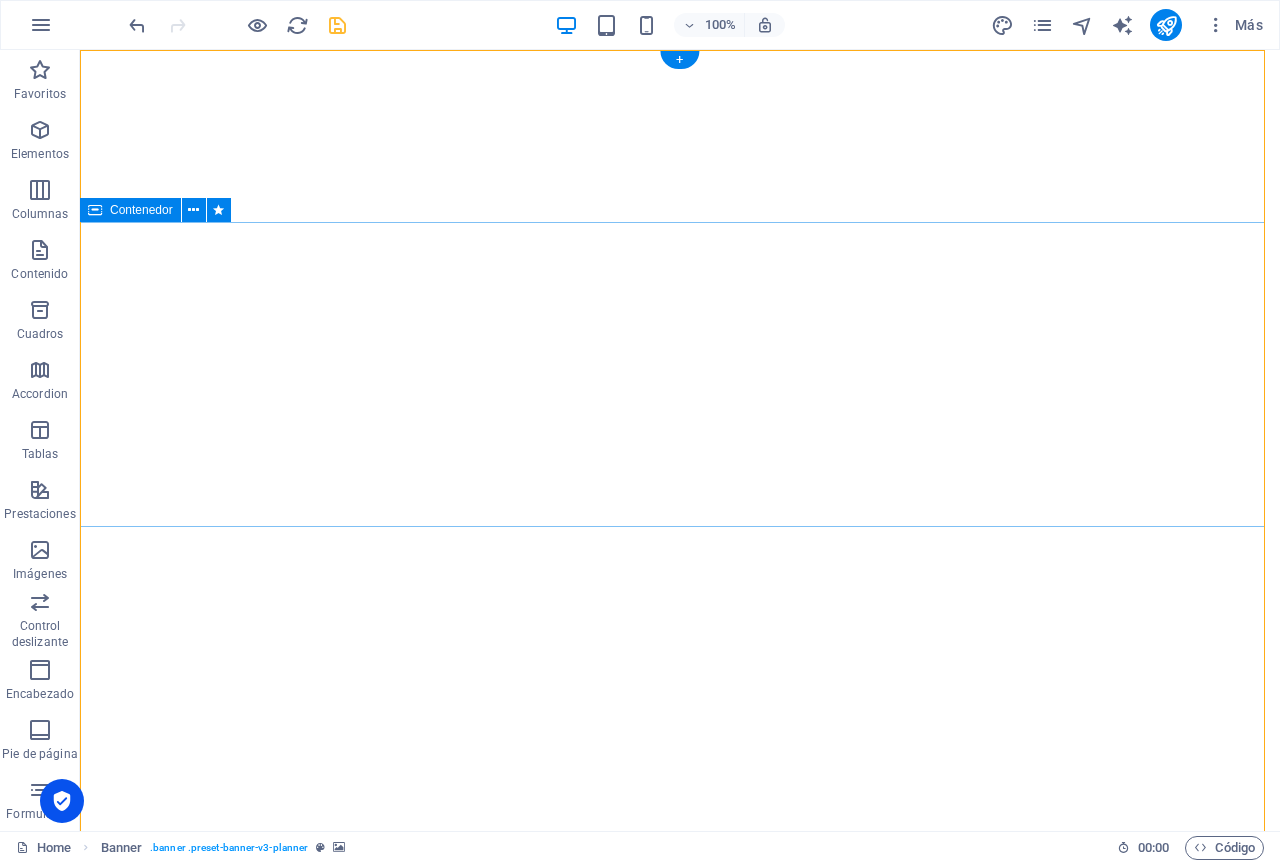 click on "Salted Hides Seller of wet salted hides for gelatin. Wet salted cow bellies for gelatin. If you are looking for wet salted cow bellies, hooves, trimmings for gelatin we can you provide that in big amonth a good price." at bounding box center (680, 1361) 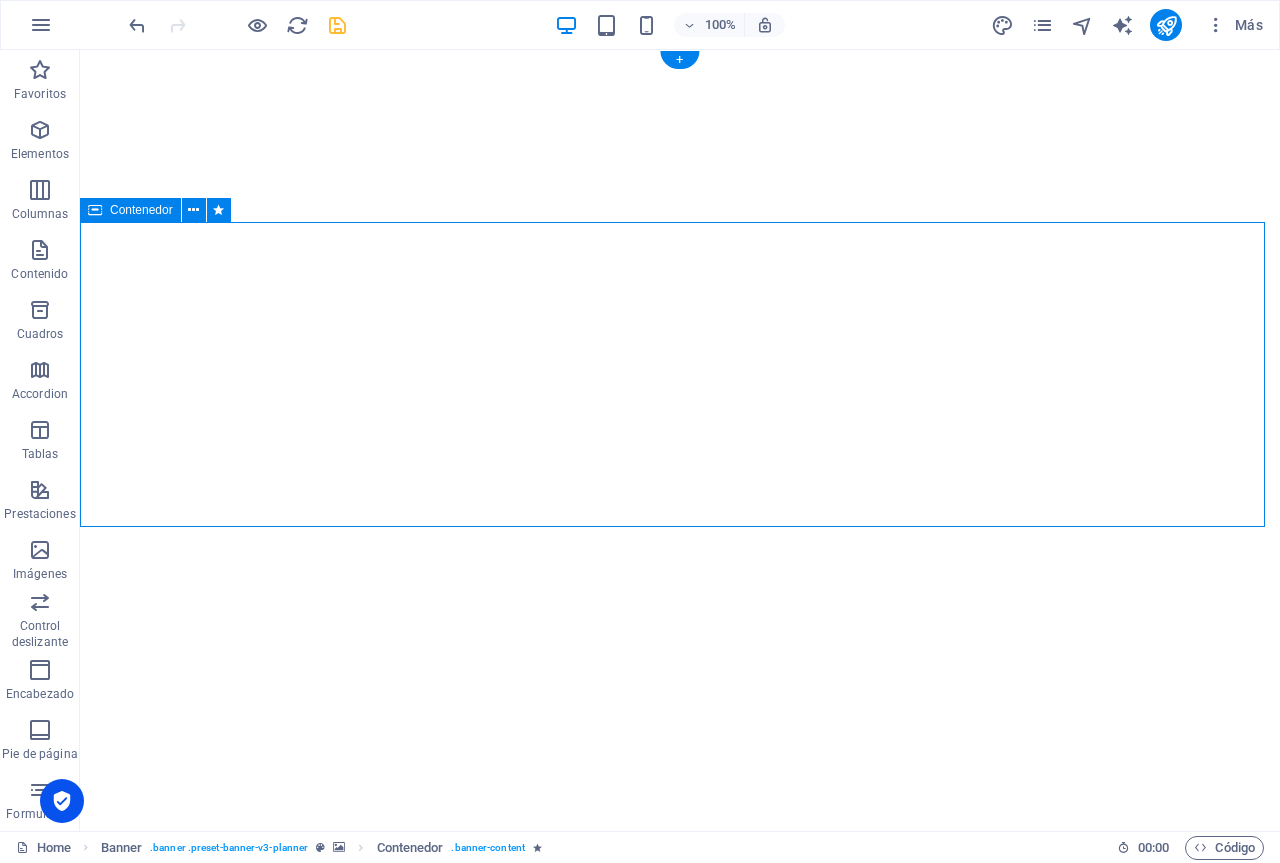 click on "Salted Hides Seller of wet salted hides for gelatin. Wet salted cow bellies for gelatin. If you are looking for wet salted cow bellies, hooves, trimmings for gelatin we can you provide that in big amonth a good price." at bounding box center (680, 1361) 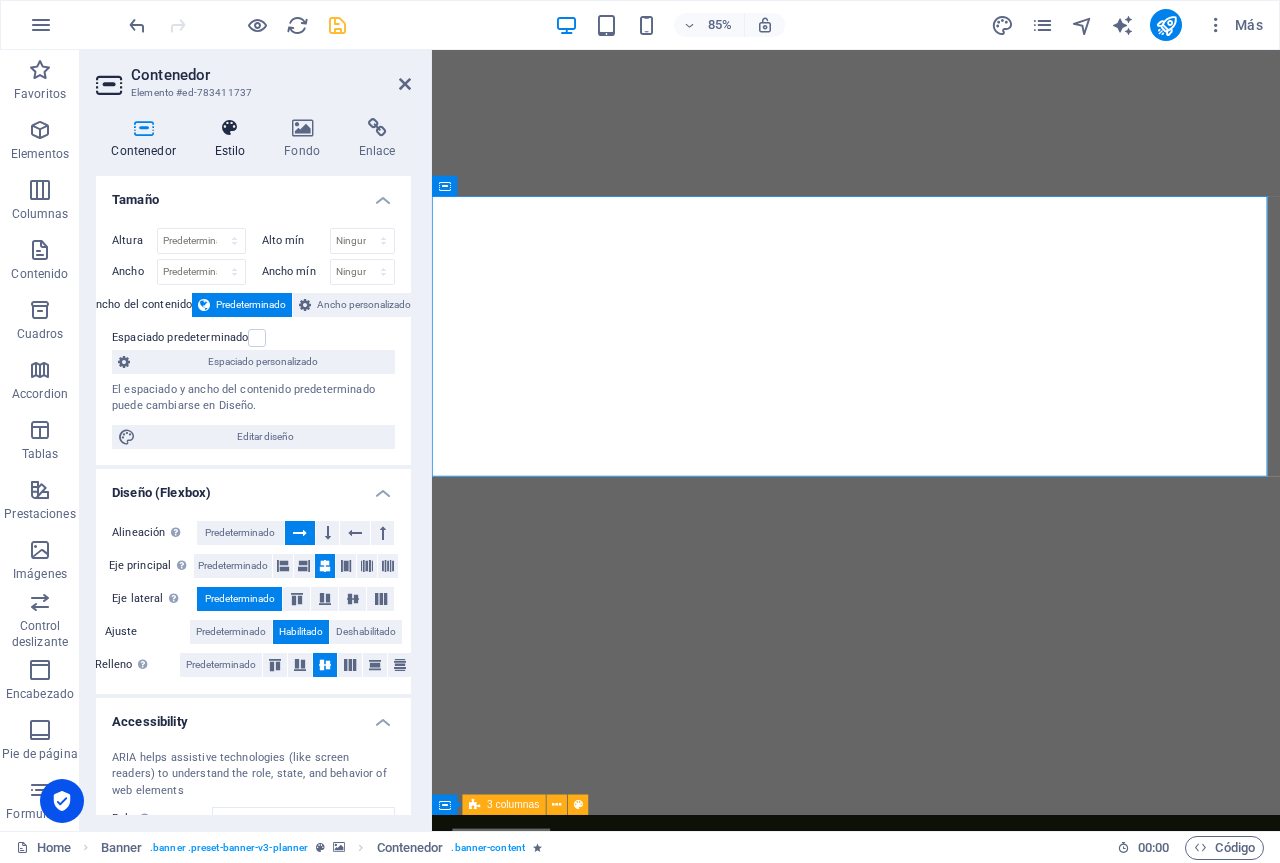 click on "Estilo" at bounding box center (234, 139) 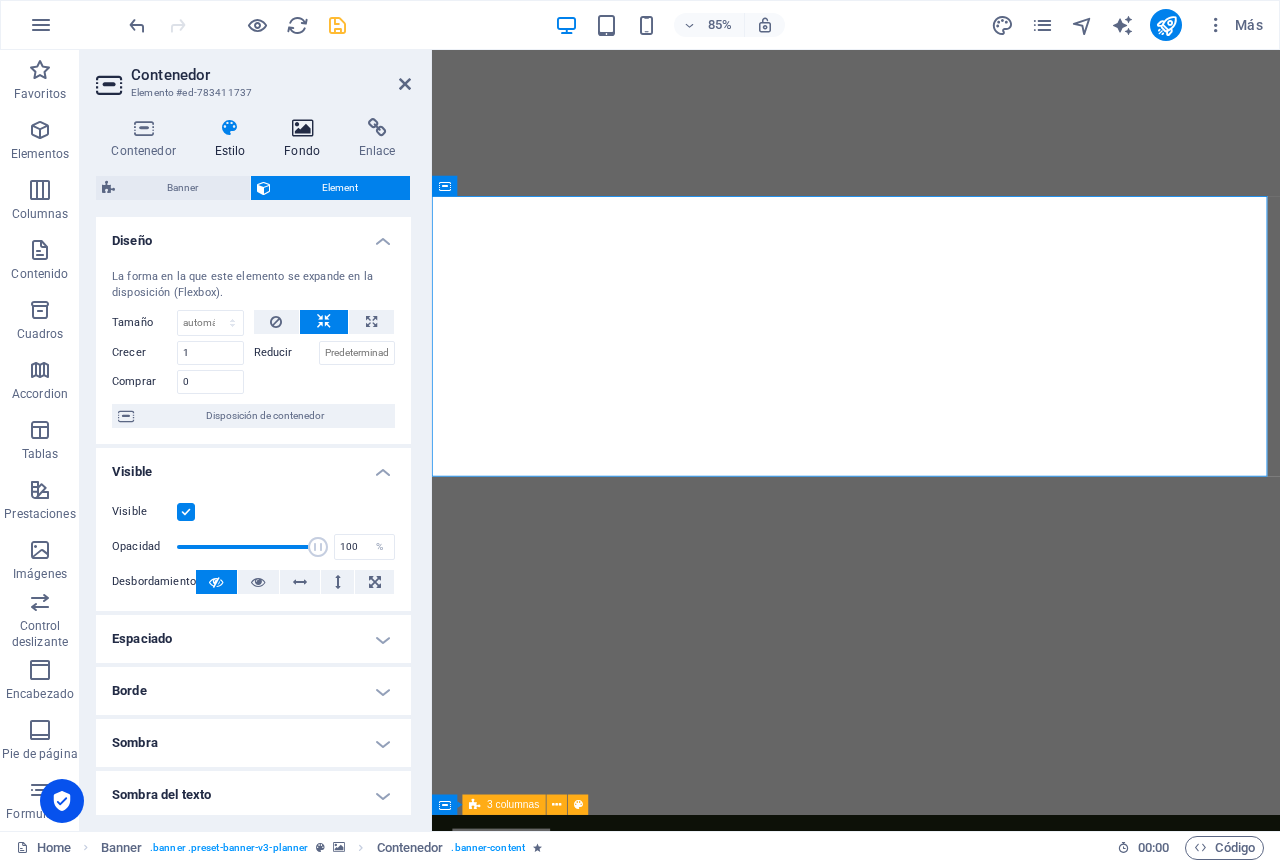 click on "Fondo" at bounding box center (306, 139) 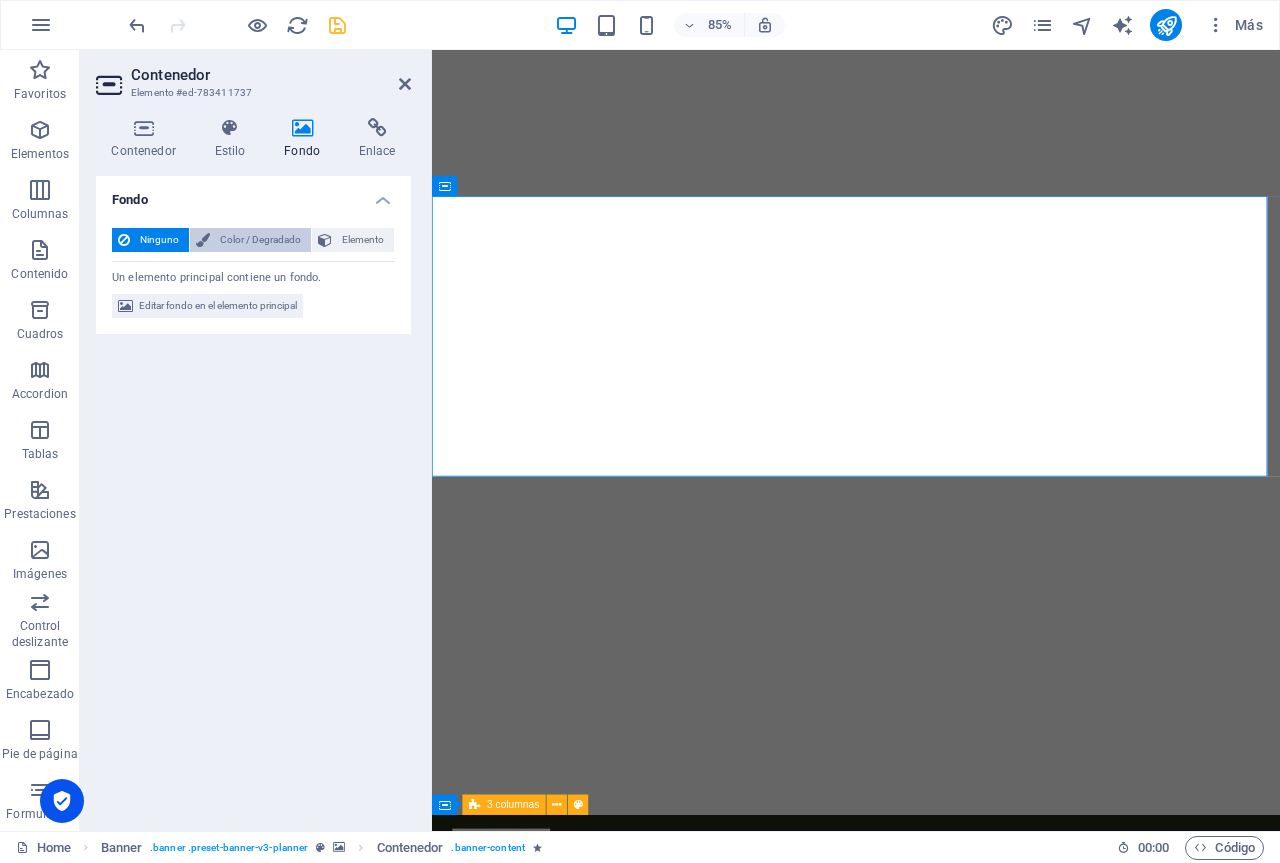 click on "Color / Degradado" at bounding box center [260, 240] 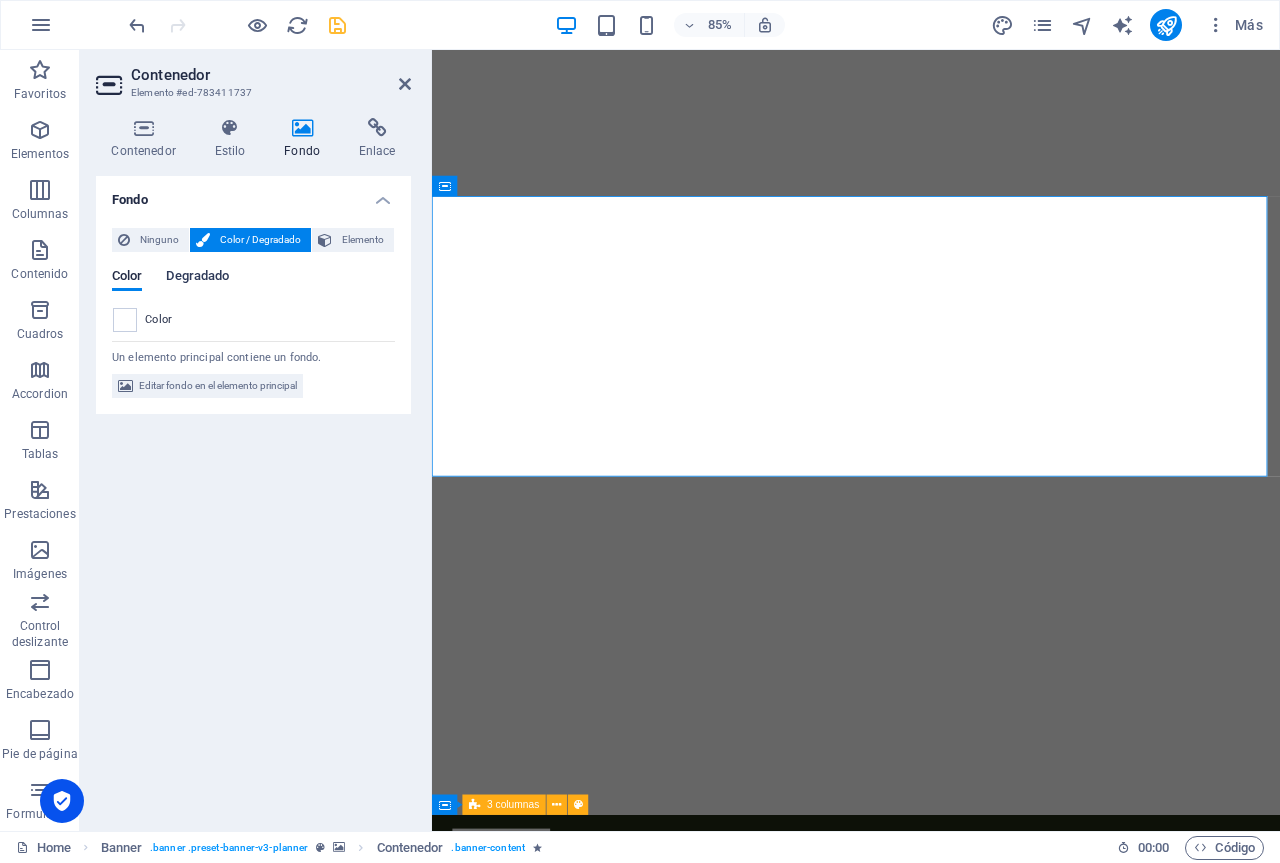 click on "Degradado" at bounding box center [197, 278] 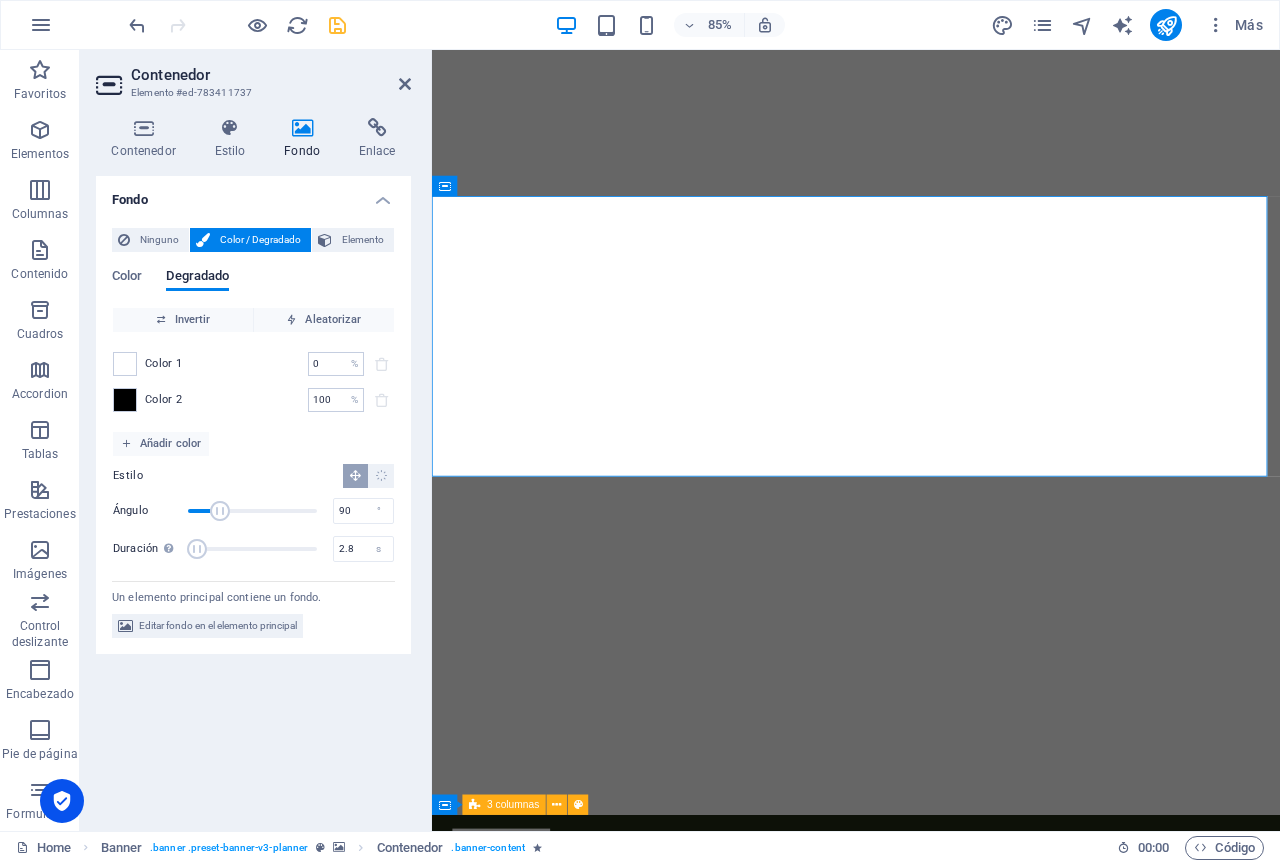 click at bounding box center (197, 549) 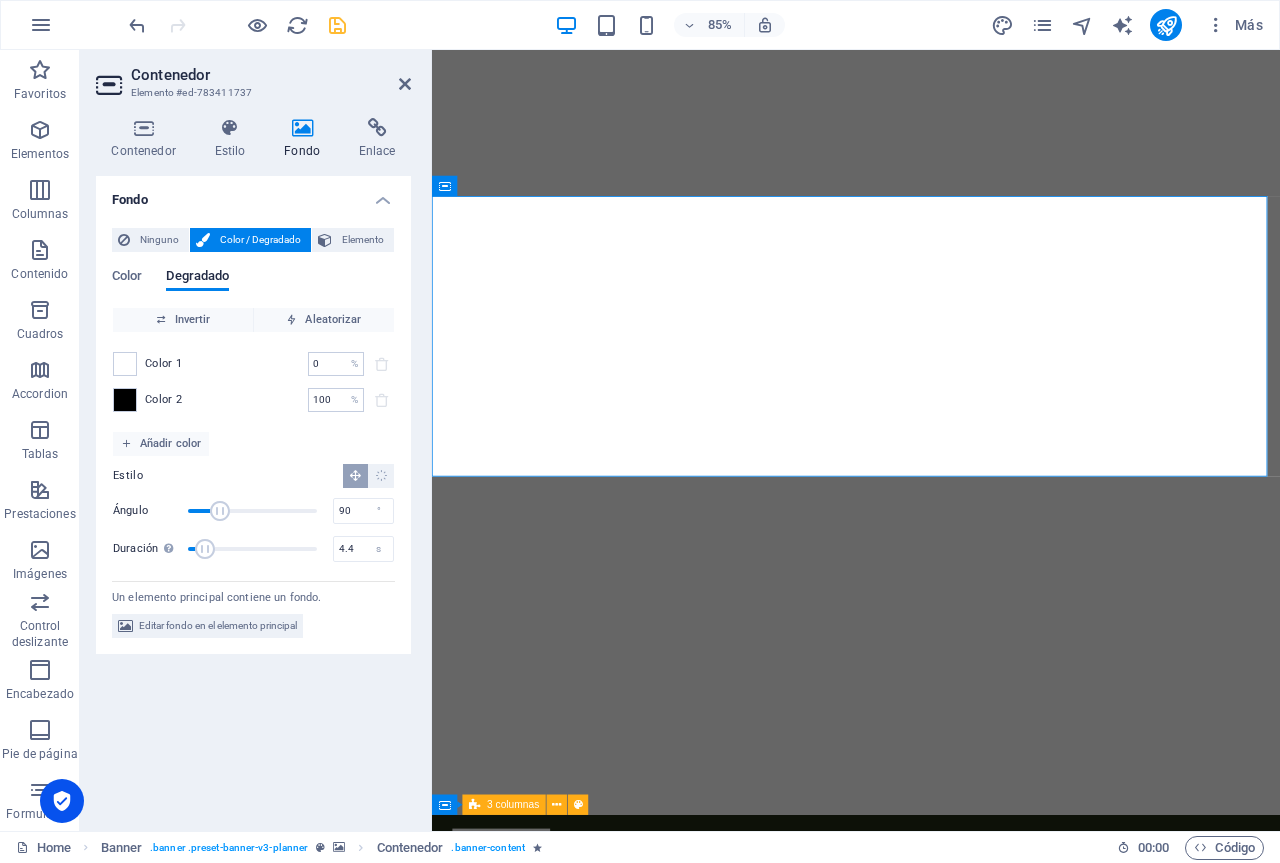 type on "4.7" 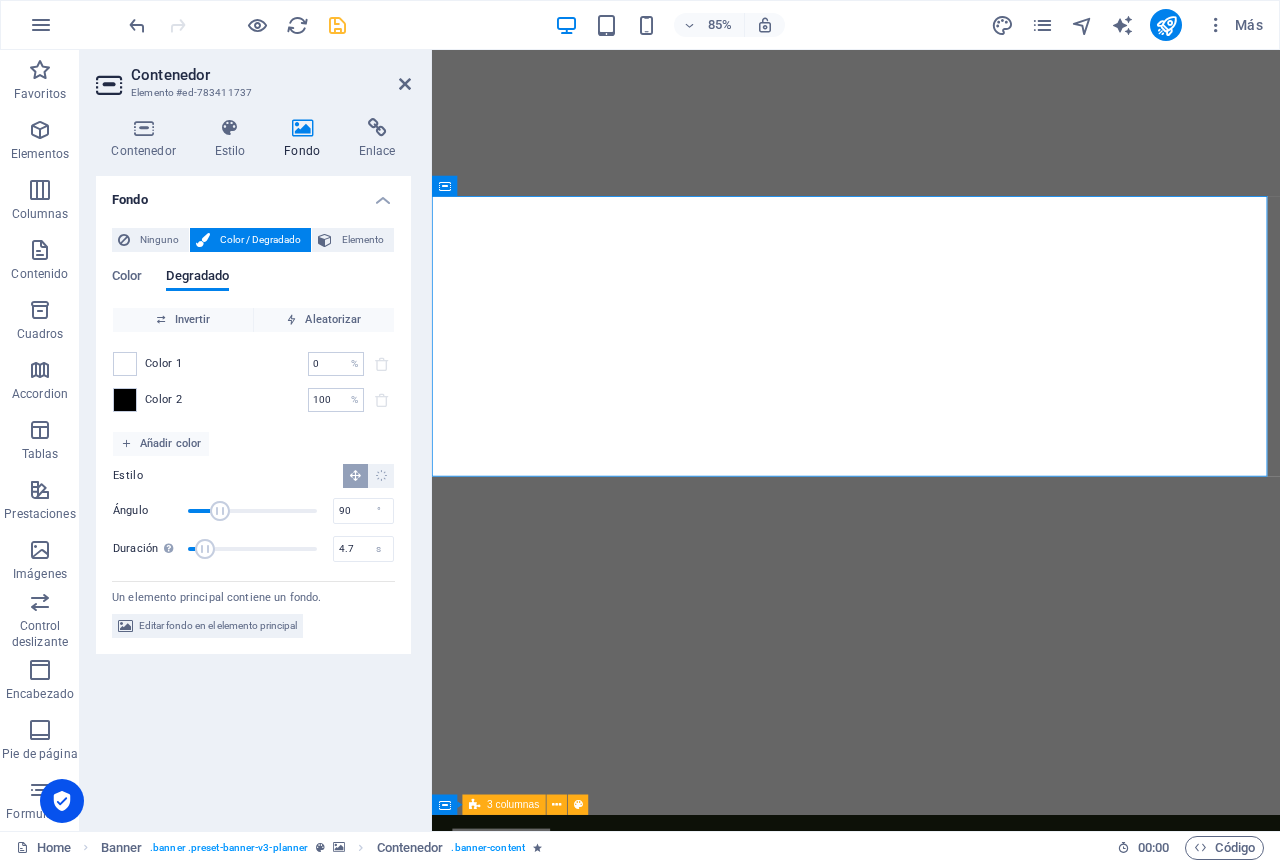 click at bounding box center (205, 549) 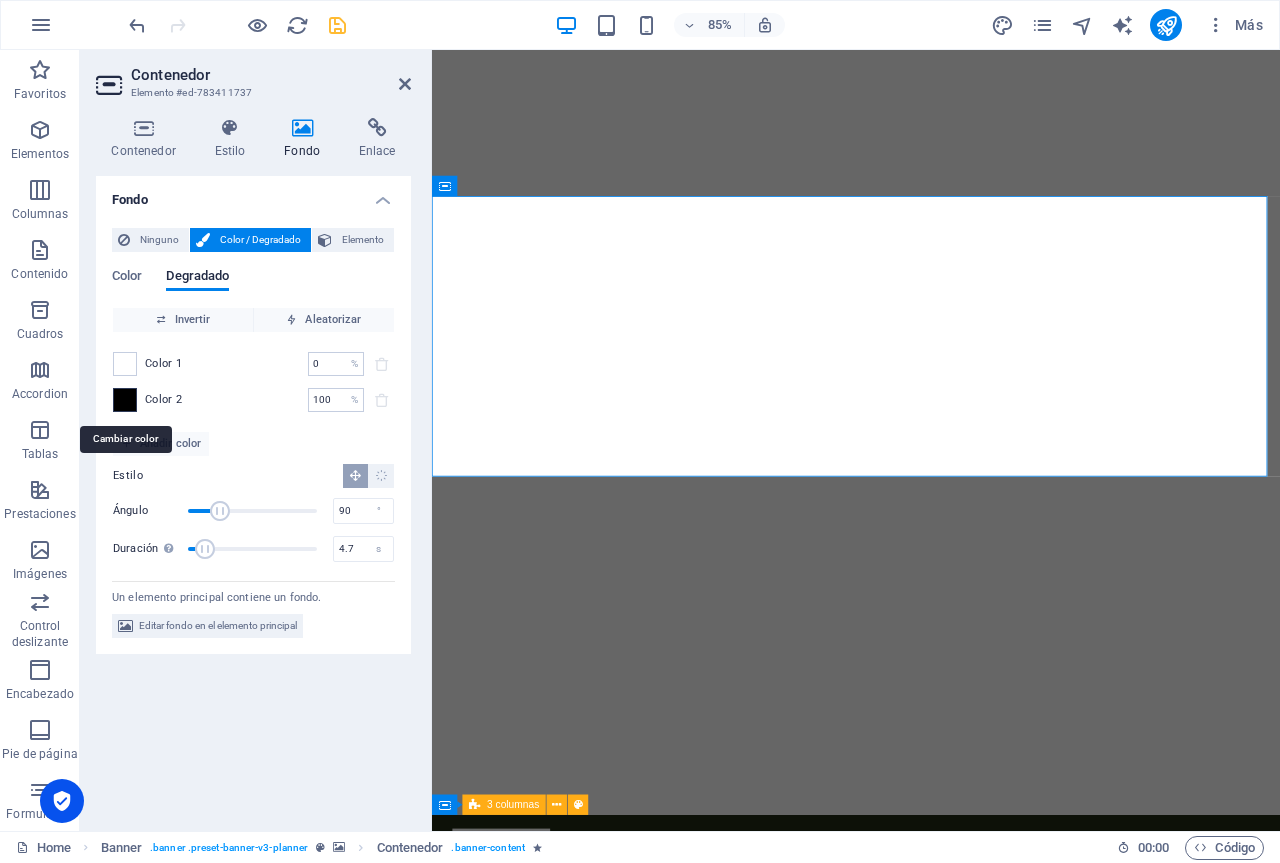 click at bounding box center (125, 400) 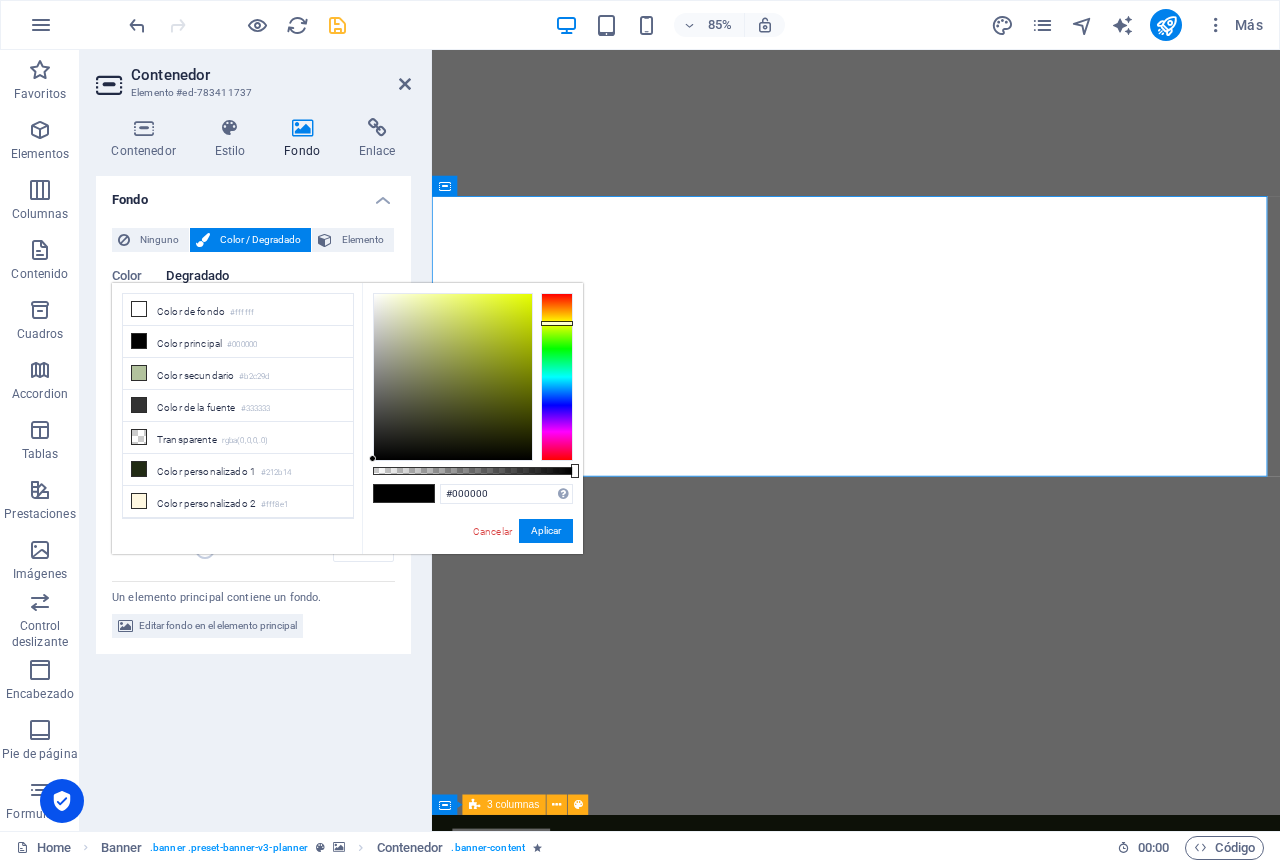 click at bounding box center (557, 377) 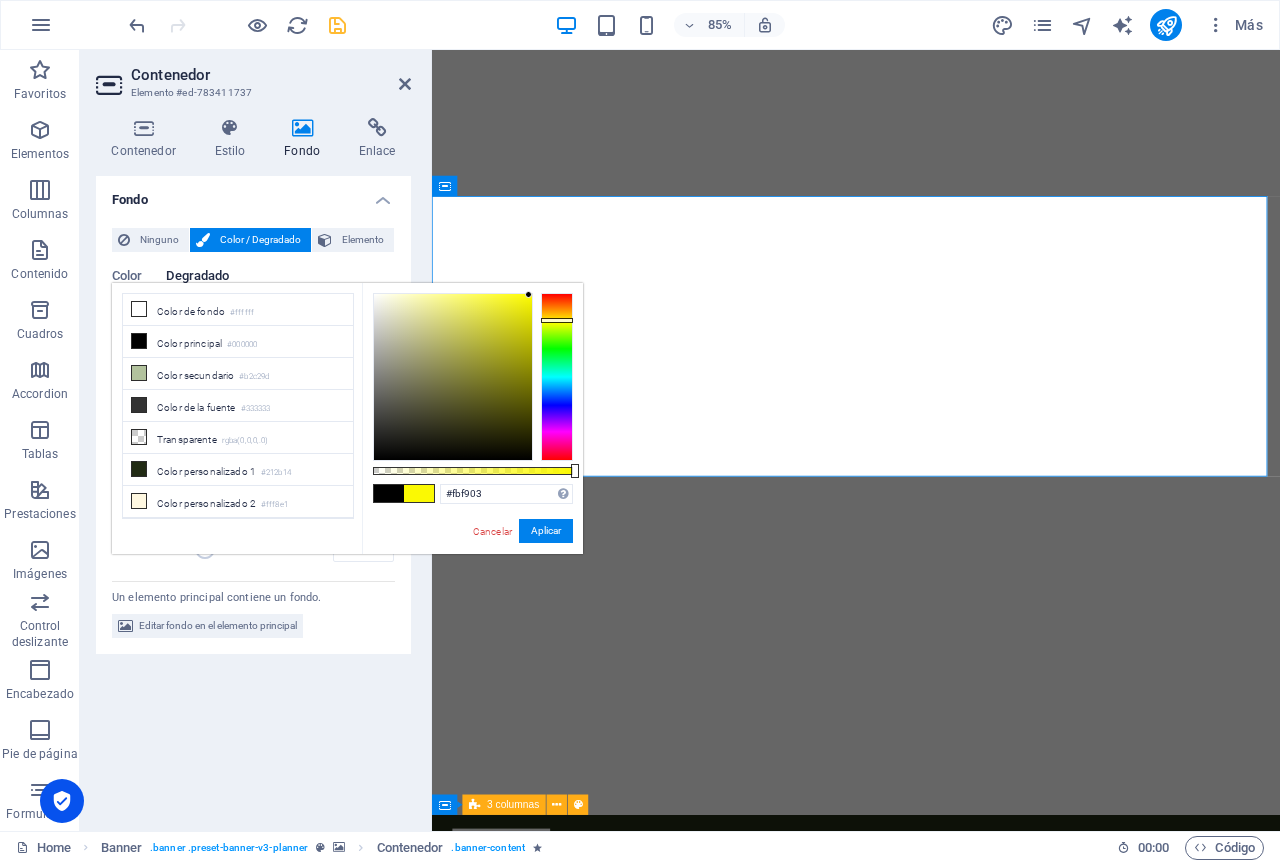 click at bounding box center [453, 377] 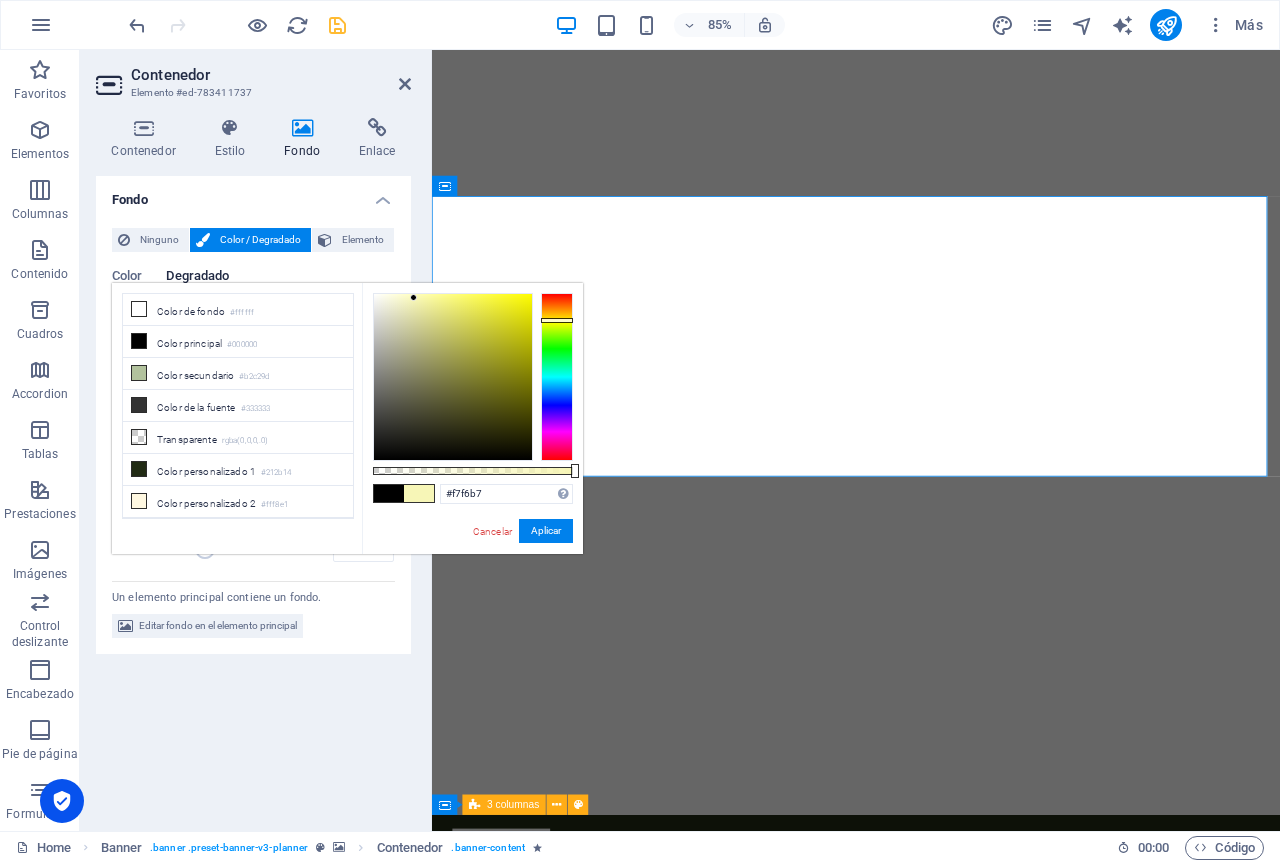 click at bounding box center [453, 377] 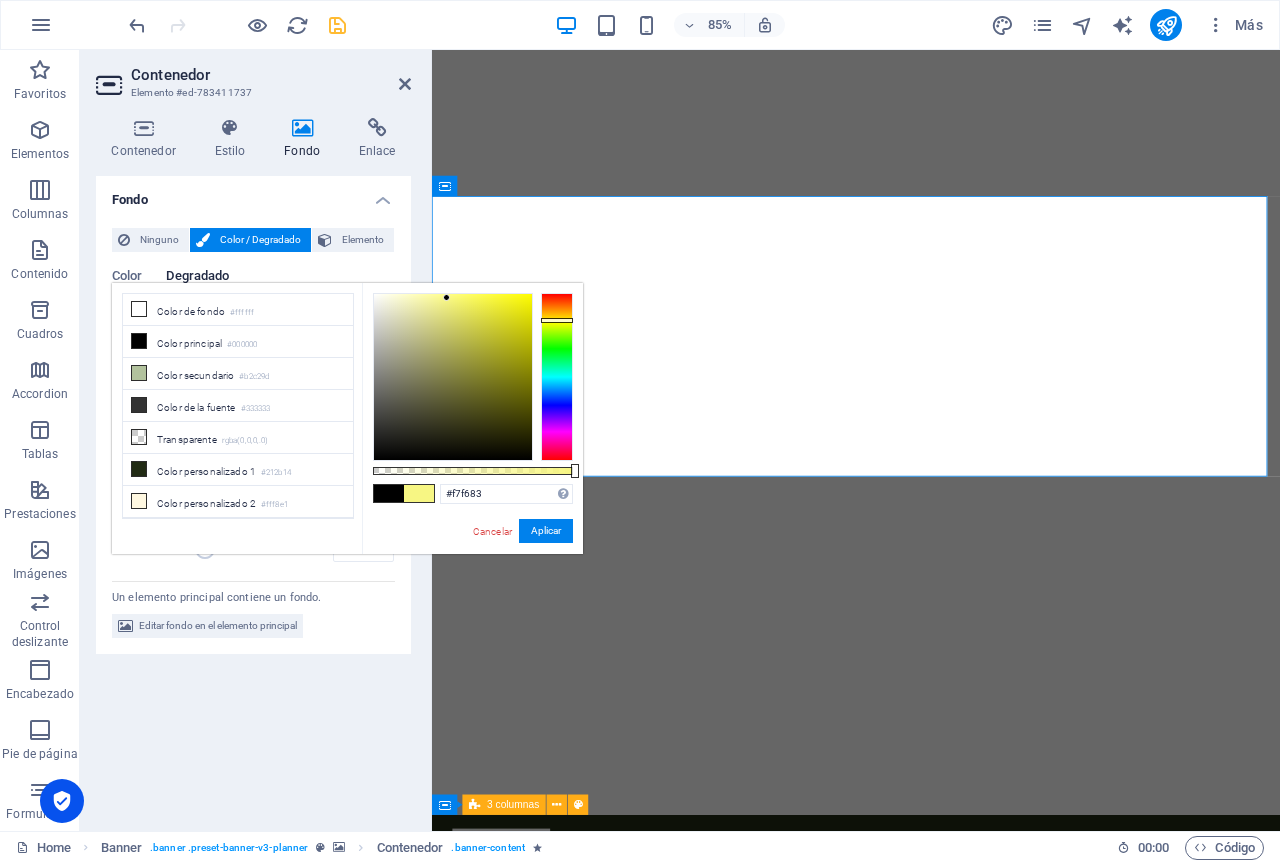 click at bounding box center (453, 377) 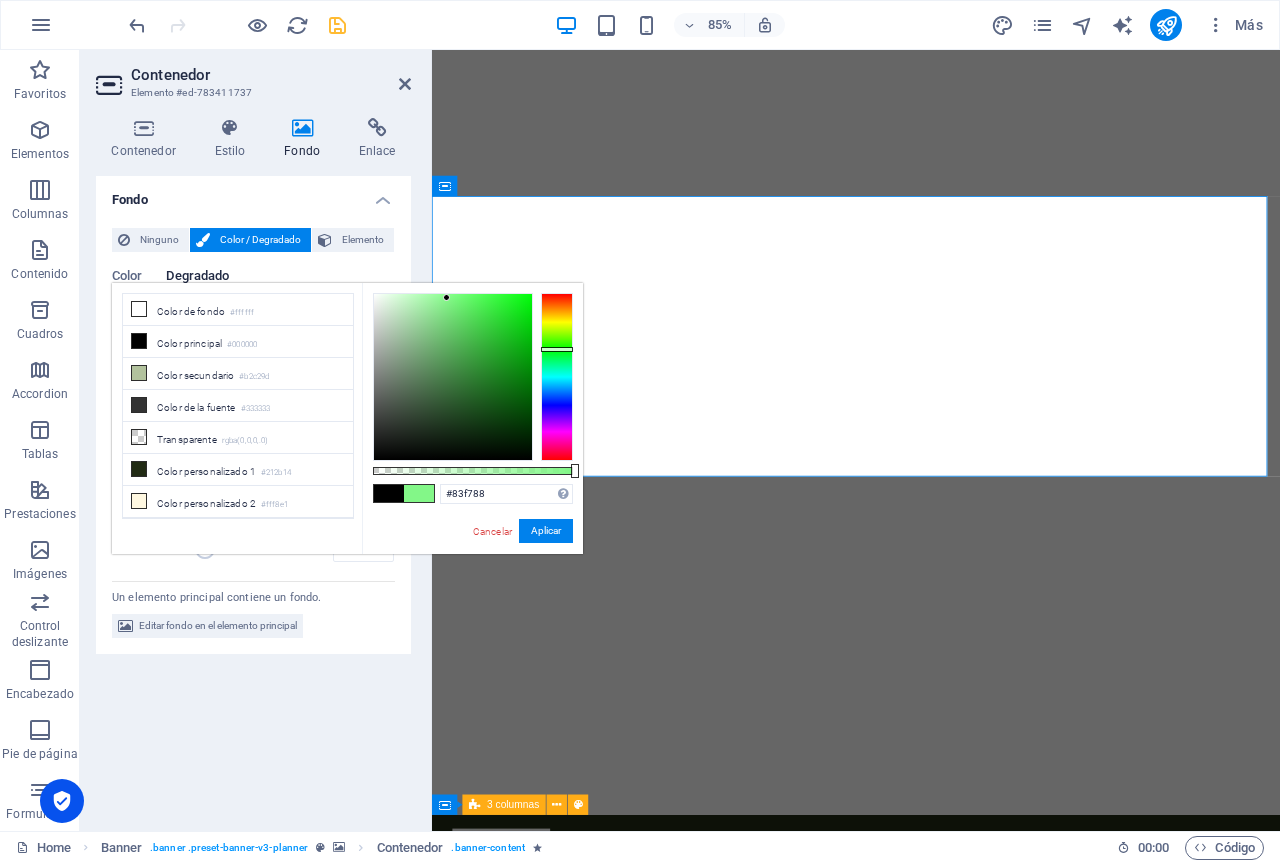 click at bounding box center (557, 377) 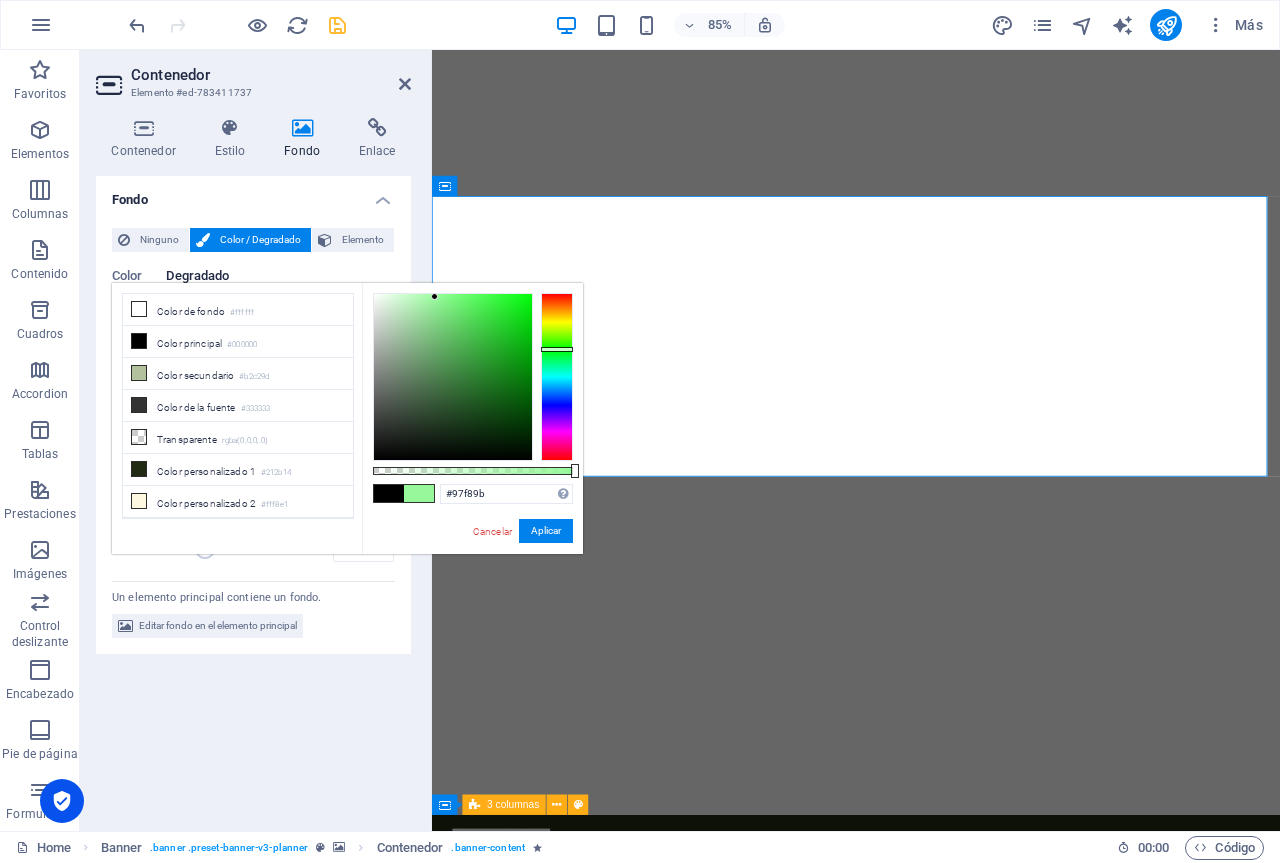 click at bounding box center (453, 377) 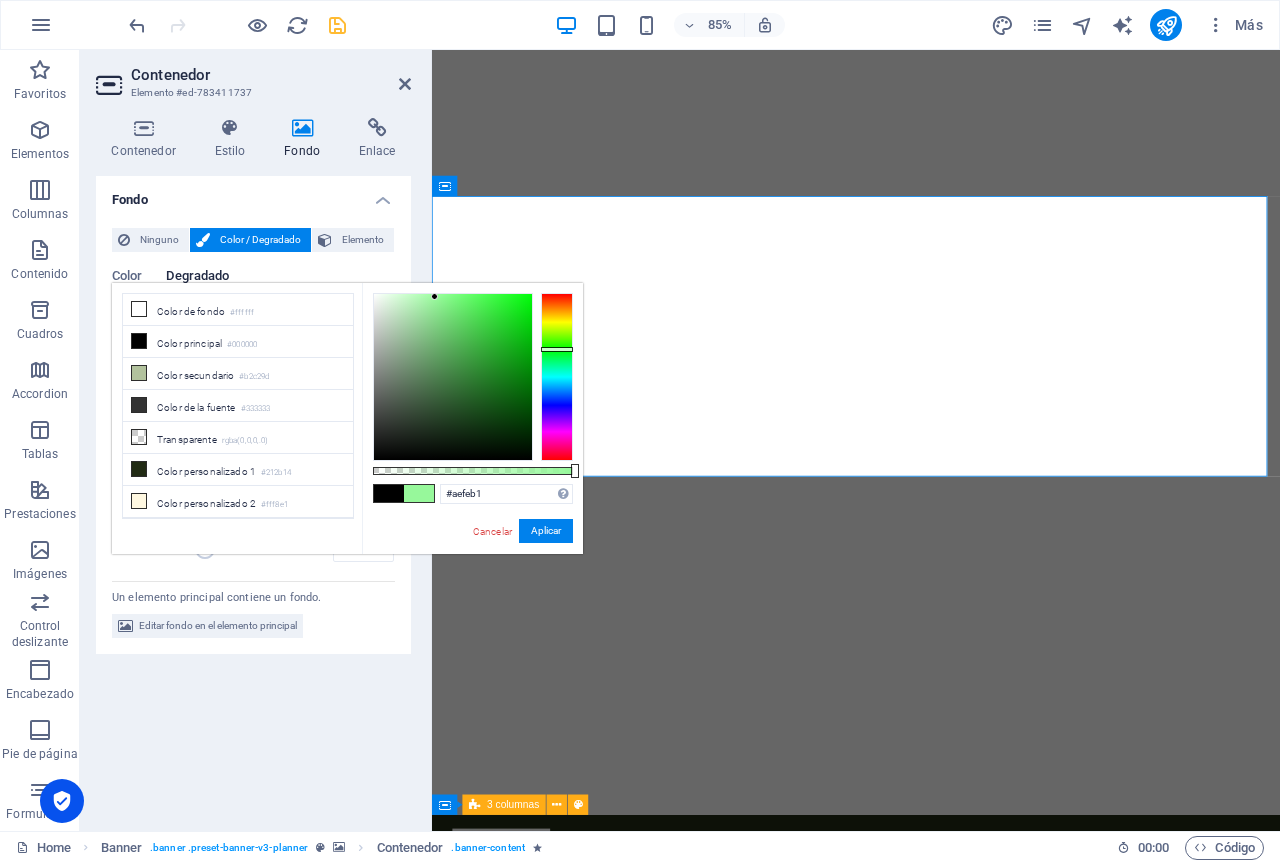 click at bounding box center (453, 377) 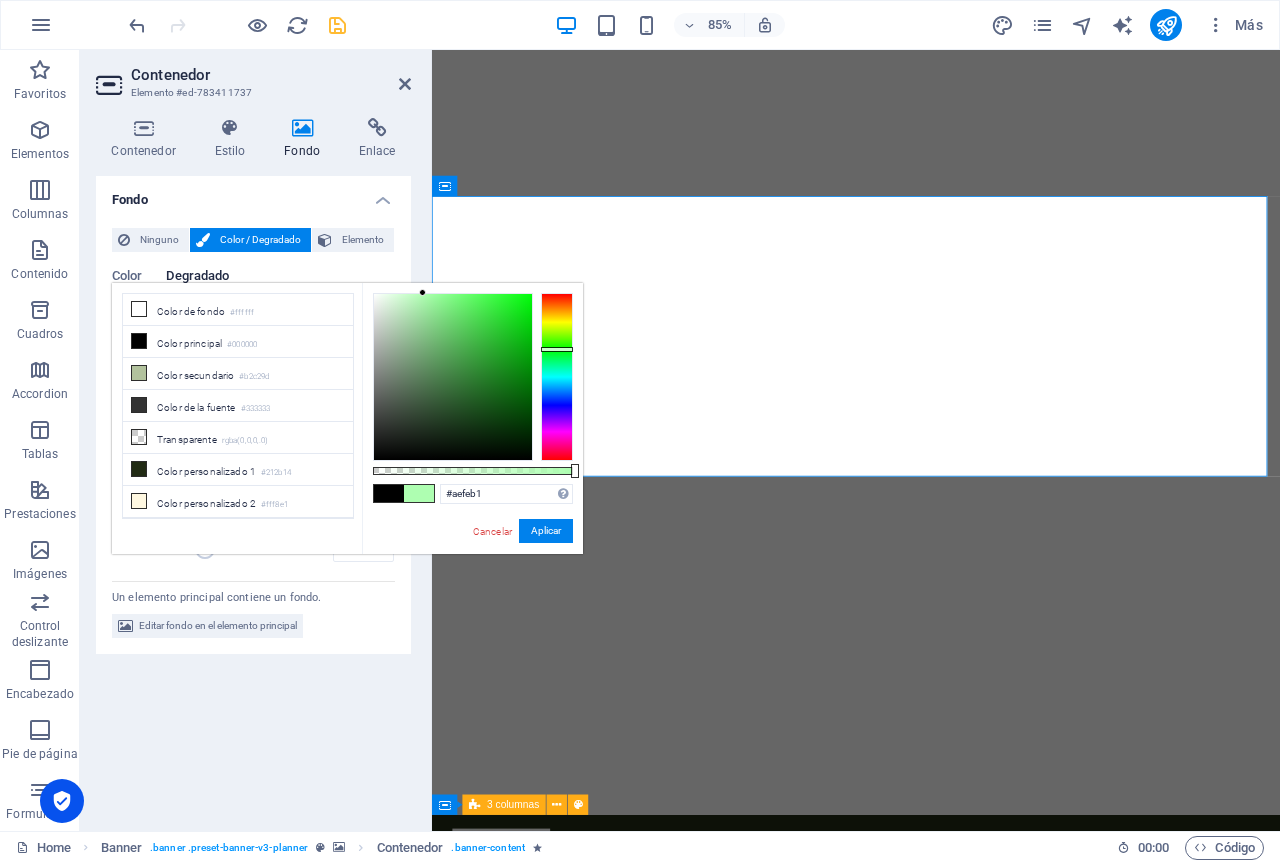 type on "#9efea2" 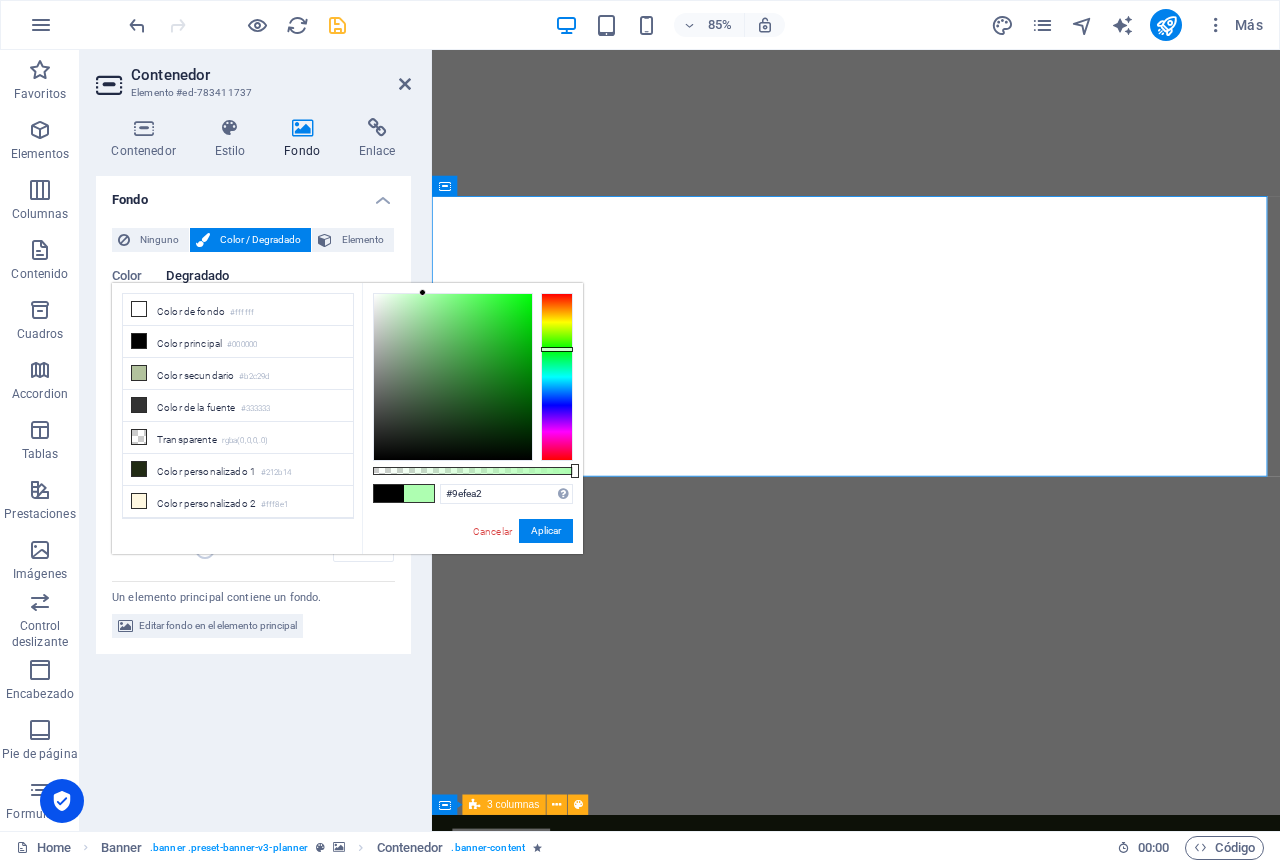click at bounding box center (453, 377) 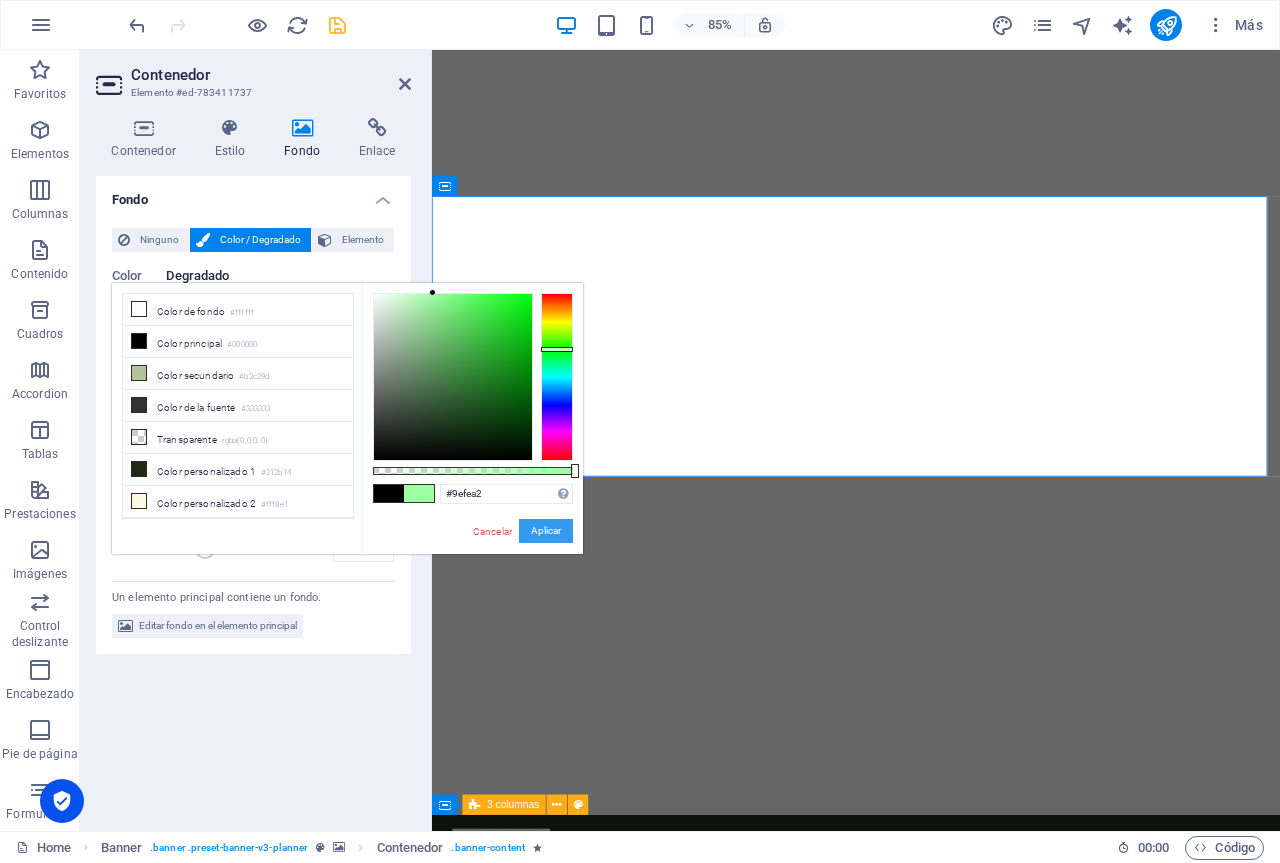 click on "Aplicar" at bounding box center (546, 531) 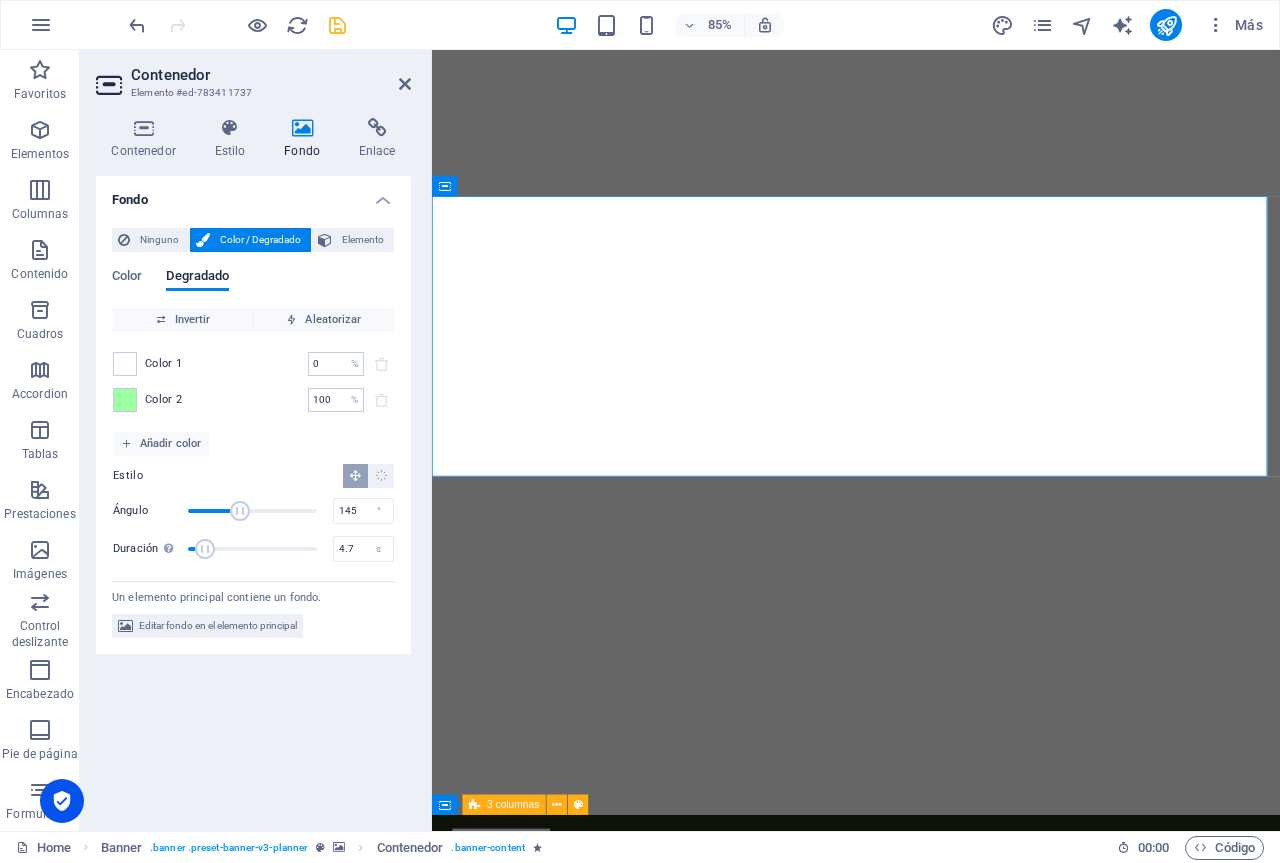 drag, startPoint x: 224, startPoint y: 510, endPoint x: 240, endPoint y: 514, distance: 16.492422 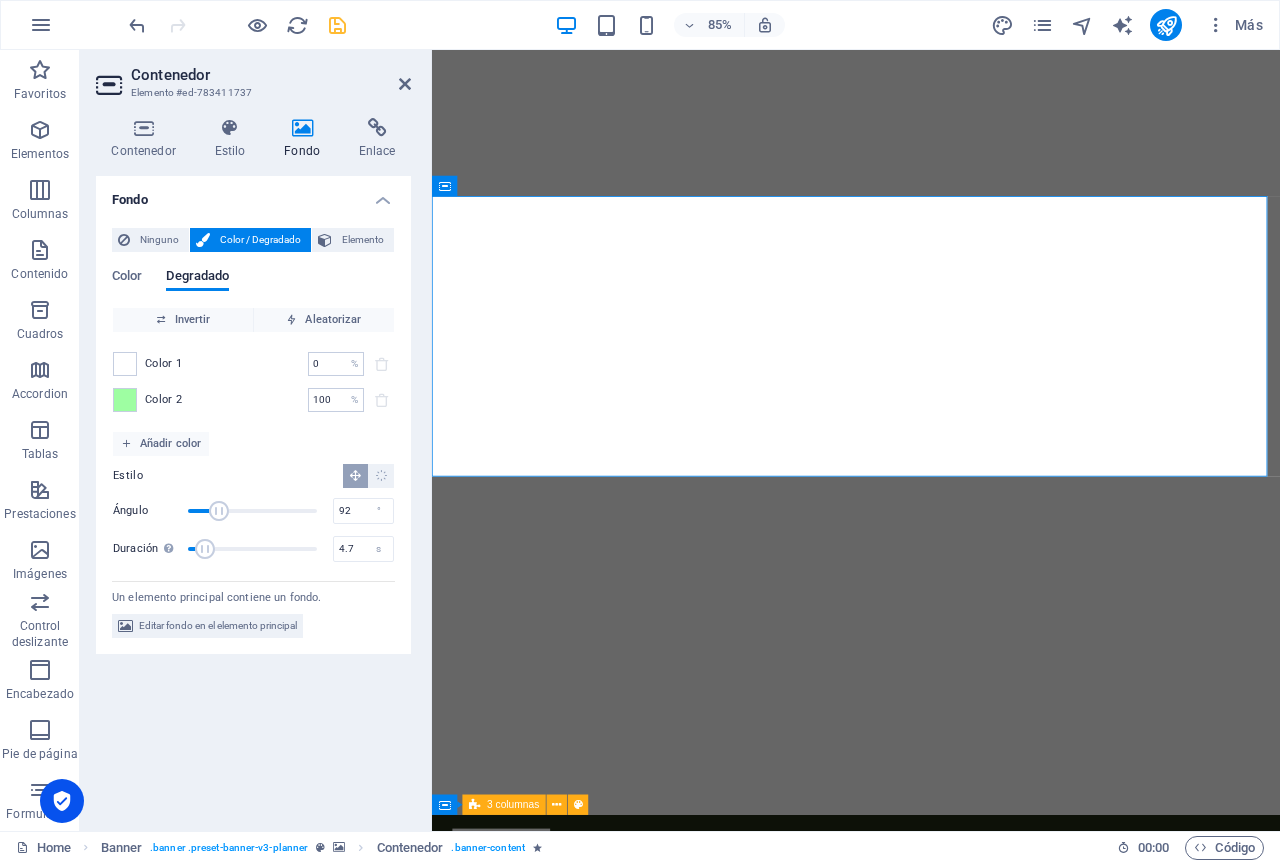 type on "95" 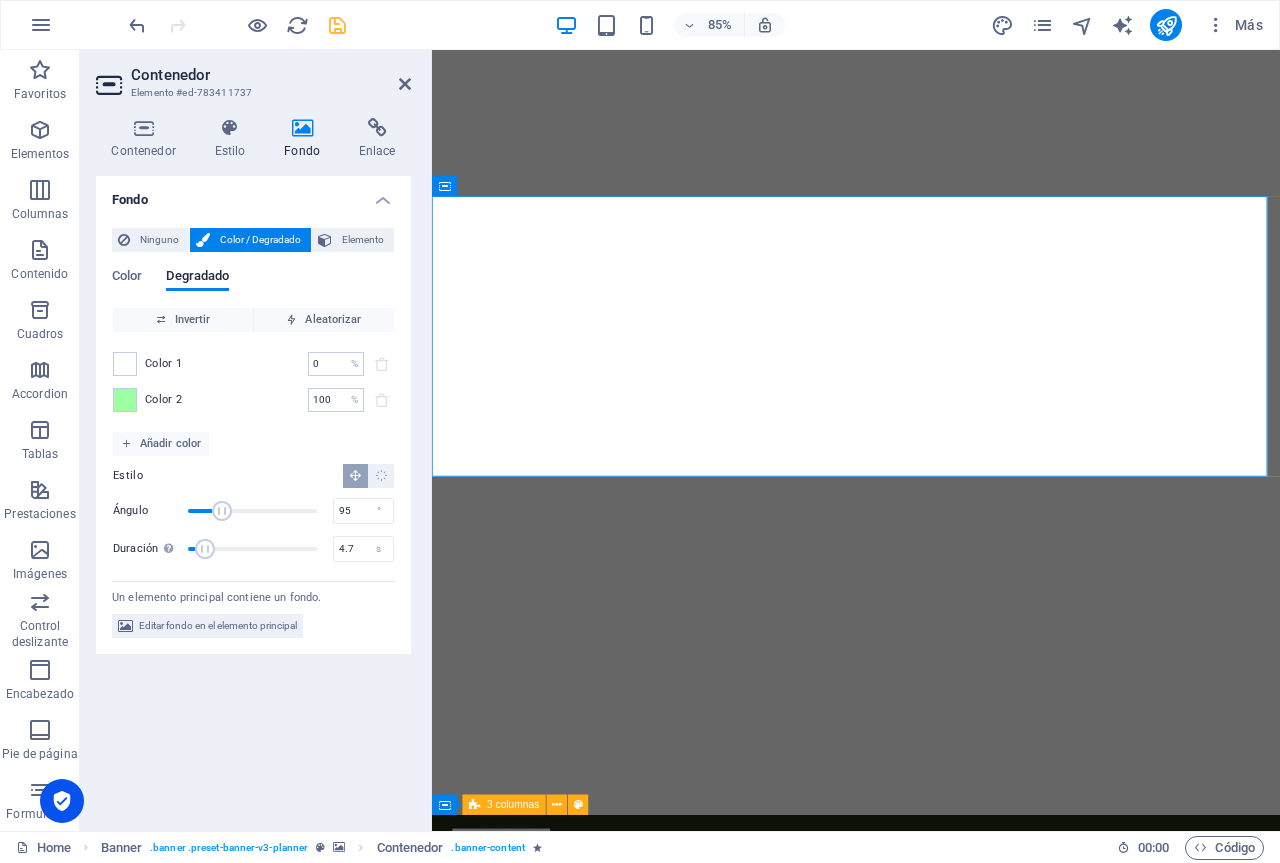 drag, startPoint x: 240, startPoint y: 514, endPoint x: 222, endPoint y: 511, distance: 18.248287 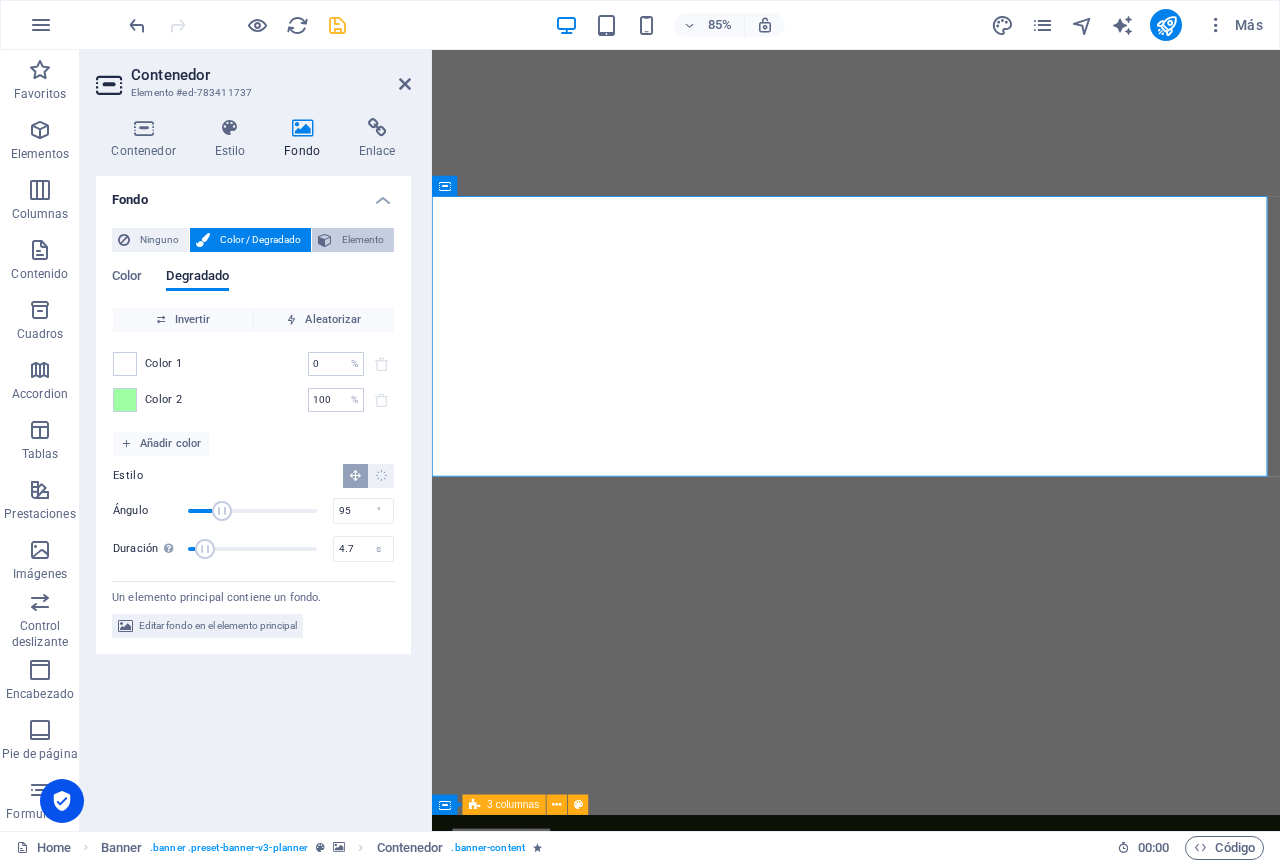 click on "Elemento" at bounding box center (363, 240) 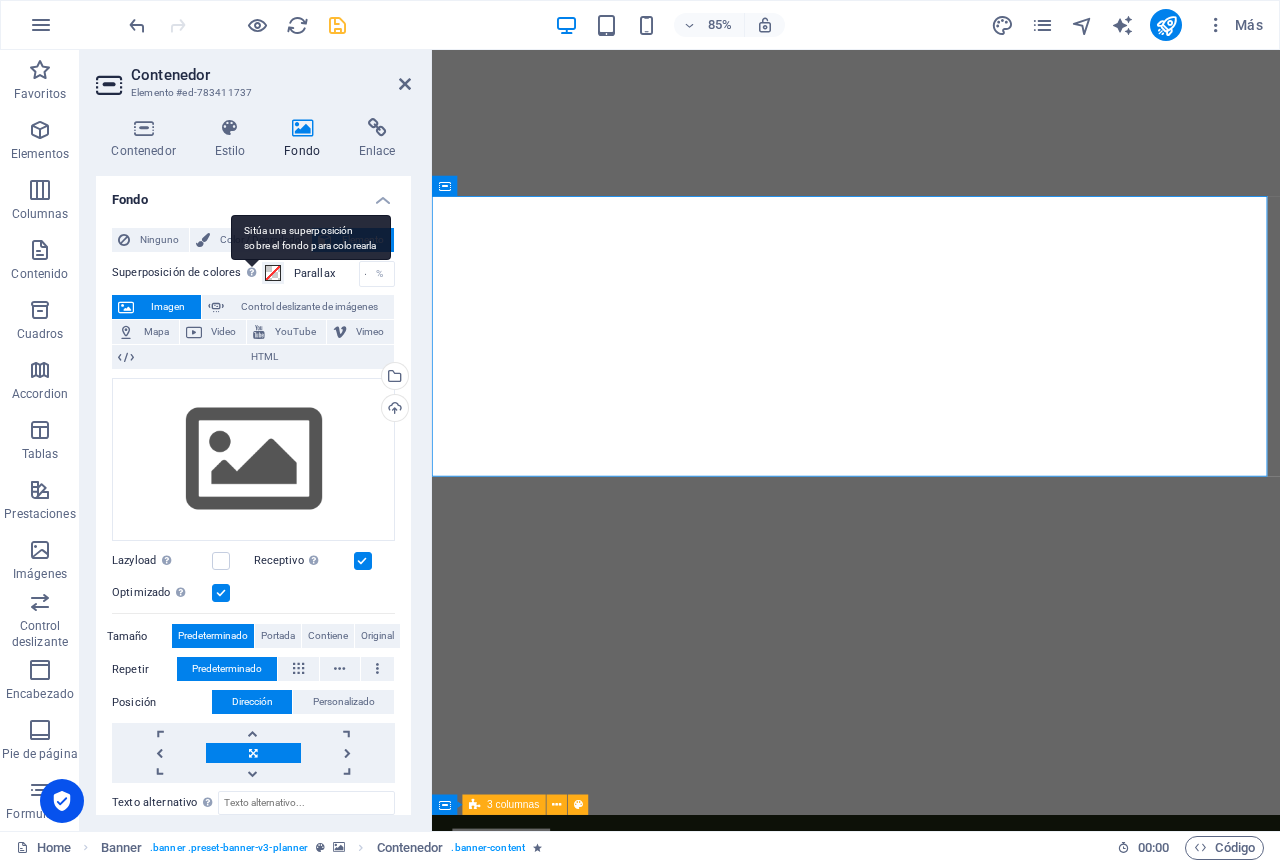 click on "Sitúa una superposición sobre el fondo para colorearla" at bounding box center (311, 237) 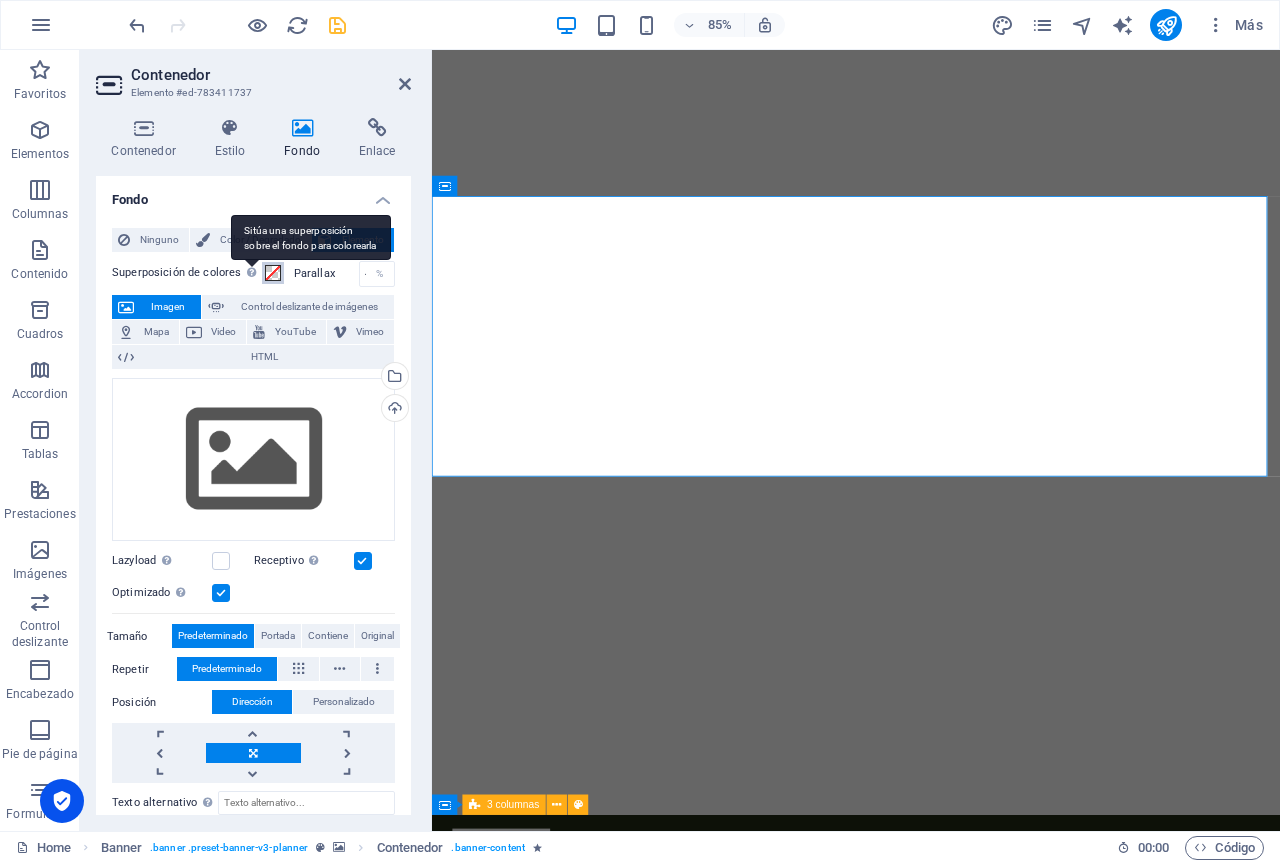click on "Superposición de colores Sitúa una superposición sobre el fondo para colorearla" at bounding box center (273, 273) 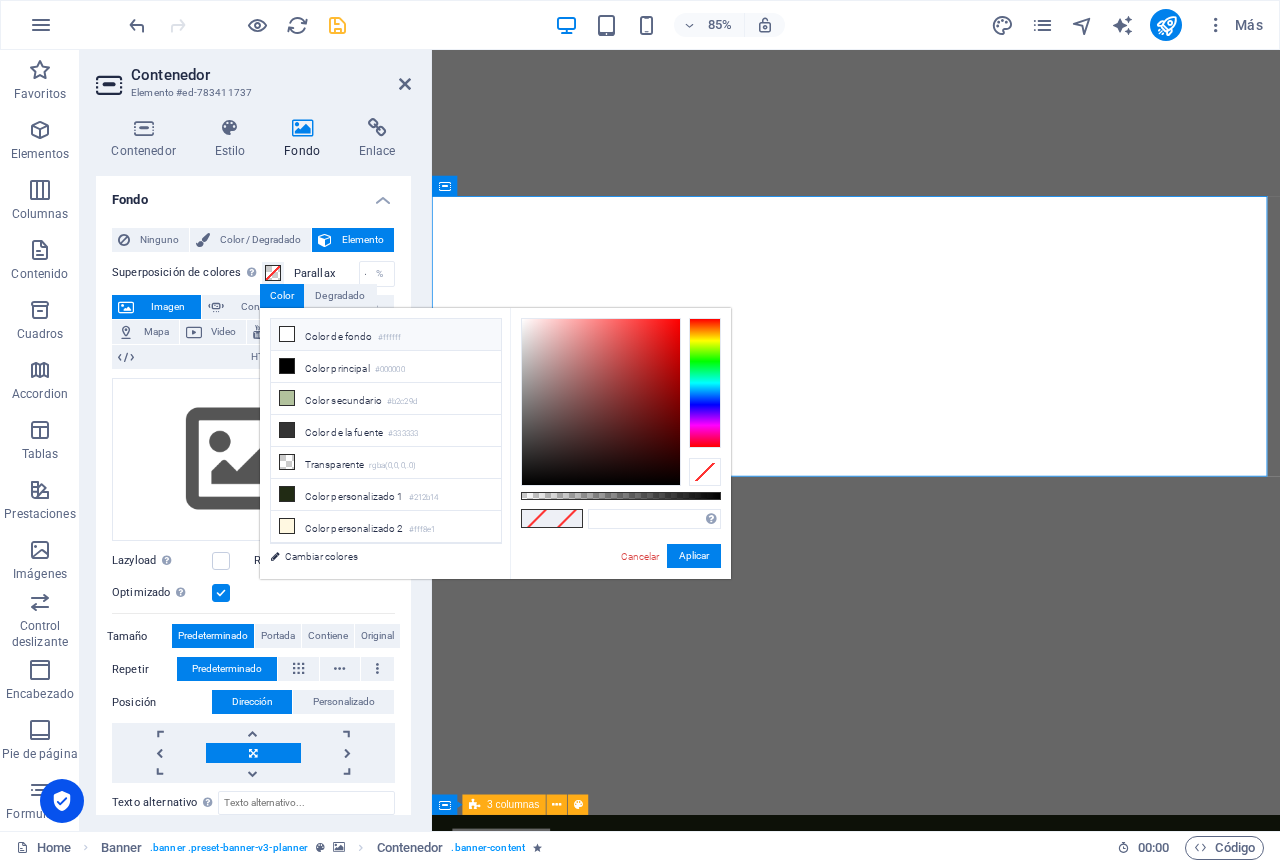 click at bounding box center [287, 334] 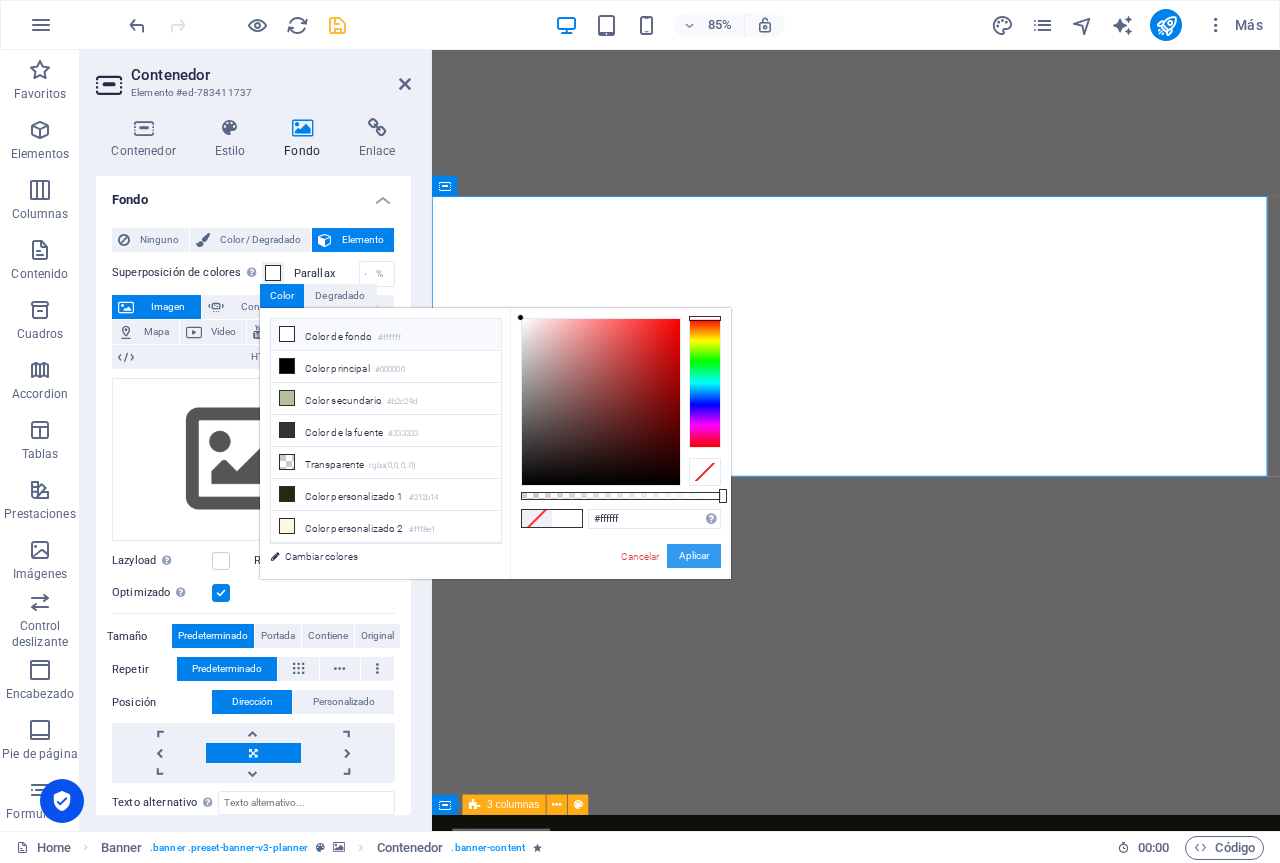 click on "Aplicar" at bounding box center (694, 556) 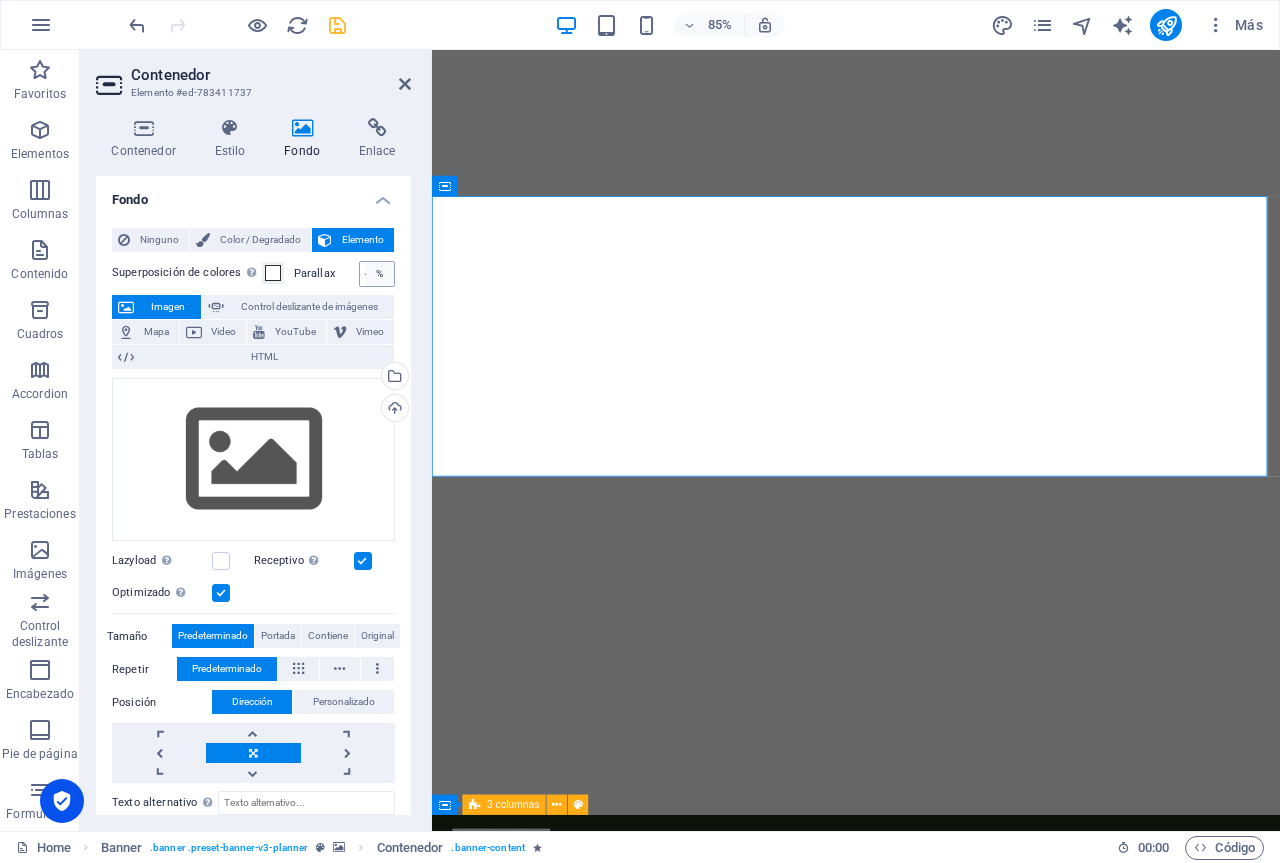 click on "%" at bounding box center (380, 274) 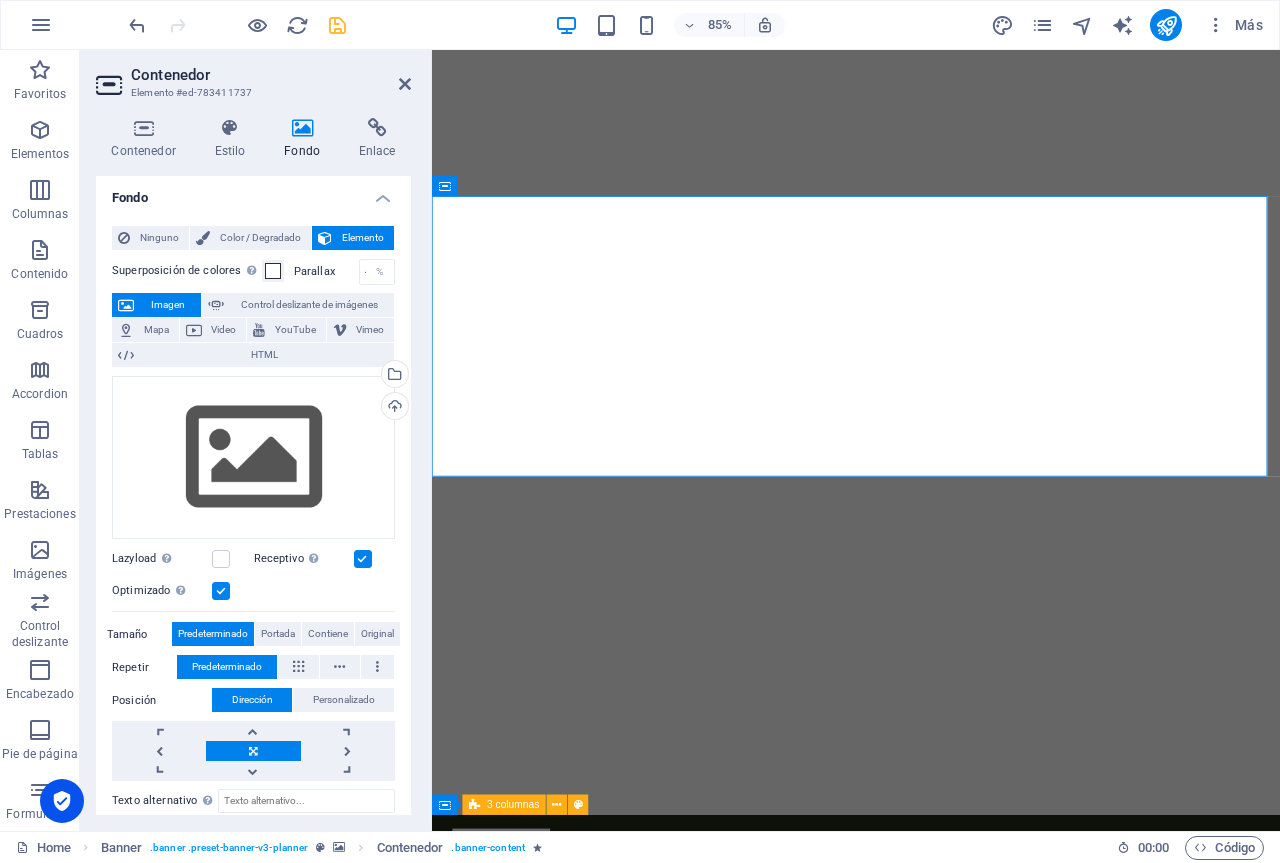 scroll, scrollTop: 0, scrollLeft: 0, axis: both 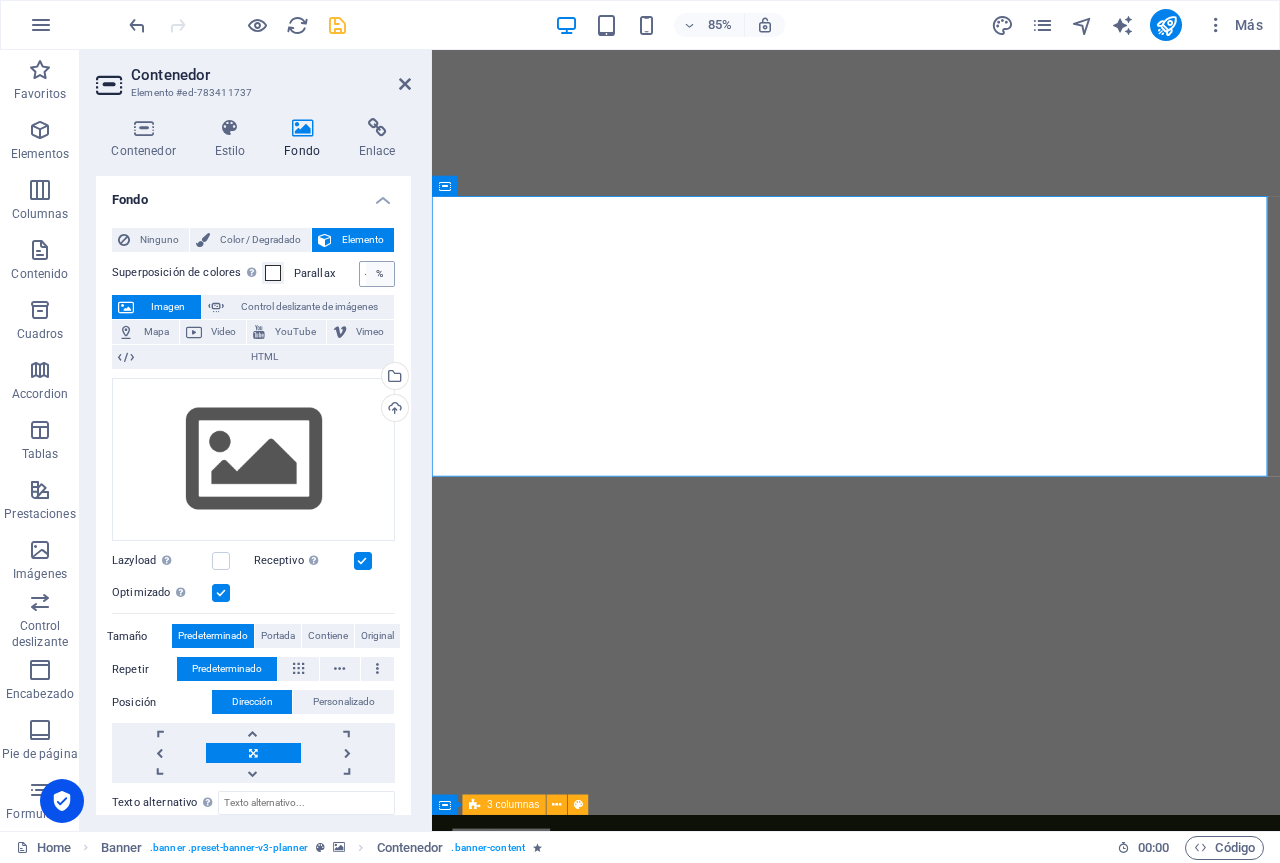 click on "%" at bounding box center (380, 274) 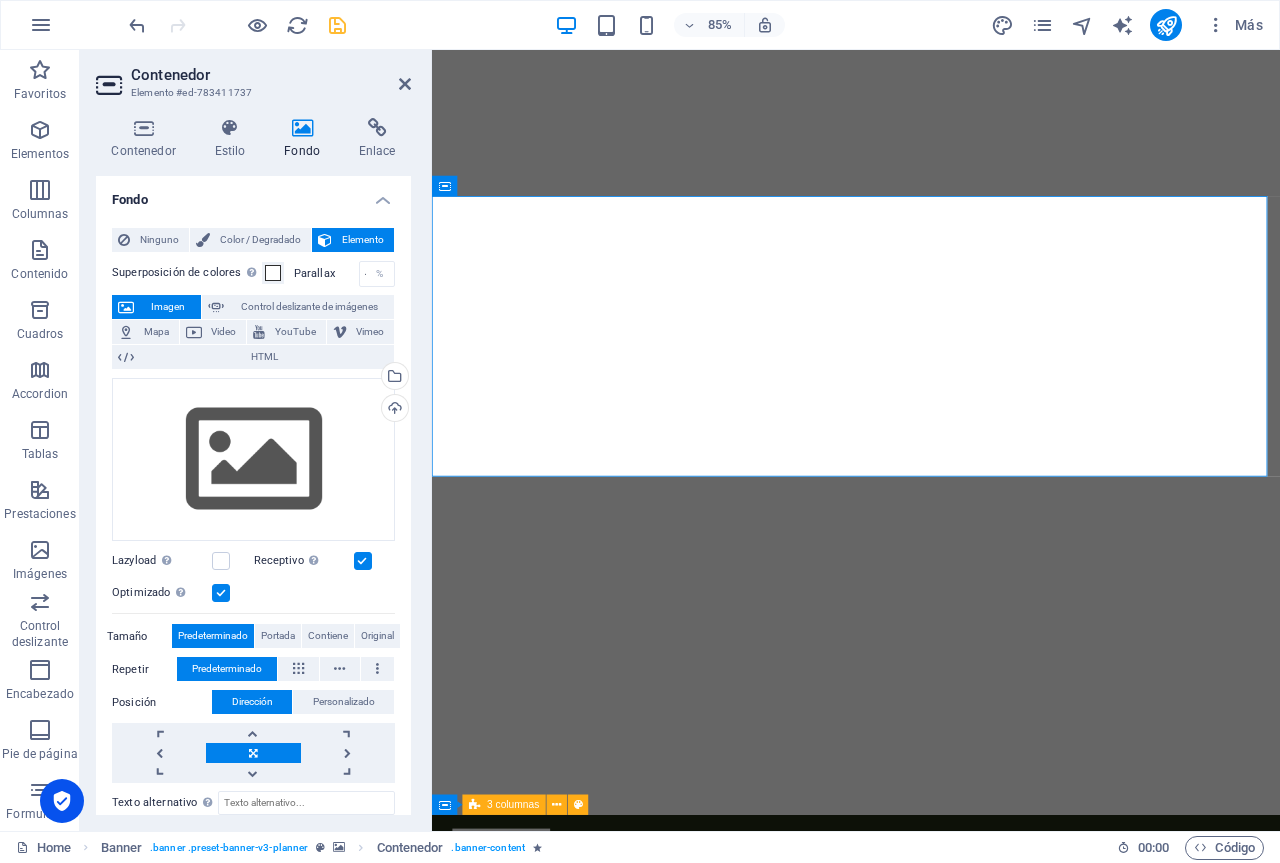 click on "Ninguno Color / Degradado Elemento Estirar fondo a ancho completo Superposición de colores Sitúa una superposición sobre el fondo para colorearla Parallax 40 % Imagen Control deslizante de imágenes Mapa Video YouTube Vimeo HTML Arrastra archivos aquí, haz clic para escoger archivos o  selecciona archivos de Archivos o de nuestra galería gratuita de fotos y vídeos Selecciona archivos del administrador de archivos, de la galería de fotos o carga archivo(s) Cargar Lazyload La carga de imágenes tras la carga de la página mejora la velocidad de la página. Receptivo Automáticamente cargar tamaños optimizados de smartphone e imagen retina. Optimizado Las imágenes se comprimen para así mejorar la velocidad de las páginas. Tamaño Predeterminado Portada Contiene Original Repetir Predeterminado Posición Dirección Personalizado X offset 50 px rem % vh vw Y offset 50 px rem % vh vw Texto alternativo Leyenda de la imagen Paragraph Format Normal Heading 1 Heading 2 Heading 3 Heading 4 Heading 5 Heading 6" at bounding box center (253, 626) 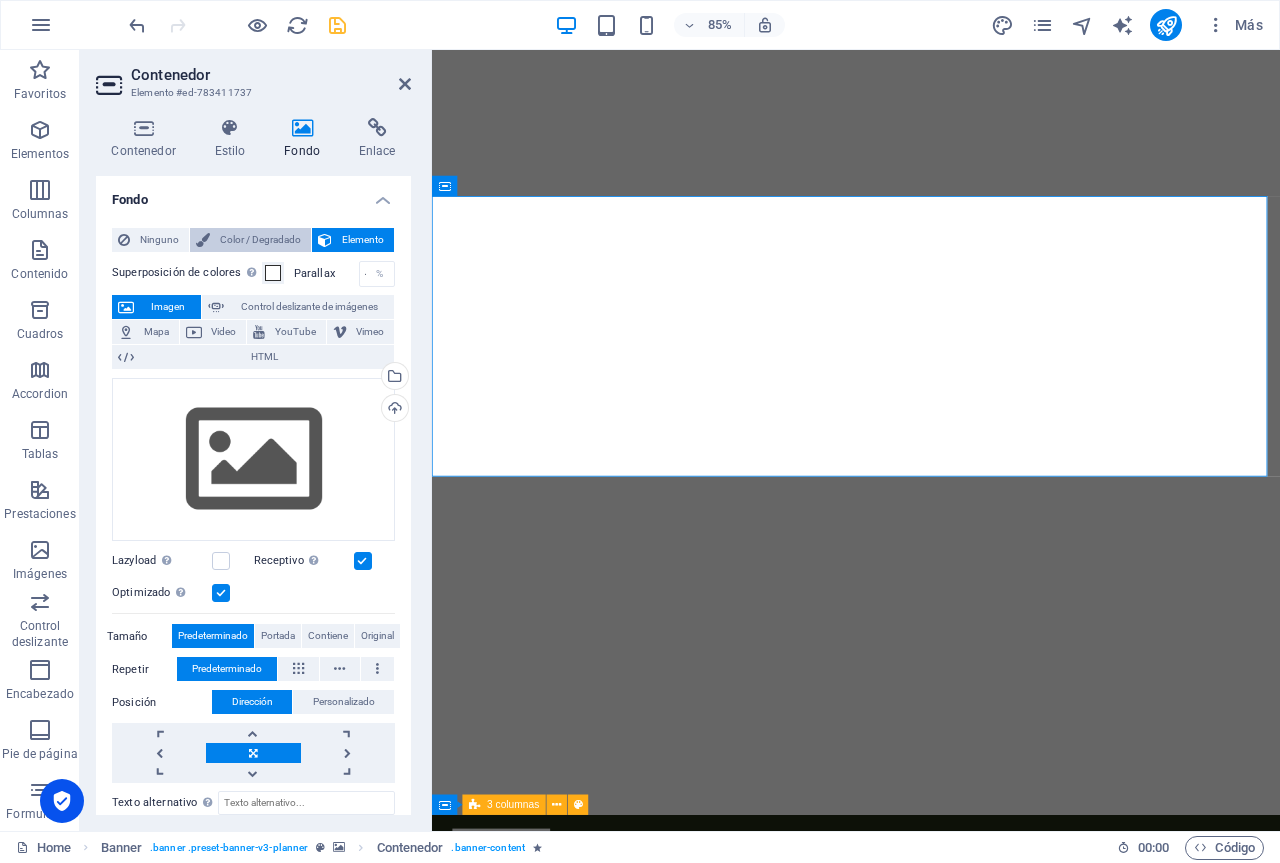 click on "Color / Degradado" at bounding box center (260, 240) 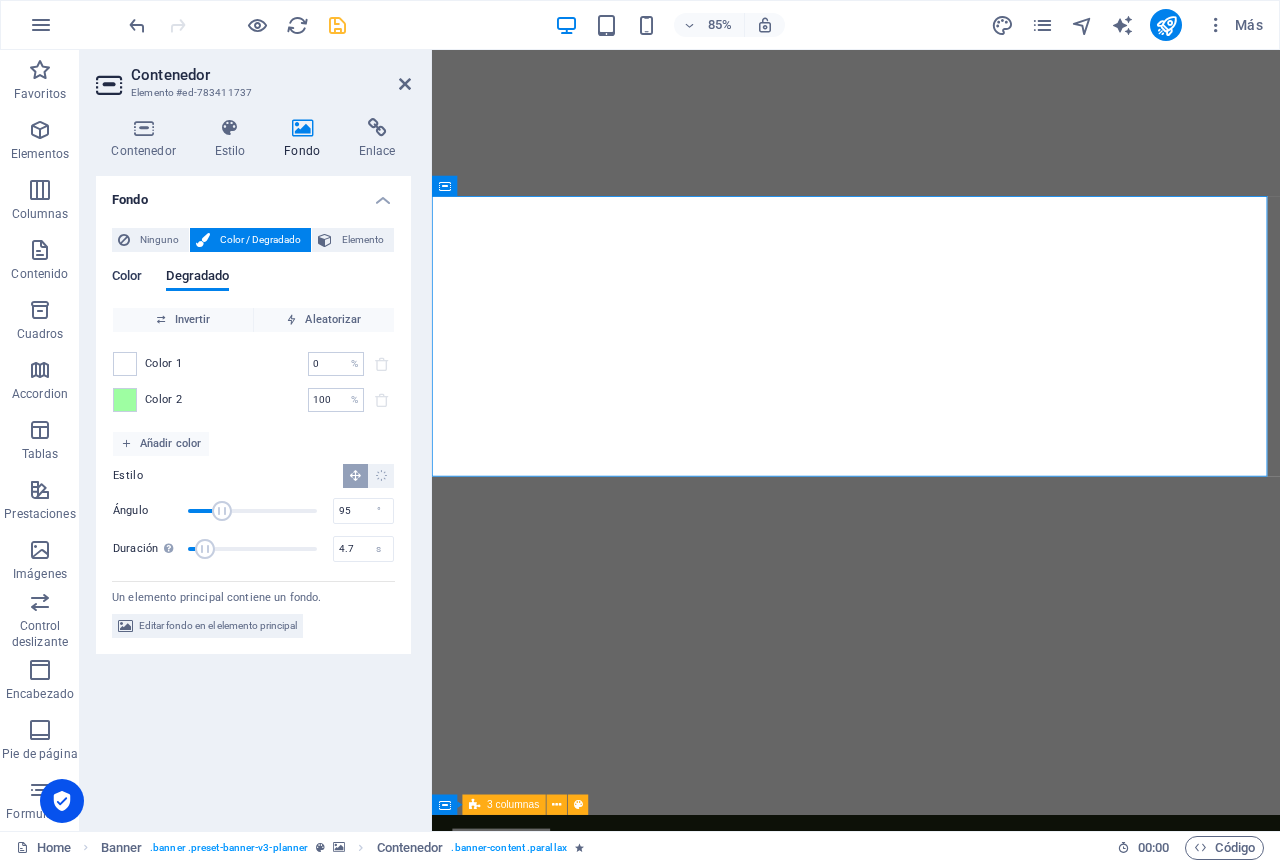 click on "Color" at bounding box center (127, 278) 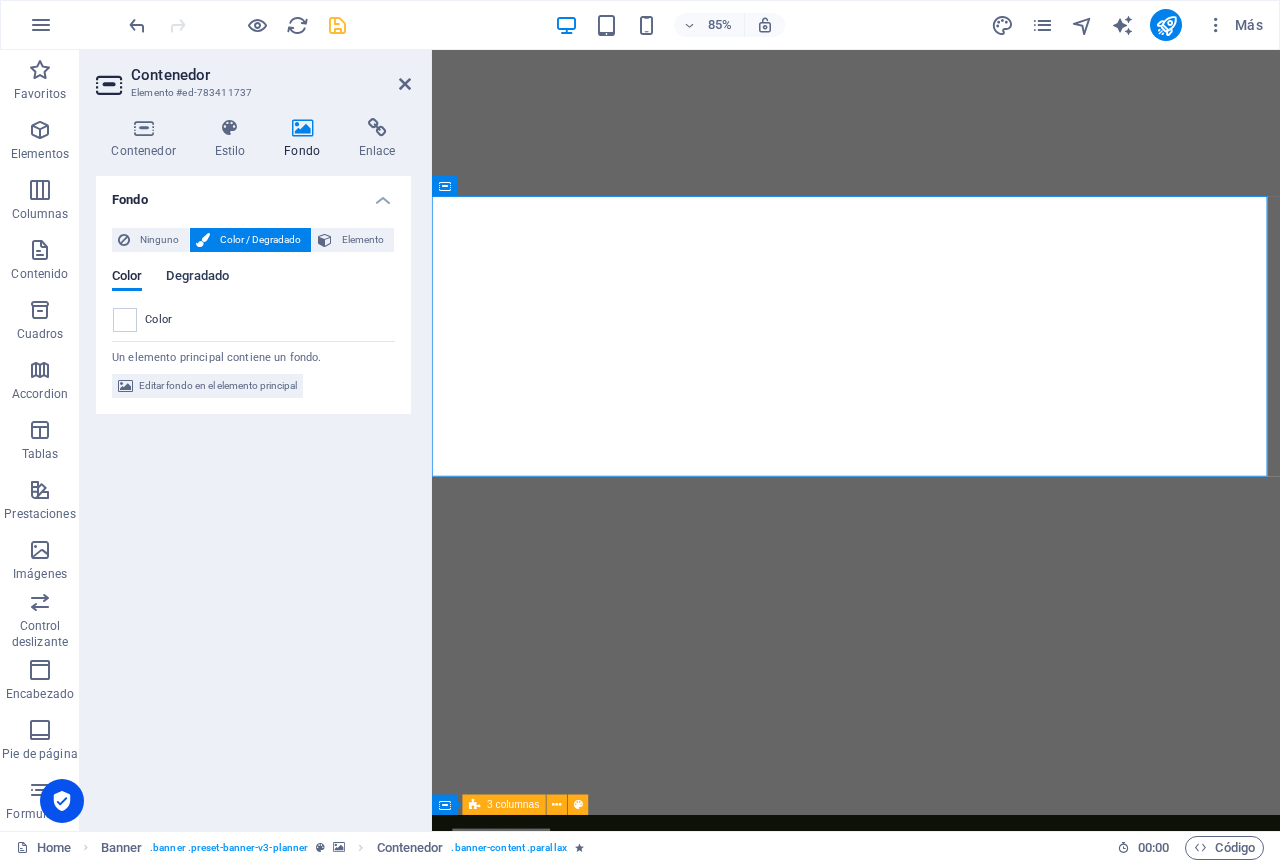 click on "Degradado" at bounding box center (197, 278) 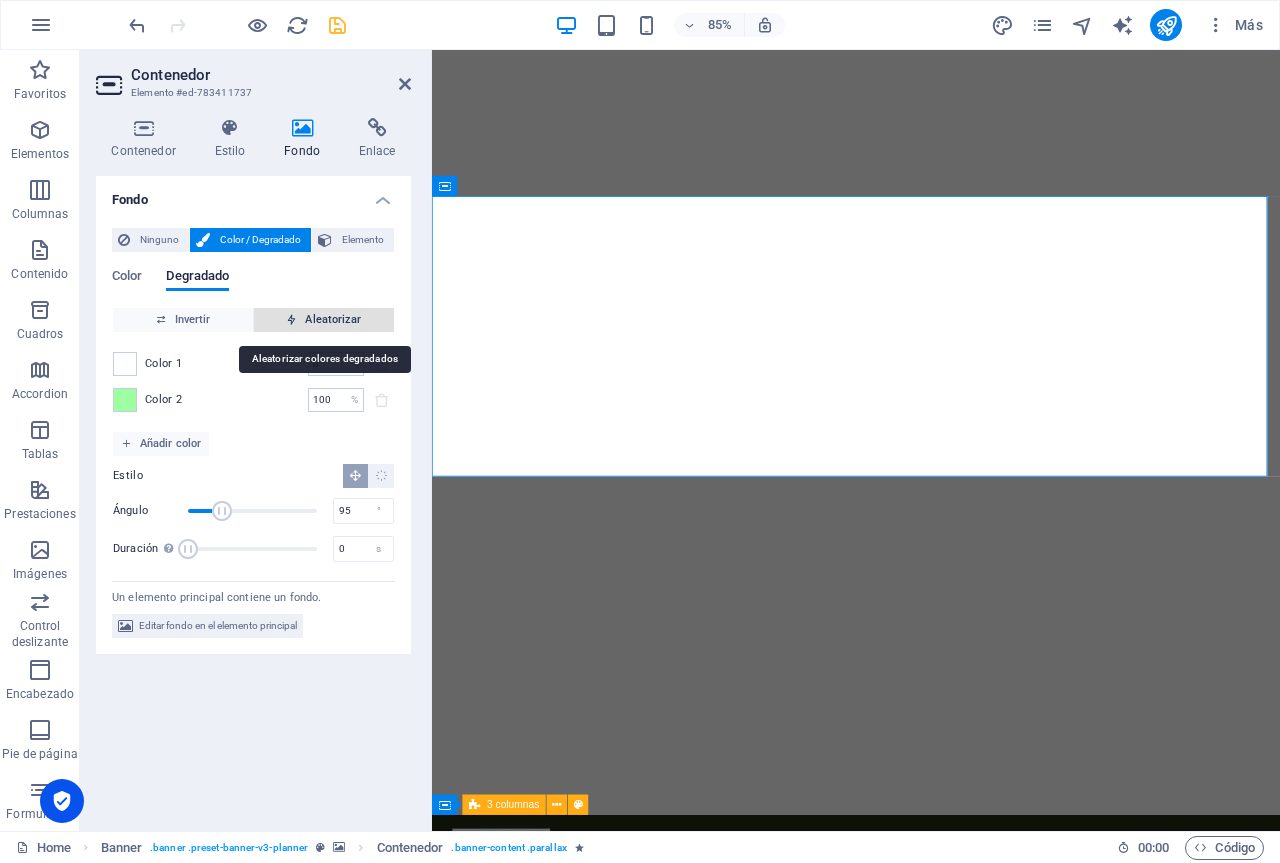 click on "Aleatorizar" at bounding box center [324, 320] 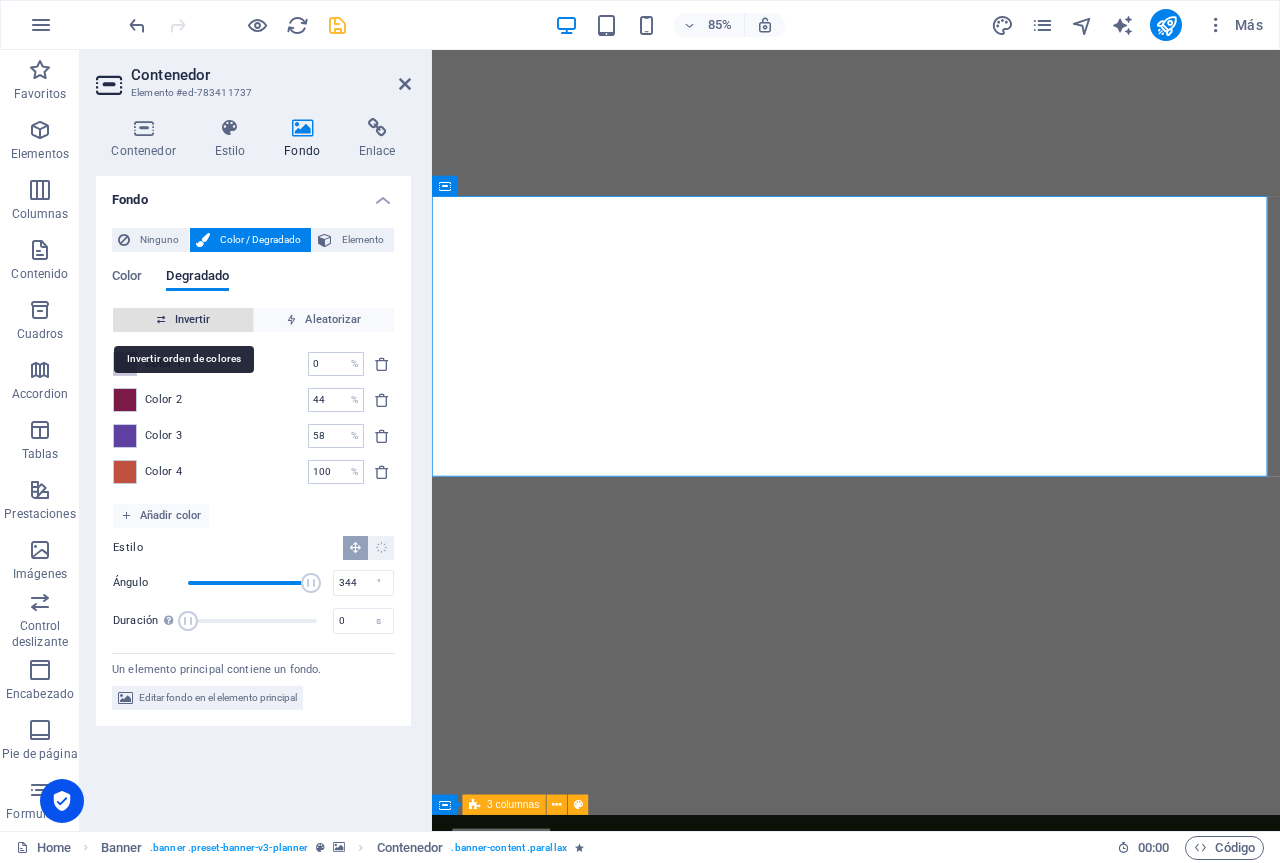 click on "Invertir" at bounding box center (183, 320) 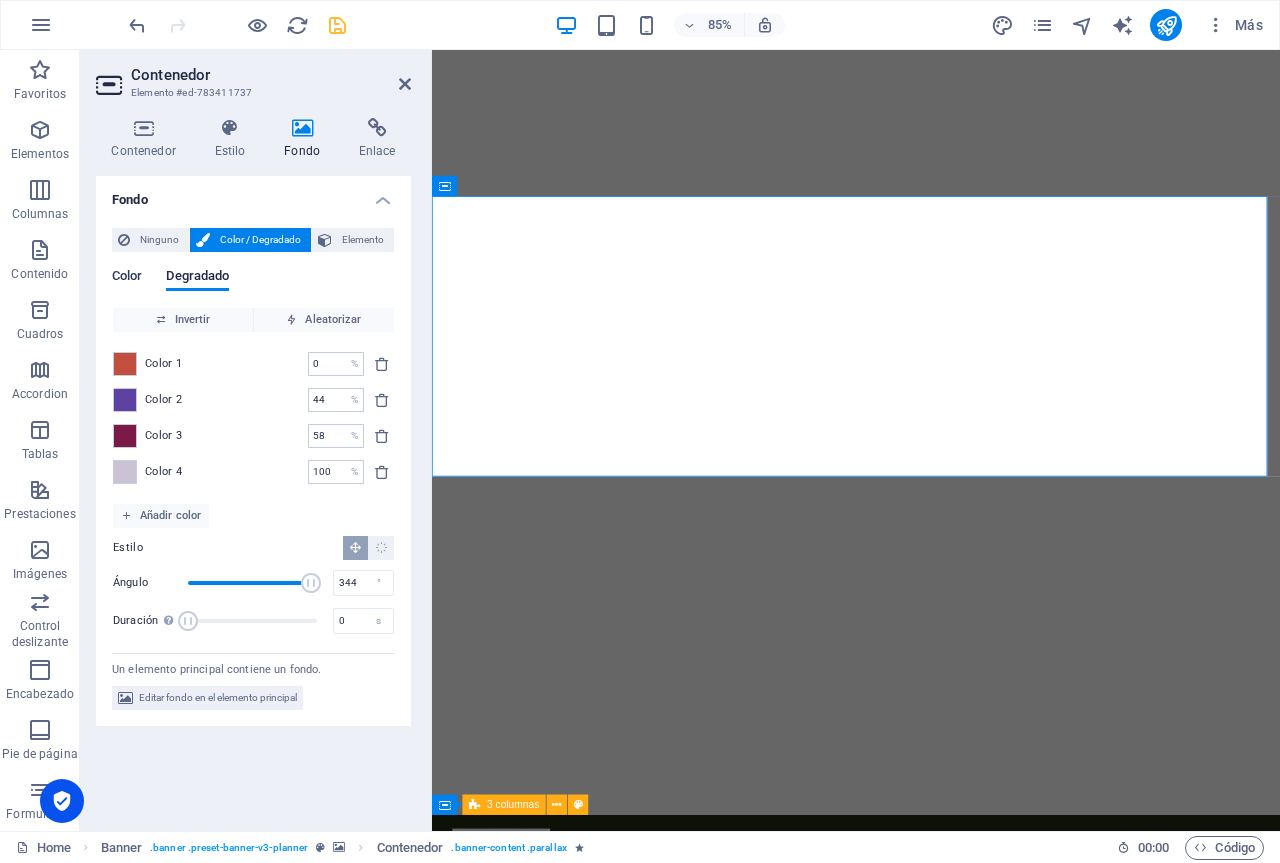 click on "Color" at bounding box center [127, 278] 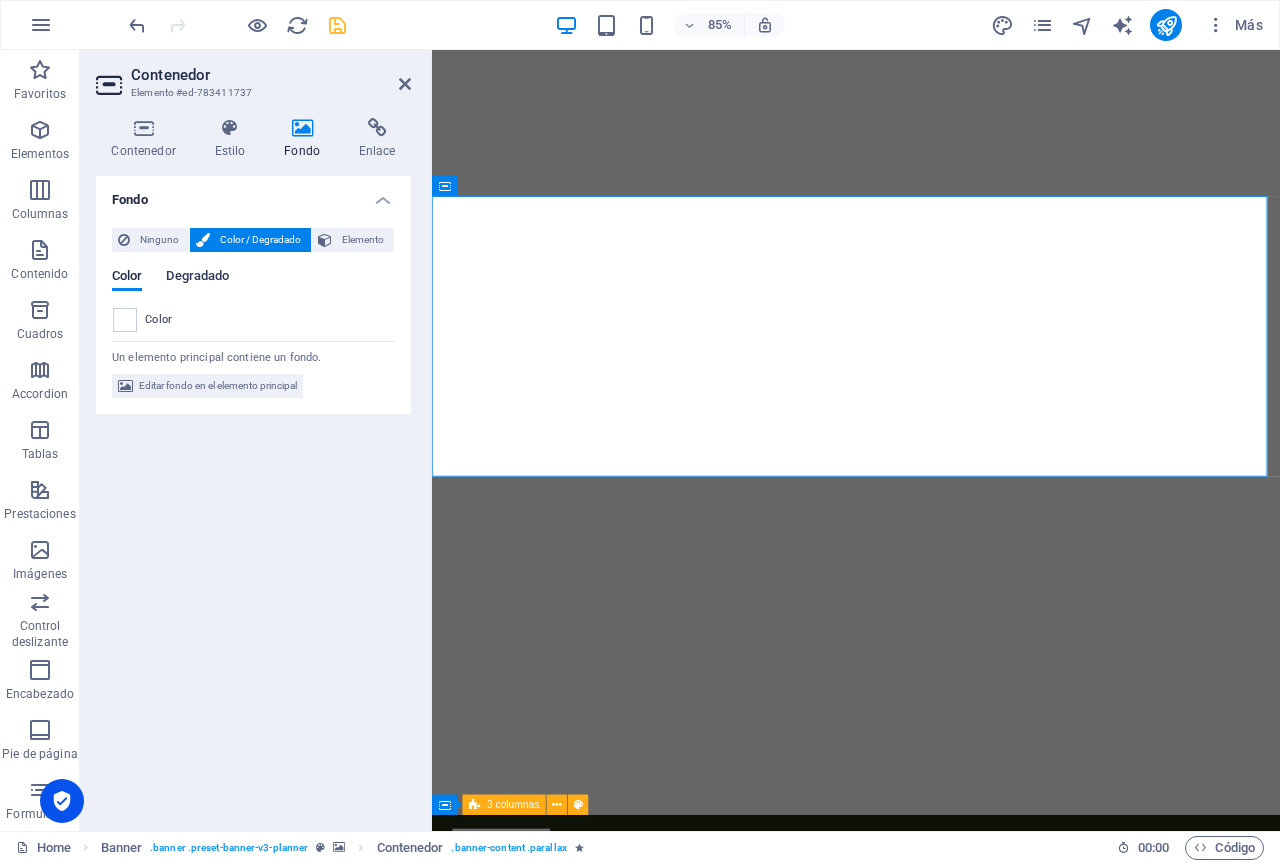 click on "Degradado" at bounding box center (197, 278) 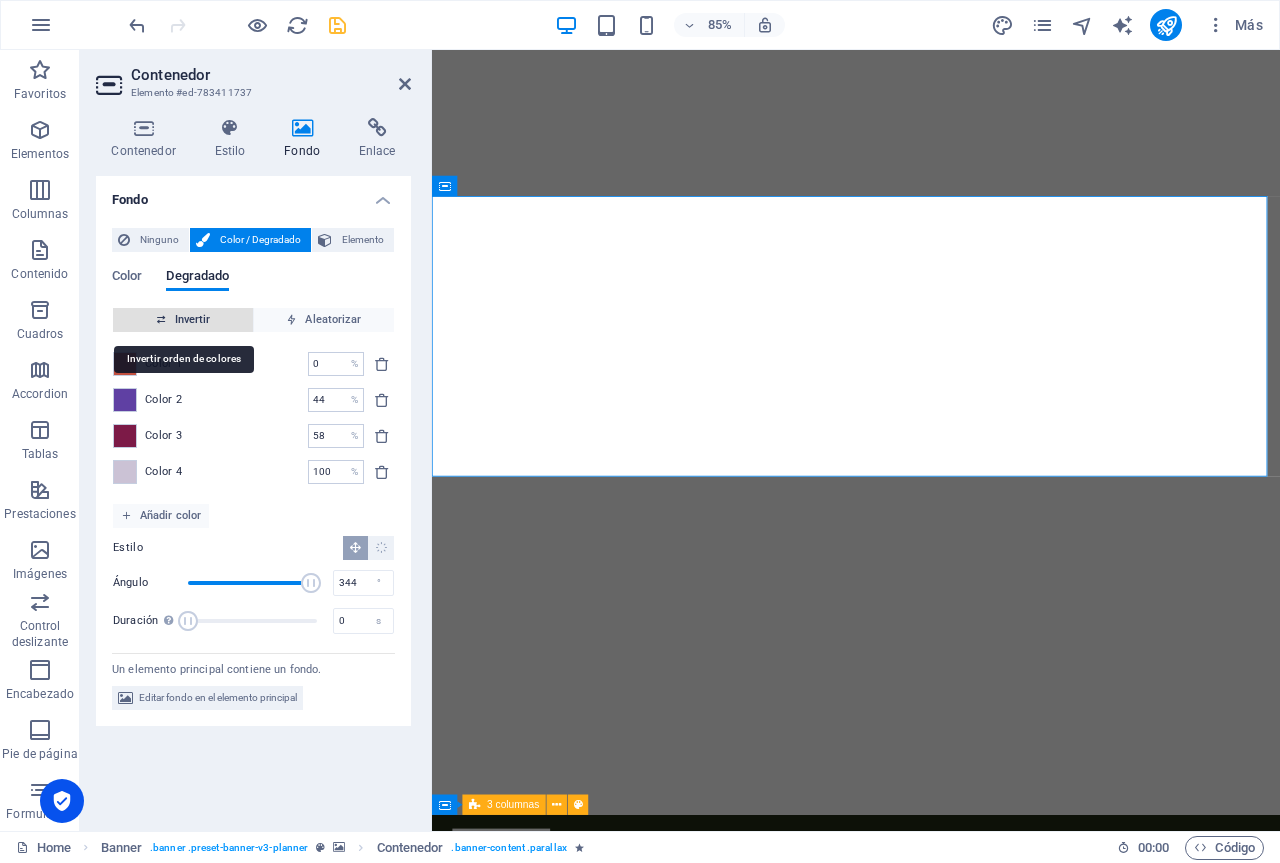 click on "Invertir" at bounding box center [183, 320] 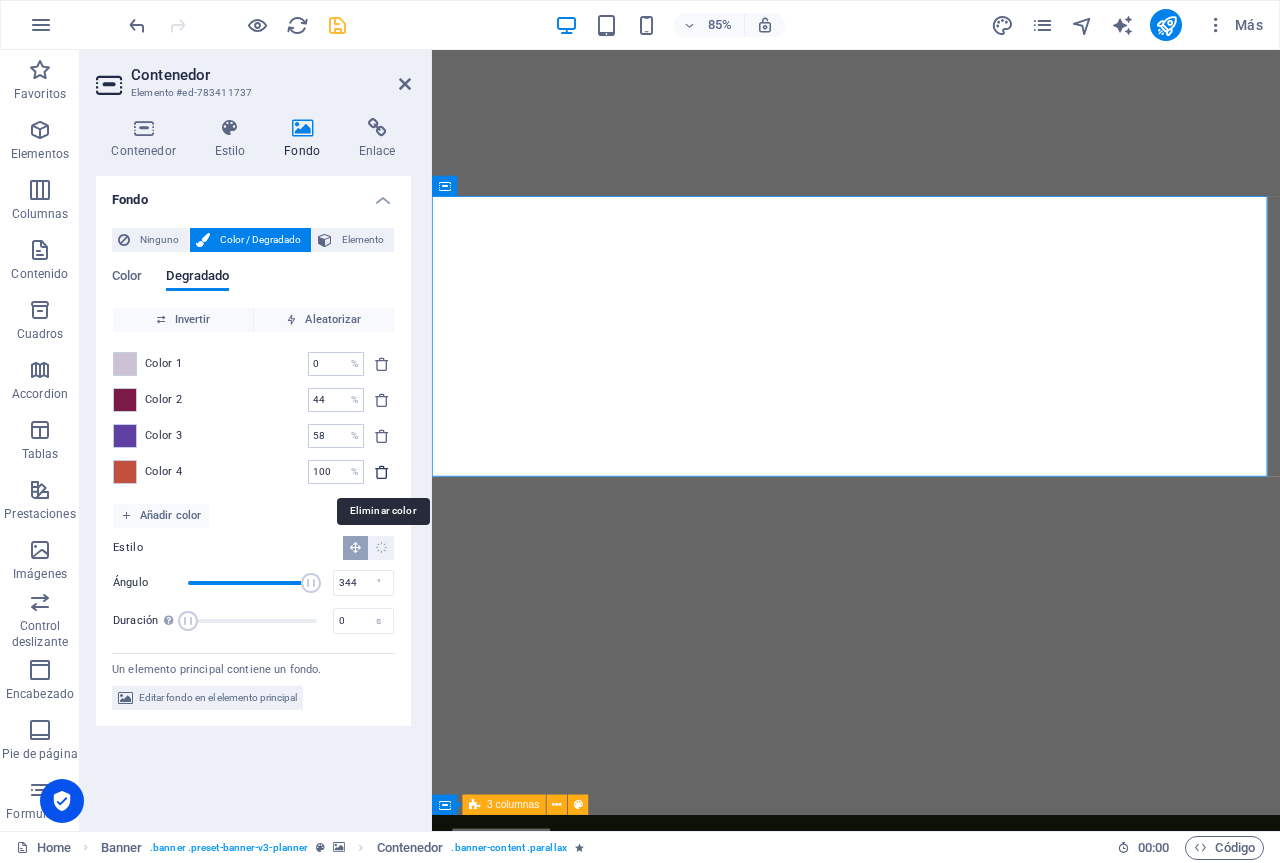 click at bounding box center (382, 472) 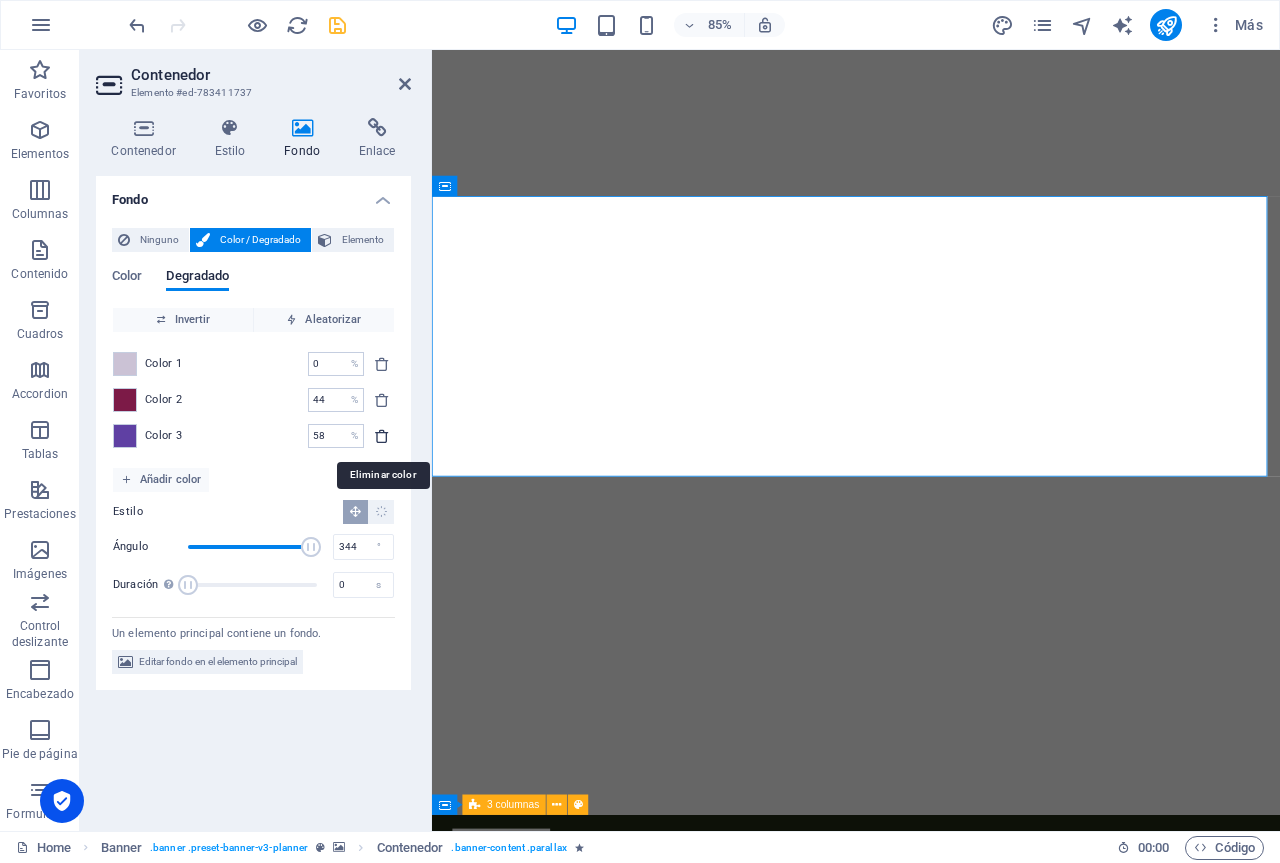 click at bounding box center (382, 436) 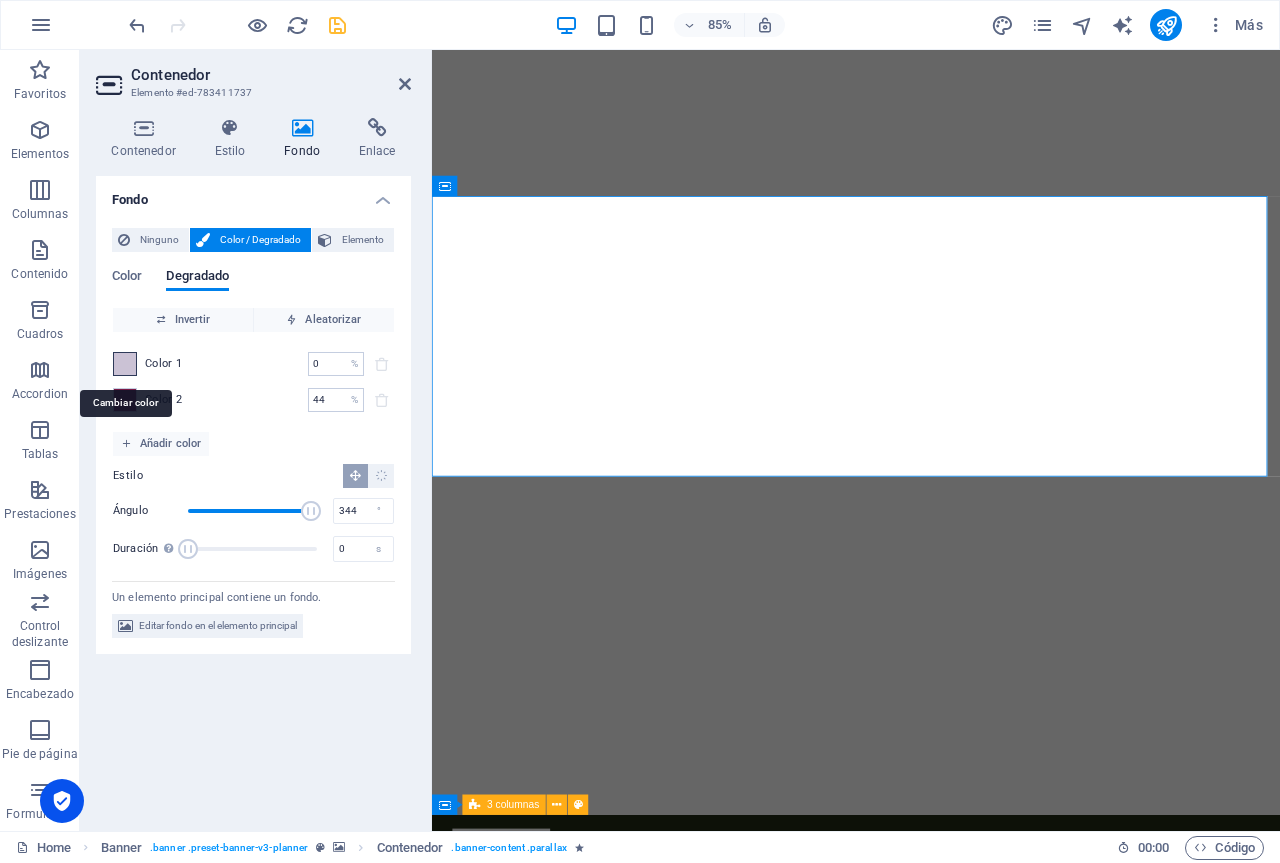click at bounding box center [125, 364] 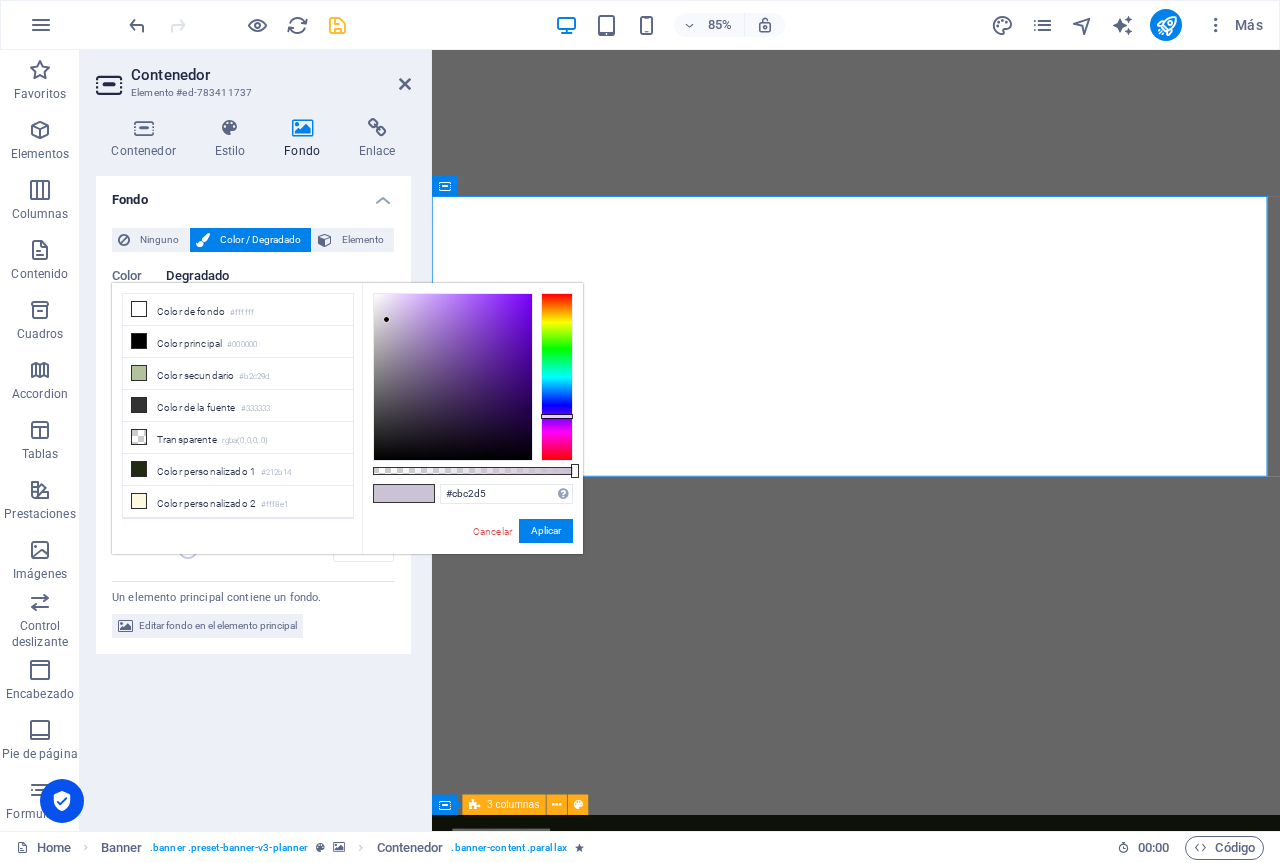 type on "#f9f7fb" 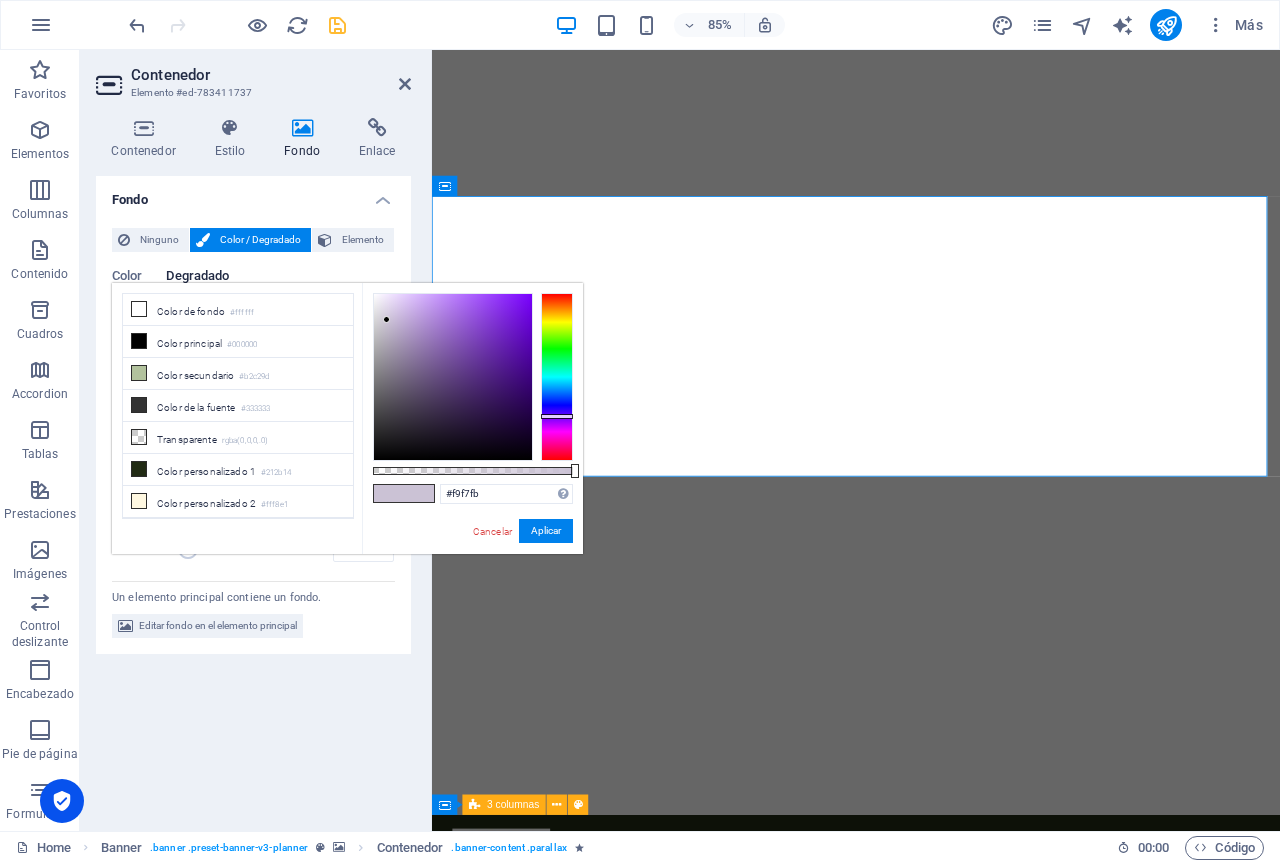 click at bounding box center [453, 377] 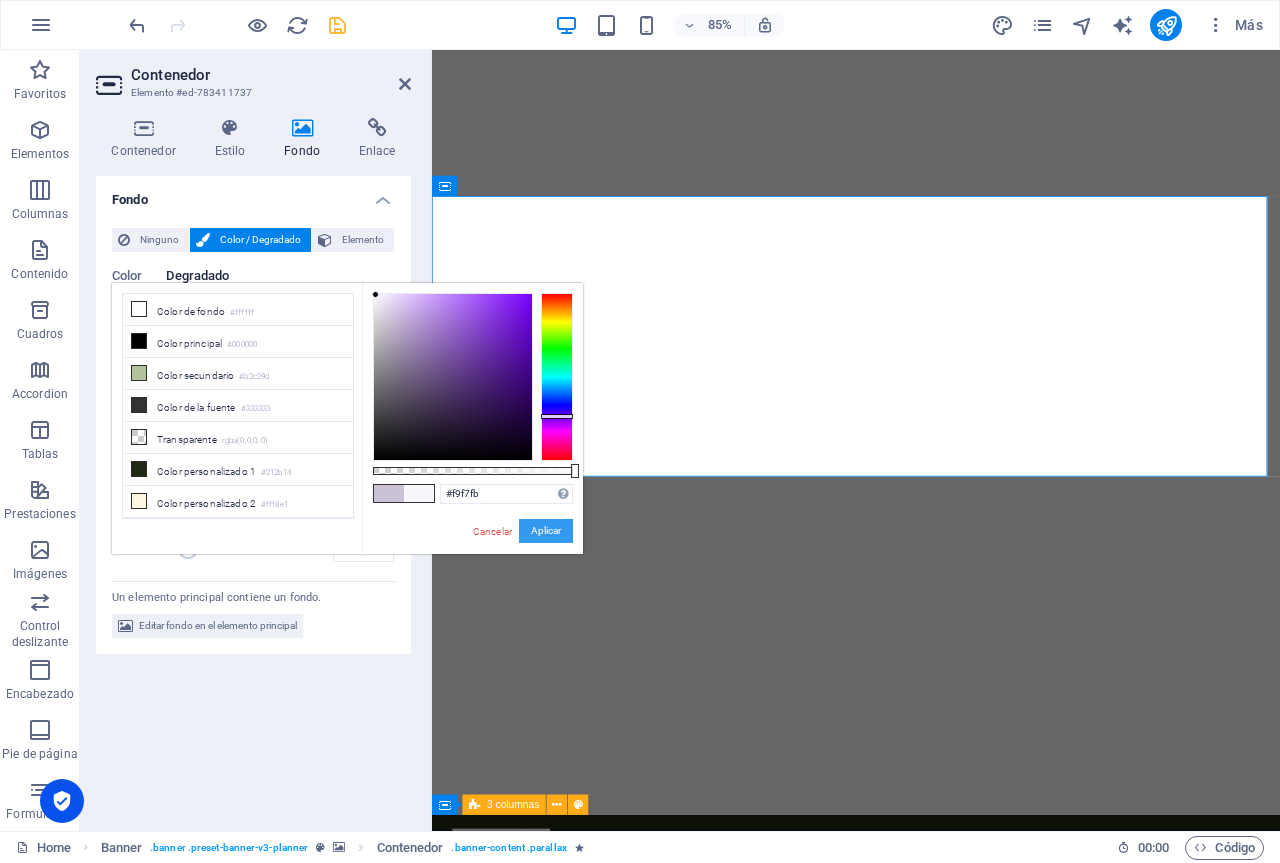 click on "Aplicar" at bounding box center [546, 531] 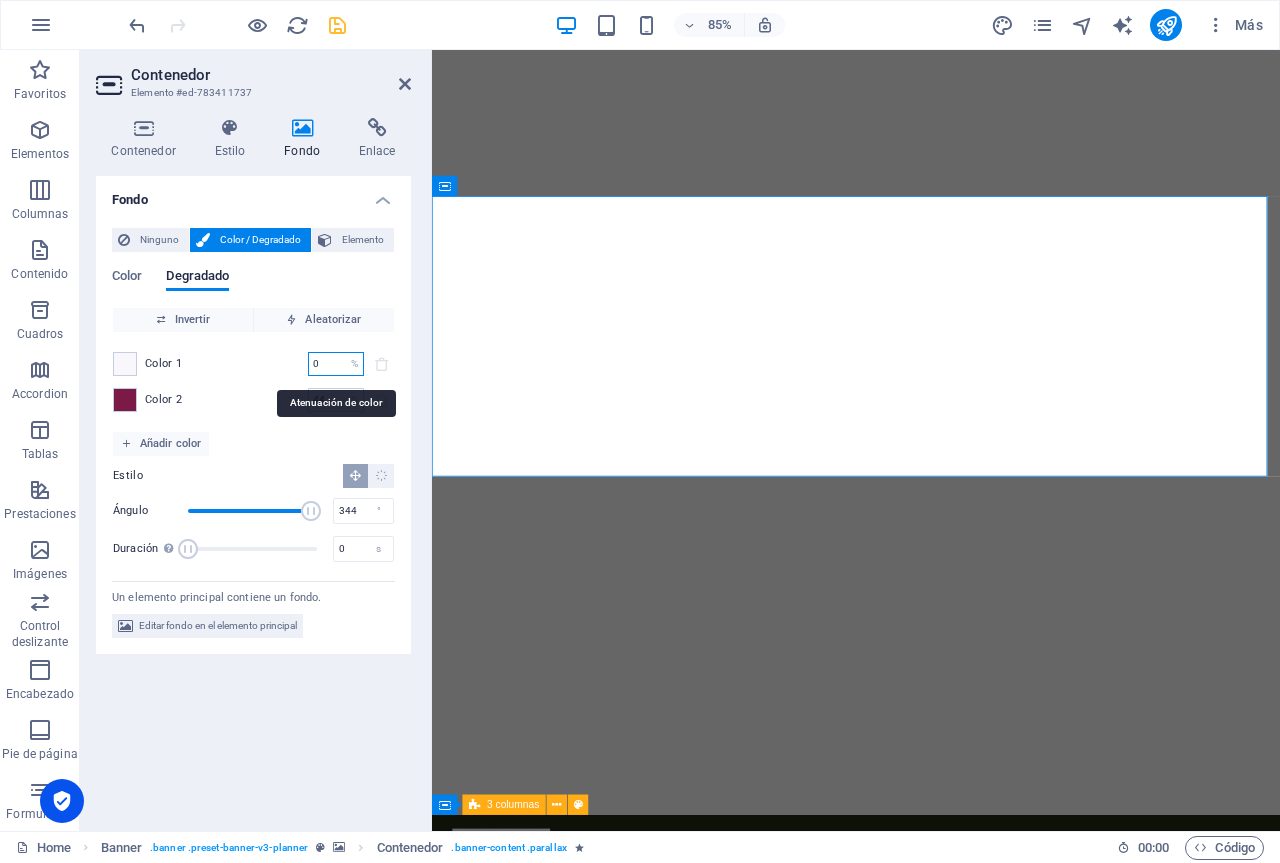 click on "0" at bounding box center (325, 364) 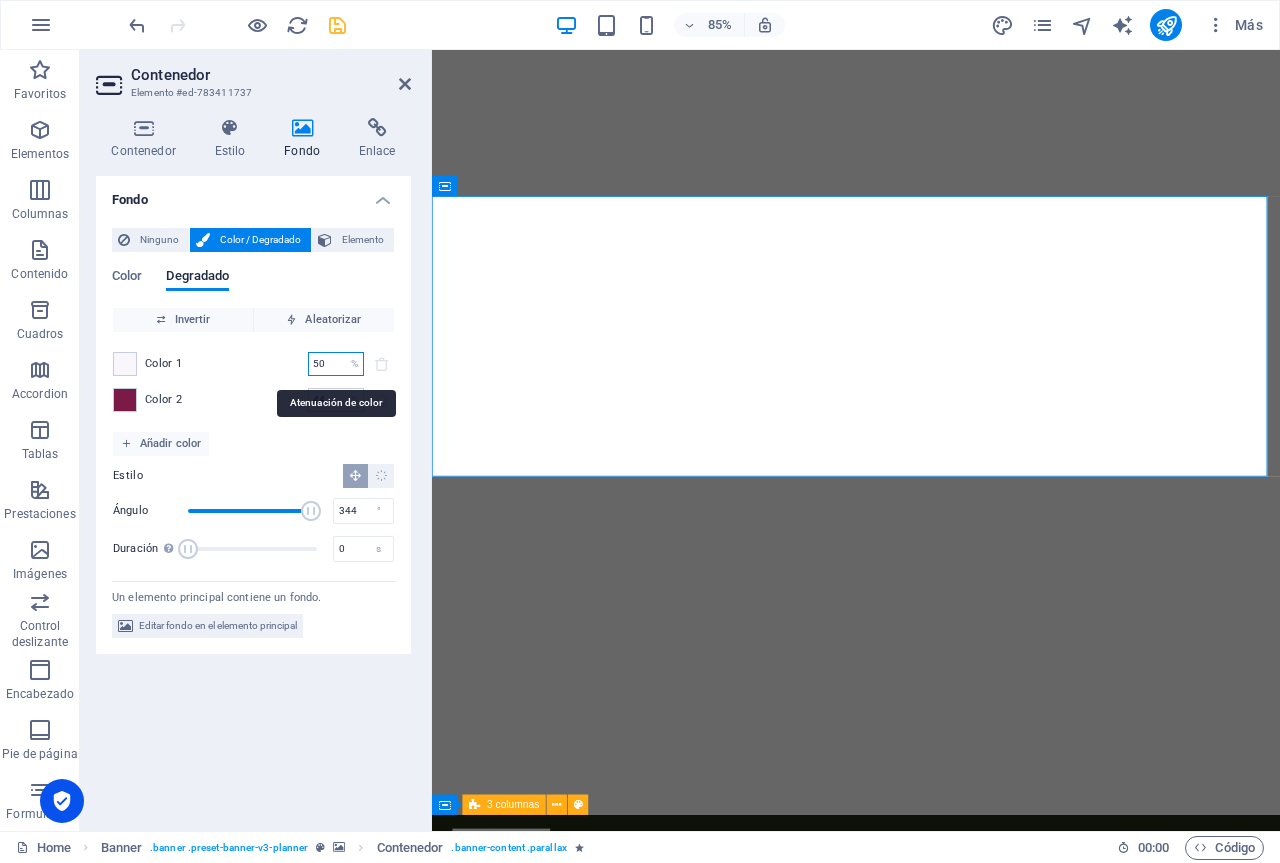 type on "44" 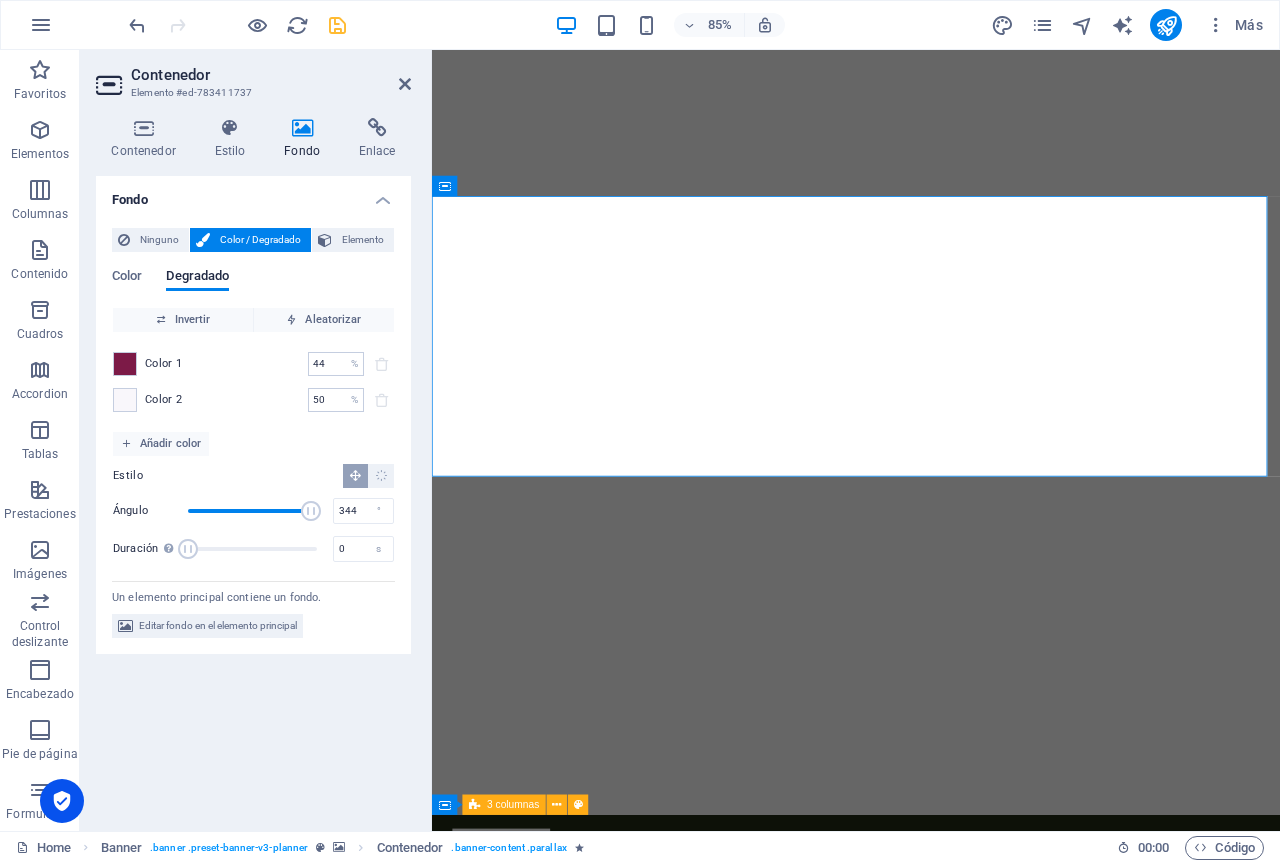 click on "Invertir Aleatorizar Color 1 44 % ​ Color 2 50 % ​ Añadir color Estilo Ángulo 344 ° Duración Duración de la animación en segundo plano. Un valor de "0" desactiva esta animación 0 s" at bounding box center (253, 440) 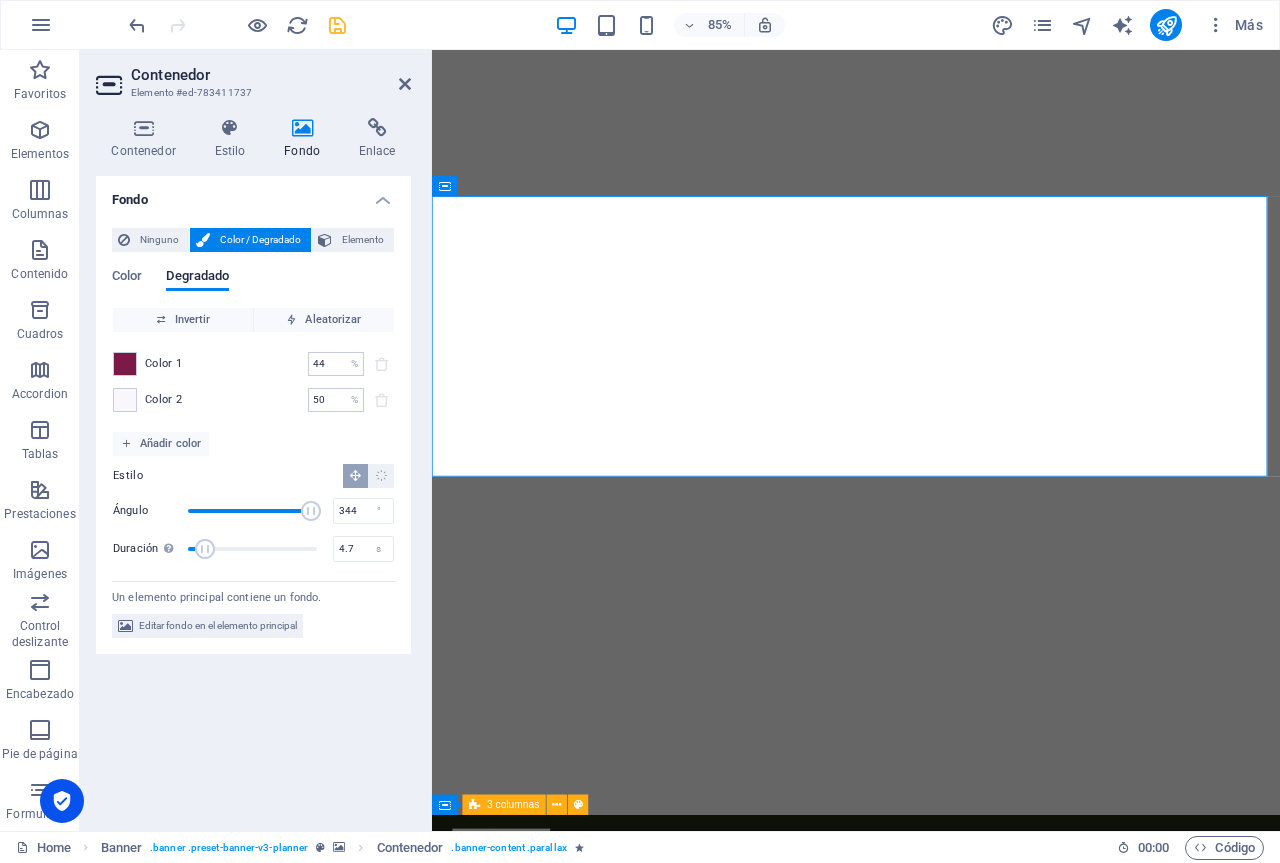 type on "4.9" 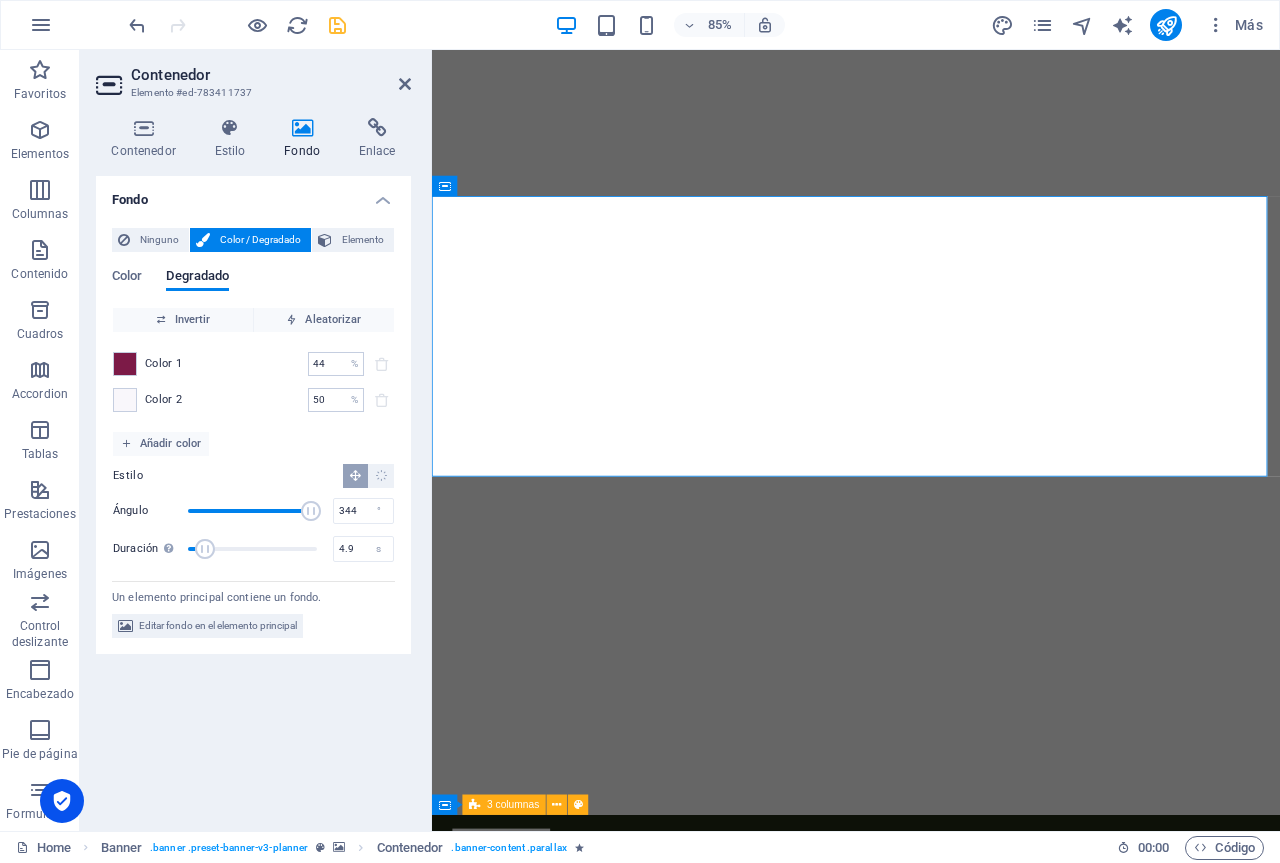 drag, startPoint x: 189, startPoint y: 548, endPoint x: 209, endPoint y: 554, distance: 20.880613 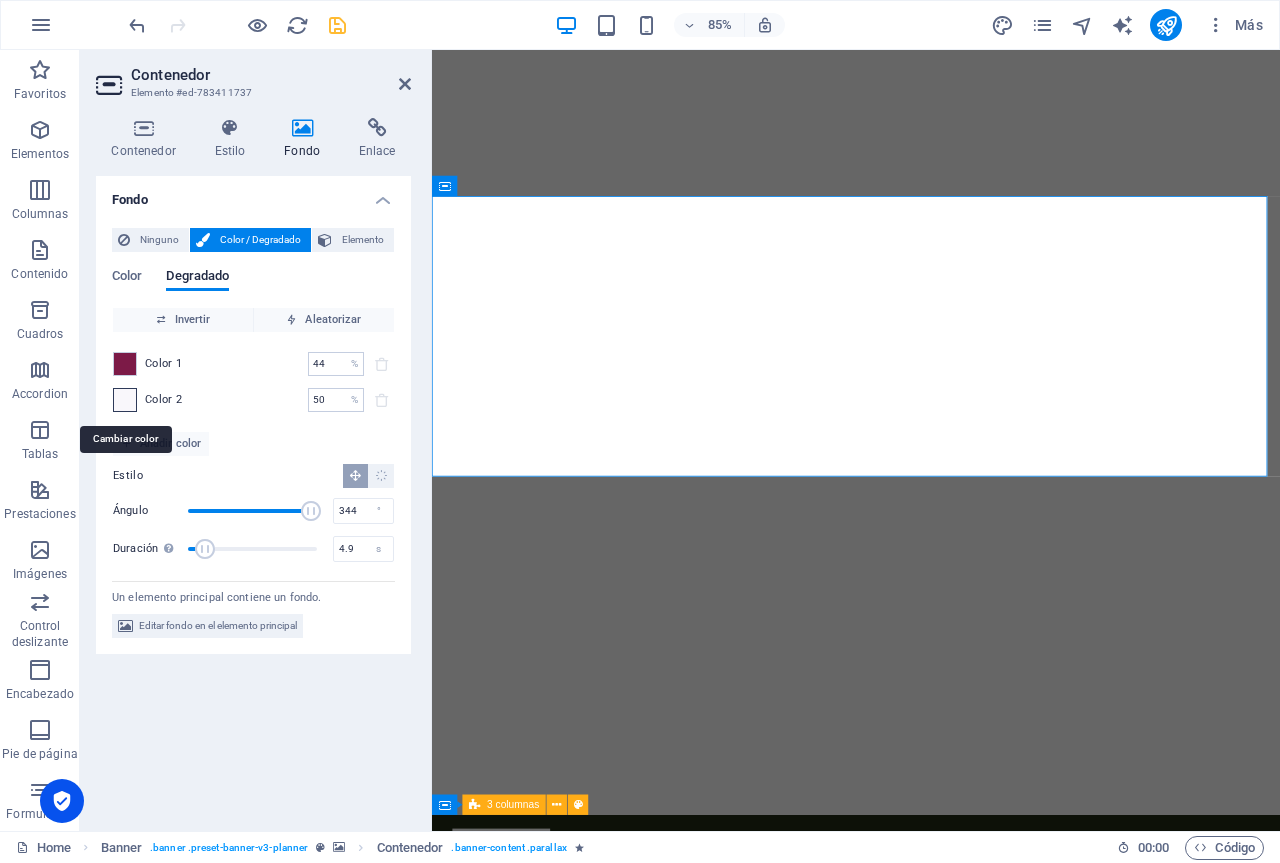 click at bounding box center [125, 400] 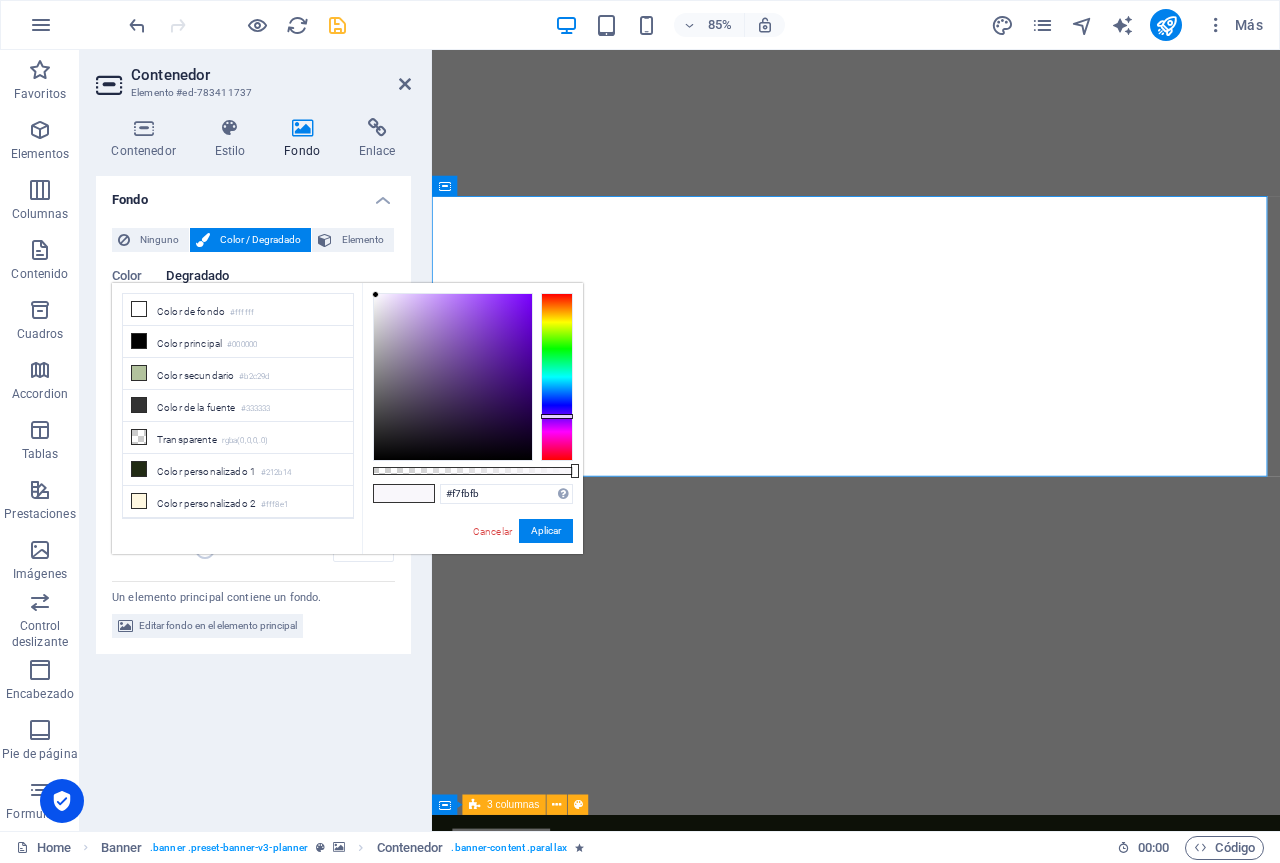 click at bounding box center (557, 377) 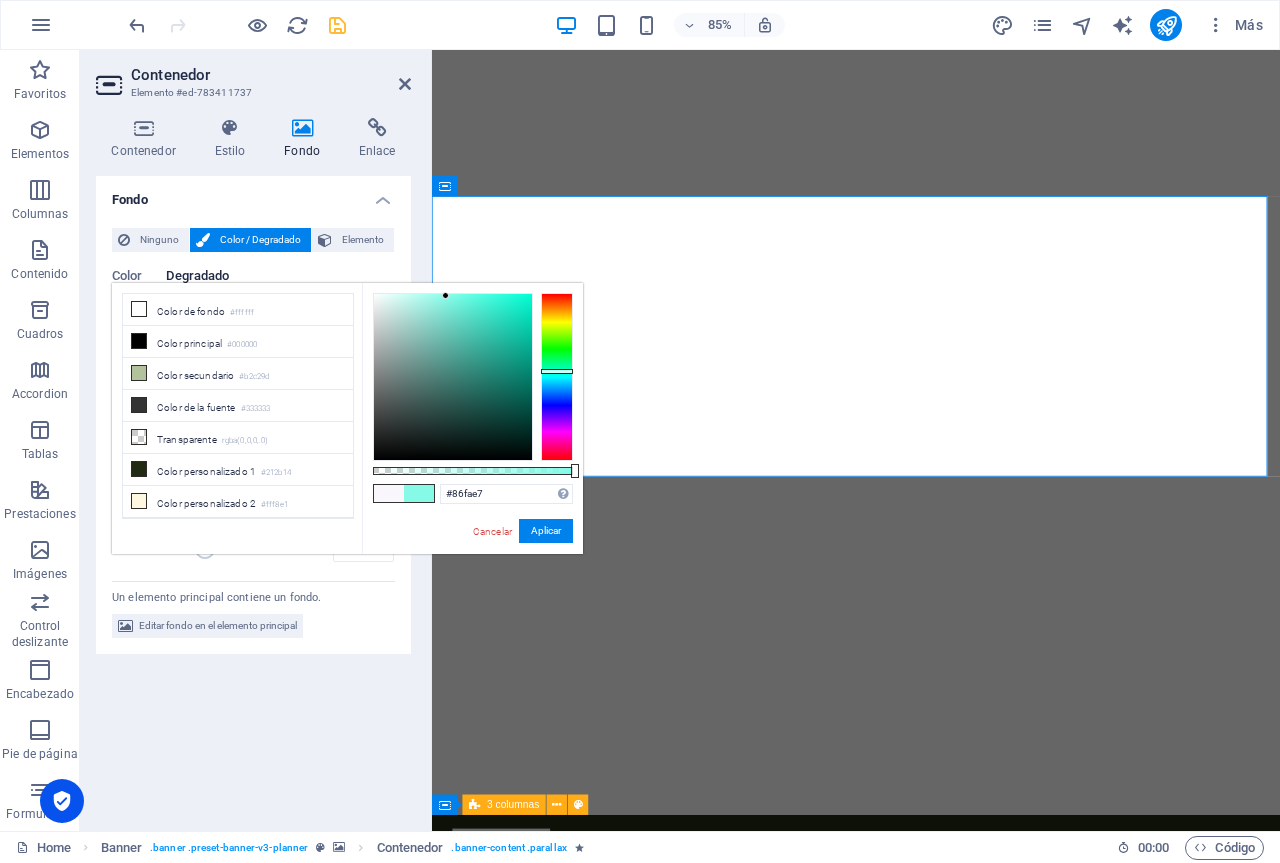 click at bounding box center (453, 377) 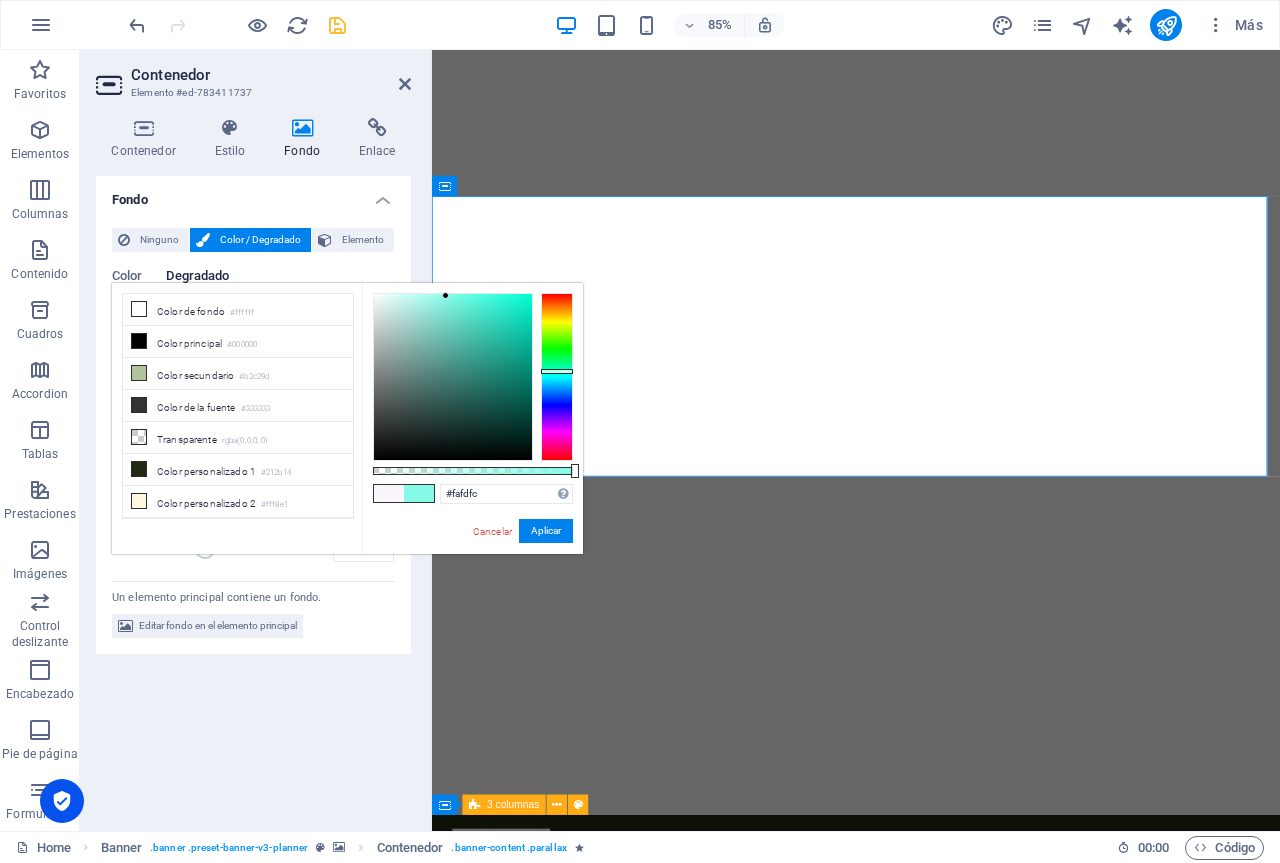 click at bounding box center (453, 377) 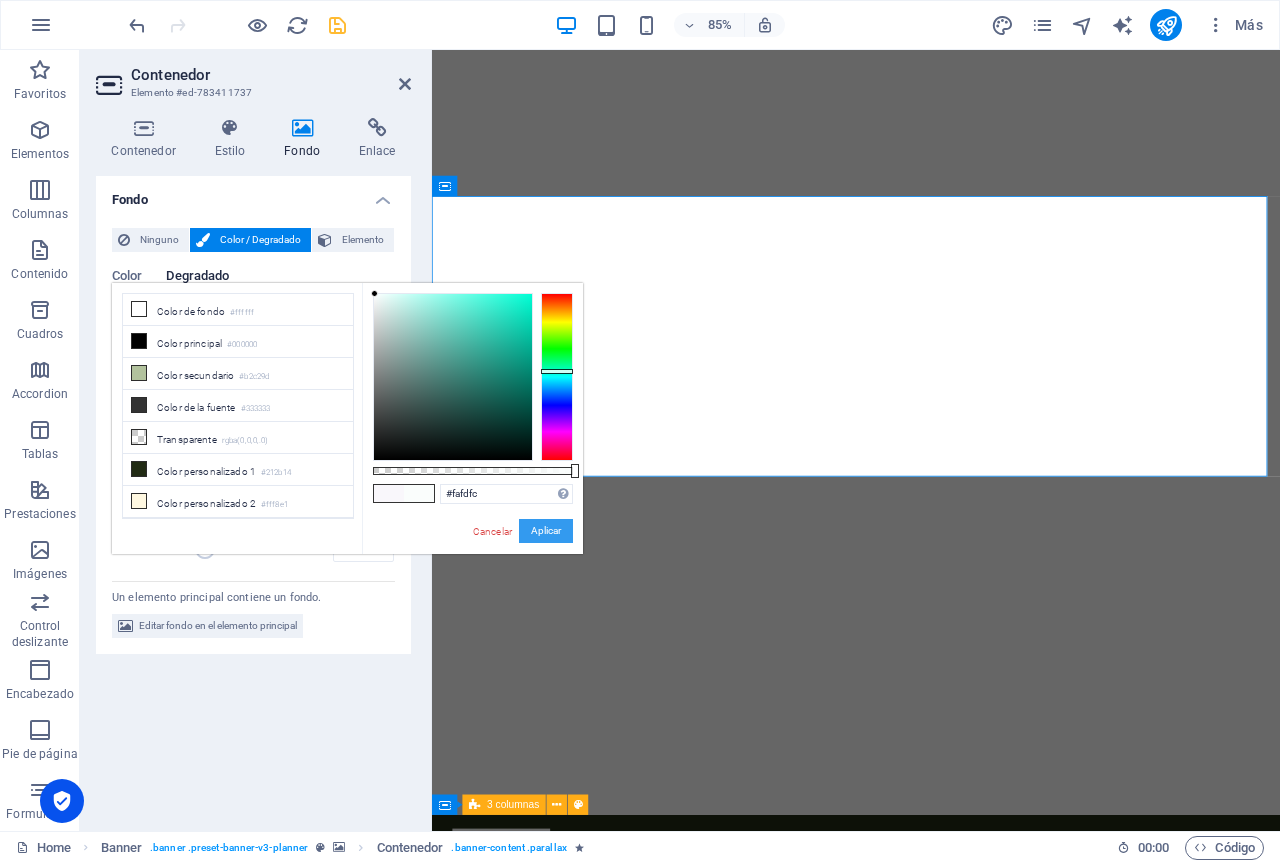 click on "Aplicar" at bounding box center [546, 531] 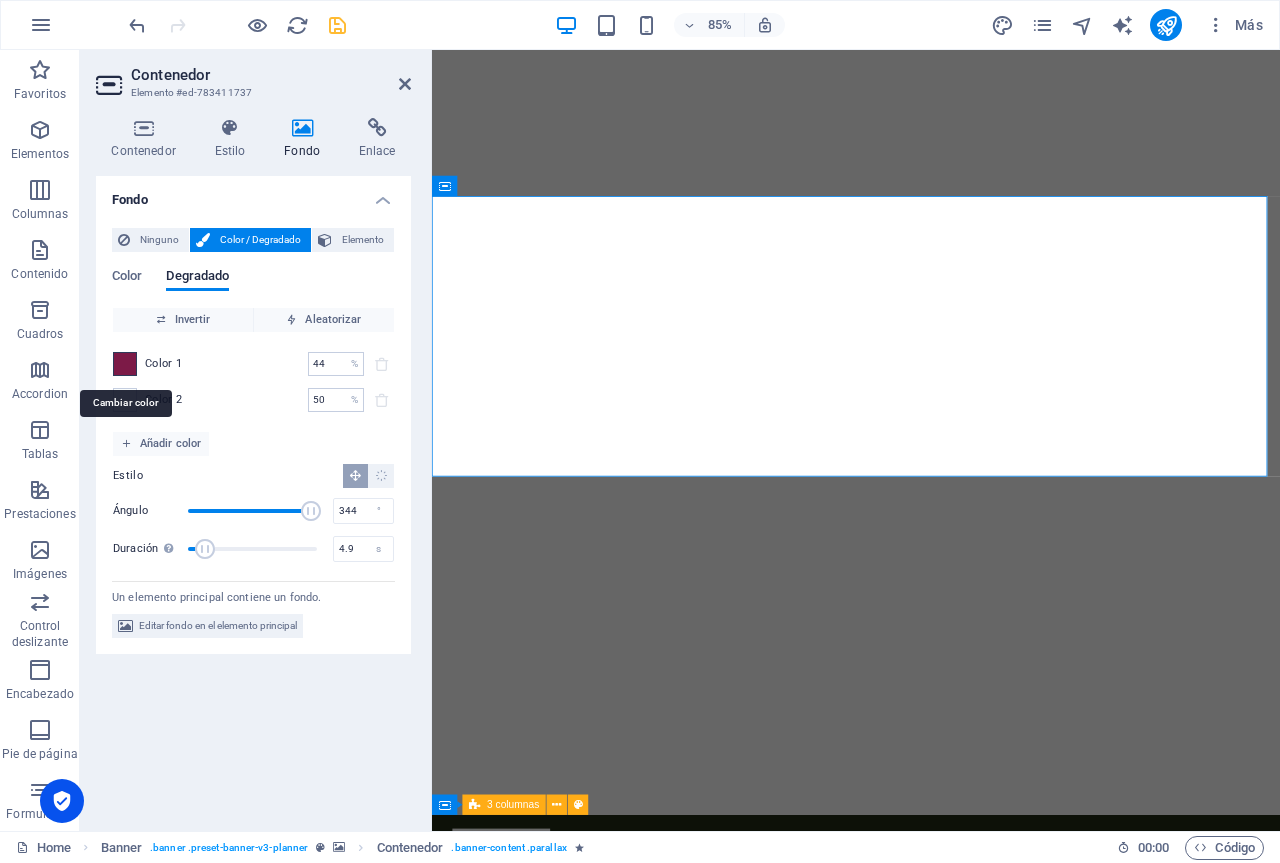 click at bounding box center (125, 364) 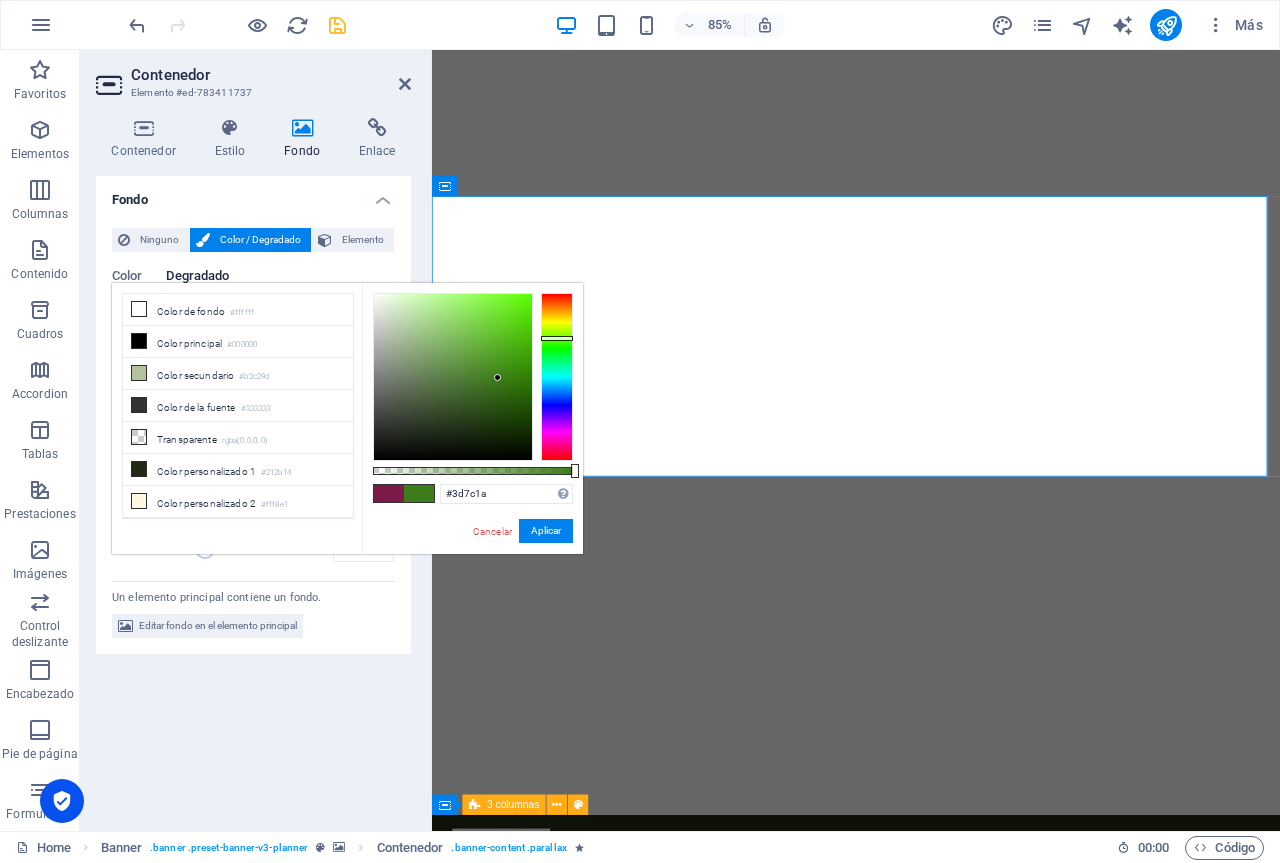 click at bounding box center (557, 377) 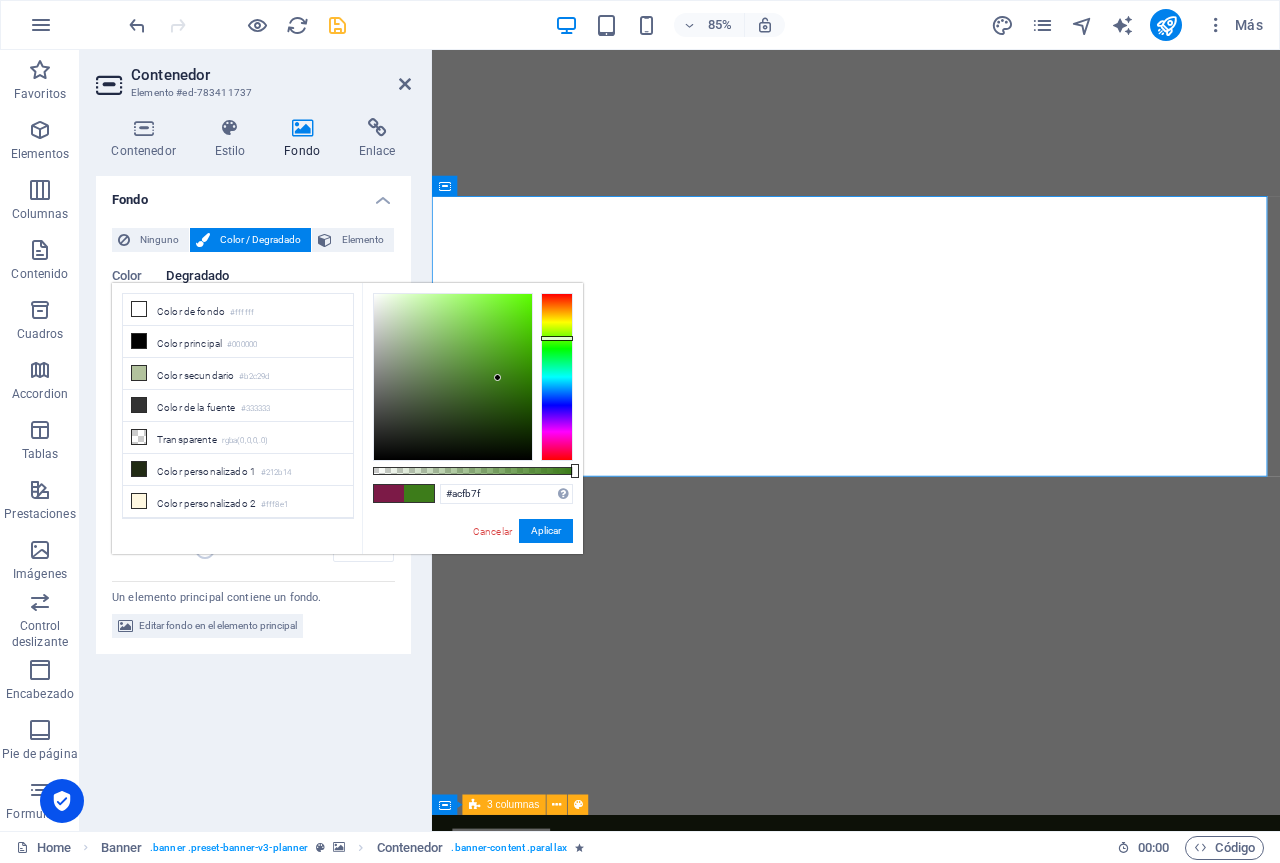 click at bounding box center (453, 377) 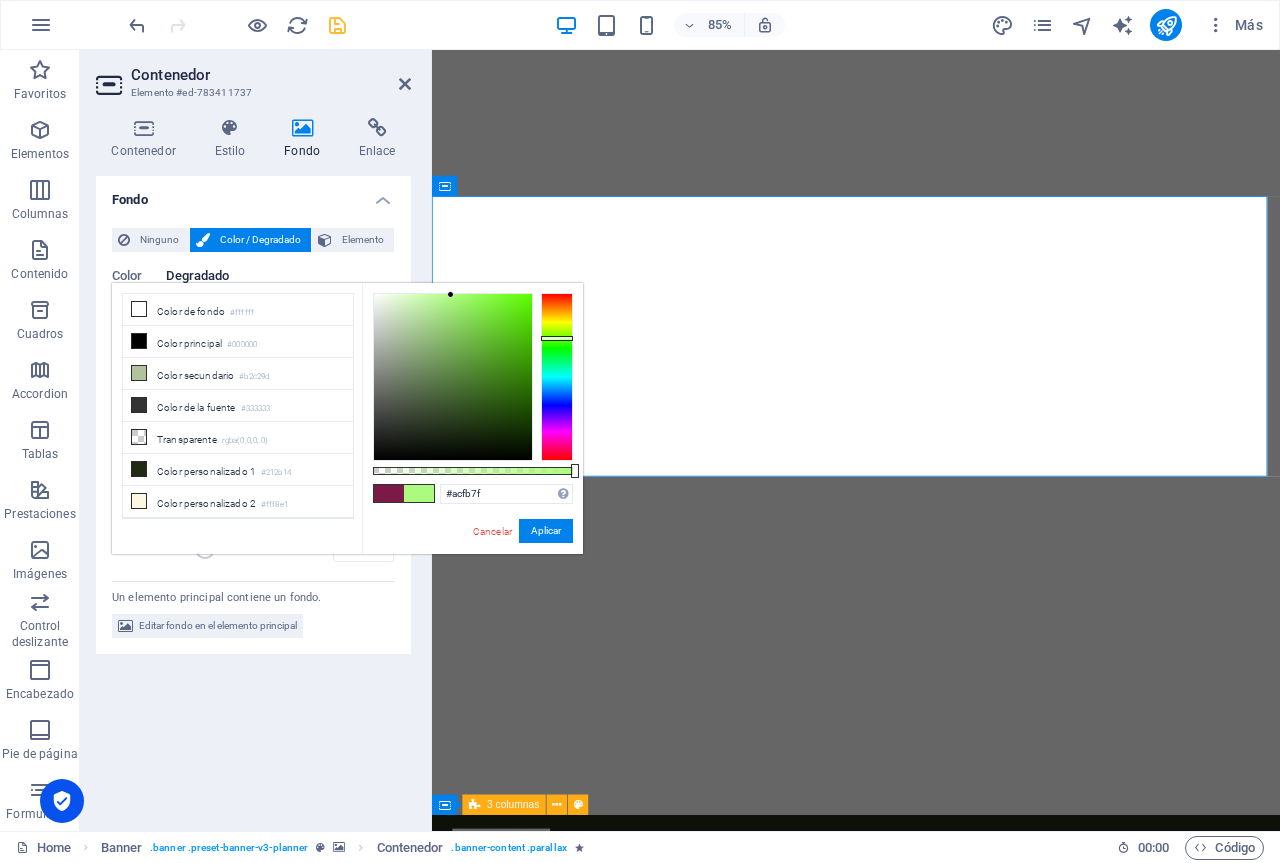 type on "#b9fd93" 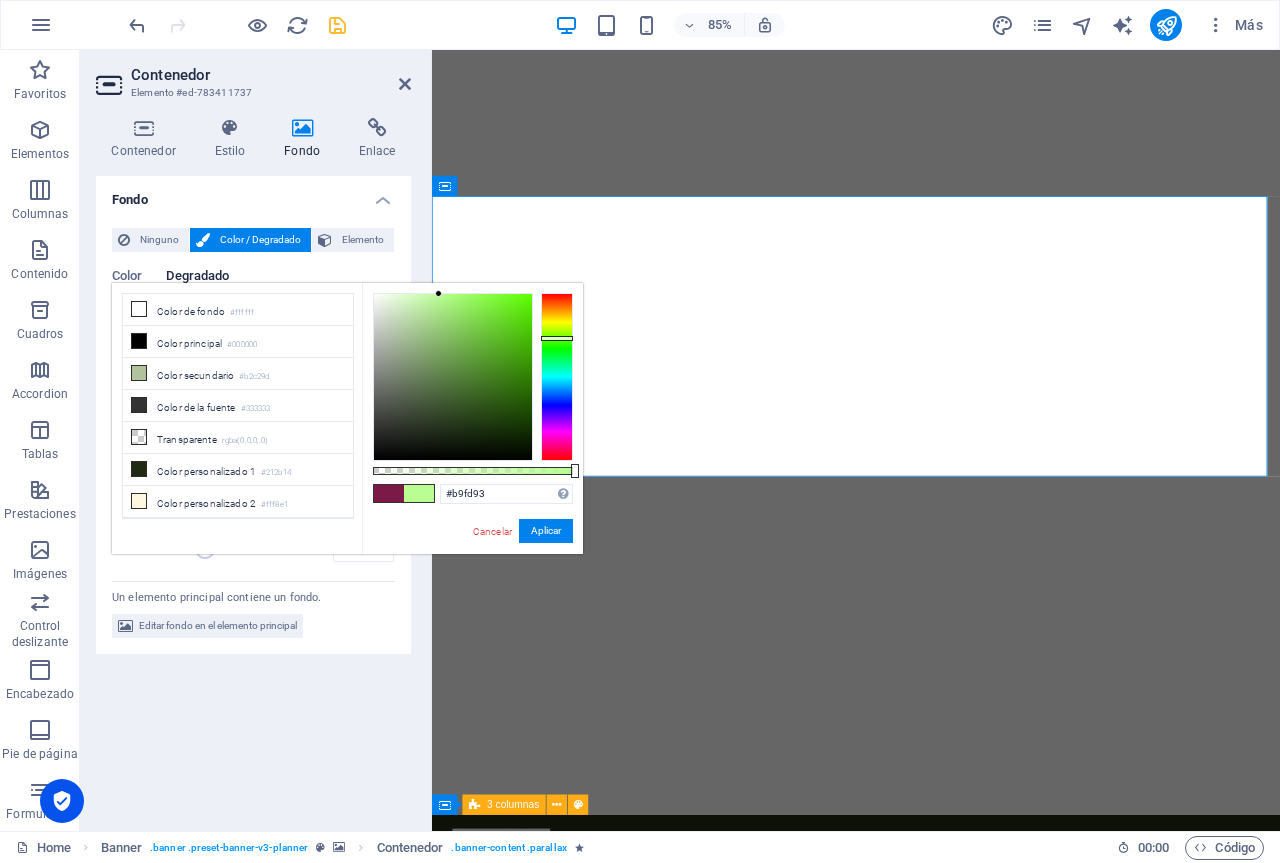 click at bounding box center [453, 377] 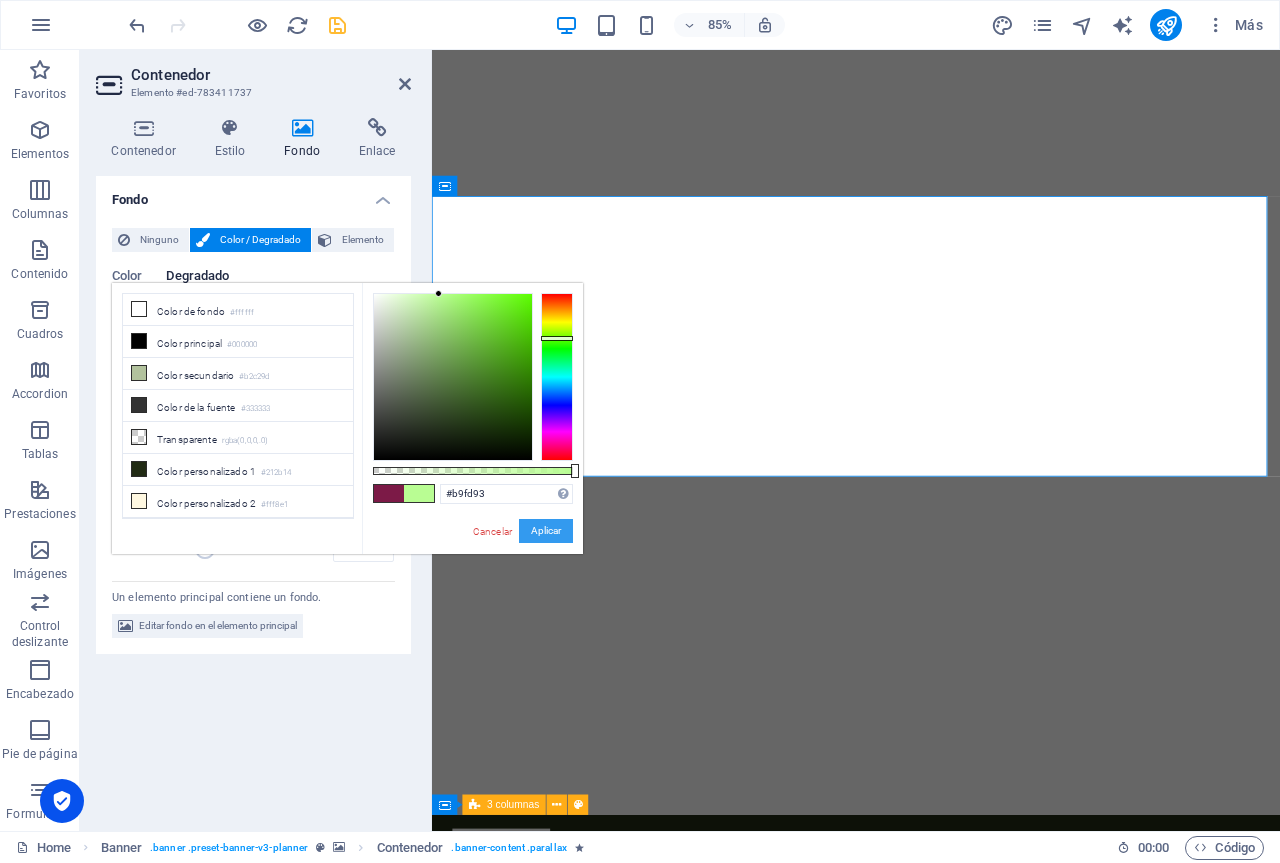 click on "Aplicar" at bounding box center (546, 531) 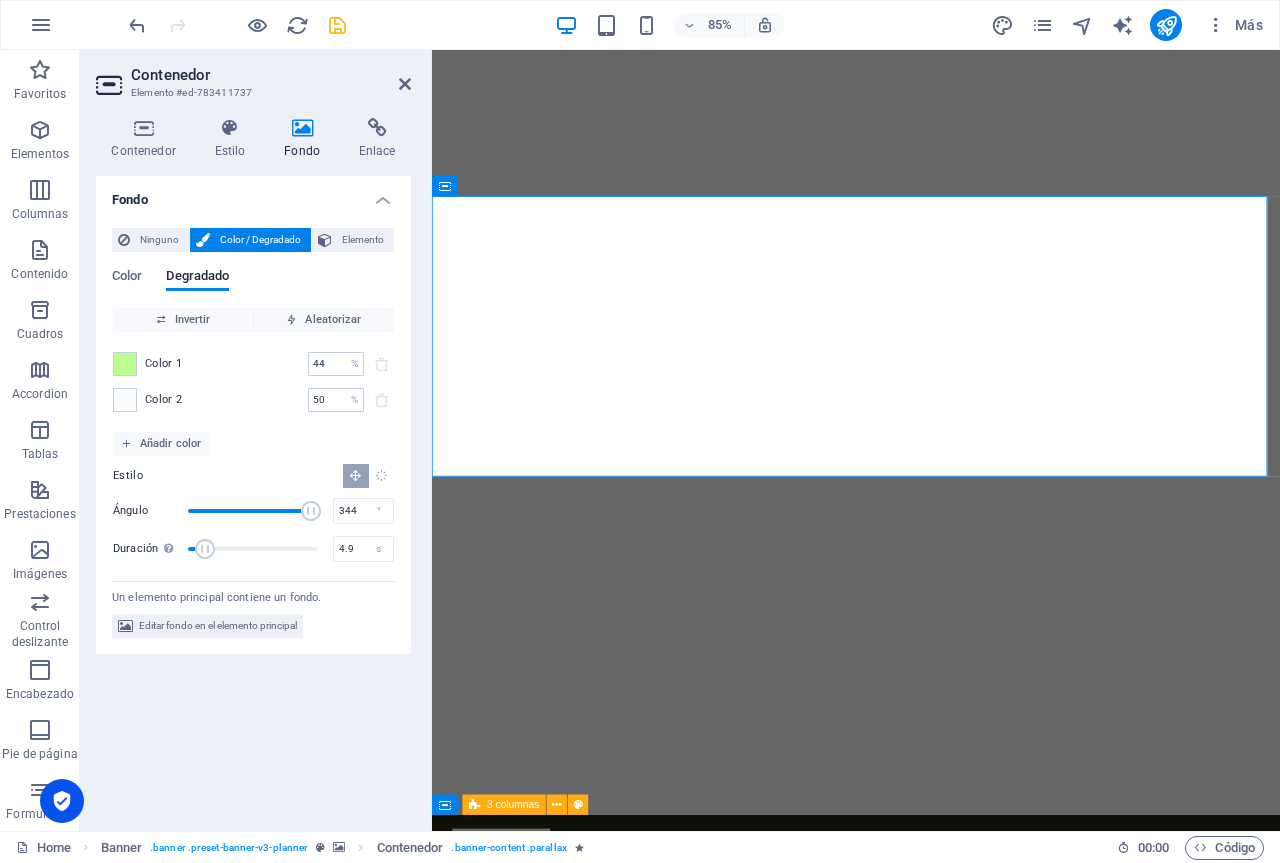 click at bounding box center (381, 476) 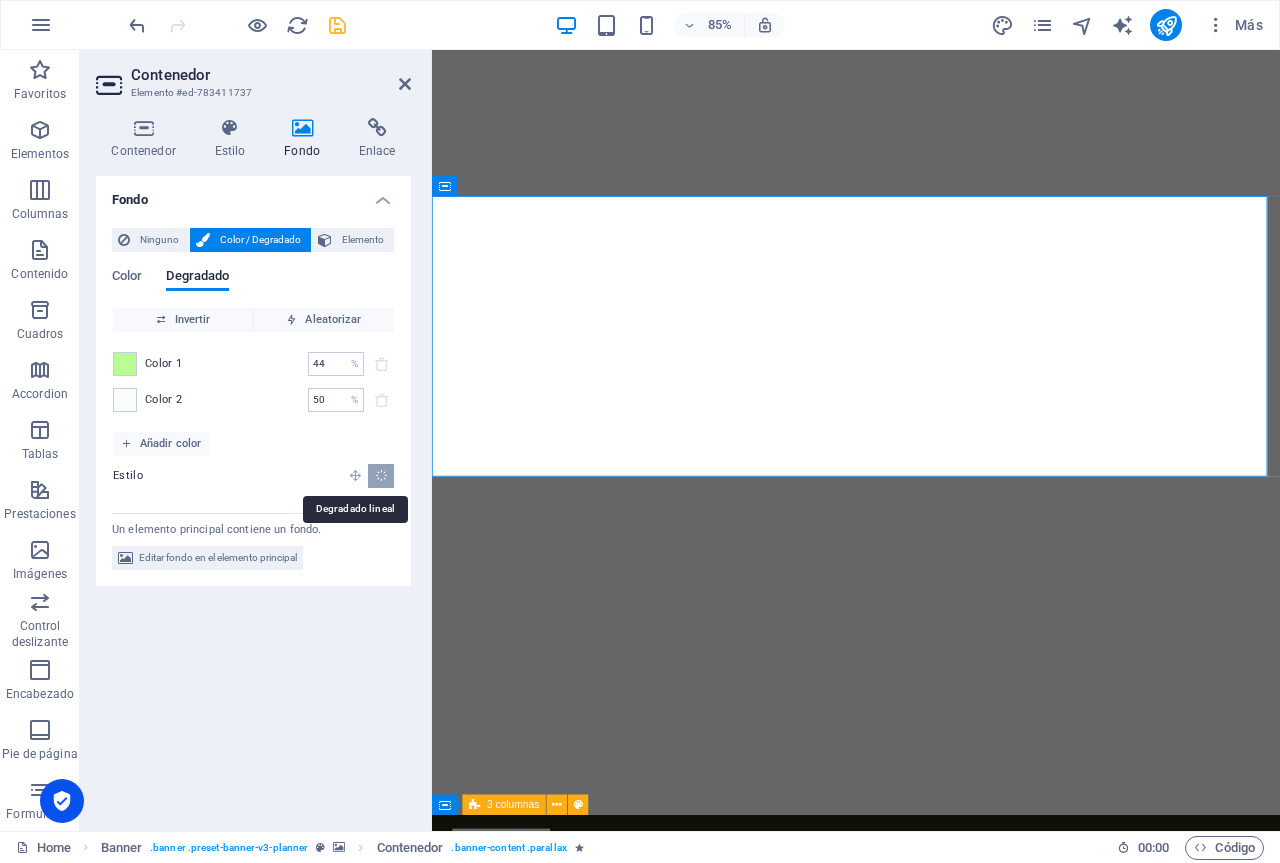 click at bounding box center (355, 475) 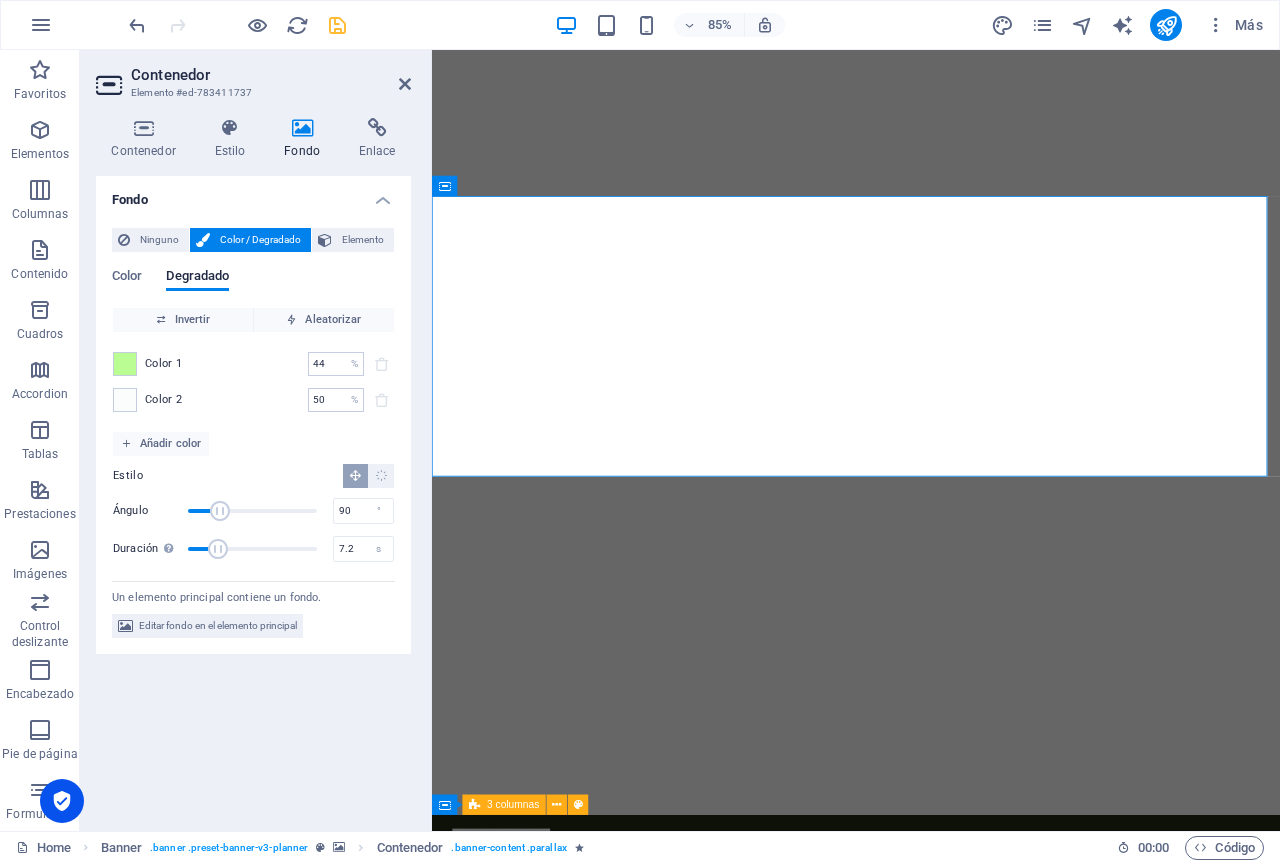 type on "7.4" 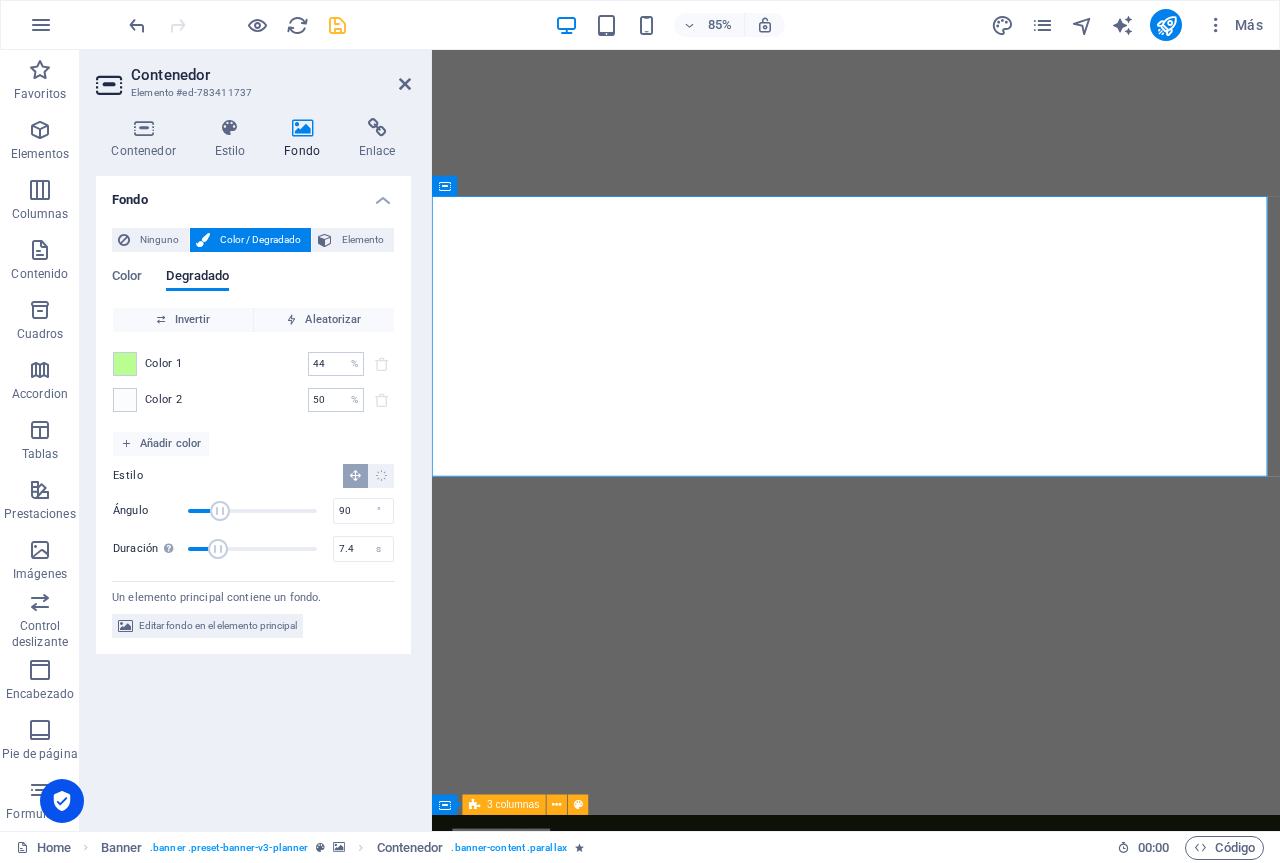 drag, startPoint x: 186, startPoint y: 543, endPoint x: 220, endPoint y: 550, distance: 34.713108 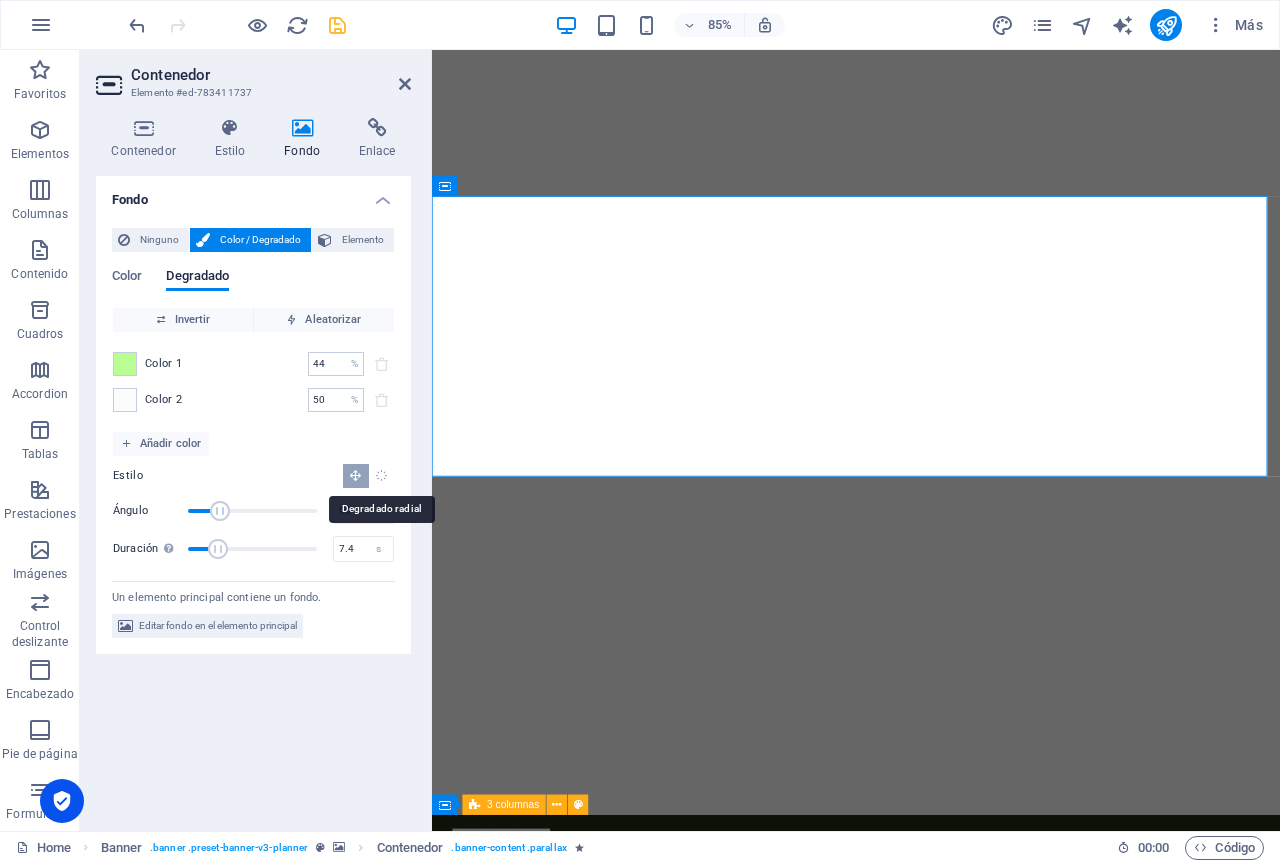 click at bounding box center (381, 475) 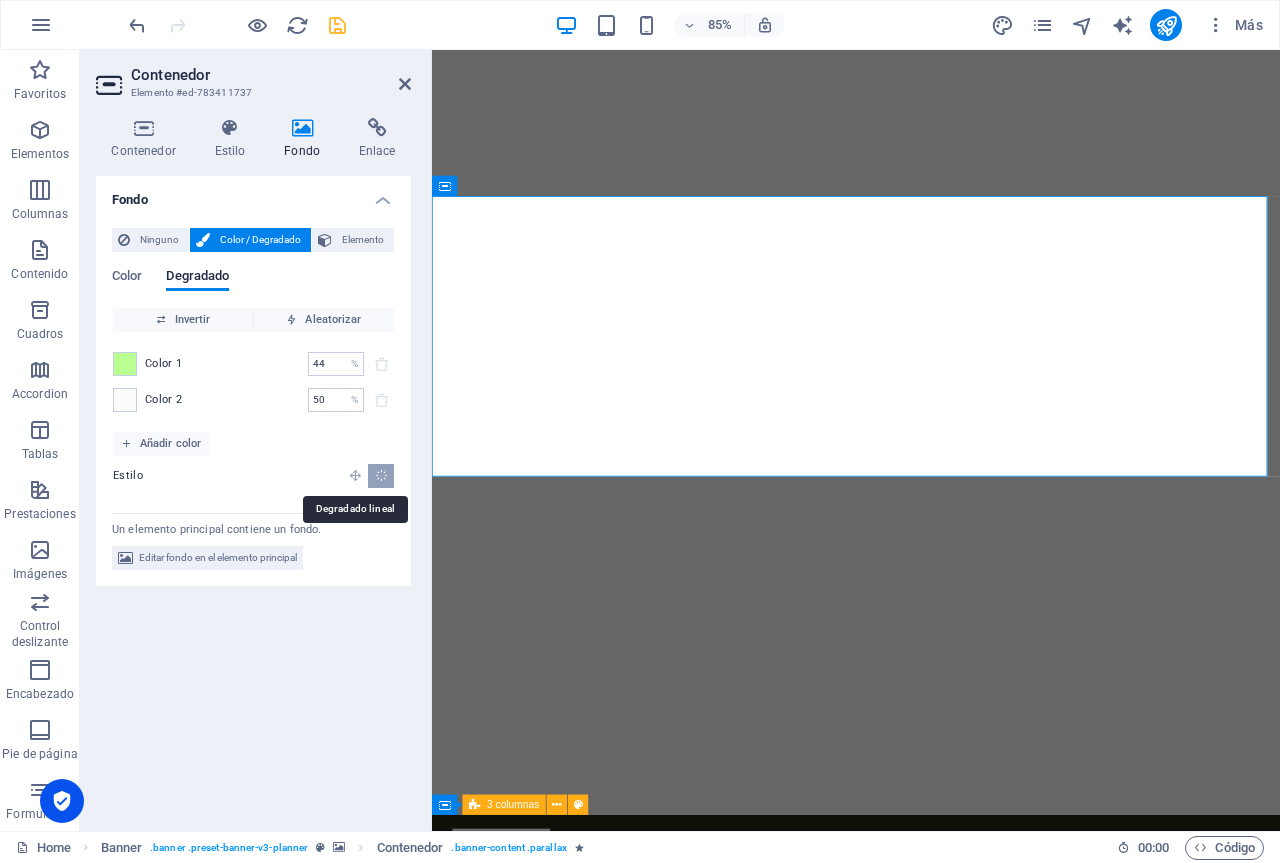 click at bounding box center (355, 475) 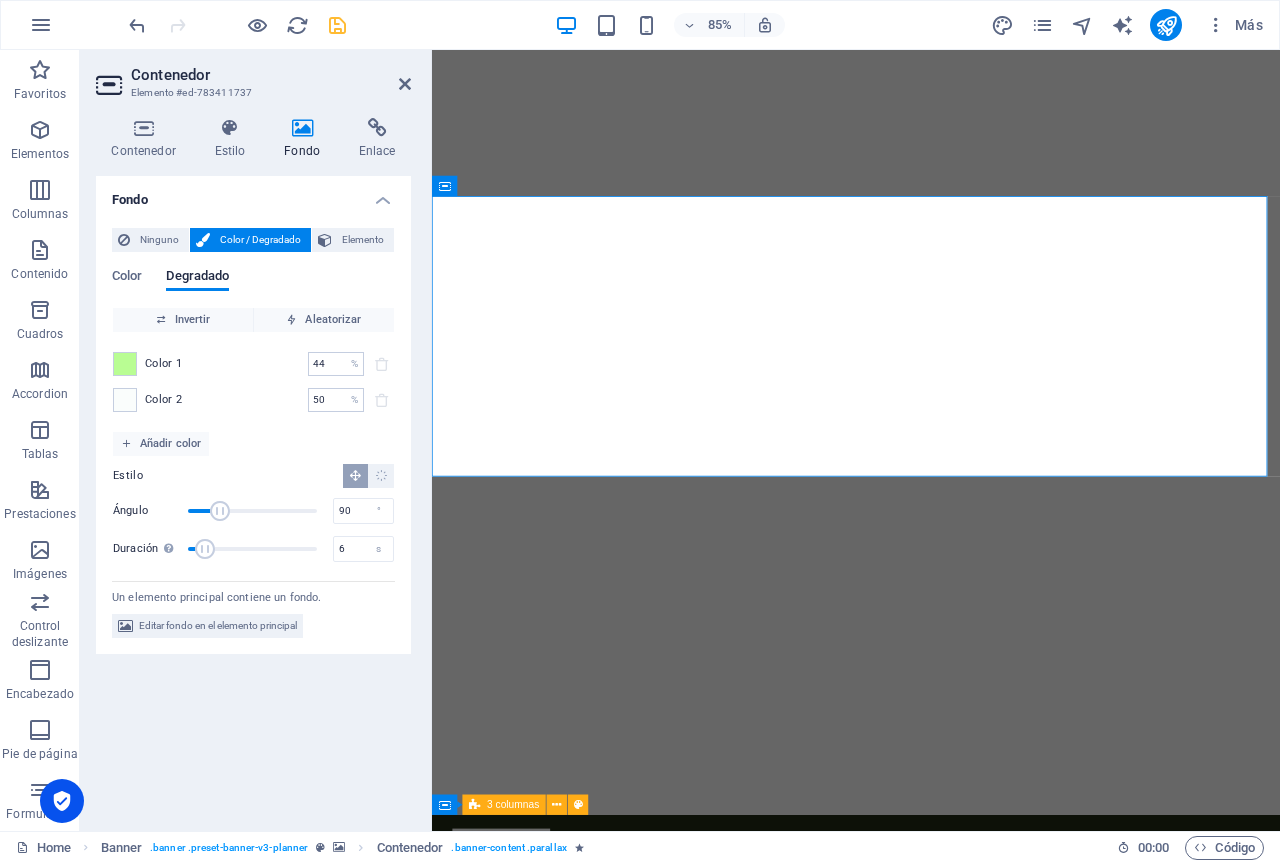 type on "6.3" 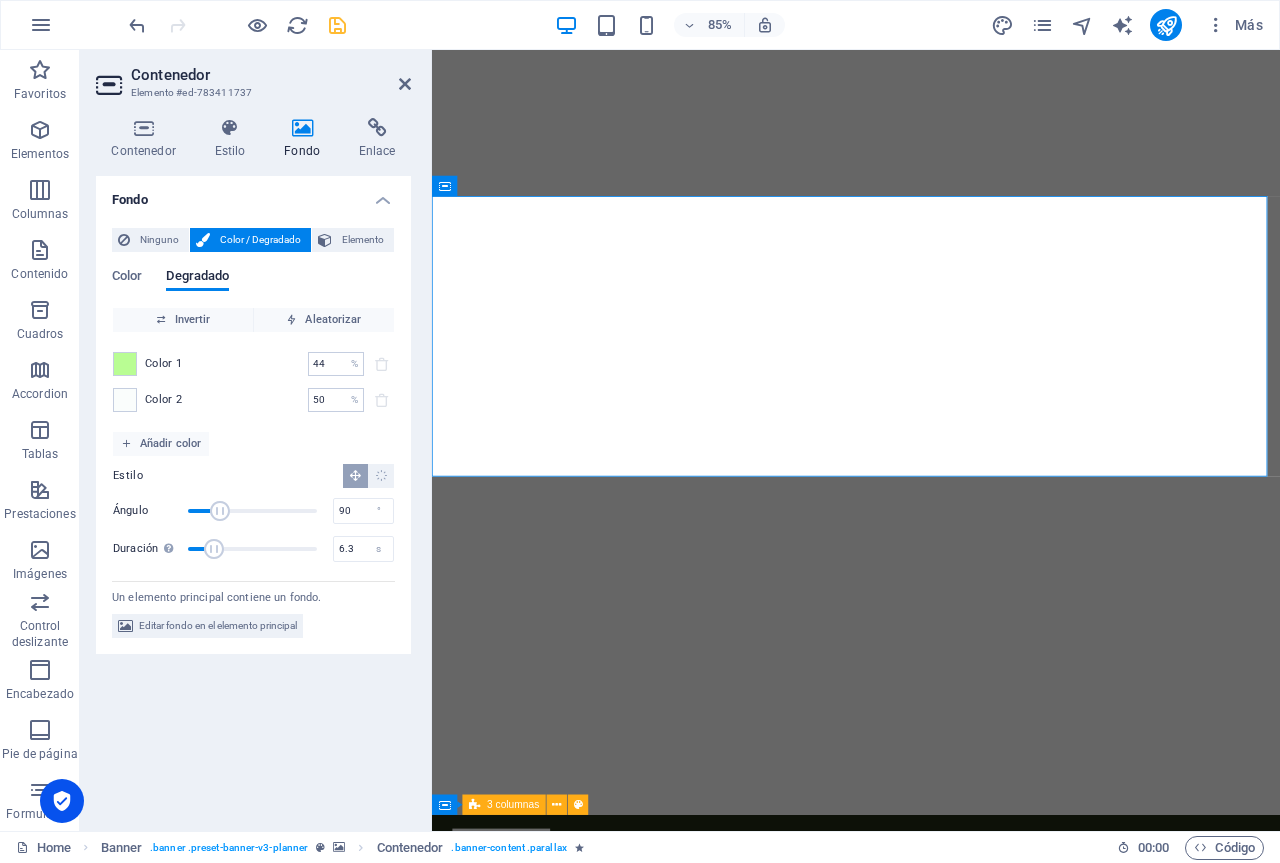 drag, startPoint x: 194, startPoint y: 541, endPoint x: 215, endPoint y: 544, distance: 21.213203 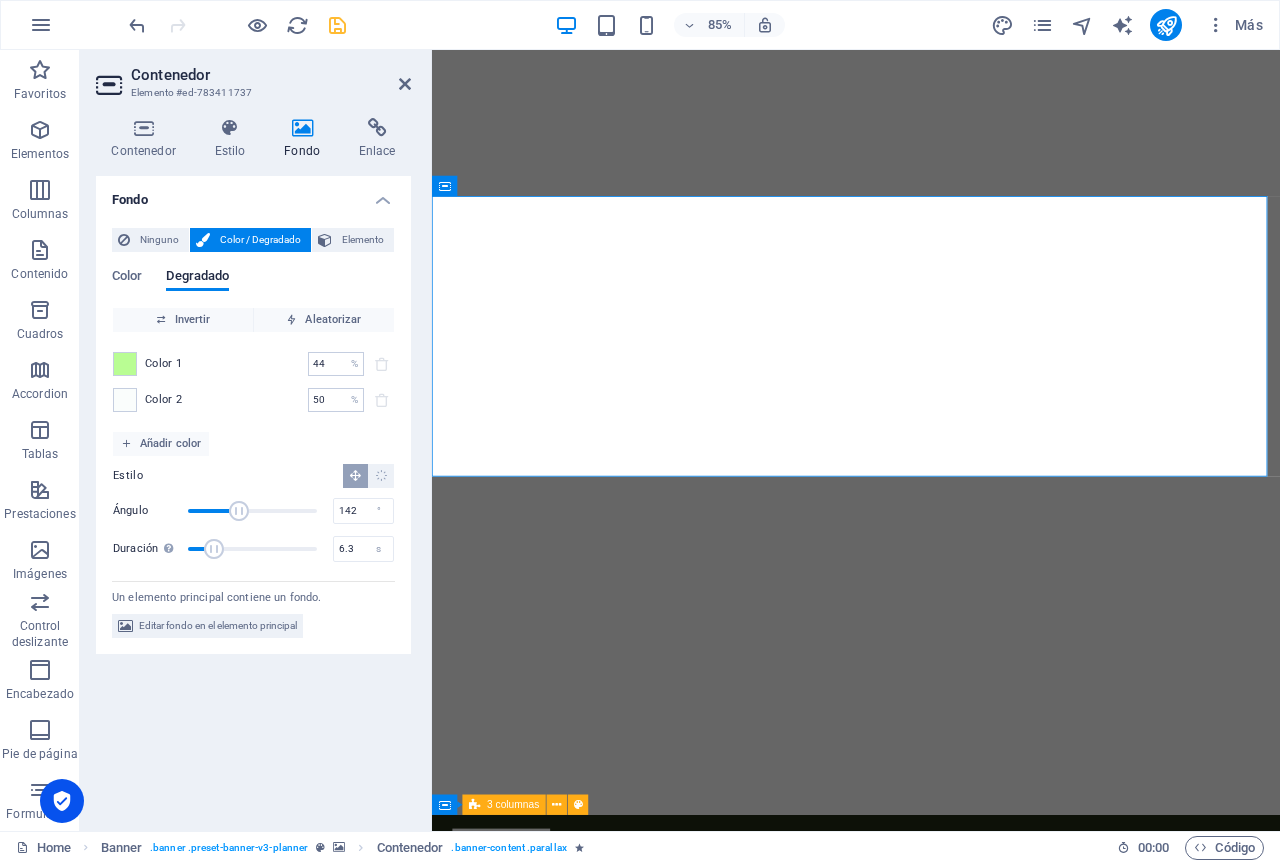 drag, startPoint x: 223, startPoint y: 509, endPoint x: 239, endPoint y: 510, distance: 16.03122 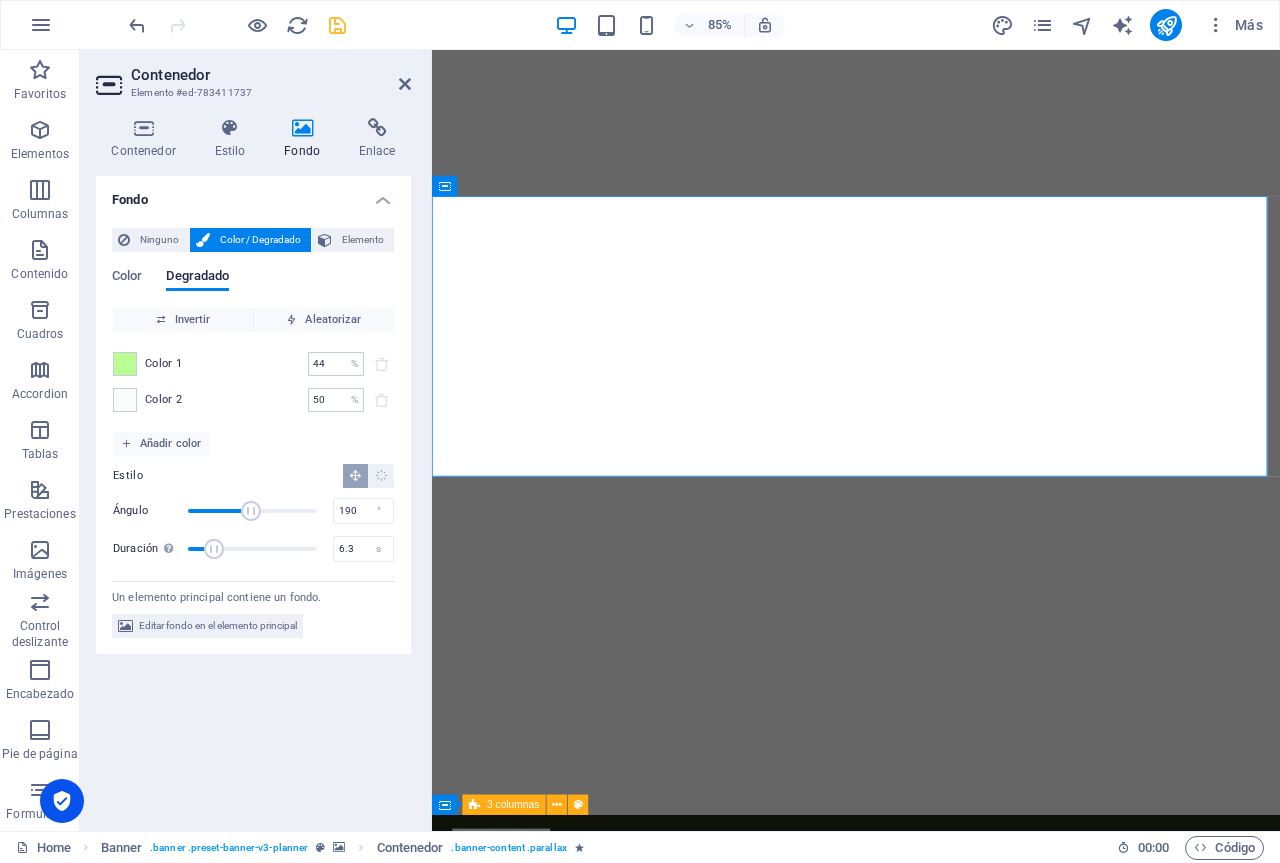 type on "193" 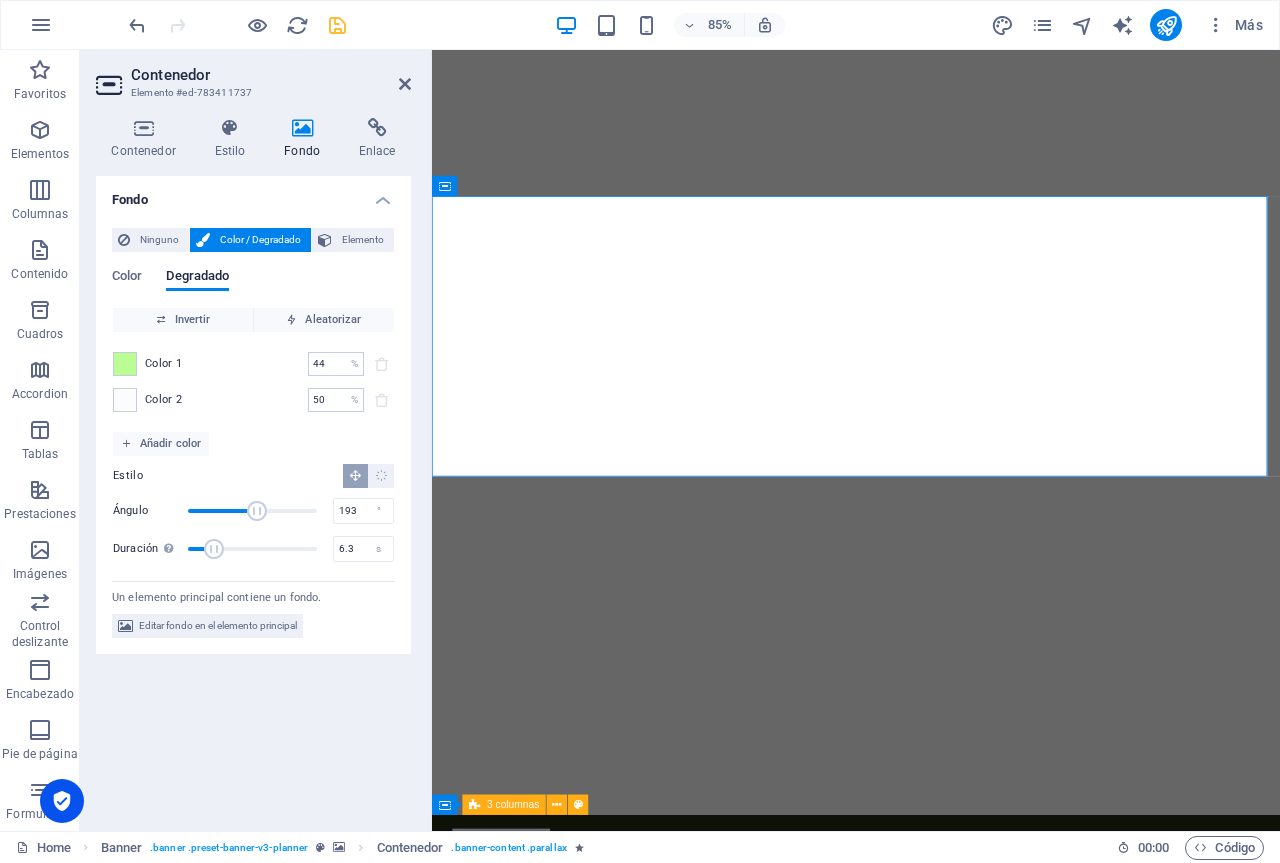 drag, startPoint x: 239, startPoint y: 510, endPoint x: 257, endPoint y: 513, distance: 18.248287 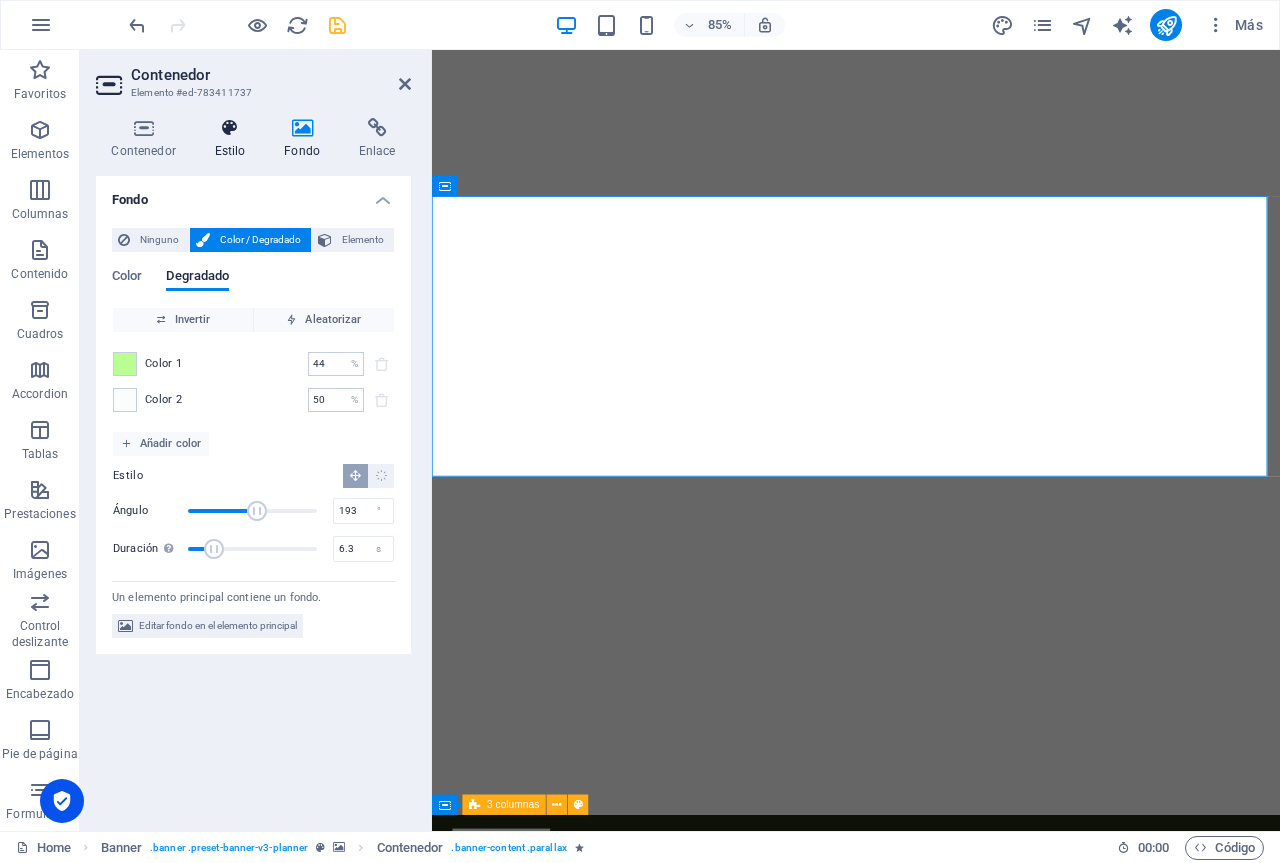 click on "Estilo" at bounding box center [234, 139] 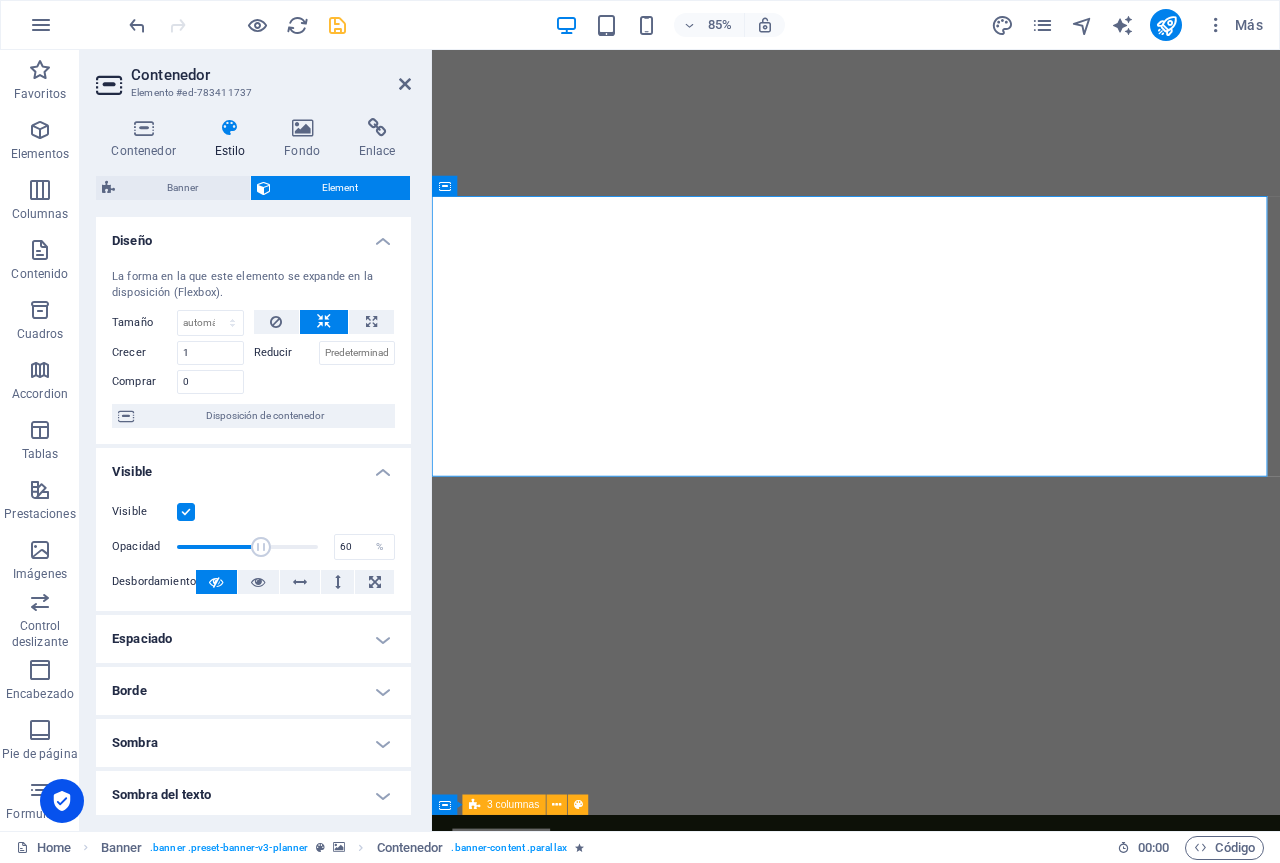 drag, startPoint x: 313, startPoint y: 540, endPoint x: 258, endPoint y: 541, distance: 55.00909 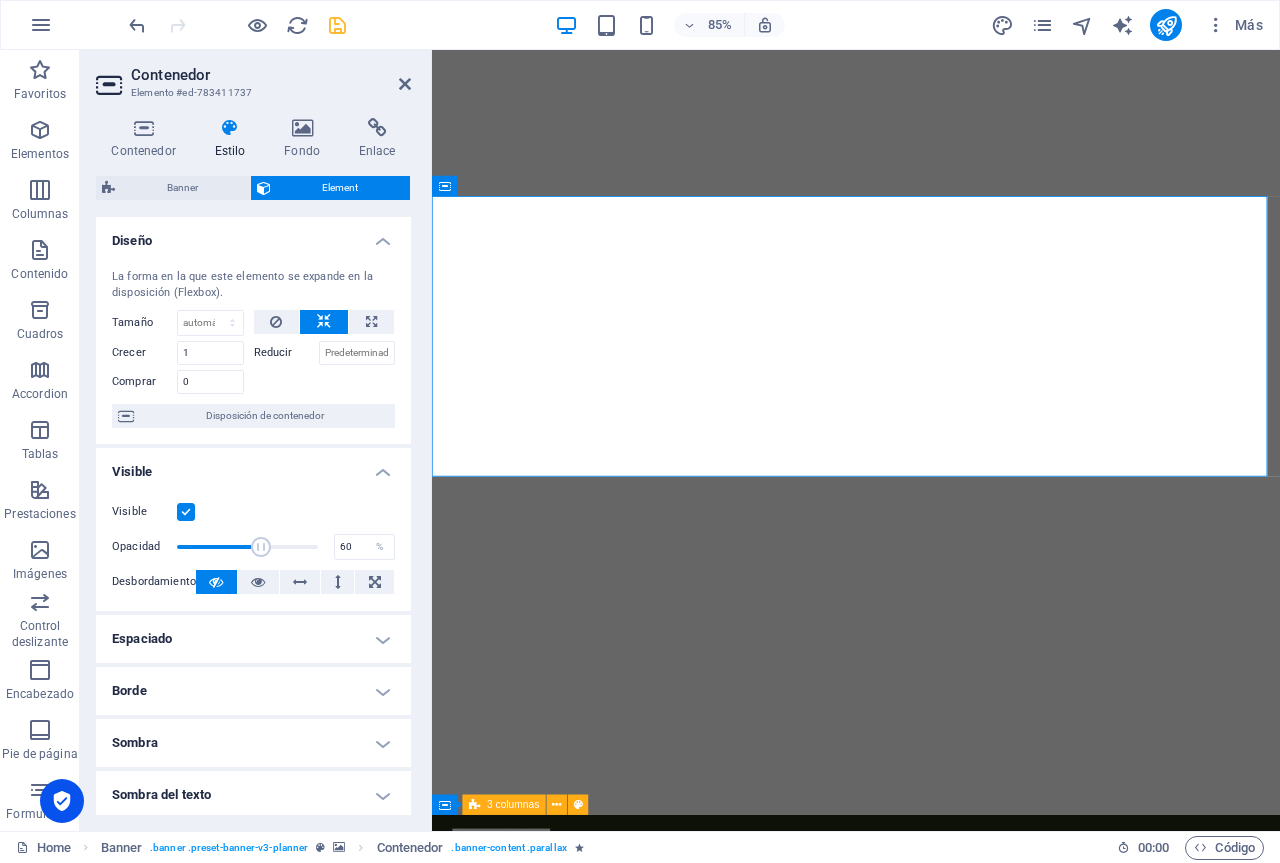 click at bounding box center [261, 547] 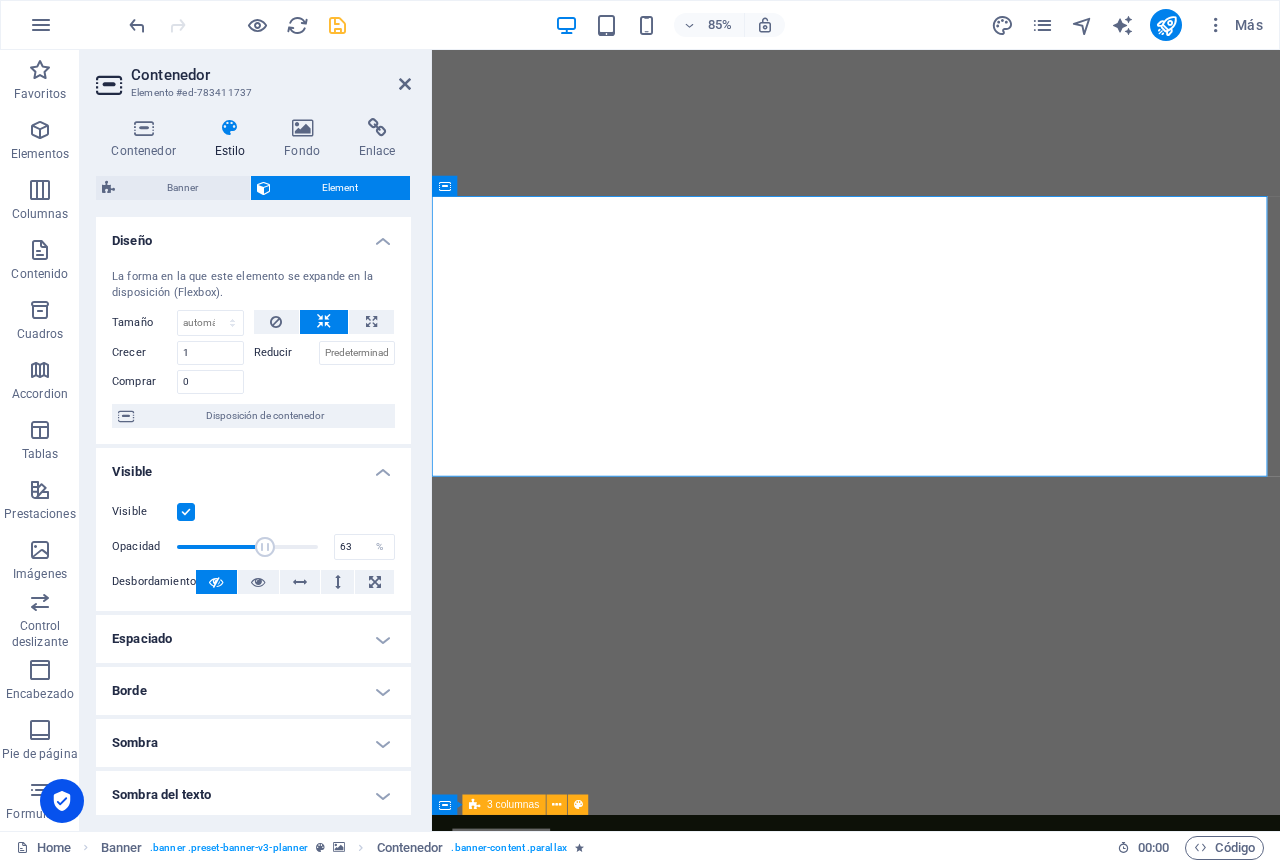 click at bounding box center (265, 547) 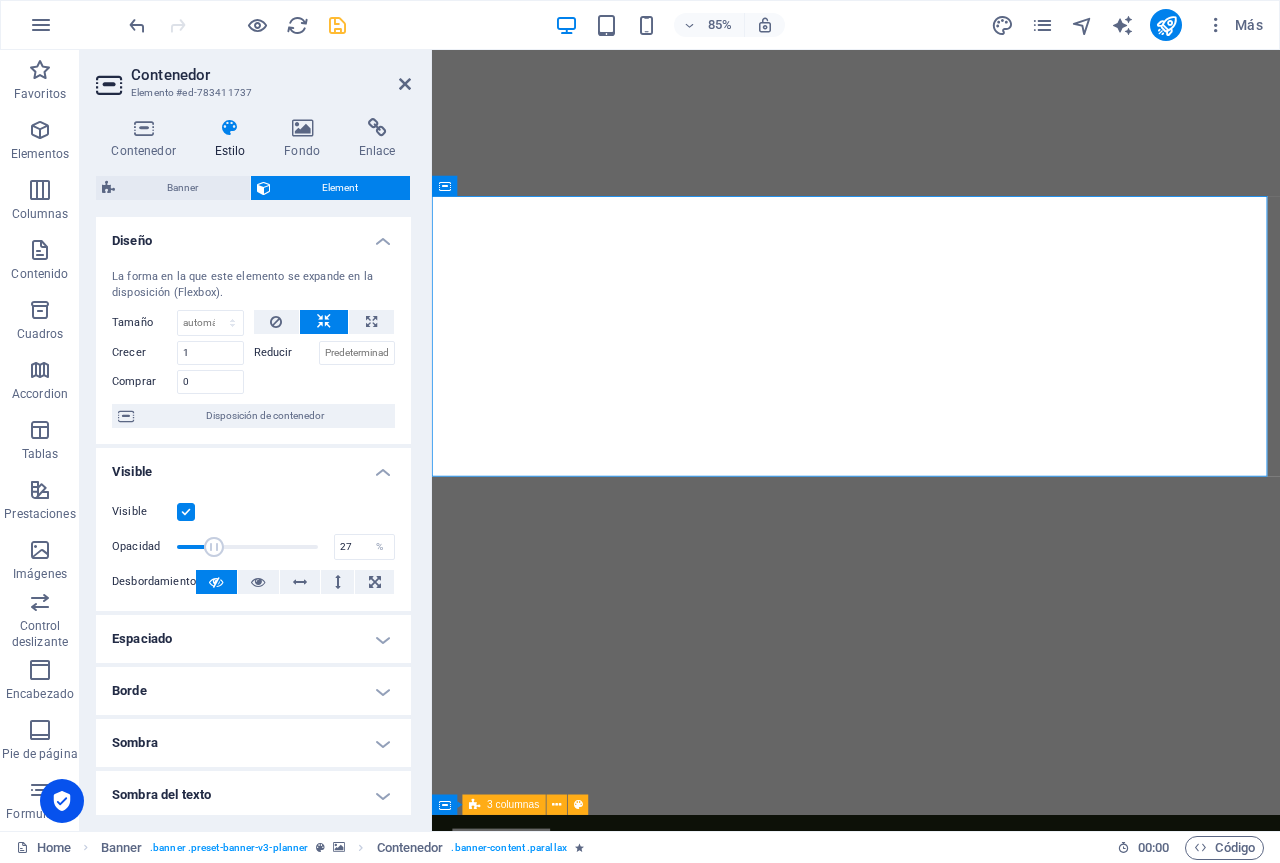 drag, startPoint x: 263, startPoint y: 541, endPoint x: 213, endPoint y: 543, distance: 50.039986 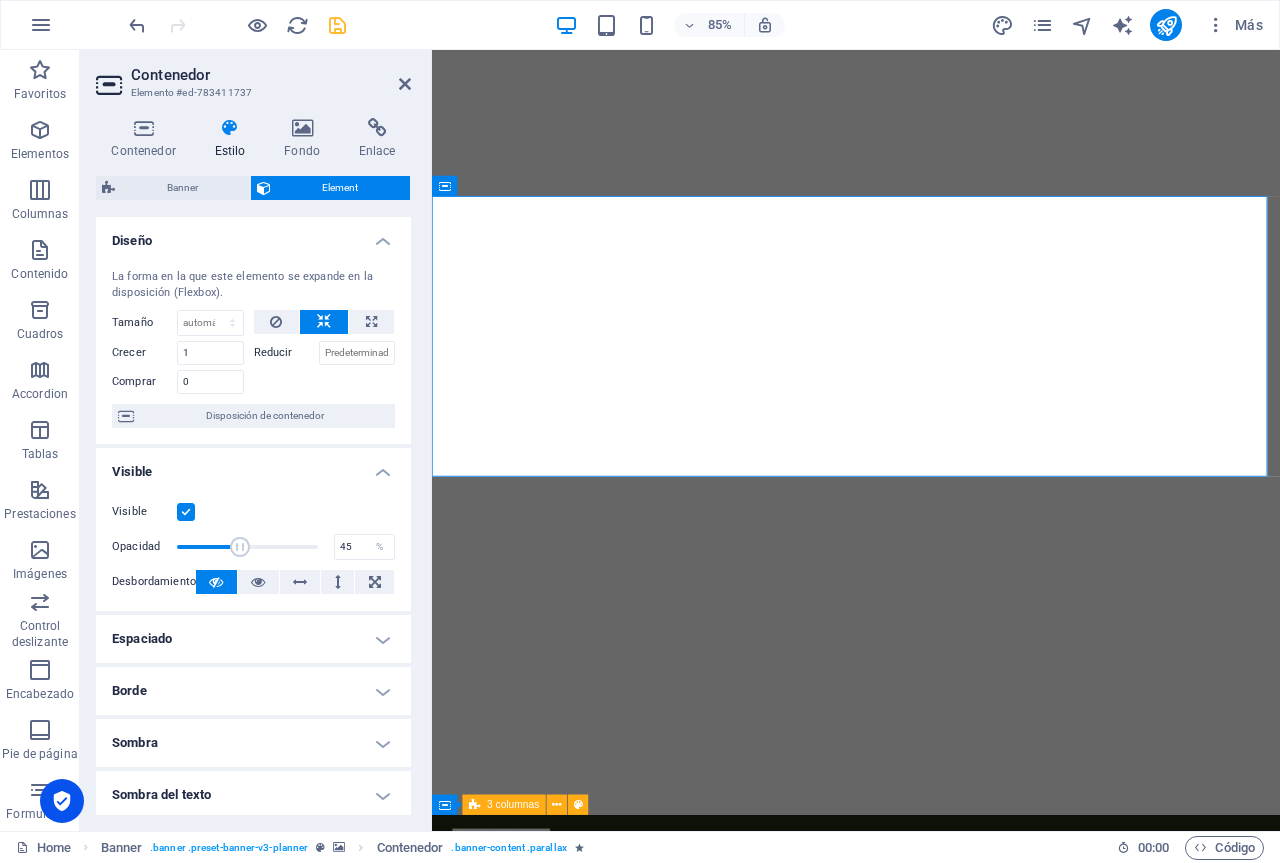 drag, startPoint x: 213, startPoint y: 543, endPoint x: 238, endPoint y: 548, distance: 25.495098 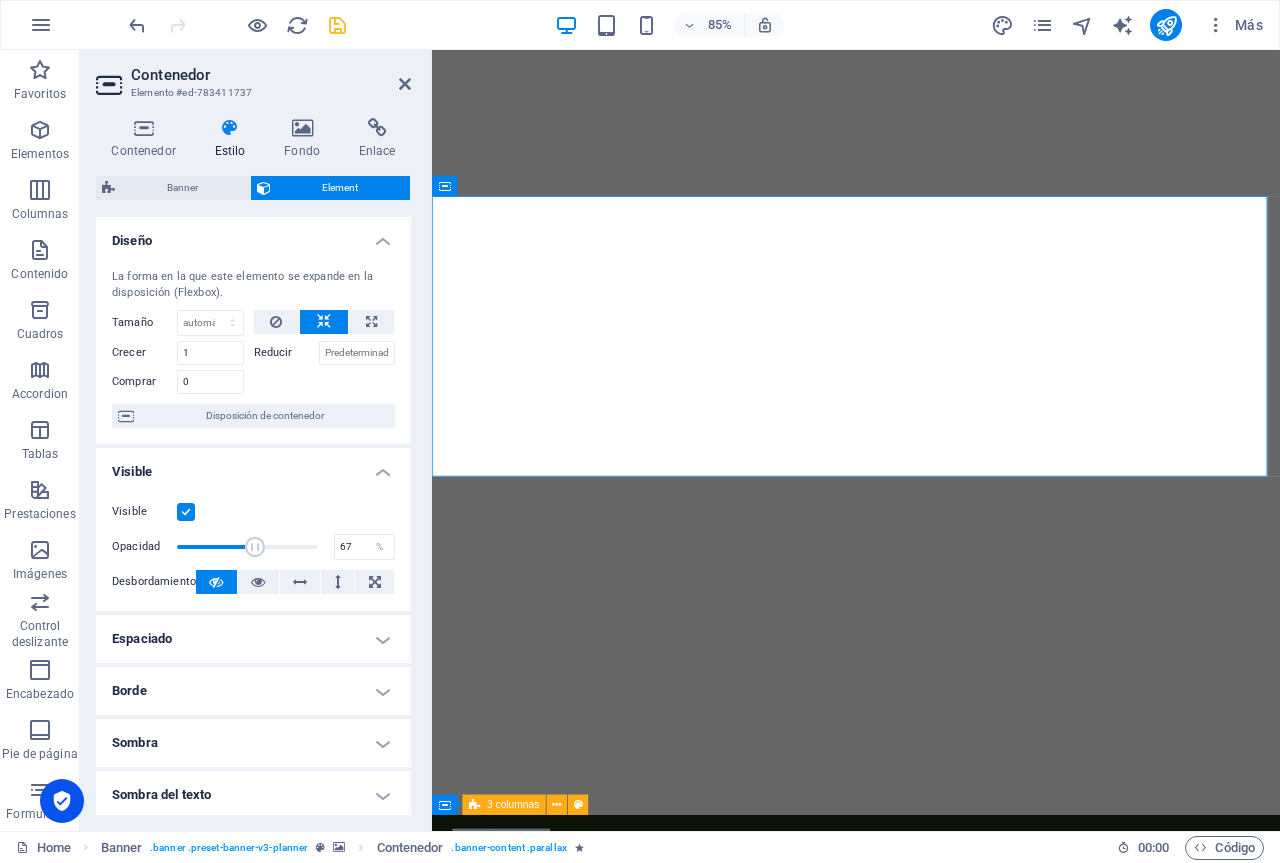 drag, startPoint x: 238, startPoint y: 548, endPoint x: 268, endPoint y: 553, distance: 30.413813 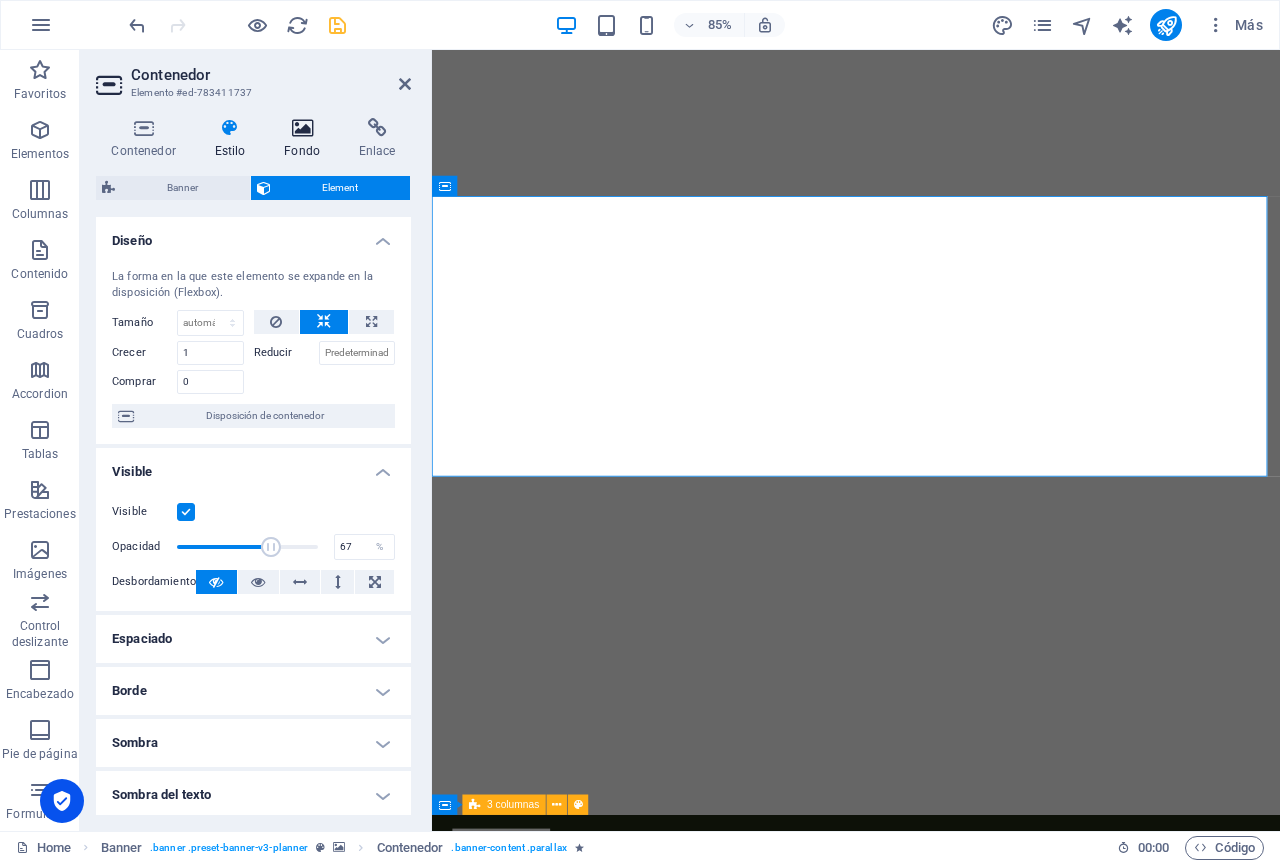 click on "Fondo" at bounding box center (306, 139) 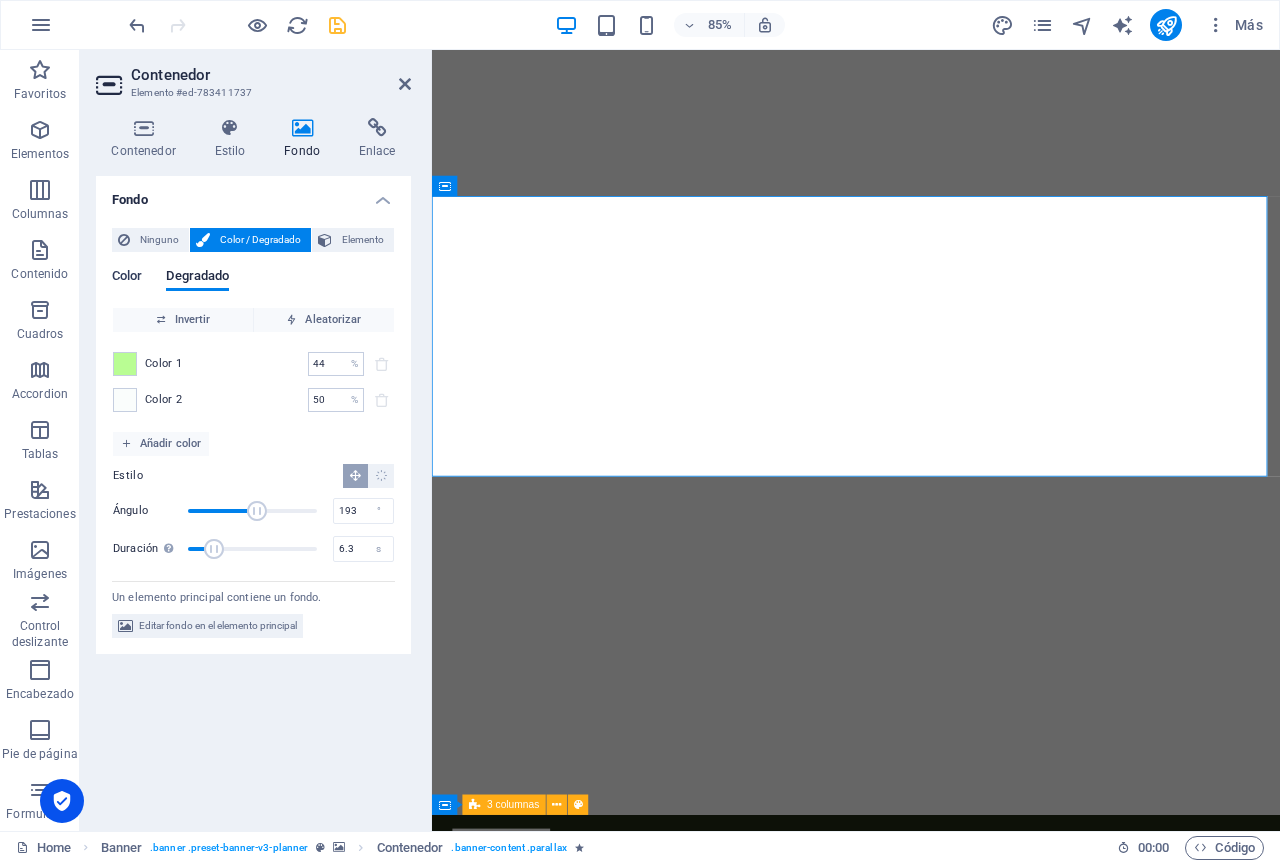 click on "Color" at bounding box center (127, 278) 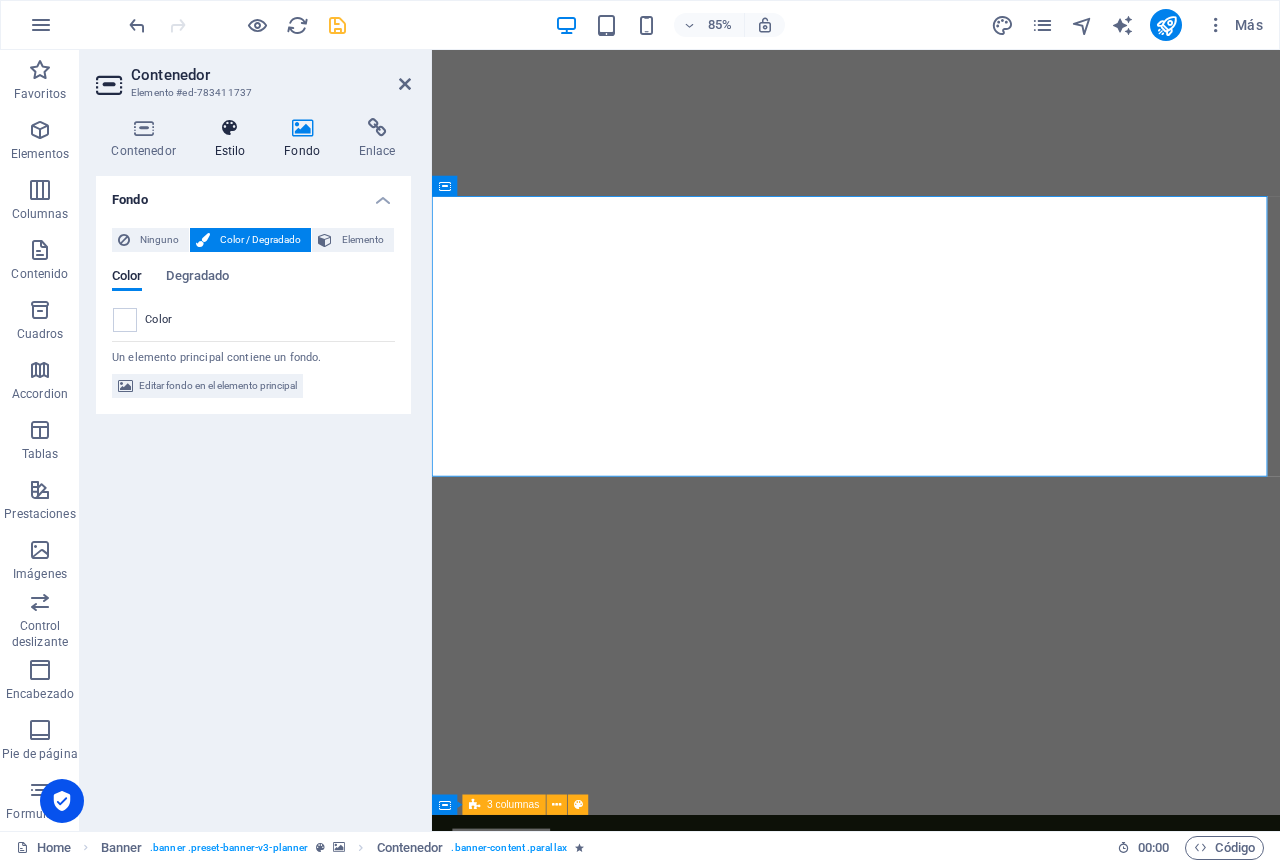 click at bounding box center (230, 128) 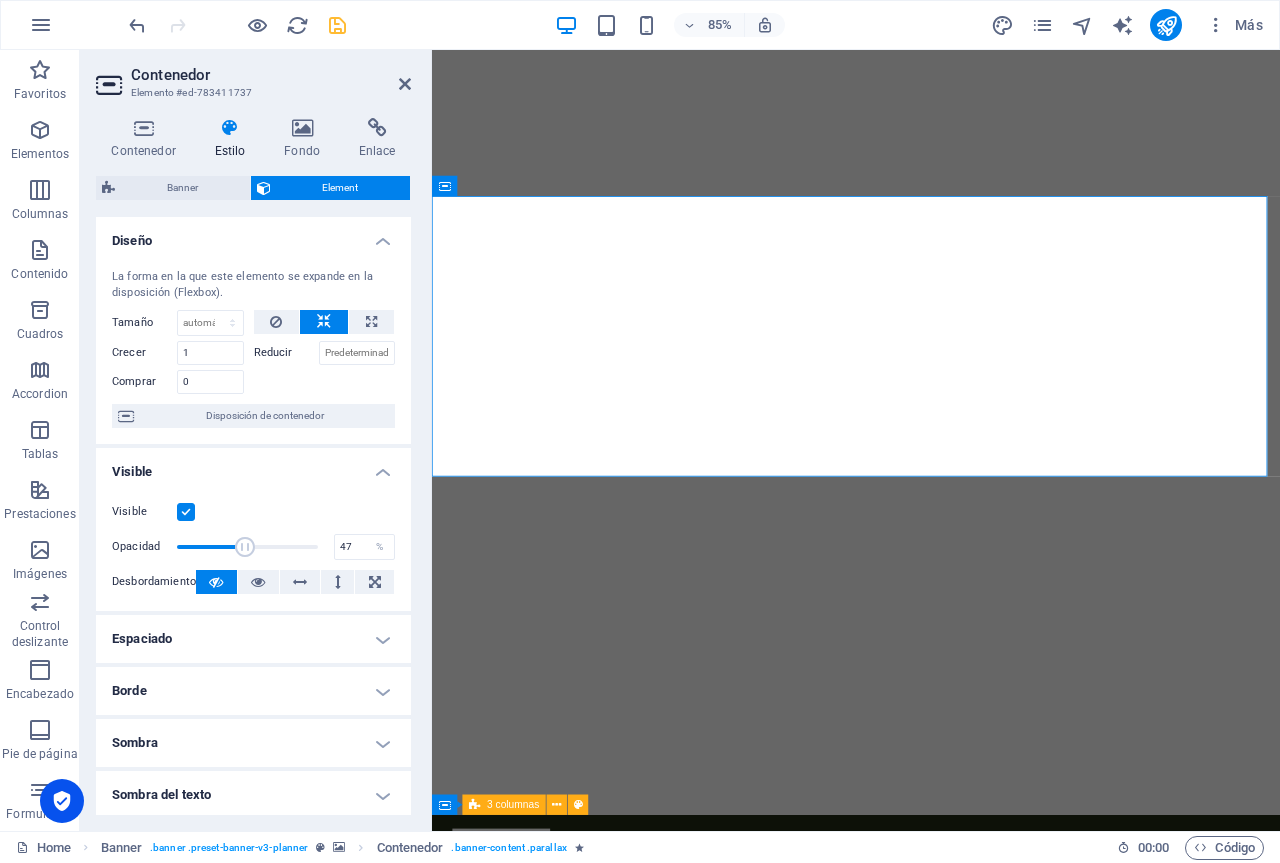 drag, startPoint x: 266, startPoint y: 540, endPoint x: 241, endPoint y: 545, distance: 25.495098 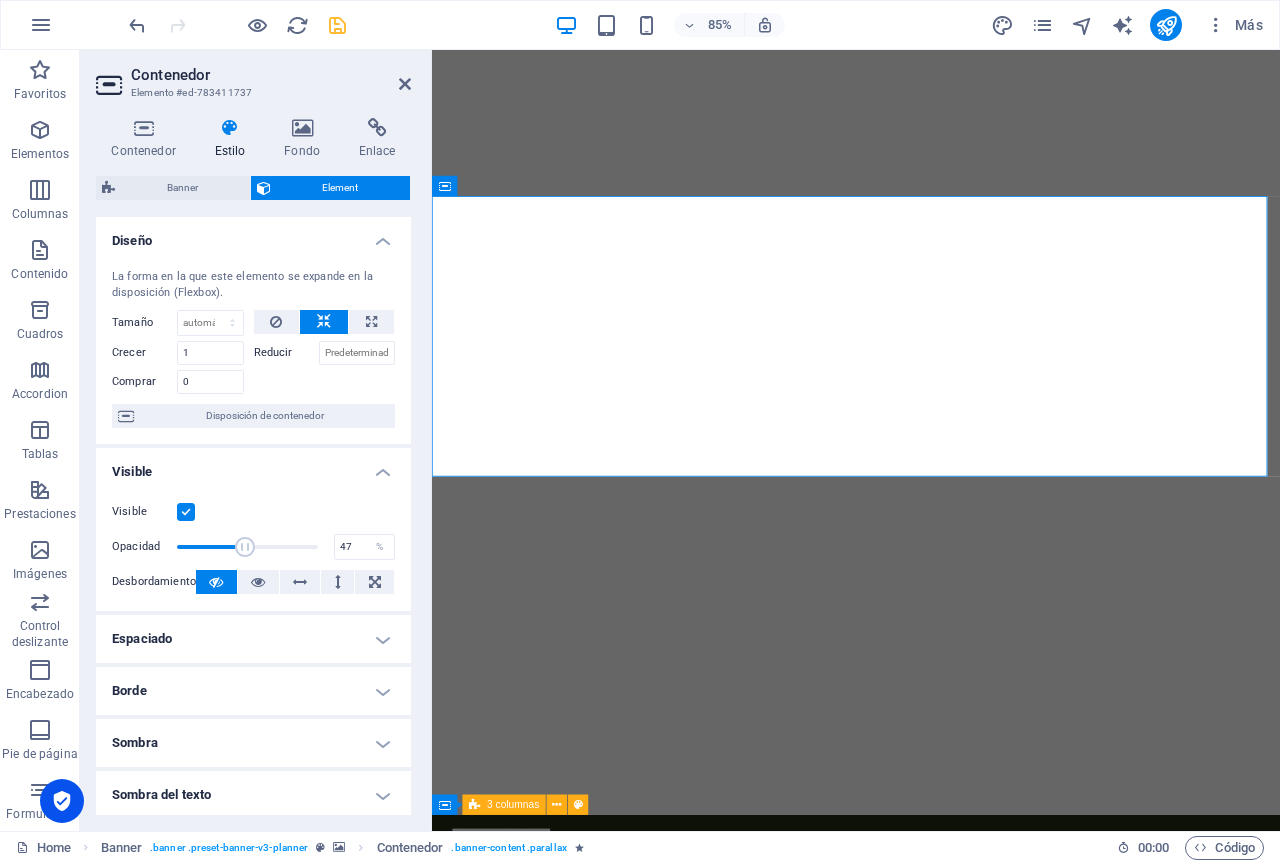 click at bounding box center (245, 547) 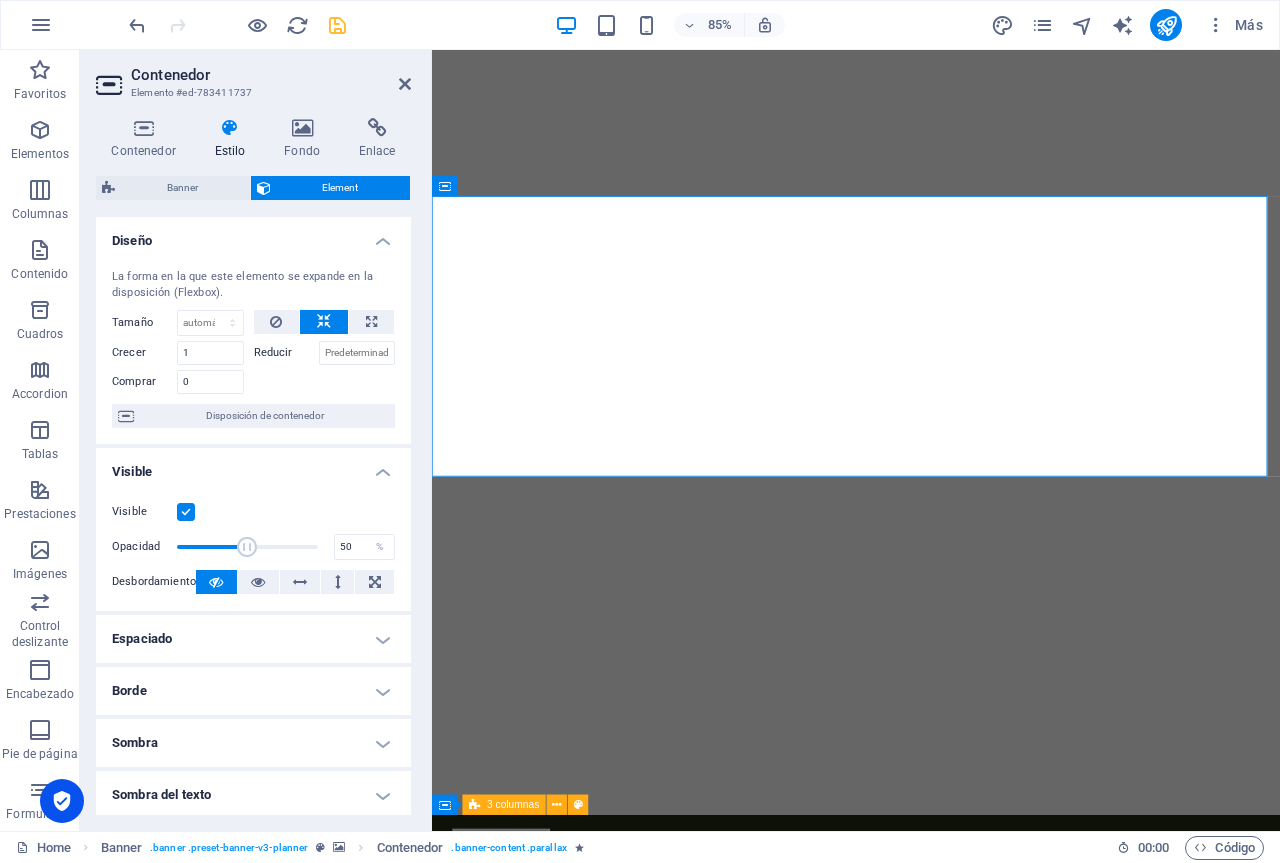 type on "52" 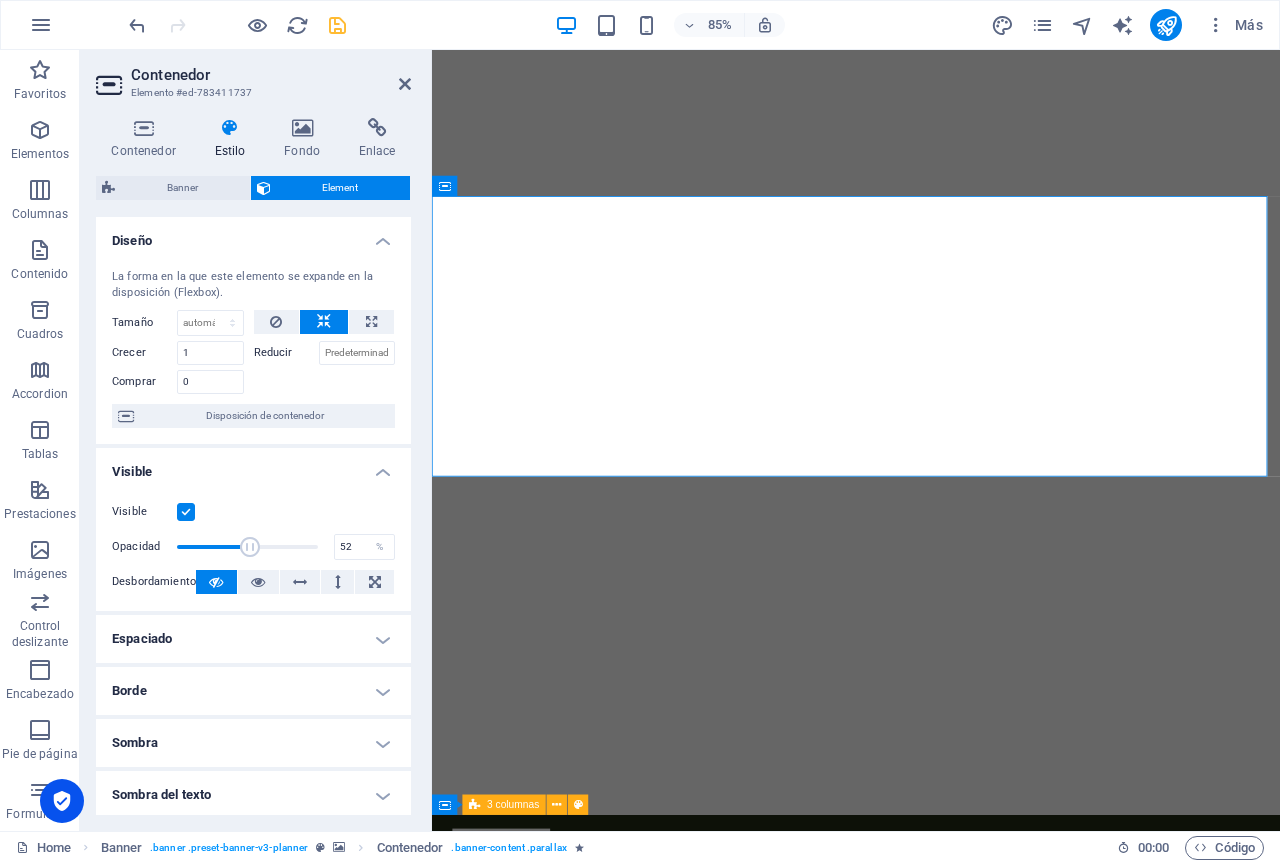 click at bounding box center [250, 547] 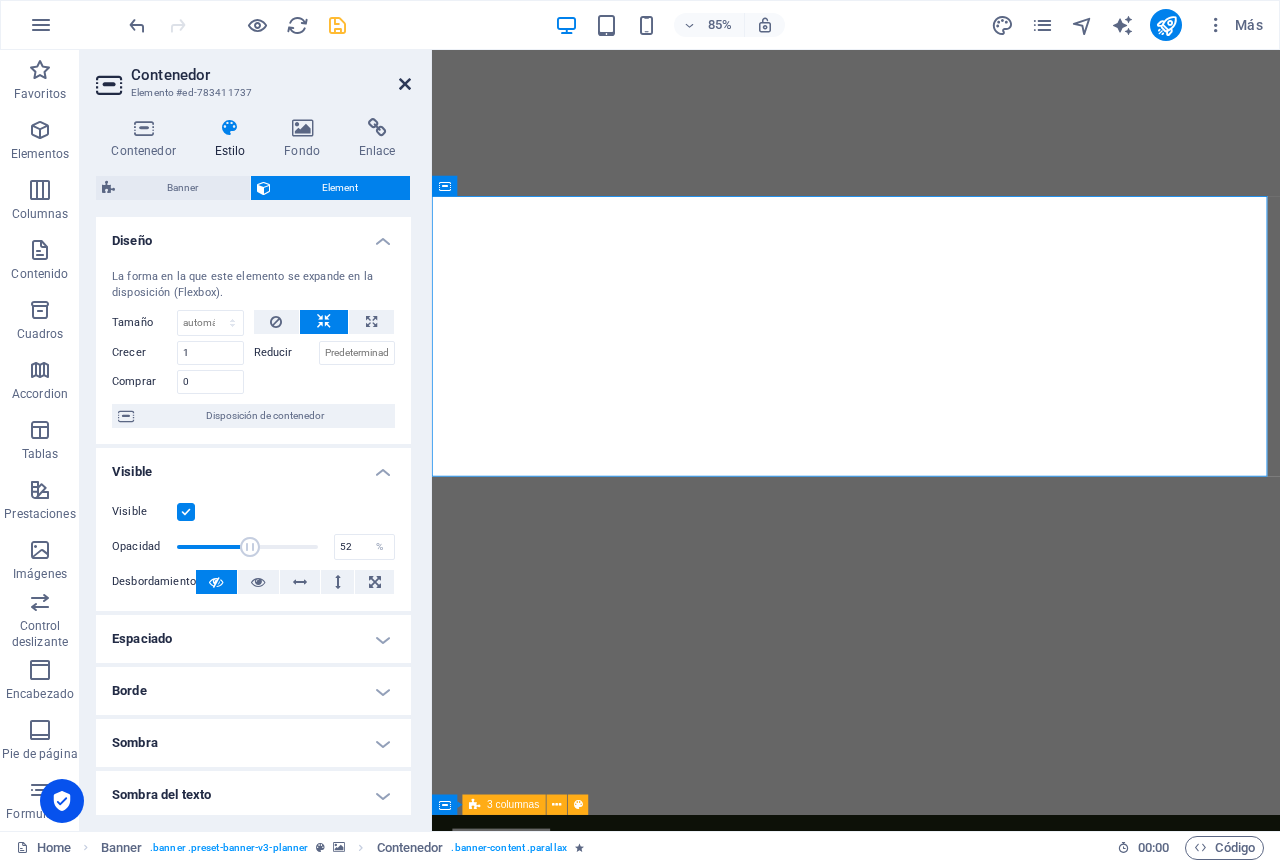click at bounding box center [405, 84] 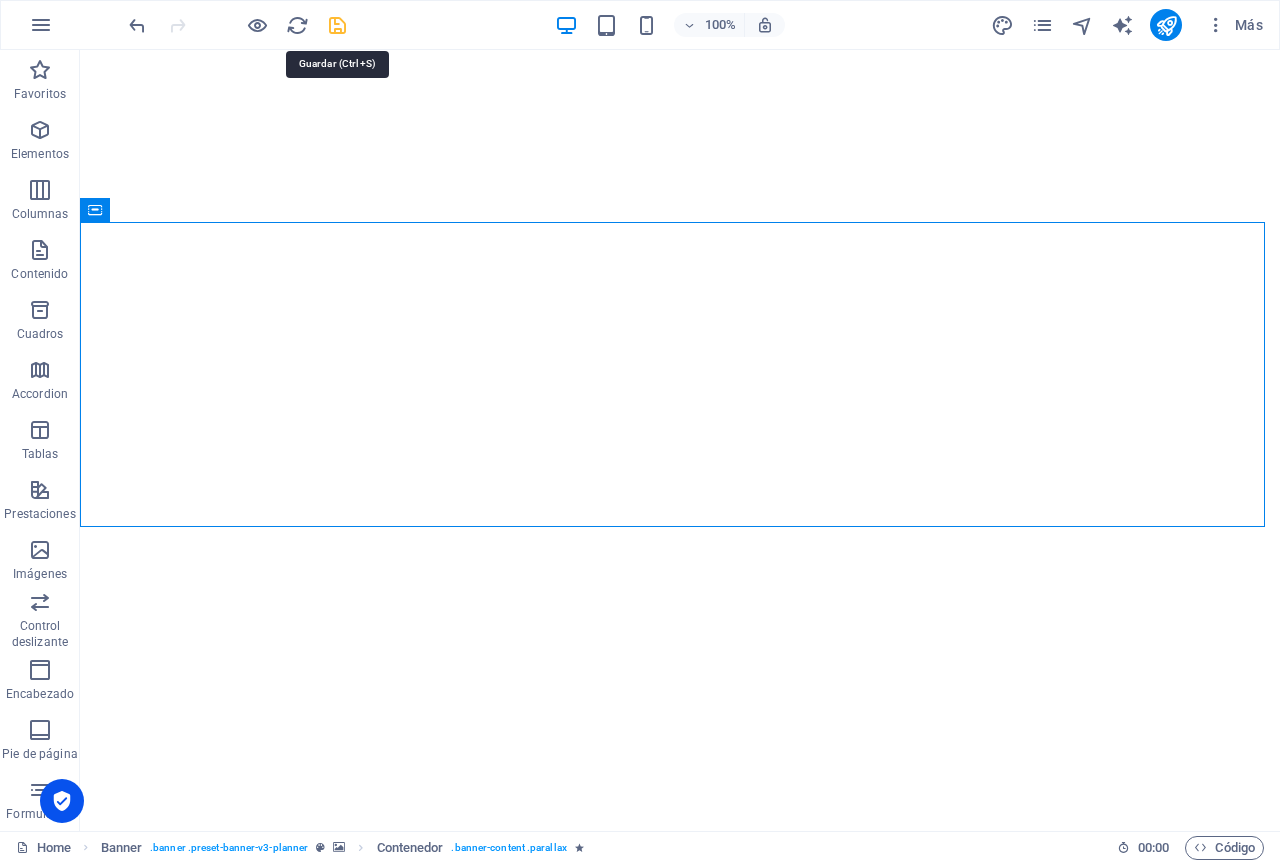 click at bounding box center [337, 25] 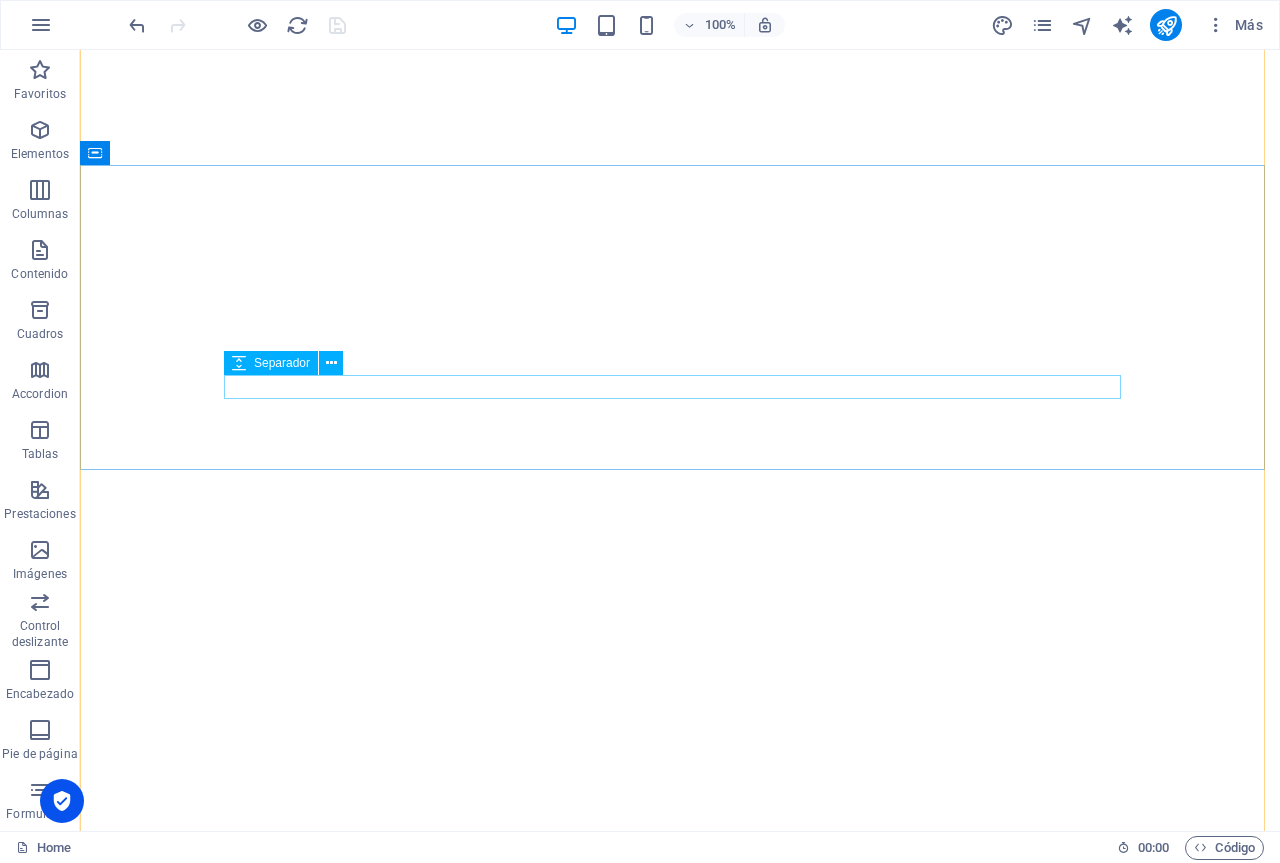 scroll, scrollTop: 0, scrollLeft: 0, axis: both 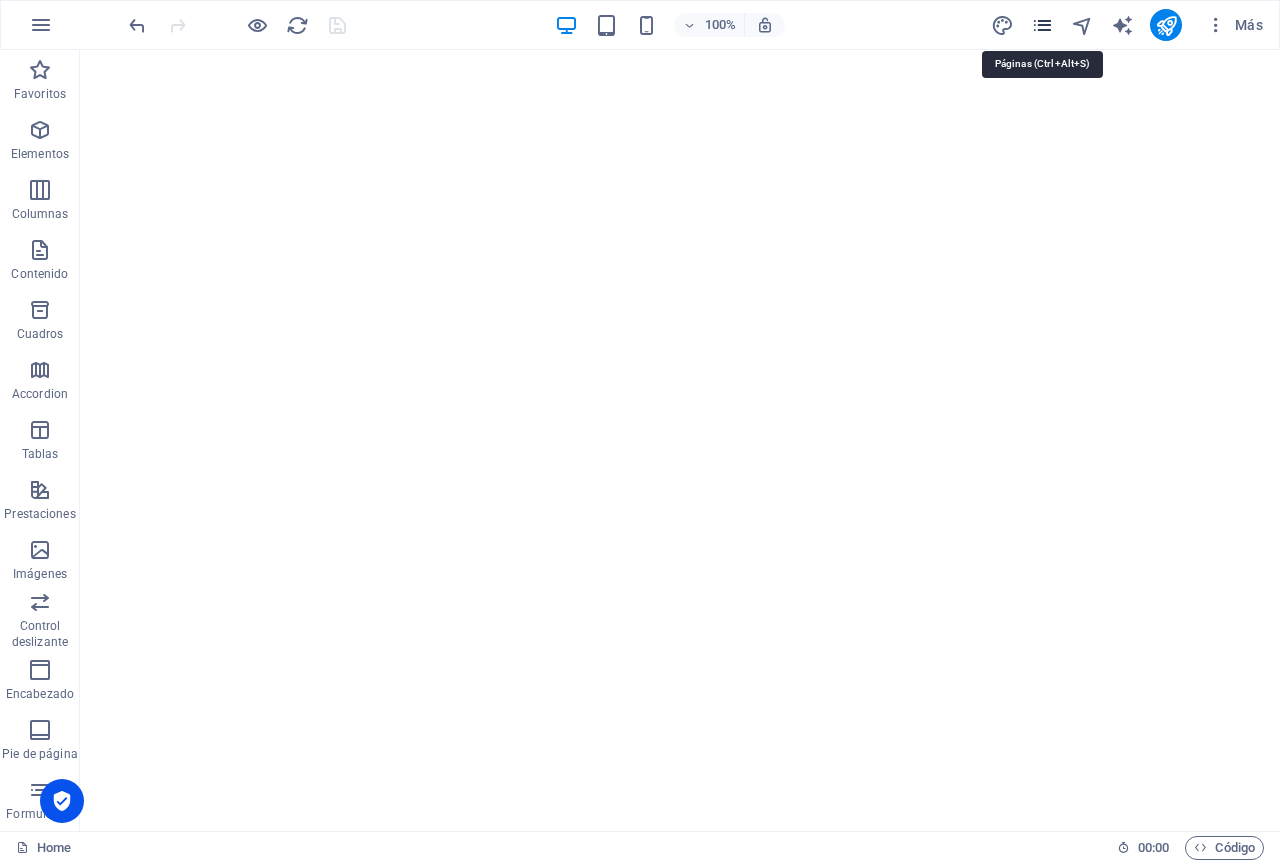 click at bounding box center (1042, 25) 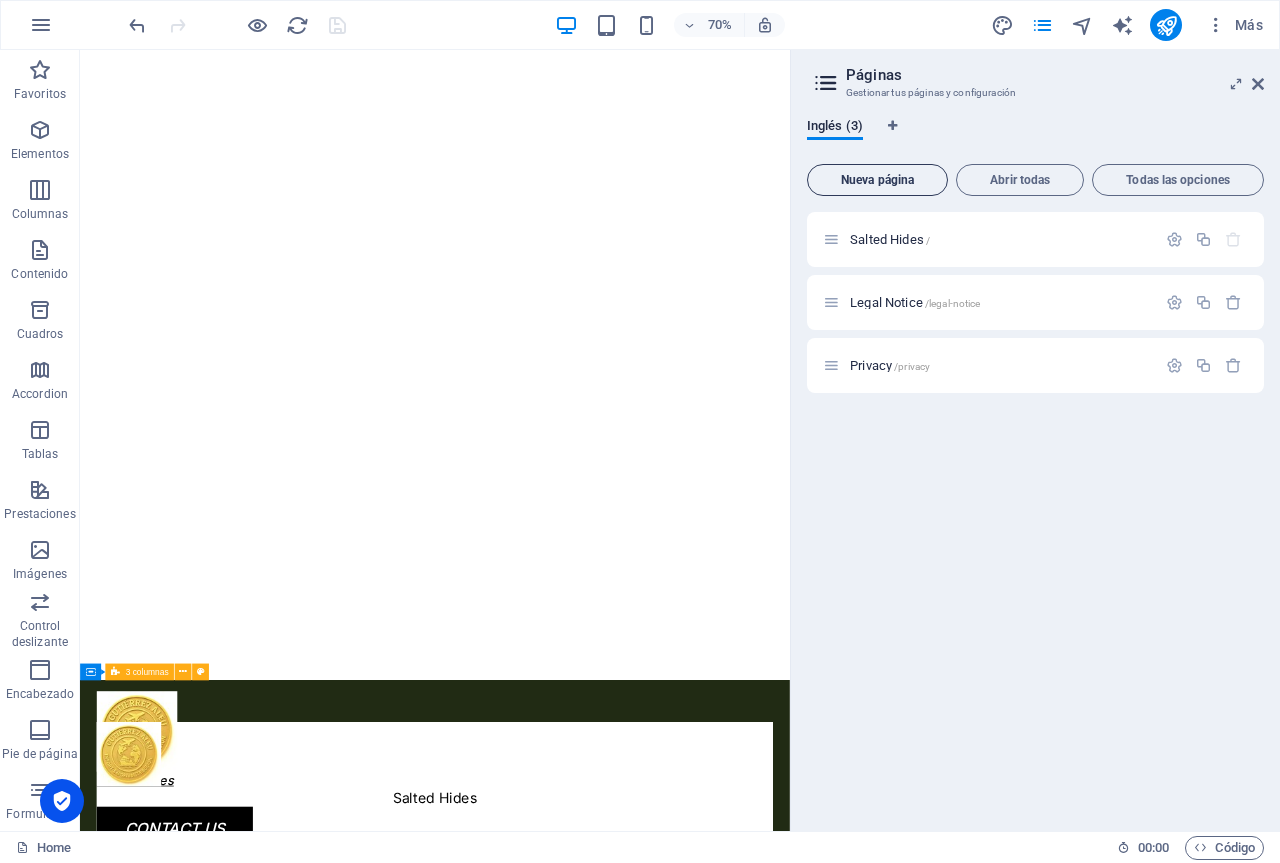 click on "Nueva página" at bounding box center [877, 180] 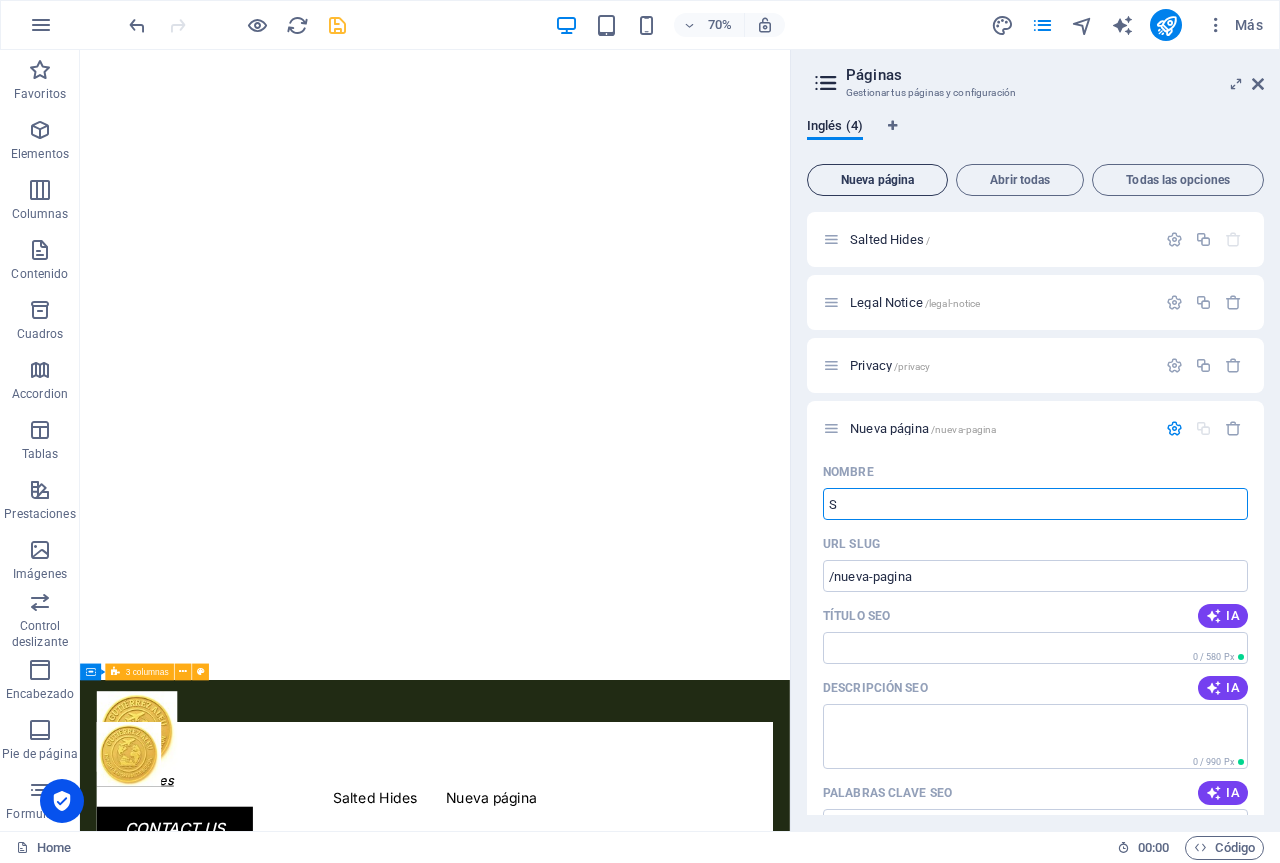 type on "Sa" 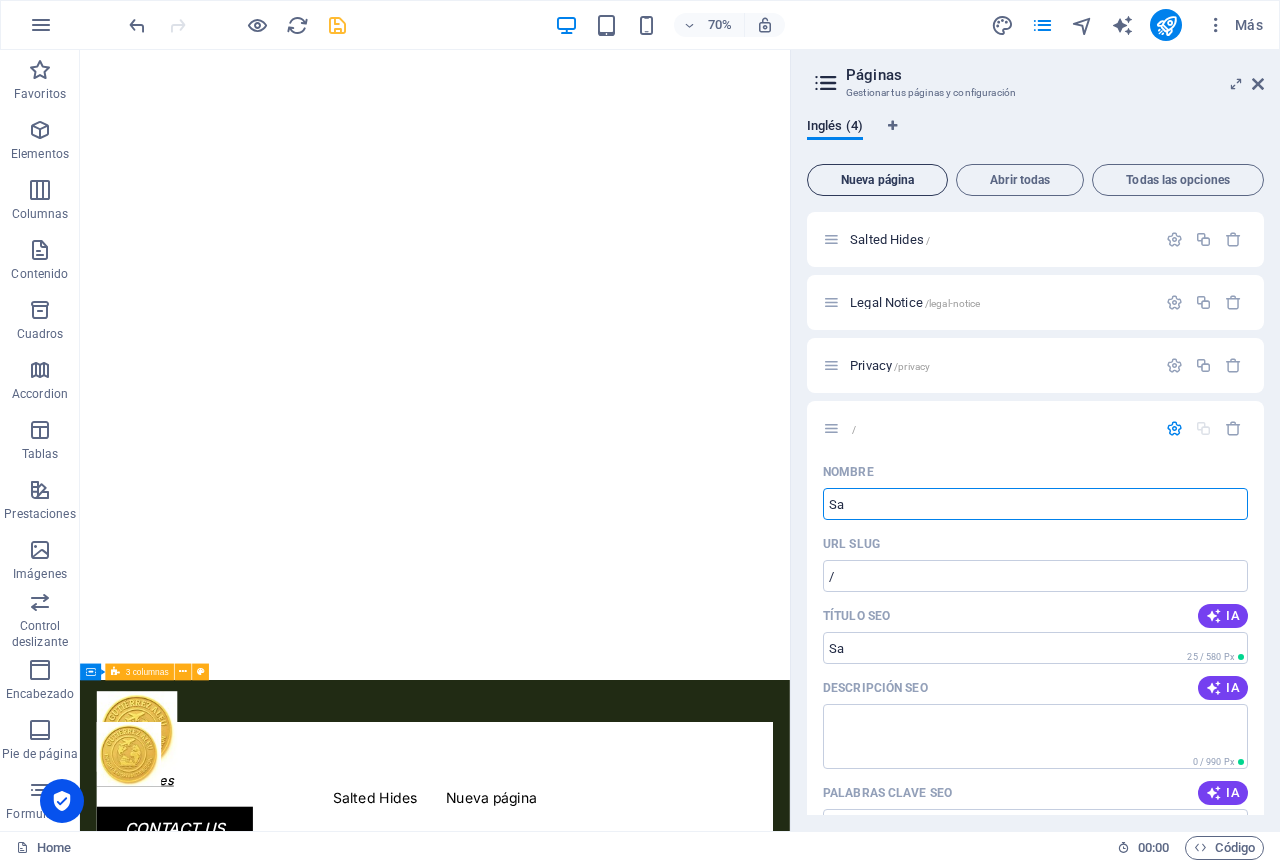 type on "/" 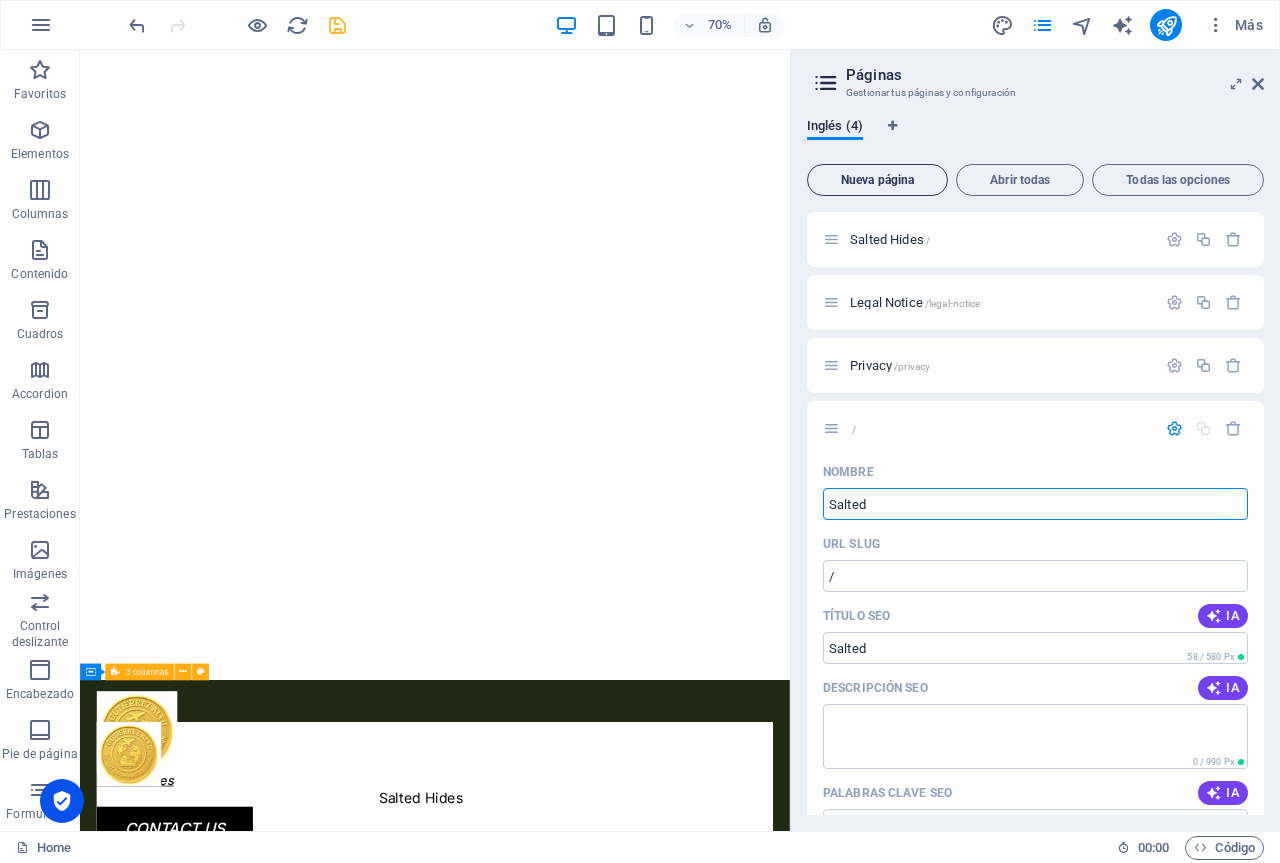 type on "Salted" 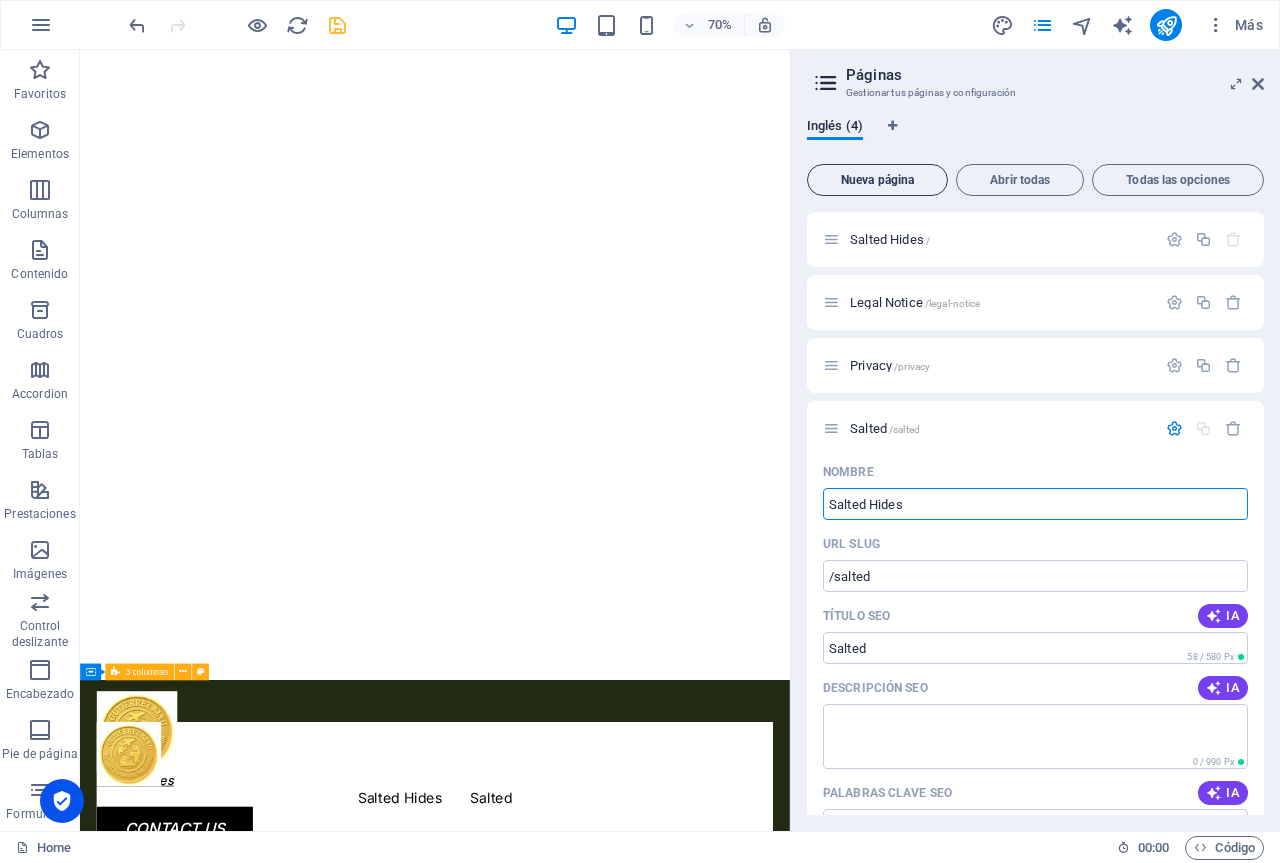 type on "Salted Hides F" 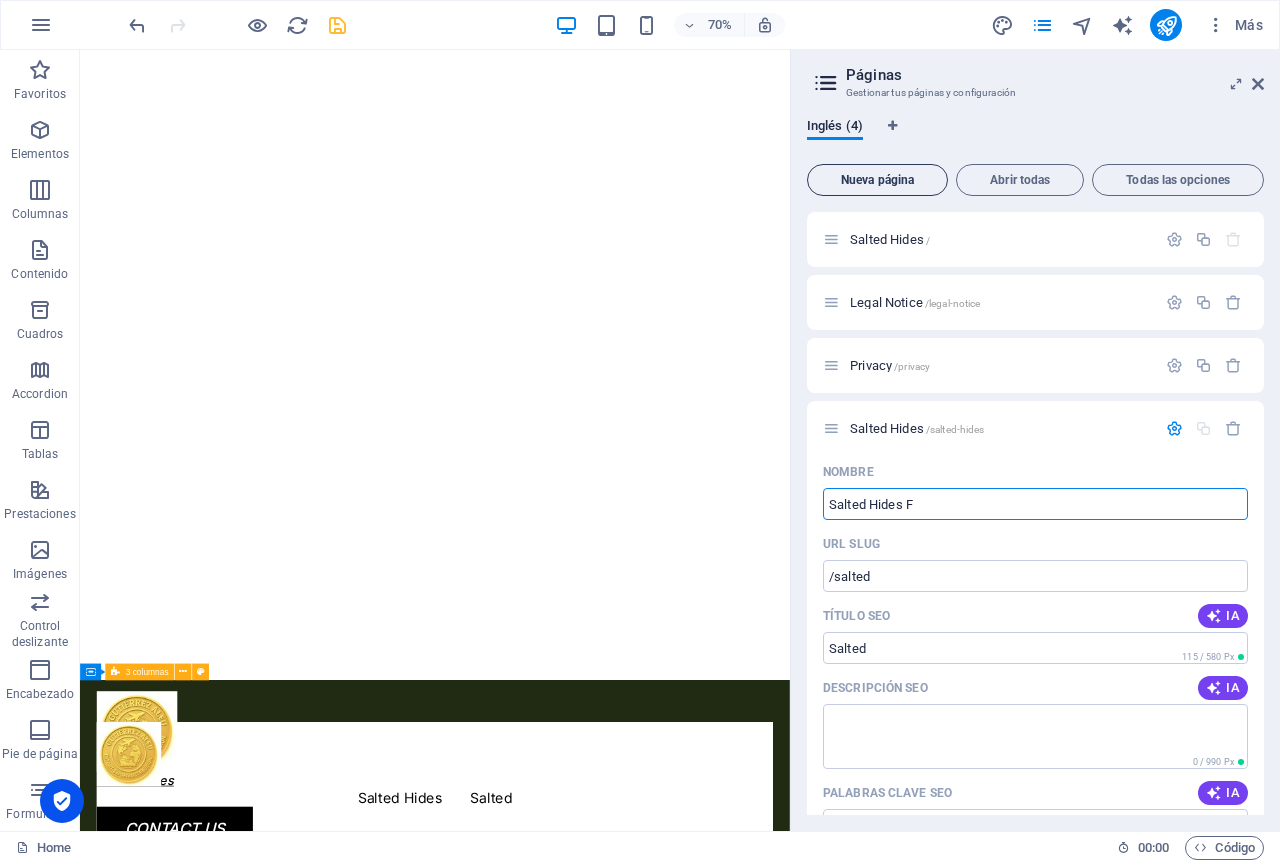 type on "/salted-hides" 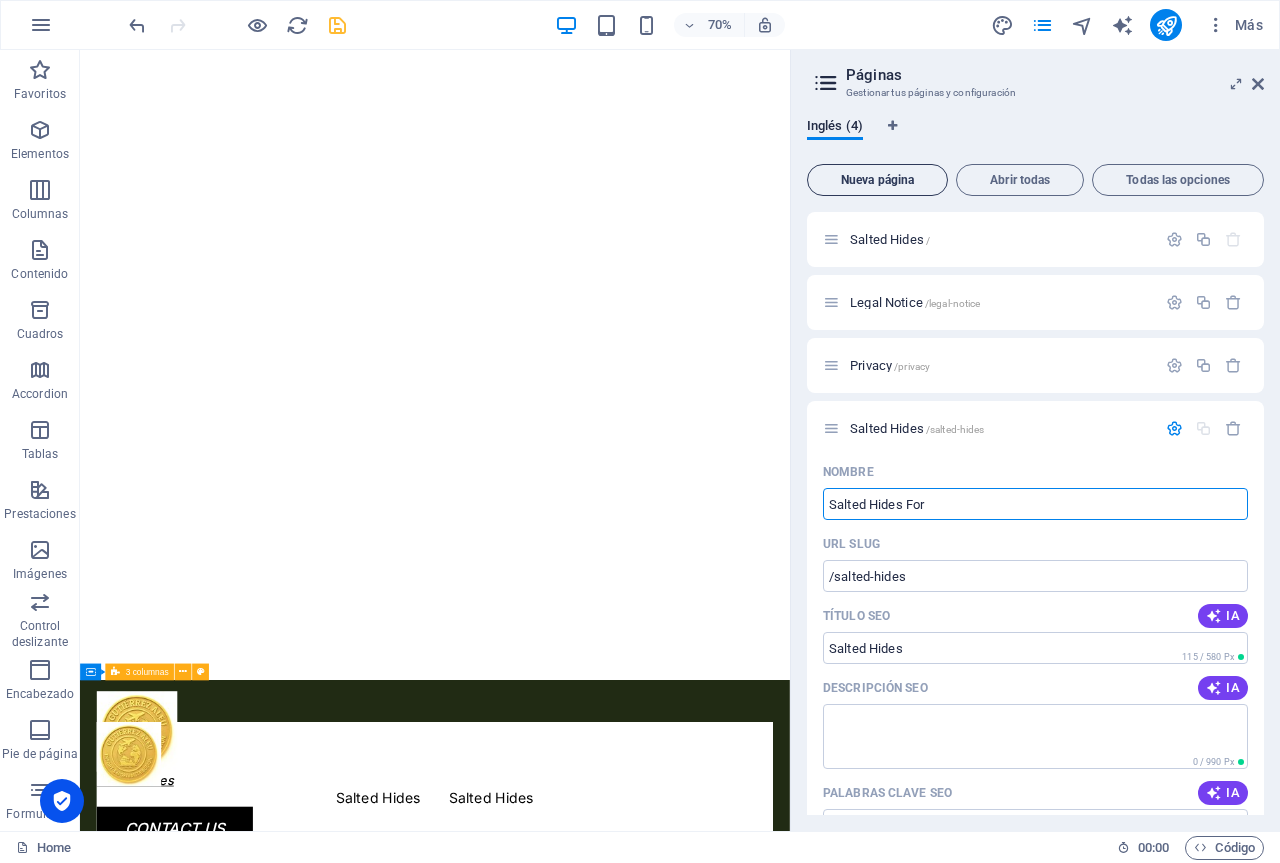 type on "Salted Hides For T" 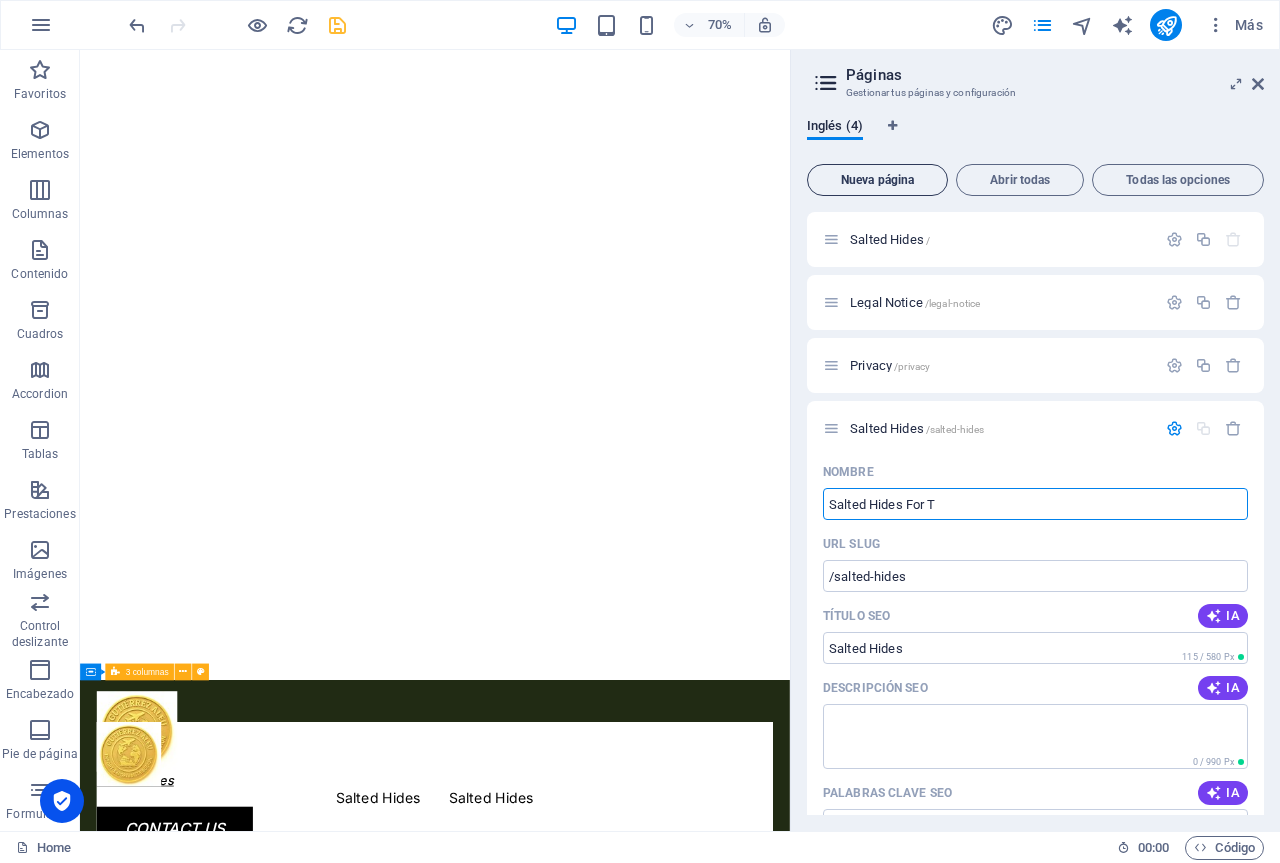 type on "/salted-hides-for" 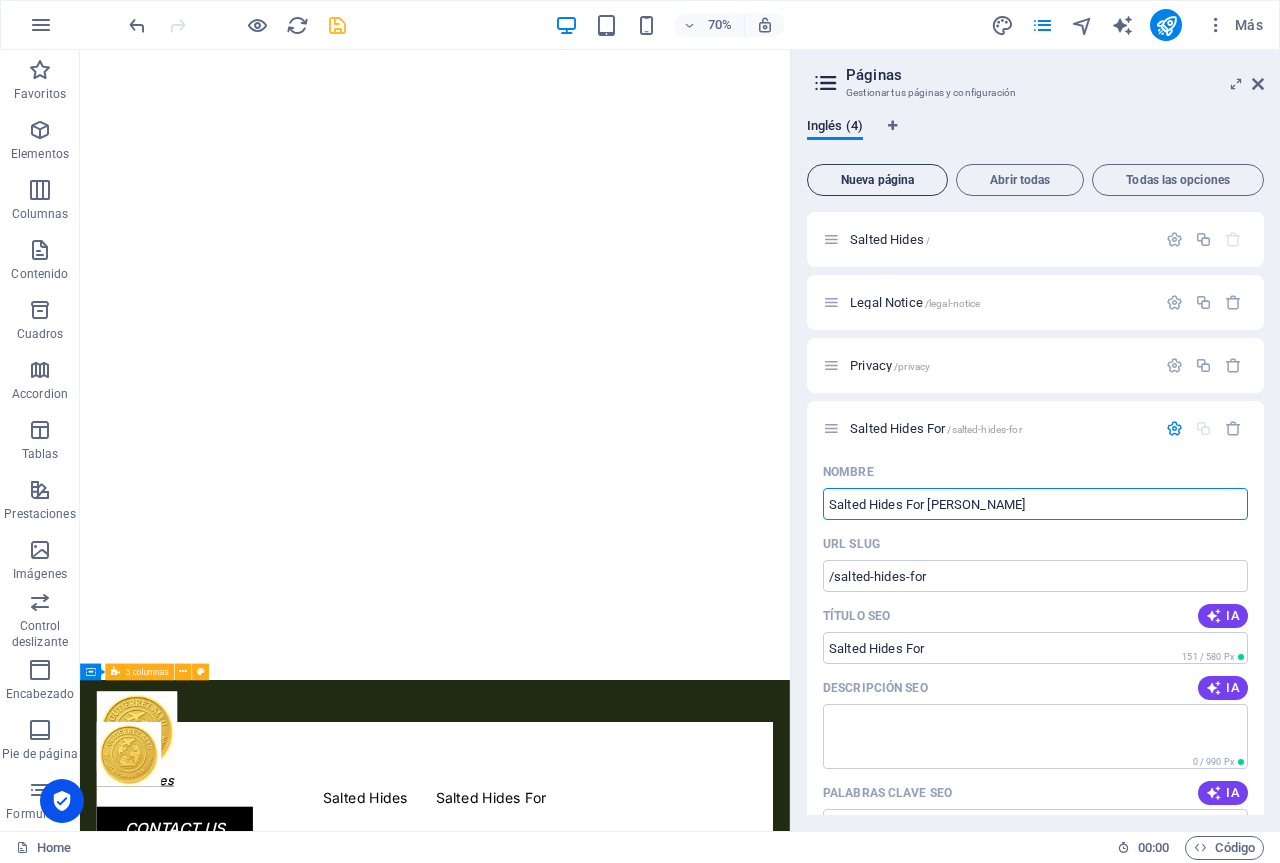 type on "Salted Hides For Tannery" 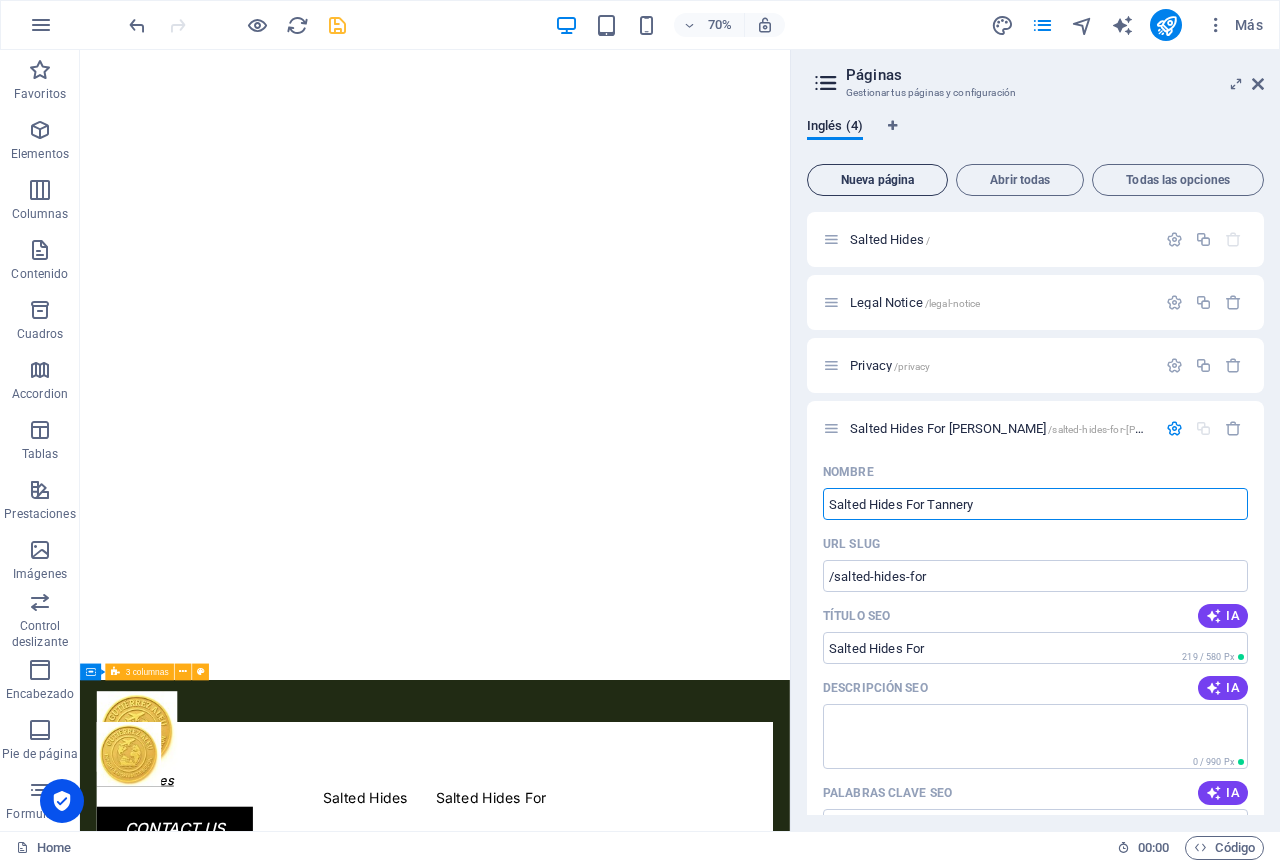 type on "/salted-hides-for-[PERSON_NAME]" 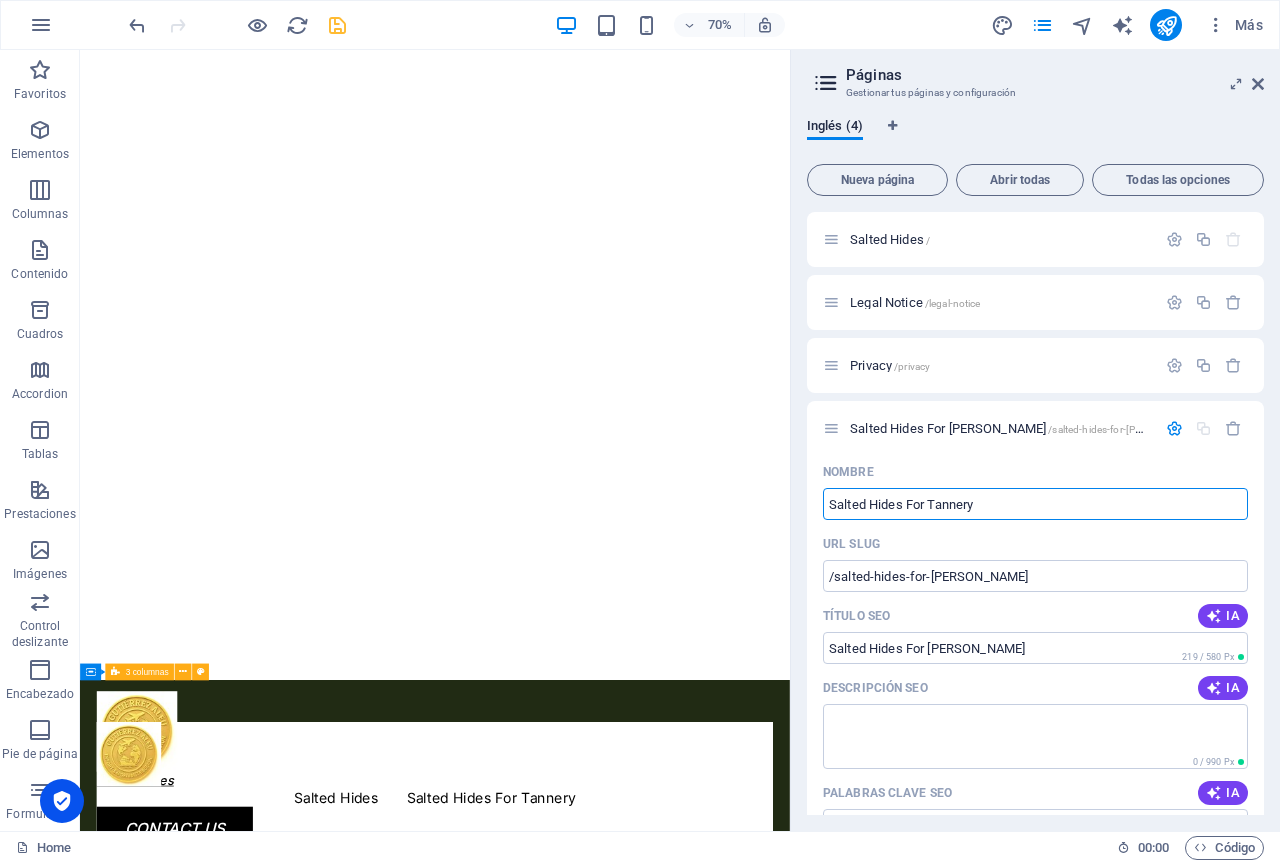 type on "Salted Hides For Tannery" 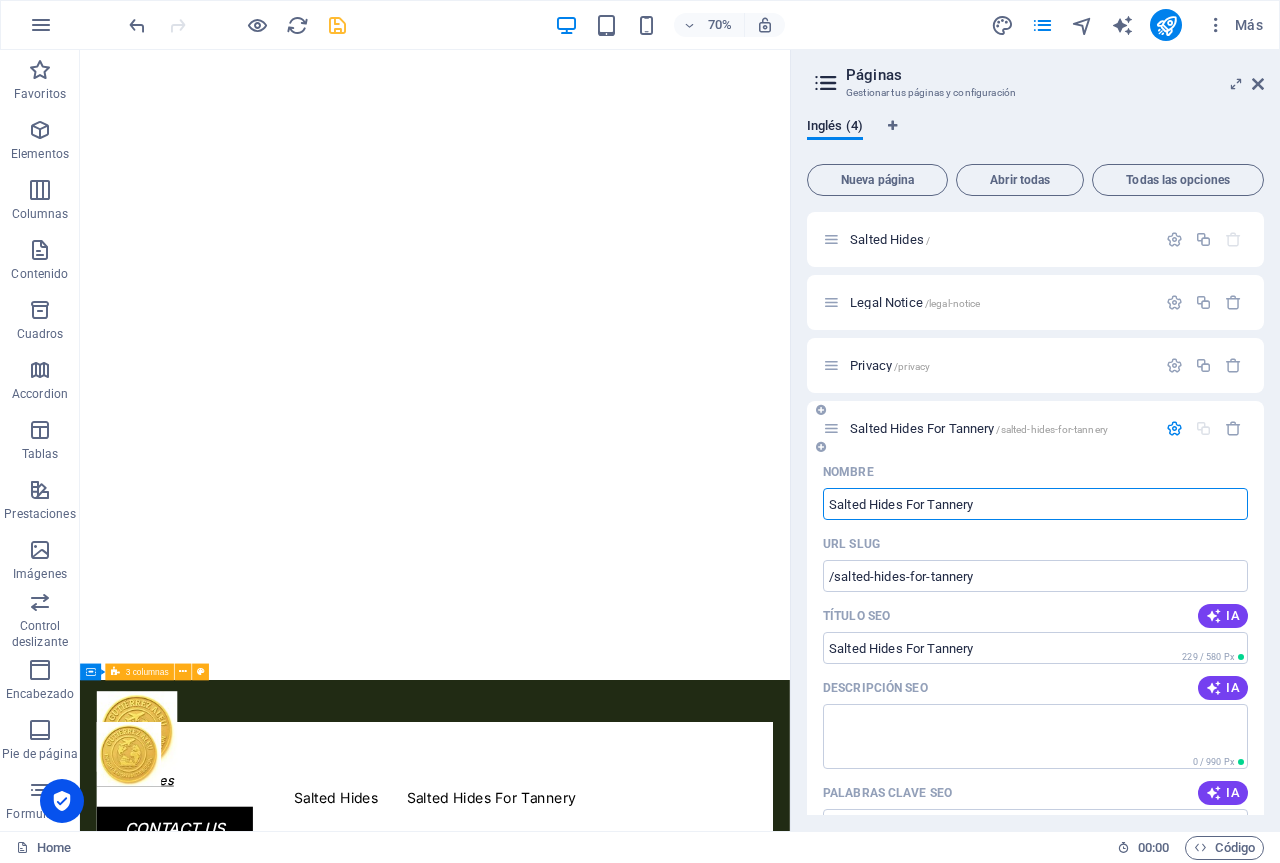 click on "Salted Hides For Tannery" at bounding box center [1035, 504] 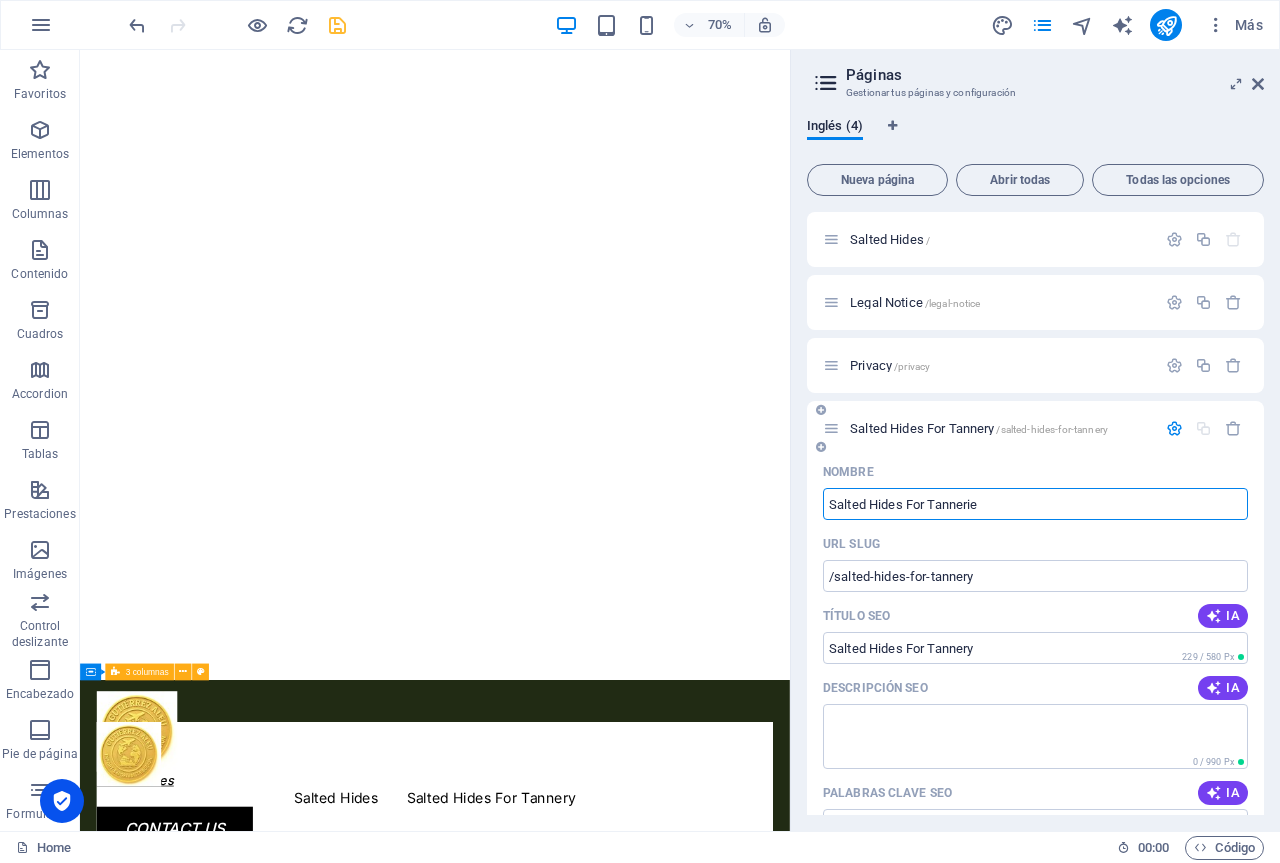 type on "Salted Hides For Tanneries" 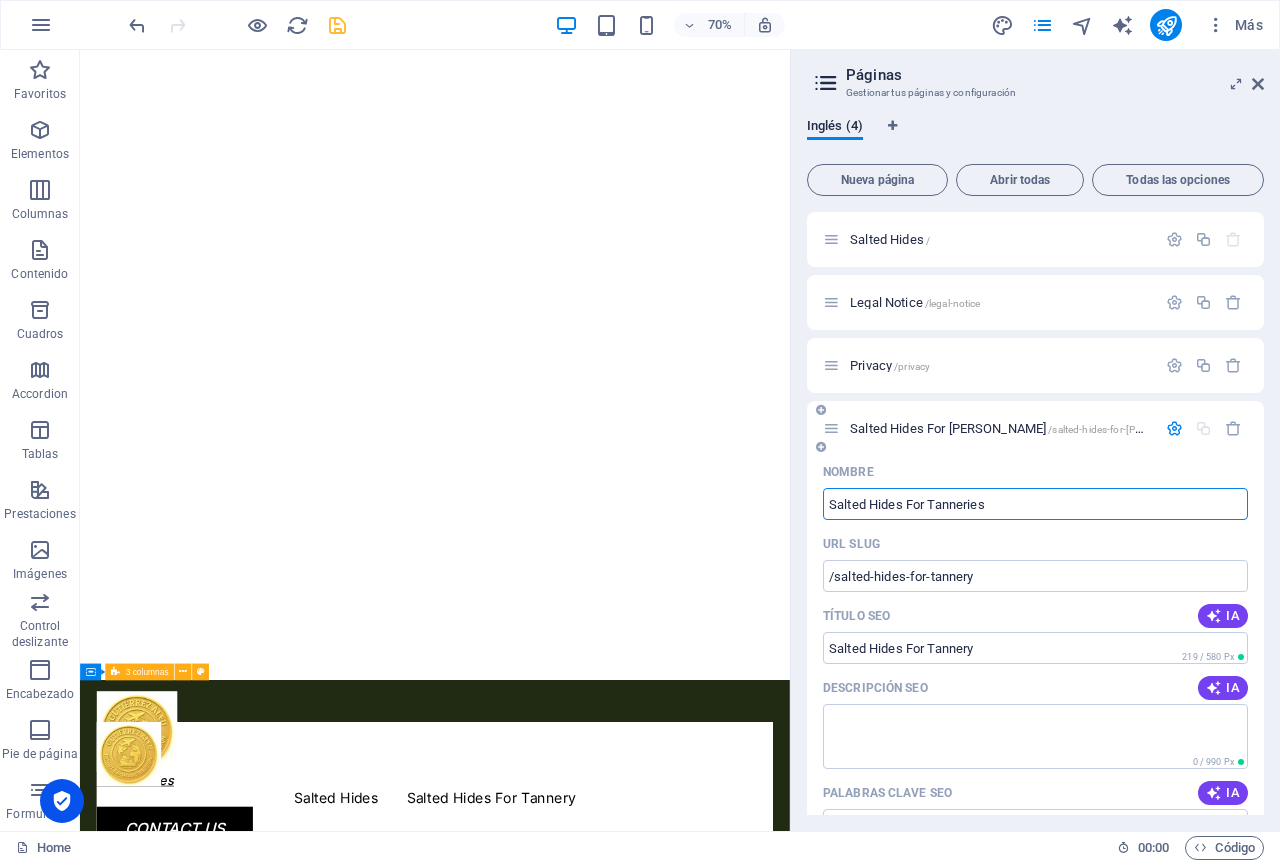 type on "/salted-hides-for-[PERSON_NAME]" 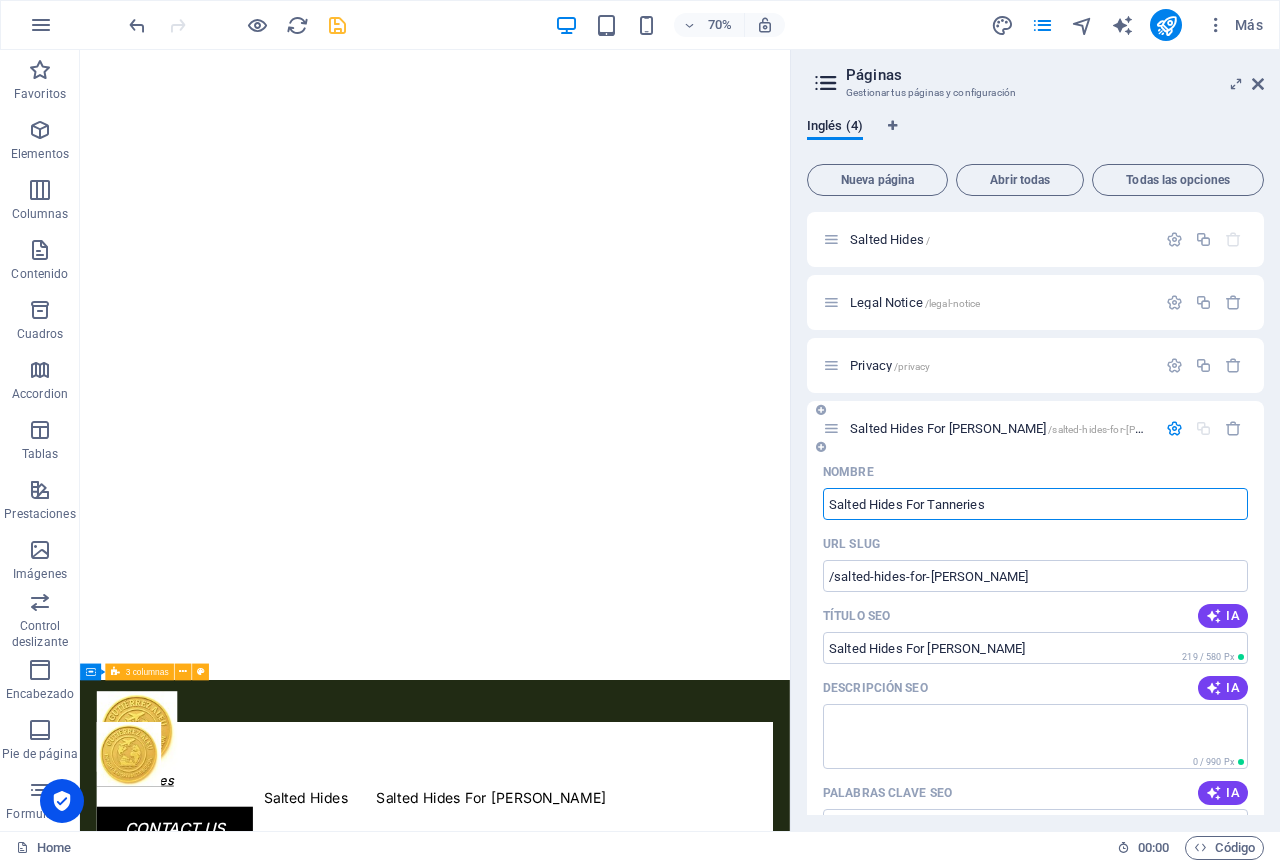 type on "Salted Hides For Tanneries" 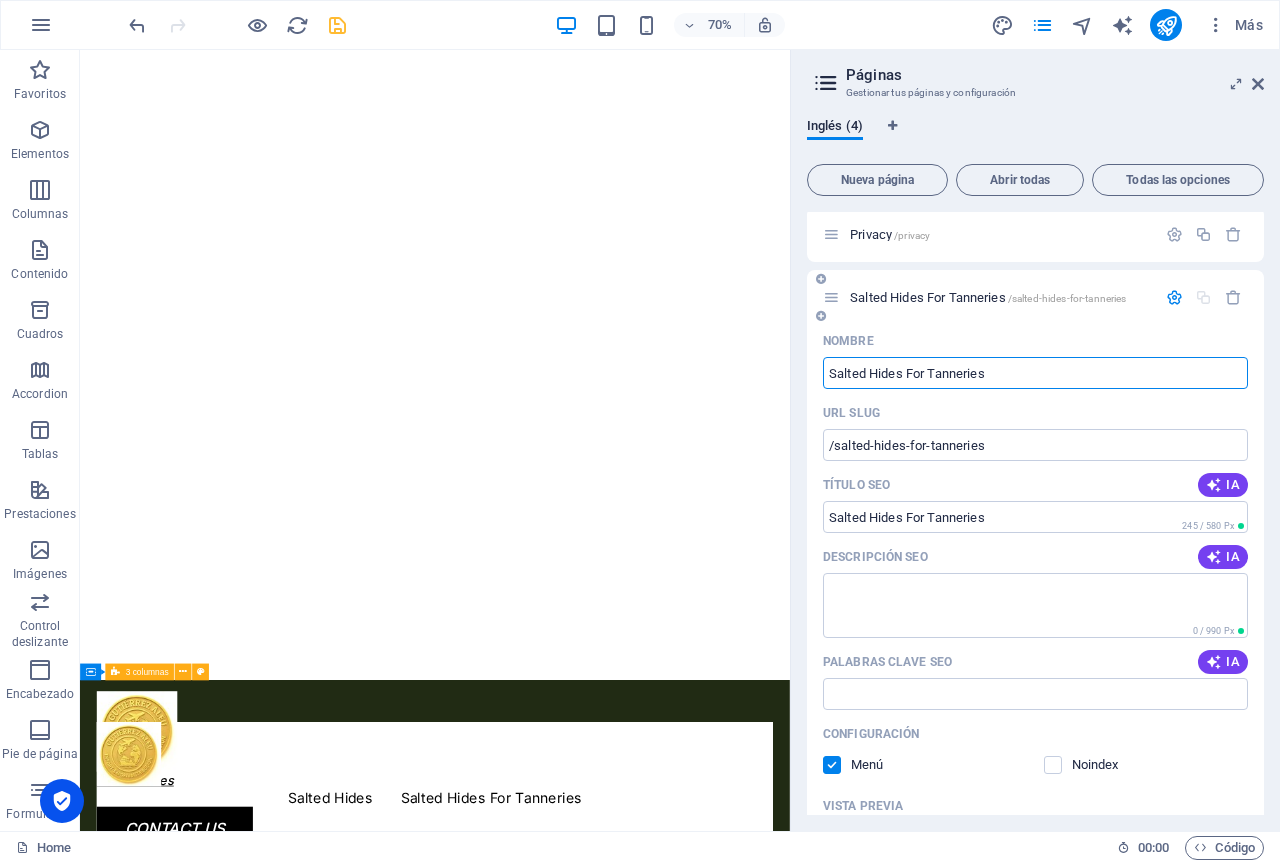 scroll, scrollTop: 133, scrollLeft: 0, axis: vertical 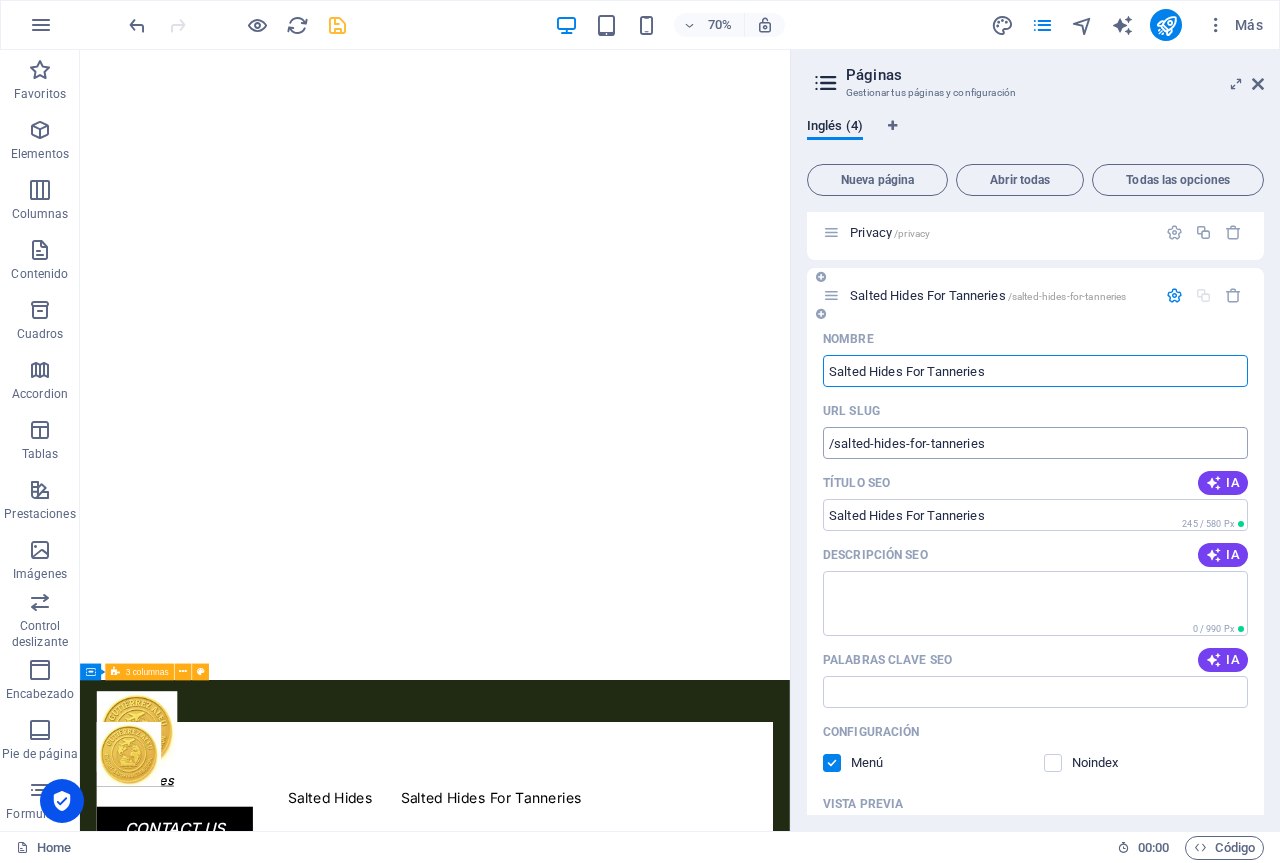 type on "Salted Hides For Tanneries" 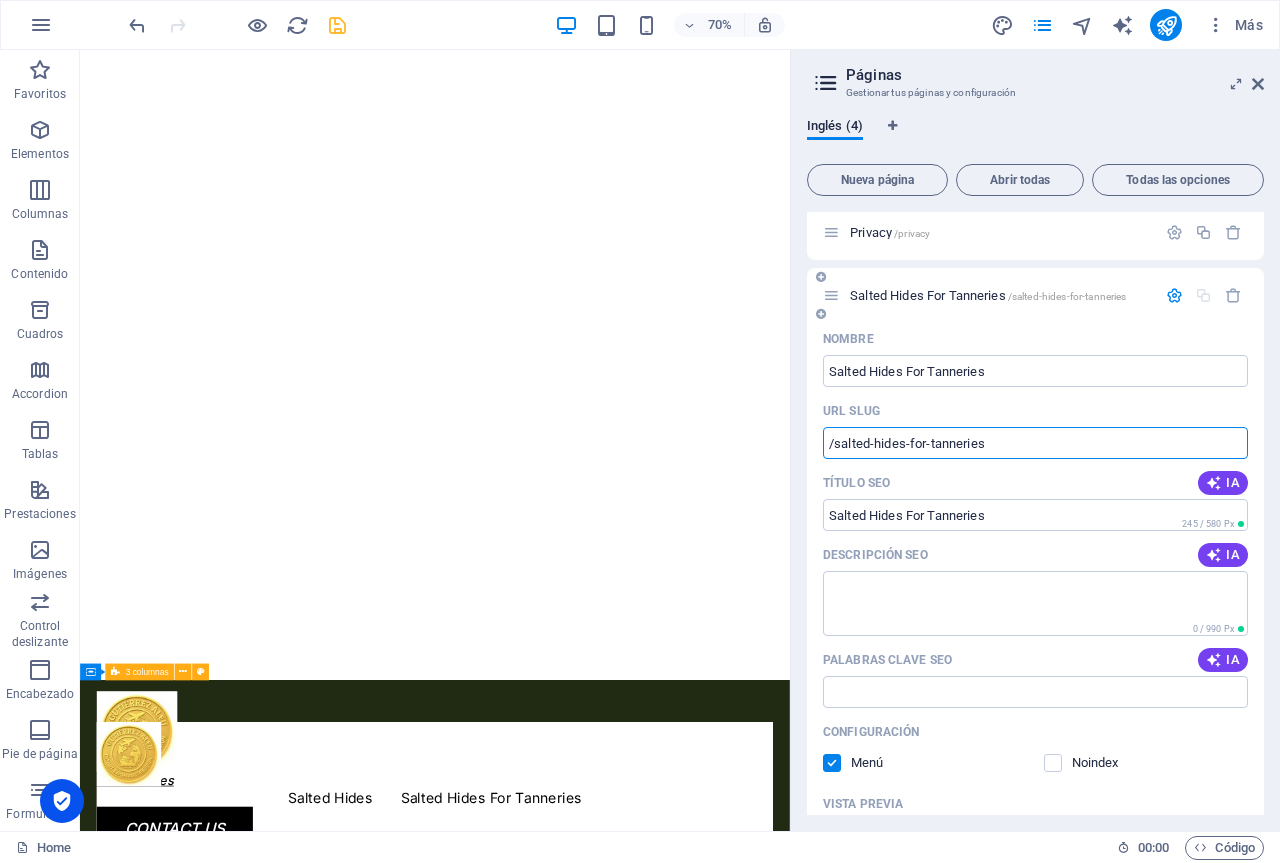 drag, startPoint x: 997, startPoint y: 443, endPoint x: 836, endPoint y: 445, distance: 161.01242 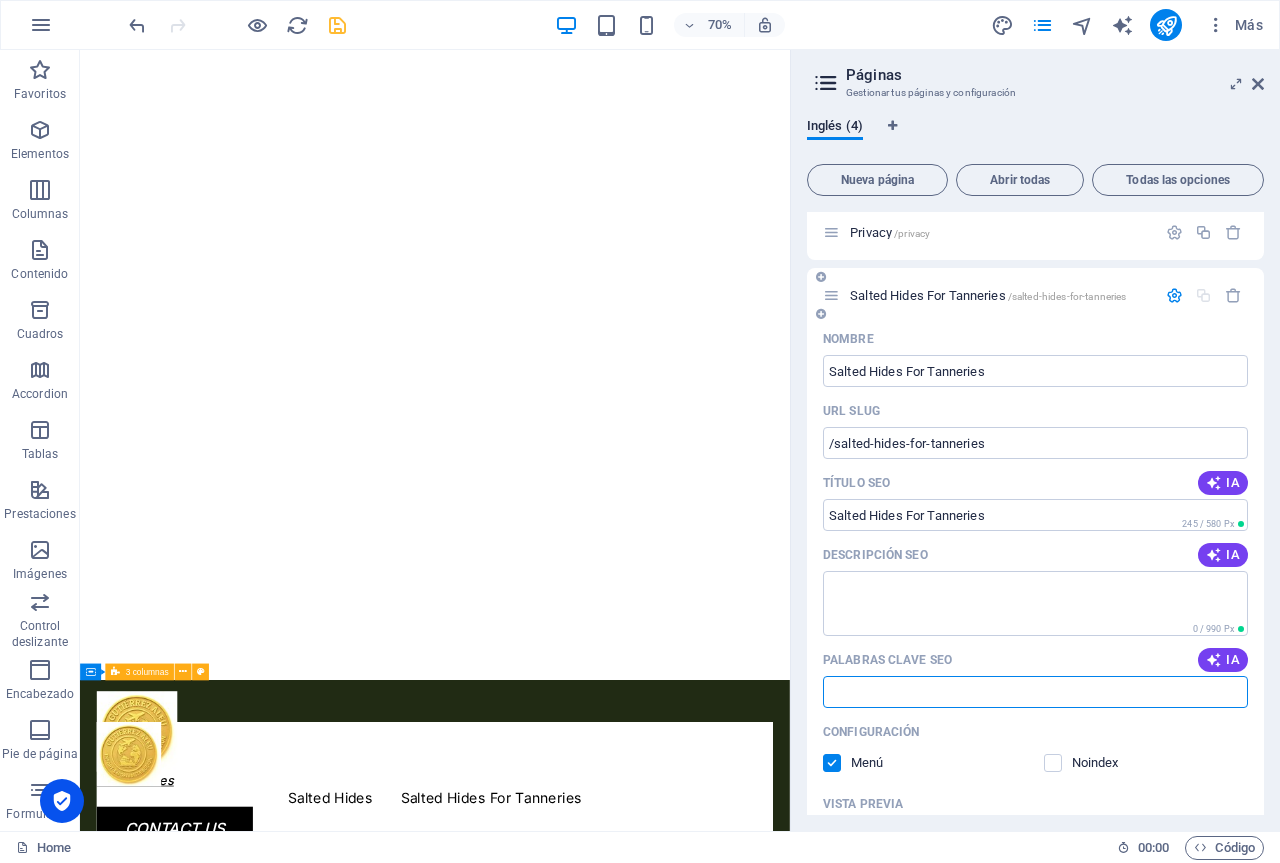 click on "Palabras clave SEO" at bounding box center (1035, 692) 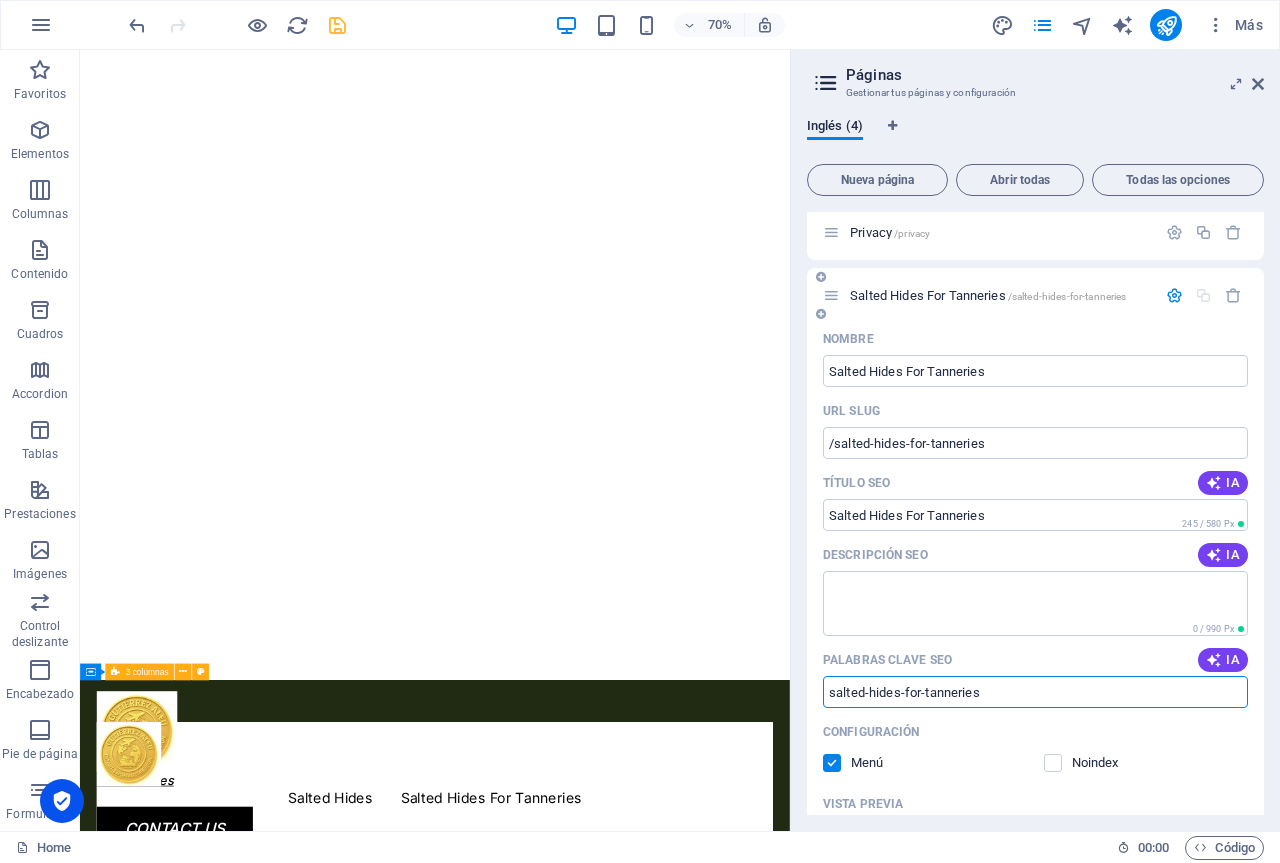 click on "salted-hides-for-tanneries" at bounding box center [1035, 692] 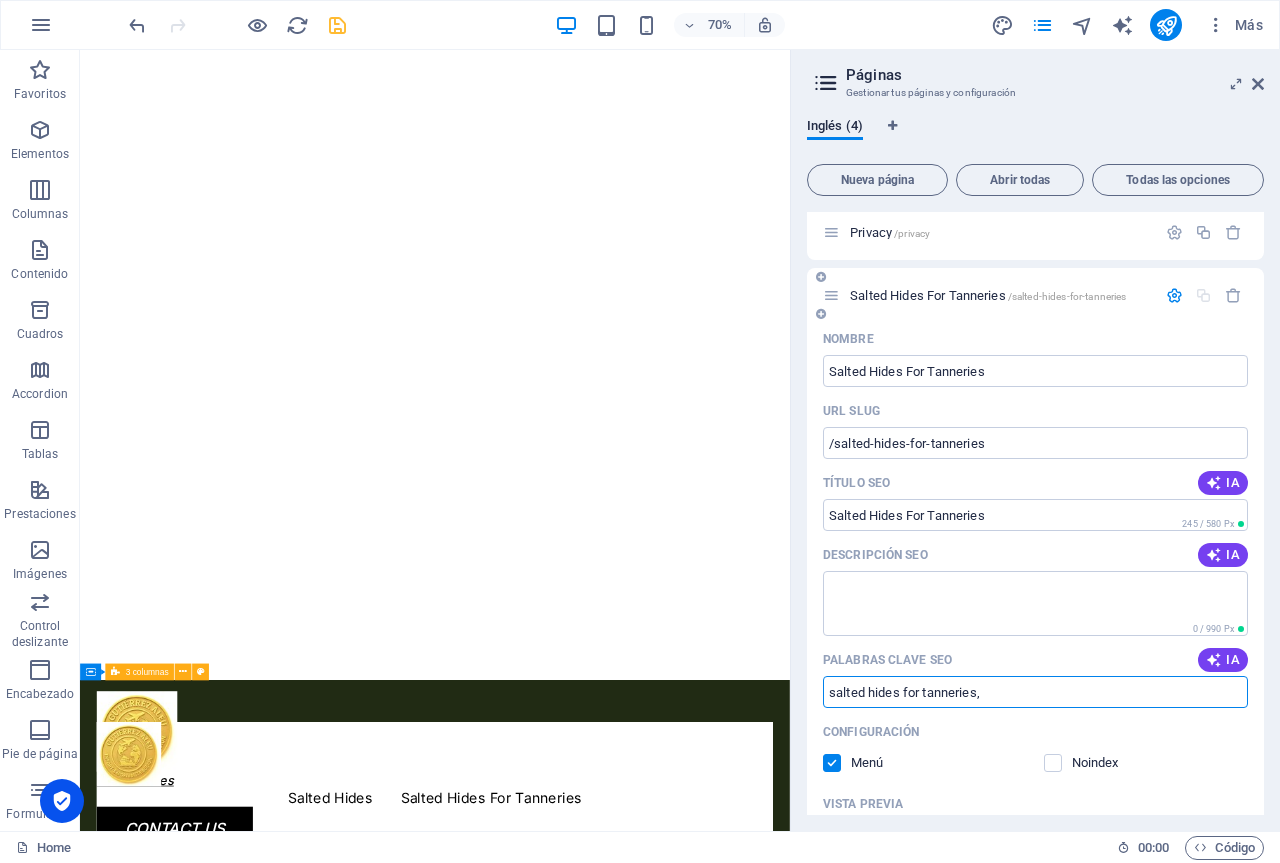 type on "salted hides for tanneries," 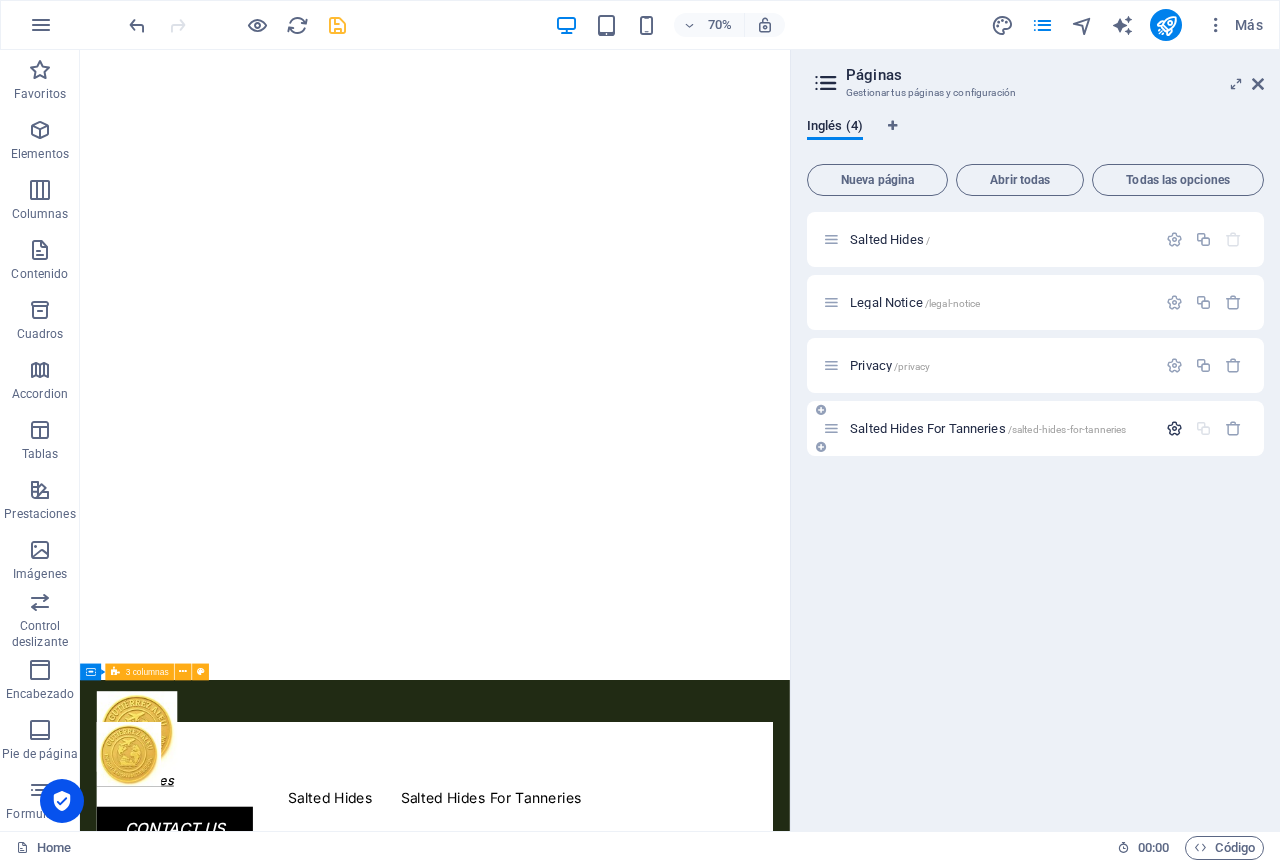 scroll, scrollTop: 0, scrollLeft: 0, axis: both 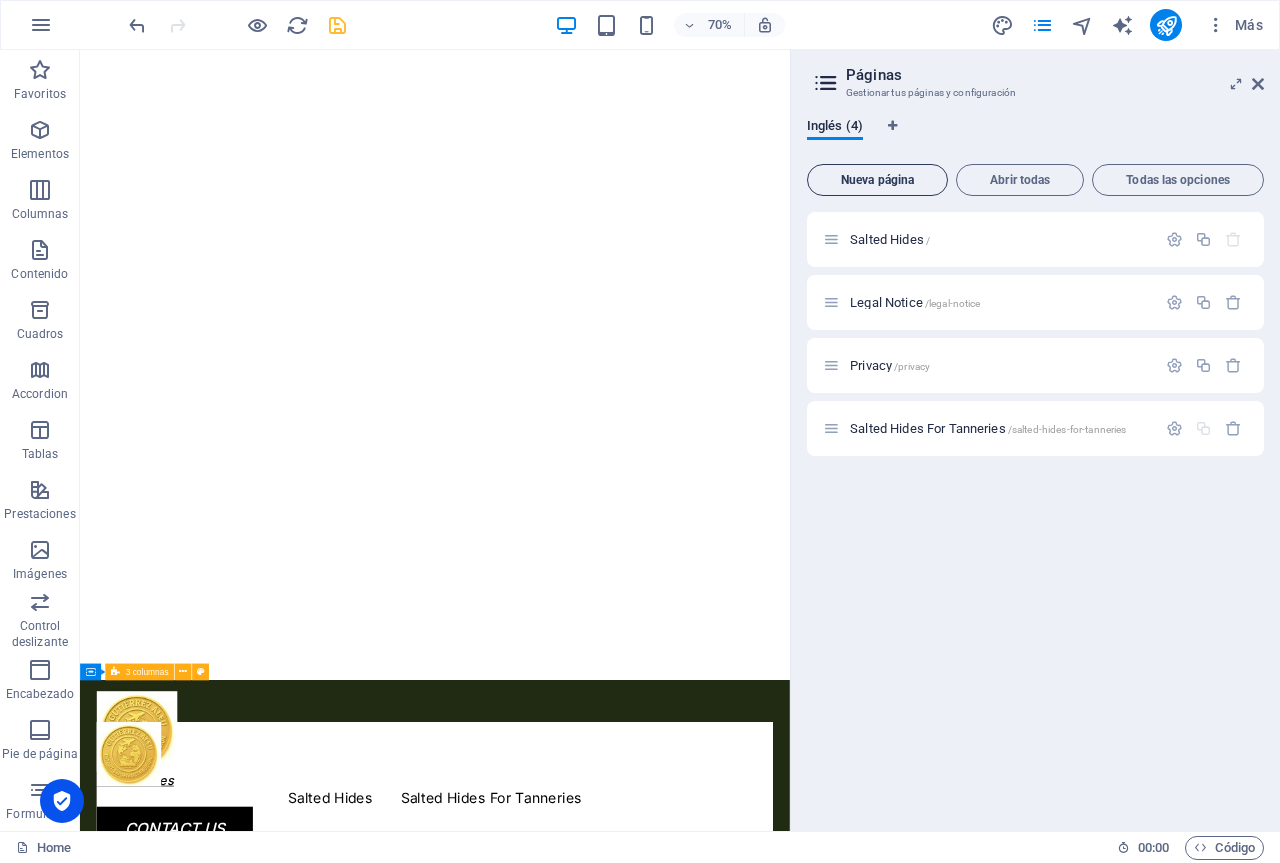 click on "Nueva página" at bounding box center (877, 180) 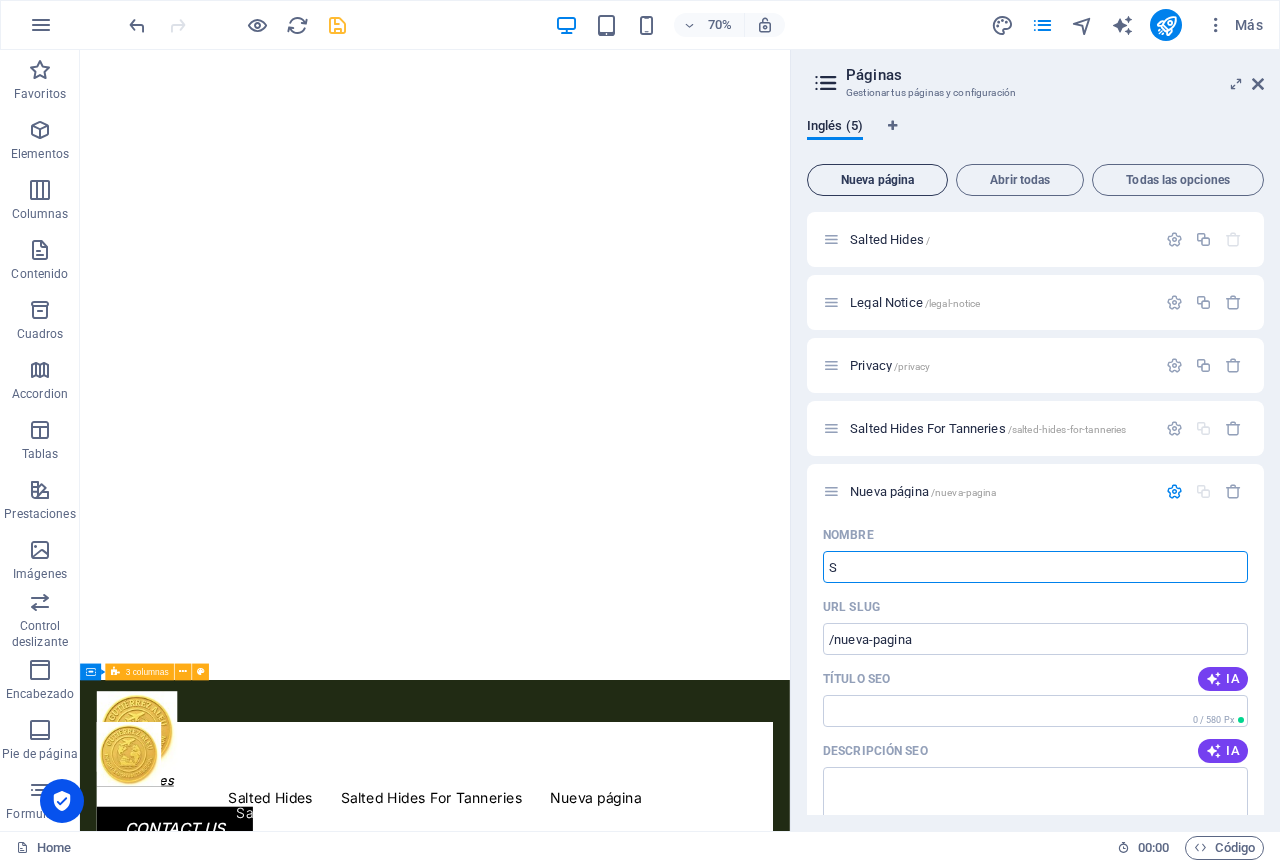 type on "Sa" 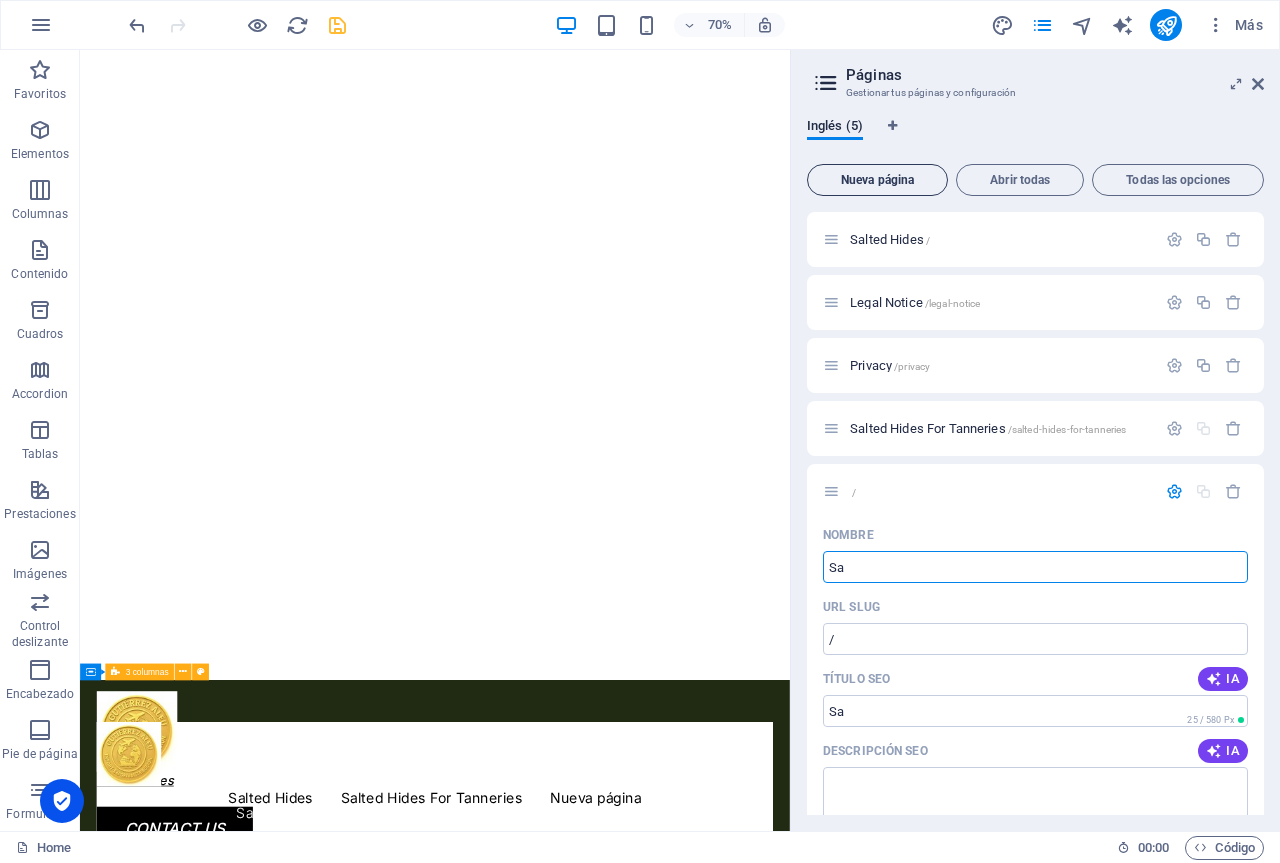 type on "/" 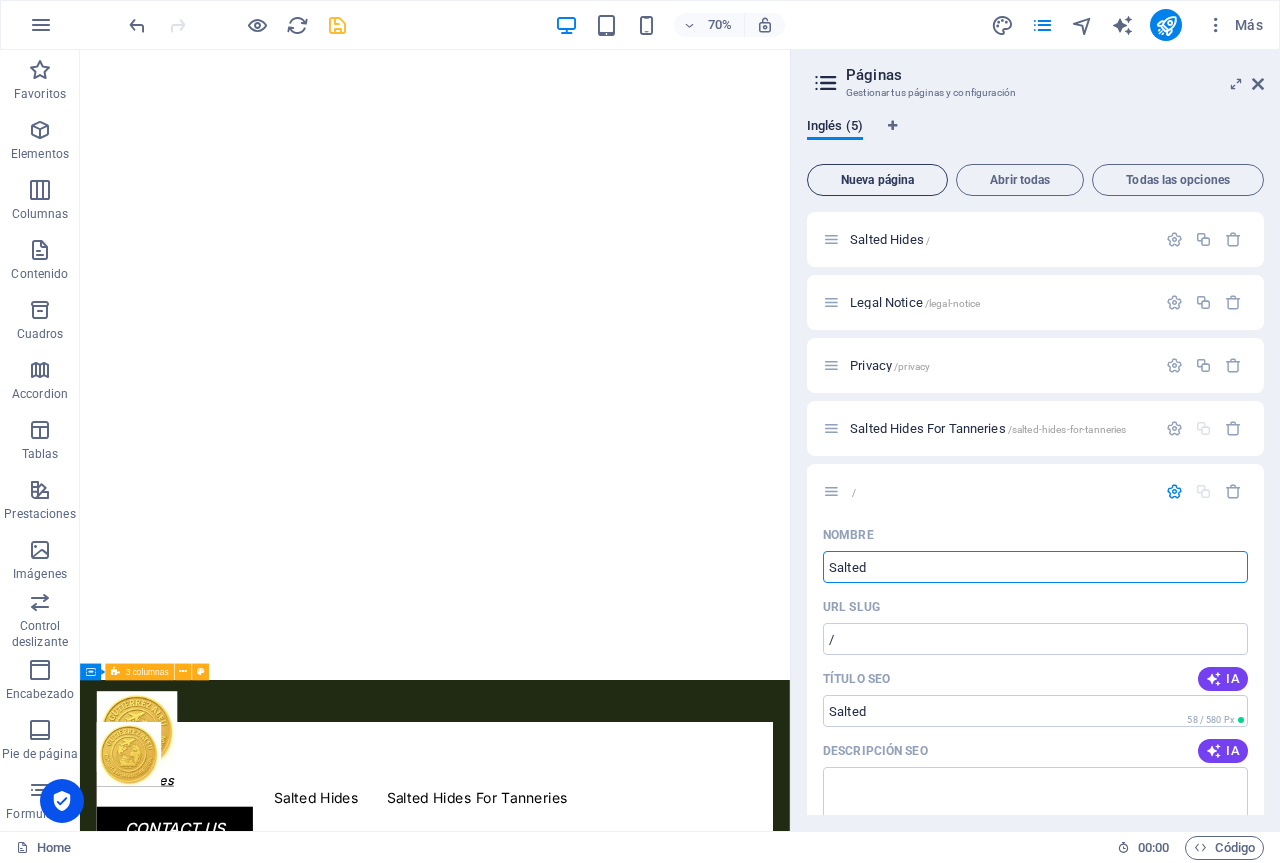 type on "Salted" 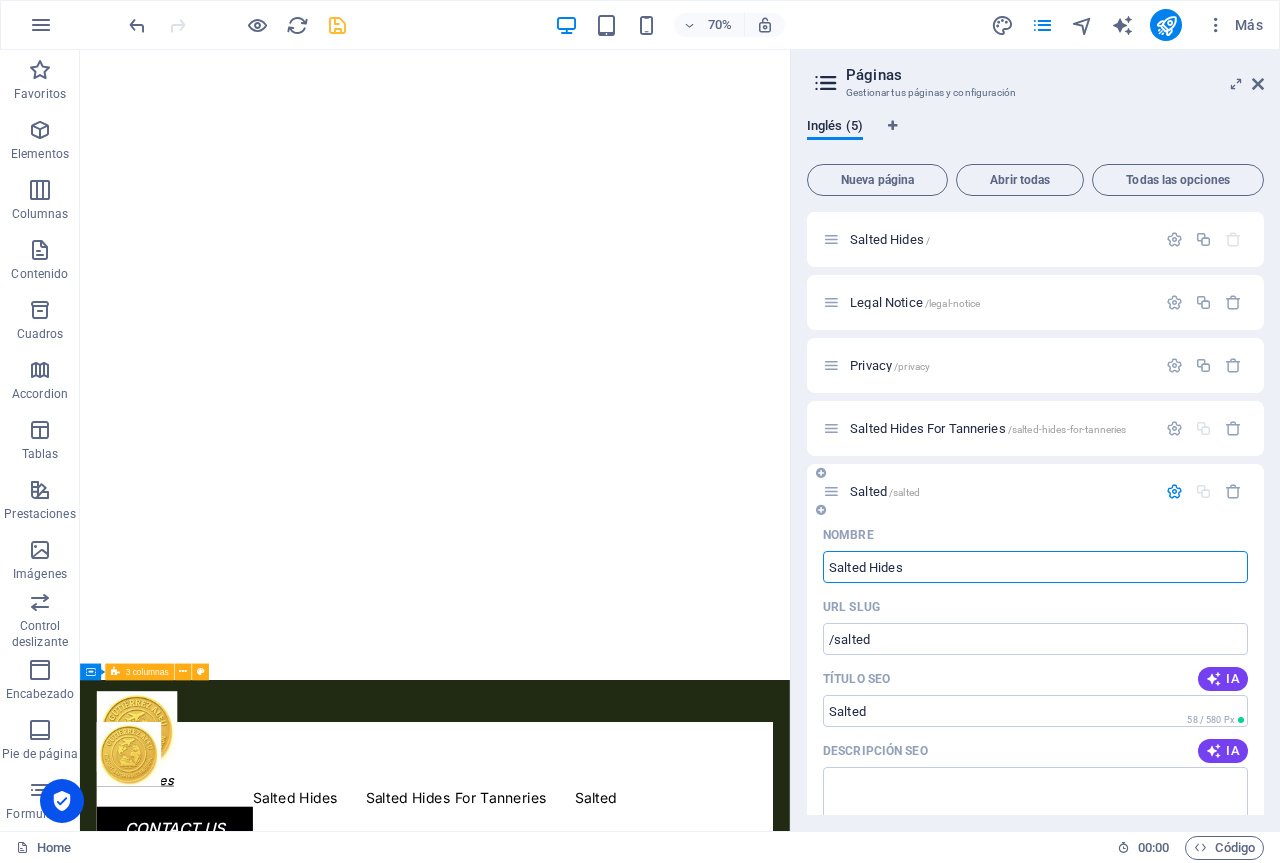 type on "Salted Hides" 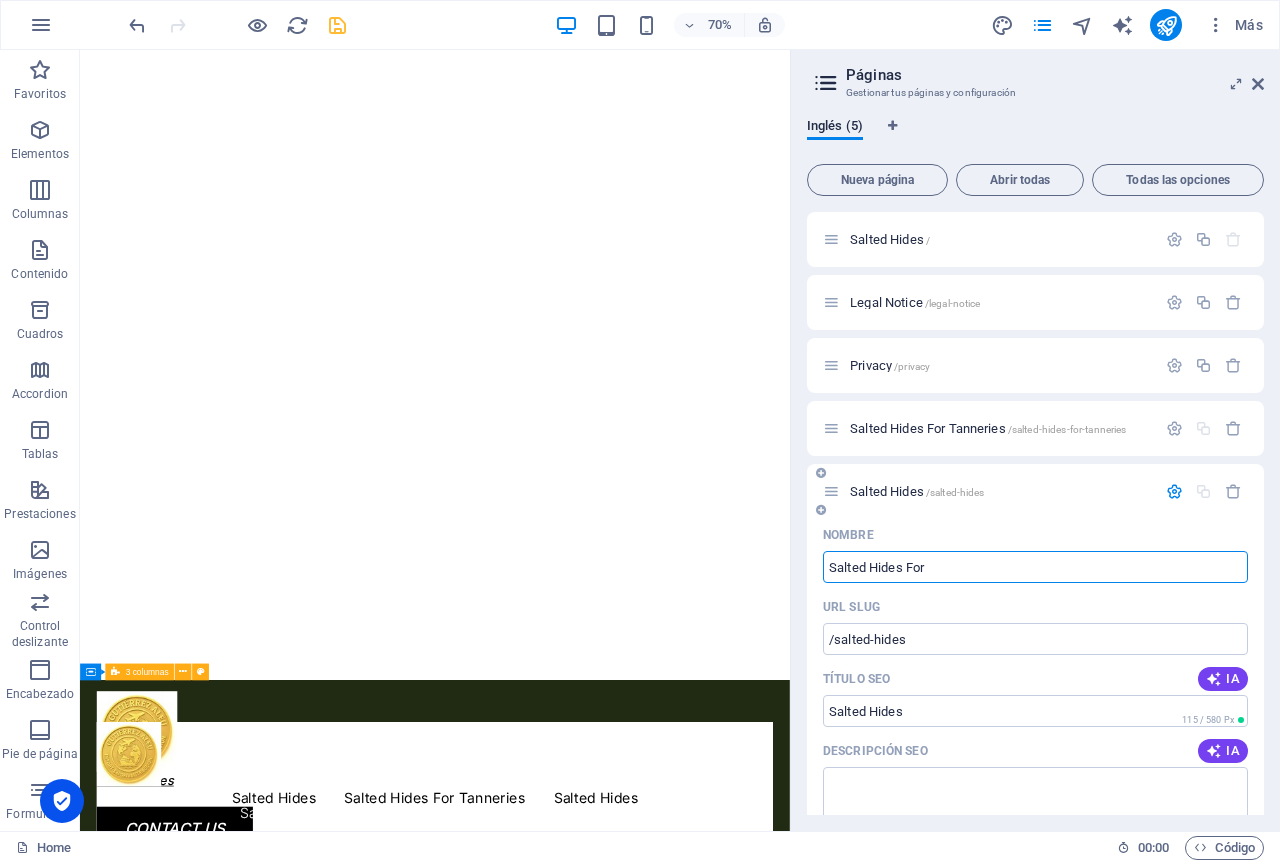 type on "Salted Hides For" 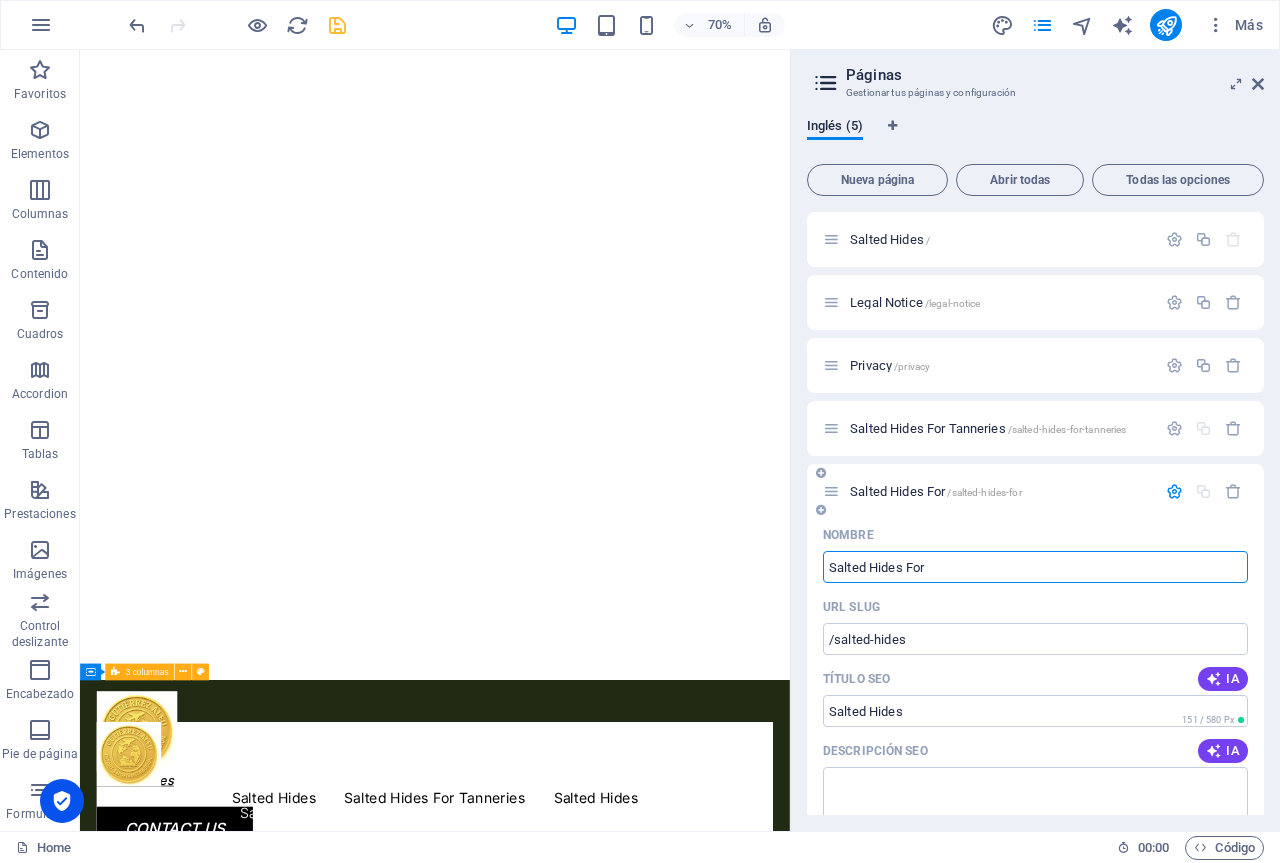 type on "/salted-hides-for" 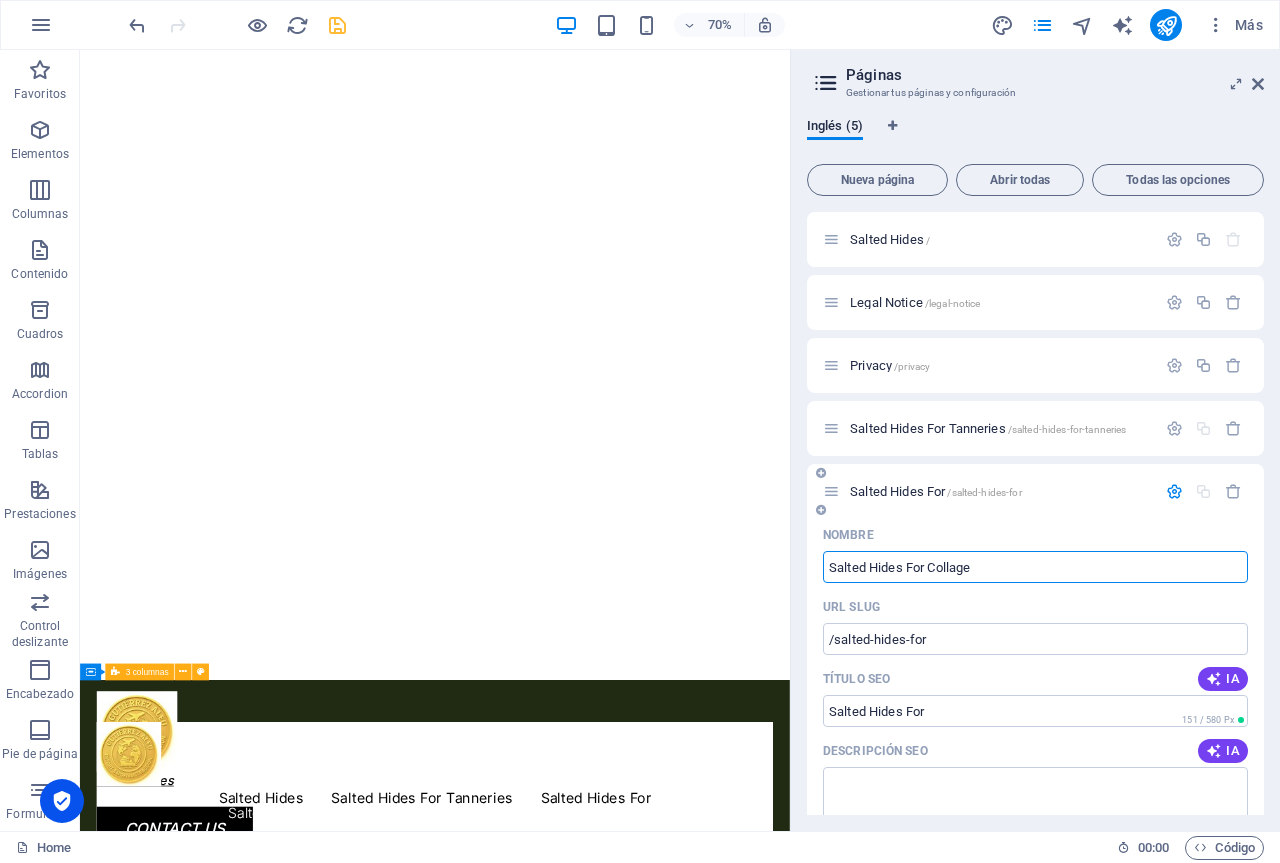 type on "Salted Hides For Collagen" 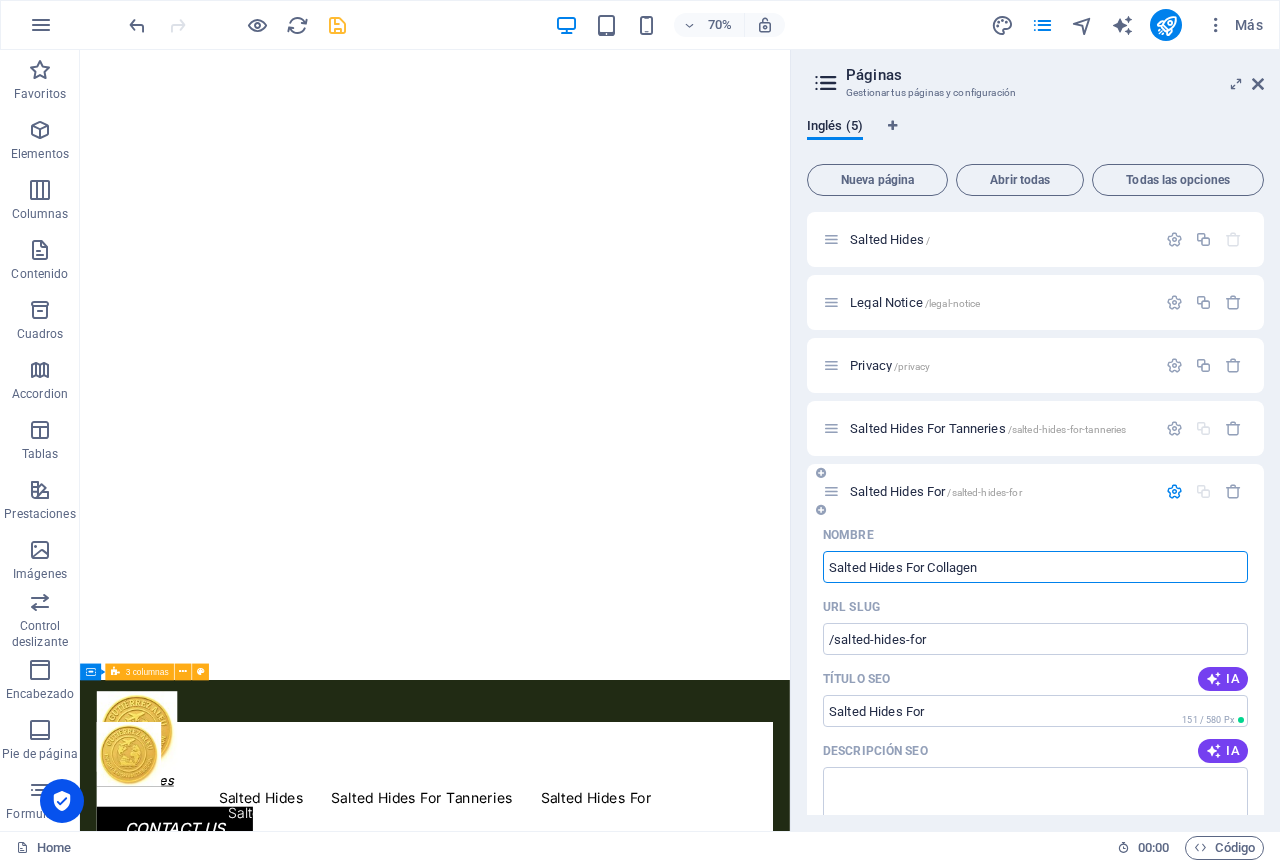 type on "/salted-hides-for-collage" 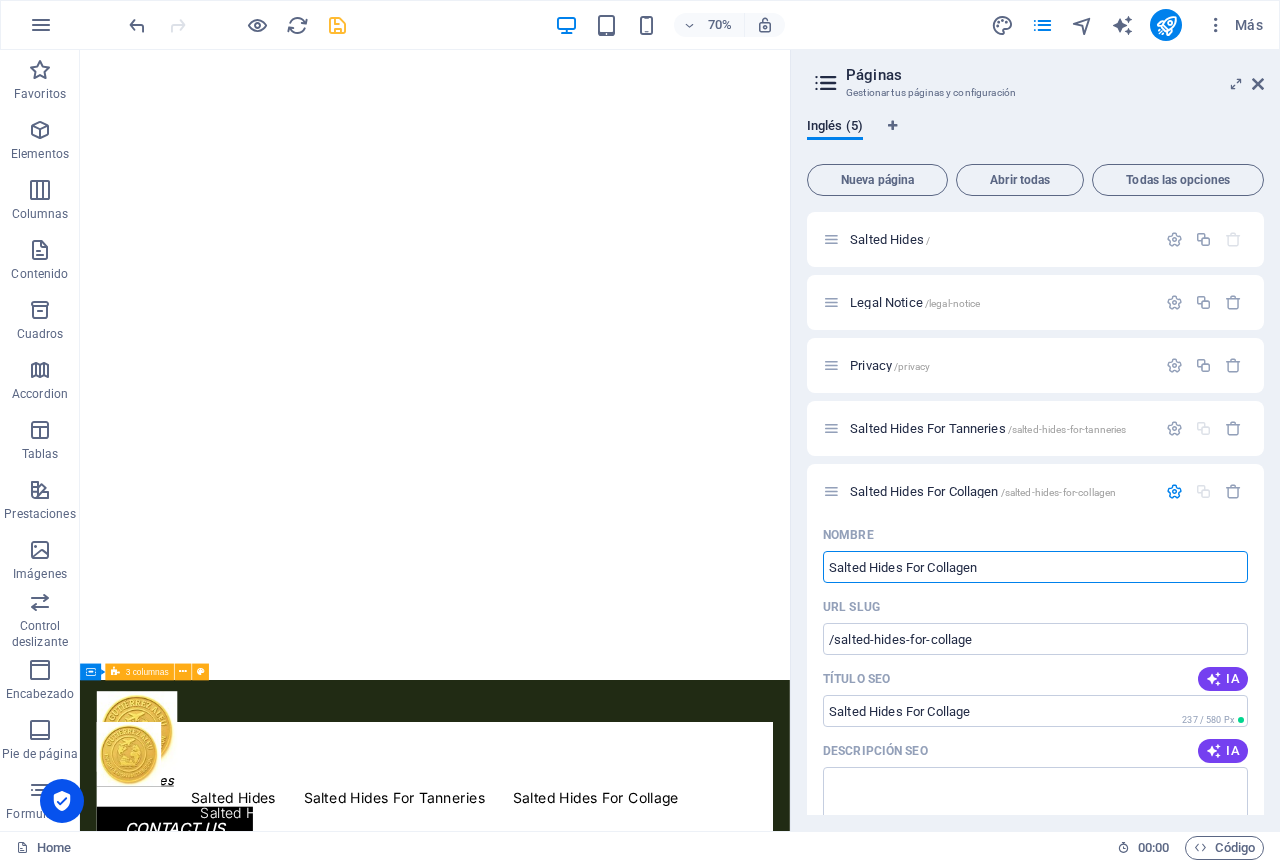 type on "Salted Hides For Collagen" 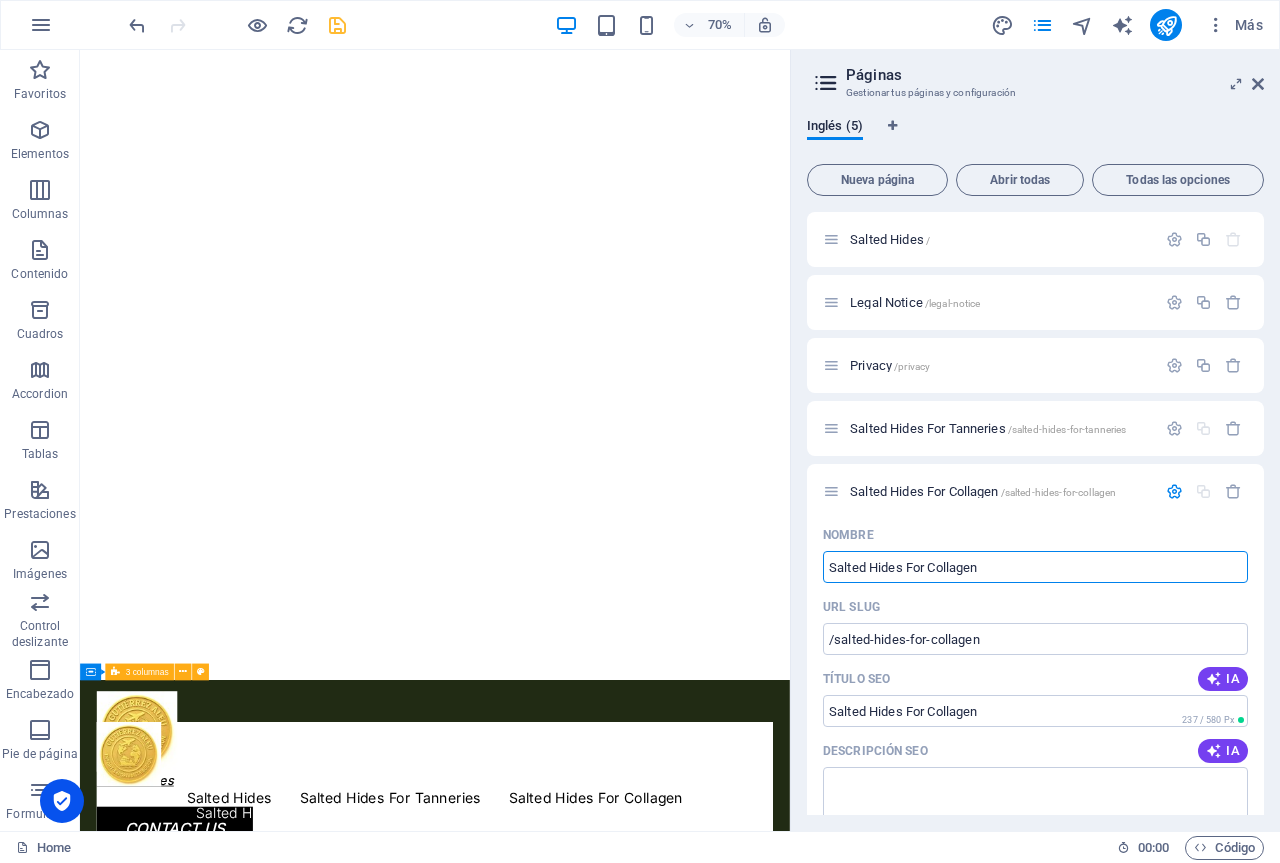 type on "Salted Hides For Collagen" 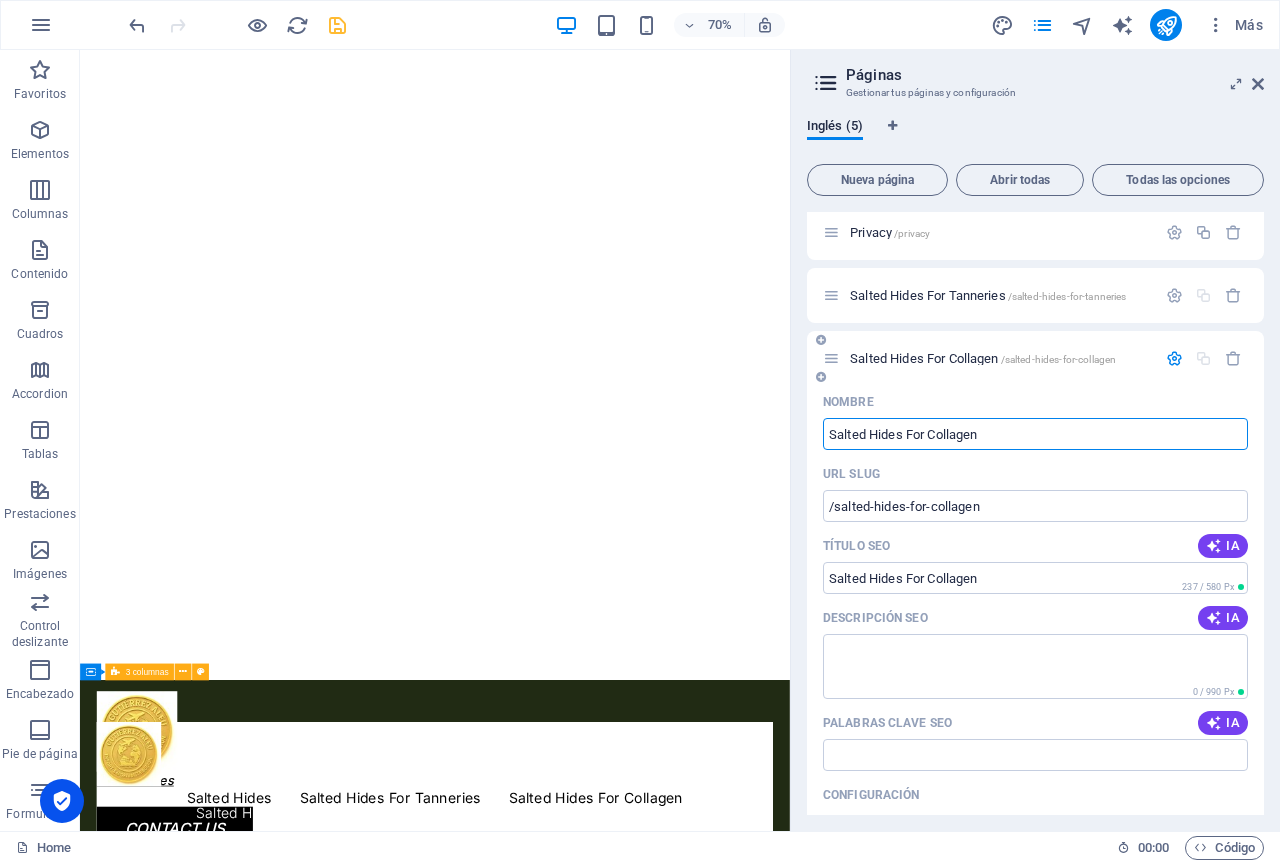 scroll, scrollTop: 167, scrollLeft: 0, axis: vertical 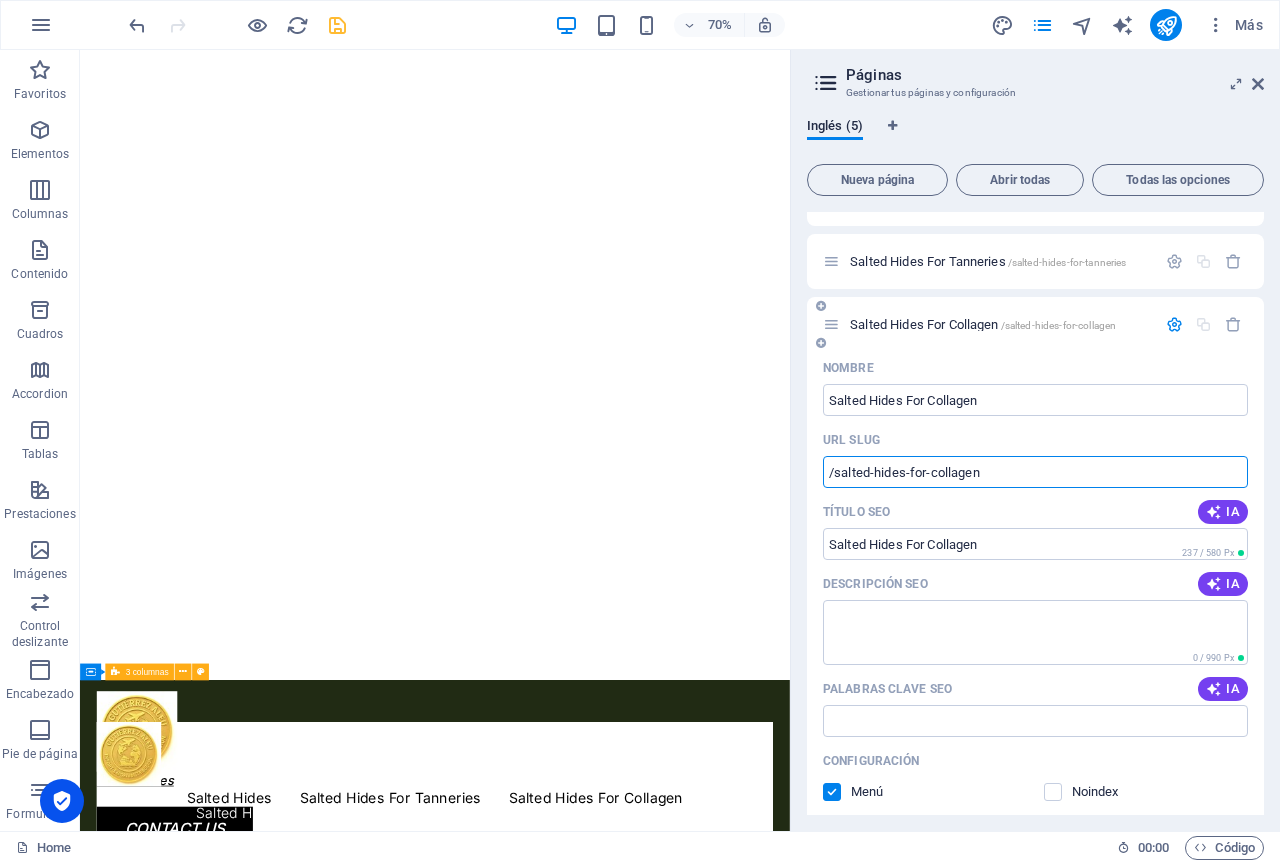 drag, startPoint x: 982, startPoint y: 469, endPoint x: 836, endPoint y: 470, distance: 146.00342 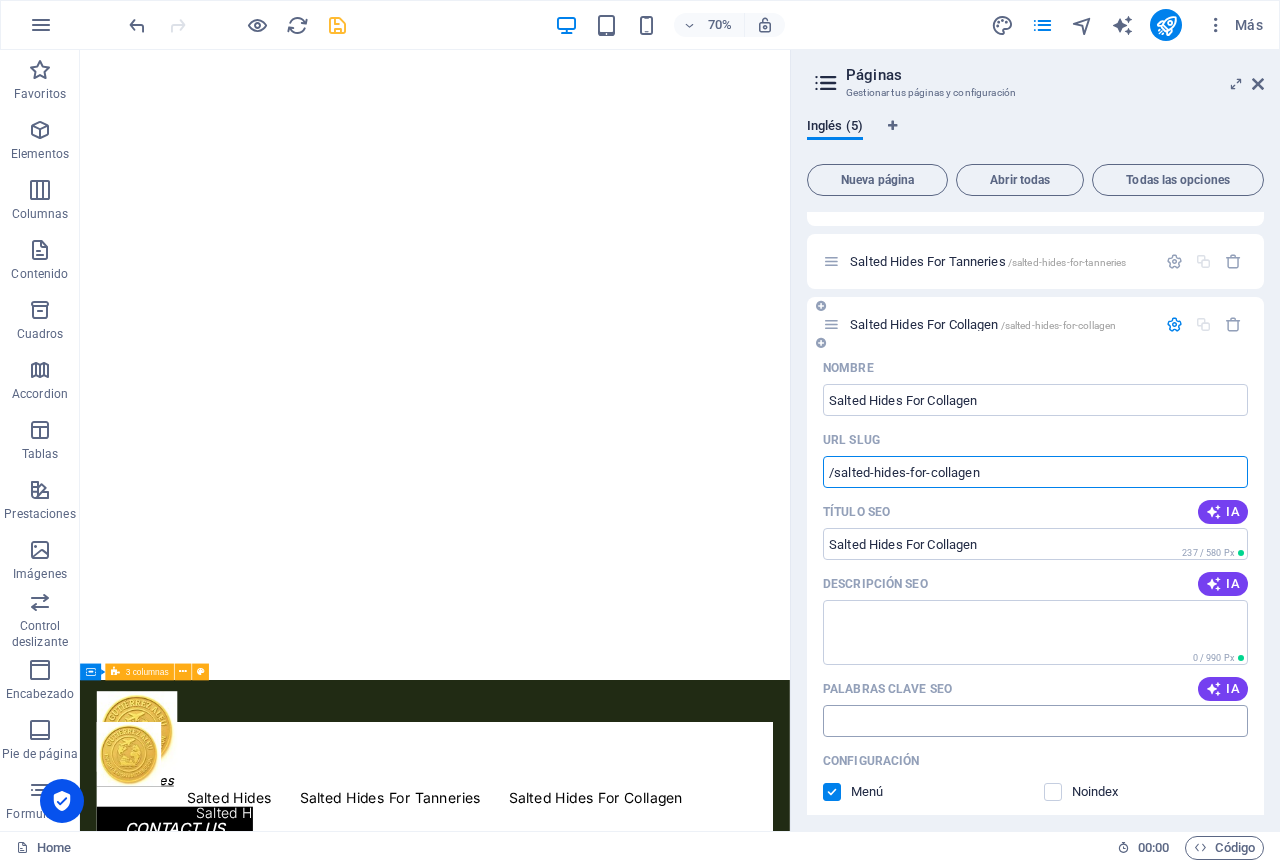 click on "Palabras clave SEO" at bounding box center [1035, 721] 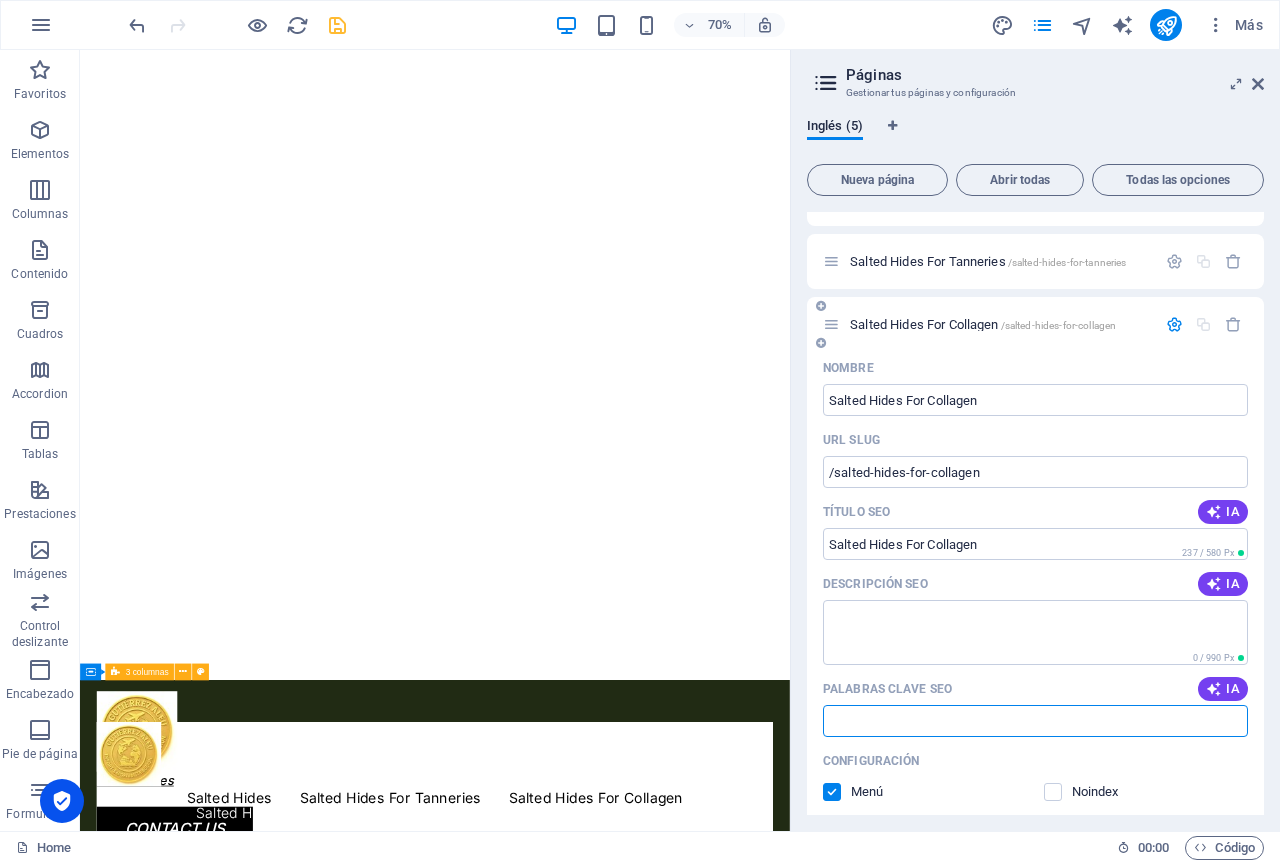 paste on "salted-hides-for-collagen" 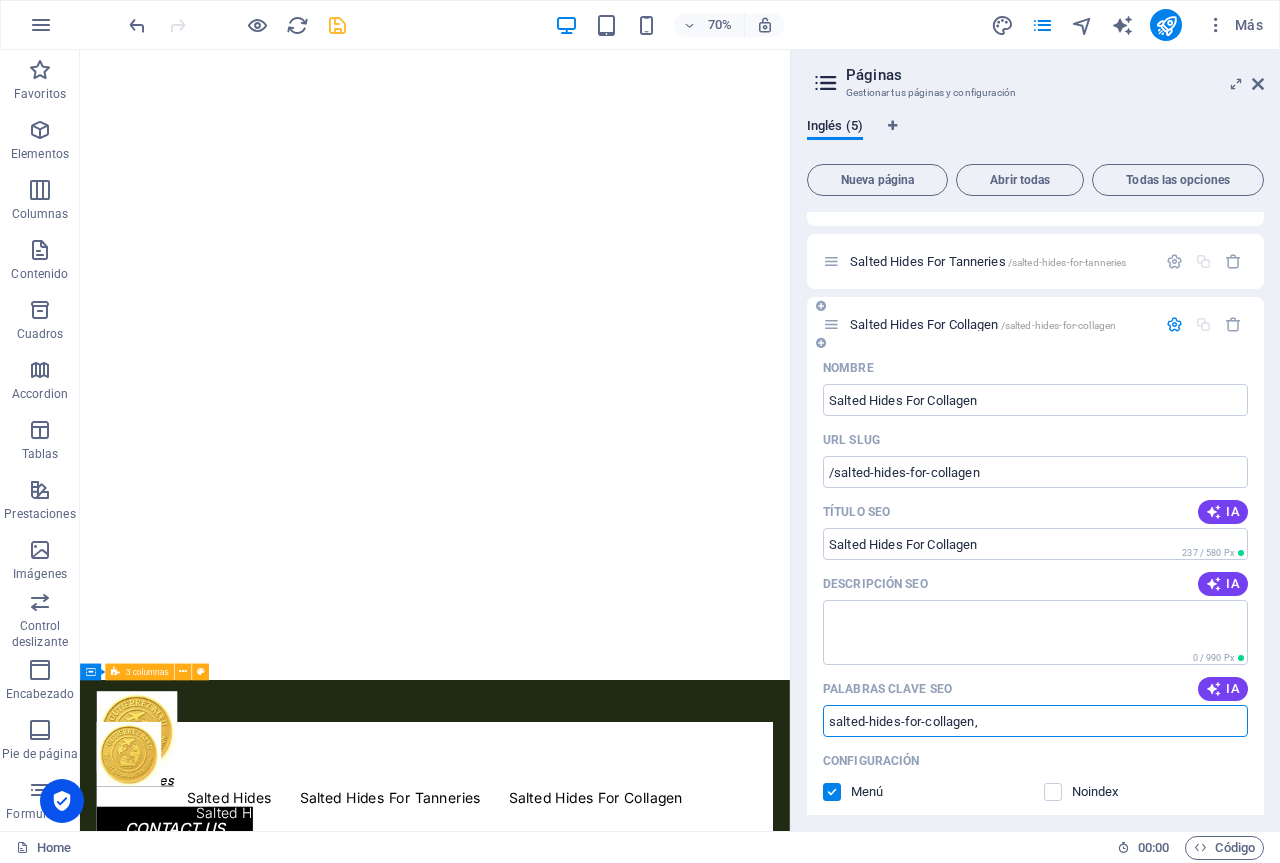 click on "salted-hides-for-collagen," at bounding box center [1035, 721] 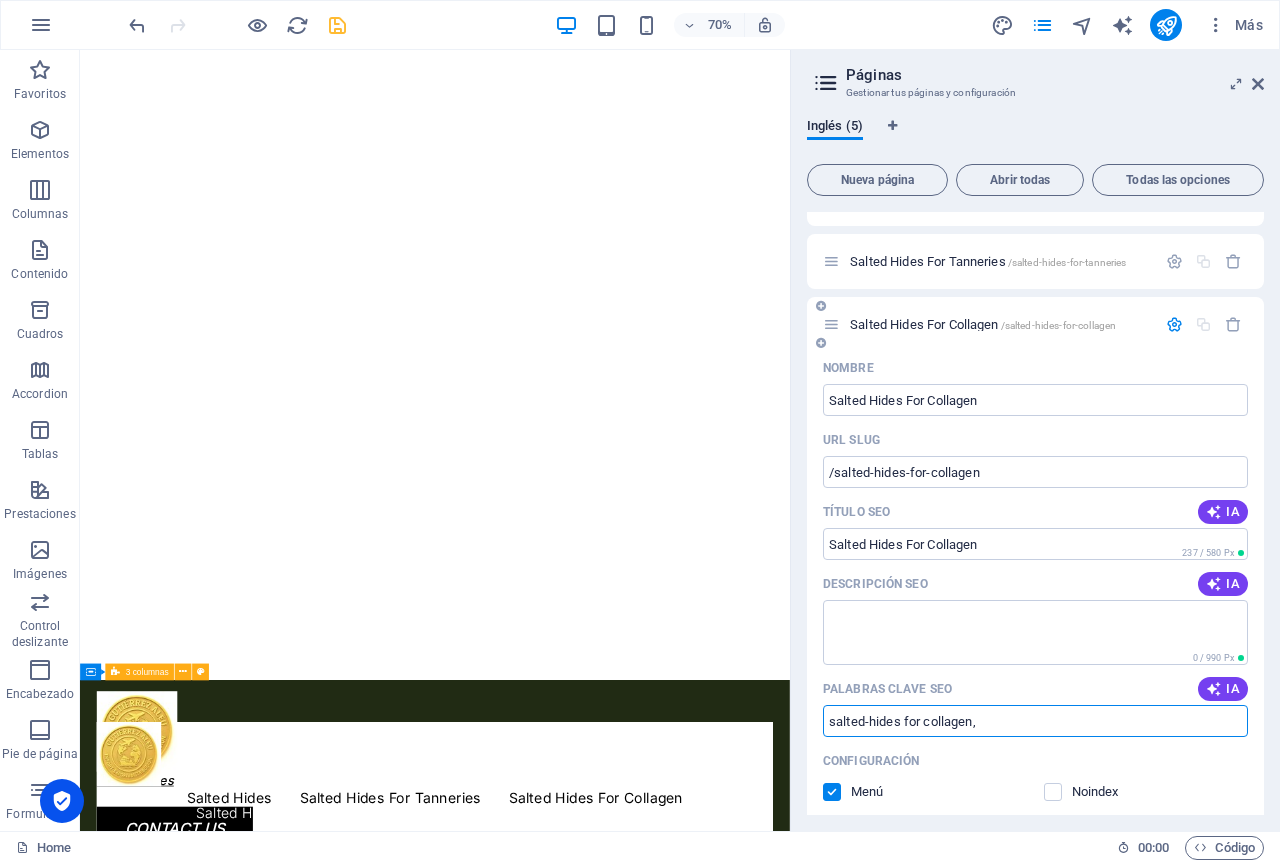 click on "salted-hides for collagen," at bounding box center (1035, 721) 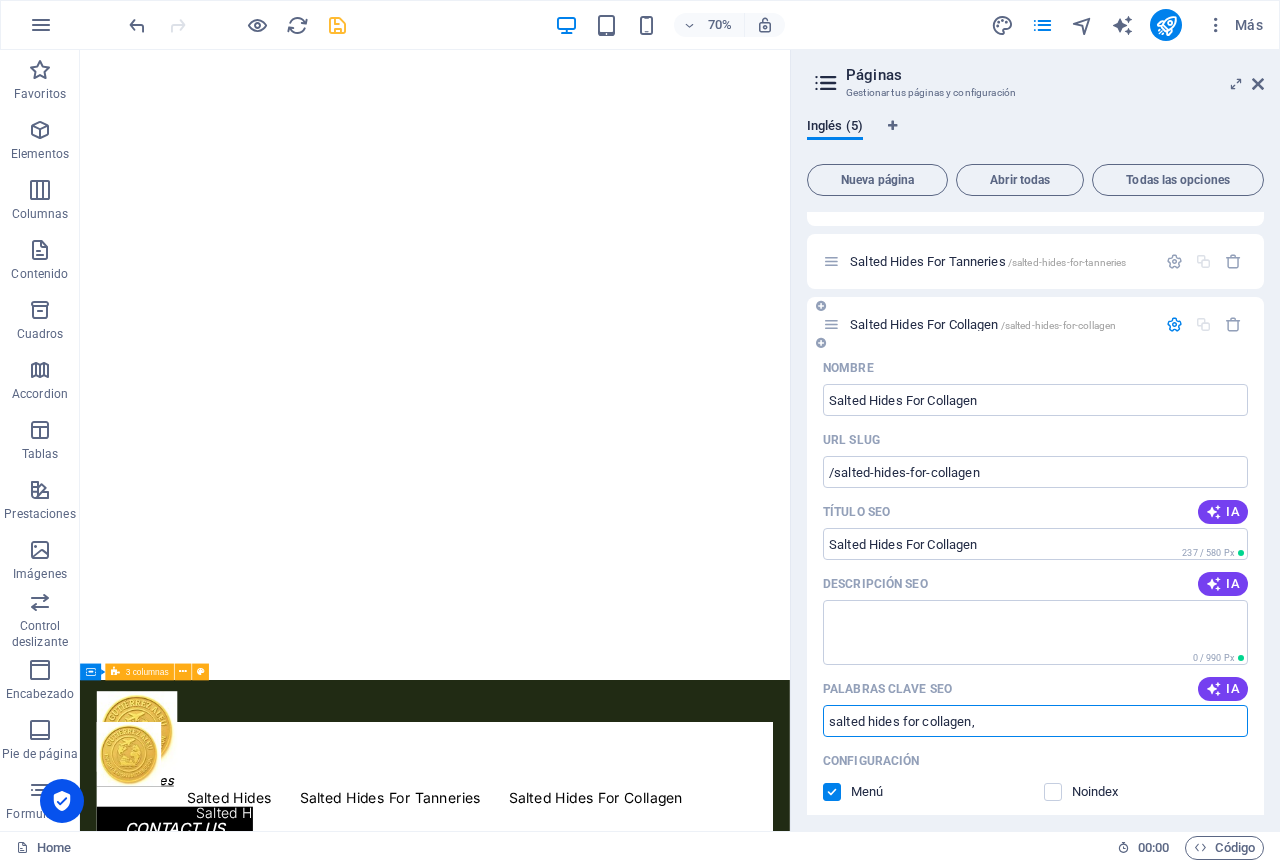 type on "salted hides for collagen," 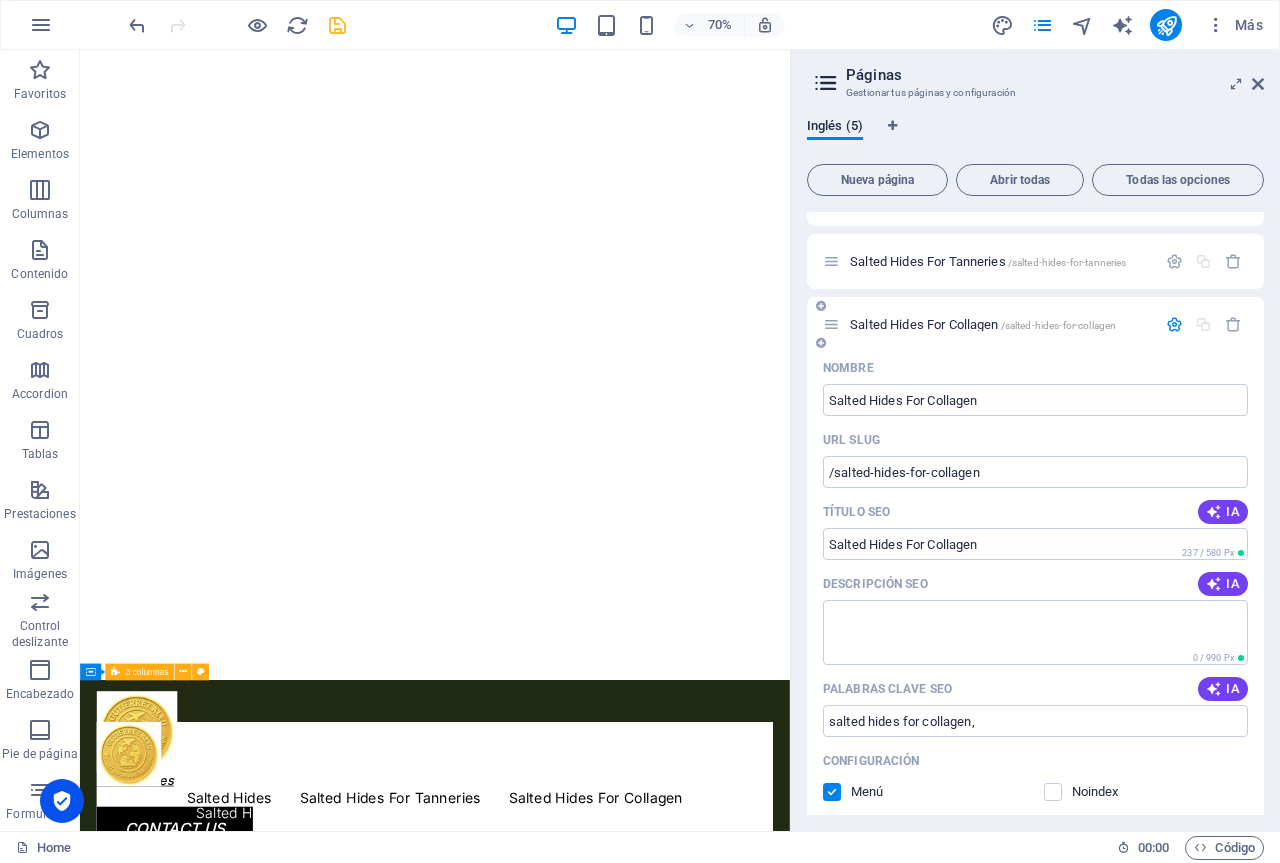 click on "Palabras clave SEO IA" at bounding box center (1035, 689) 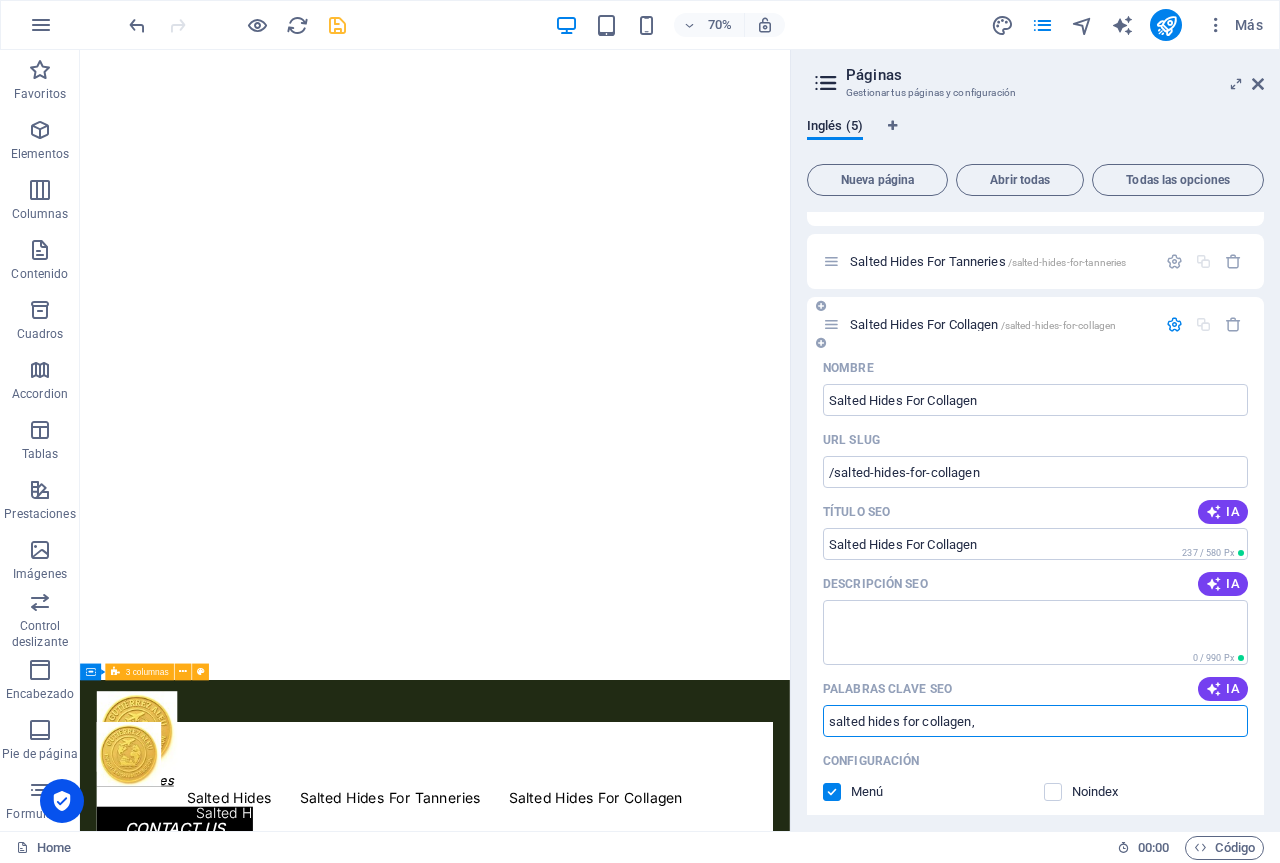 drag, startPoint x: 991, startPoint y: 720, endPoint x: 827, endPoint y: 722, distance: 164.01219 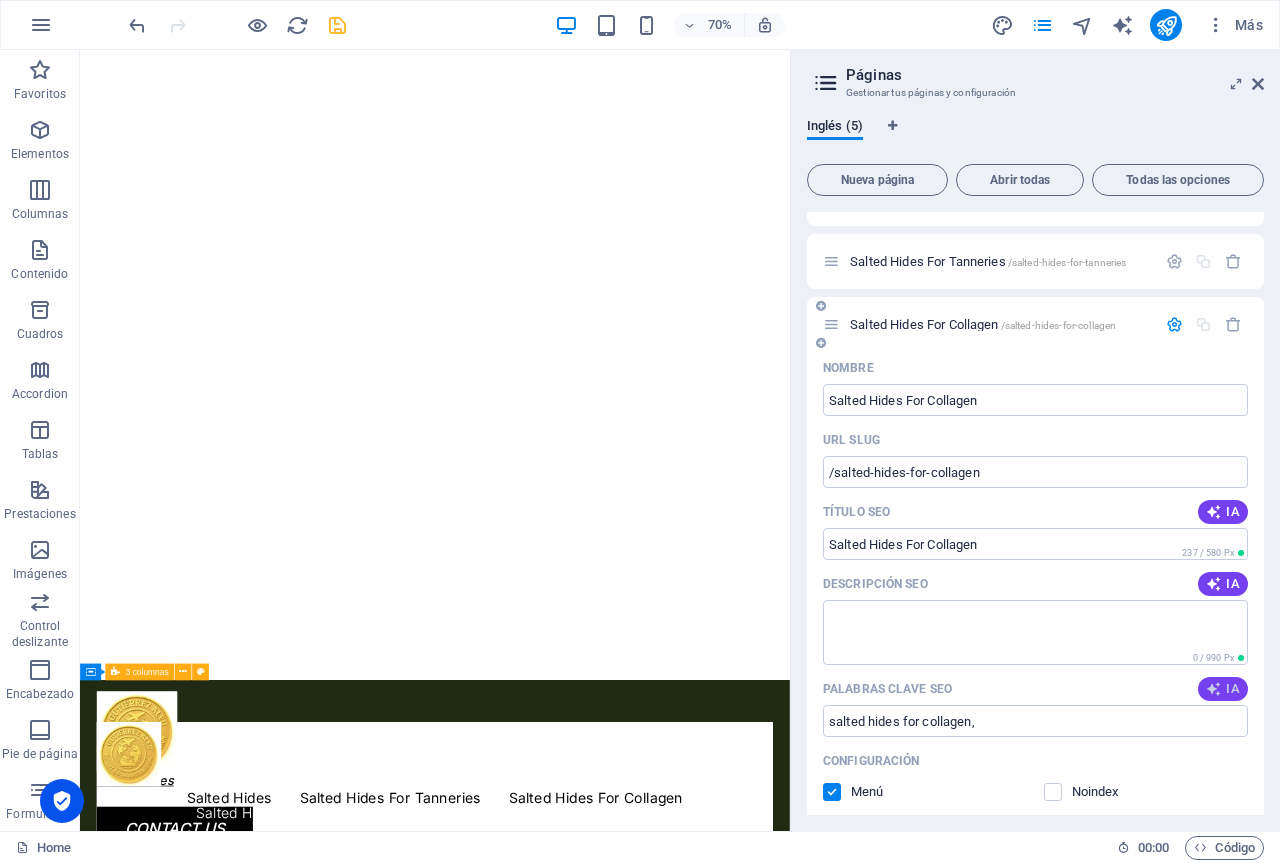 click on "IA" at bounding box center (1223, 689) 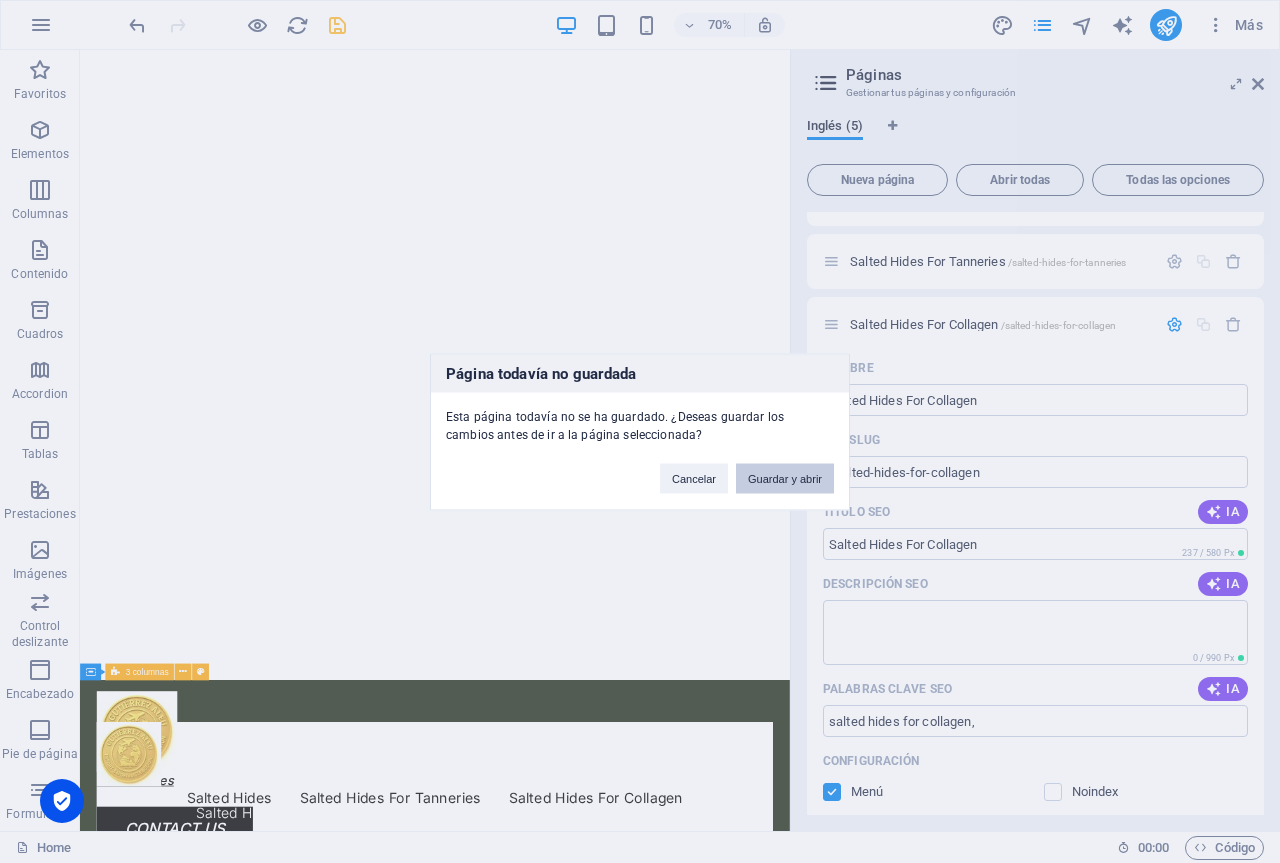 click on "Guardar y abrir" at bounding box center (785, 478) 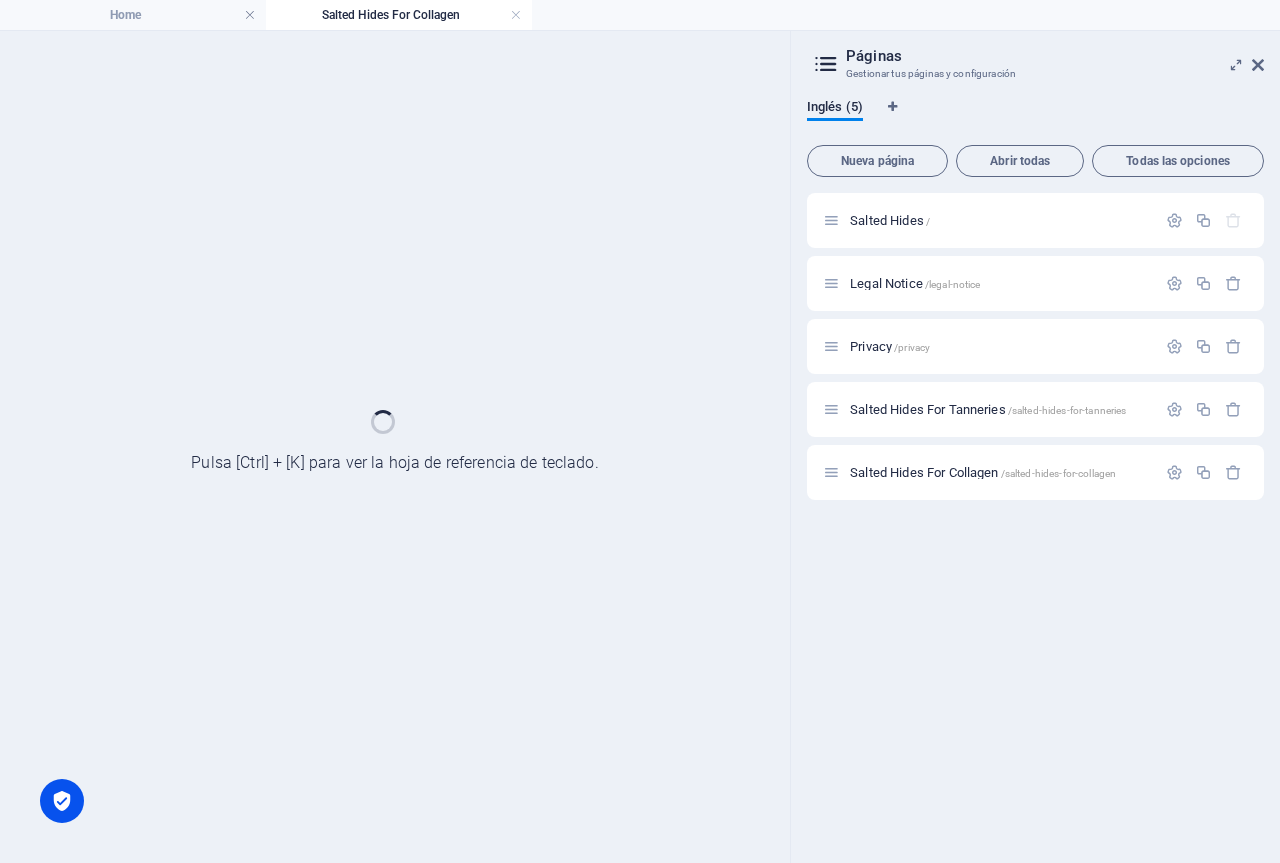 scroll, scrollTop: 0, scrollLeft: 0, axis: both 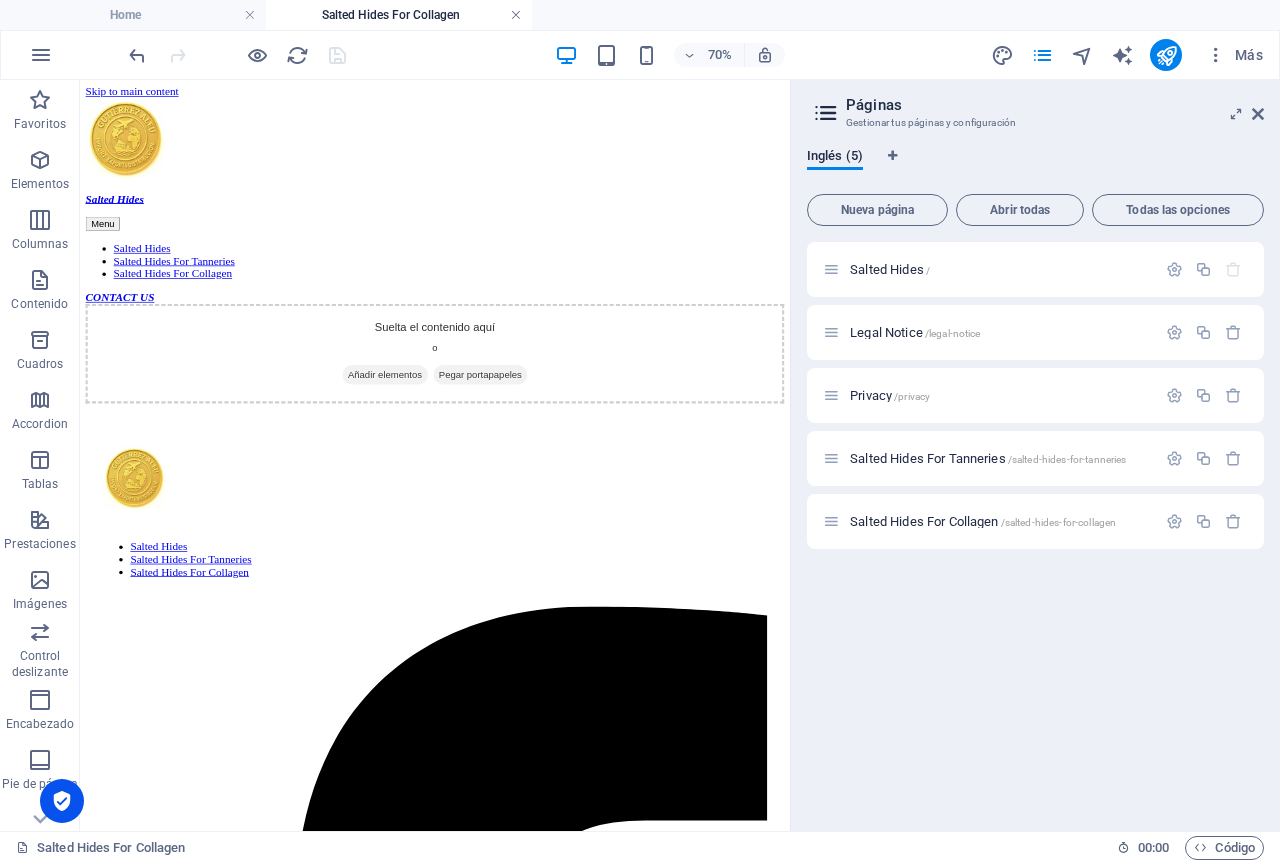 click at bounding box center [516, 15] 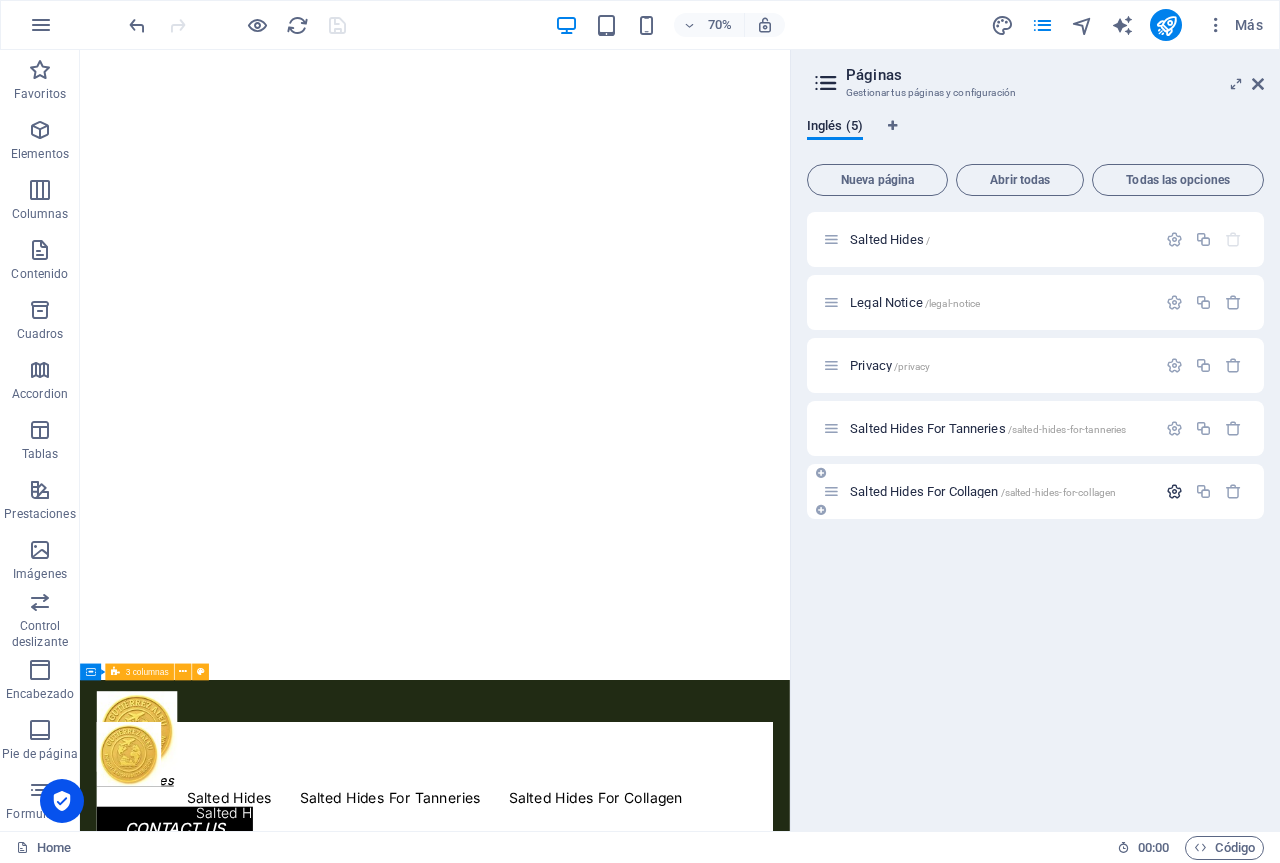 click at bounding box center (1174, 491) 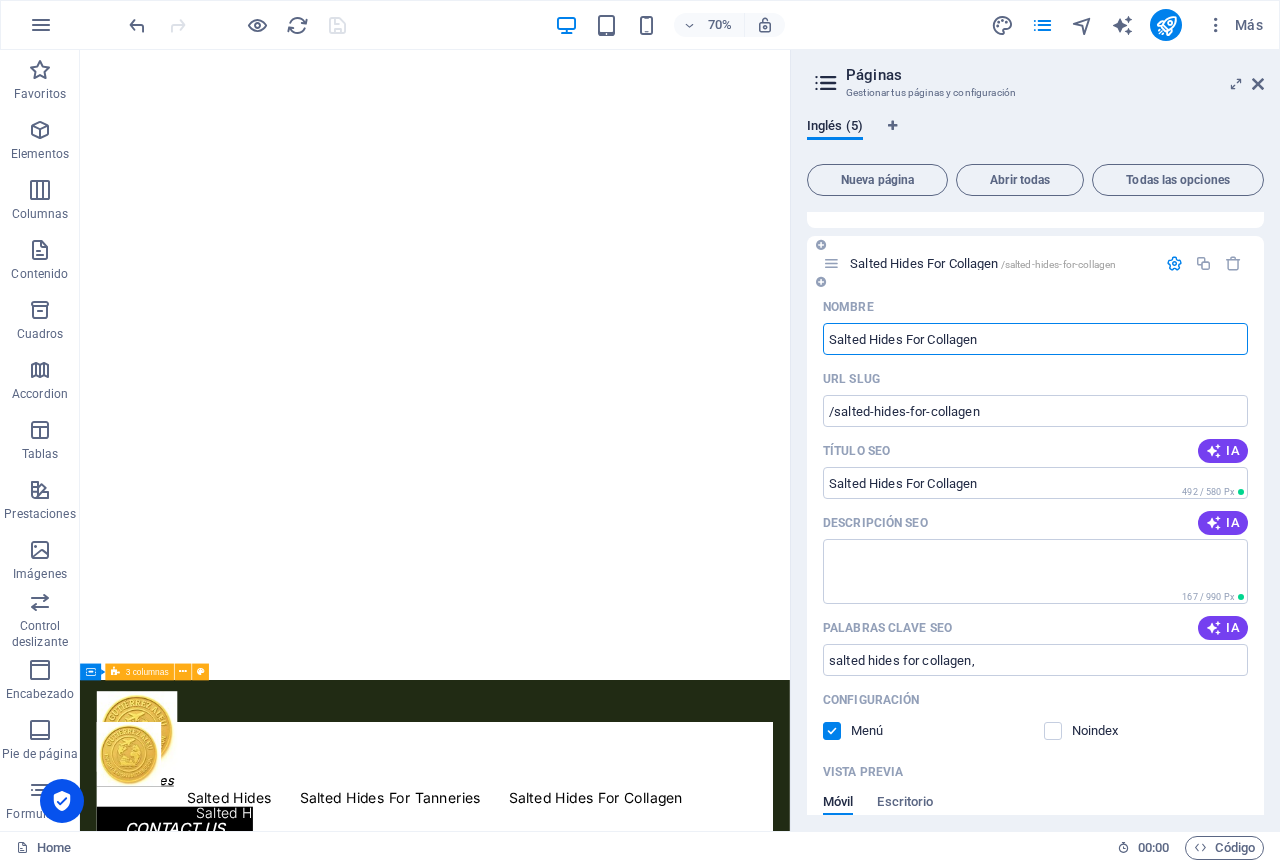 scroll, scrollTop: 233, scrollLeft: 0, axis: vertical 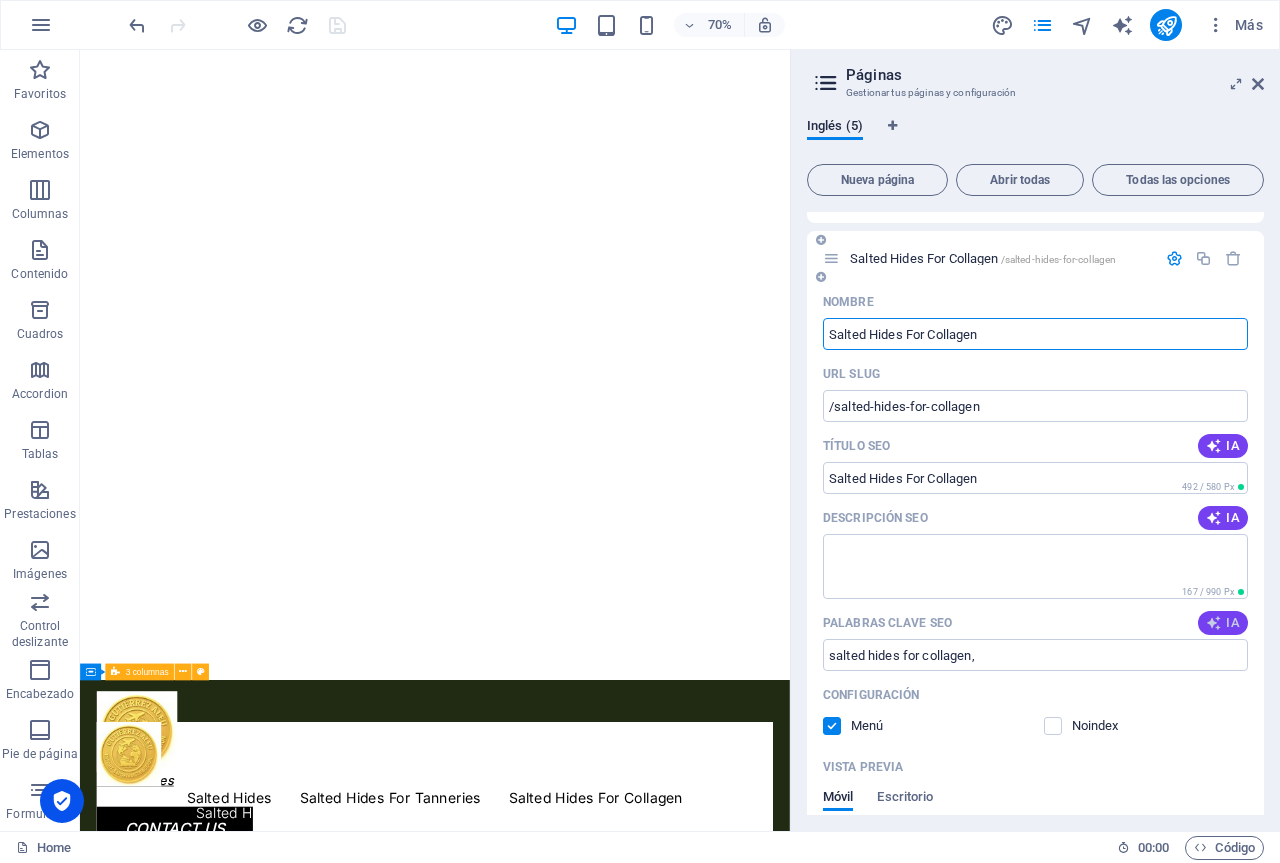 click at bounding box center (1214, 623) 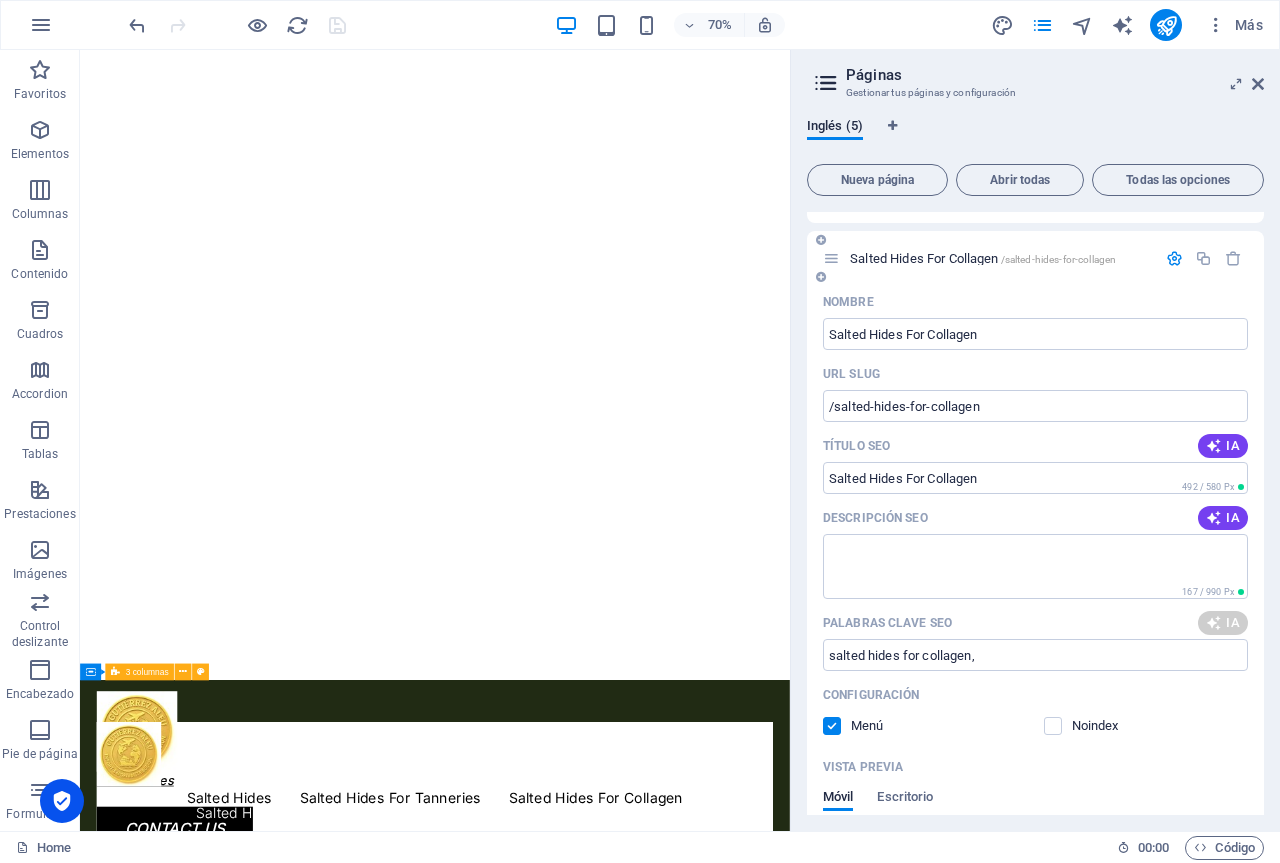 type on "salted hides, legal notice, privacy policy, Aleutrade, cpanel, website terms" 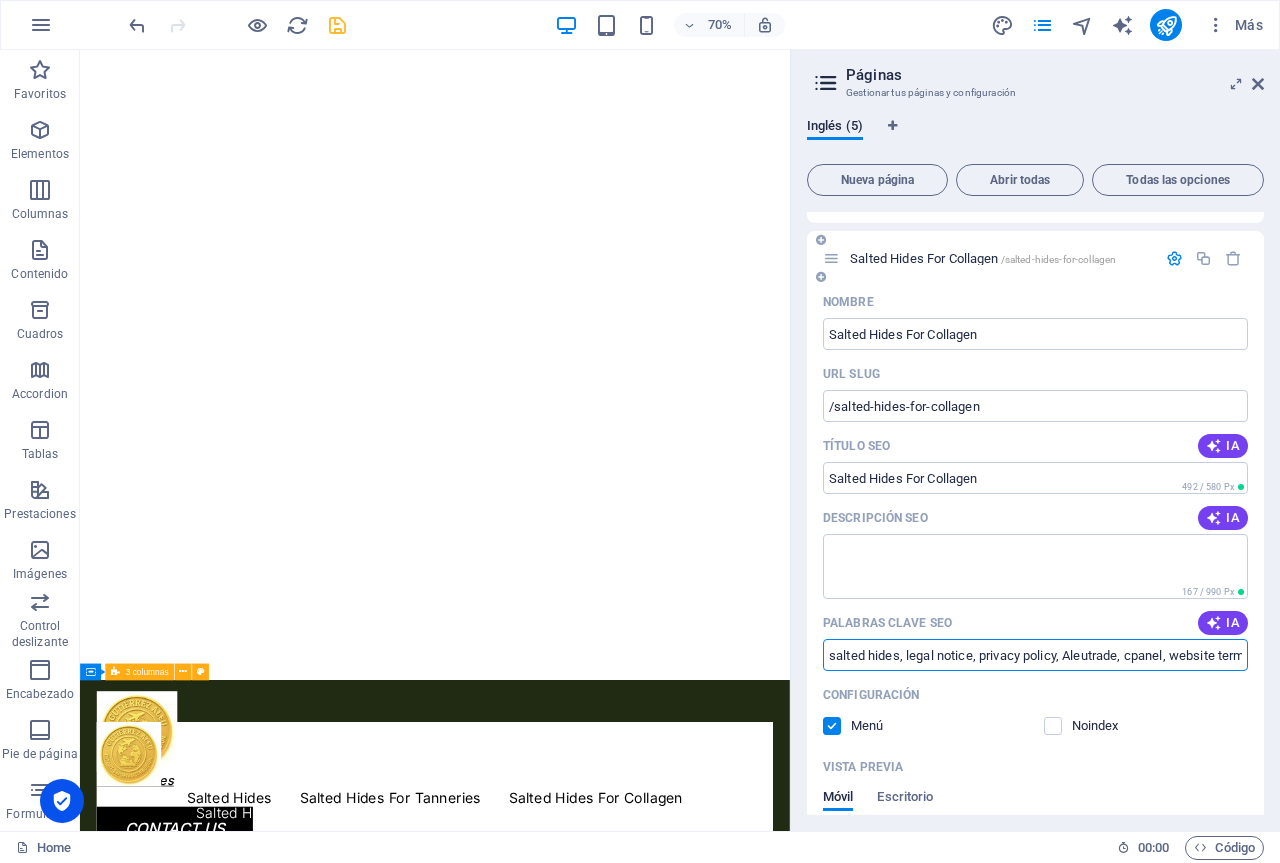 click on "salted hides, legal notice, privacy policy, Aleutrade, cpanel, website terms" at bounding box center [1035, 655] 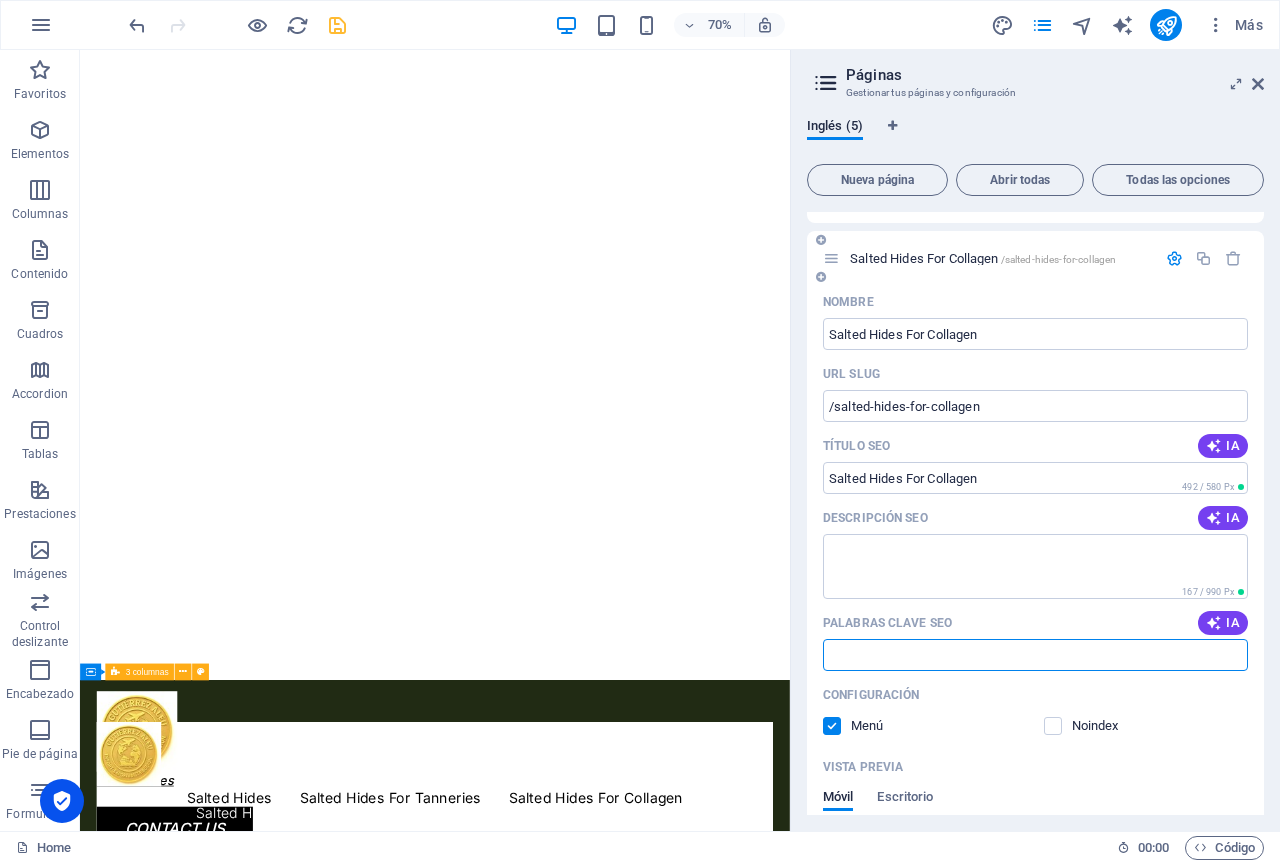 paste on "salted hides for collagen," 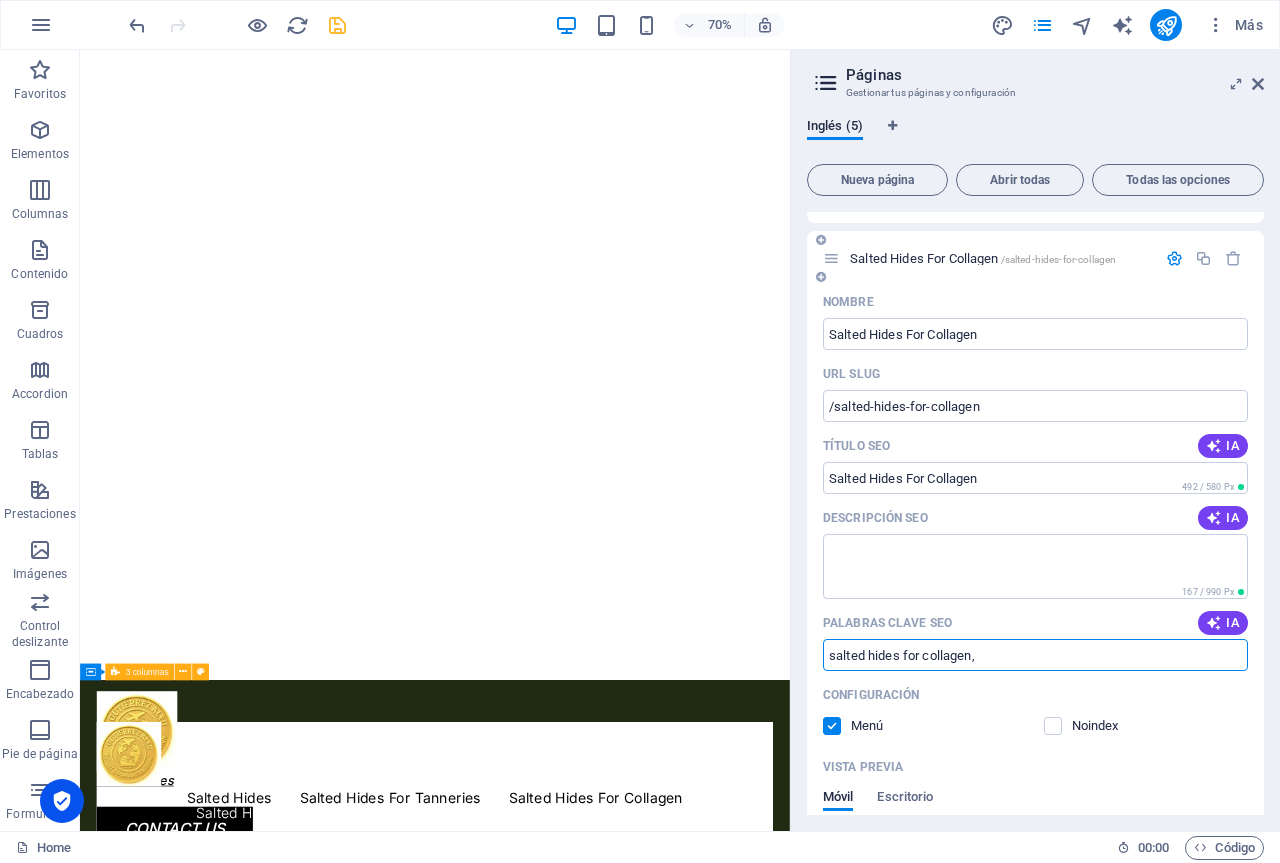 type on "salted hides for collagen," 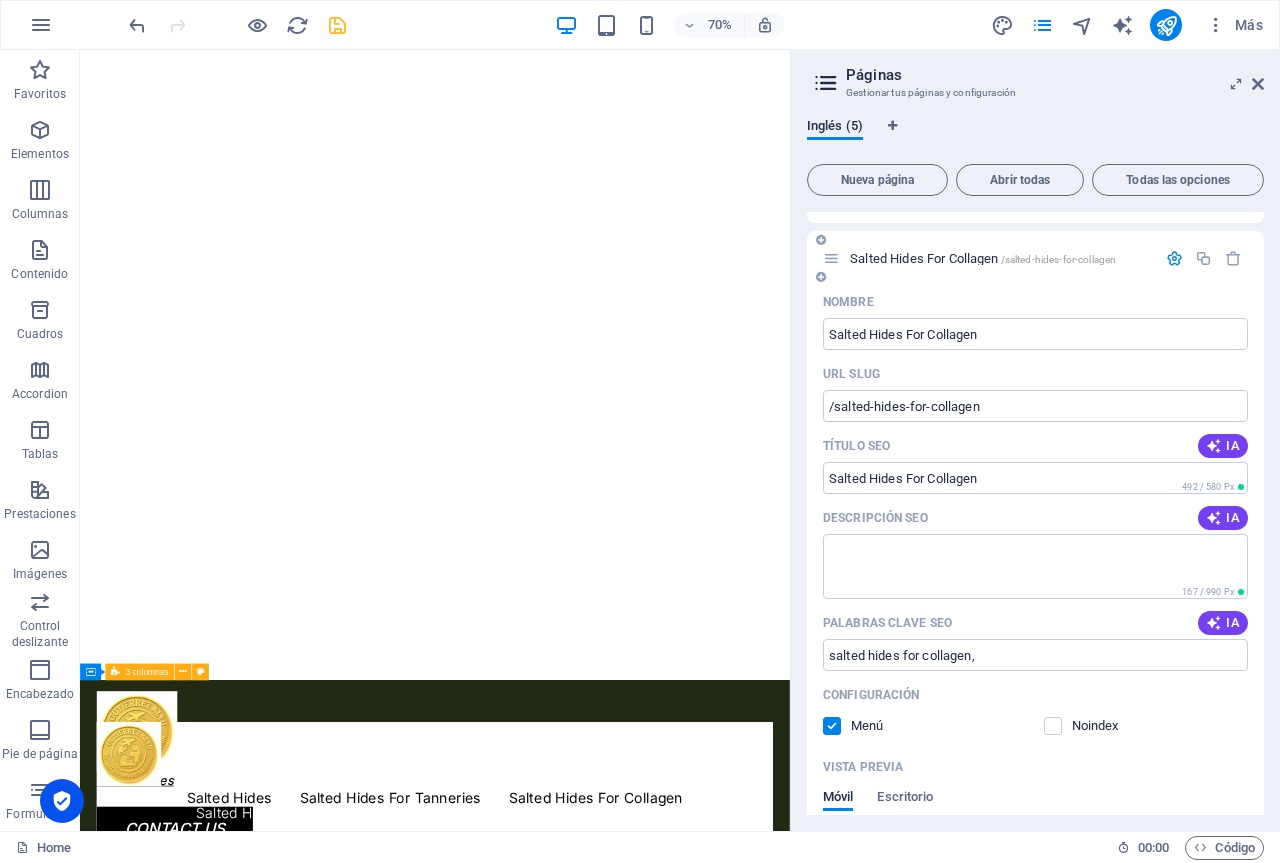 click on "Configuración" at bounding box center [1035, 695] 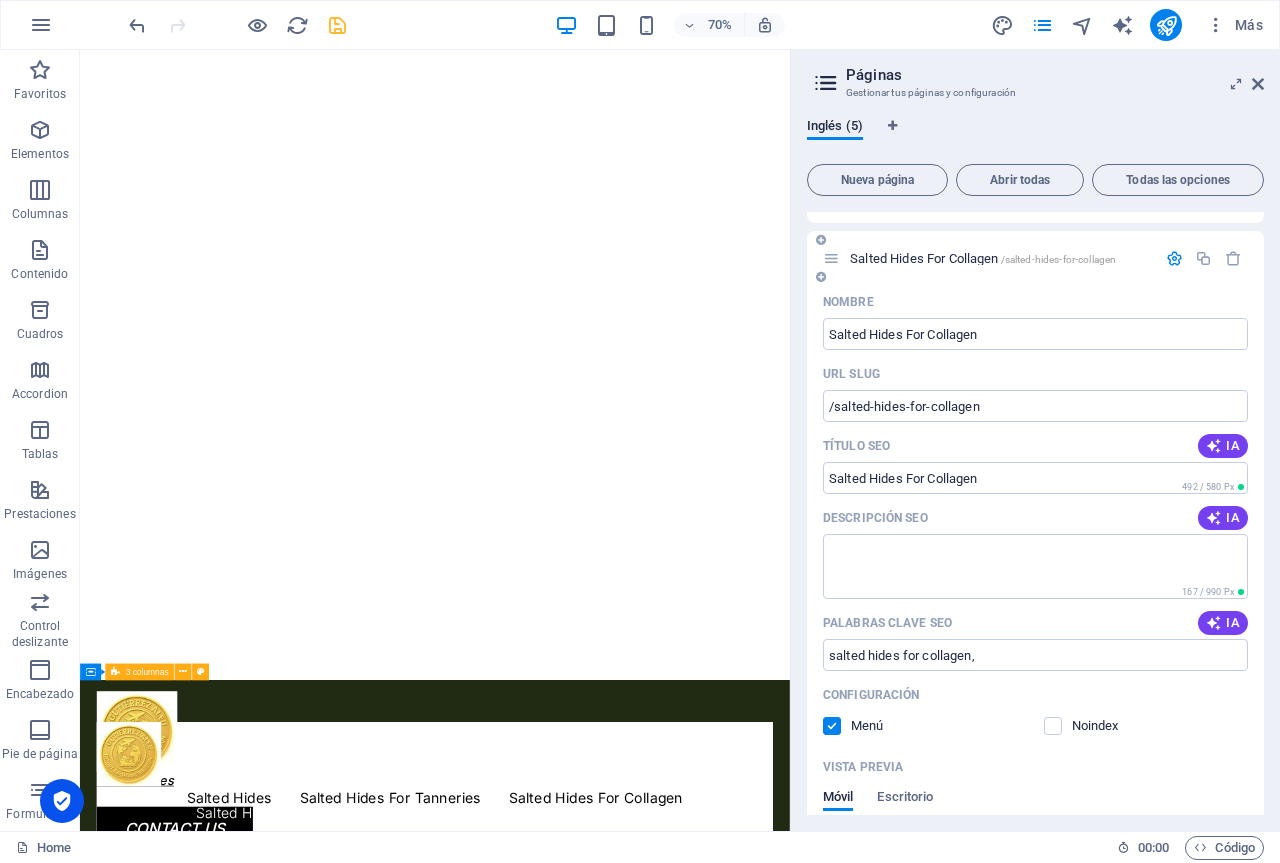 click at bounding box center (1174, 258) 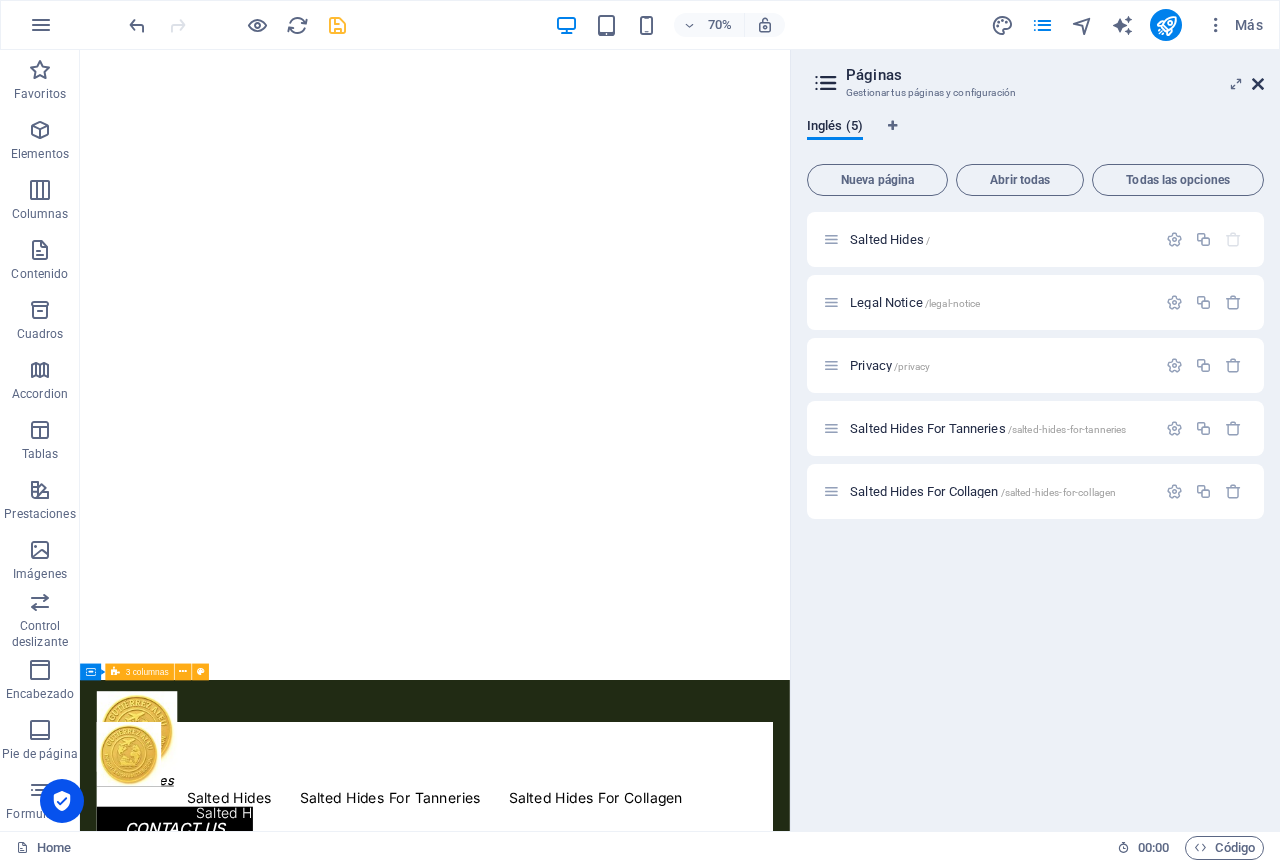 click at bounding box center (1258, 84) 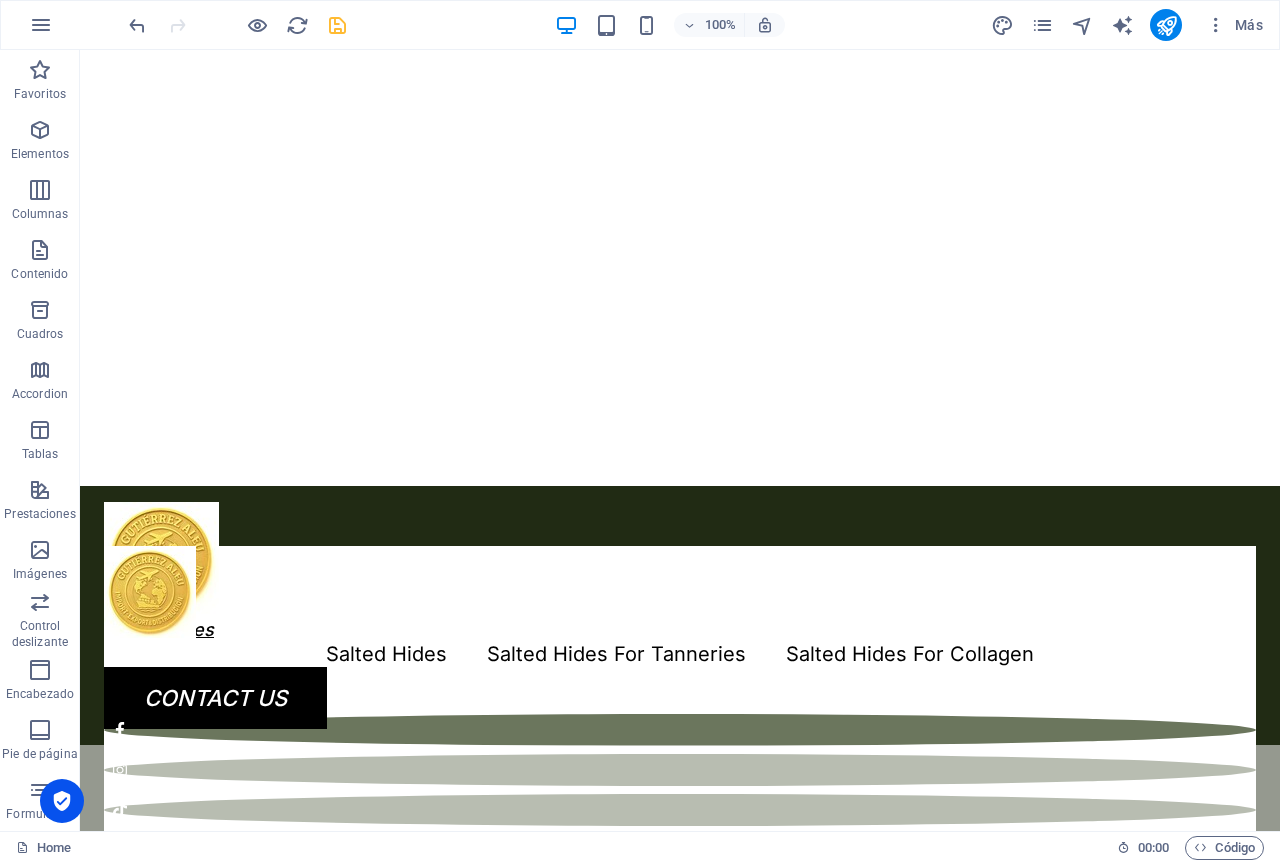 scroll, scrollTop: 535, scrollLeft: 0, axis: vertical 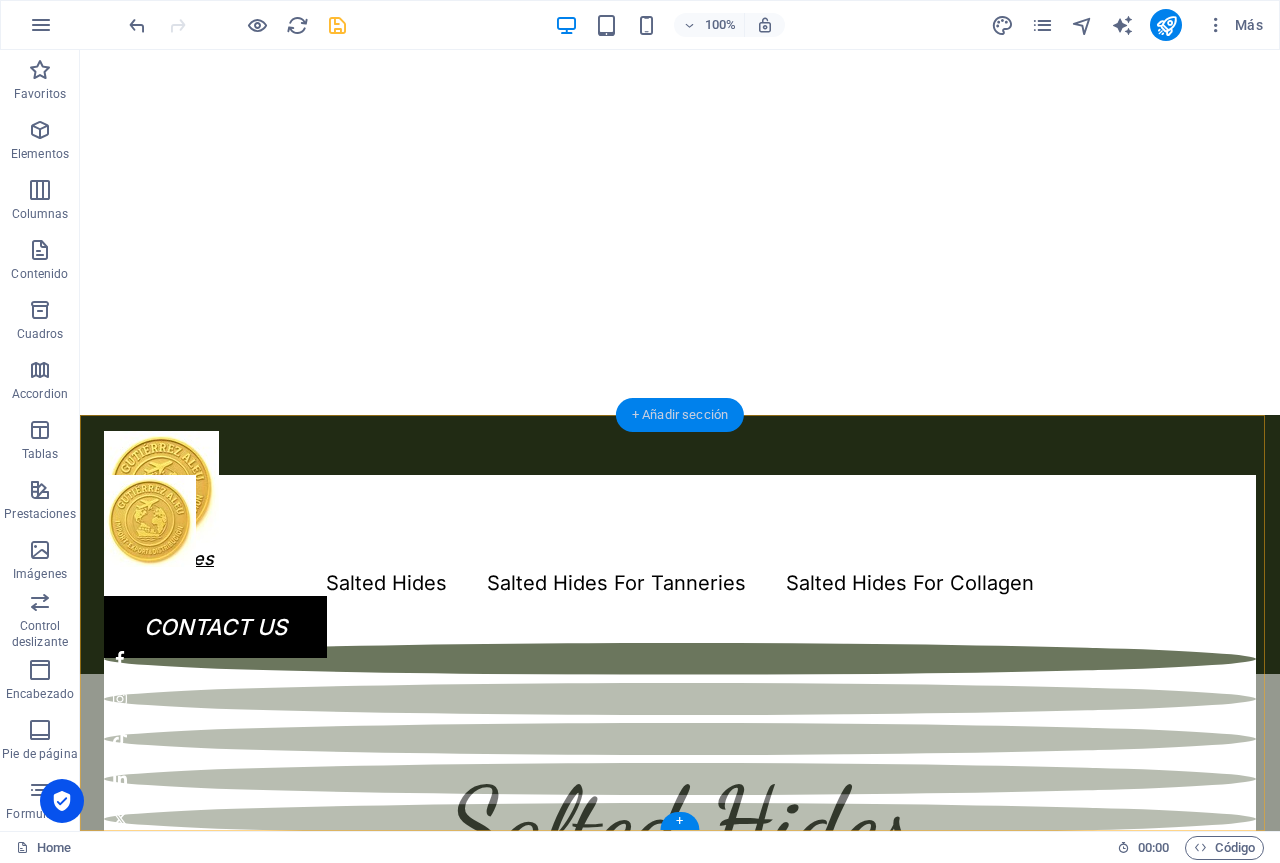 click on "+ Añadir sección" at bounding box center [680, 415] 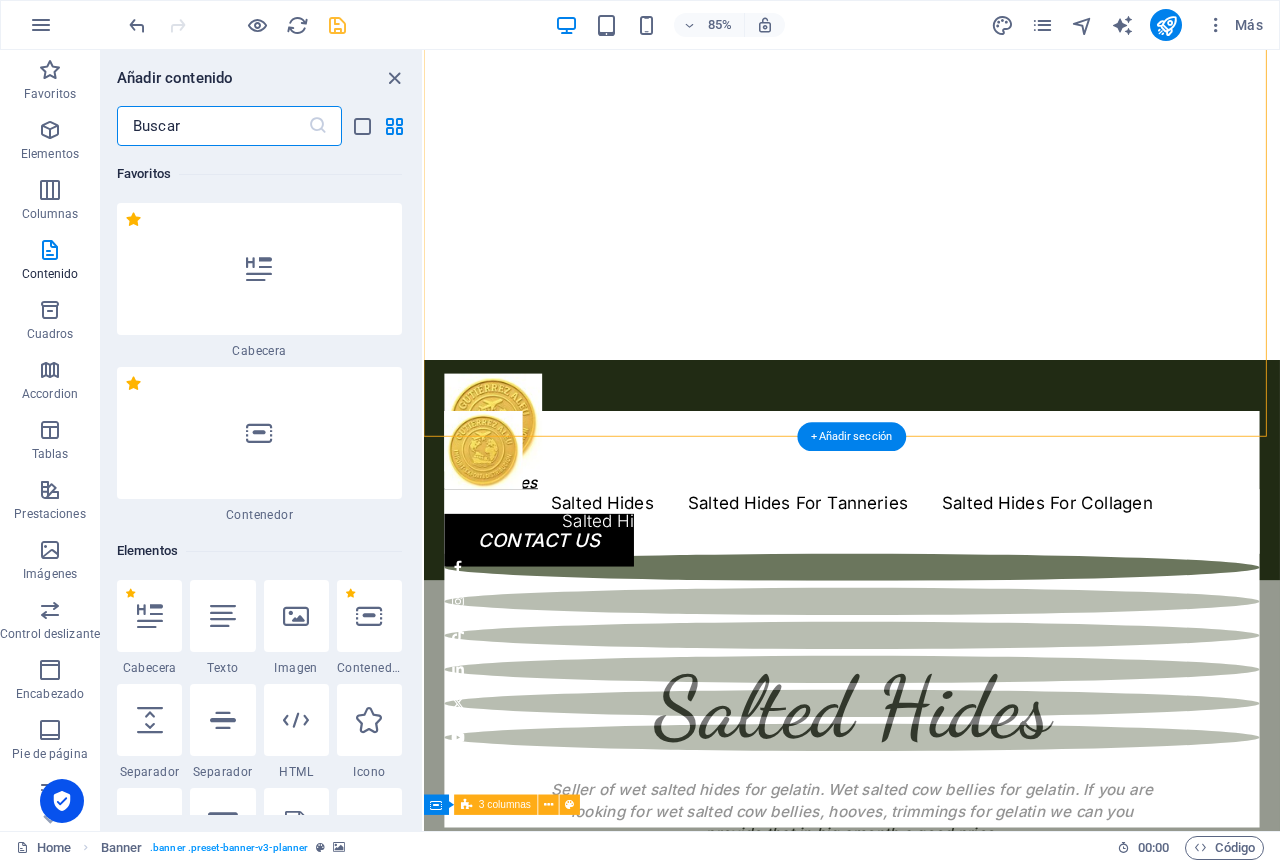 scroll, scrollTop: 445, scrollLeft: 0, axis: vertical 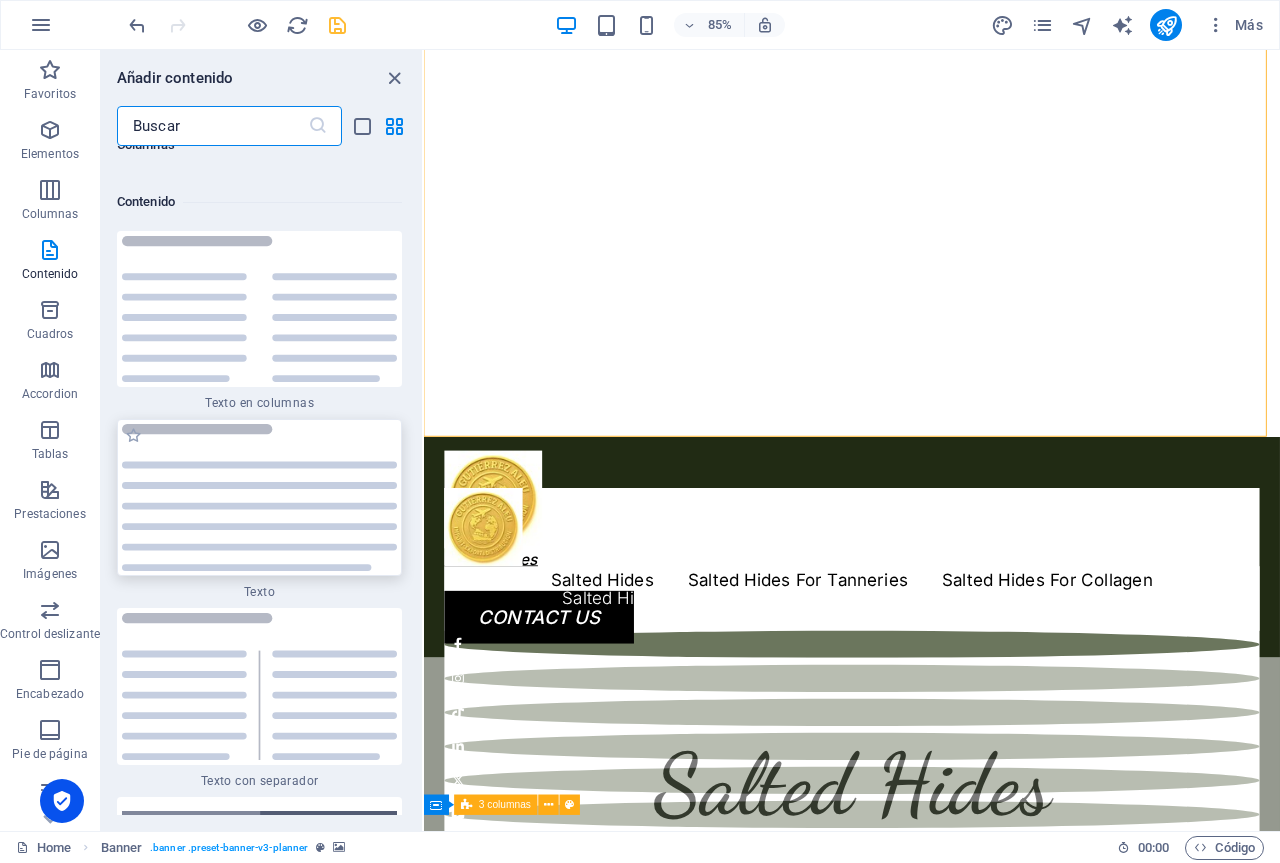 click at bounding box center [259, 497] 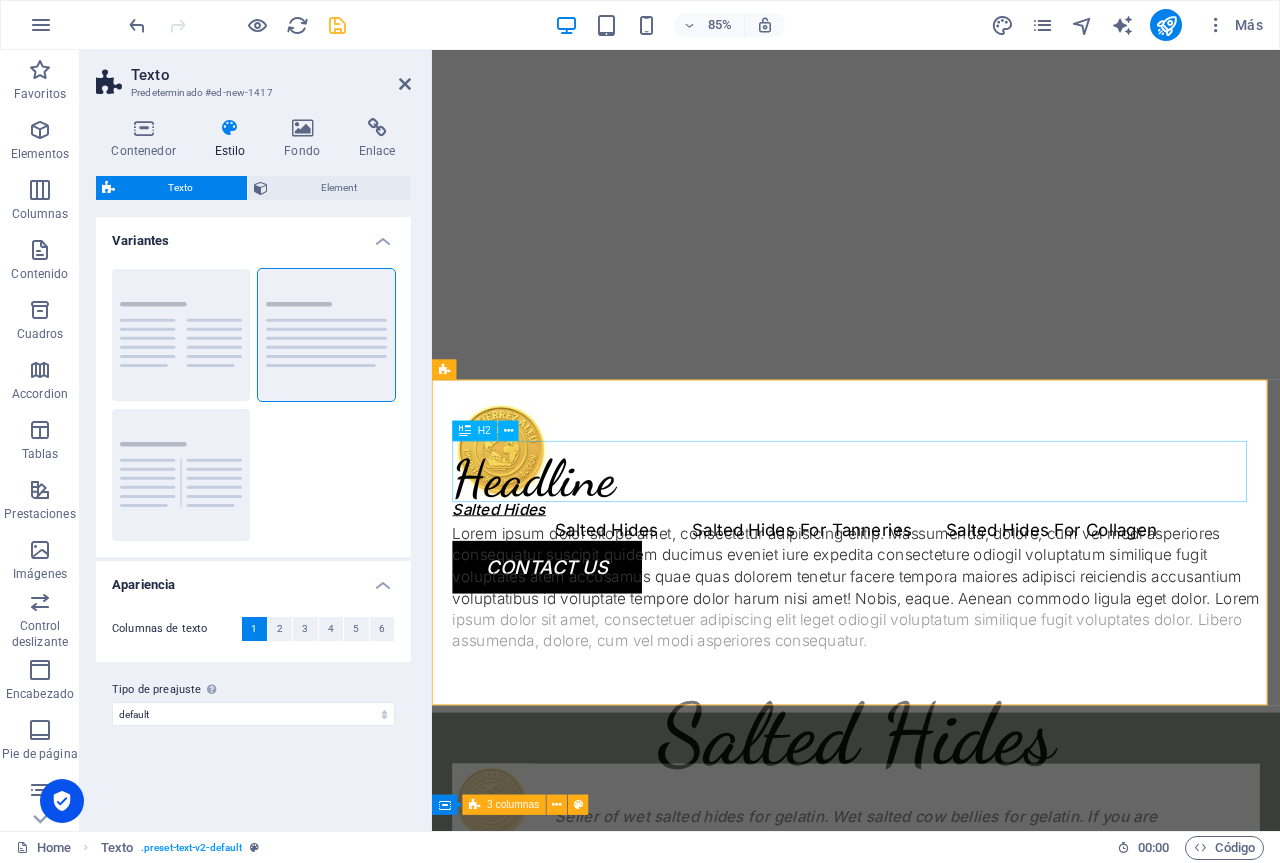 scroll, scrollTop: 512, scrollLeft: 0, axis: vertical 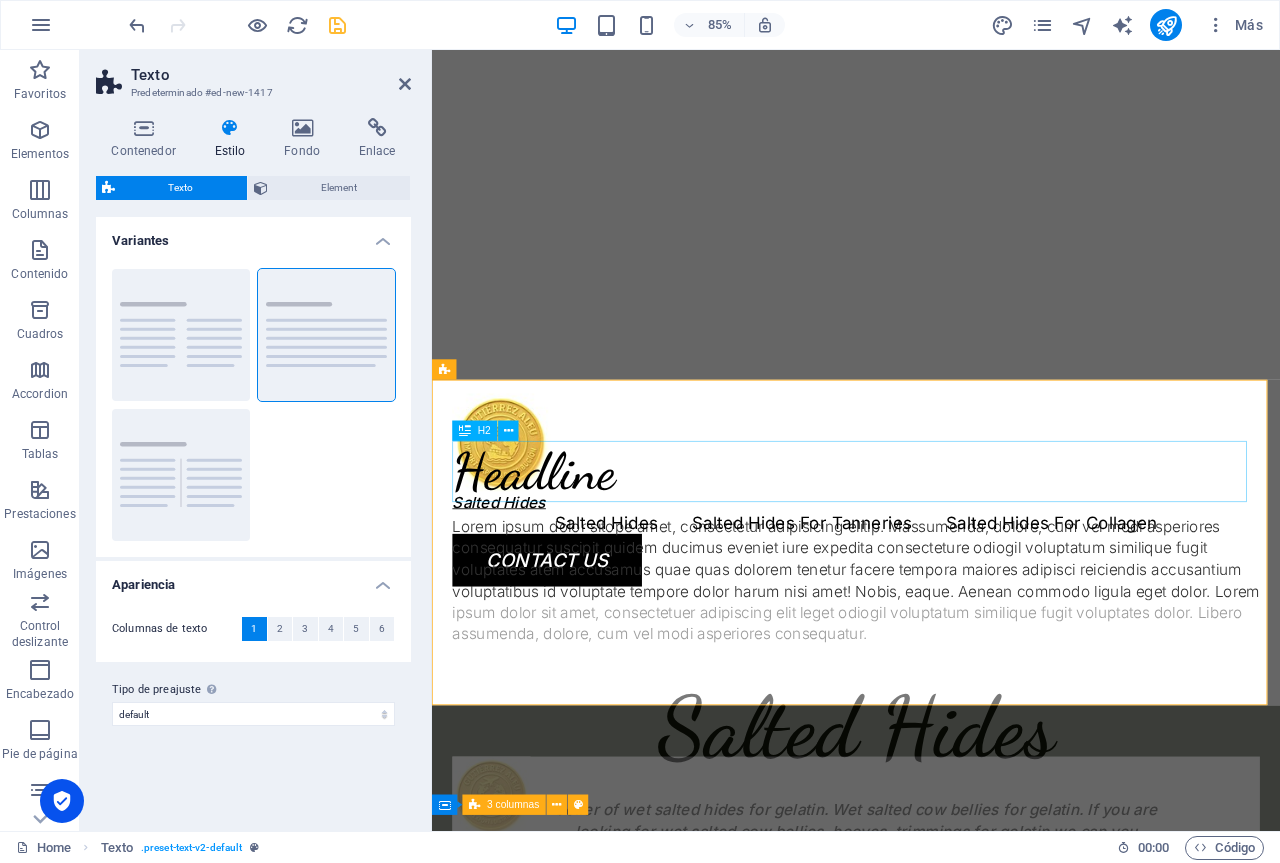 click on "Headline" at bounding box center [931, 546] 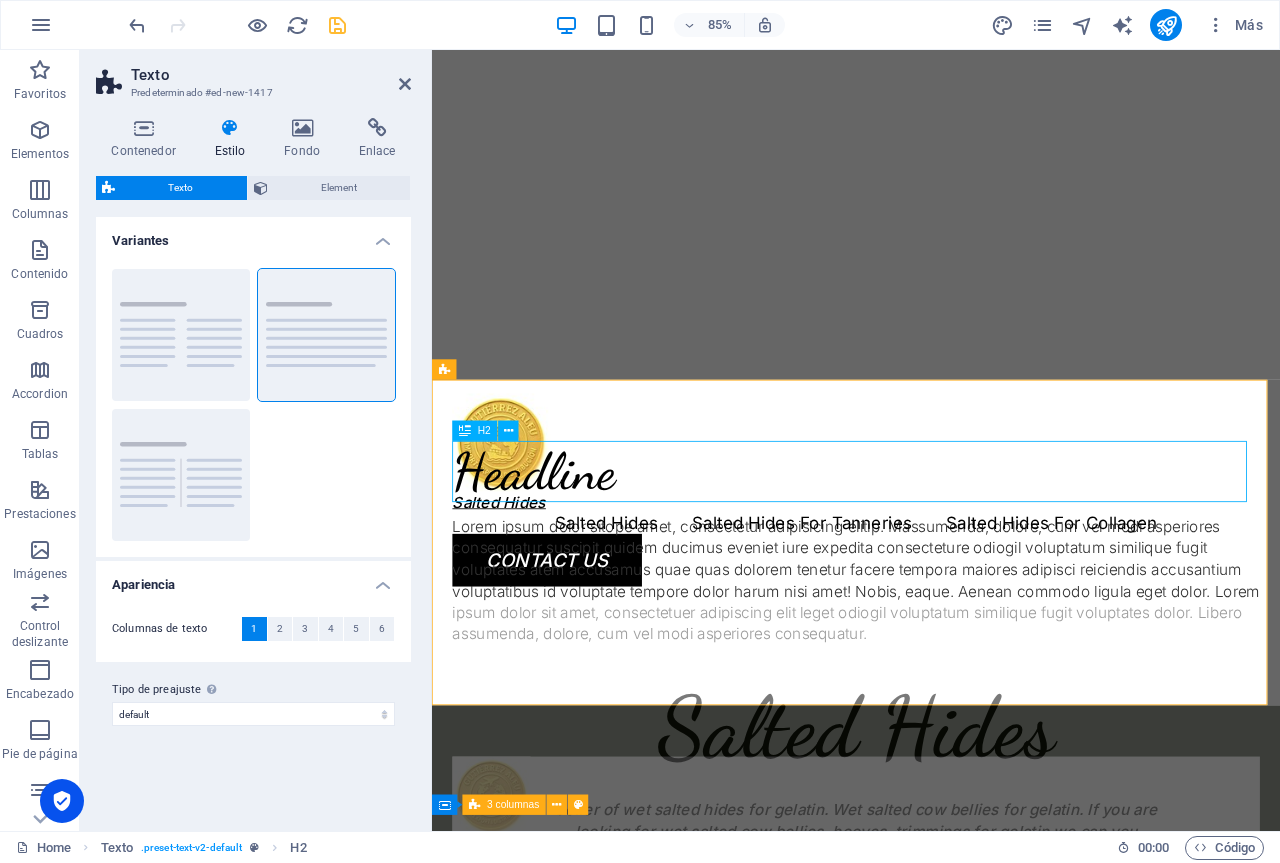 click on "Headline" at bounding box center [931, 546] 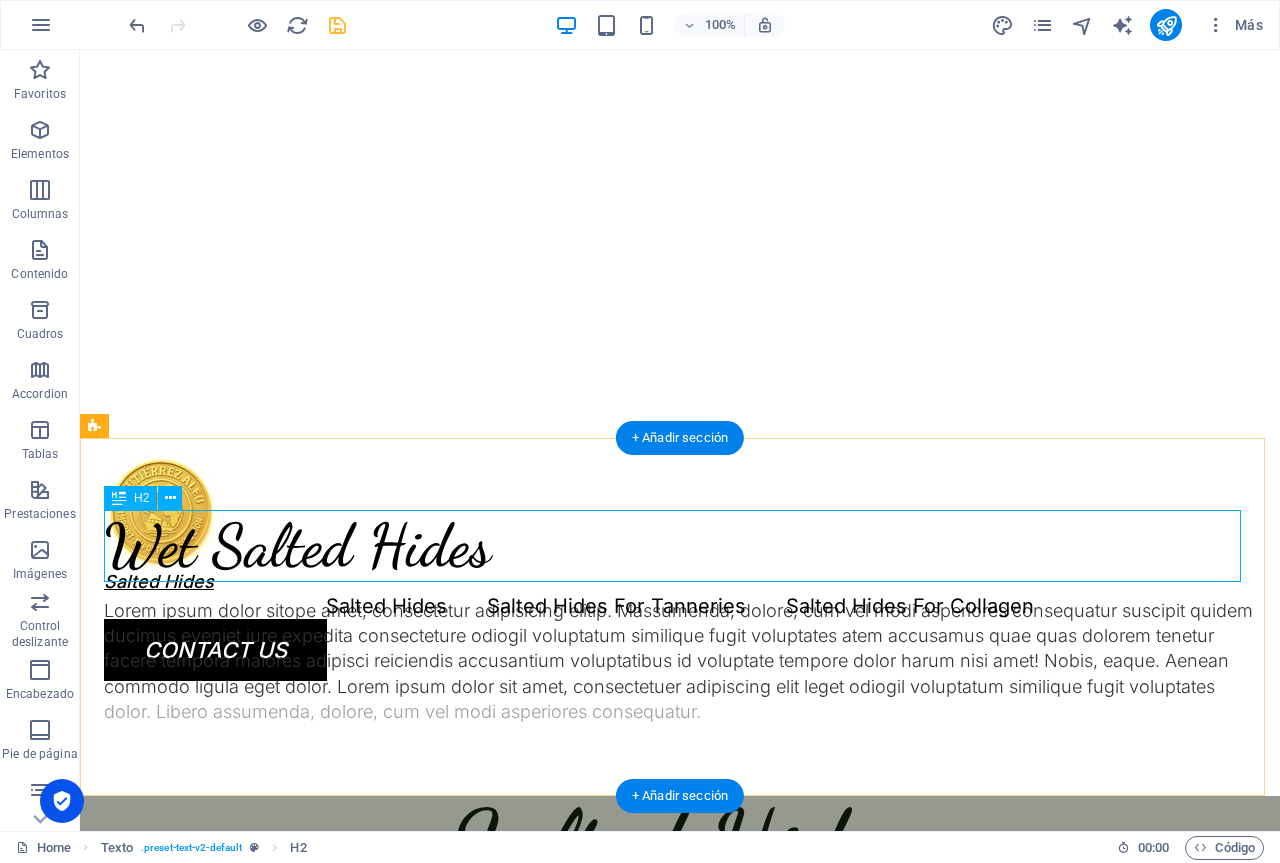 click on "Wet Salted Hides" at bounding box center [680, 546] 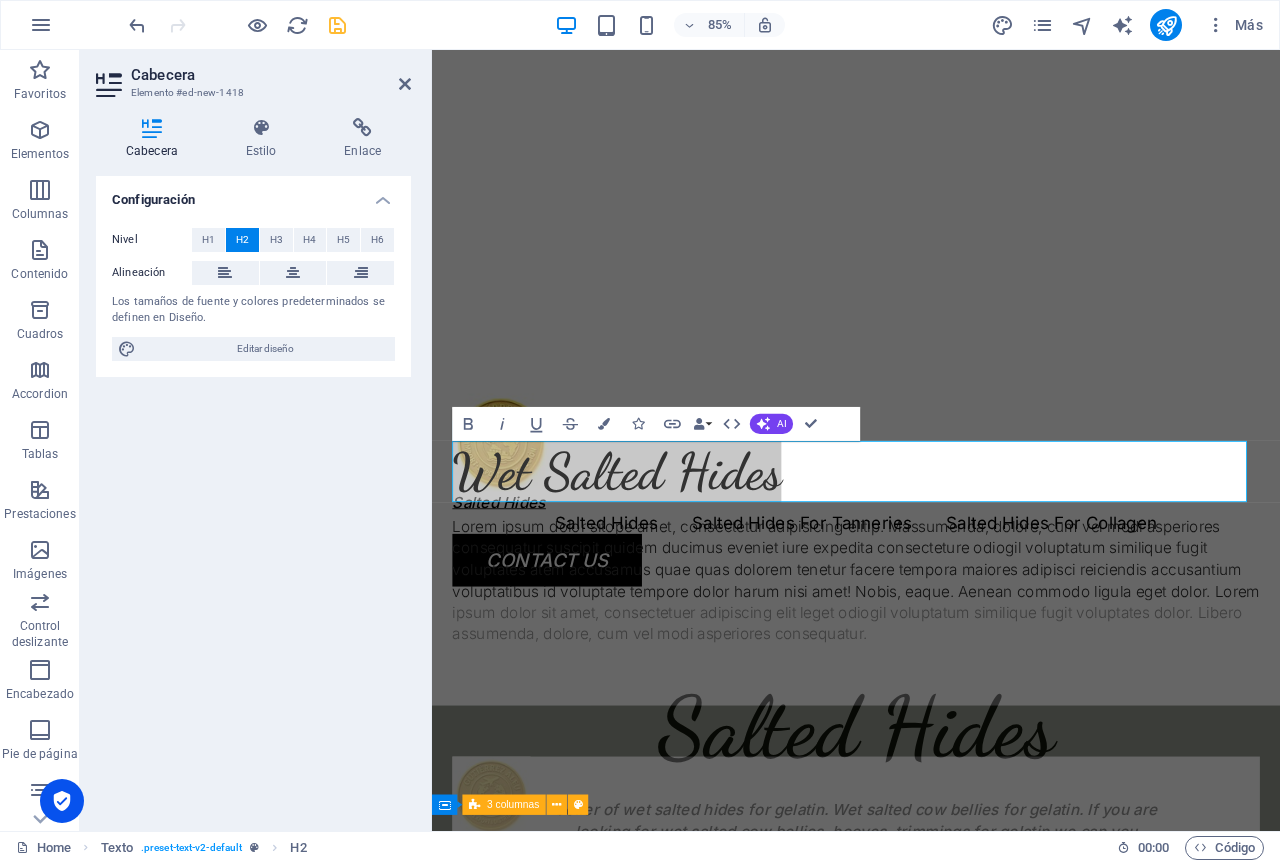 click on "Configuración Nivel H1 H2 H3 H4 H5 H6 Alineación Los tamaños de fuente y colores predeterminados se definen en Diseño. Editar diseño" at bounding box center [253, 495] 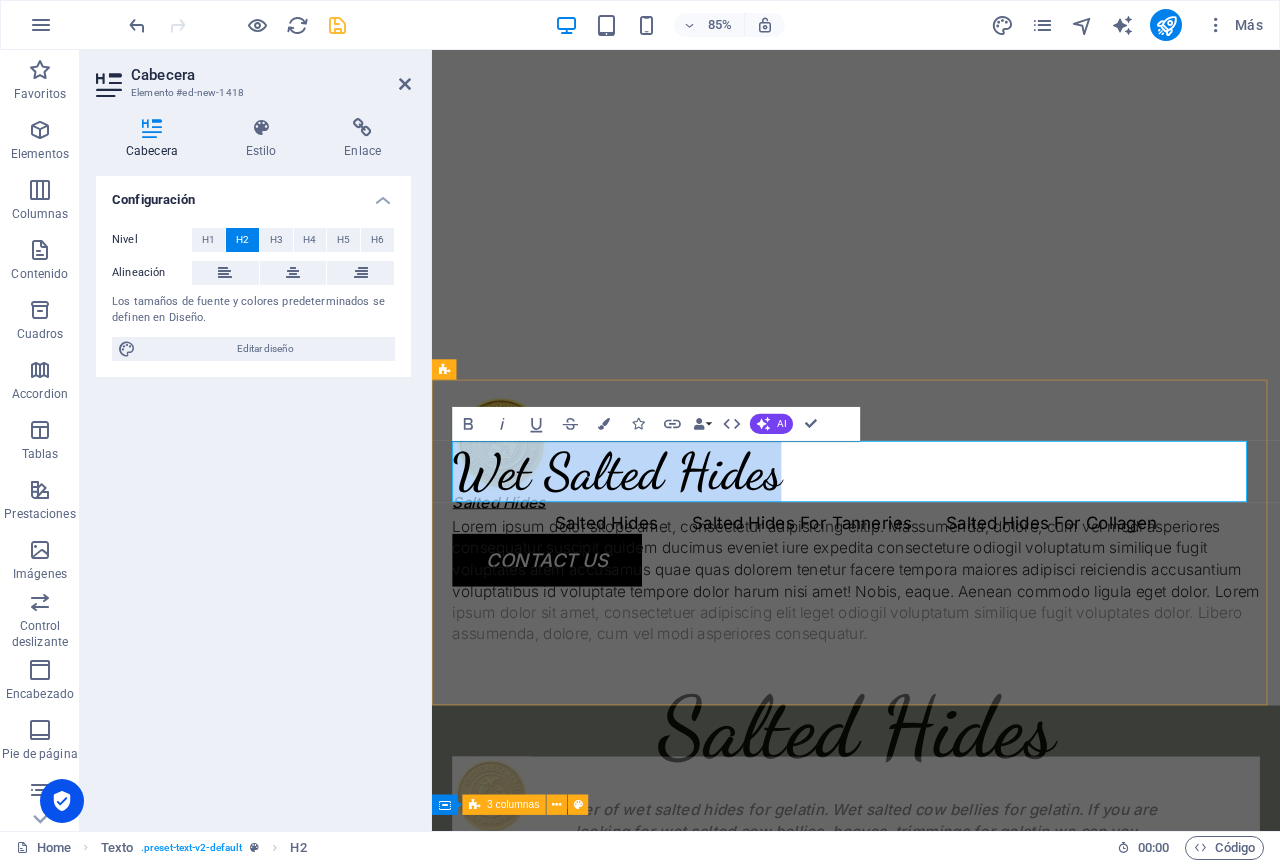 click on "Wet Salted Hides" at bounding box center [931, 546] 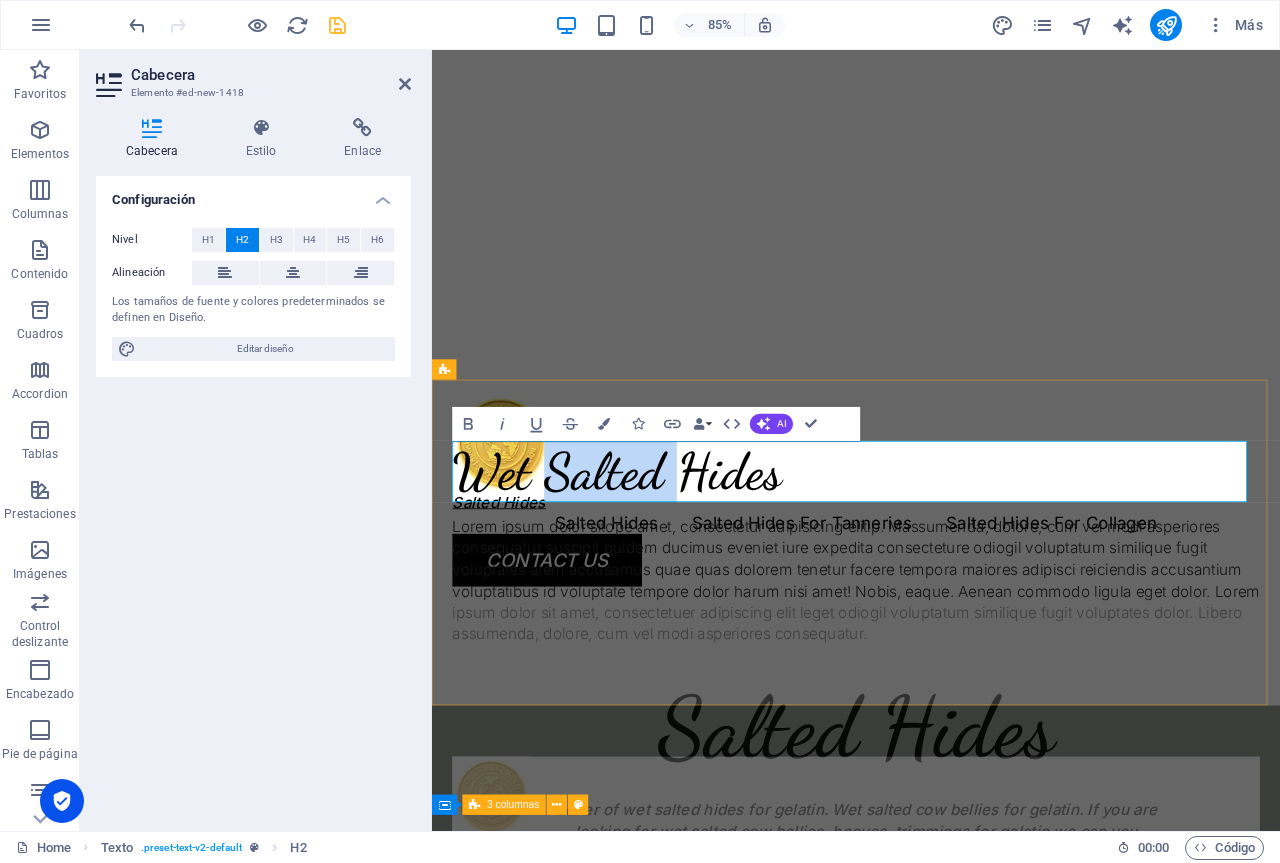 click on "Wet Salted Hides" at bounding box center [931, 546] 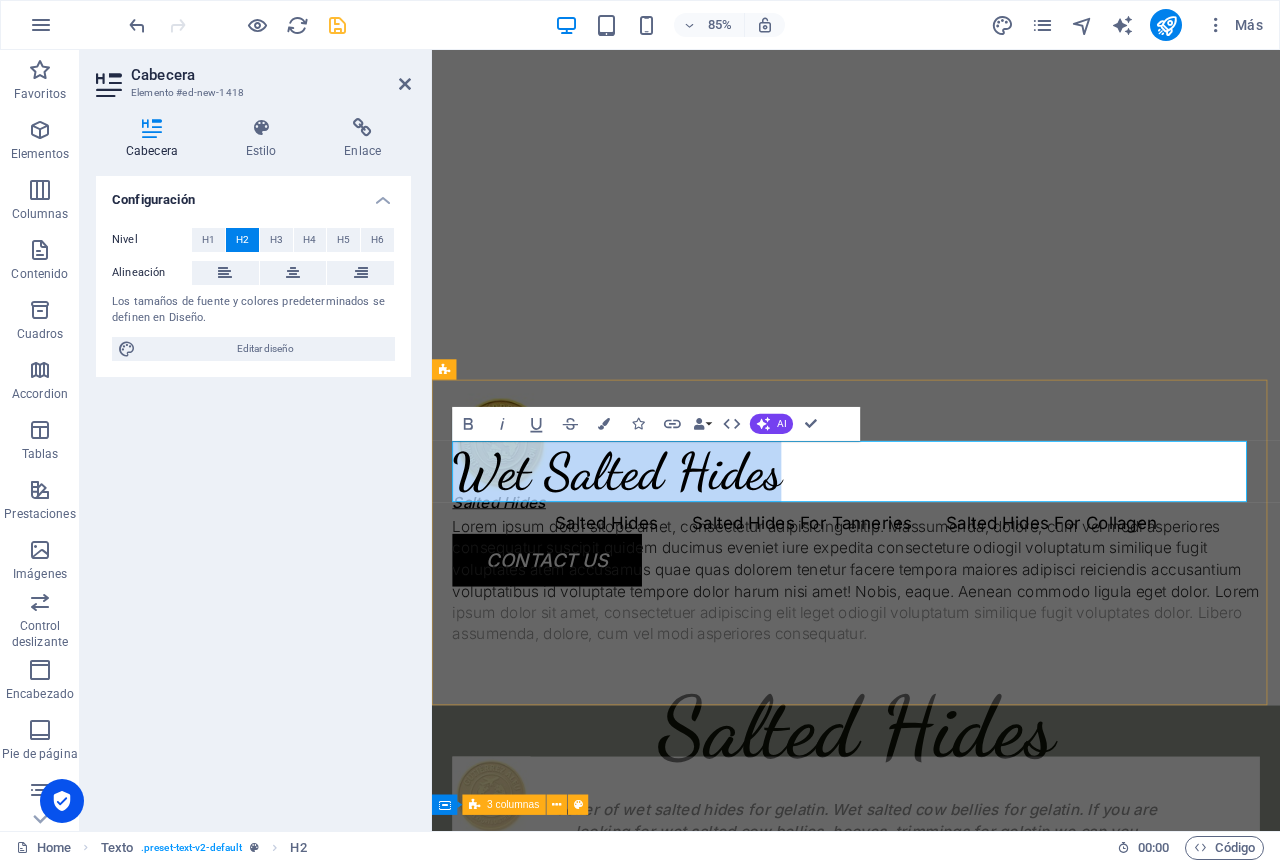 click on "Wet Salted Hides" at bounding box center [931, 546] 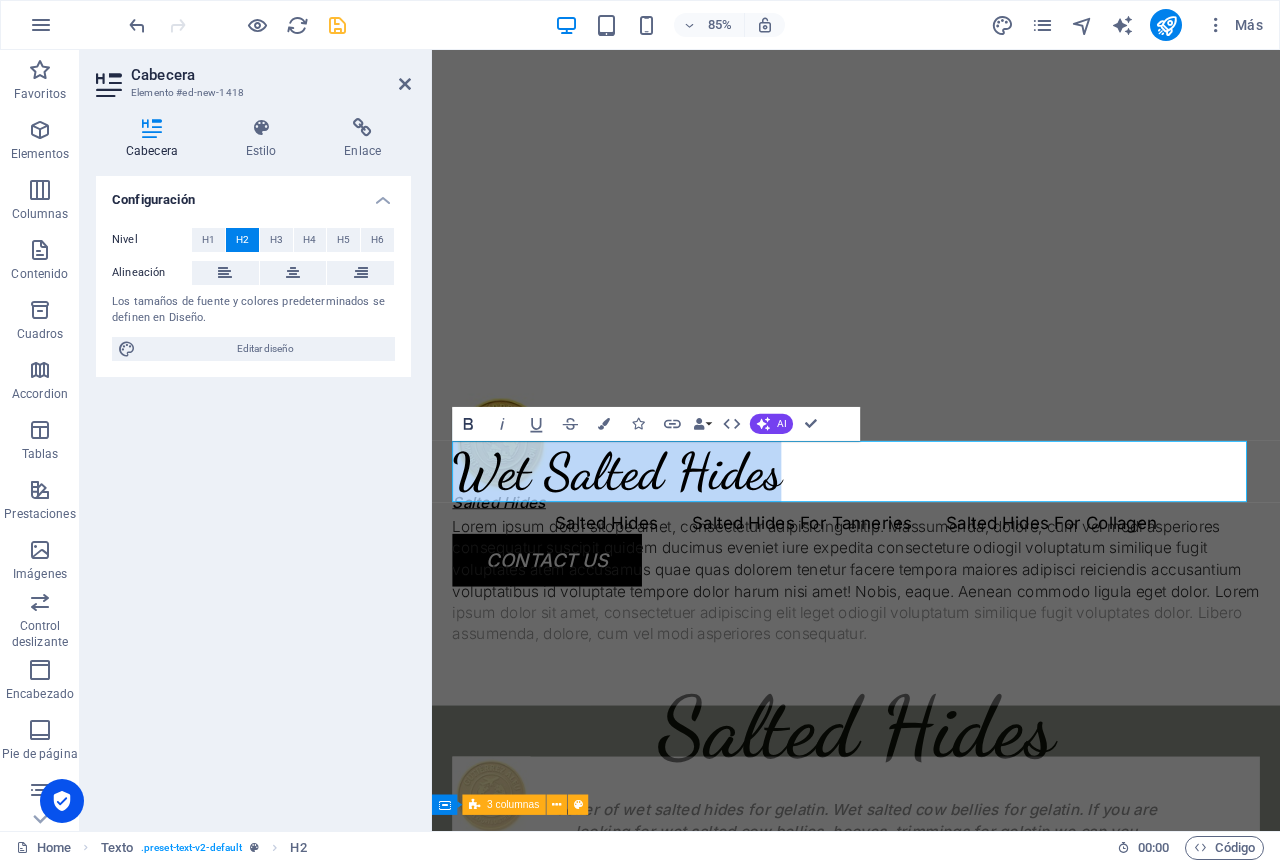 click 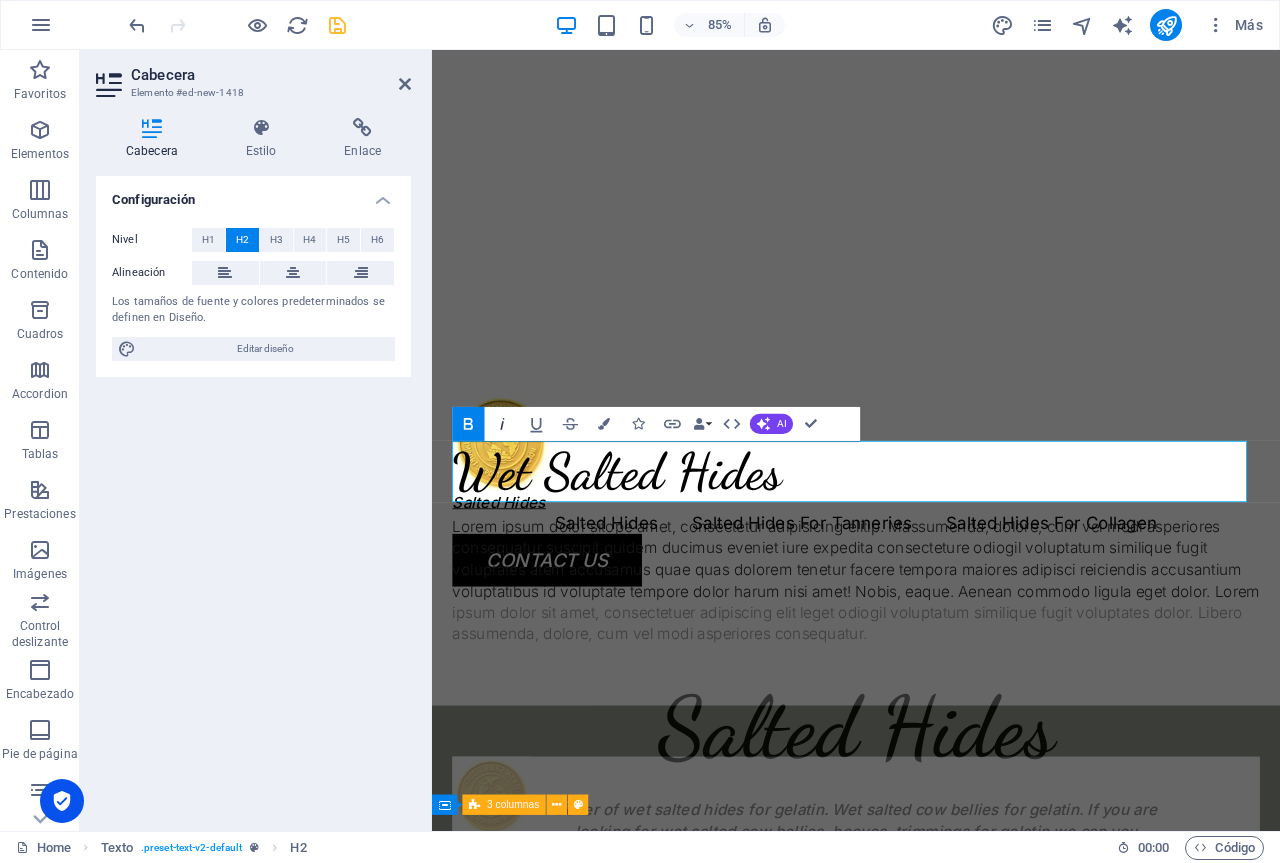 click 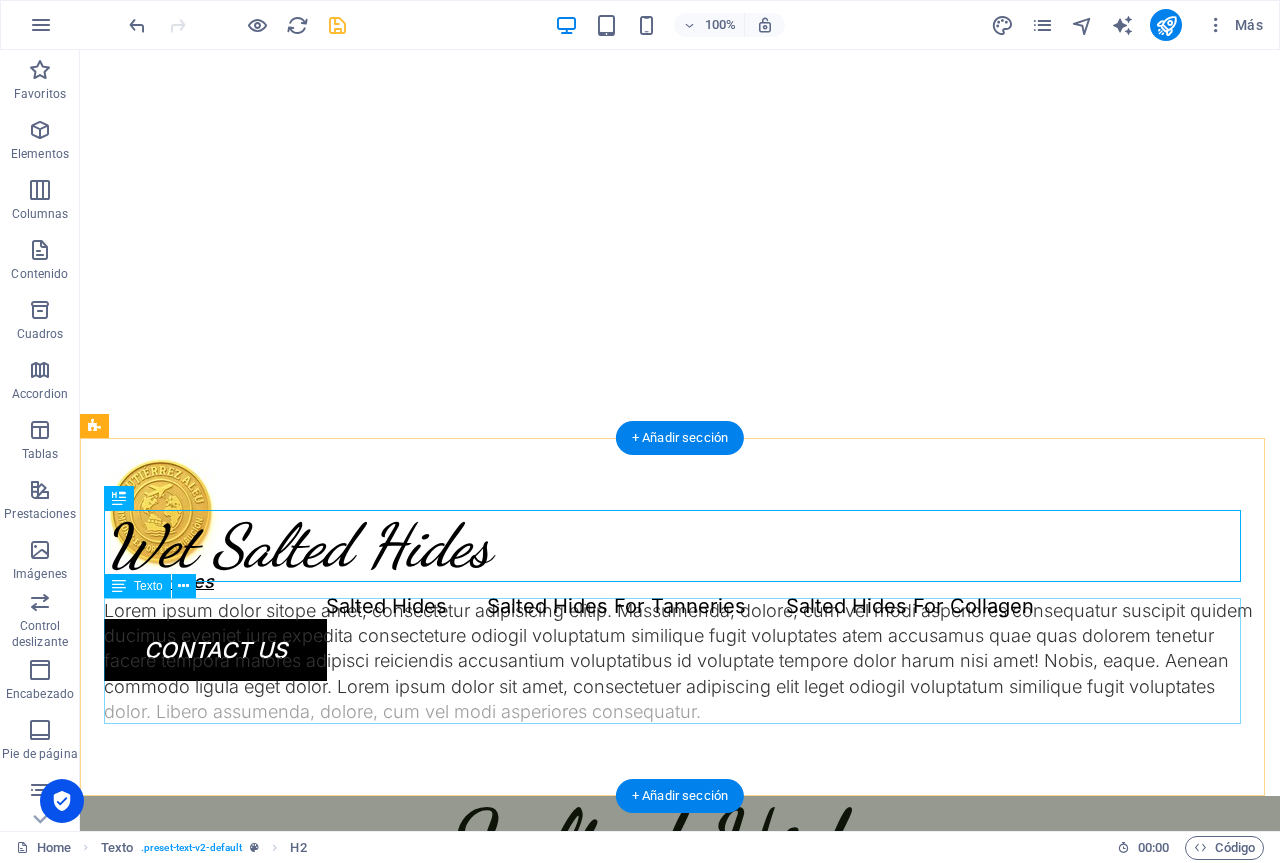 click on "Lorem ipsum dolor sitope amet, consectetur adipisicing elitip. Massumenda, dolore, cum vel modi asperiores consequatur suscipit quidem ducimus eveniet iure expedita consecteture odiogil voluptatum similique fugit voluptates atem accusamus quae quas dolorem tenetur facere tempora maiores adipisci reiciendis accusantium voluptatibus id voluptate tempore dolor harum nisi amet! Nobis, eaque. Aenean commodo ligula eget dolor. Lorem ipsum dolor sit amet, consectetuer adipiscing elit leget odiogil voluptatum similique fugit voluptates dolor. Libero assumenda, dolore, cum vel modi asperiores consequatur." at bounding box center (680, 661) 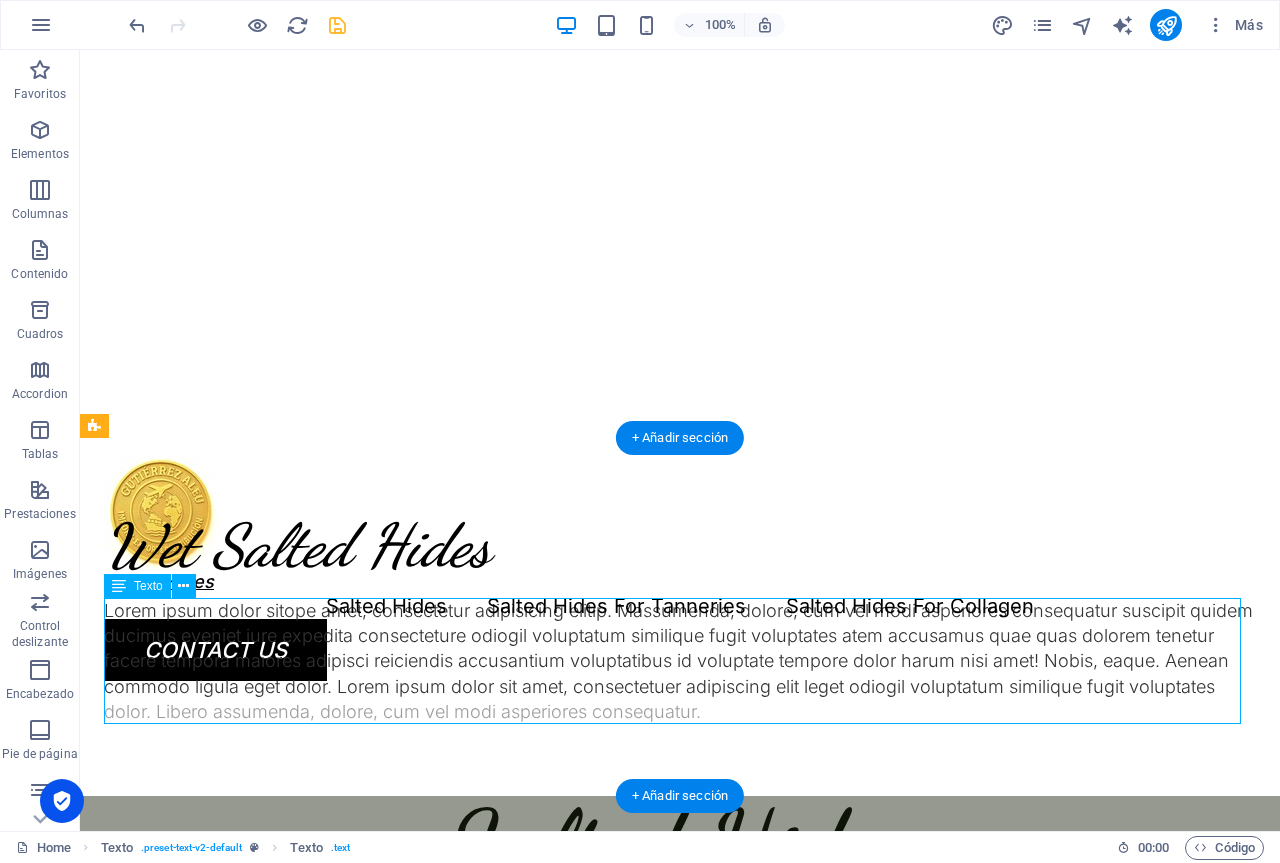 click on "Lorem ipsum dolor sitope amet, consectetur adipisicing elitip. Massumenda, dolore, cum vel modi asperiores consequatur suscipit quidem ducimus eveniet iure expedita consecteture odiogil voluptatum similique fugit voluptates atem accusamus quae quas dolorem tenetur facere tempora maiores adipisci reiciendis accusantium voluptatibus id voluptate tempore dolor harum nisi amet! Nobis, eaque. Aenean commodo ligula eget dolor. Lorem ipsum dolor sit amet, consectetuer adipiscing elit leget odiogil voluptatum similique fugit voluptates dolor. Libero assumenda, dolore, cum vel modi asperiores consequatur." at bounding box center (680, 661) 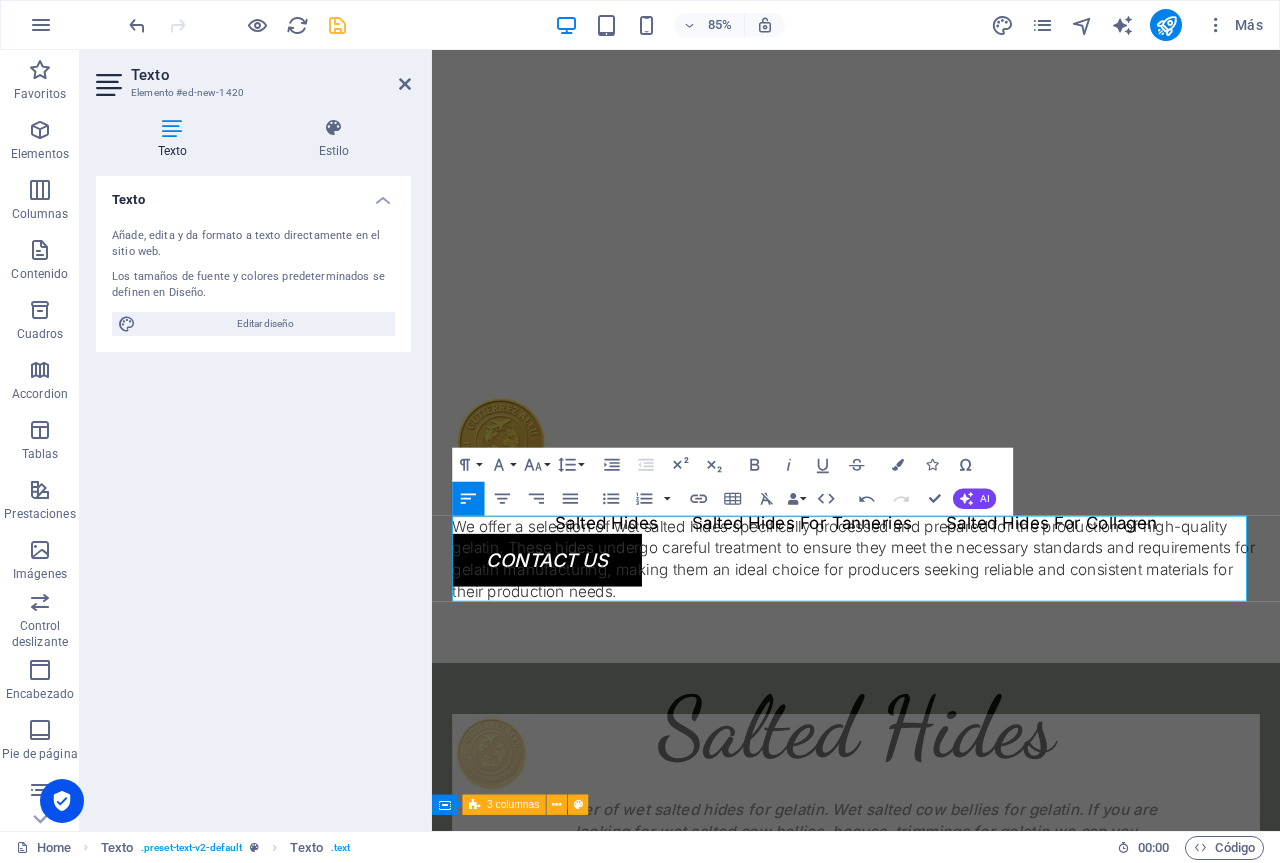 scroll, scrollTop: 6842, scrollLeft: 4, axis: both 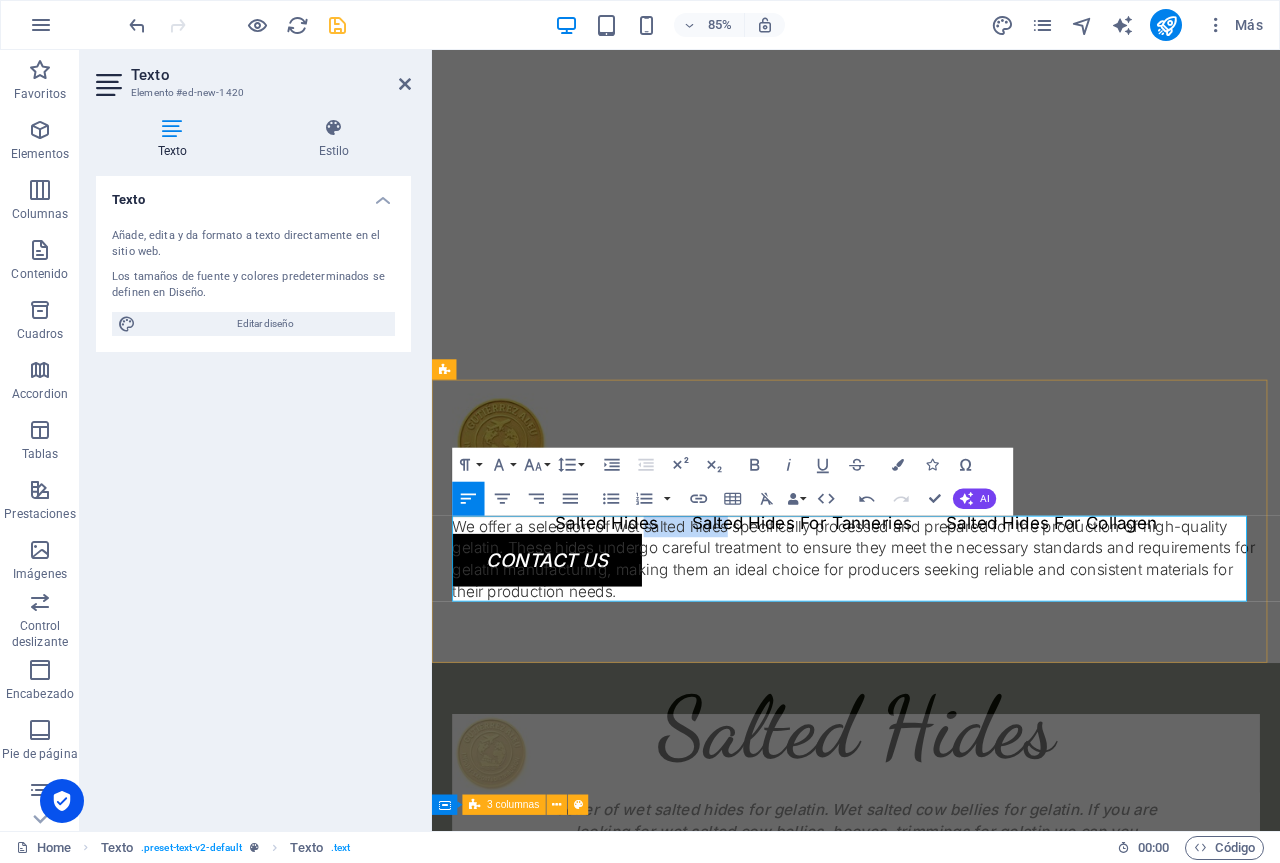 drag, startPoint x: 687, startPoint y: 613, endPoint x: 781, endPoint y: 608, distance: 94.13288 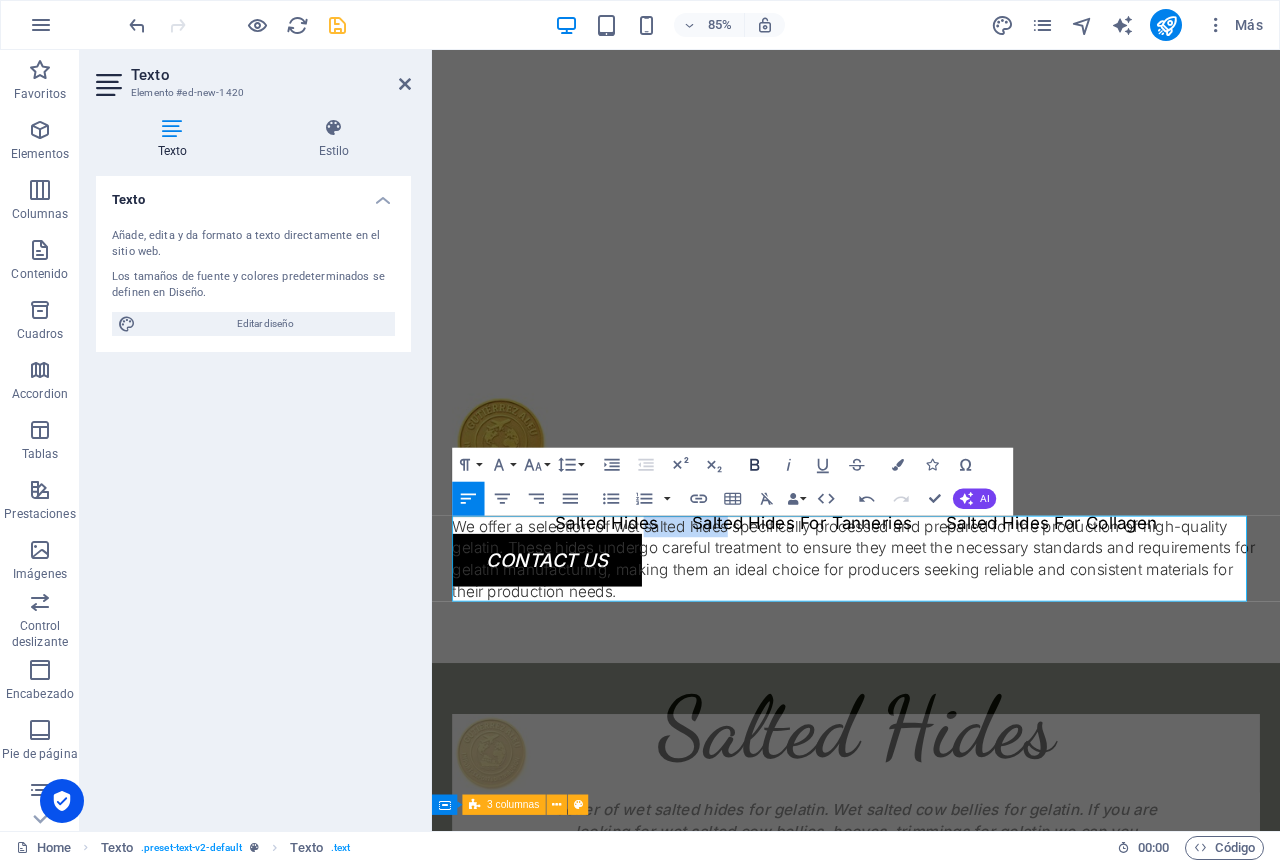 click 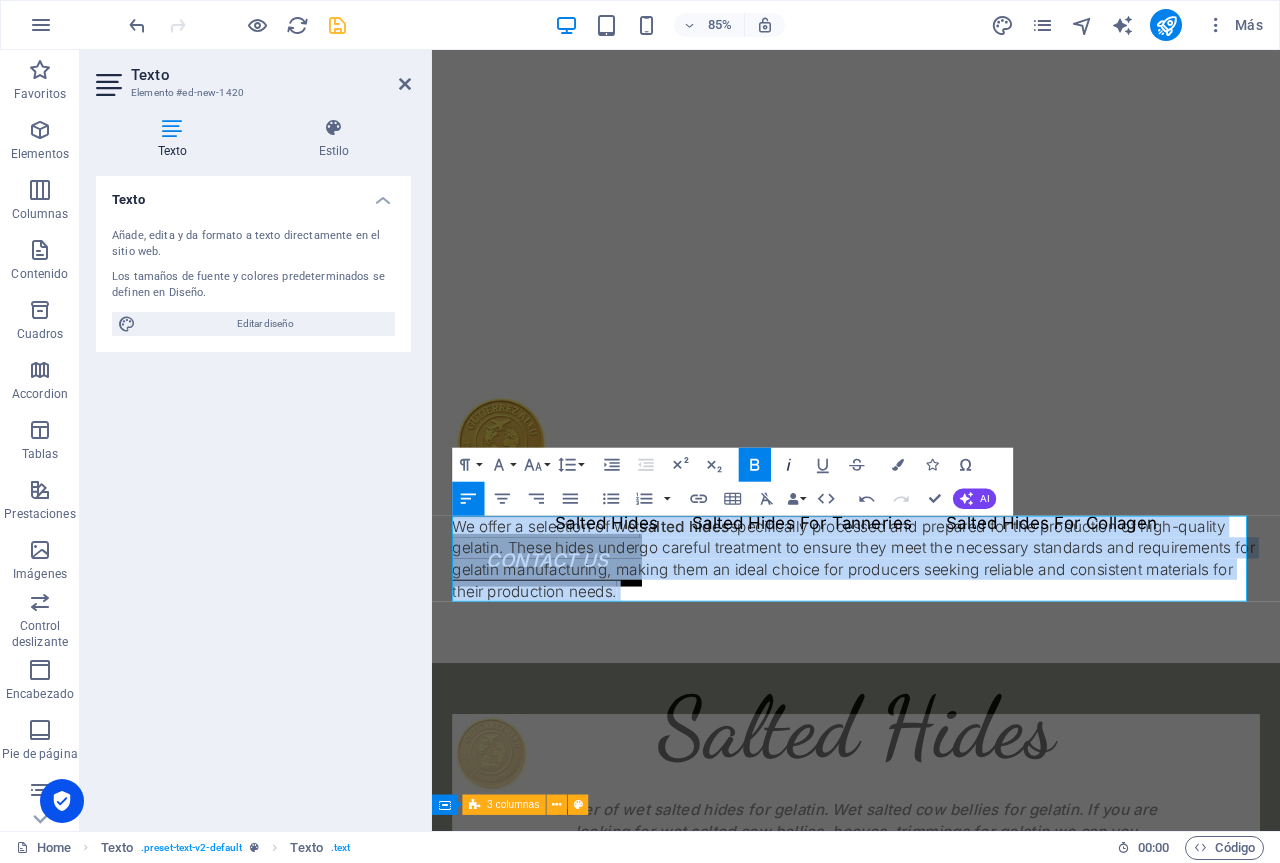 click 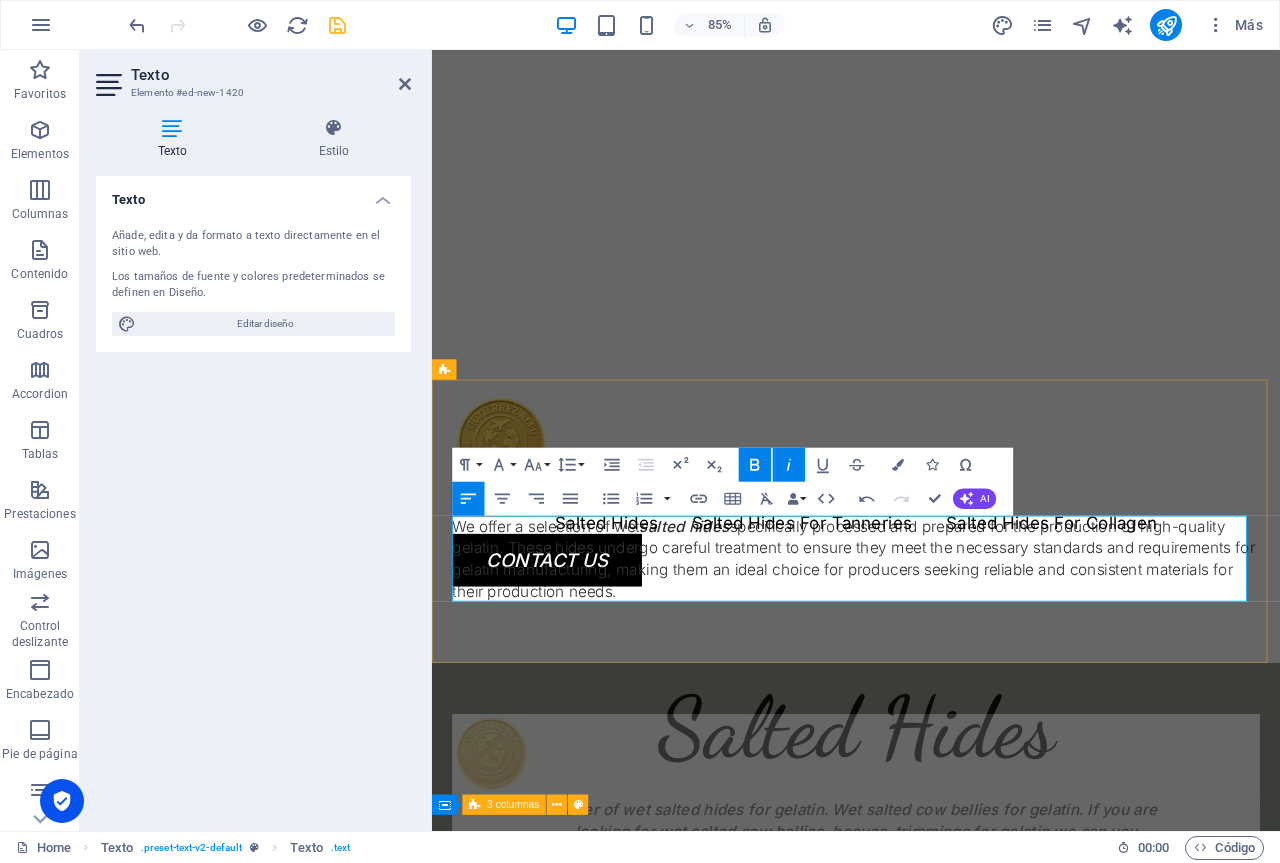 click on "We offer a selection of wet  salted hides  specifically processed and prepared for the production of high-quality gelatin. These hides undergo careful treatment to ensure they meet the necessary standards and requirements for gelatin manufacturing, making them an ideal choice for producers seeking reliable and consistent materials for their production needs." at bounding box center (931, 648) 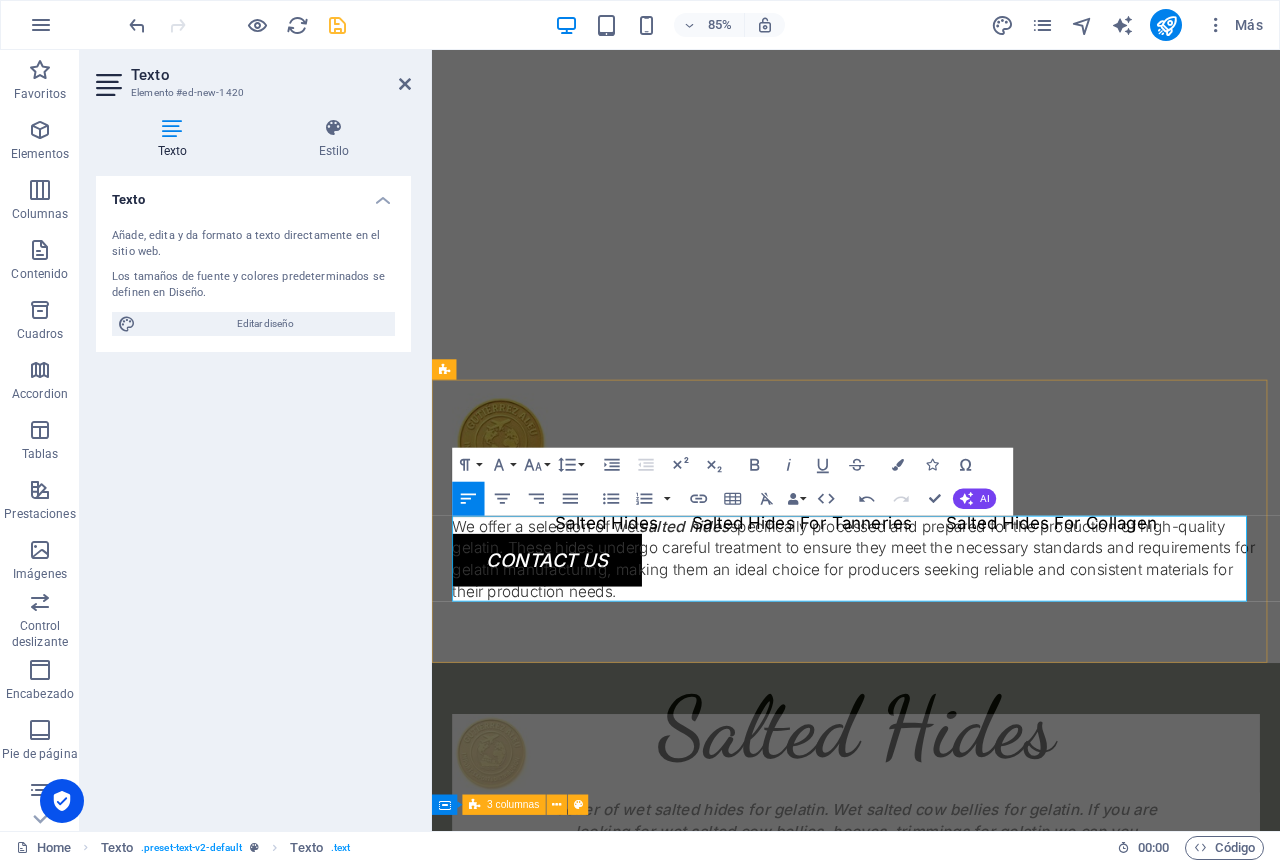 type 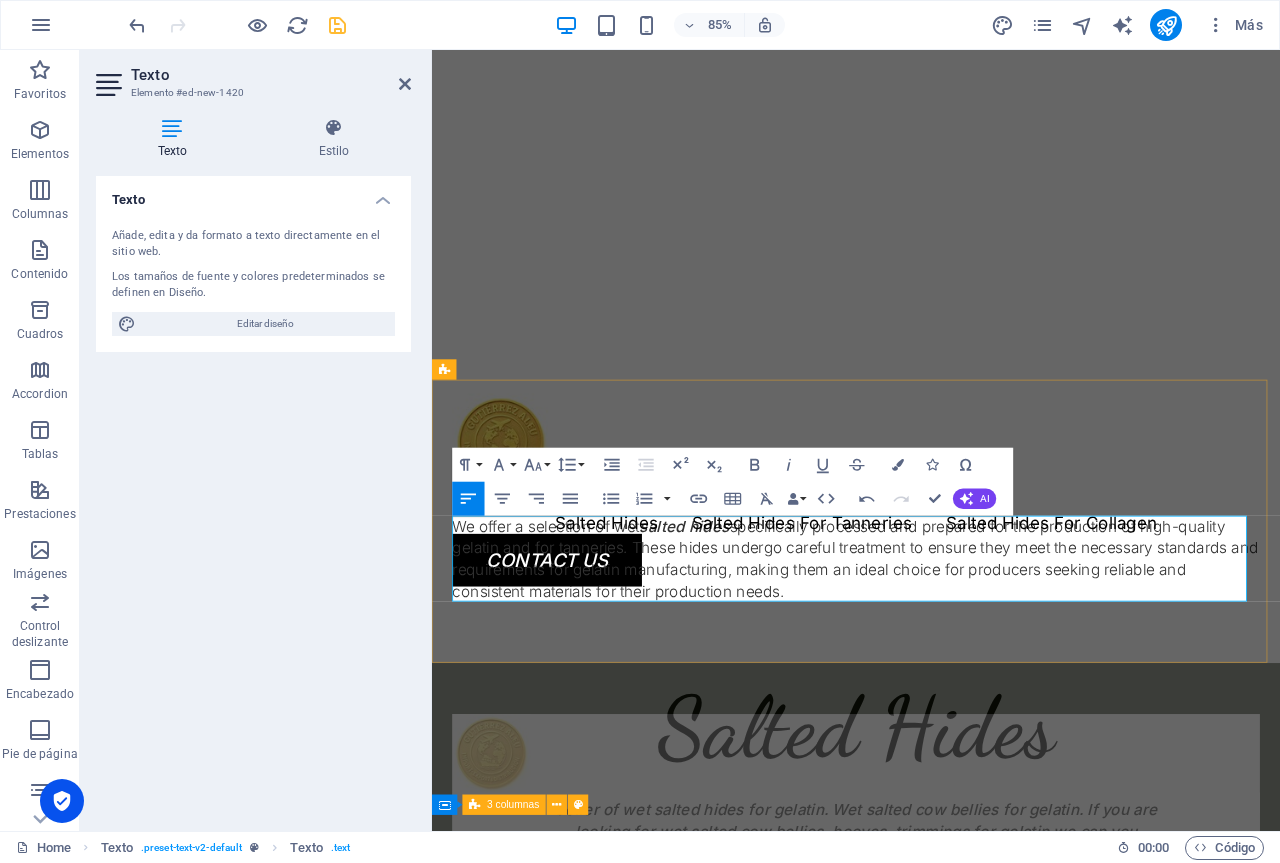 click on "We offer a selection of wet  salted hides  specifically processed and prepared for the production of high-quality gelatin and for tanneries . These hides undergo careful treatment to ensure they meet the necessary standards and requirements for gelatin manufacturing, making them an ideal choice for producers seeking reliable and consistent materials for their production needs." at bounding box center (931, 648) 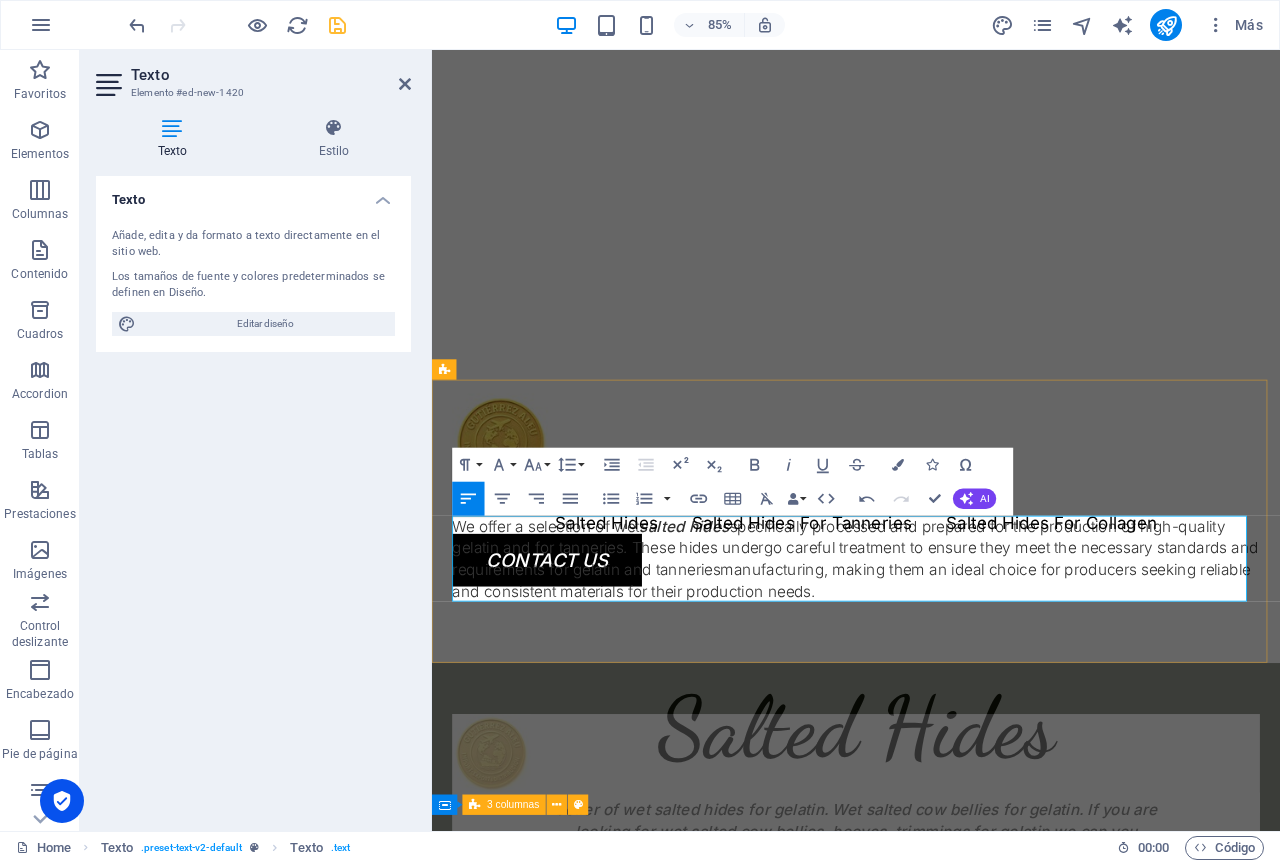 click on "We offer a selection of wet  salted hides  specifically processed and prepared for the production of high-quality gelatin and for tanneries . These hides undergo careful treatment to ensure they meet the necessary standards and requirements for gelatin and tanneries  manufacturing, making them an ideal choice for producers seeking reliable and consistent materials for their production needs." at bounding box center [931, 648] 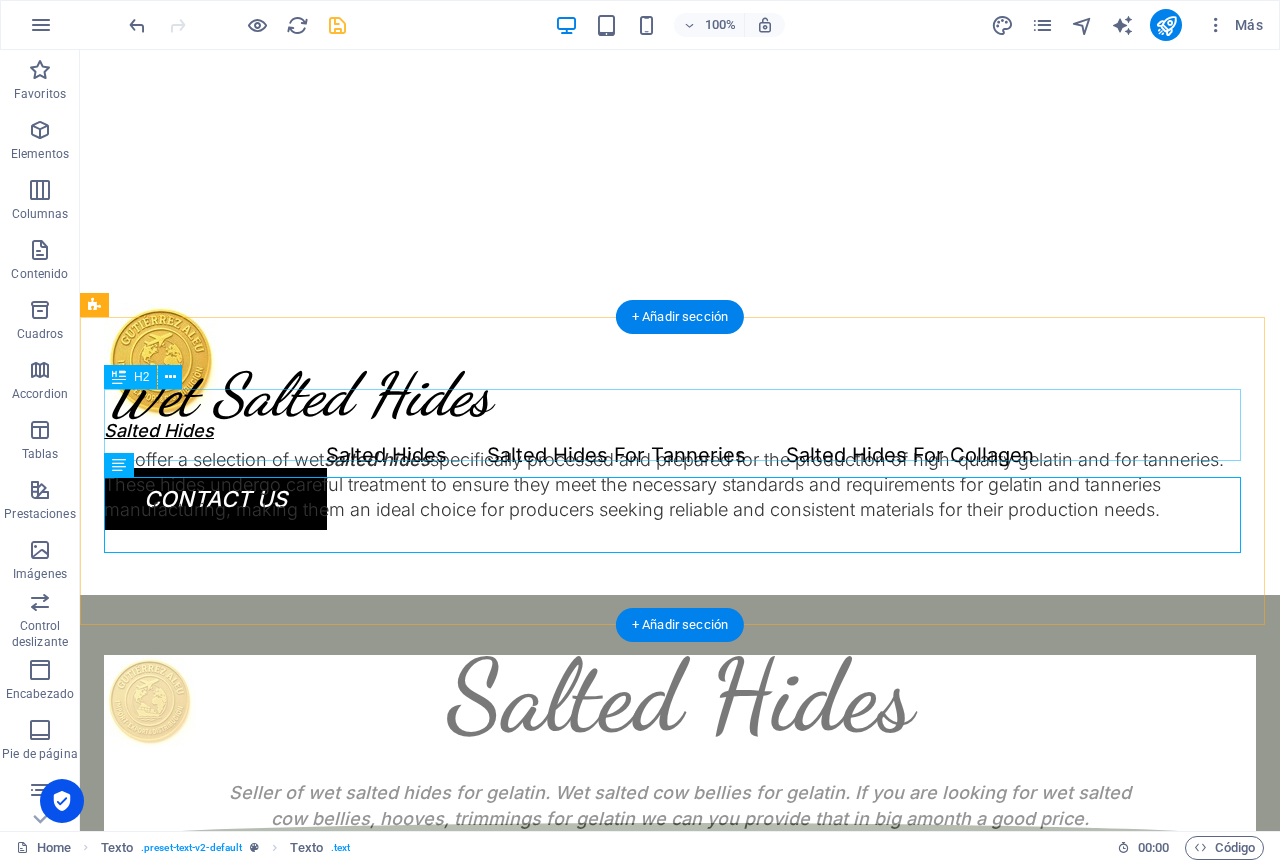 scroll, scrollTop: 679, scrollLeft: 0, axis: vertical 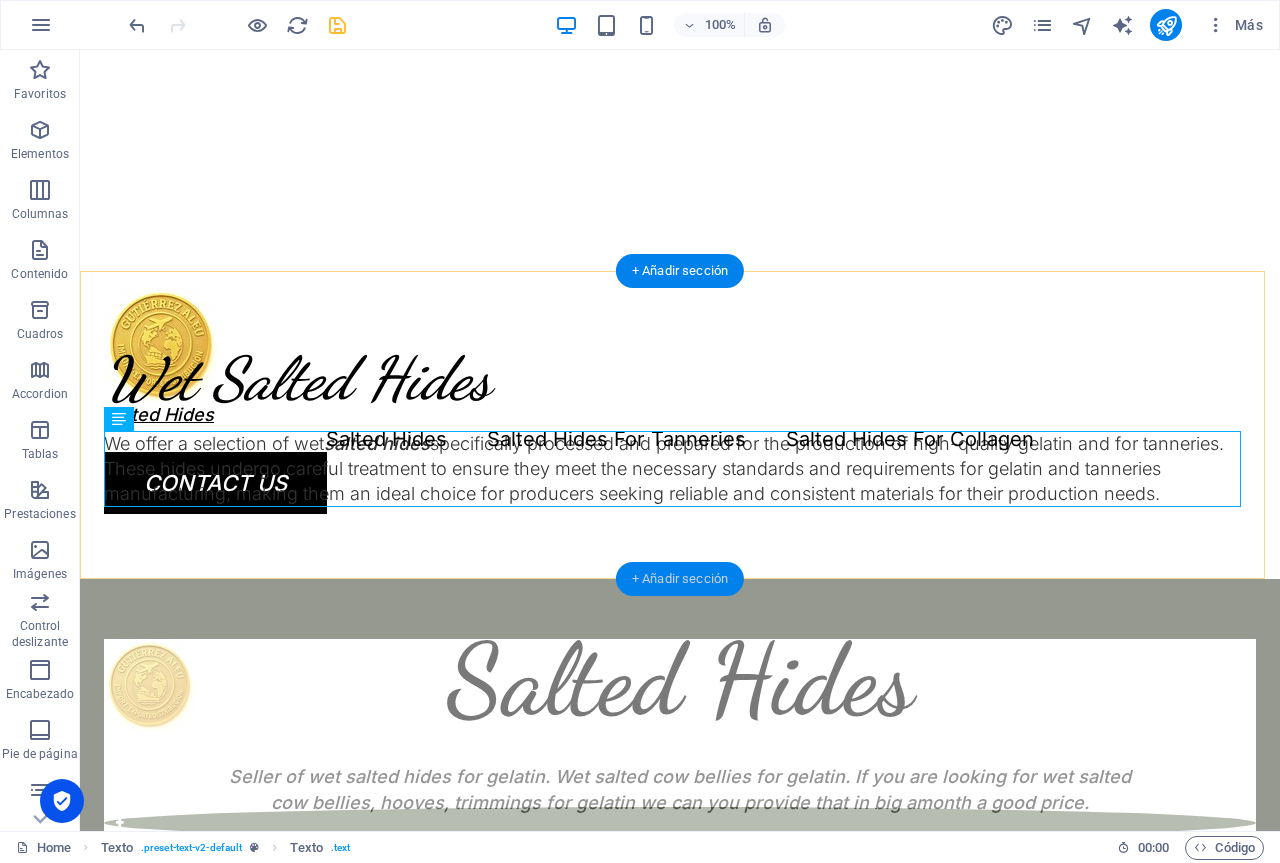 click on "+ Añadir sección" at bounding box center (680, 579) 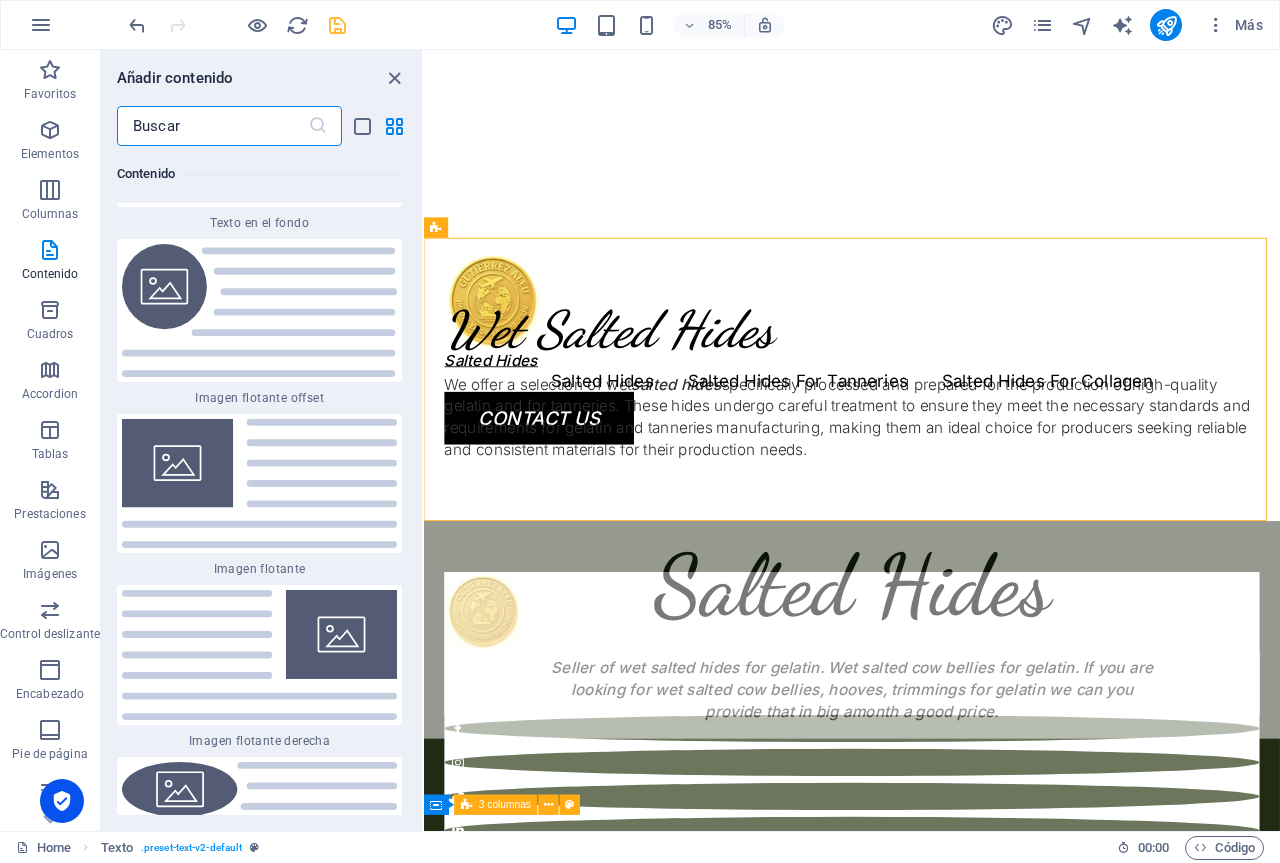 scroll, scrollTop: 8508, scrollLeft: 0, axis: vertical 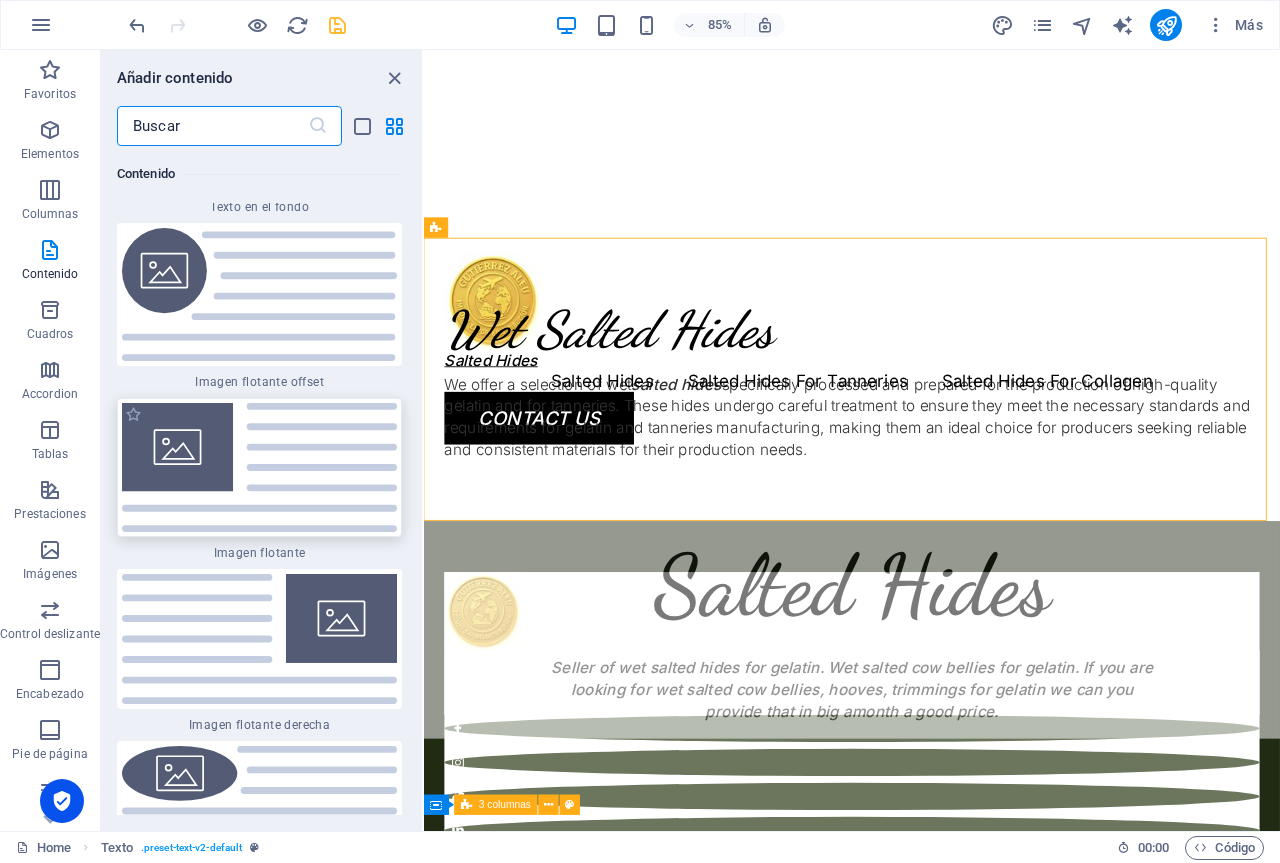 click at bounding box center [259, 468] 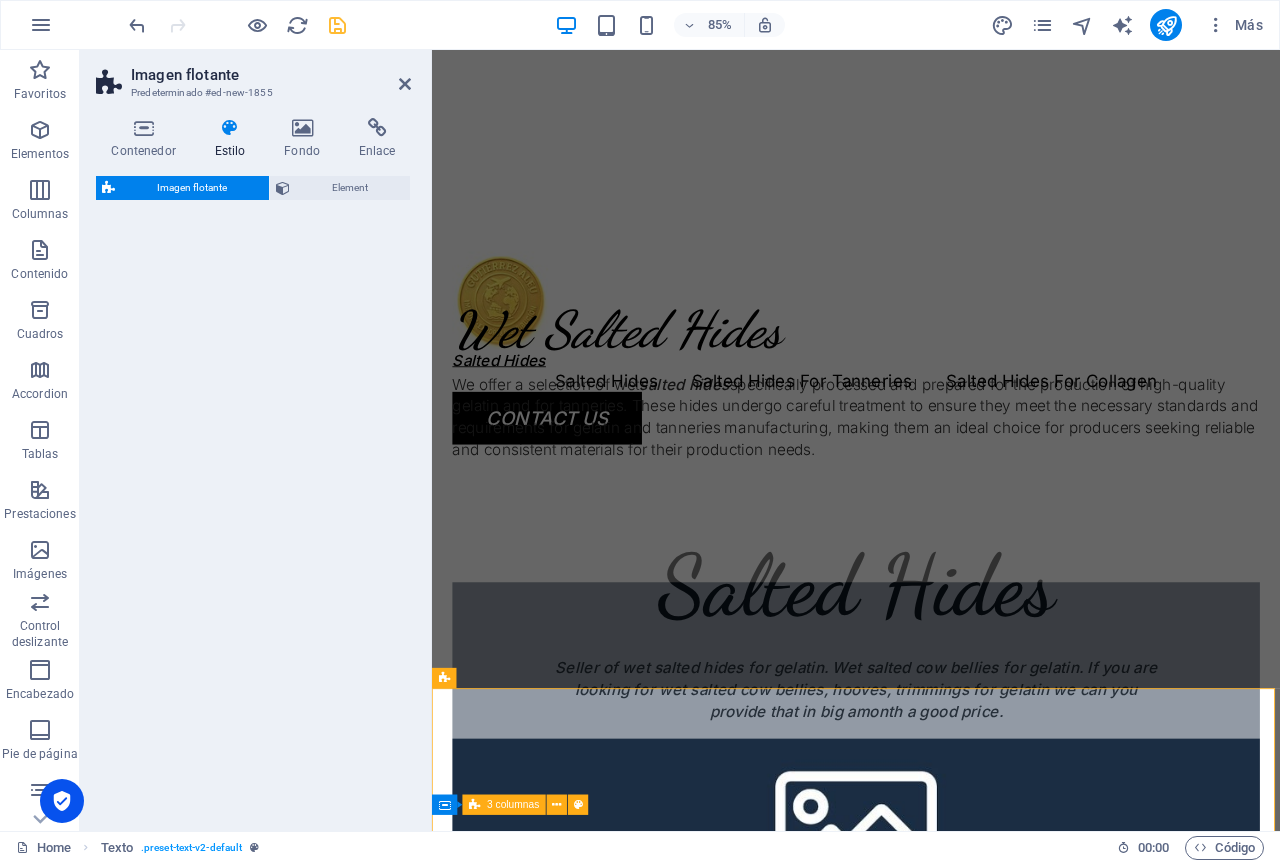 select on "%" 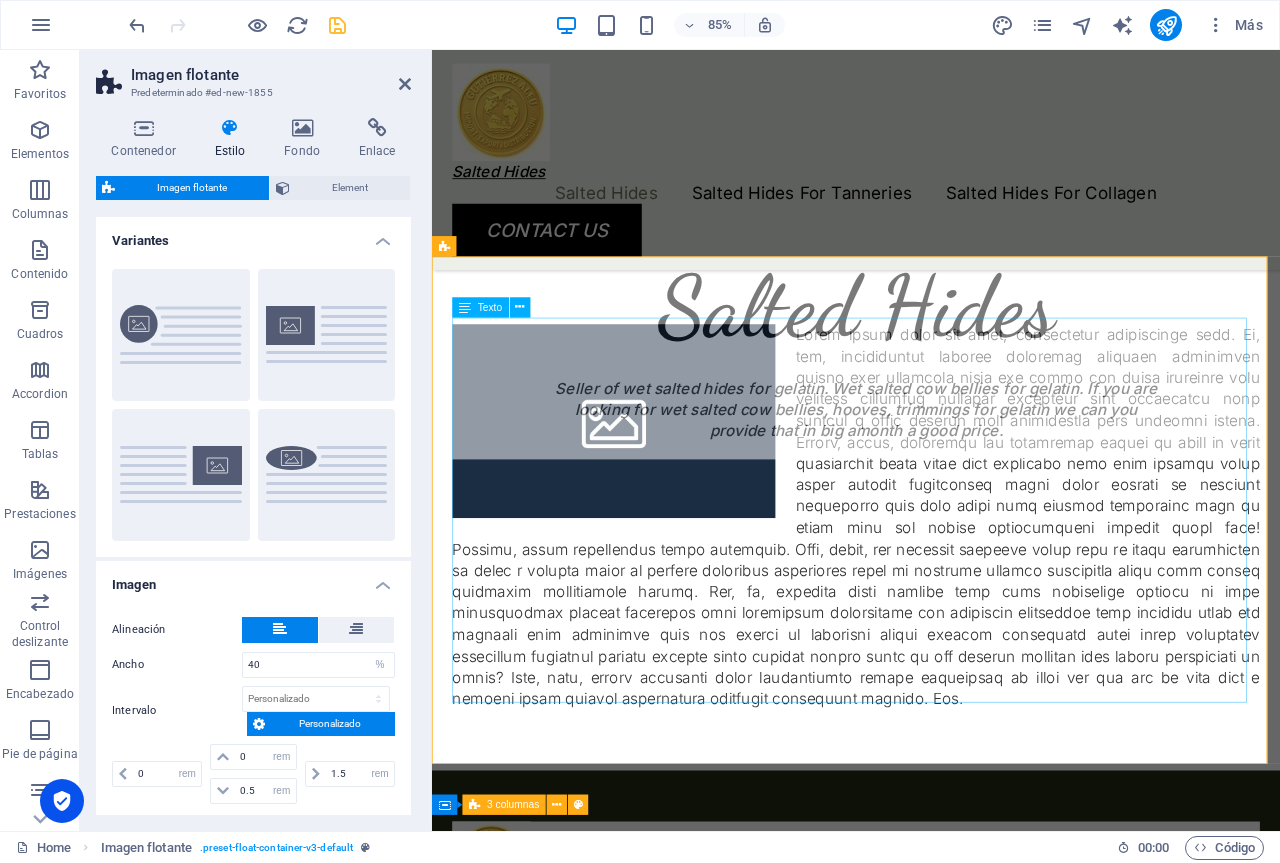 scroll, scrollTop: 1015, scrollLeft: 0, axis: vertical 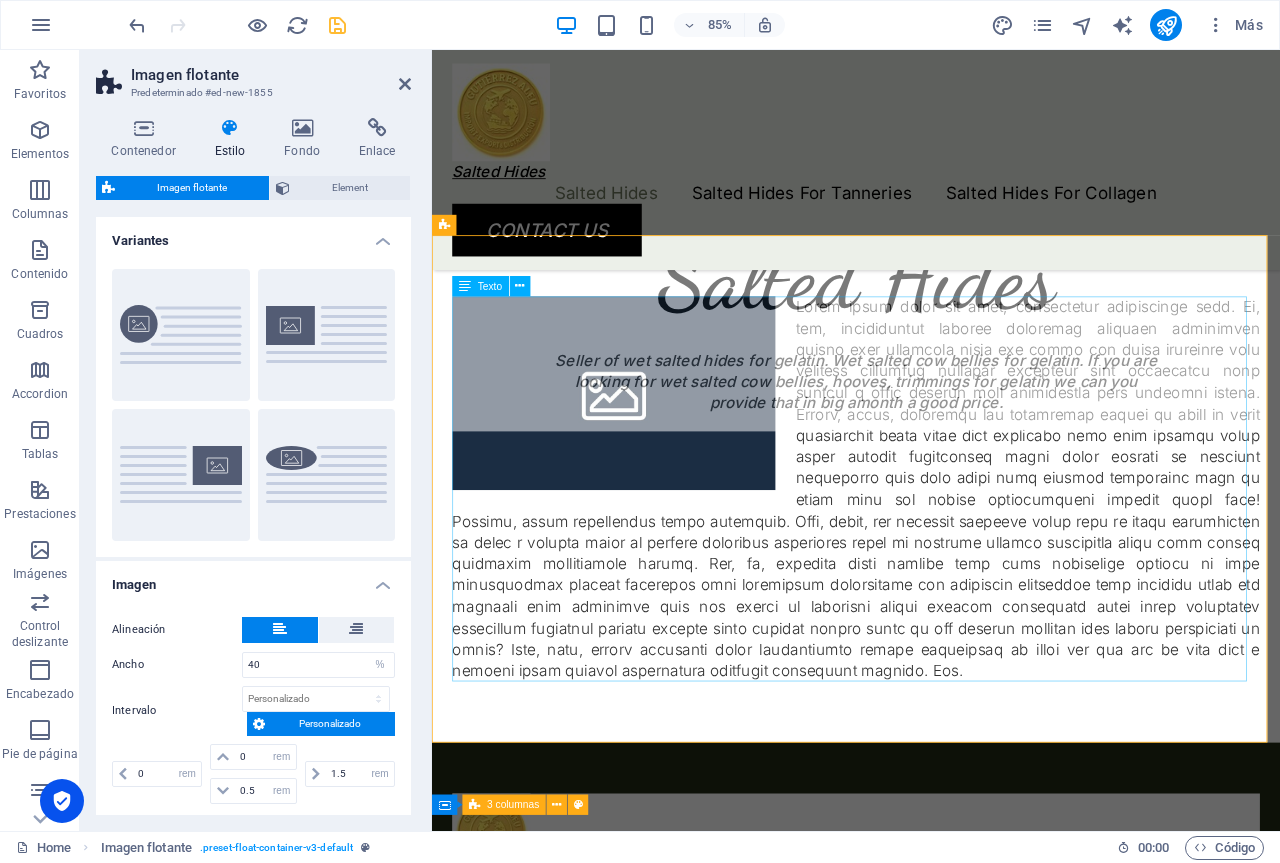 click at bounding box center [931, 566] 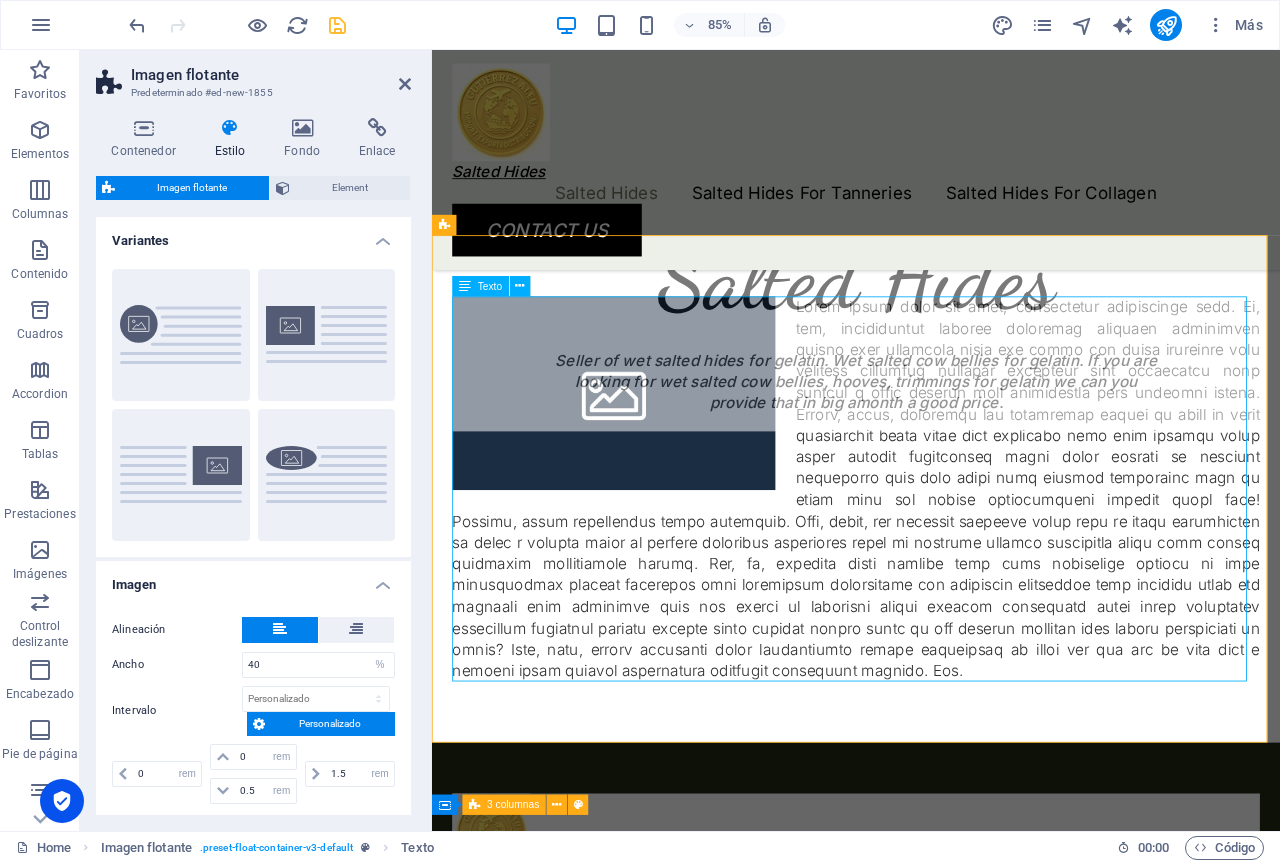 click at bounding box center (931, 566) 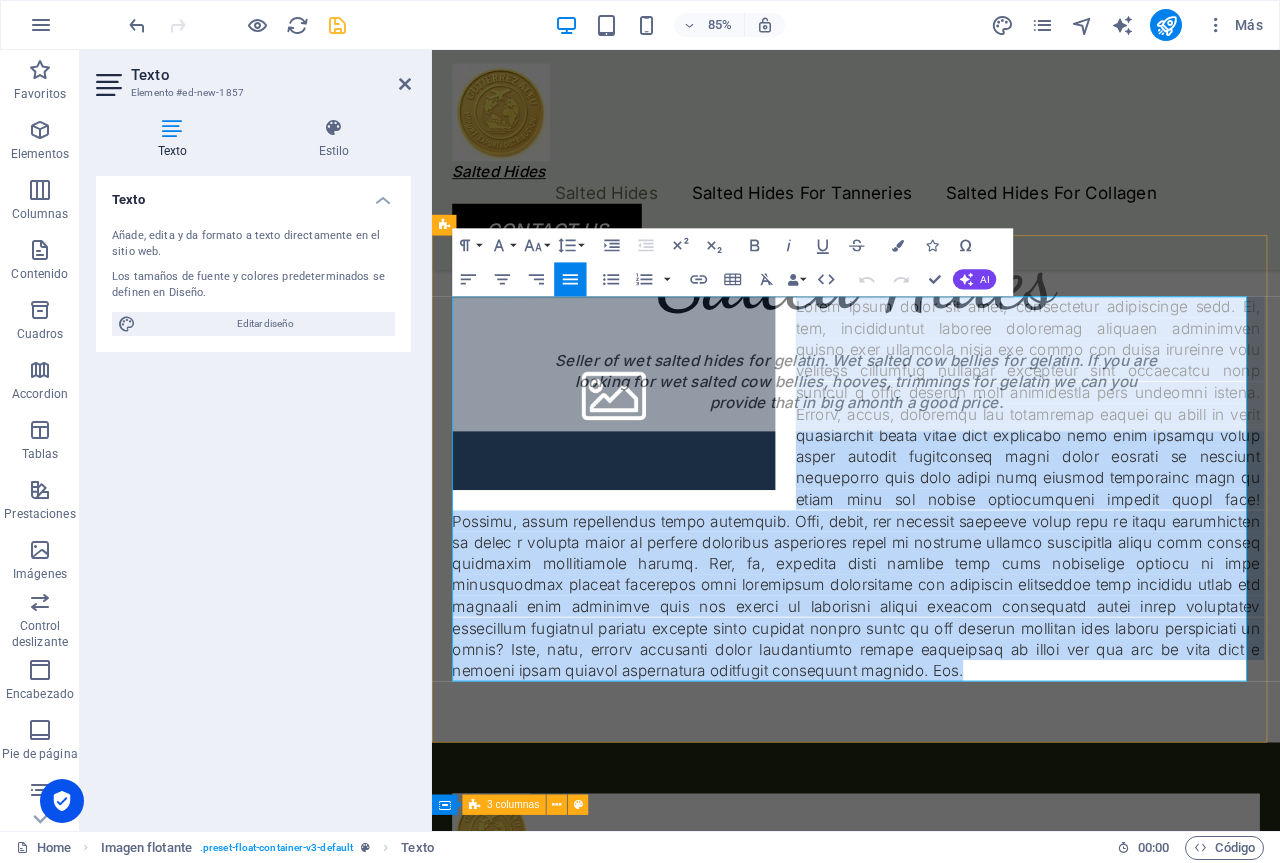 drag, startPoint x: 853, startPoint y: 352, endPoint x: 1056, endPoint y: 775, distance: 469.18866 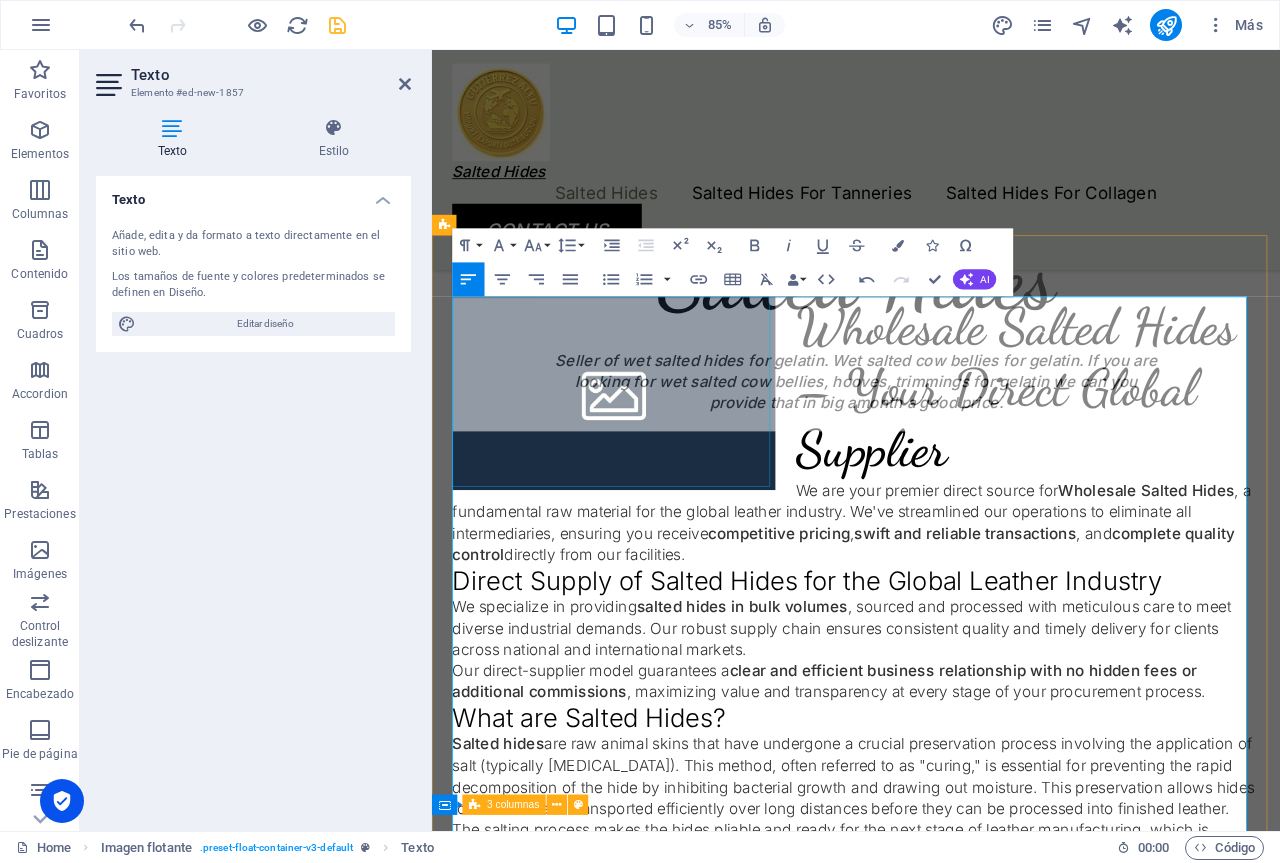 click at bounding box center [646, 454] 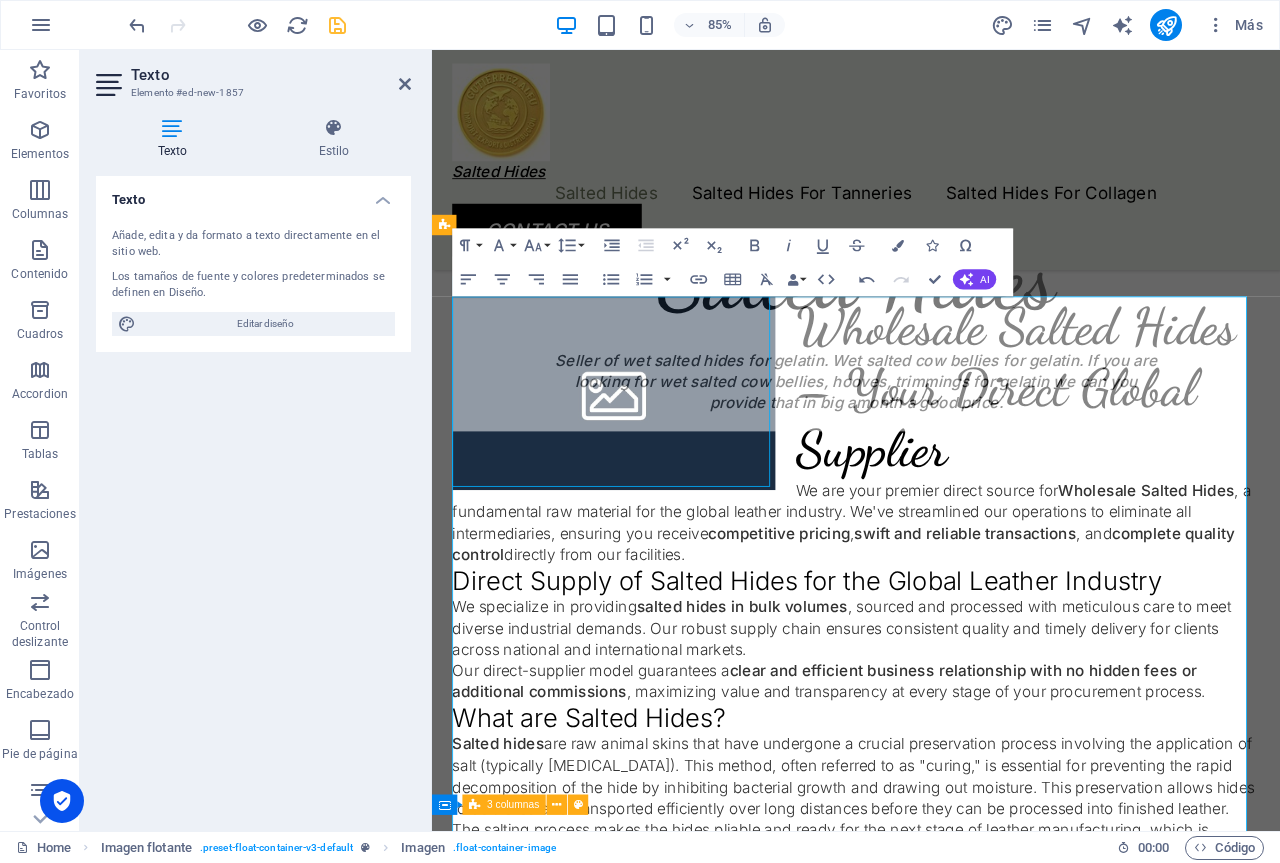 click at bounding box center (646, 454) 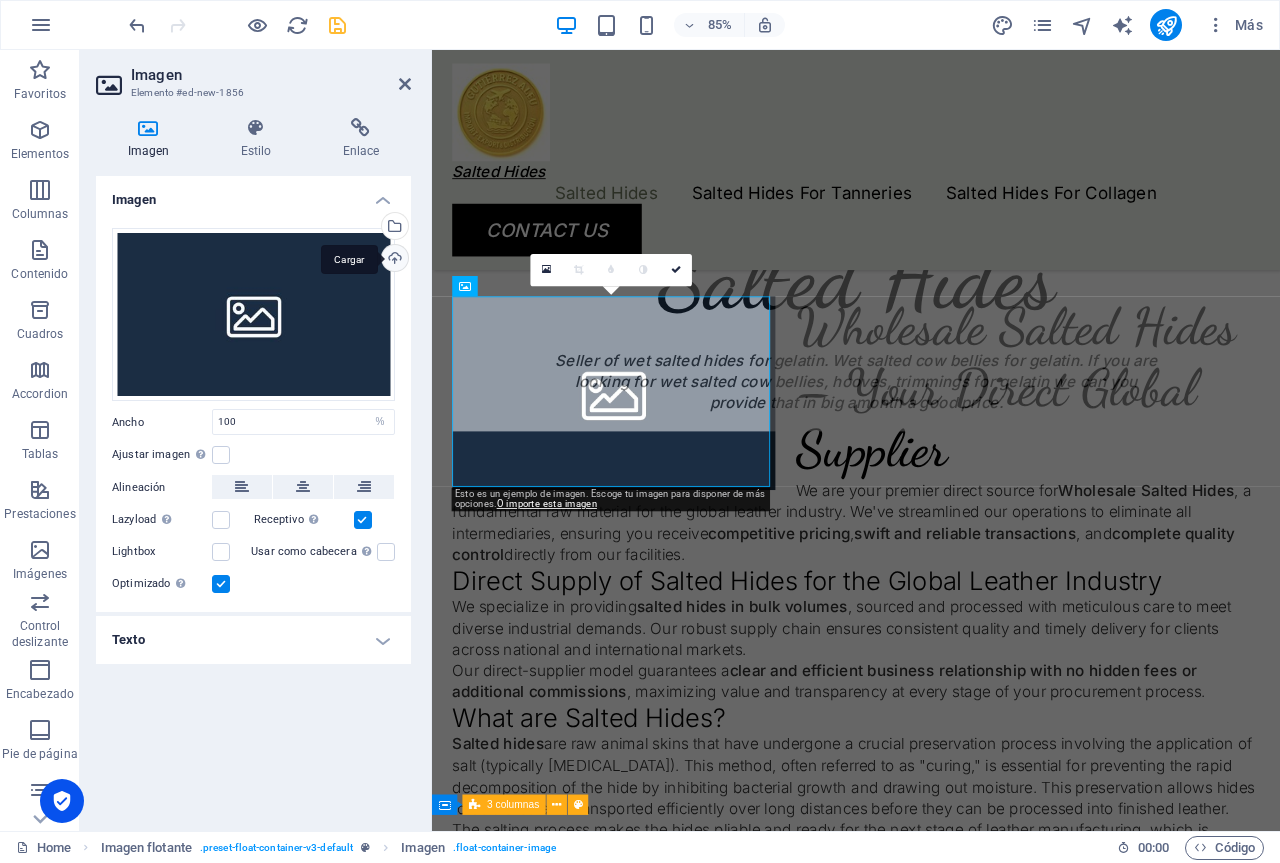 click on "Cargar" at bounding box center [393, 260] 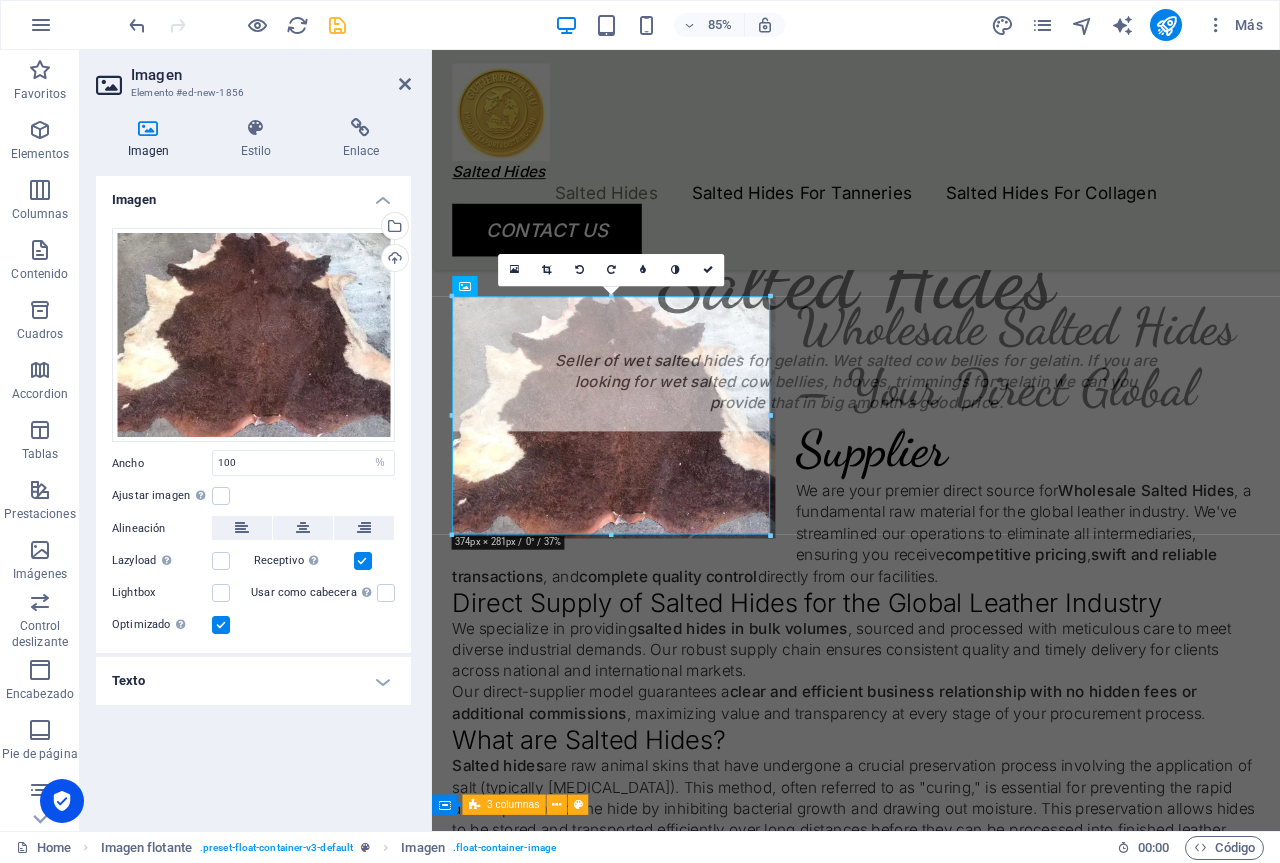 click on "Texto" at bounding box center [253, 681] 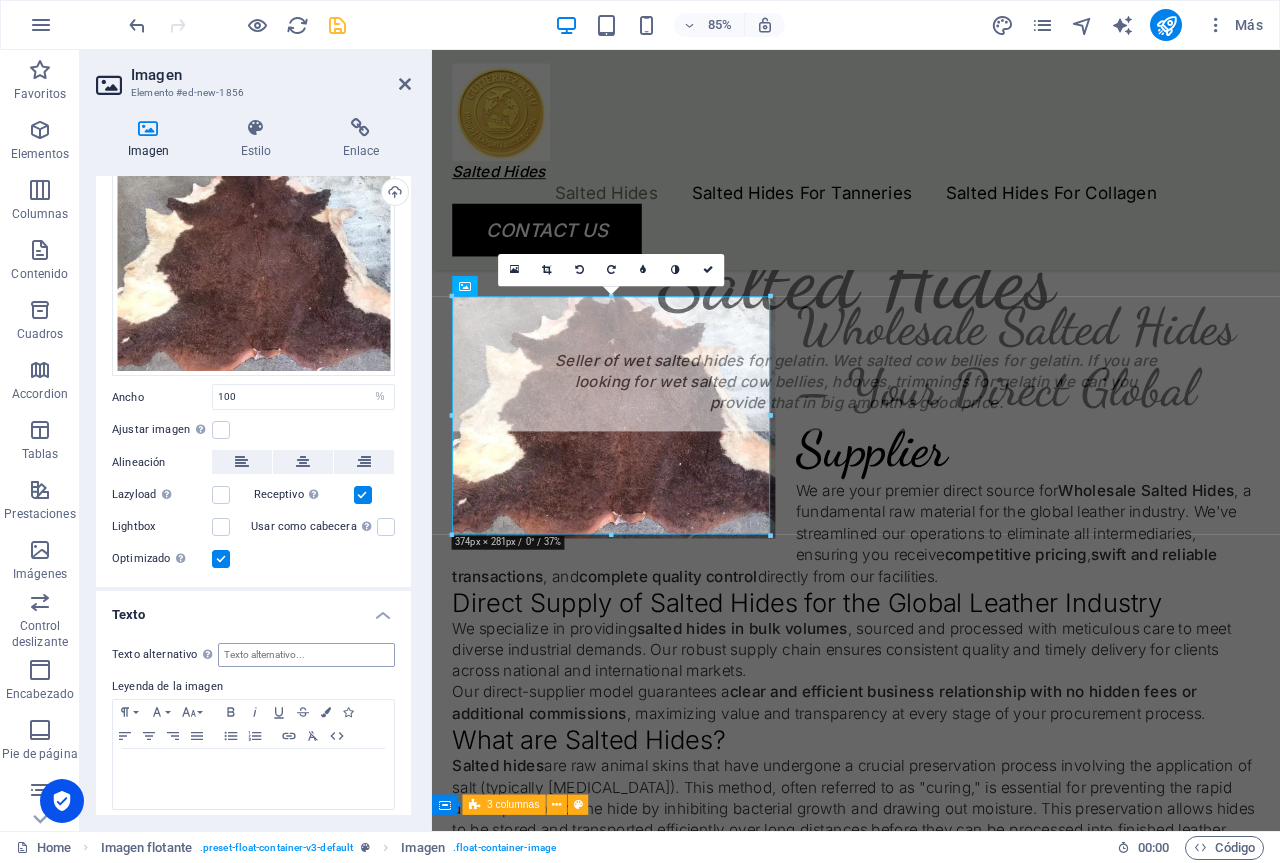 scroll, scrollTop: 67, scrollLeft: 0, axis: vertical 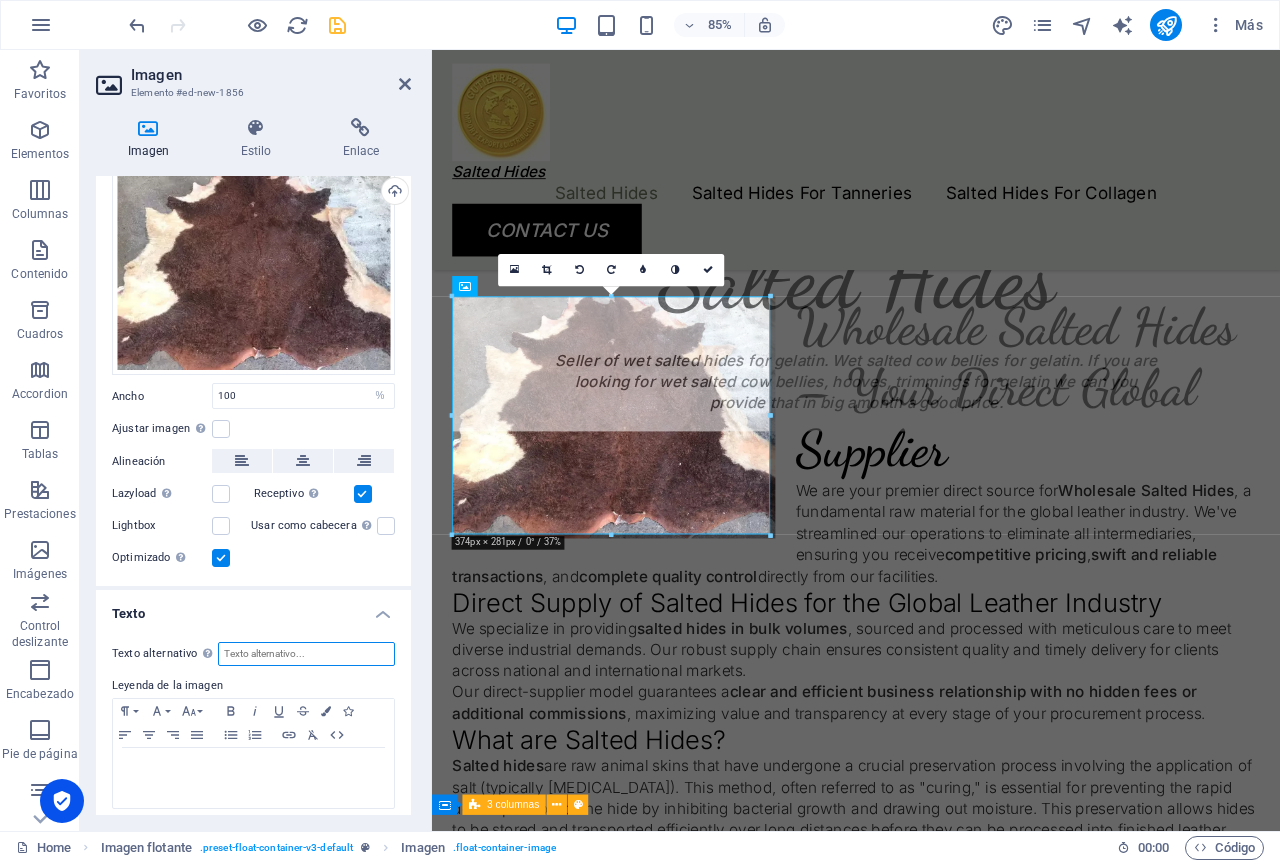 click on "Texto alternativo El texto alternativo es usado por aquellos dispositivos que no pueden mostrar imágenes (por ejemplo, motores de búsqueda de imágenes) y debería añadirse a cada imagen para así mejorar la accesibilidad al sitio web." at bounding box center [306, 654] 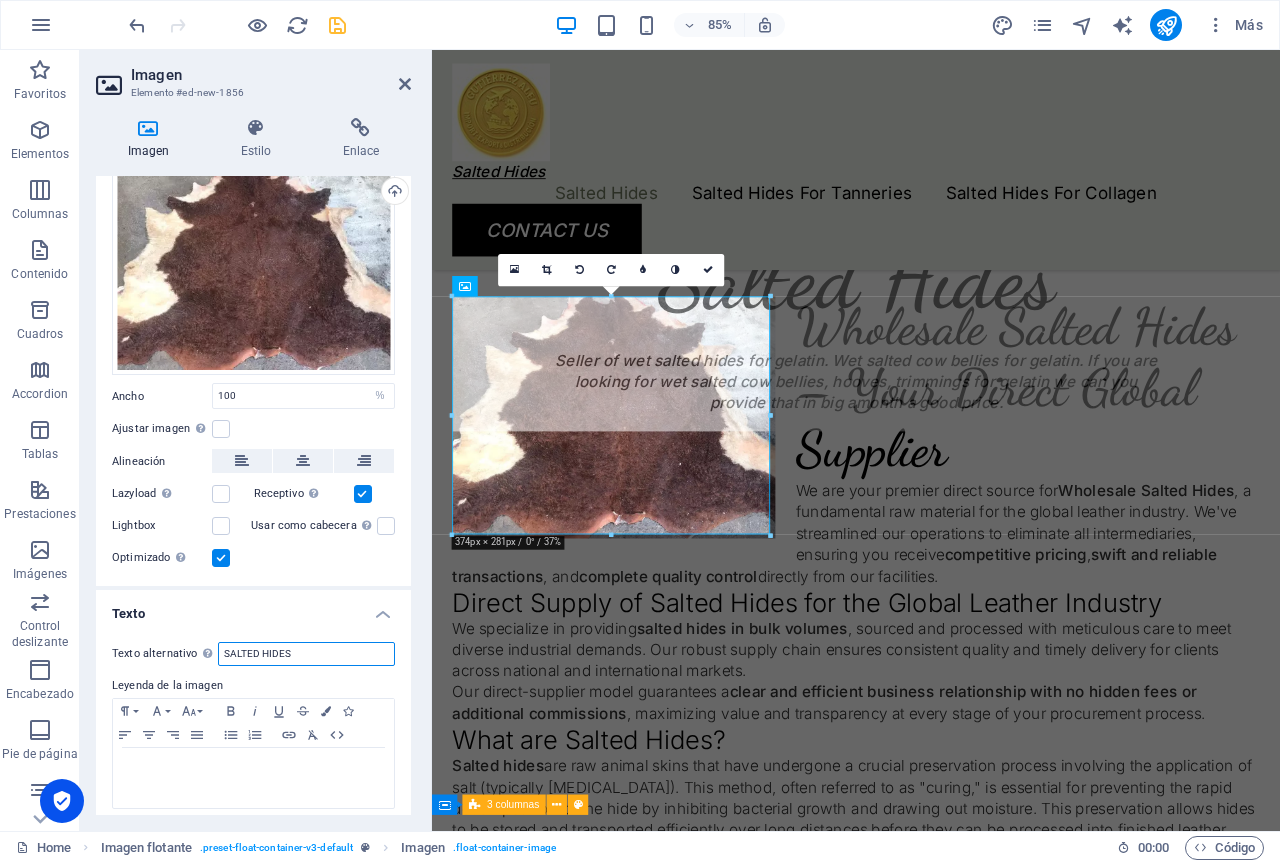 scroll, scrollTop: 75, scrollLeft: 0, axis: vertical 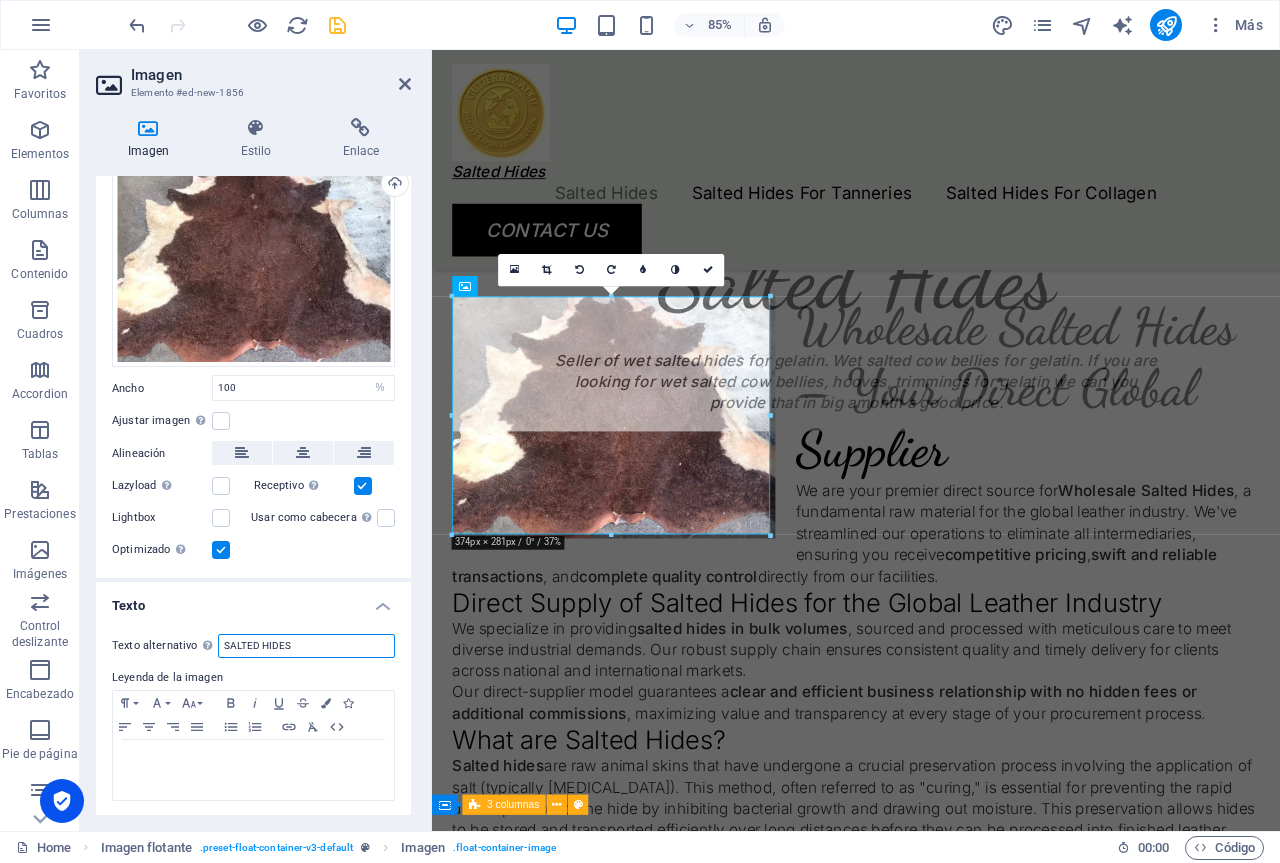 drag, startPoint x: 291, startPoint y: 638, endPoint x: 220, endPoint y: 646, distance: 71.44928 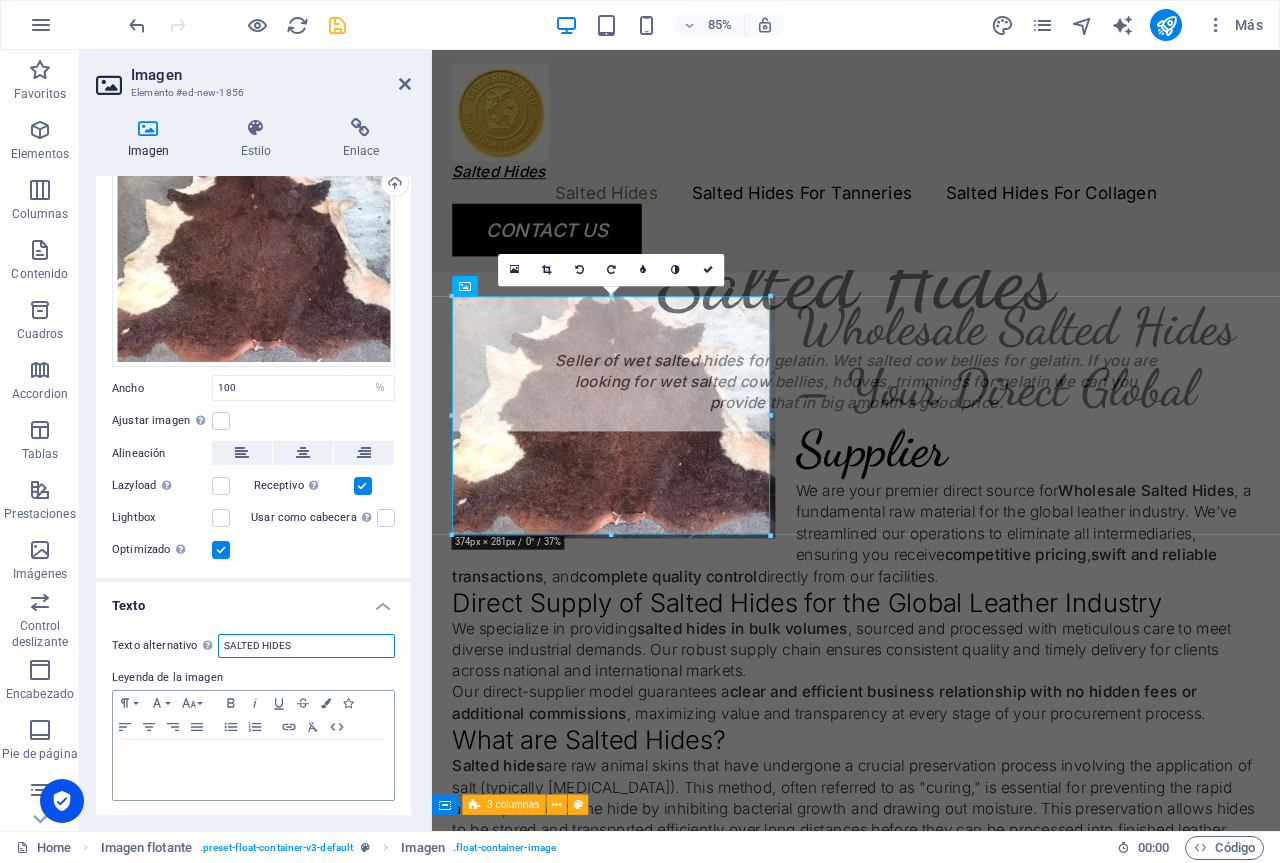 type on "SALTED HIDES" 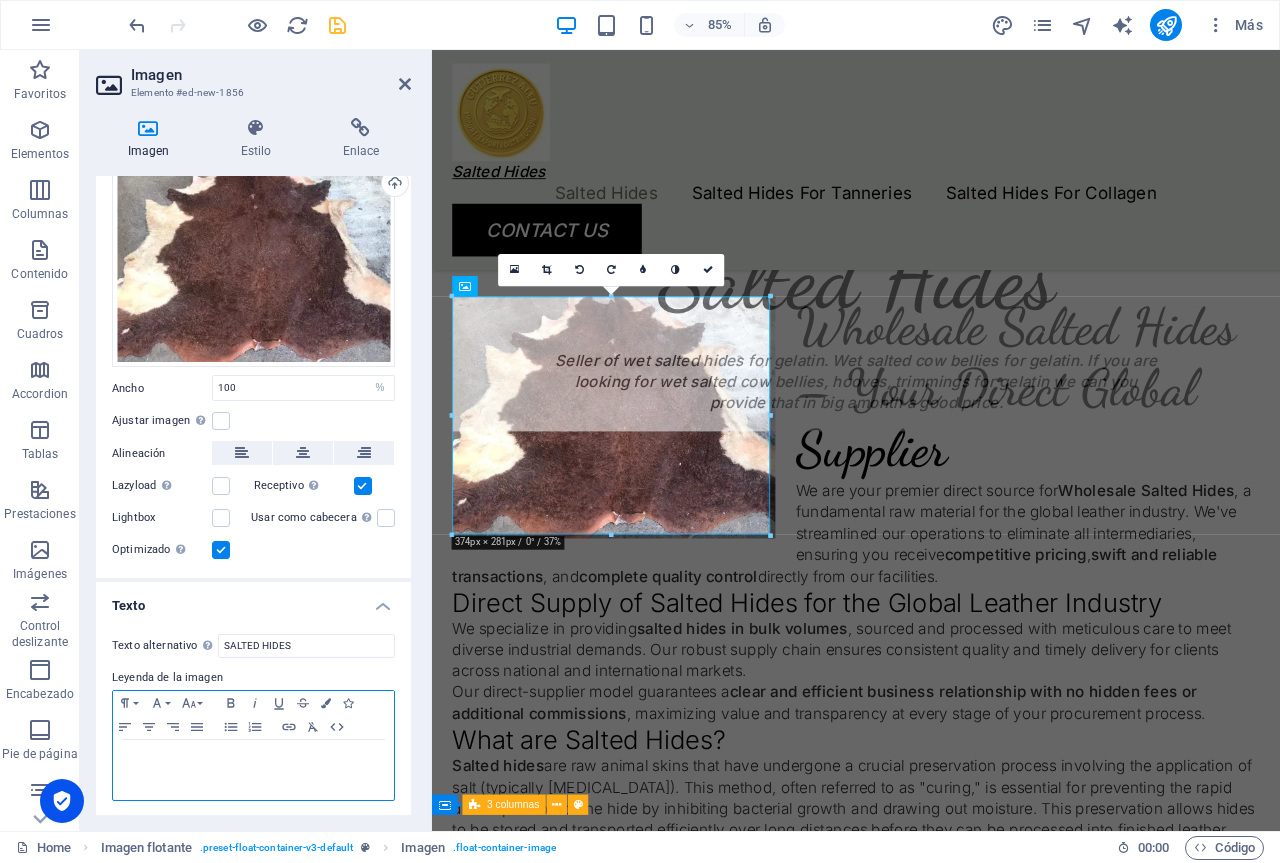click at bounding box center [253, 770] 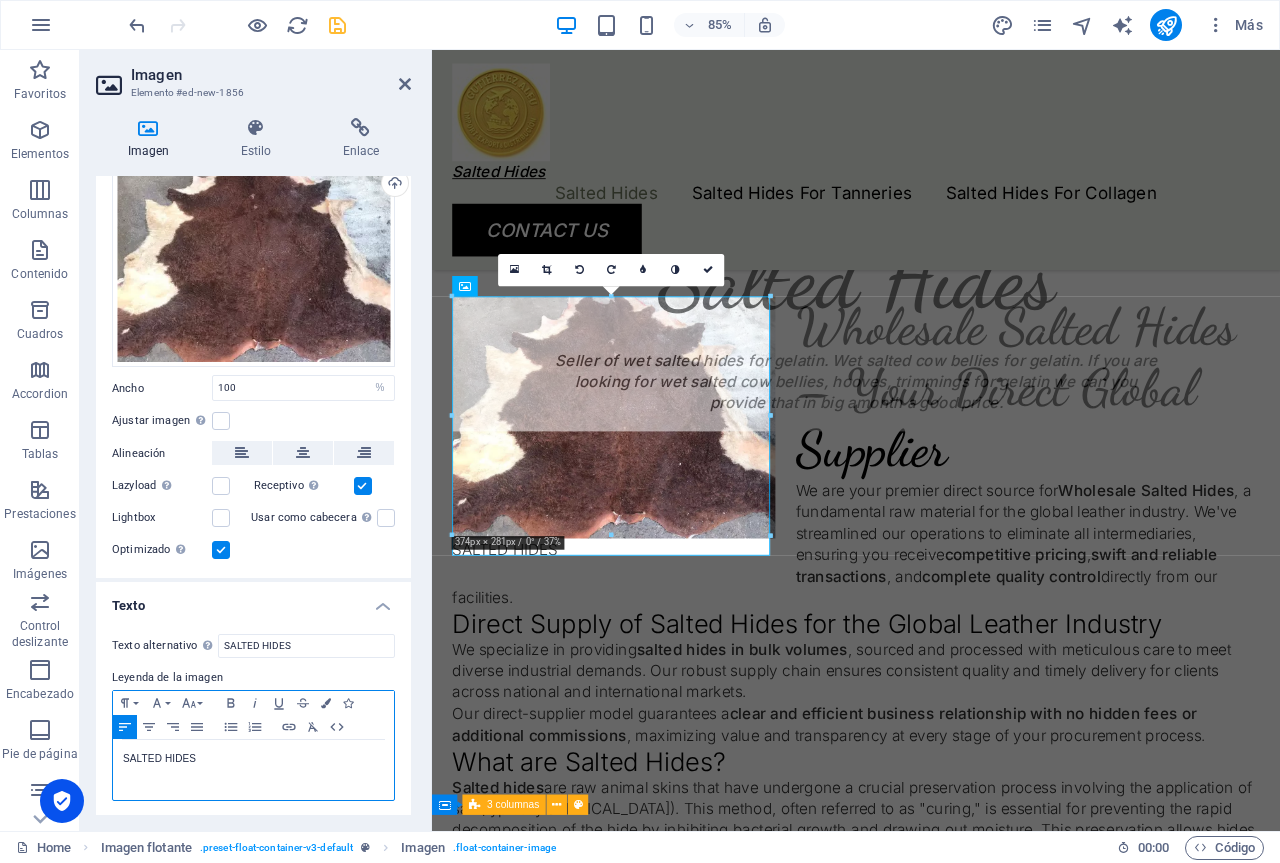 scroll, scrollTop: 0, scrollLeft: 5, axis: horizontal 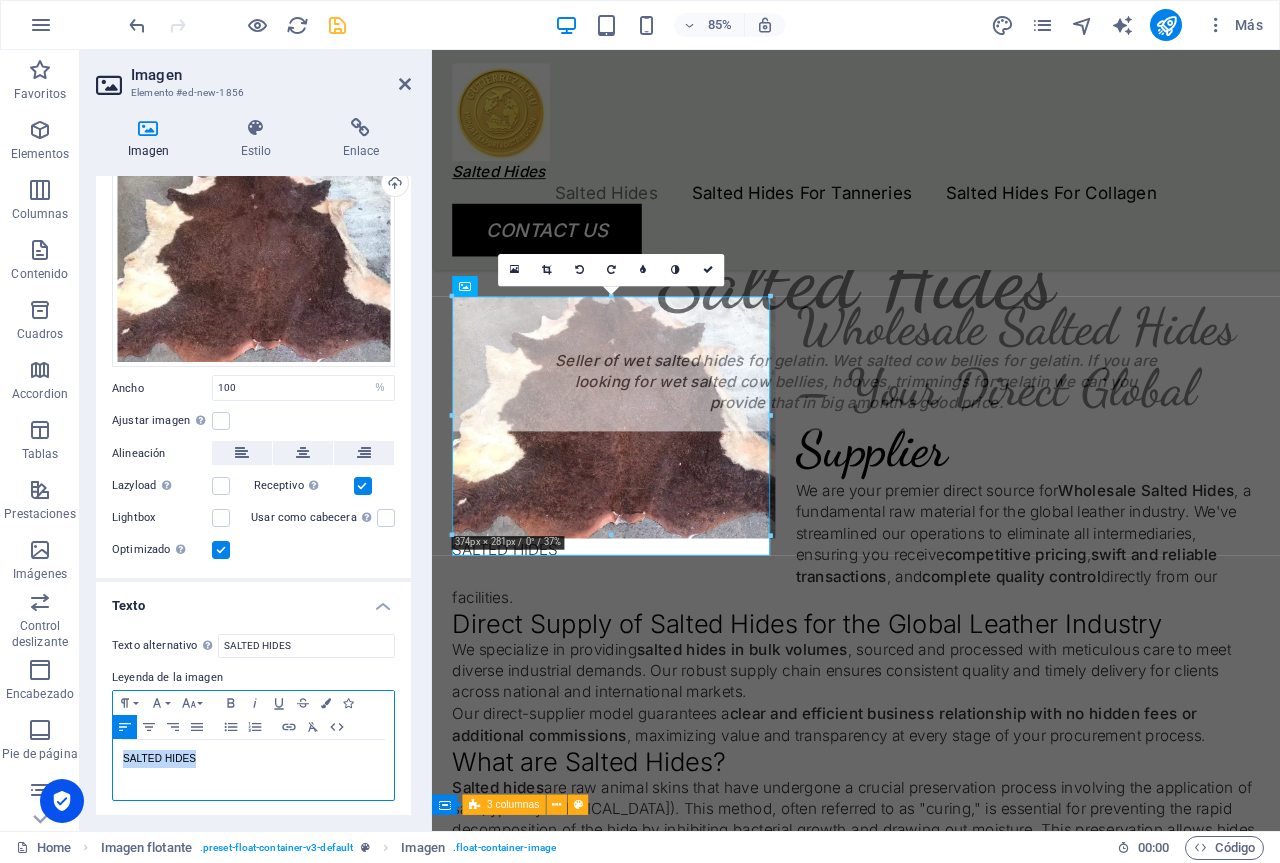 drag, startPoint x: 125, startPoint y: 752, endPoint x: 210, endPoint y: 753, distance: 85.00588 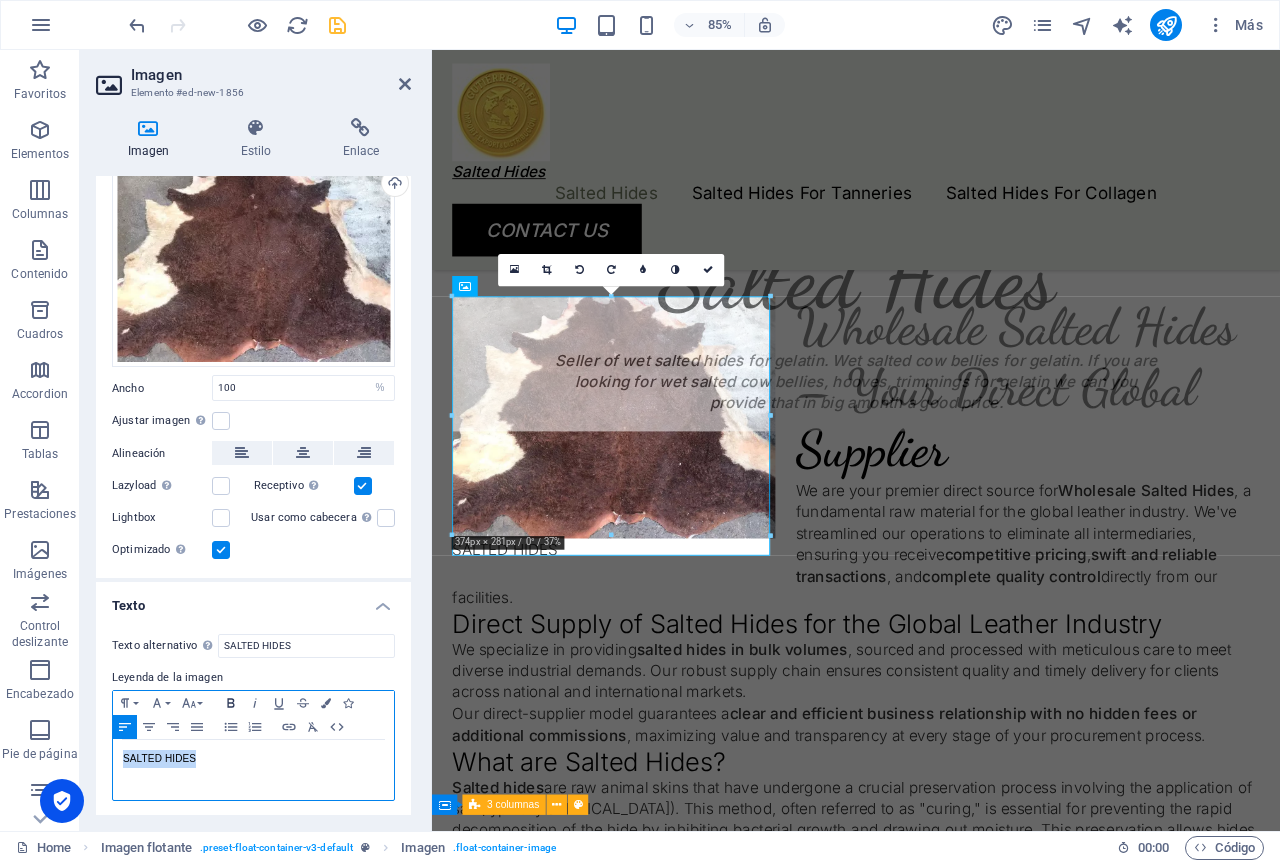 click 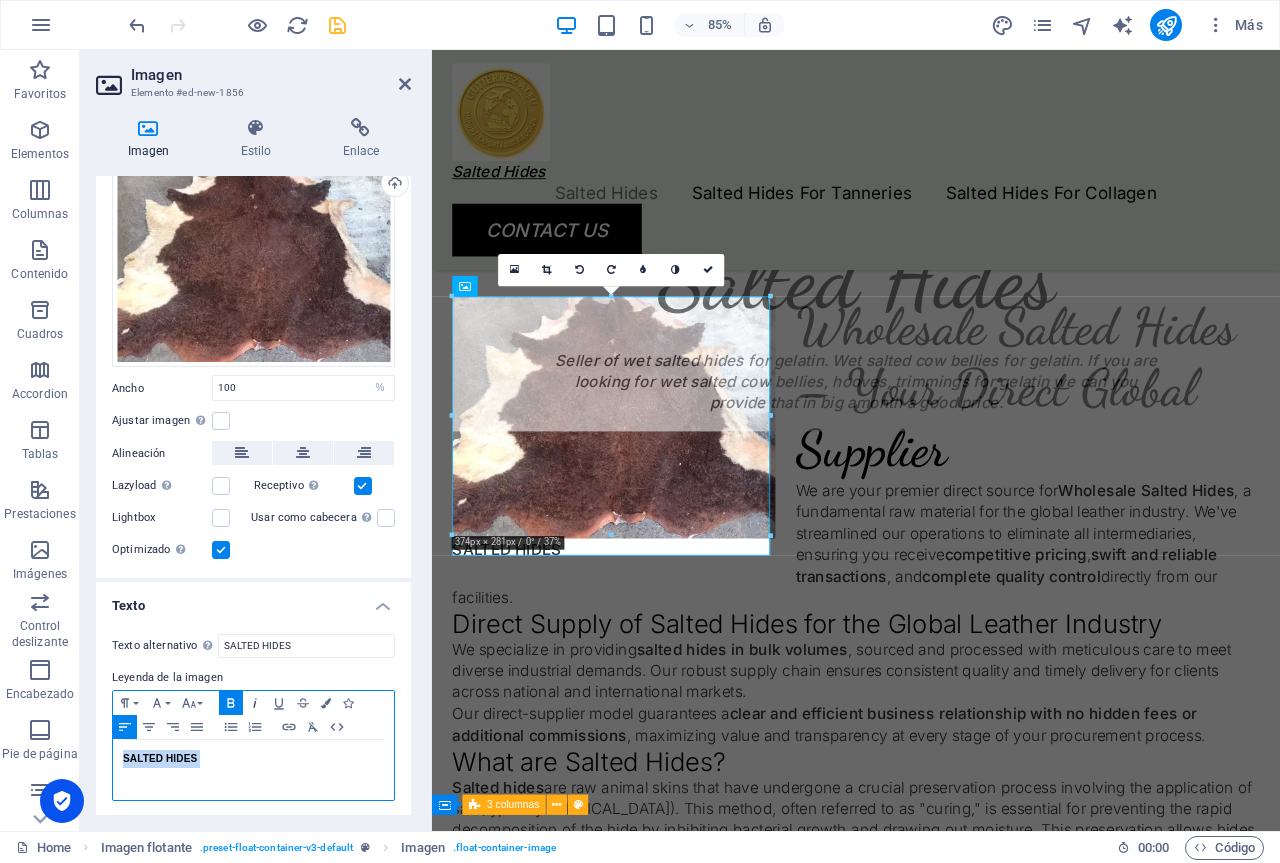 click 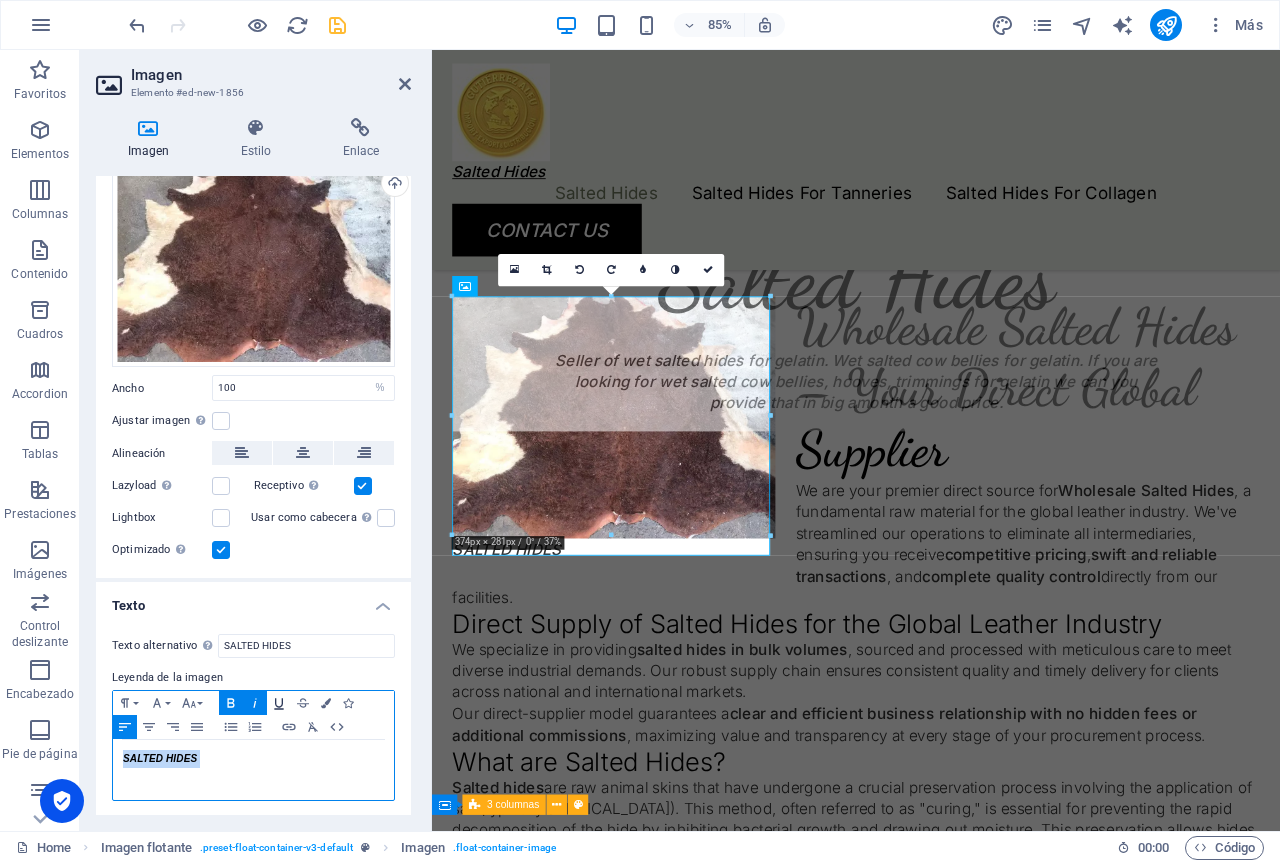 click 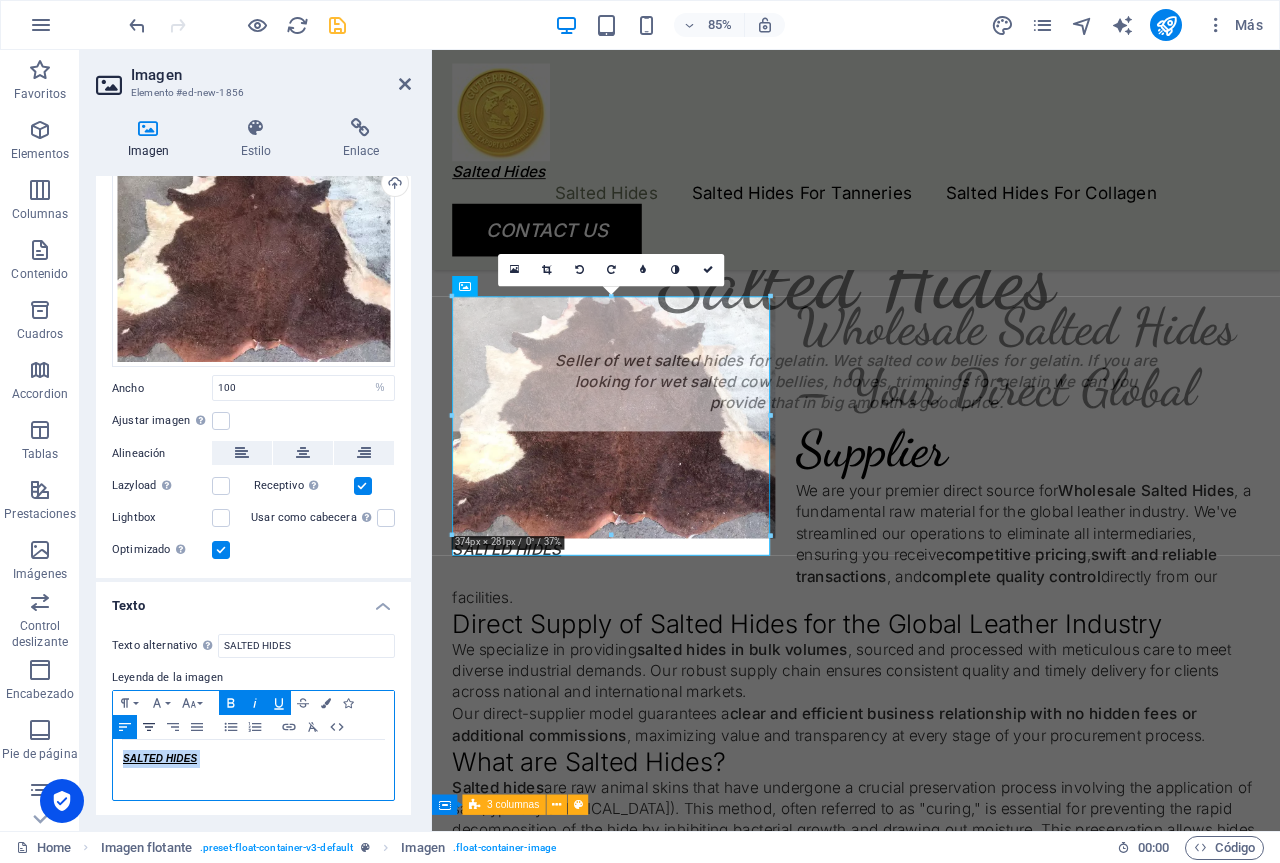 click 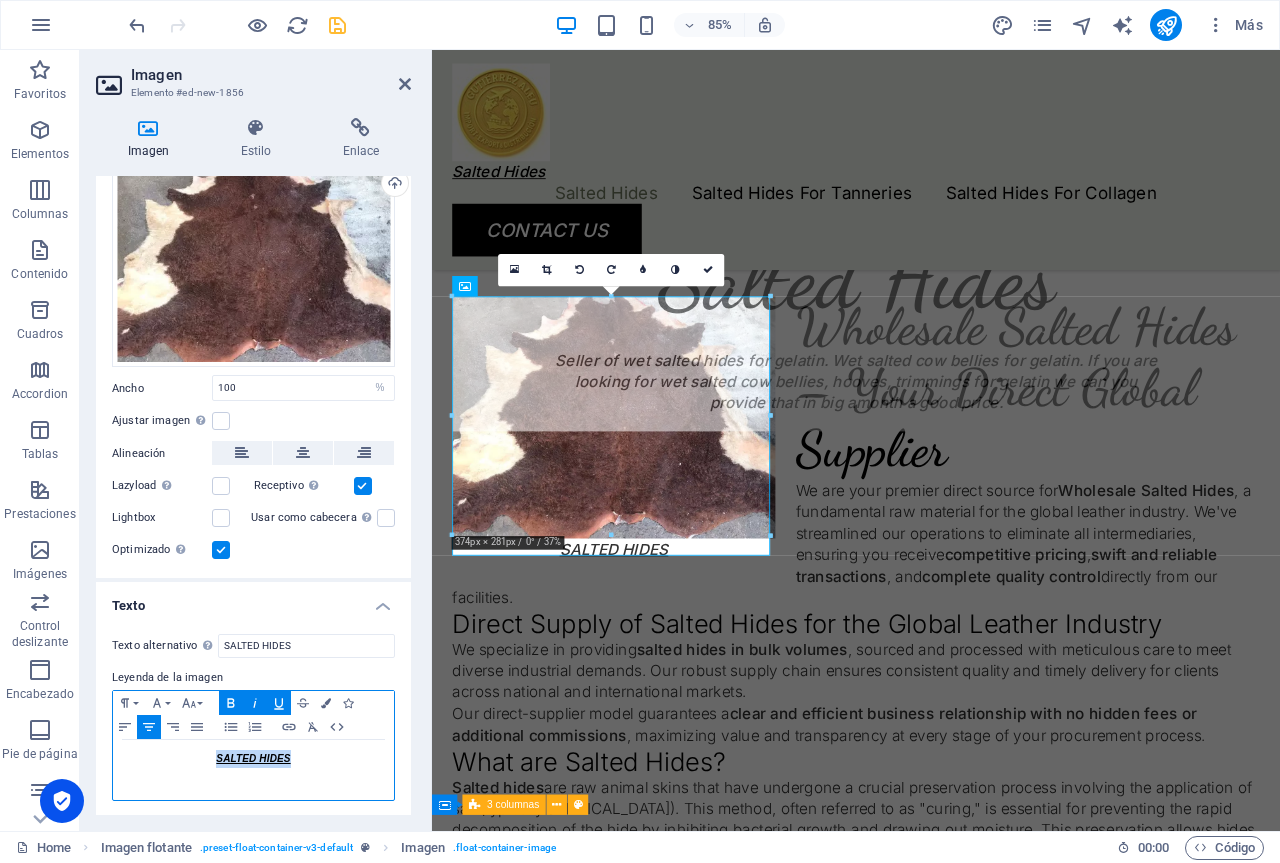 click on "SALTED HIDES" at bounding box center (253, 759) 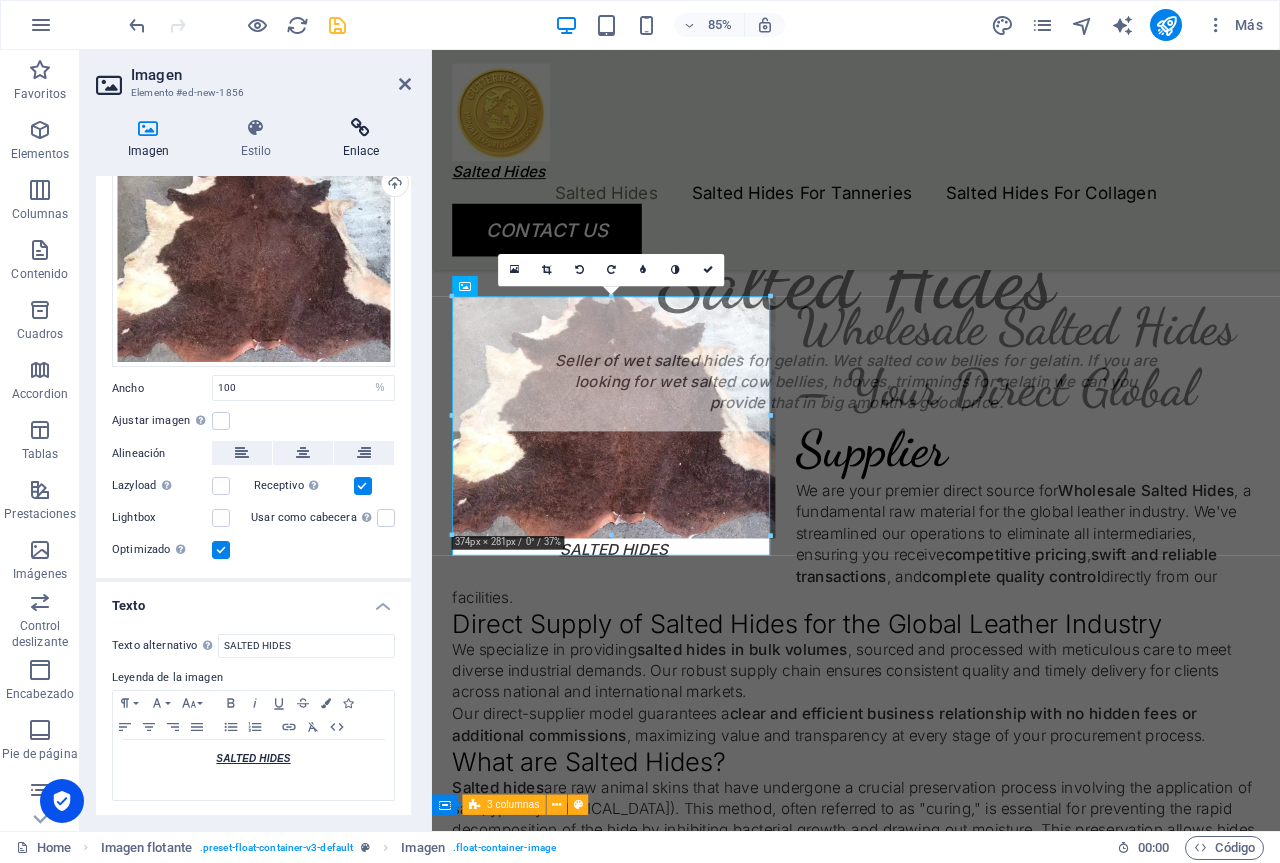 click at bounding box center [361, 128] 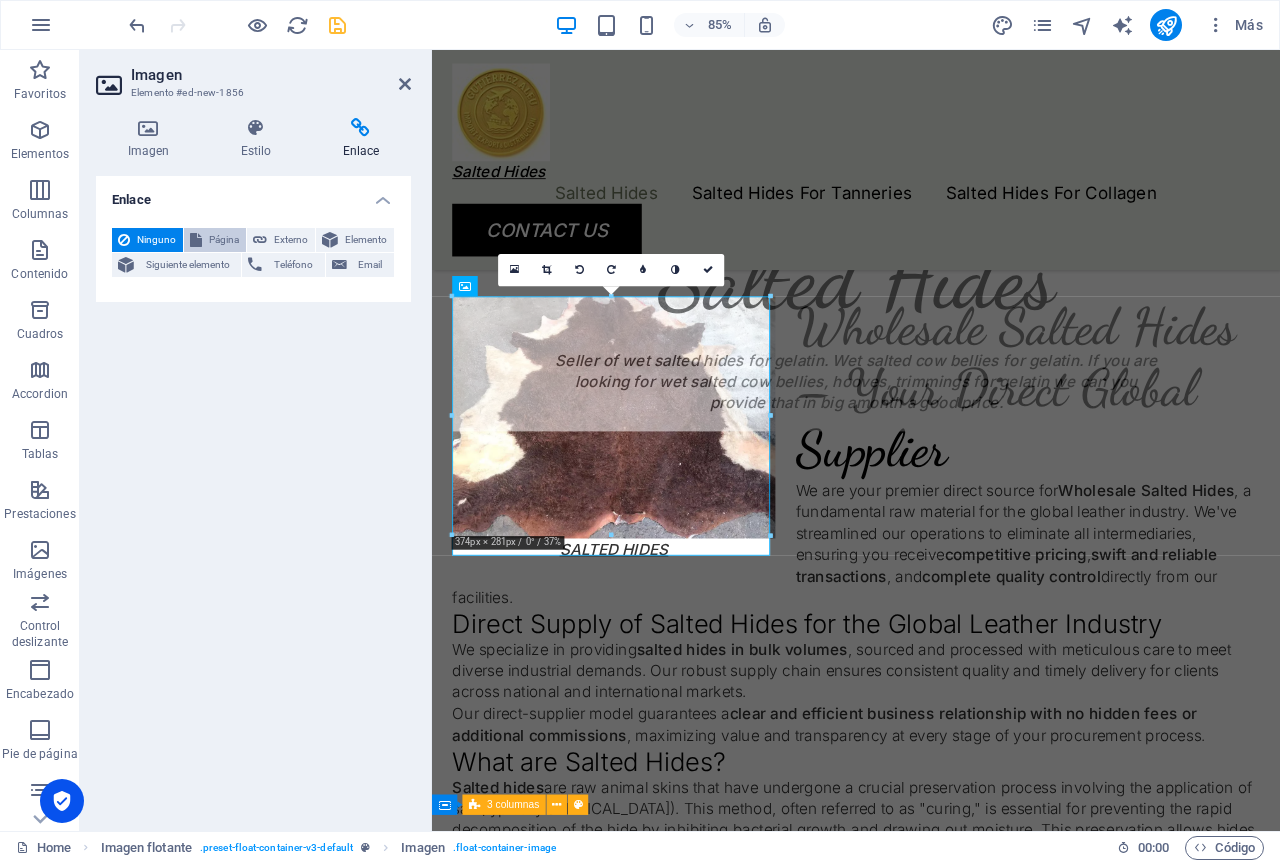 click on "Página" at bounding box center [224, 240] 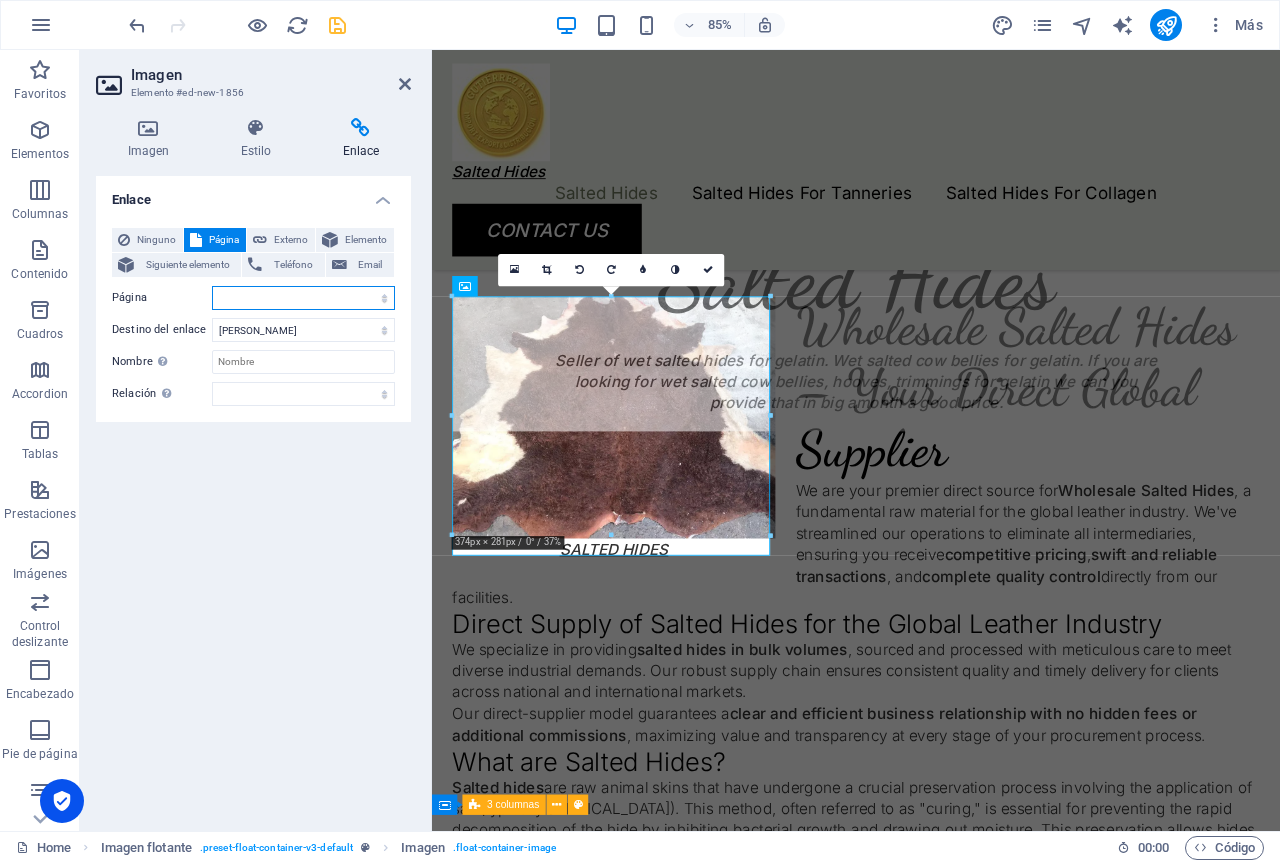 click on "Salted Hides Legal Notice Privacy Salted Hides For Tanneries Salted Hides For Collagen" at bounding box center [303, 298] 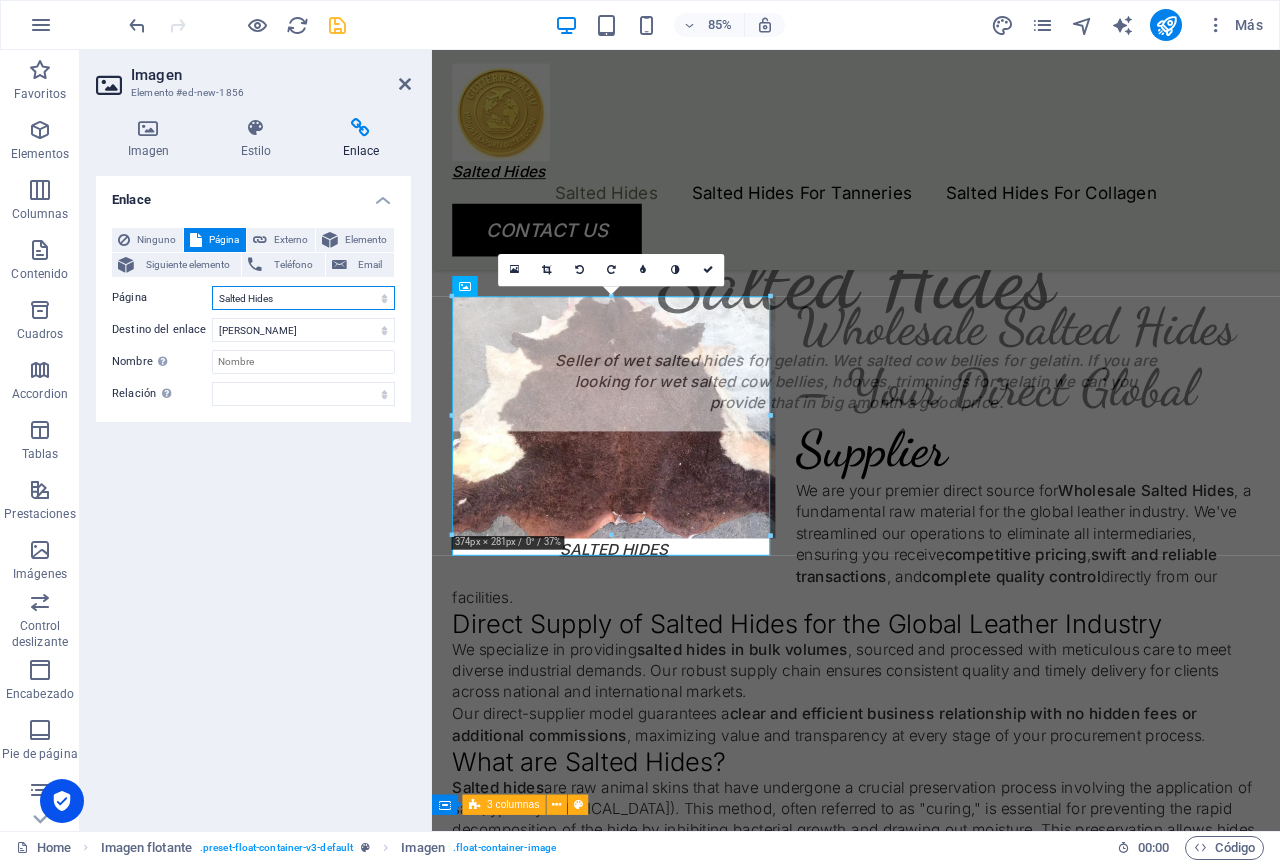 click on "Salted Hides Legal Notice Privacy Salted Hides For Tanneries Salted Hides For Collagen" at bounding box center [303, 298] 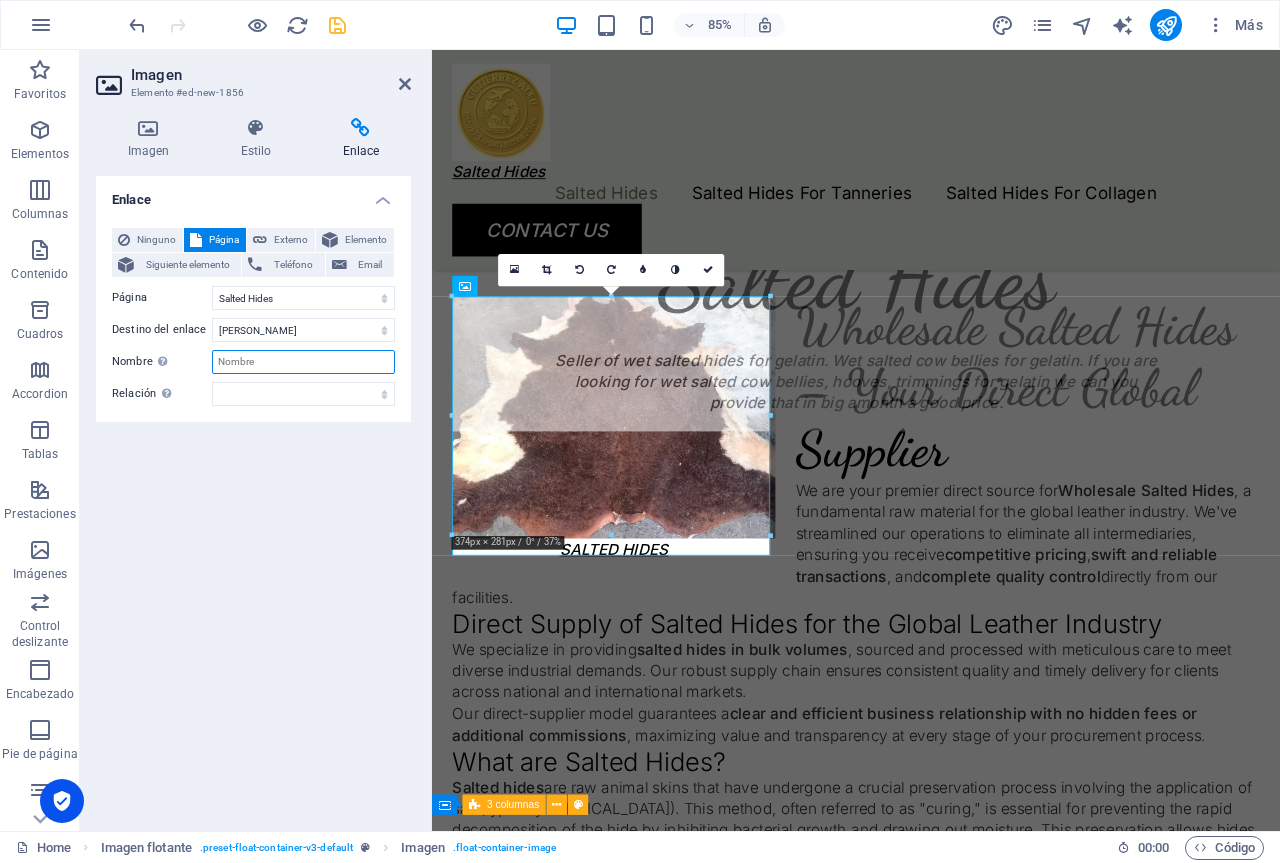 click on "Nombre Una descripción adicional del enlace no debería ser igual al texto del enlace. El título suele mostrarse como un texto de información cuando se mueve el ratón por encima del elemento. Déjalo en blanco en caso de dudas." at bounding box center [303, 362] 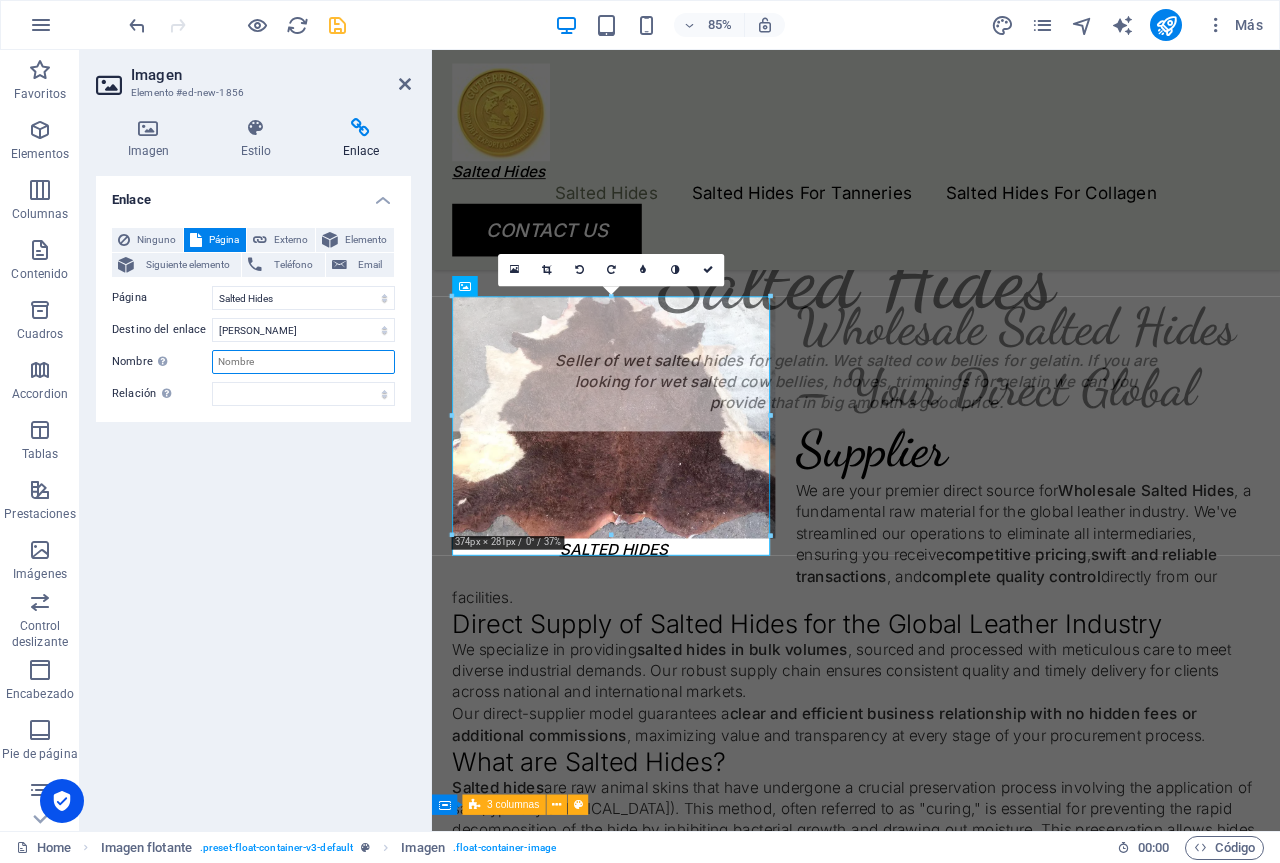 paste on "SALTED HIDES" 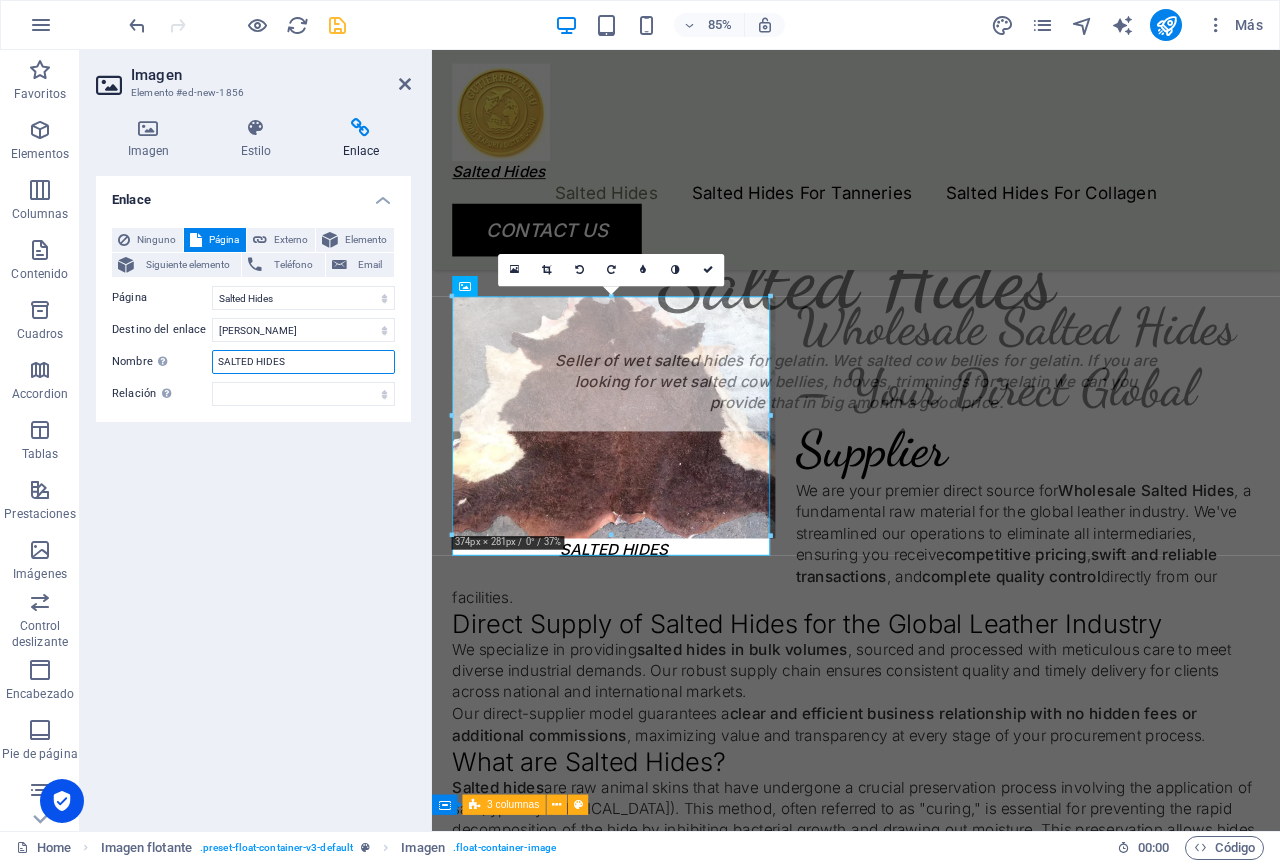 type on "SALTED HIDES" 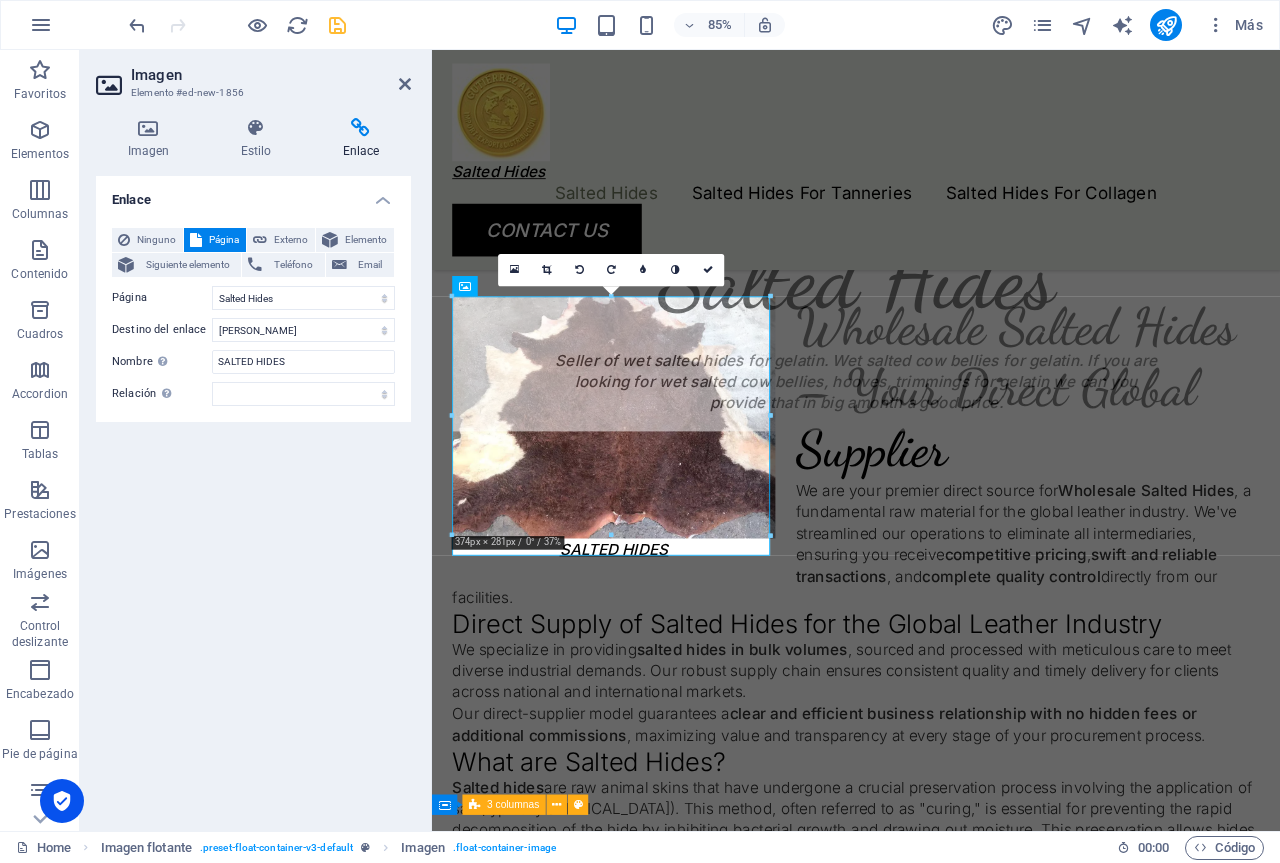 click on "Enlace Ninguno Página Externo Elemento Siguiente elemento Teléfono Email Página Salted Hides Legal Notice Privacy Salted Hides For Tanneries Salted Hides For Collagen Elemento
URL Teléfono Email Destino del enlace Nueva pestaña Misma pestaña Superposición Nombre Una descripción adicional del enlace no debería ser igual al texto del enlace. El título suele mostrarse como un texto de información cuando se mueve el ratón por encima del elemento. Déjalo en blanco en caso de dudas. SALTED HIDES Relación Define la  relación de este enlace con el destino del enlace . Por ejemplo, el valor "nofollow" indica a los buscadores que no sigan al enlace. Puede dejarse vacío. alternativo autor marcador externo ayuda licencia siguiente nofollow noreferrer noopener ant buscar etiqueta" at bounding box center (253, 495) 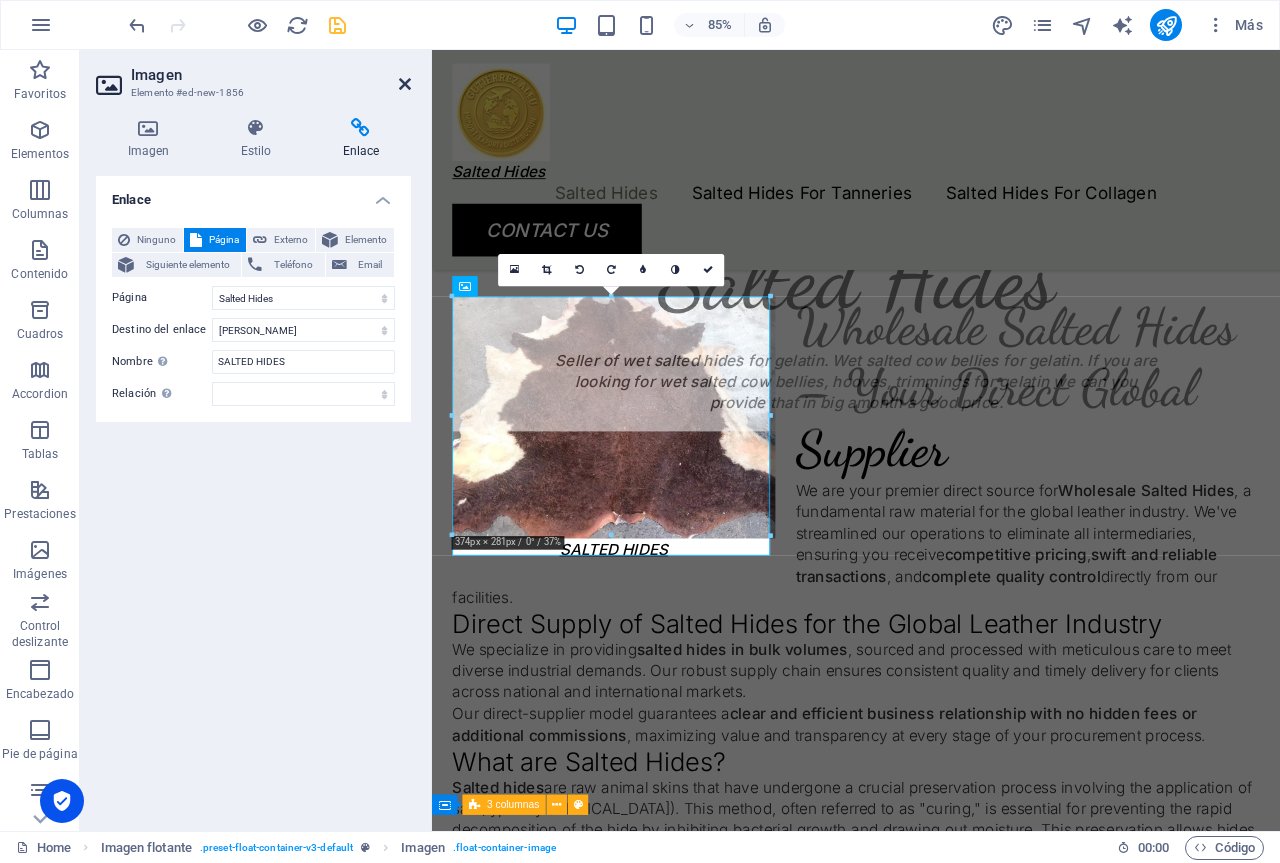 click at bounding box center [405, 84] 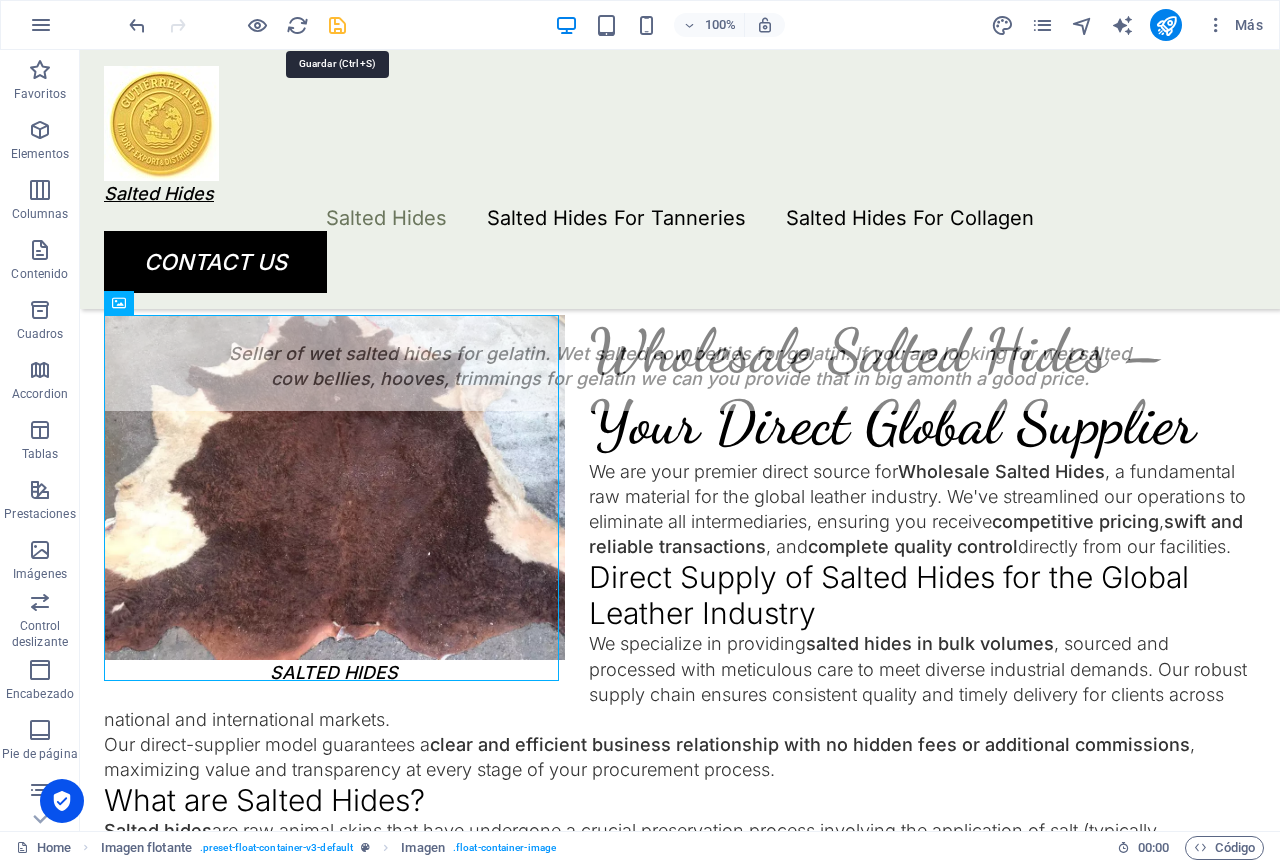 click at bounding box center [337, 25] 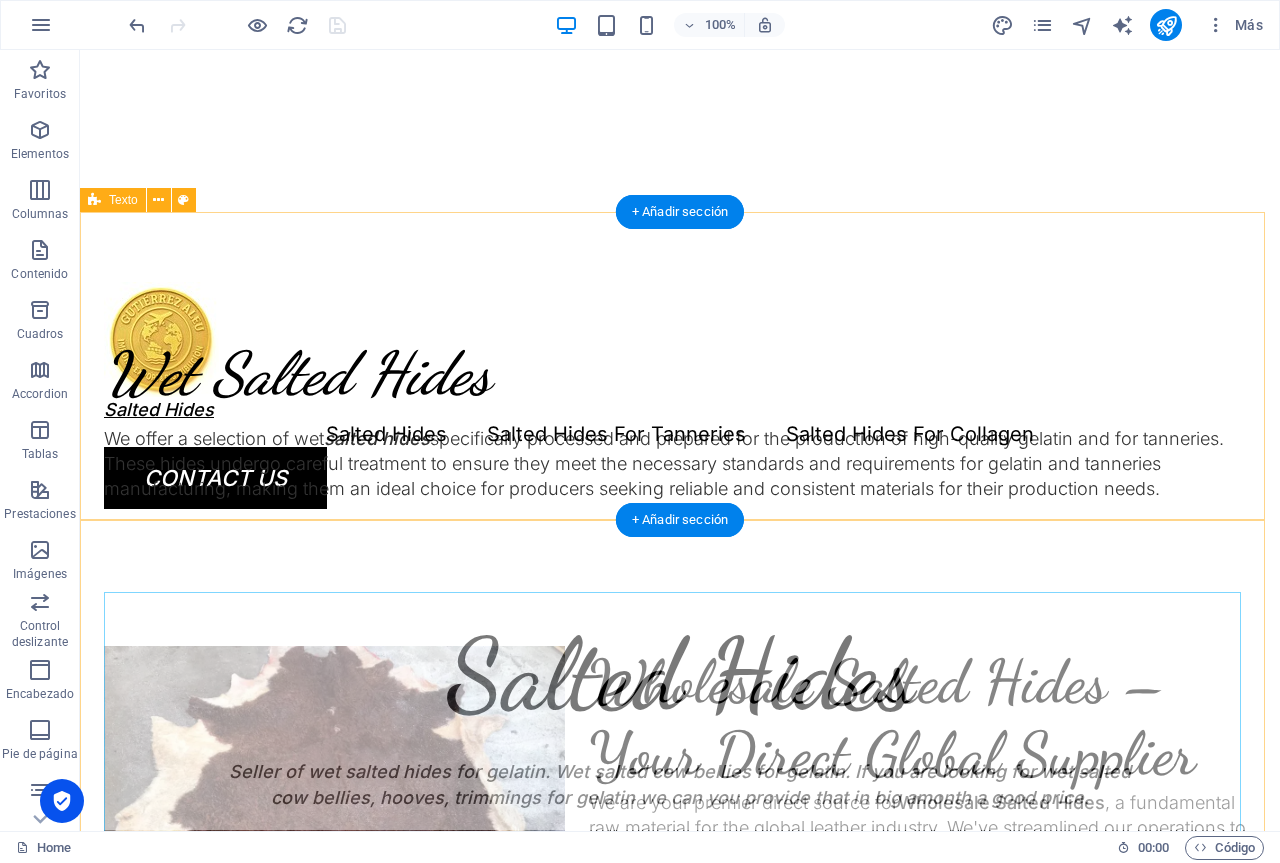 scroll, scrollTop: 682, scrollLeft: 0, axis: vertical 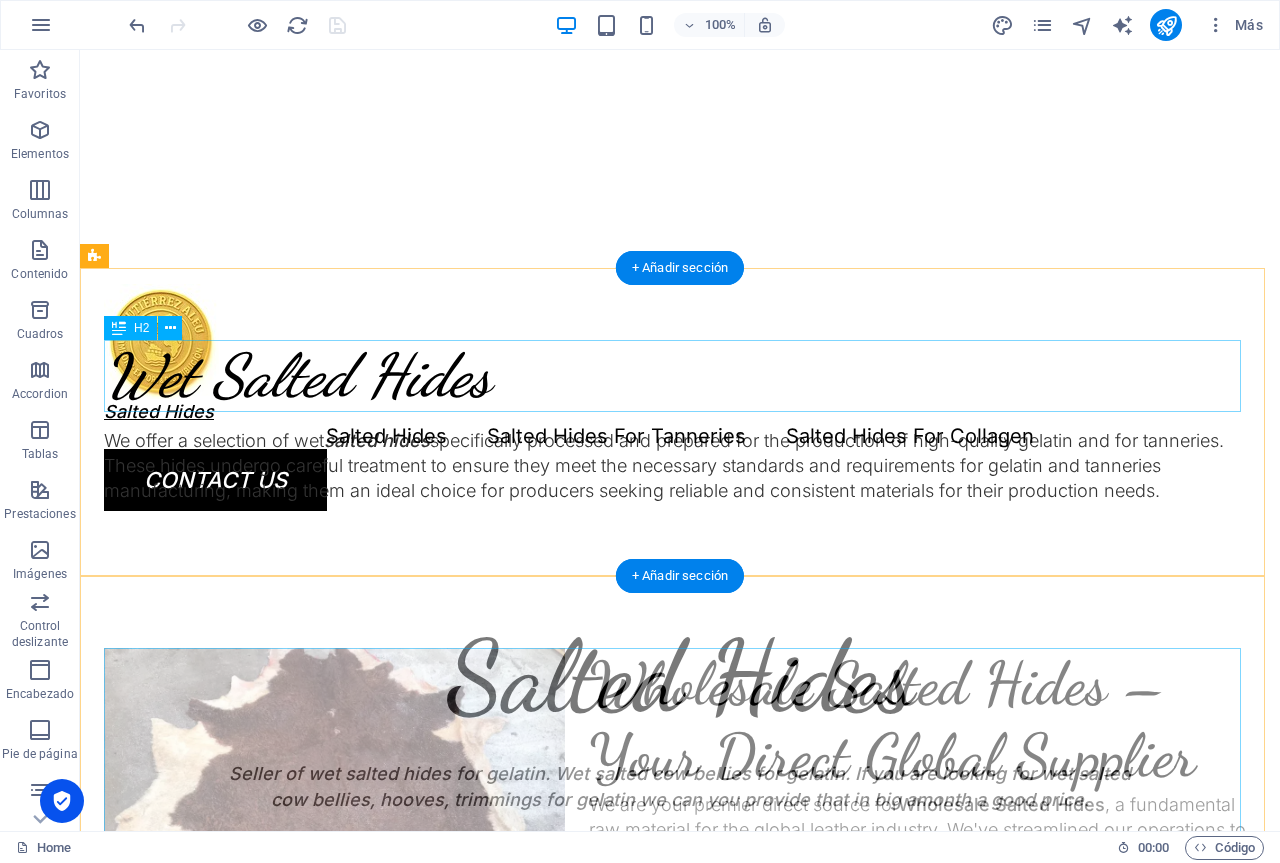 click on "Wet Salted Hides" at bounding box center (680, 376) 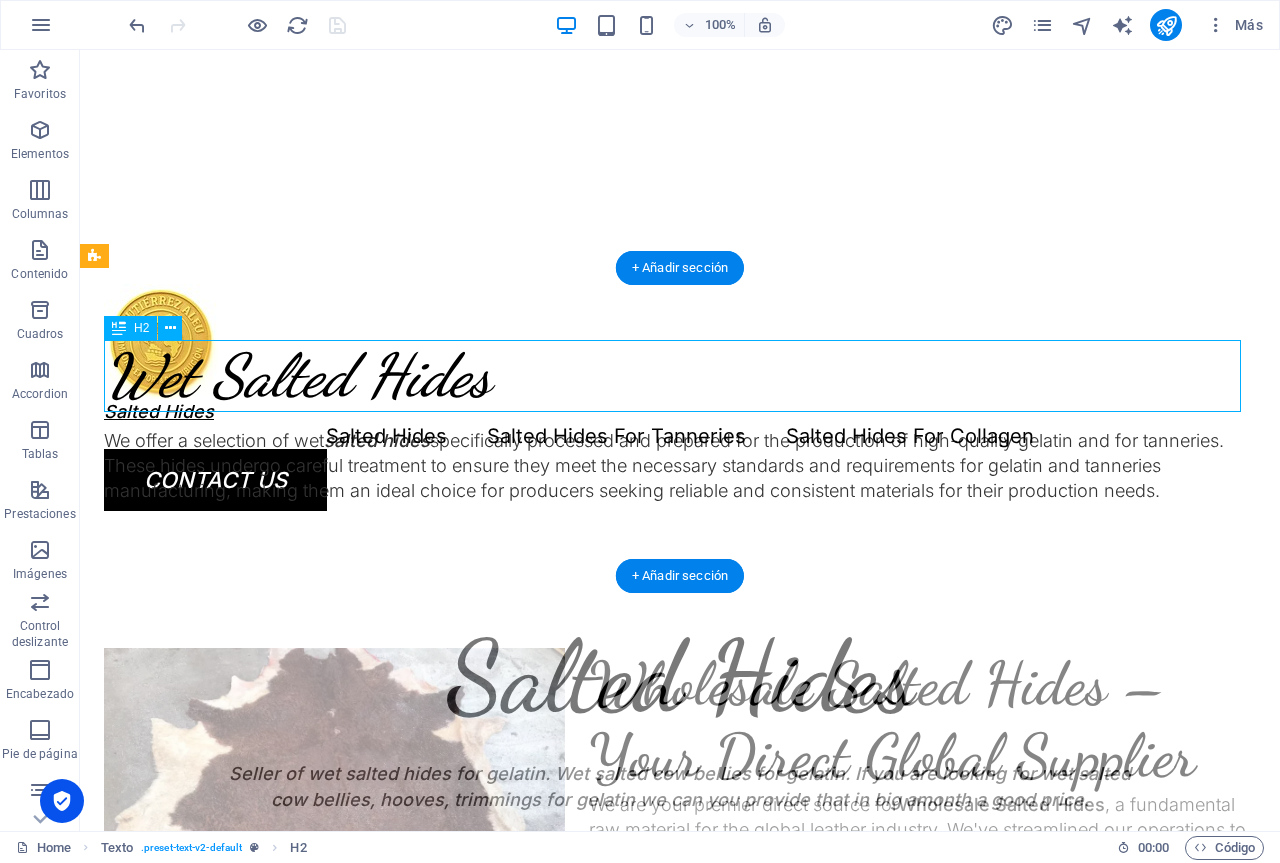 click on "Wet Salted Hides" at bounding box center (680, 376) 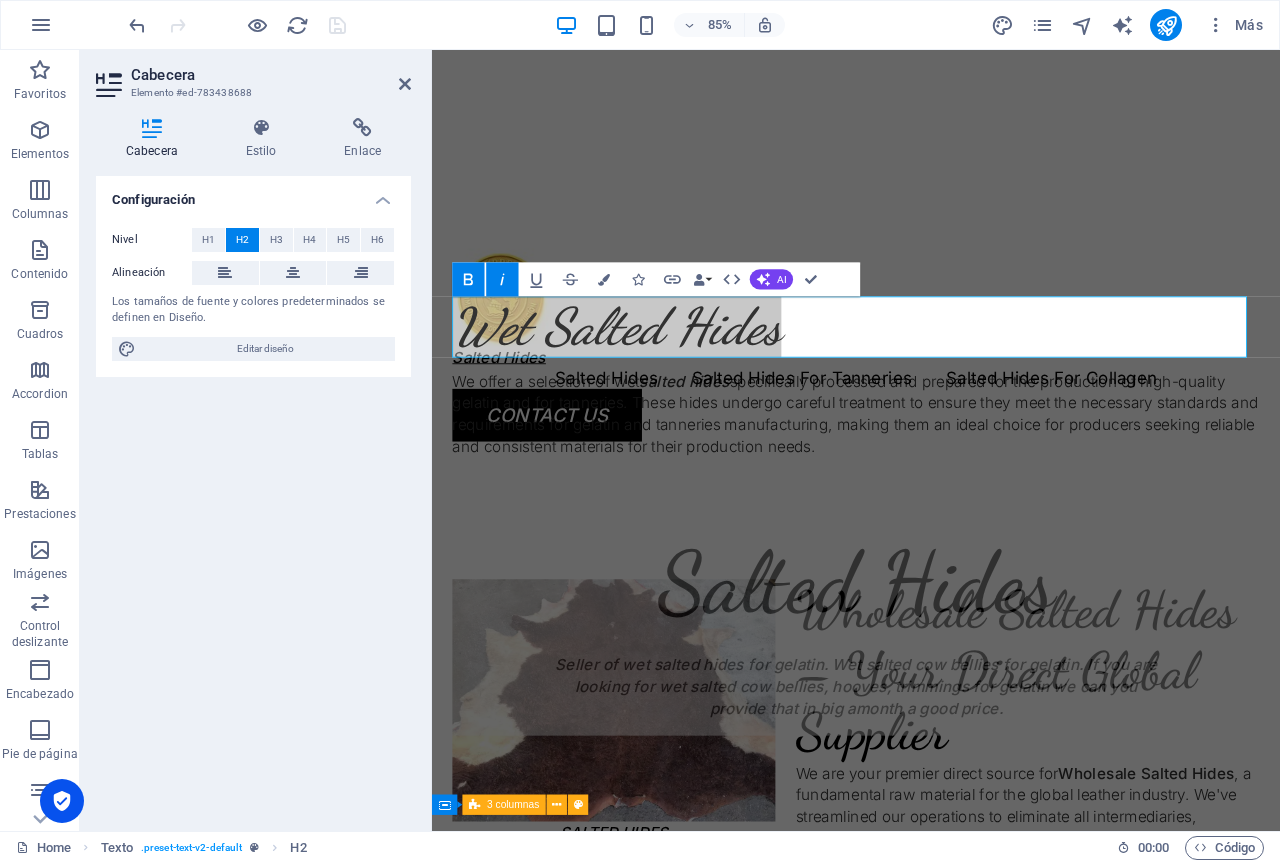 click on "Configuración Nivel H1 H2 H3 H4 H5 H6 Alineación Los tamaños de fuente y colores predeterminados se definen en Diseño. Editar diseño" at bounding box center [253, 495] 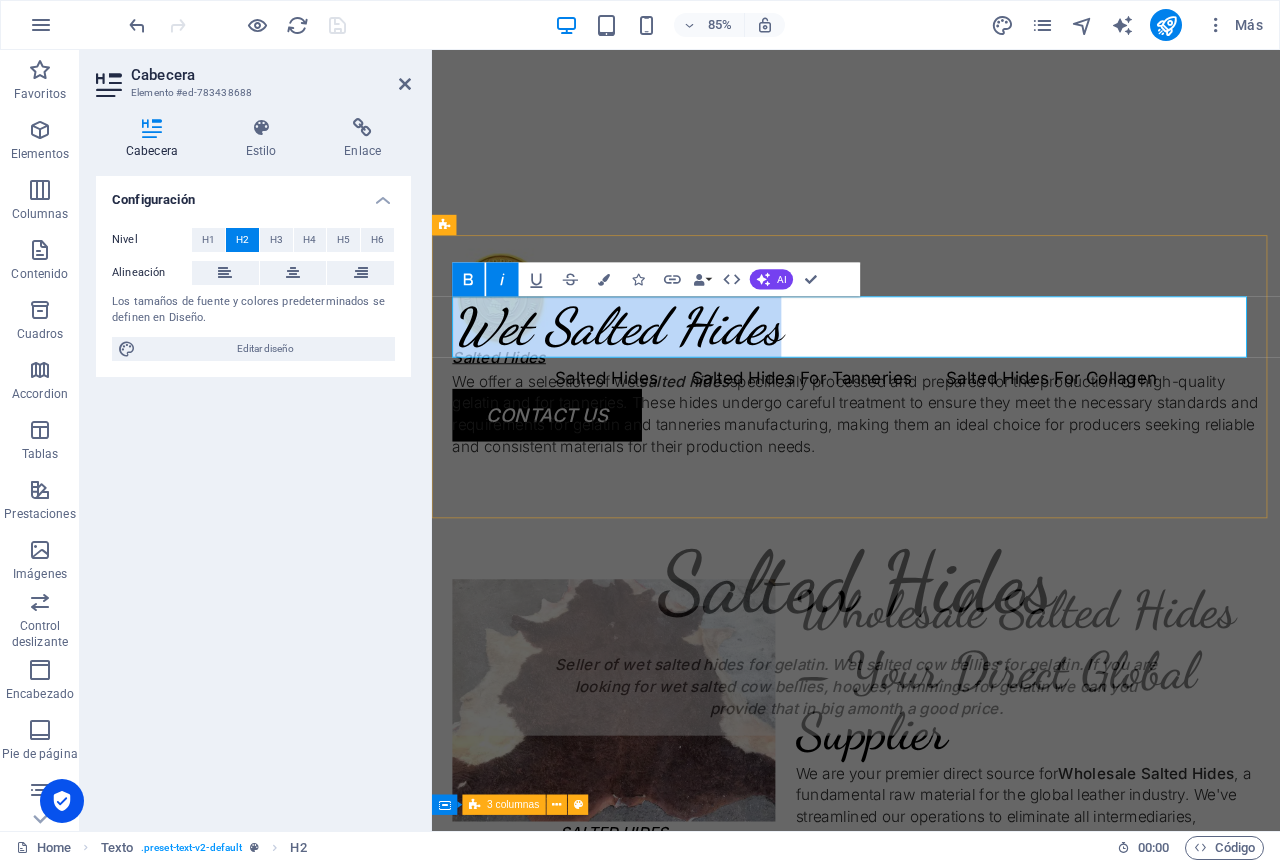 click on "Wet Salted Hides" at bounding box center (649, 376) 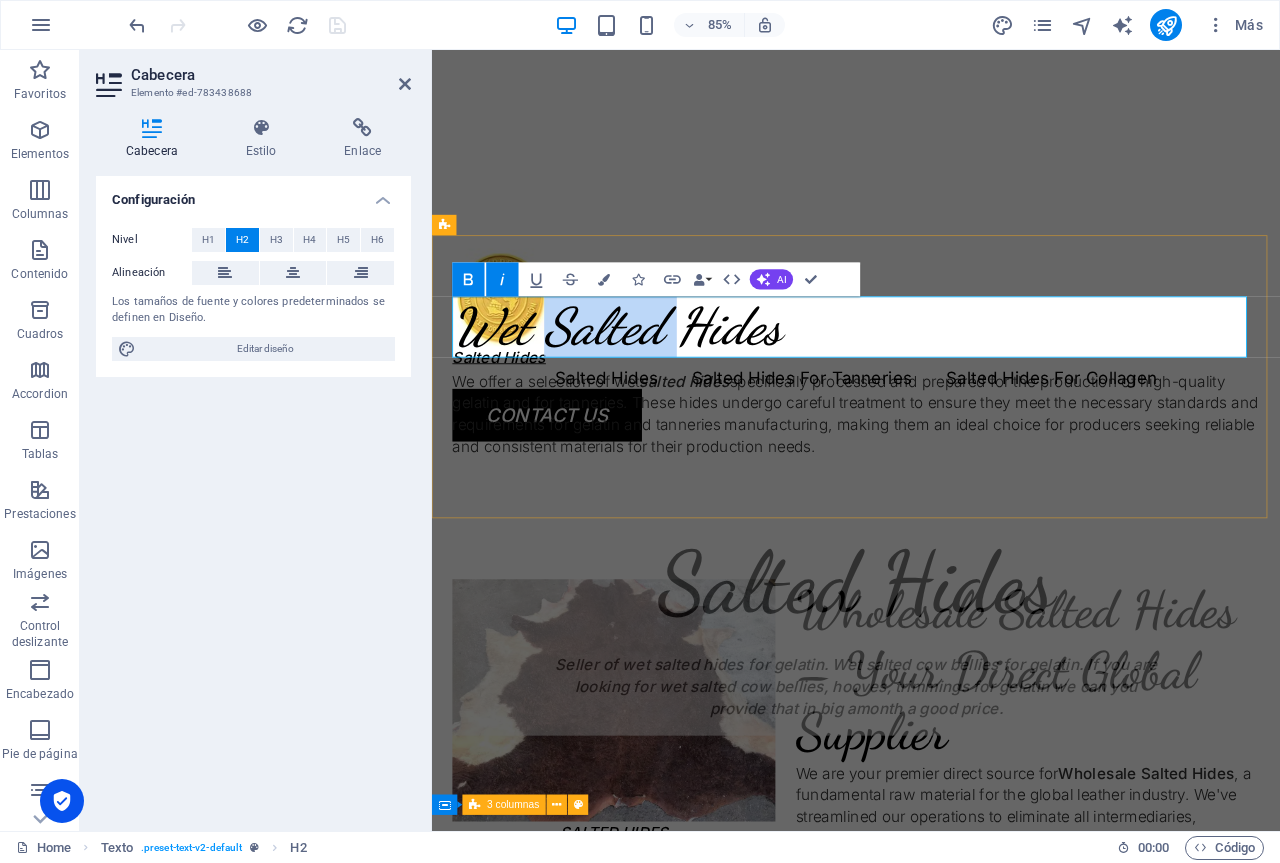 click on "Wet Salted Hides" at bounding box center (649, 376) 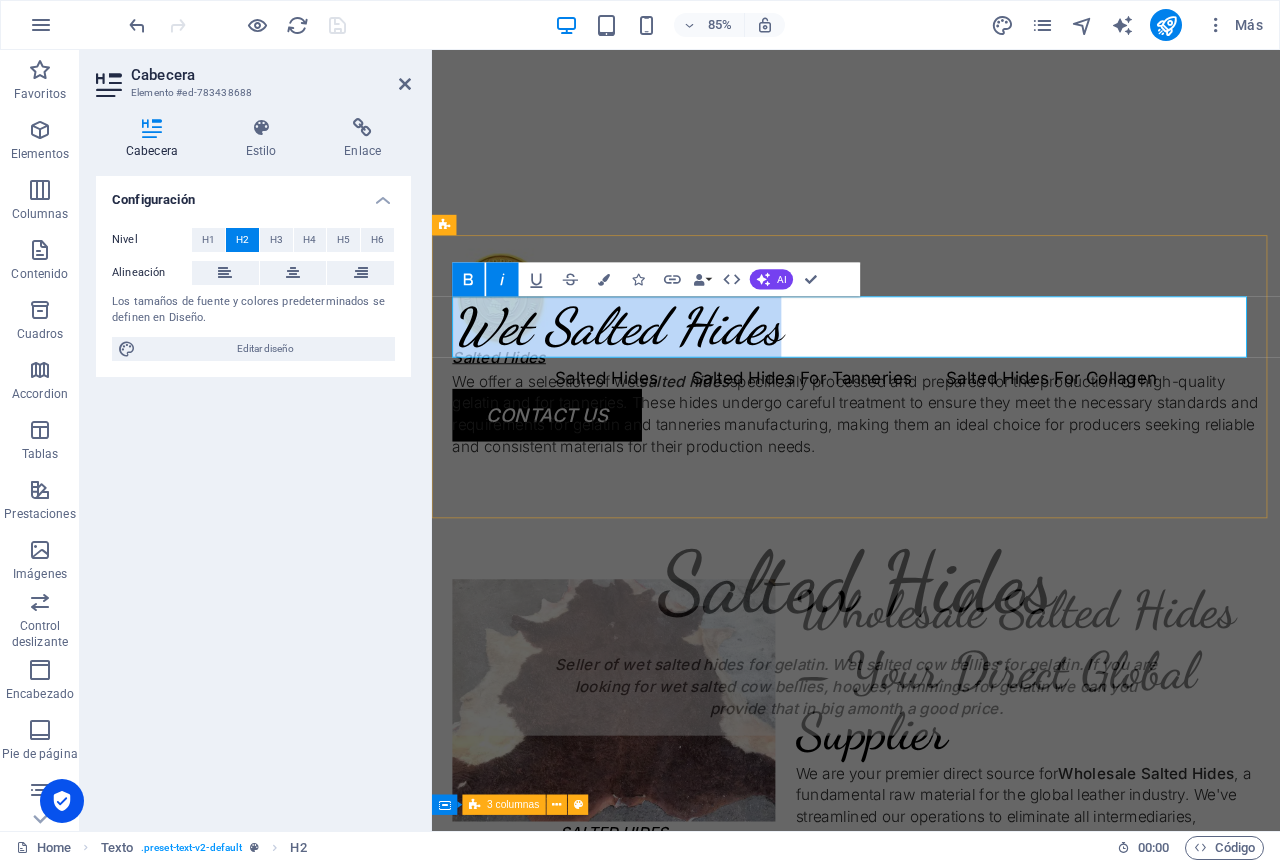 click on "Wet Salted Hides" at bounding box center [649, 376] 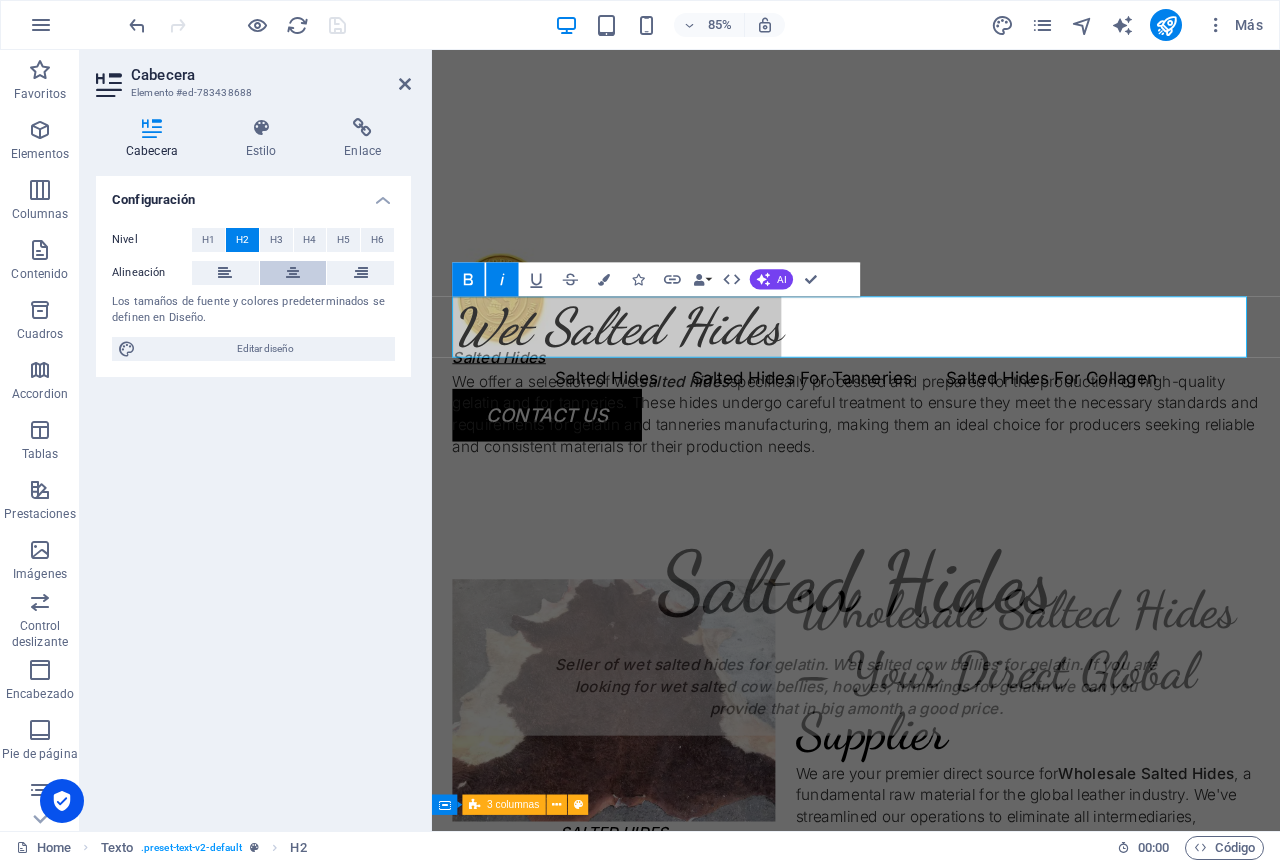 click at bounding box center [293, 273] 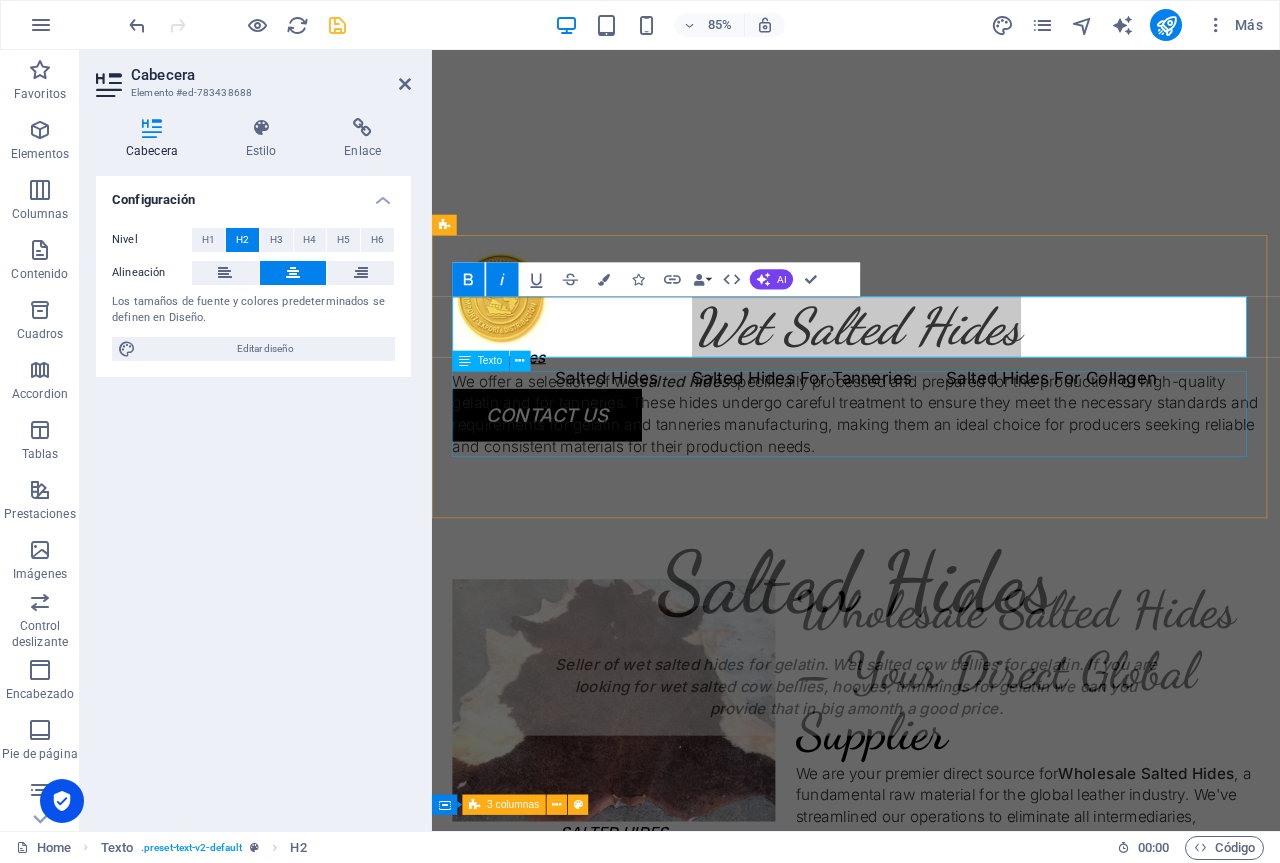 click on "We offer a selection of wet  salted hides  specifically processed and prepared for the production of high-quality gelatin and for tanneries. These hides undergo careful treatment to ensure they meet the necessary standards and requirements for gelatin and tanneries manufacturing, making them an ideal choice for producers seeking reliable and consistent materials for their production needs." at bounding box center [931, 478] 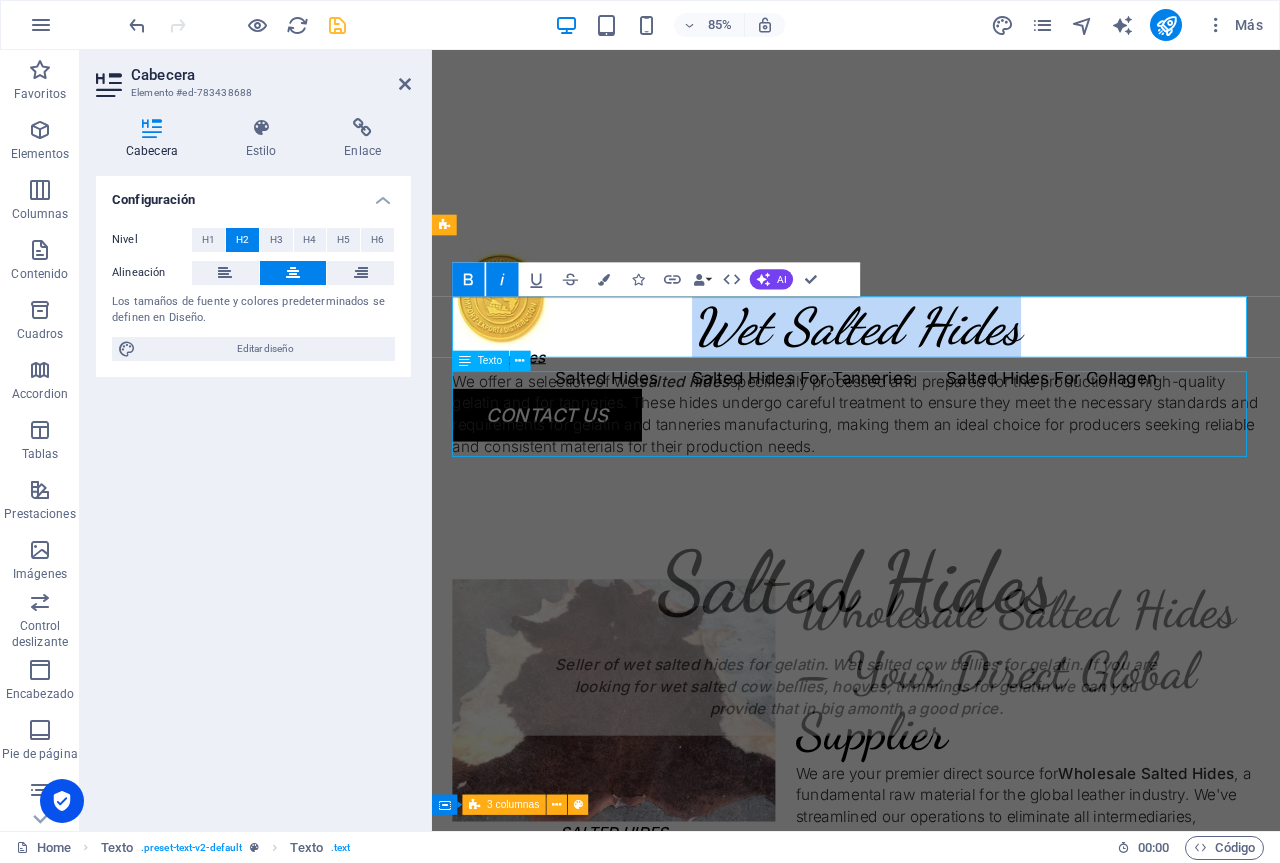 click on "We offer a selection of wet  salted hides  specifically processed and prepared for the production of high-quality gelatin and for tanneries. These hides undergo careful treatment to ensure they meet the necessary standards and requirements for gelatin and tanneries manufacturing, making them an ideal choice for producers seeking reliable and consistent materials for their production needs." at bounding box center [931, 478] 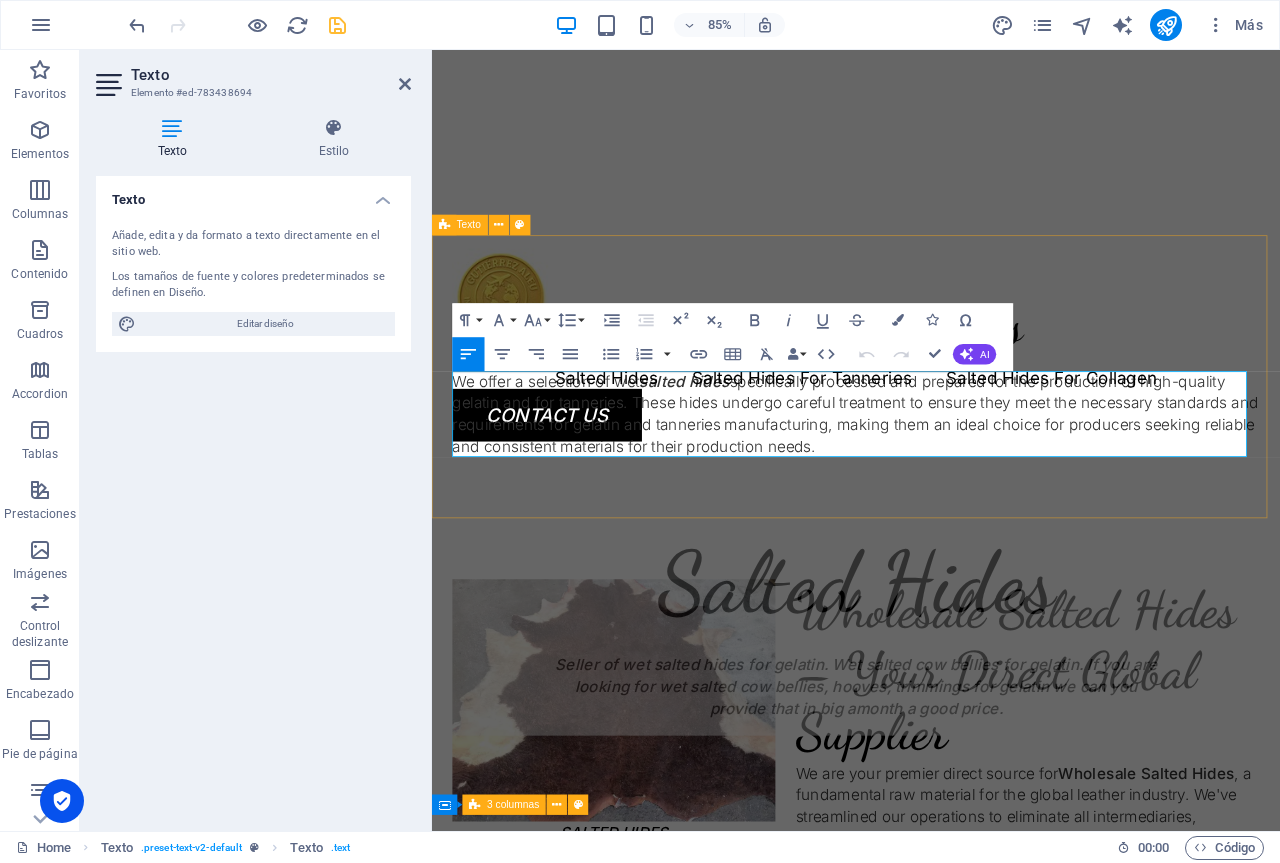 click on "We offer a selection of wet  salted hides  specifically processed and prepared for the production of high-quality gelatin and for tanneries. These hides undergo careful treatment to ensure they meet the necessary standards and requirements for gelatin and tanneries manufacturing, making them an ideal choice for producers seeking reliable and consistent materials for their production needs." at bounding box center (931, 478) 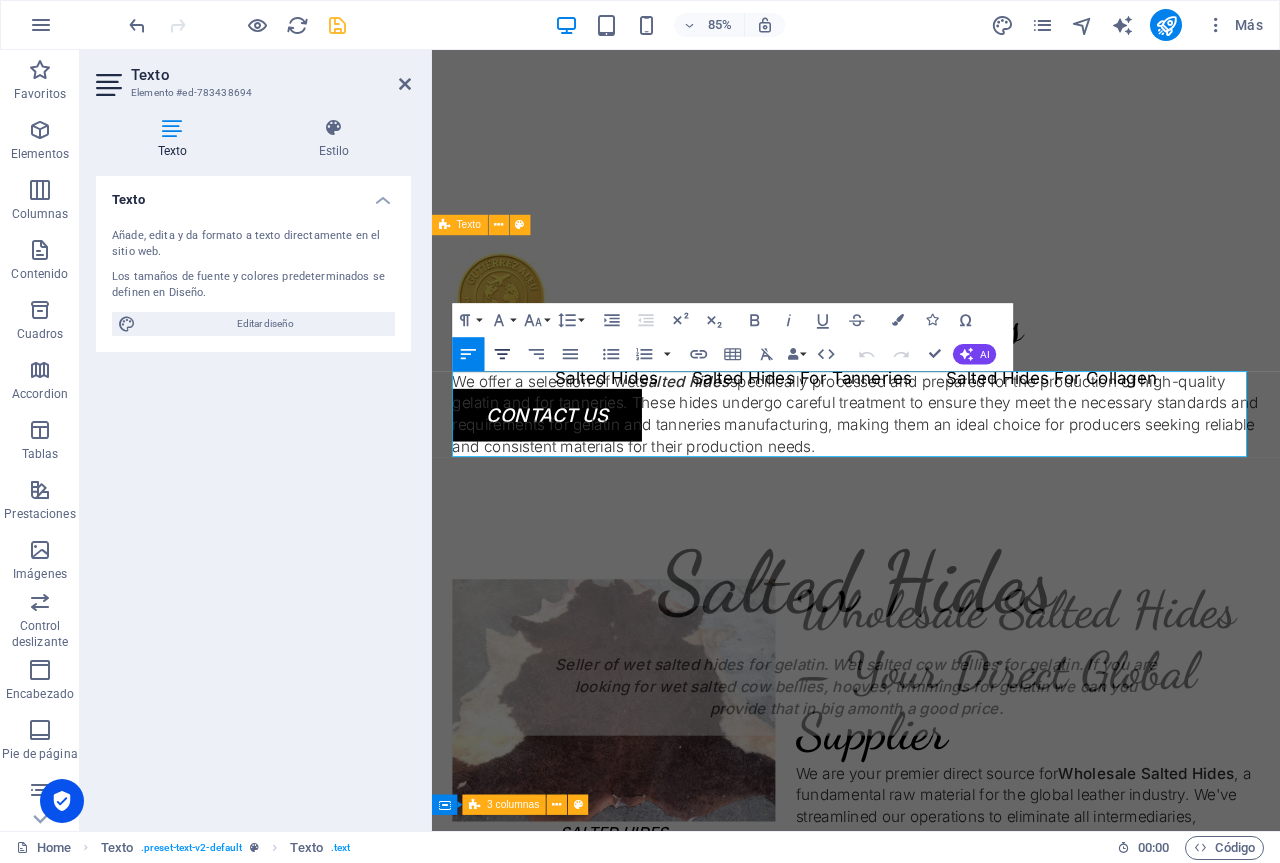 click on "Align Center" at bounding box center (502, 354) 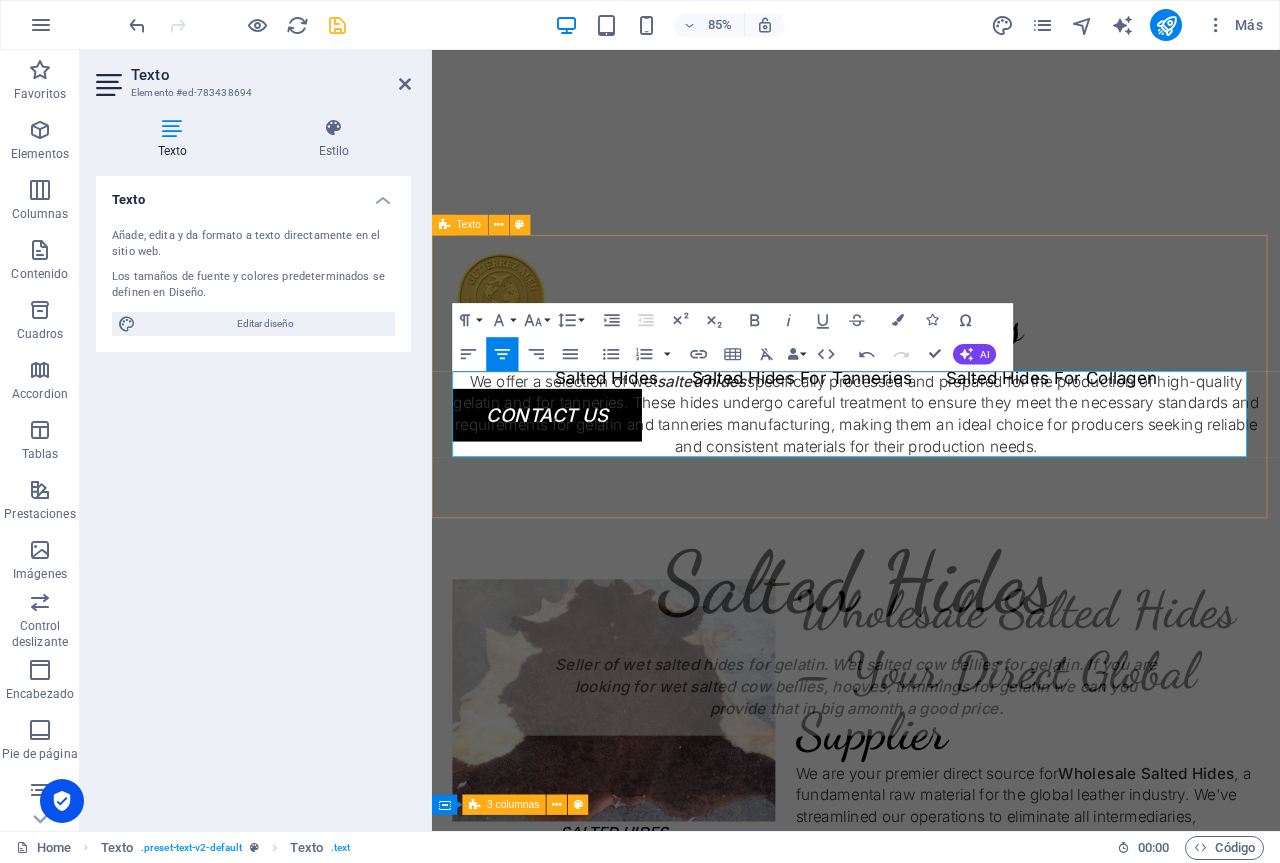 click on "We offer a selection of wet  salted hides  specifically processed and prepared for the production of high-quality gelatin and for tanneries. These hides undergo careful treatment to ensure they meet the necessary standards and requirements for gelatin and tanneries manufacturing, making them an ideal choice for producers seeking reliable and consistent materials for their production needs." at bounding box center [931, 478] 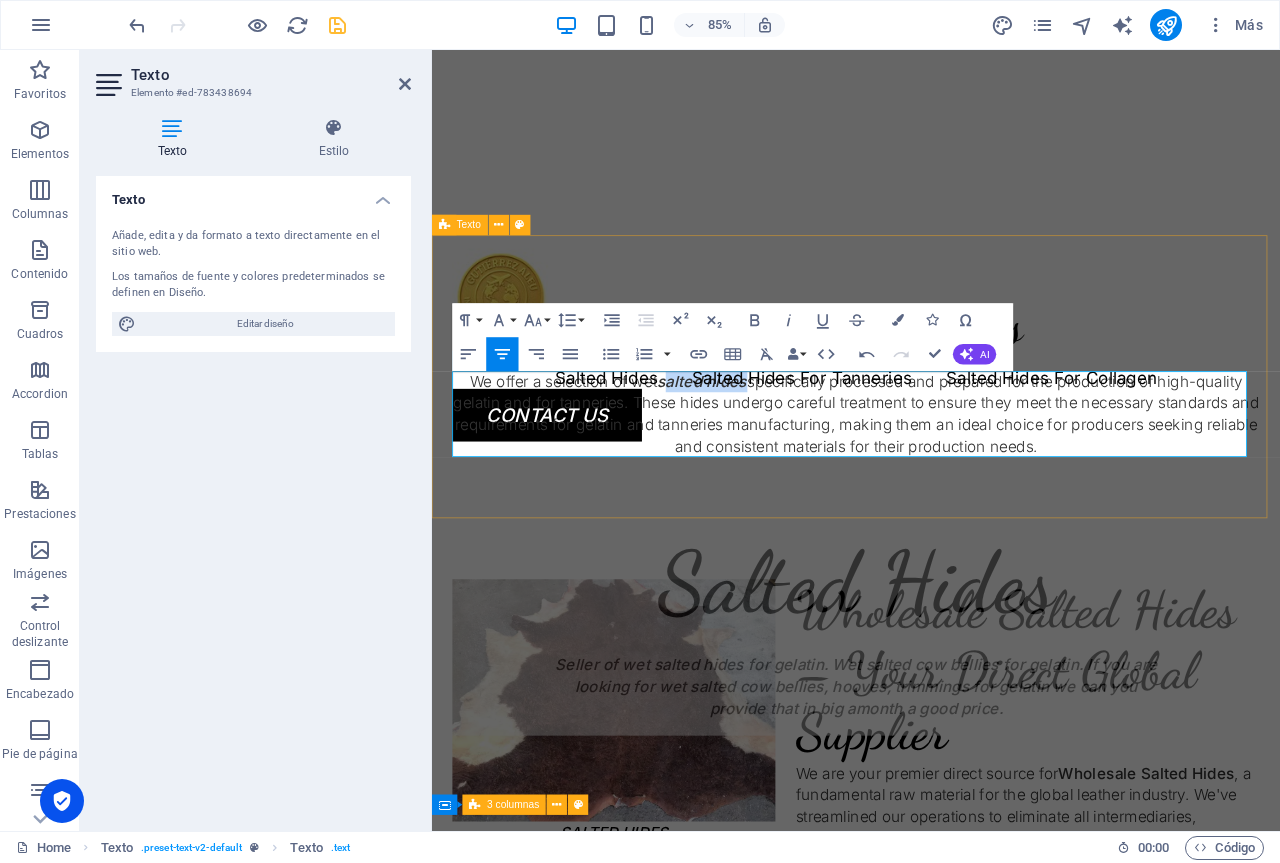 drag, startPoint x: 695, startPoint y: 446, endPoint x: 755, endPoint y: 447, distance: 60.00833 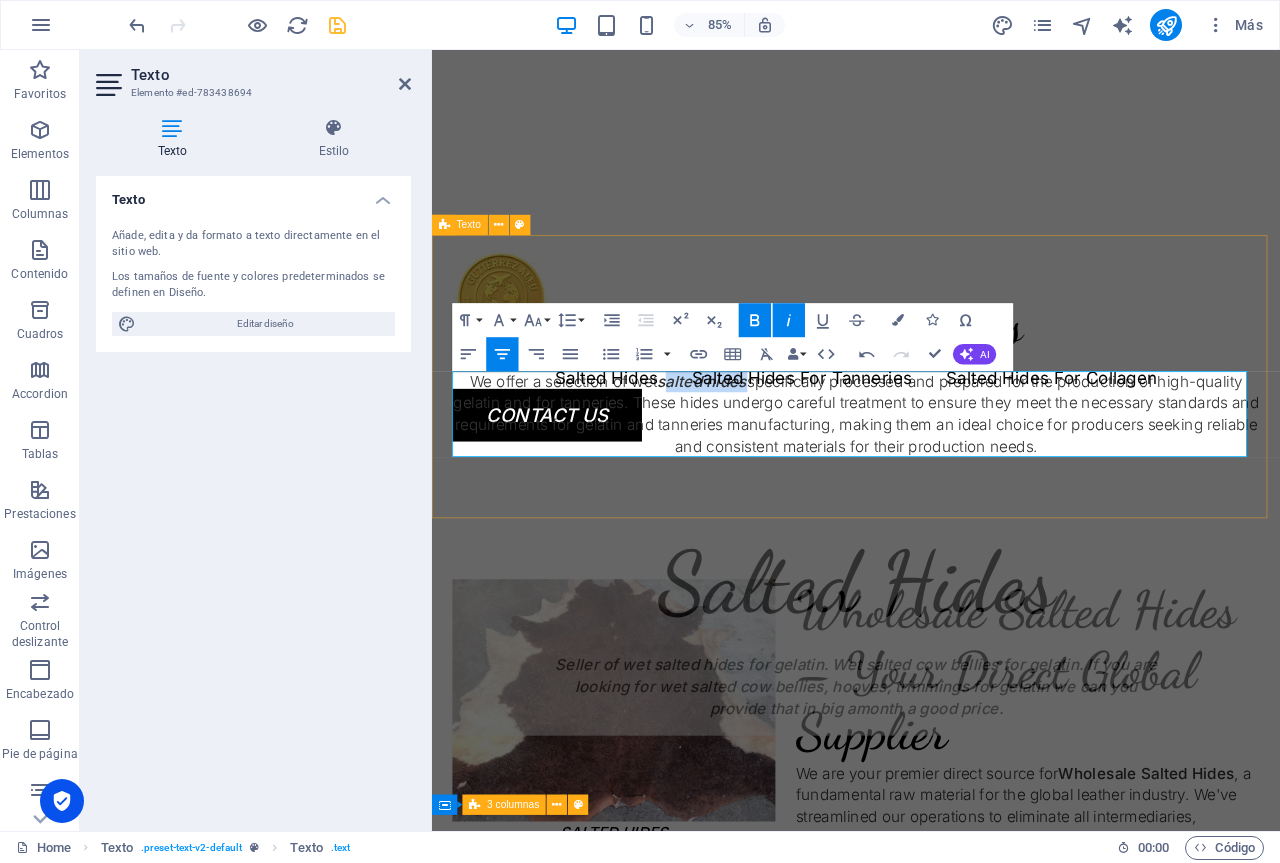 click on "salted hides" at bounding box center (750, 440) 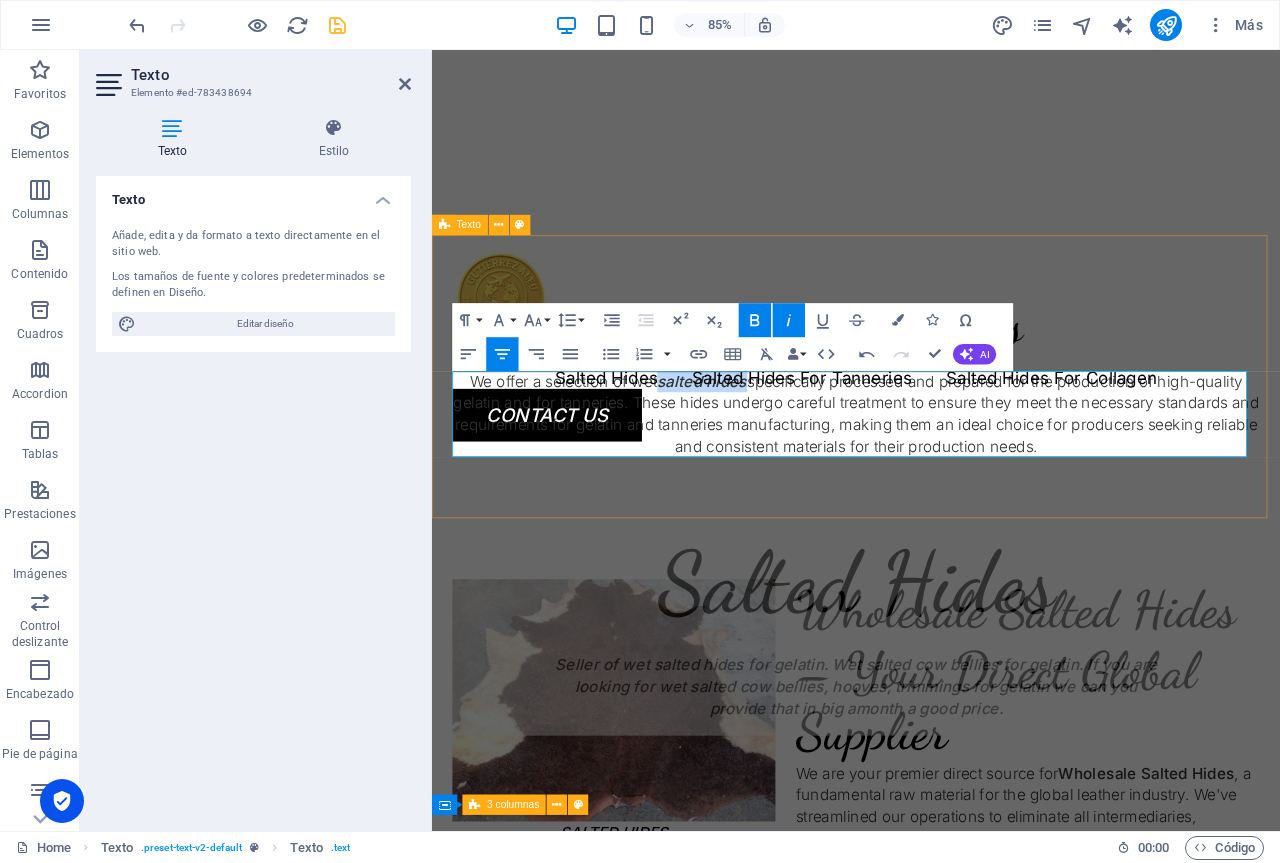 drag, startPoint x: 694, startPoint y: 442, endPoint x: 791, endPoint y: 442, distance: 97 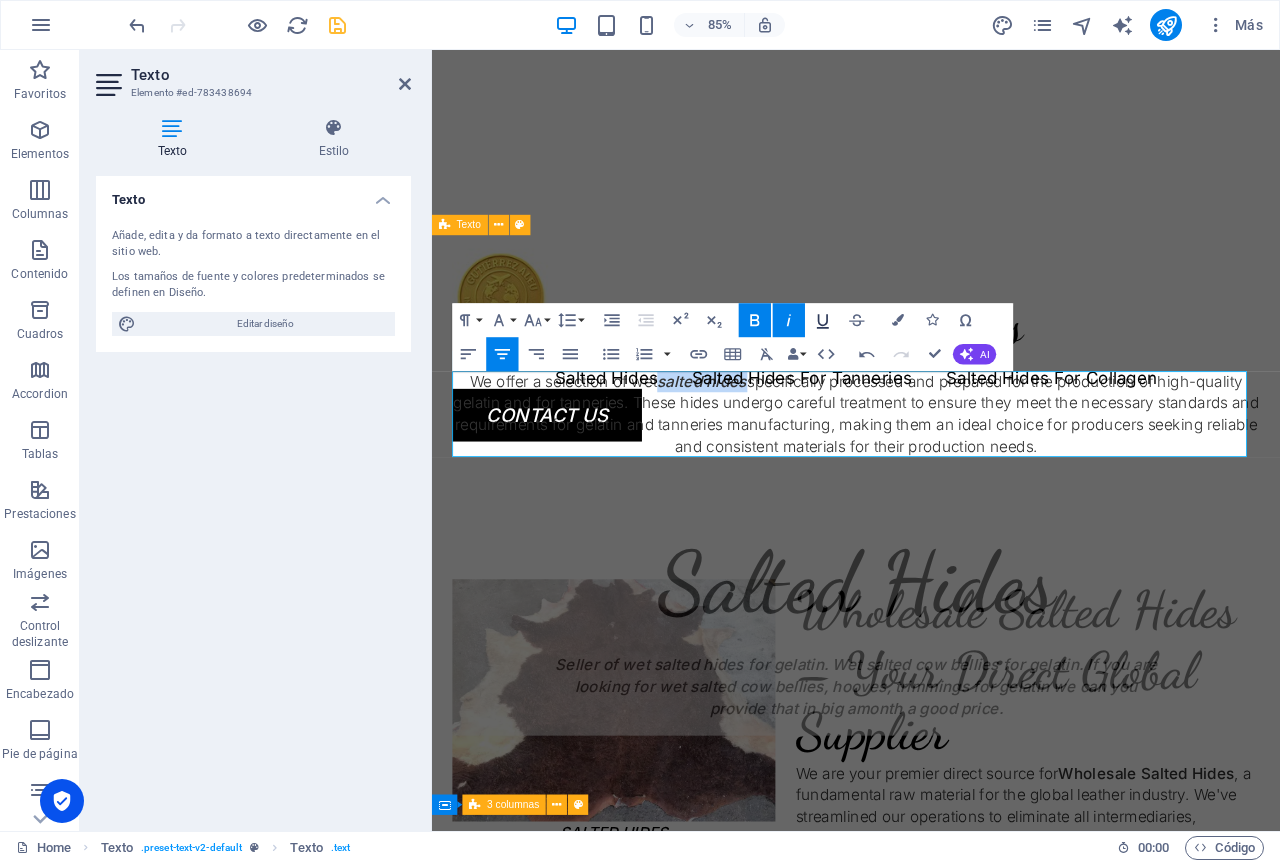 click 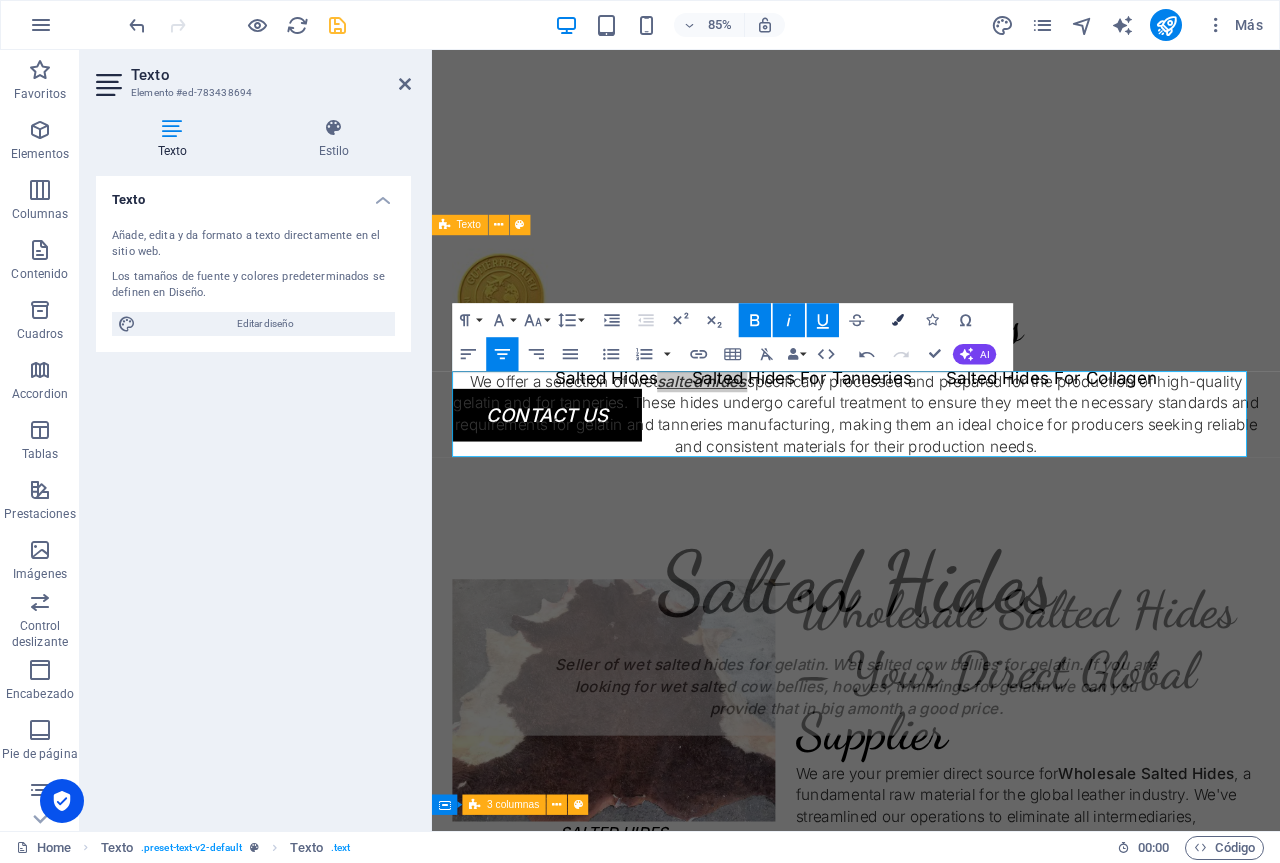 click at bounding box center (898, 320) 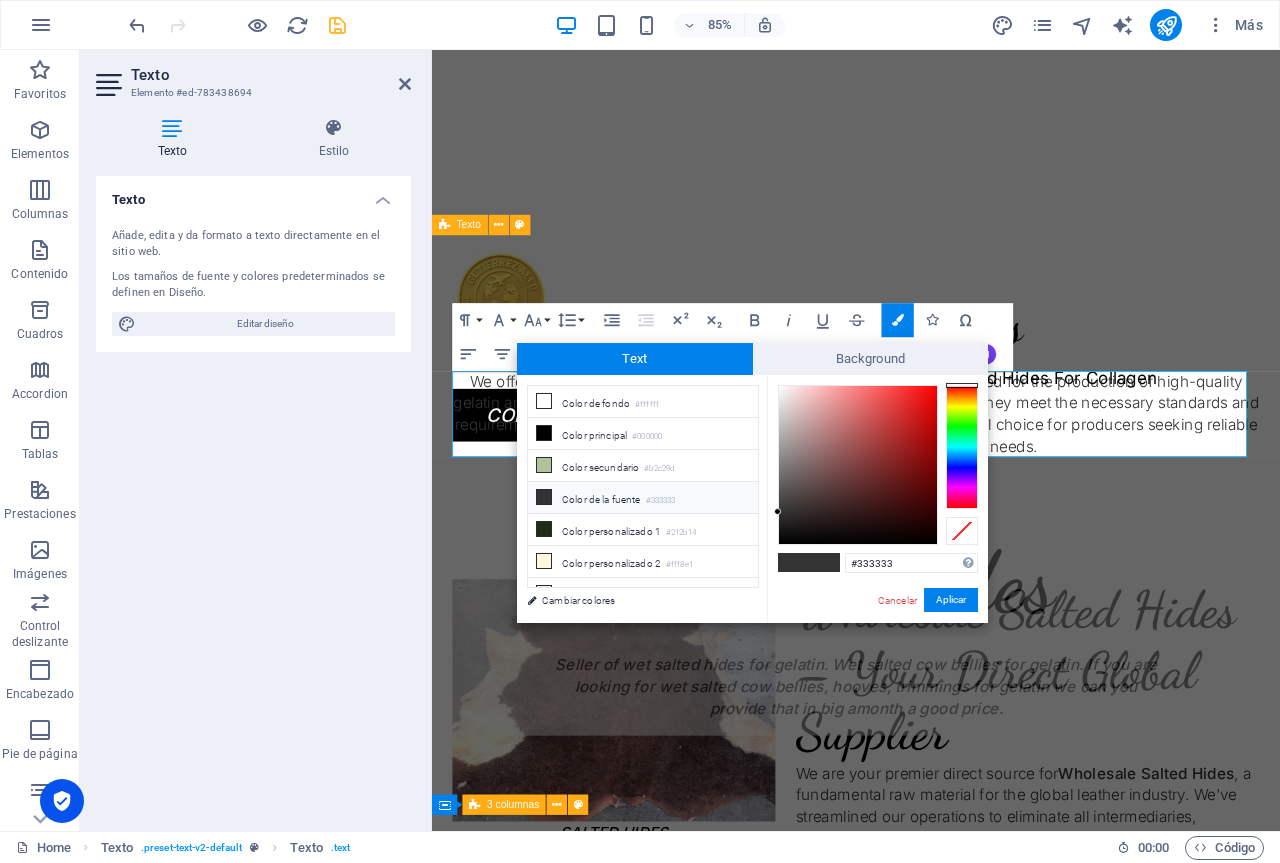 type on "#f70808" 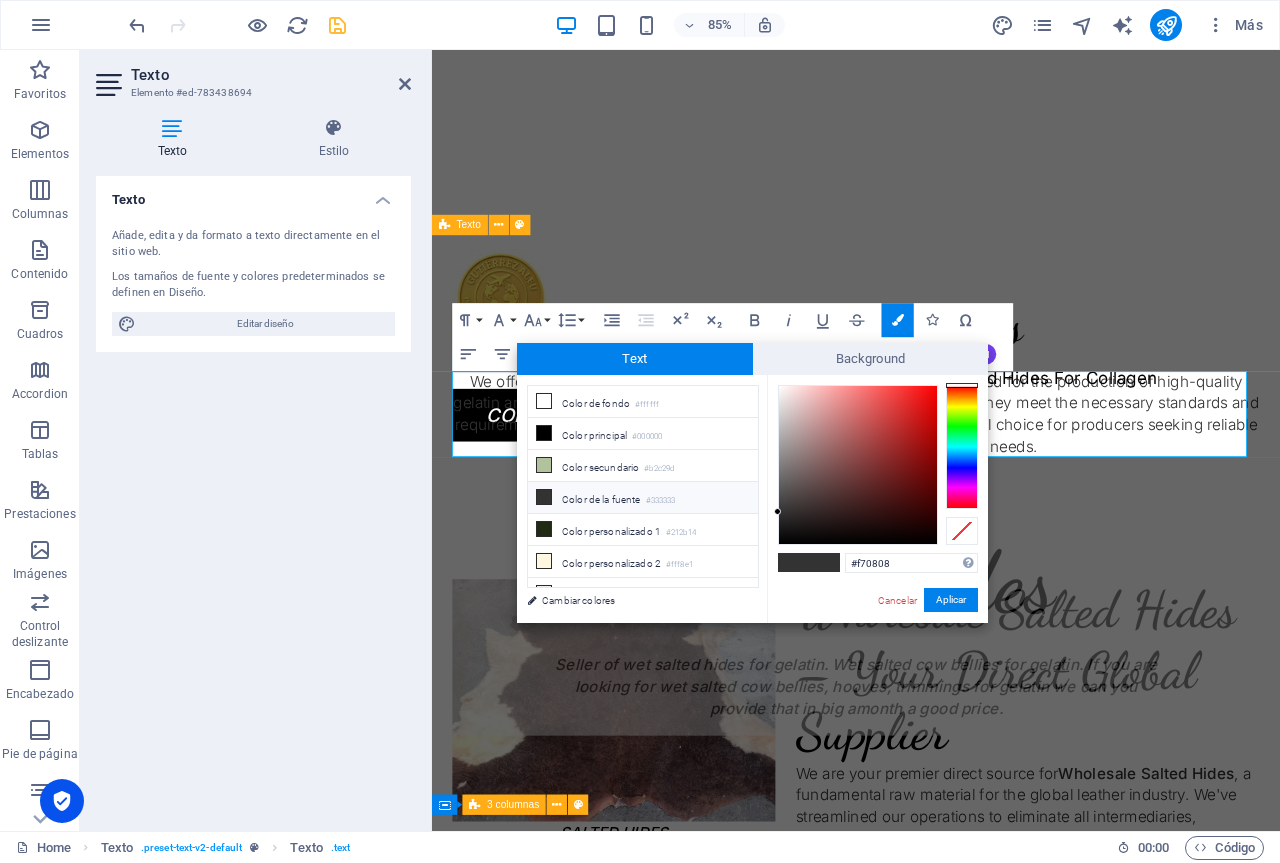 click at bounding box center (858, 465) 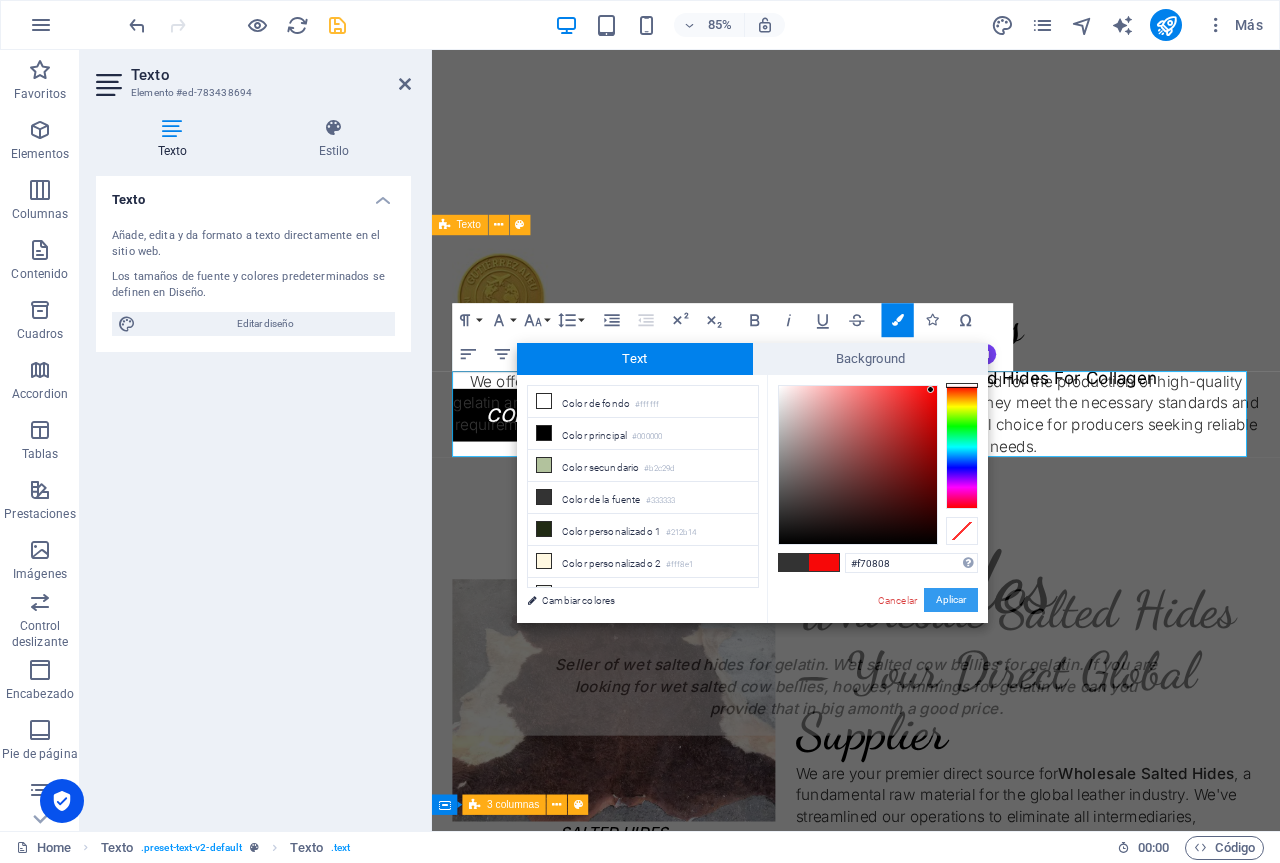 click on "Aplicar" at bounding box center [951, 600] 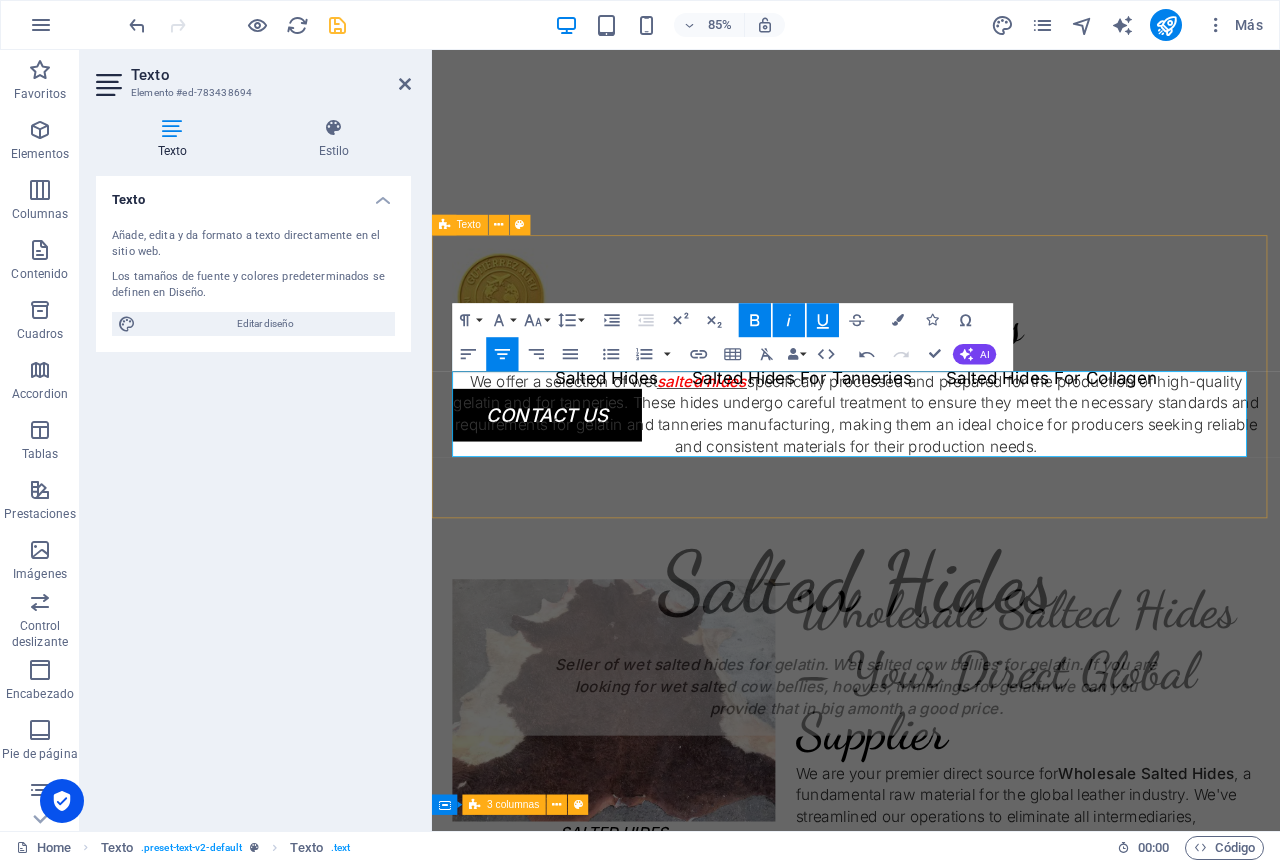 click on "We offer a selection of wet  salted hides  specifically processed and prepared for the production of high-quality gelatin and for tanneries. These hides undergo careful treatment to ensure they meet the necessary standards and requirements for gelatin and tanneries manufacturing, making them an ideal choice for producers seeking reliable and consistent materials for their production needs." at bounding box center (931, 478) 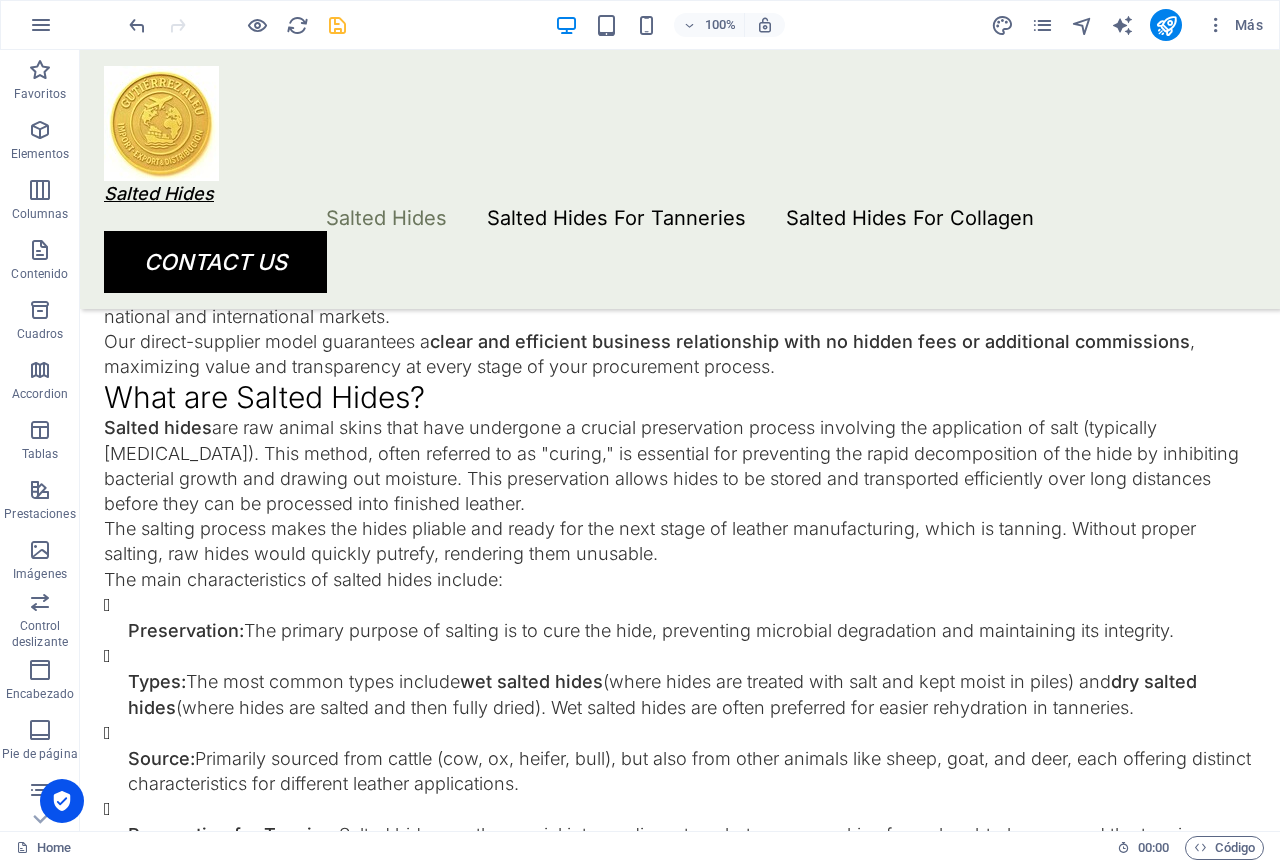scroll, scrollTop: 1424, scrollLeft: 0, axis: vertical 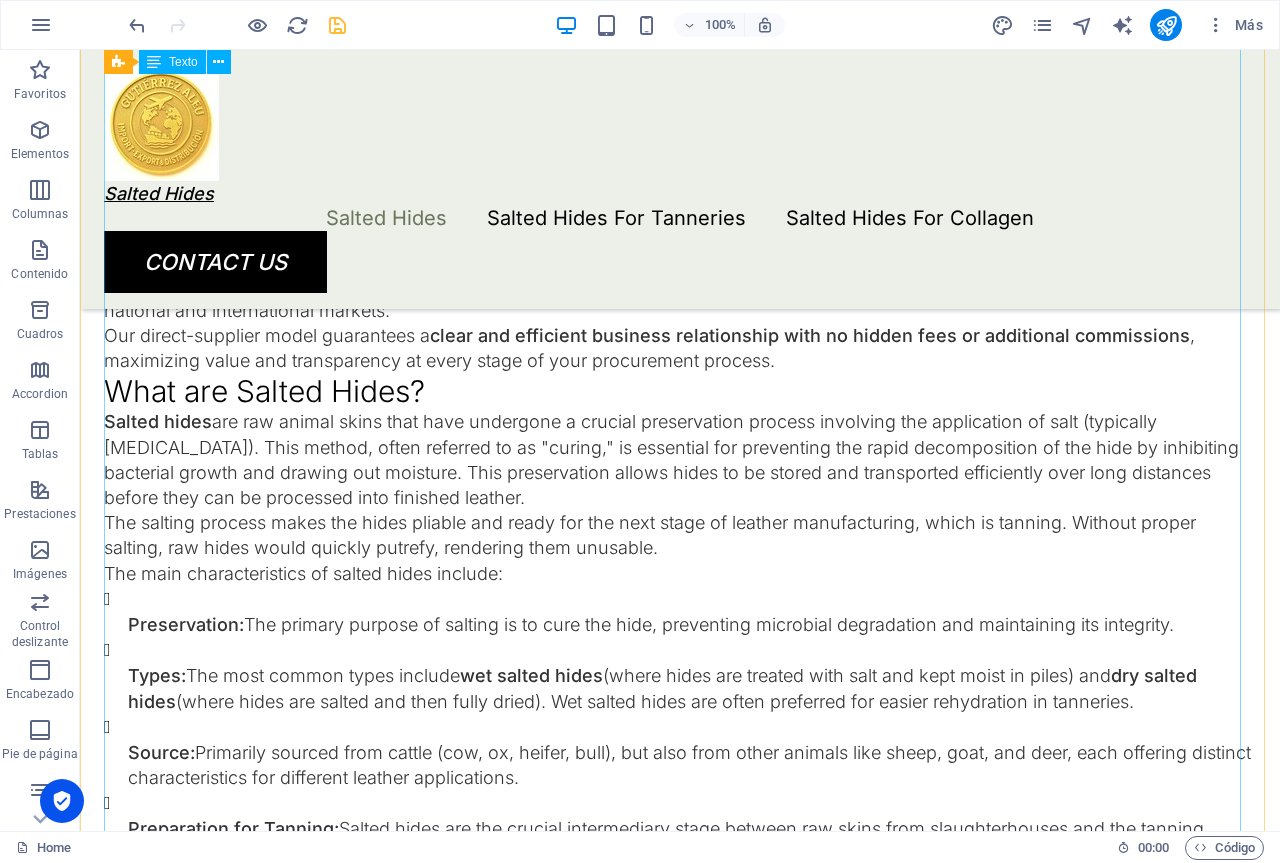 click on "Wholesale Salted Hides – Your Direct Global Supplier We are your premier direct source for  Wholesale Salted Hides , a fundamental raw material for the global leather industry. We've streamlined our operations to eliminate all intermediaries, ensuring you receive  competitive pricing ,  swift and reliable transactions , and  complete quality control  directly from our facilities. Direct Supply of Salted Hides for the Global Leather Industry We specialize in providing  salted hides in bulk volumes , sourced and processed with meticulous care to meet diverse industrial demands. Our robust supply chain ensures consistent quality and timely delivery for clients across national and international markets. Our direct-supplier model guarantees a  clear and efficient business relationship with no hidden fees or additional commissions , maximizing value and transparency at every stage of your procurement process. What are Salted Hides? Salted hides The main characteristics of salted hides include: Preservation:  and" at bounding box center (680, 1337) 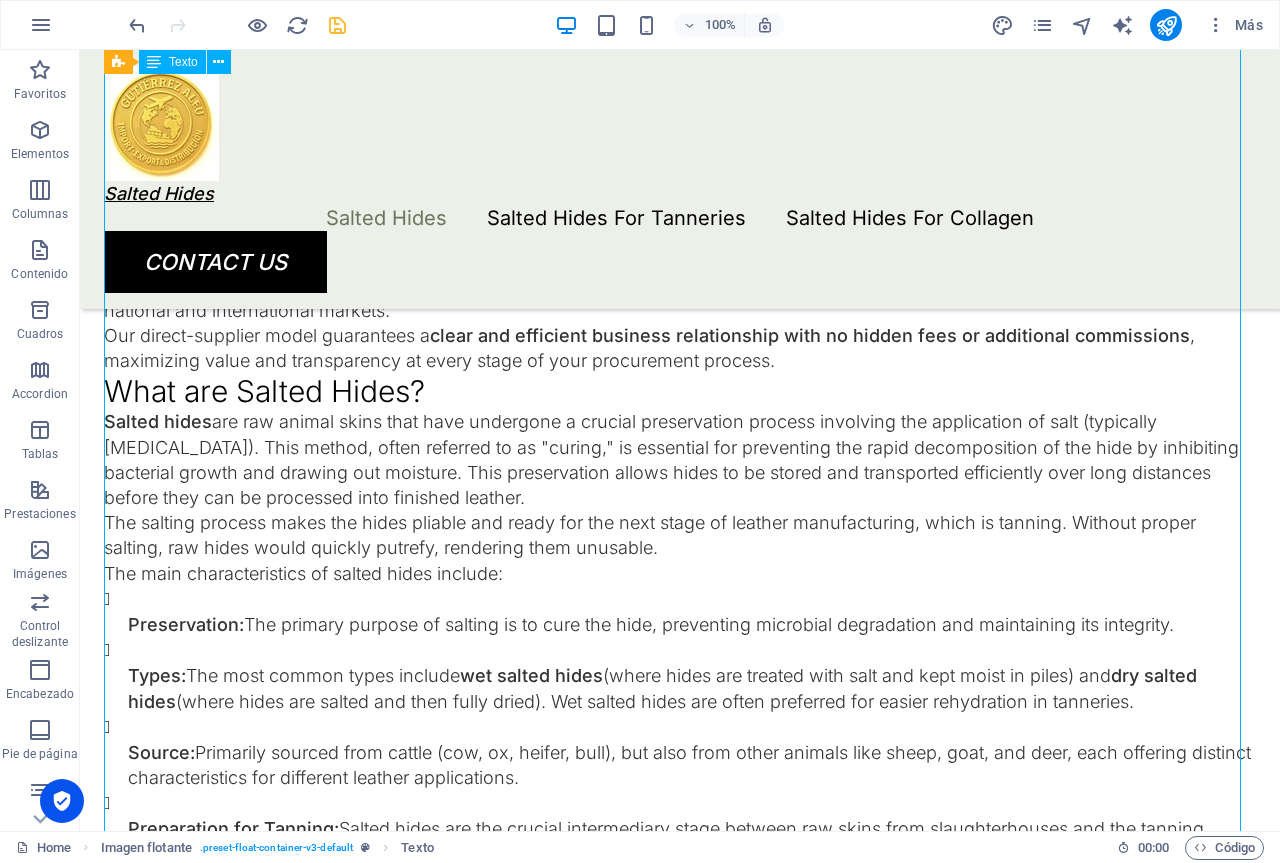 click on "Wholesale Salted Hides – Your Direct Global Supplier We are your premier direct source for  Wholesale Salted Hides , a fundamental raw material for the global leather industry. We've streamlined our operations to eliminate all intermediaries, ensuring you receive  competitive pricing ,  swift and reliable transactions , and  complete quality control  directly from our facilities. Direct Supply of Salted Hides for the Global Leather Industry We specialize in providing  salted hides in bulk volumes , sourced and processed with meticulous care to meet diverse industrial demands. Our robust supply chain ensures consistent quality and timely delivery for clients across national and international markets. Our direct-supplier model guarantees a  clear and efficient business relationship with no hidden fees or additional commissions , maximizing value and transparency at every stage of your procurement process. What are Salted Hides? Salted hides The main characteristics of salted hides include: Preservation:  and" at bounding box center (680, 1337) 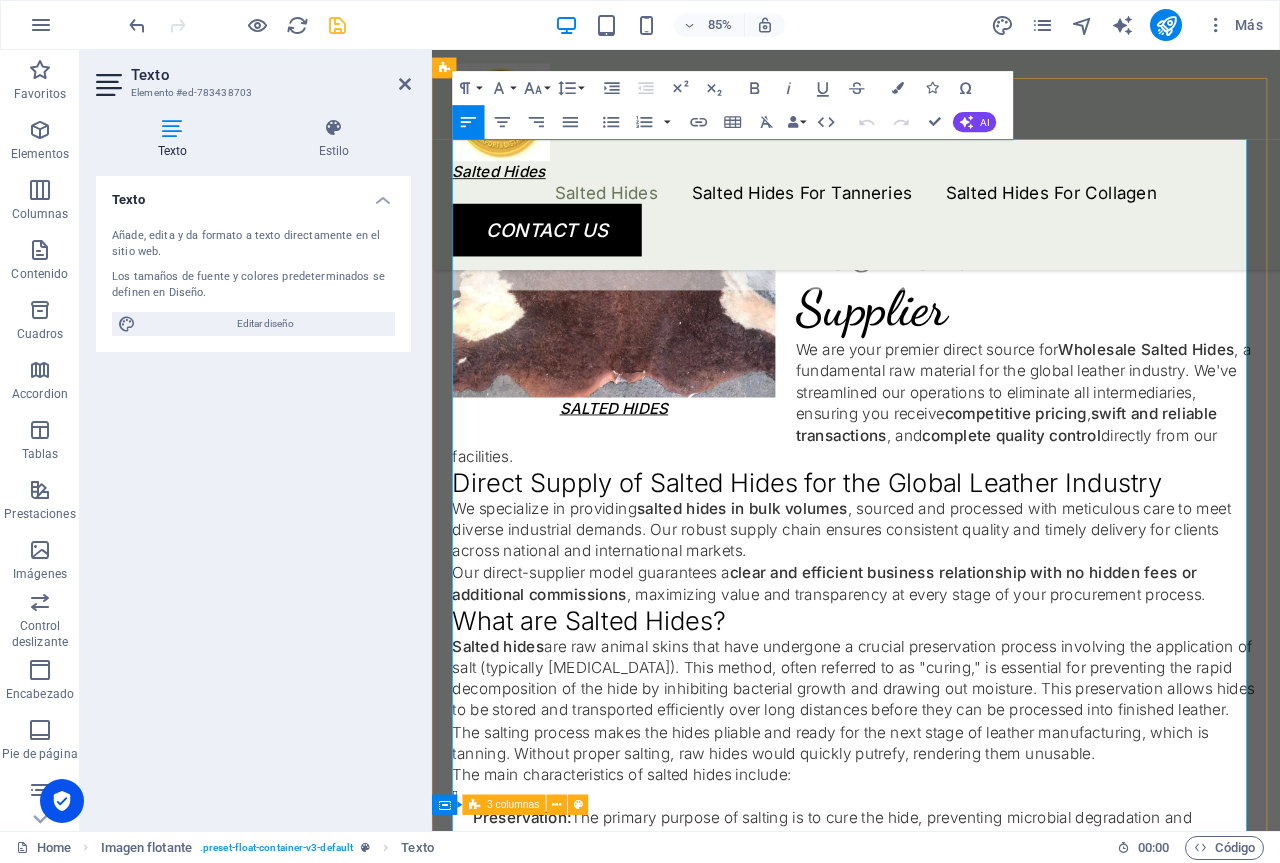 scroll, scrollTop: 1281, scrollLeft: 0, axis: vertical 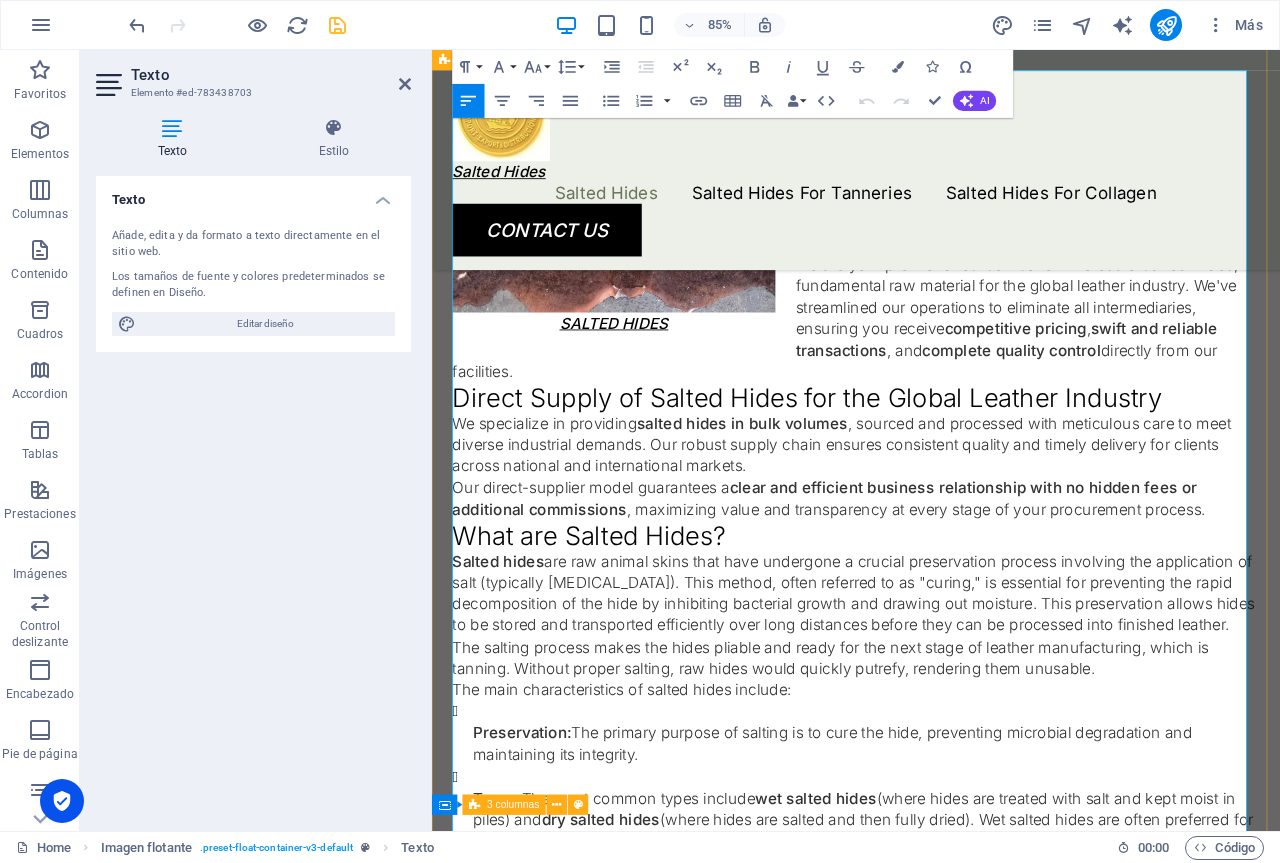 click on "We are your premier direct source for  Wholesale Salted Hides , a fundamental raw material for the global leather industry. We've streamlined our operations to eliminate all intermediaries, ensuring you receive  competitive pricing ,  swift and reliable transactions , and  complete quality control  directly from our facilities." at bounding box center (931, 365) 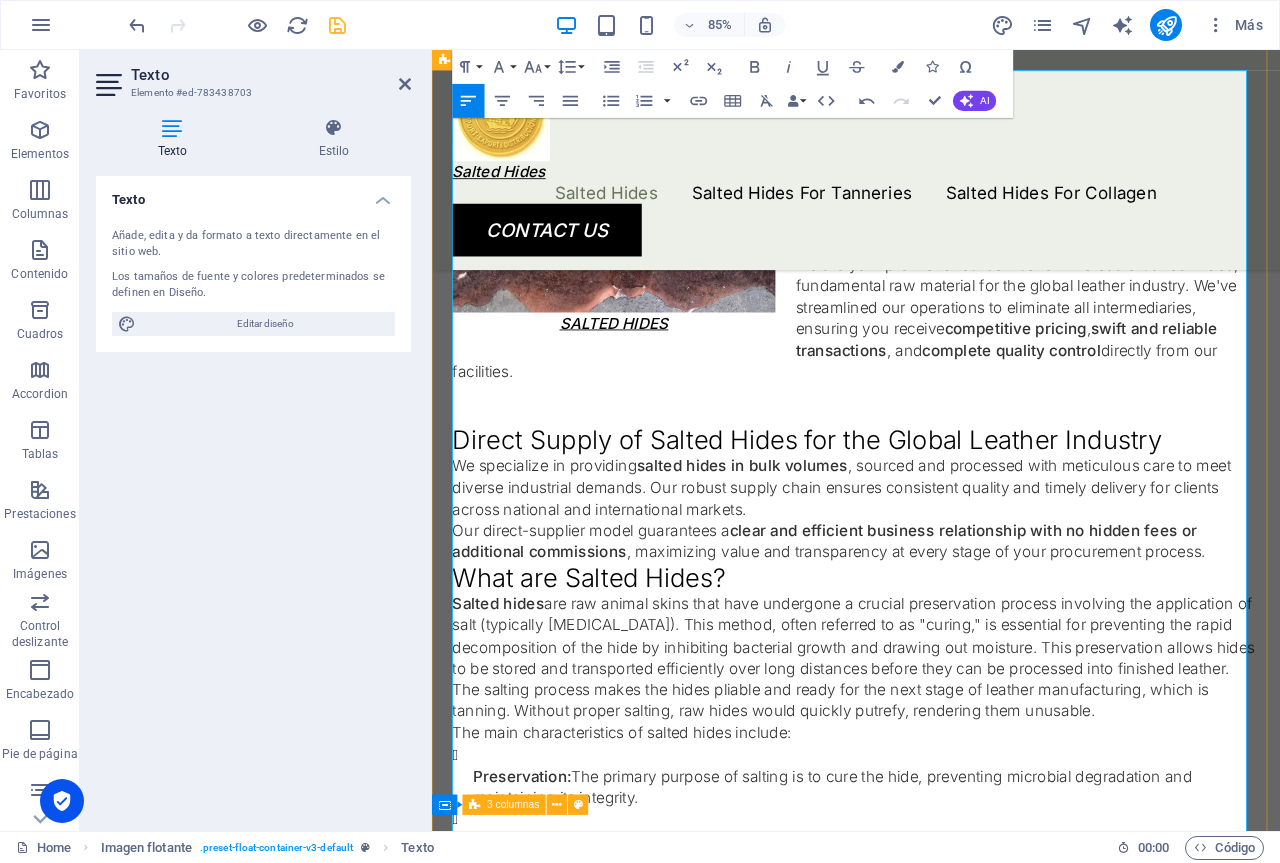 click on "Direct Supply of Salted Hides for the Global Leather Industry" at bounding box center [931, 509] 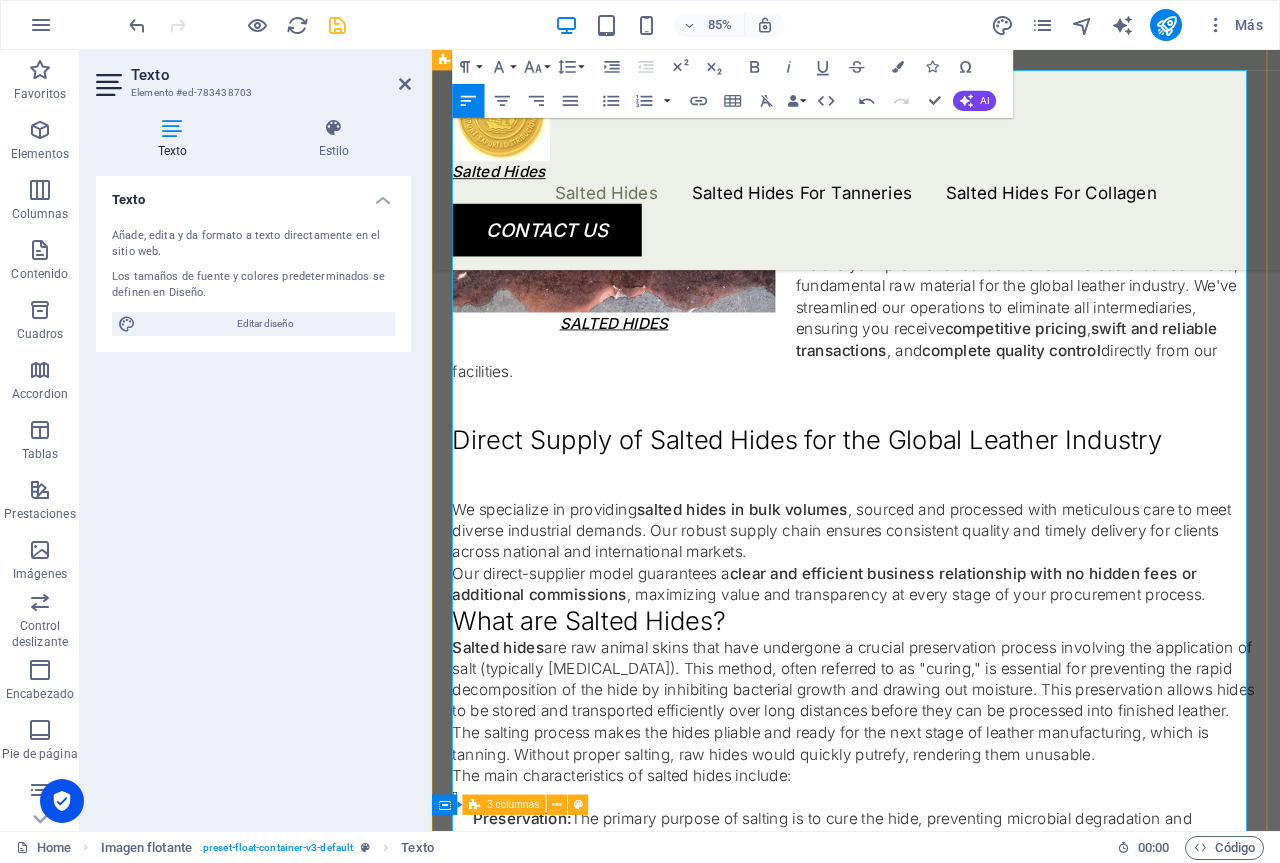 click on "We specialize in providing  salted hides in bulk volumes , sourced and processed with meticulous care to meet diverse industrial demands. Our robust supply chain ensures consistent quality and timely delivery for clients across national and international markets." at bounding box center [931, 616] 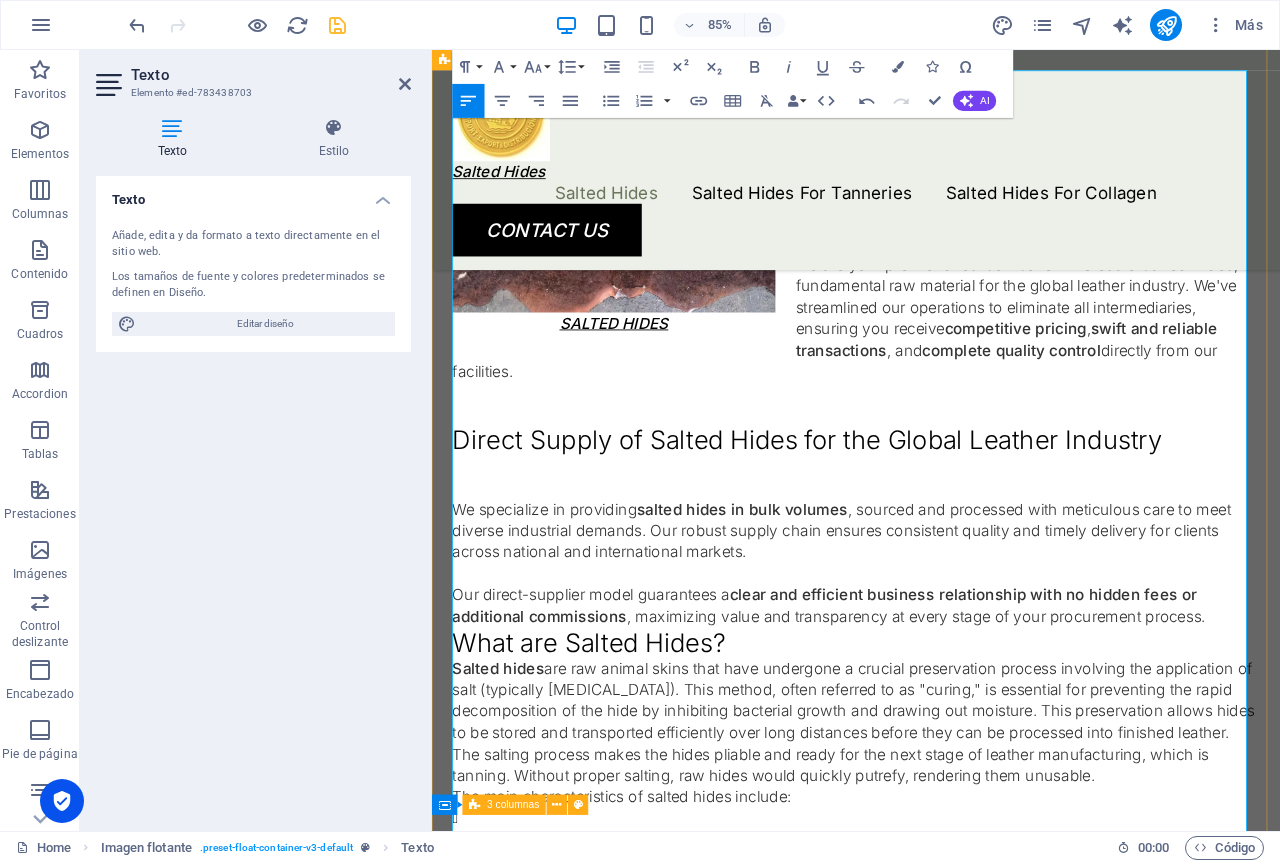 click on "Our direct-supplier model guarantees a  clear and efficient business relationship with no hidden fees or additional commissions , maximizing value and transparency at every stage of your procurement process." at bounding box center (931, 703) 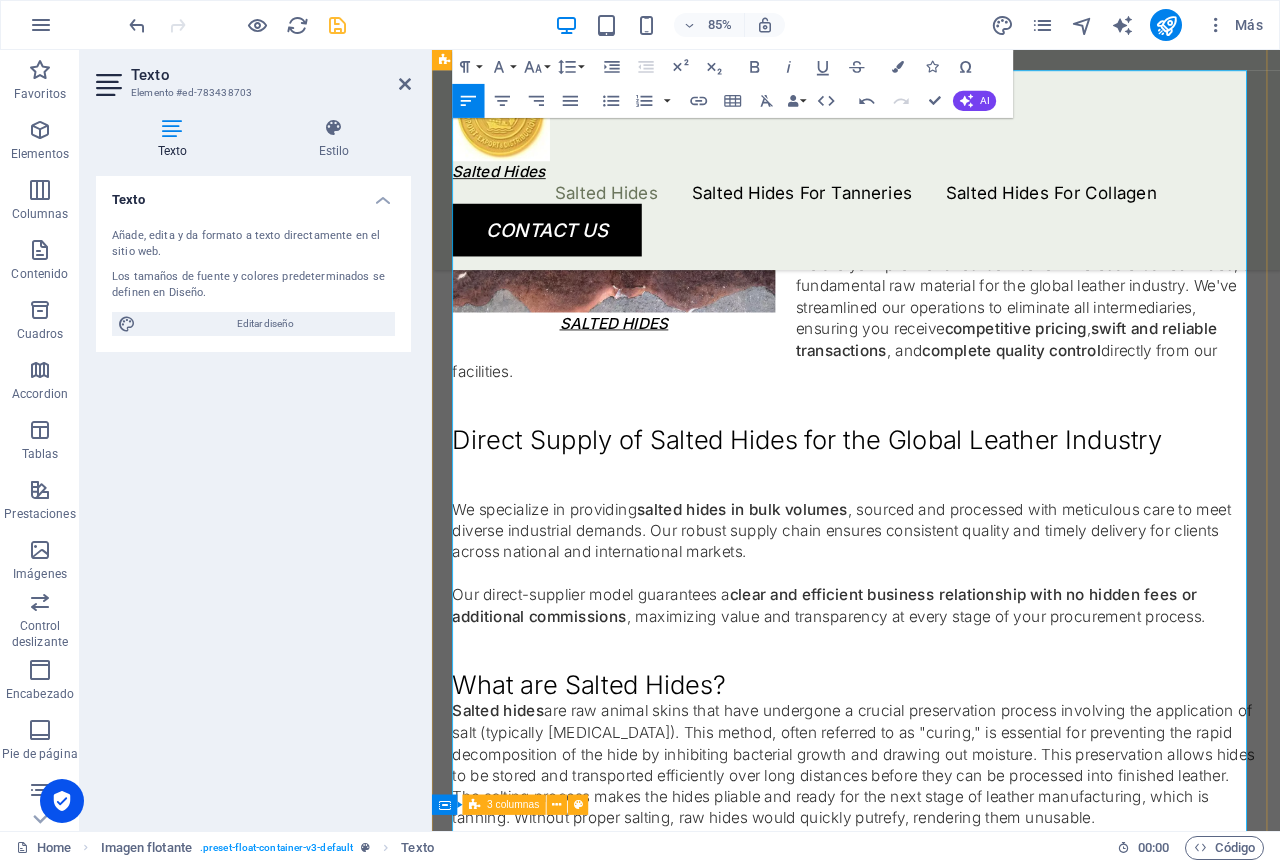 click on "What are Salted Hides?" at bounding box center [931, 797] 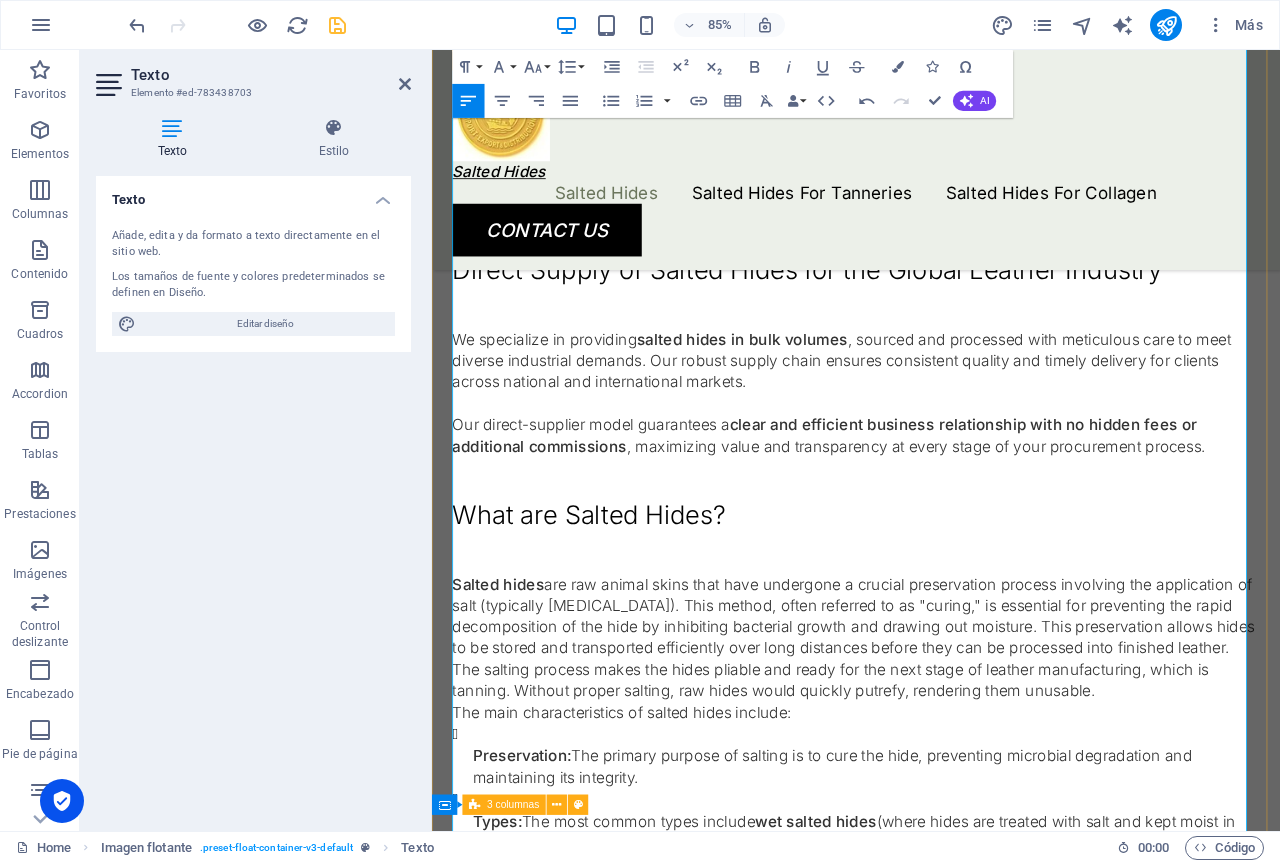 scroll, scrollTop: 1547, scrollLeft: 0, axis: vertical 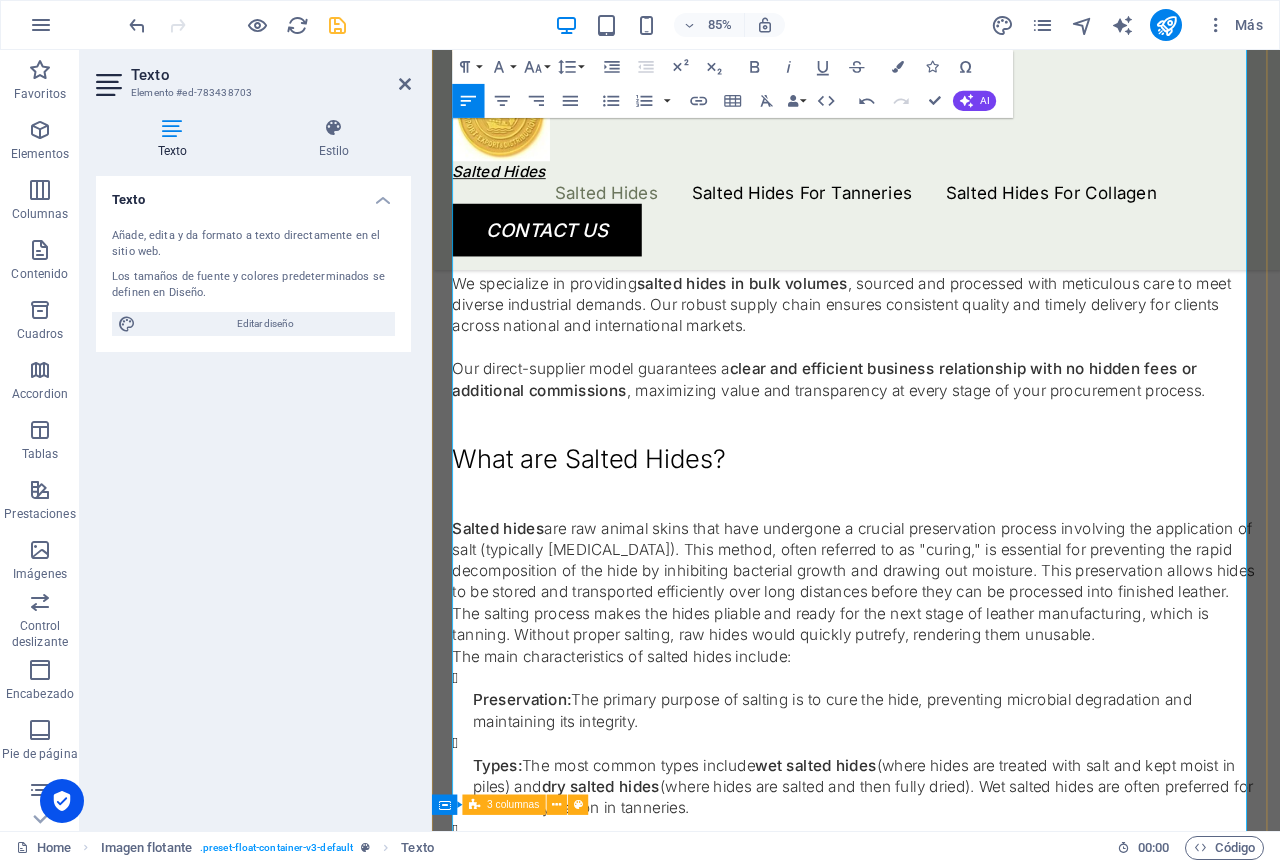 click on "Salted hides  are raw animal skins that have undergone a crucial preservation process involving the application of salt (typically [MEDICAL_DATA]). This method, often referred to as "curing," is essential for preventing the rapid decomposition of the hide by inhibiting bacterial growth and drawing out moisture. This preservation allows hides to be stored and transported efficiently over long distances before they can be processed into finished leather." at bounding box center [931, 650] 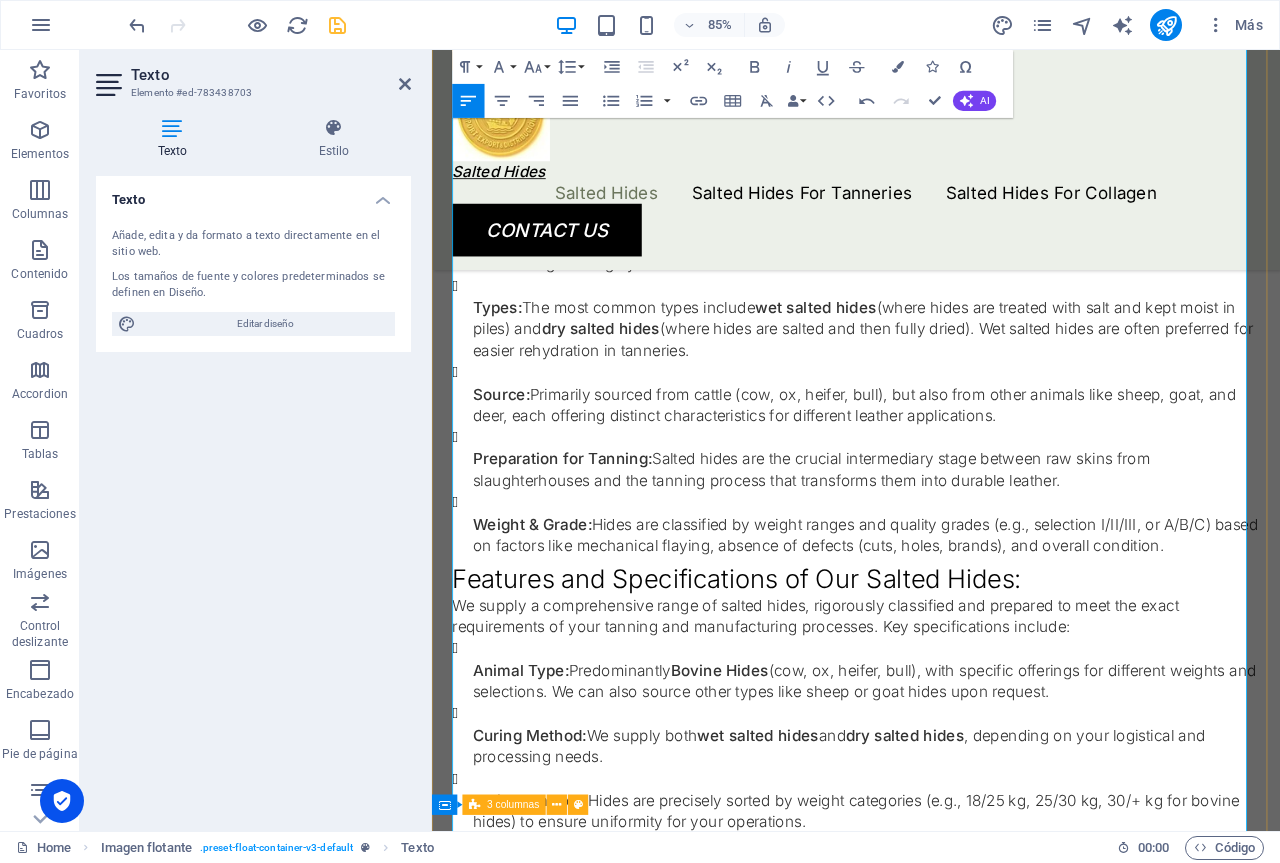scroll, scrollTop: 2114, scrollLeft: 0, axis: vertical 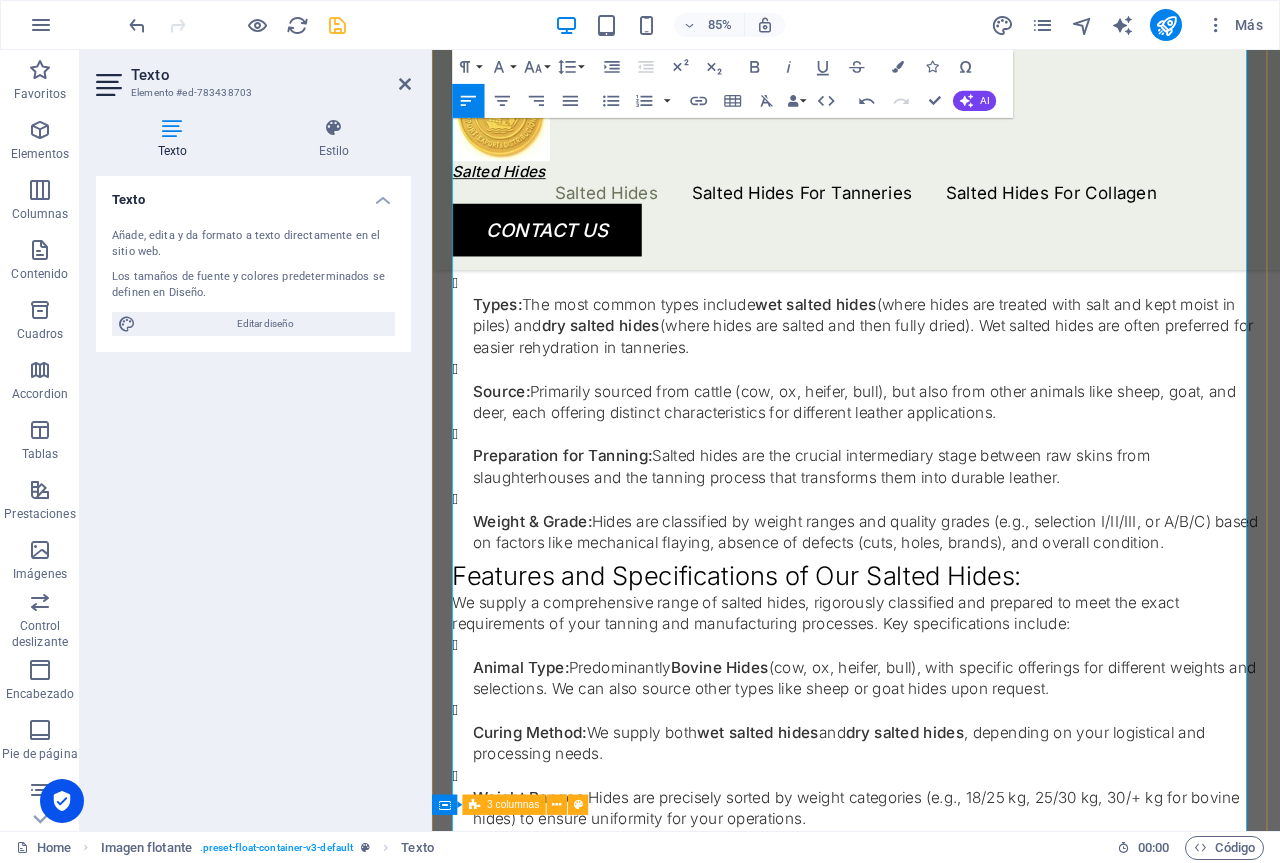 click on "Features and Specifications of Our Salted Hides:" at bounding box center (931, 669) 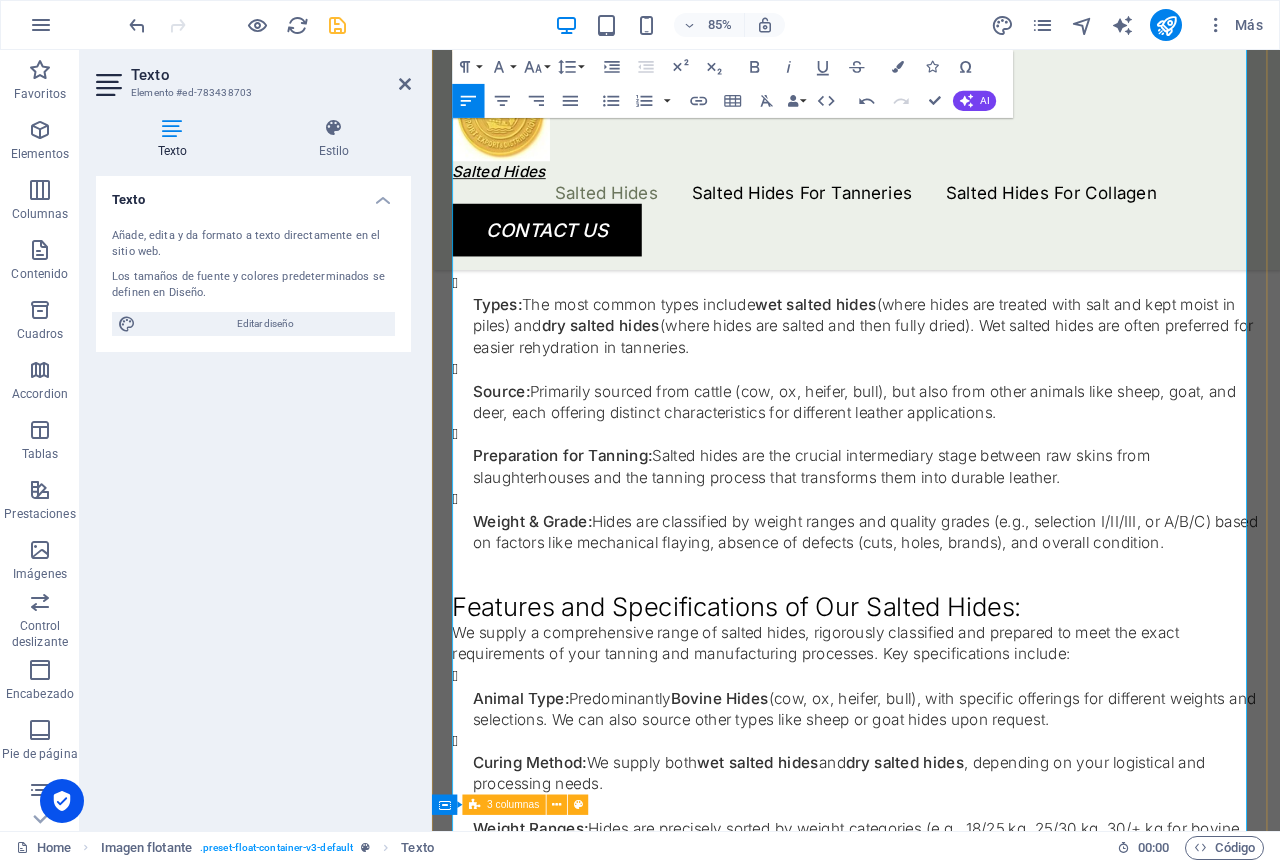 click on "We supply a comprehensive range of salted hides, rigorously classified and prepared to meet the exact requirements of your tanning and manufacturing processes. Key specifications include:" at bounding box center [931, 748] 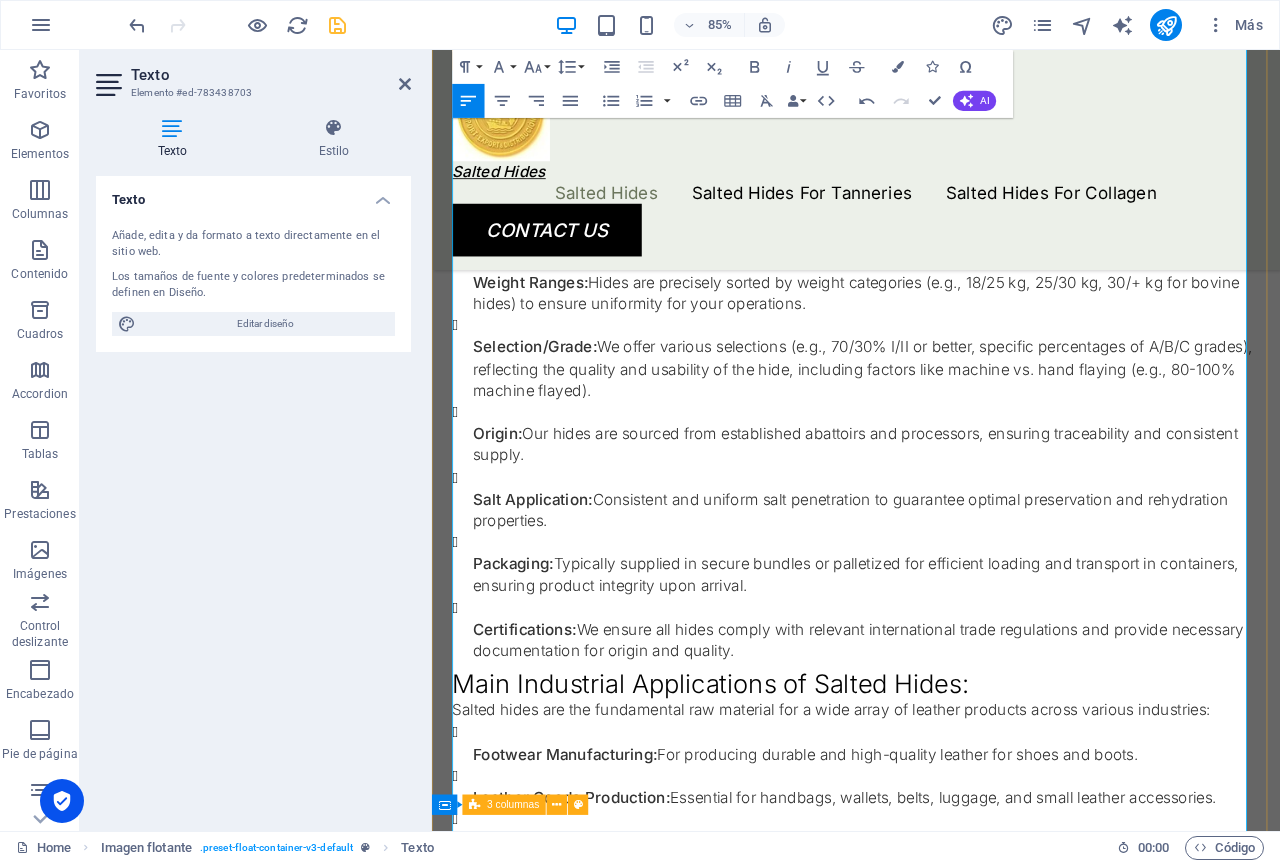 scroll, scrollTop: 2881, scrollLeft: 0, axis: vertical 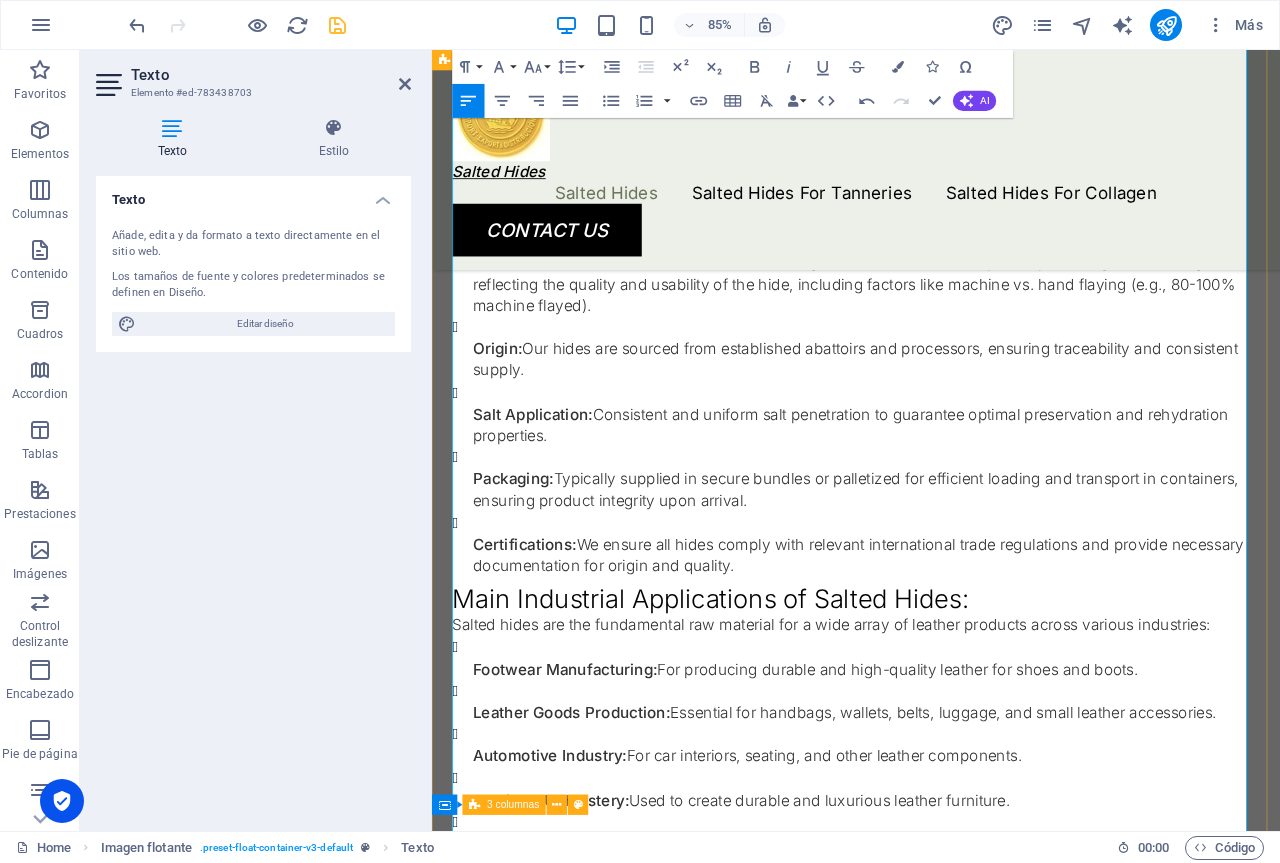 click on "Main Industrial Applications of Salted Hides:" at bounding box center (931, 696) 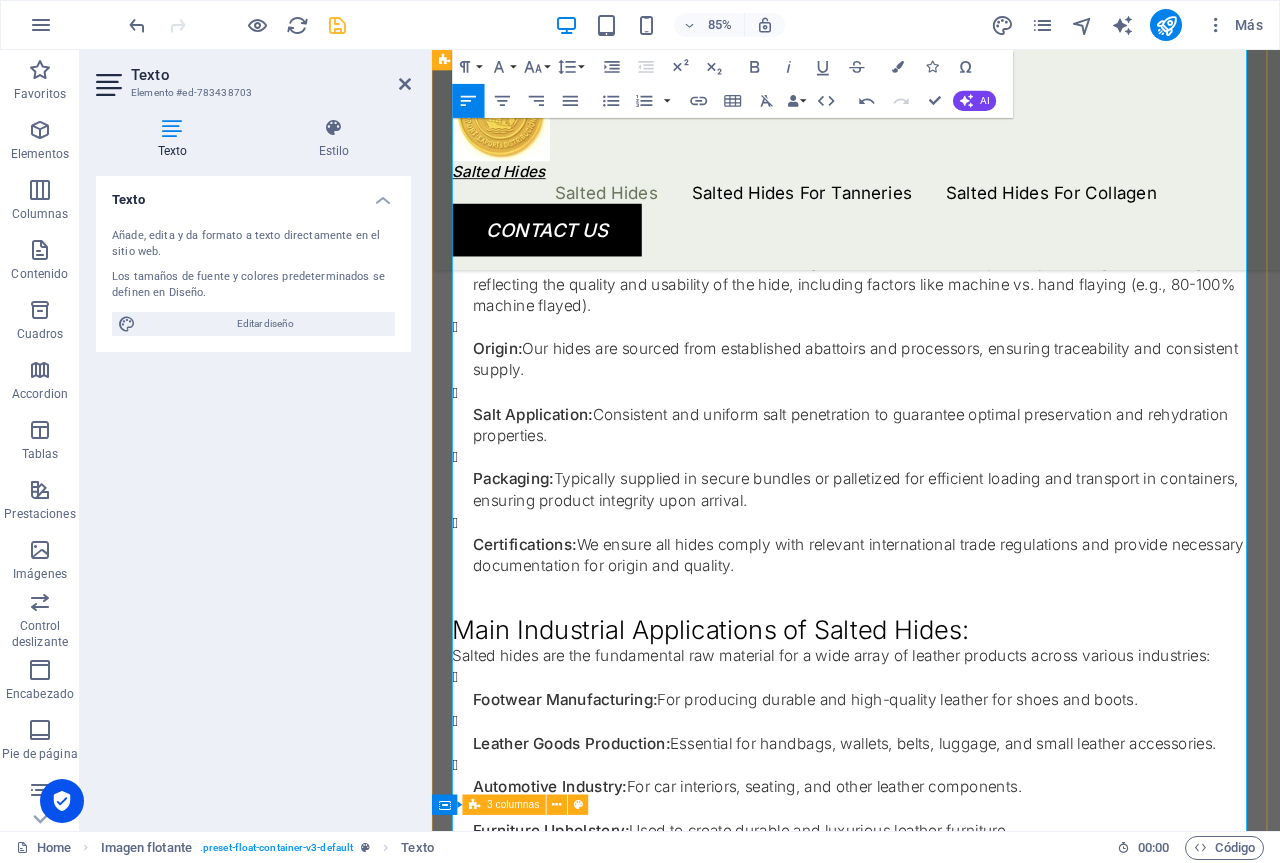 click on "Salted hides are the fundamental raw material for a wide array of leather products across various industries:" at bounding box center (931, 762) 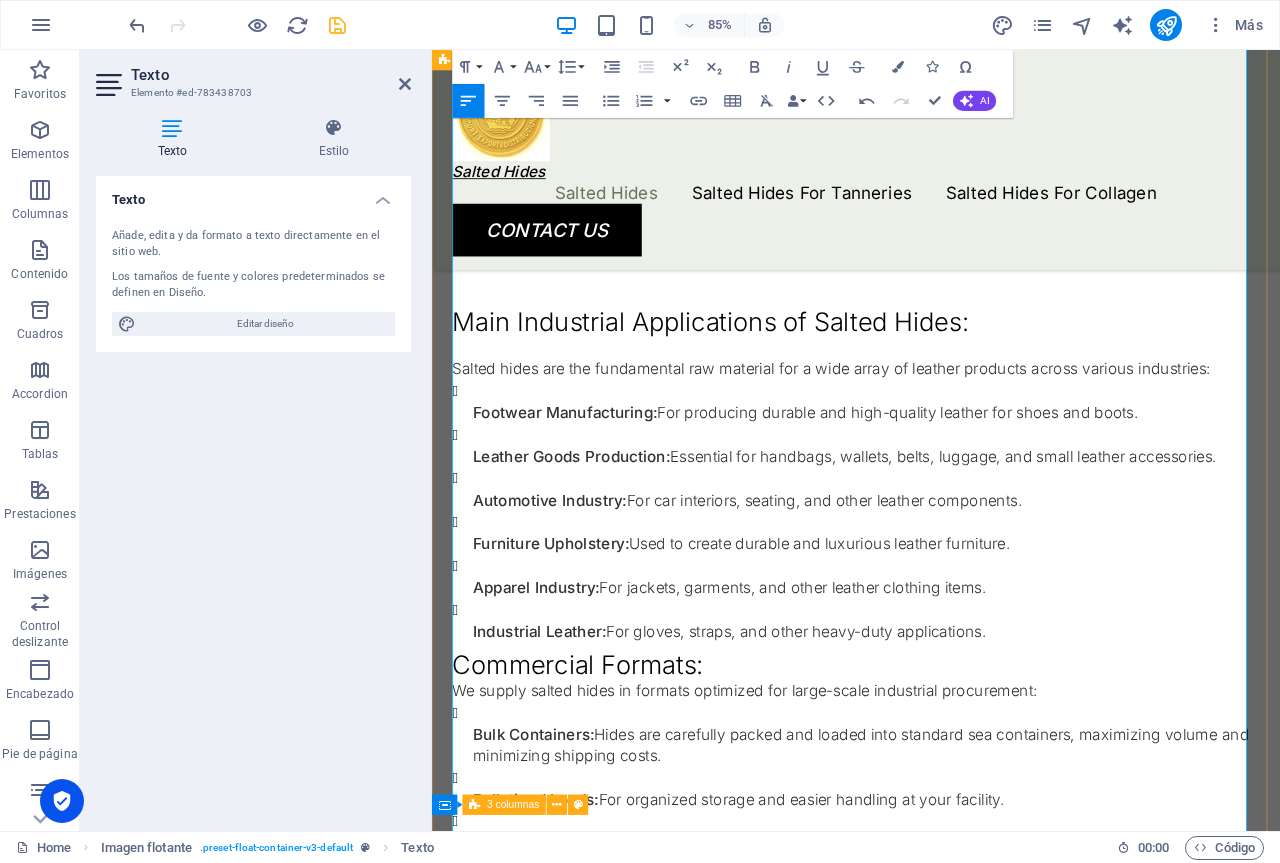 scroll, scrollTop: 3281, scrollLeft: 0, axis: vertical 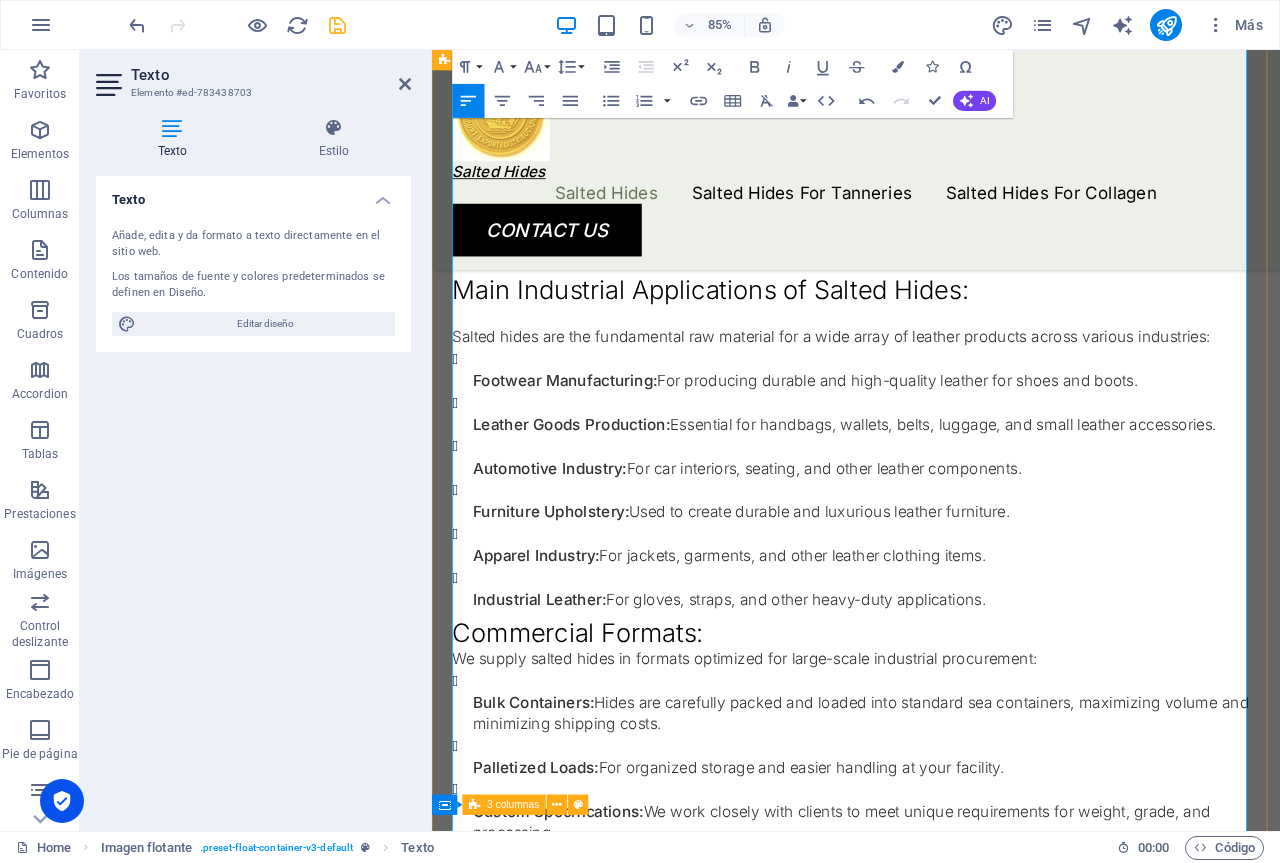 click on "Commercial Formats:" at bounding box center (931, 736) 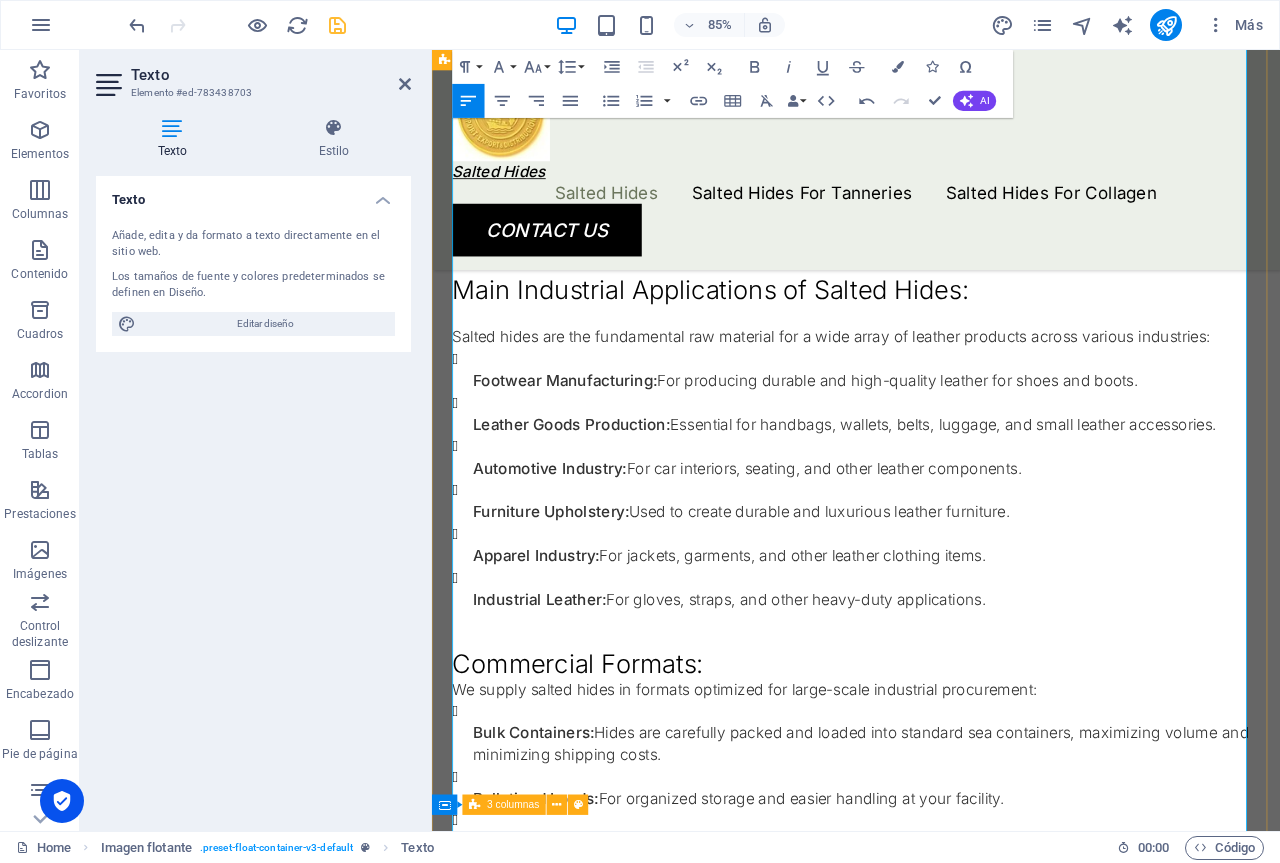 click on "We supply salted hides in formats optimized for large-scale industrial procurement:" at bounding box center (931, 802) 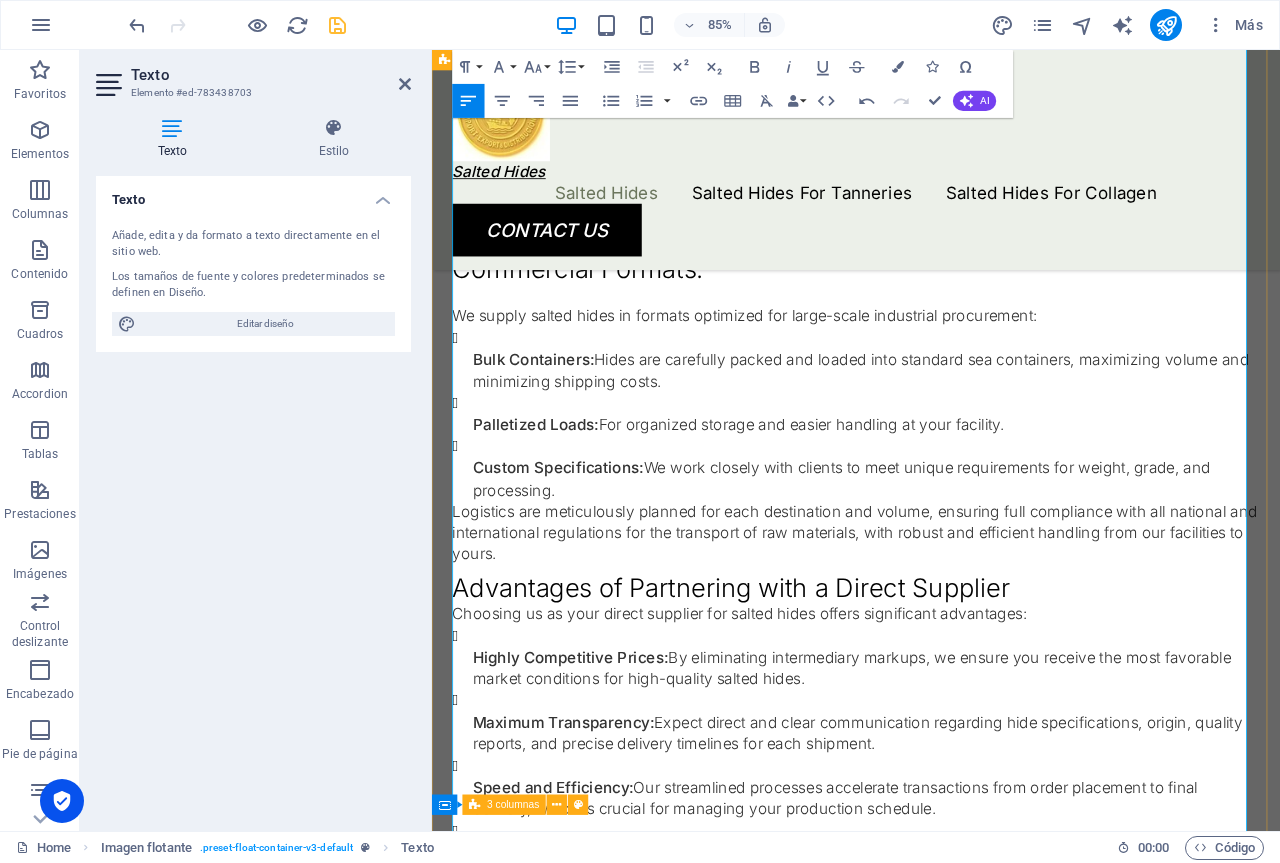 scroll, scrollTop: 3747, scrollLeft: 0, axis: vertical 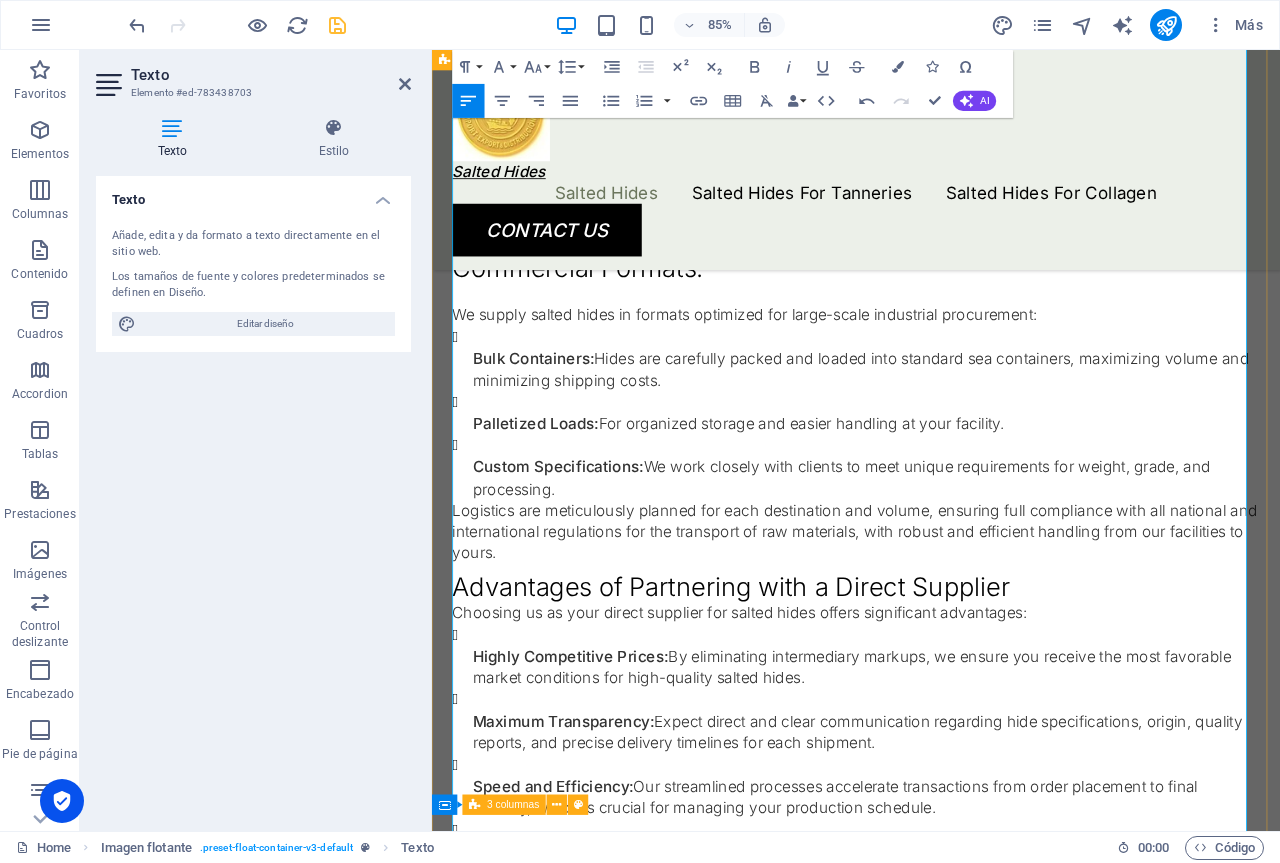 click on "Logistics are meticulously planned for each destination and volume, ensuring full compliance with all national and international regulations for the transport of raw materials, with robust and efficient handling from our facilities to yours." at bounding box center (931, 617) 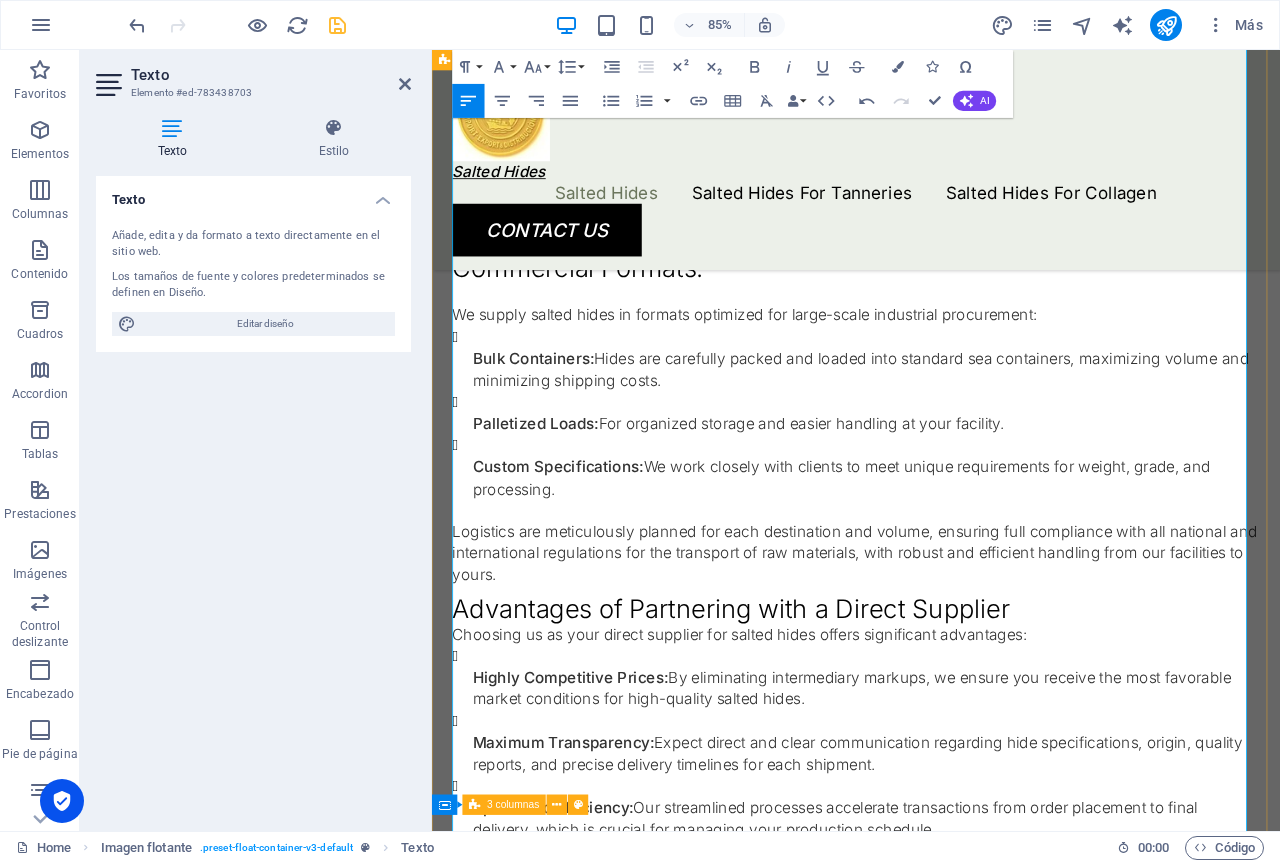 click on "Advantages of Partnering with a Direct Supplier" at bounding box center [931, 707] 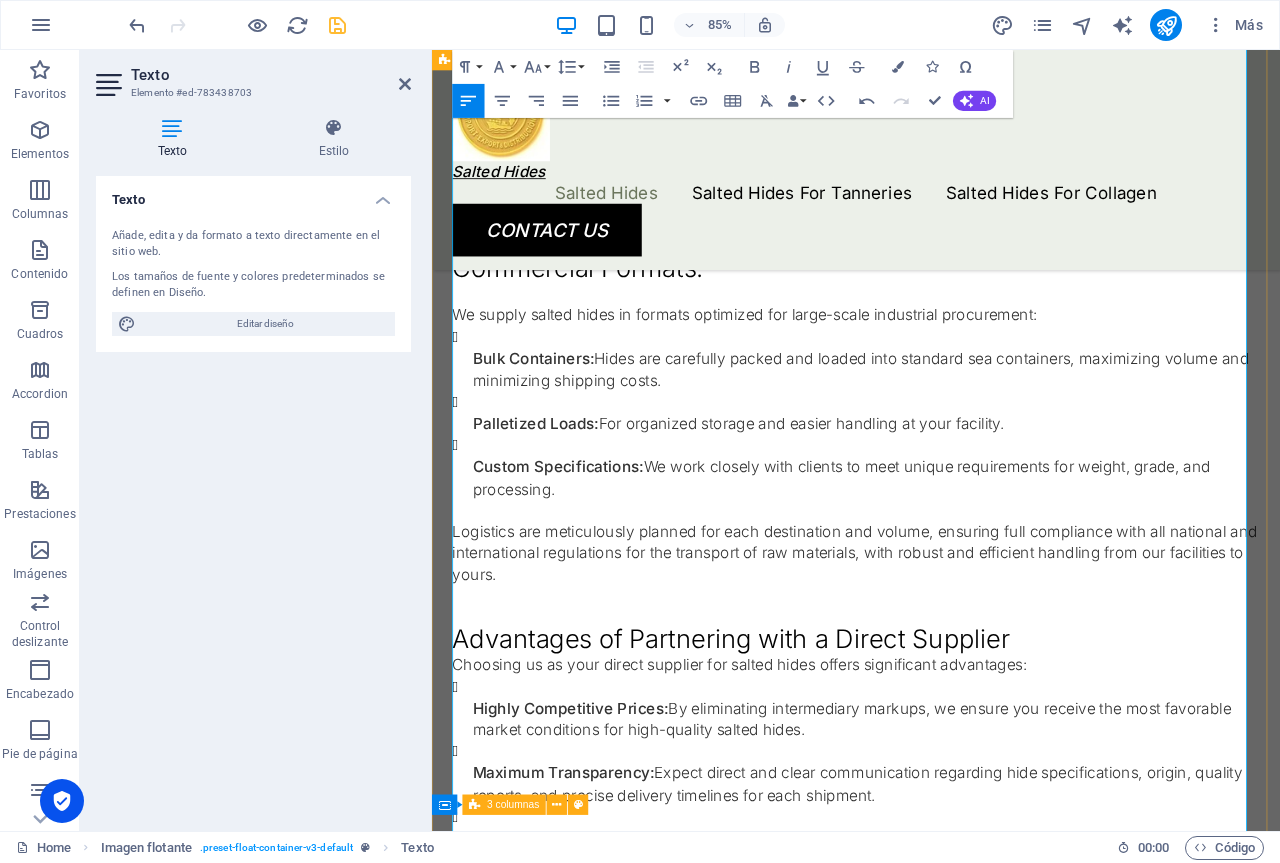 click on "Choosing us as your direct supplier for salted hides offers significant advantages:" at bounding box center [931, 773] 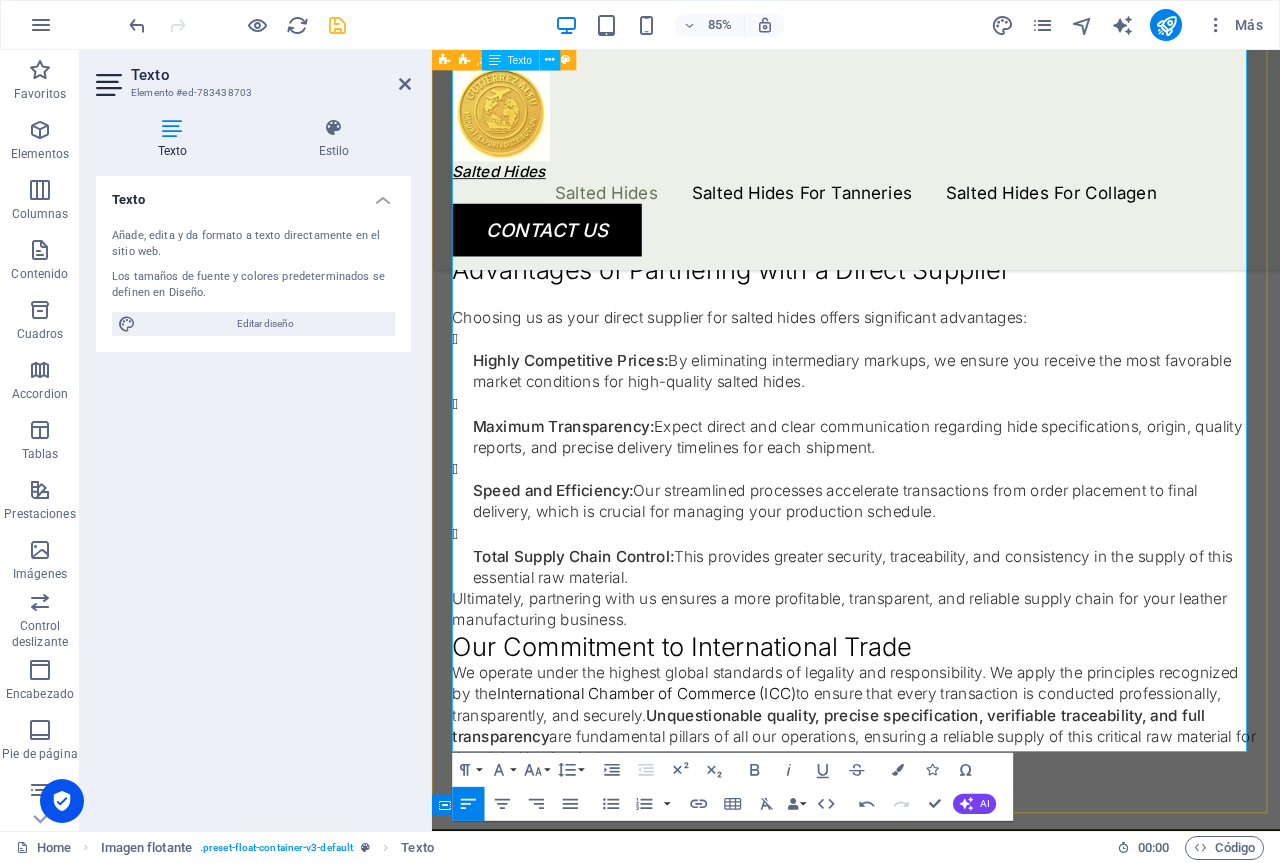 scroll, scrollTop: 4281, scrollLeft: 0, axis: vertical 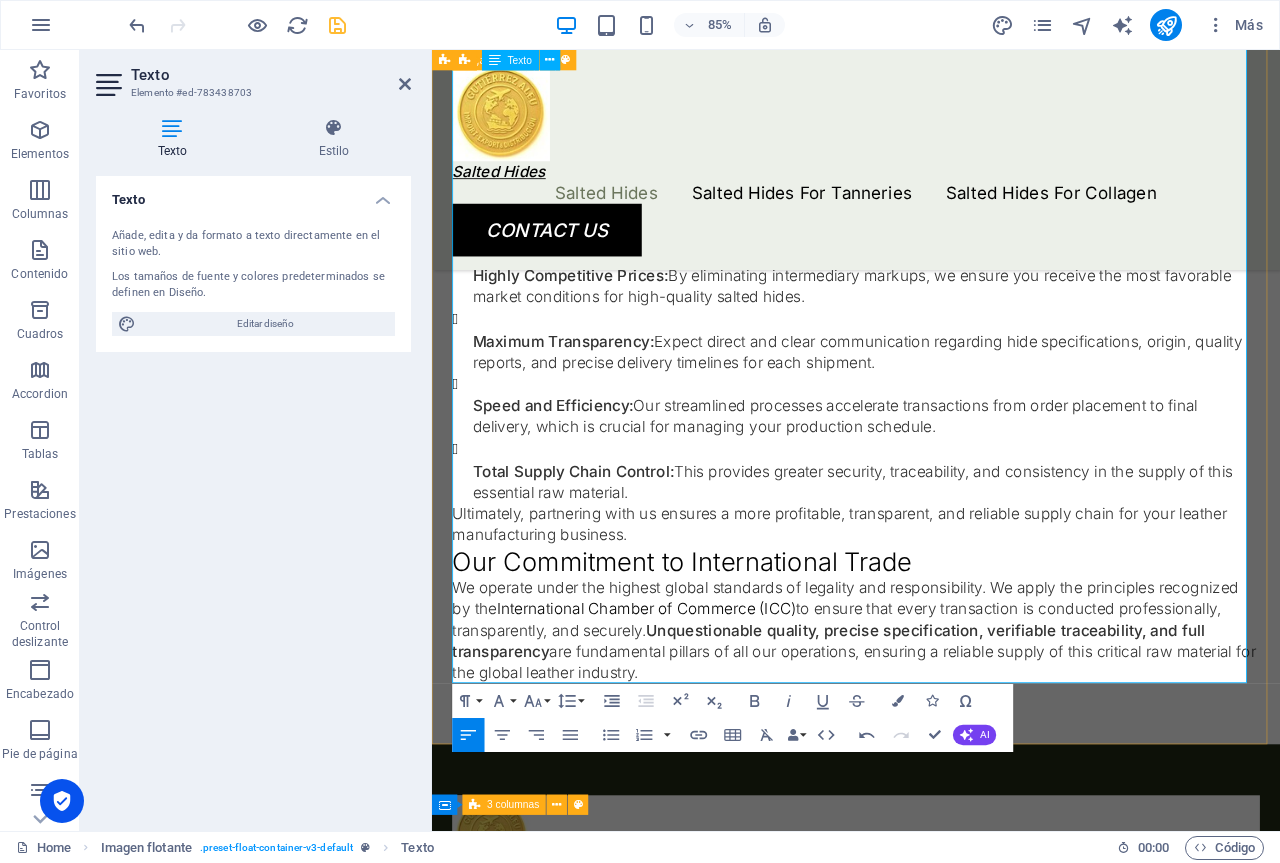 click on "Ultimately, partnering with us ensures a more profitable, transparent, and reliable supply chain for your leather manufacturing business." at bounding box center (931, 608) 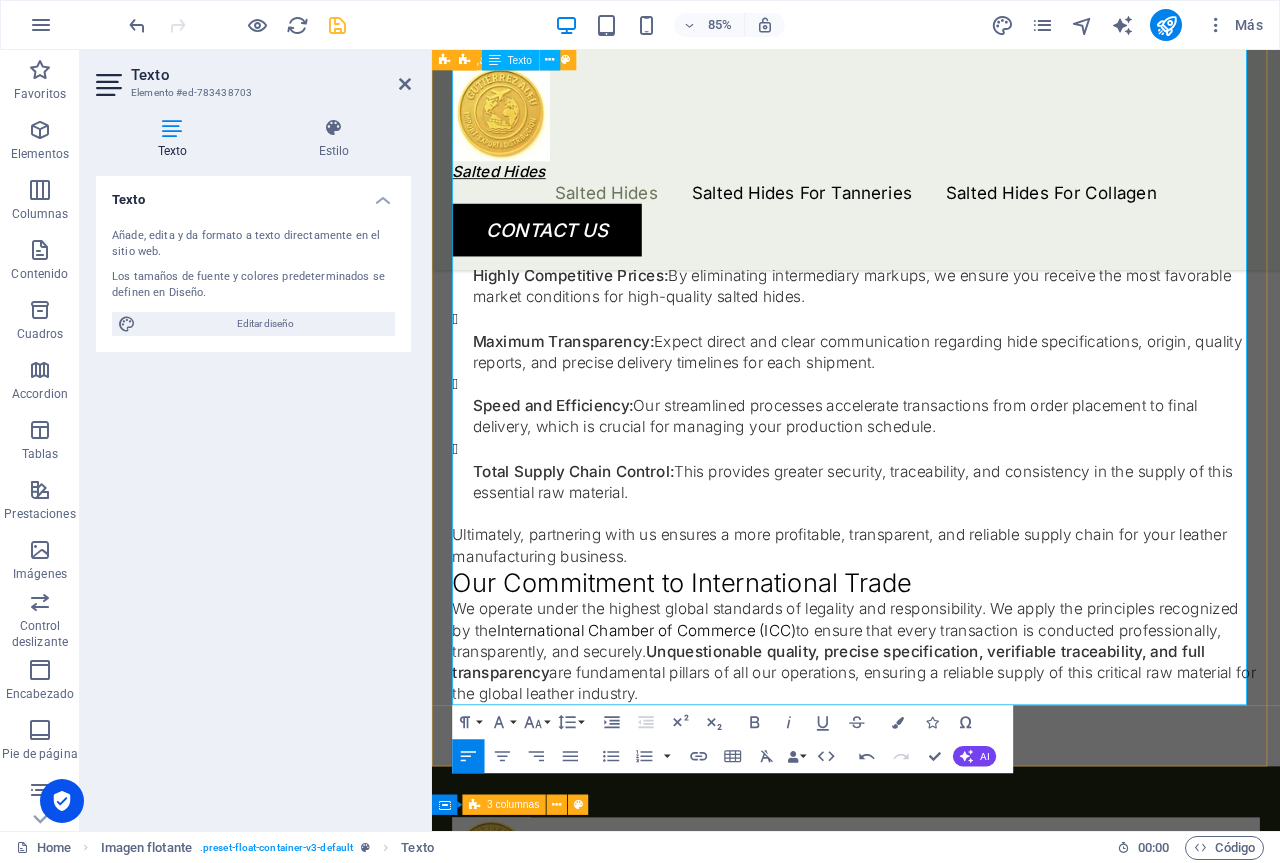 click on "Our Commitment to International Trade" at bounding box center (931, 677) 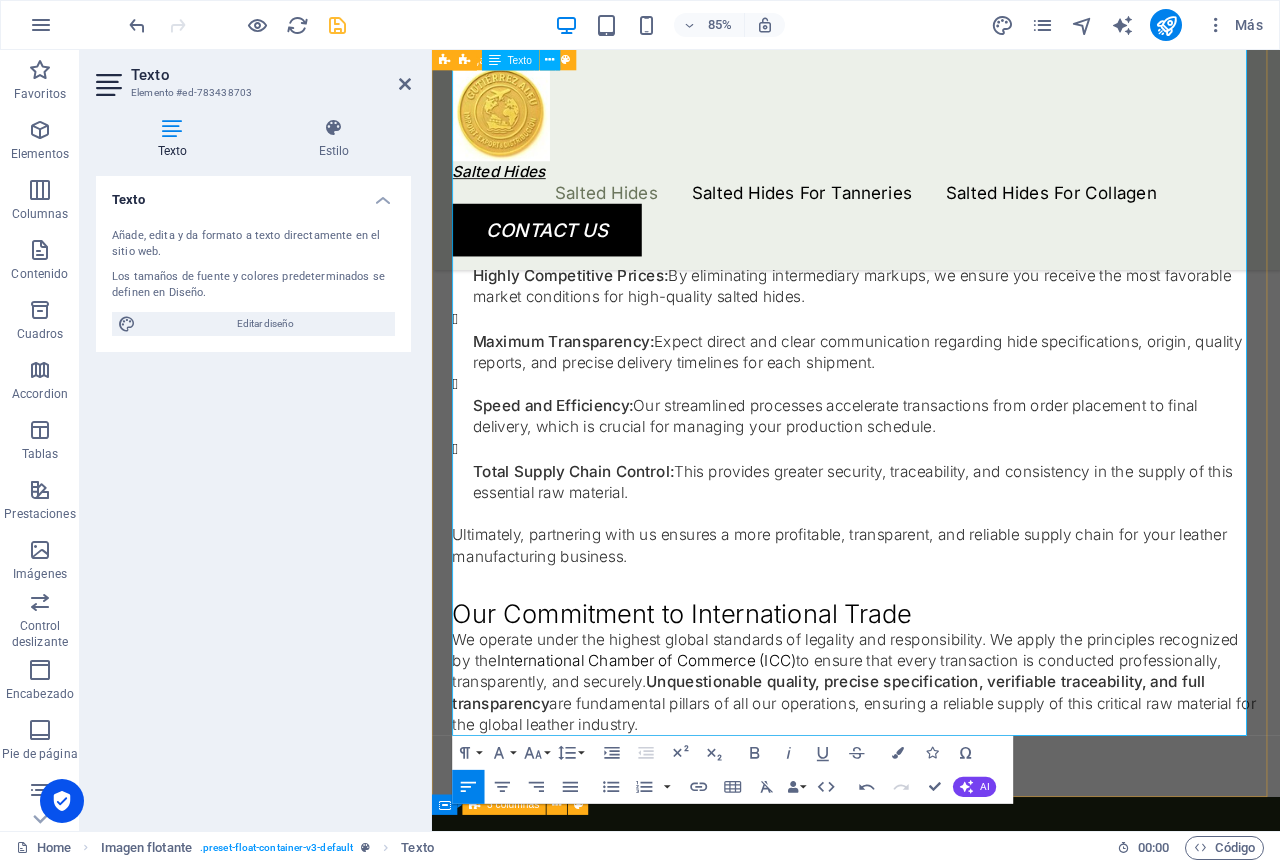 click on "We operate under the highest global standards of legality and responsibility. We apply the principles recognized by the  International Chamber of Commerce (ICC)  to ensure that every transaction is conducted professionally, transparently, and securely.  Unquestionable quality, precise specification, verifiable traceability, and full transparency  are fundamental pillars of all our operations, ensuring a reliable supply of this critical raw material for the global leather industry." at bounding box center (931, 794) 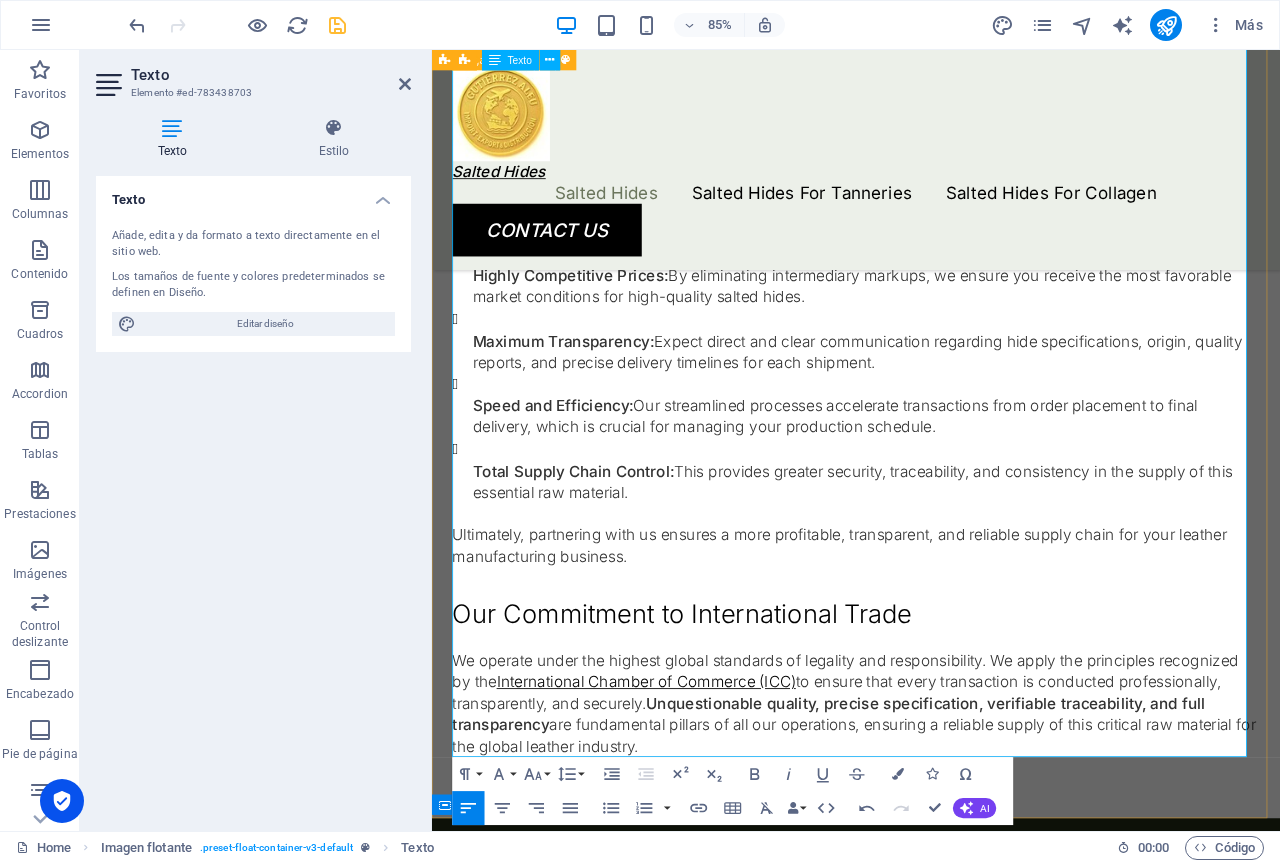 click on "International Chamber of Commerce (ICC)" at bounding box center (684, 793) 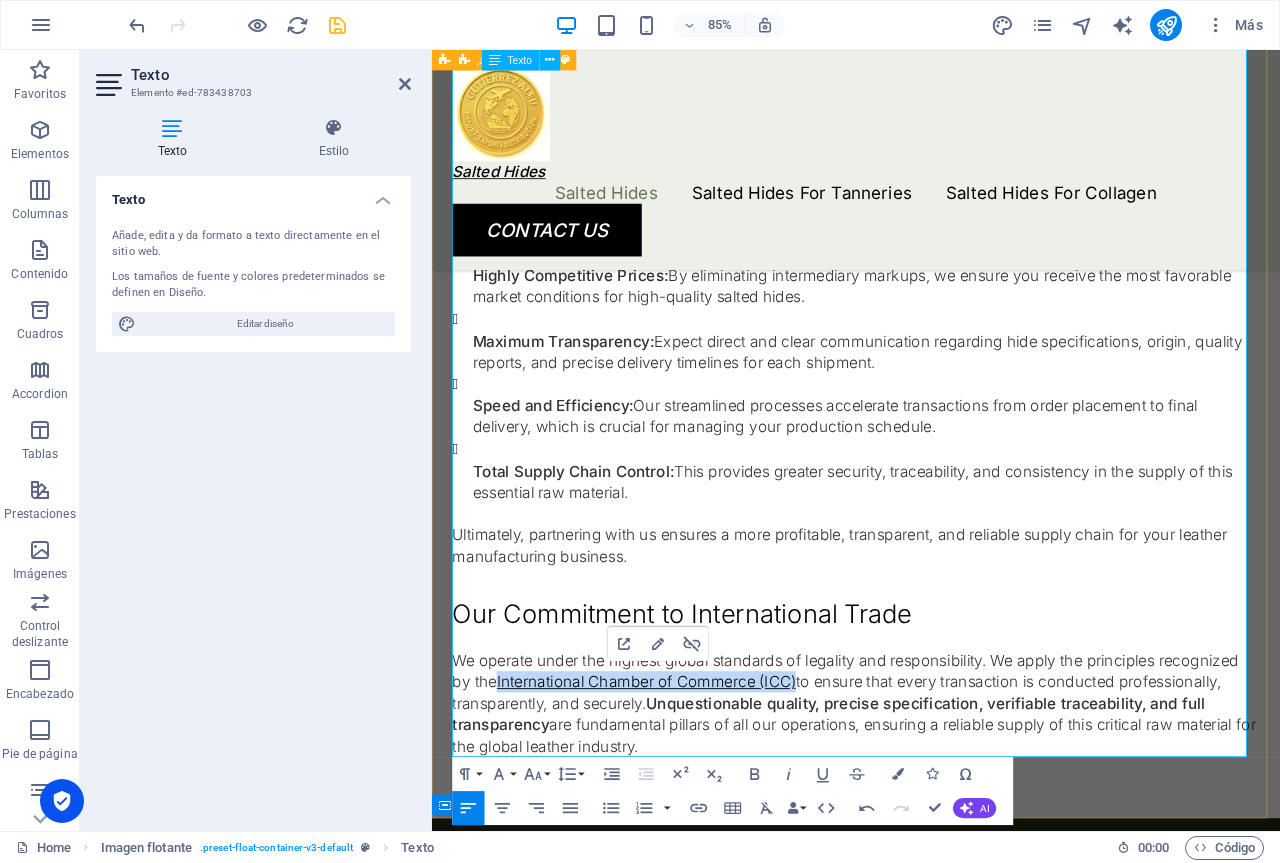 drag, startPoint x: 514, startPoint y: 787, endPoint x: 863, endPoint y: 788, distance: 349.00143 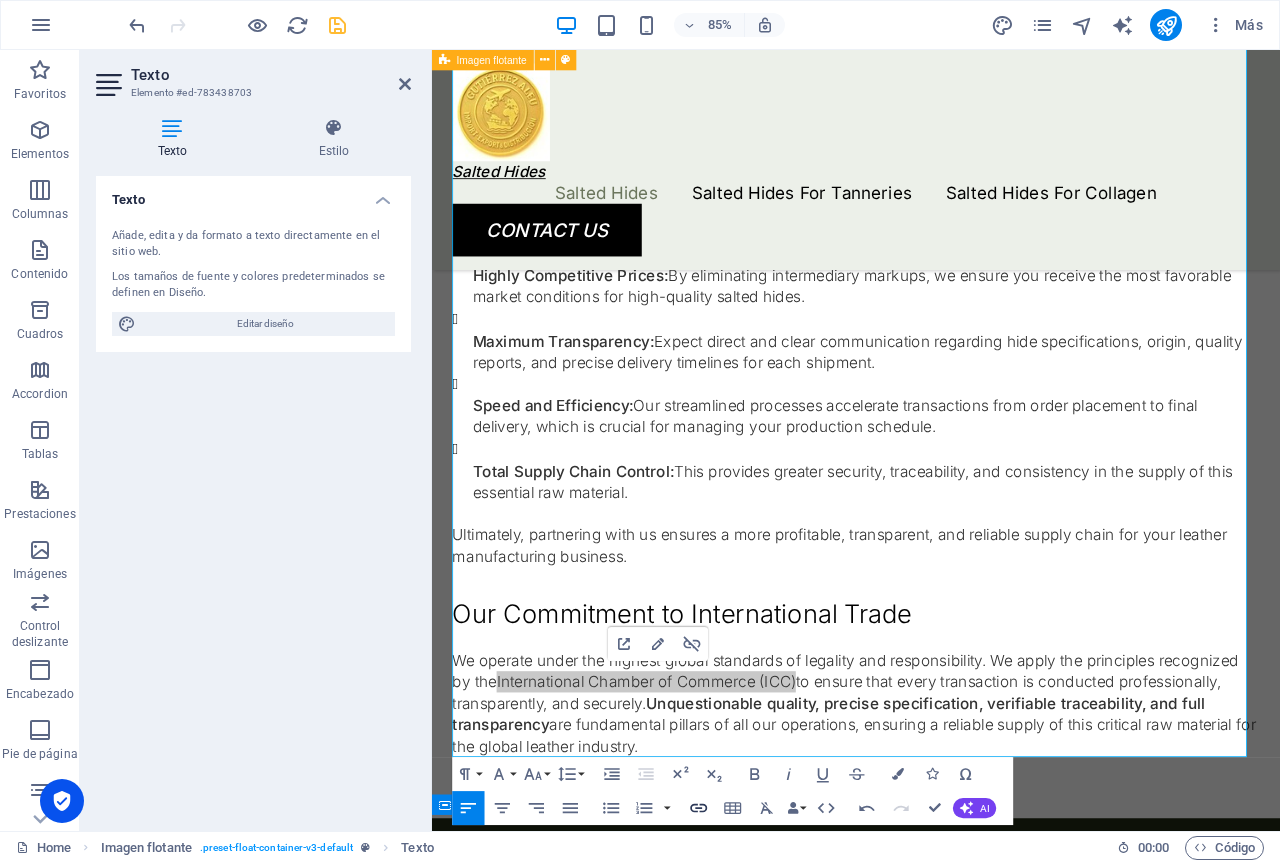 click 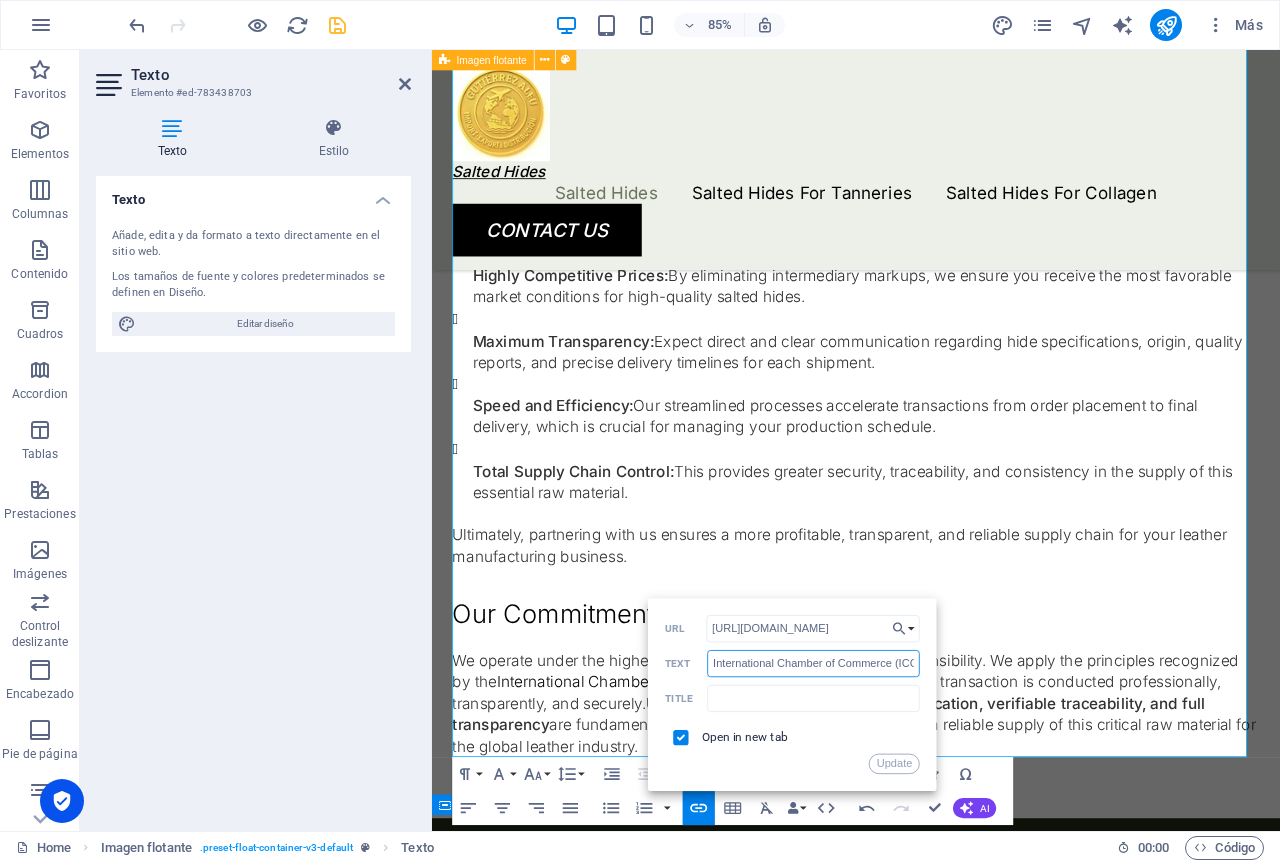 scroll, scrollTop: 0, scrollLeft: 9, axis: horizontal 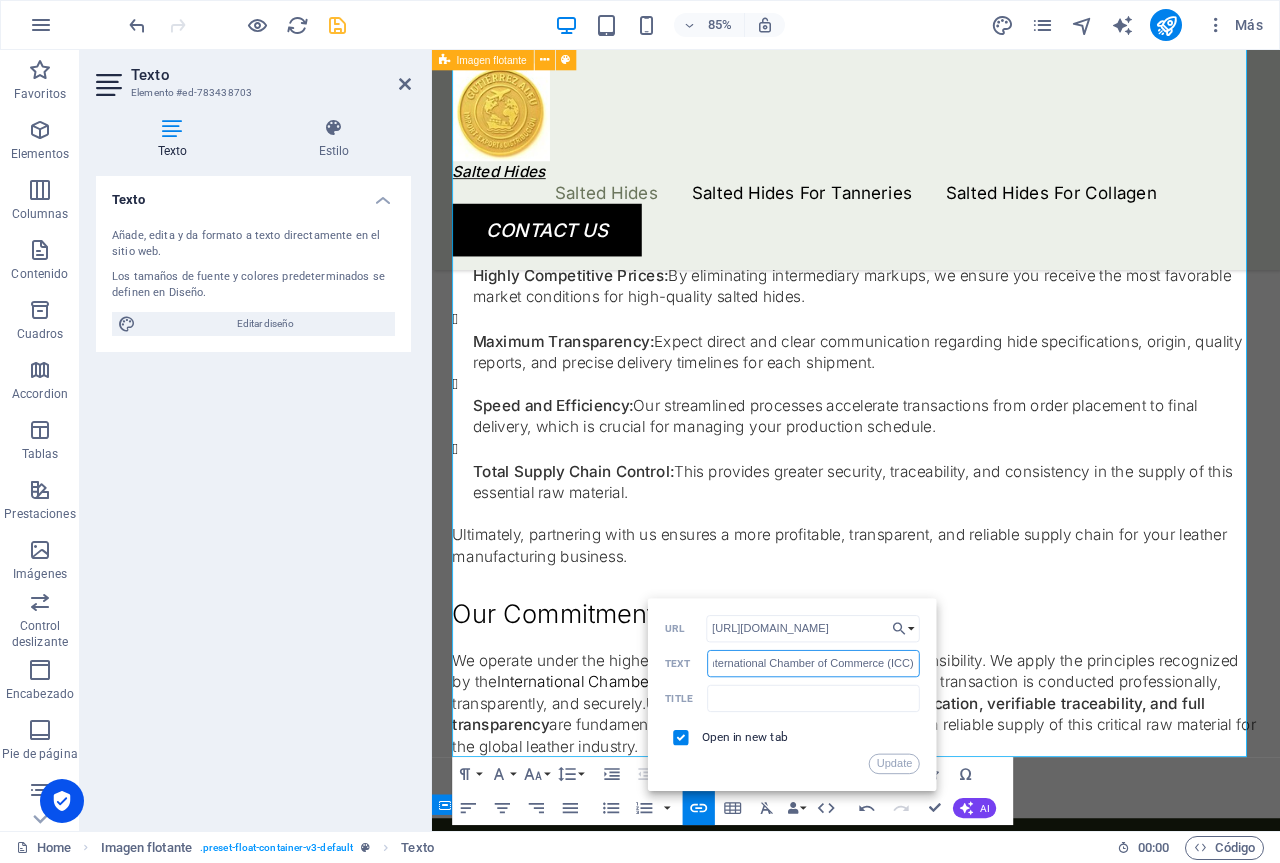 drag, startPoint x: 711, startPoint y: 661, endPoint x: 913, endPoint y: 669, distance: 202.15836 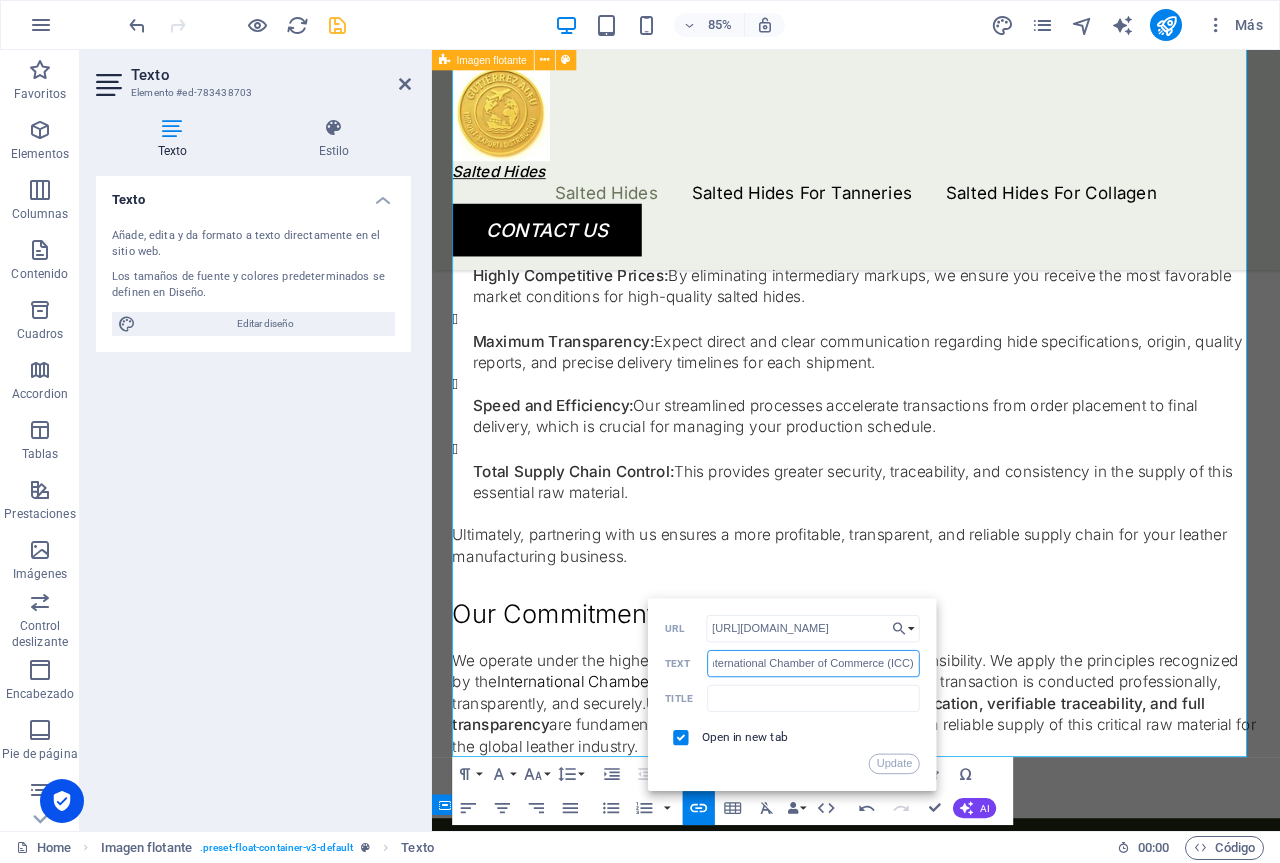 click on "International Chamber of Commerce (ICC)" at bounding box center [813, 663] 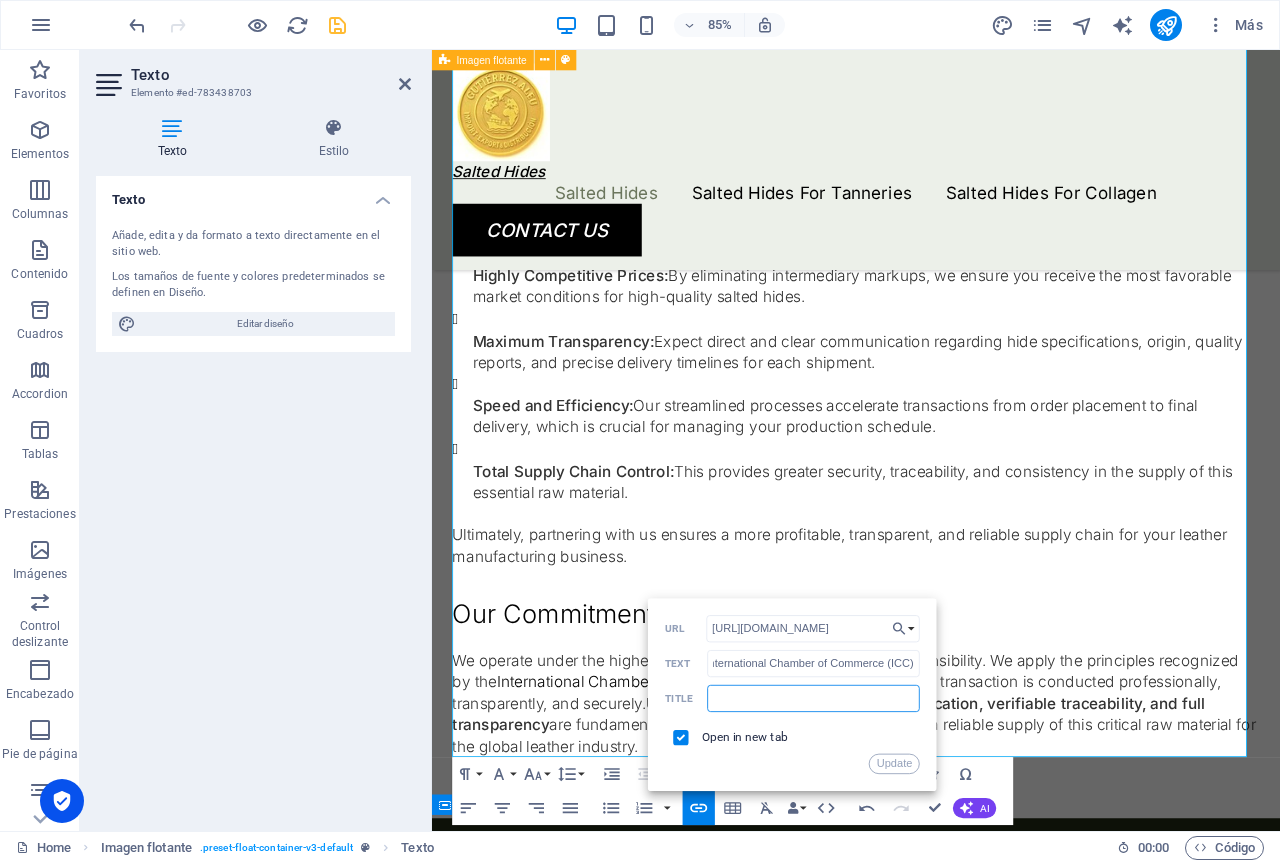 scroll, scrollTop: 0, scrollLeft: 0, axis: both 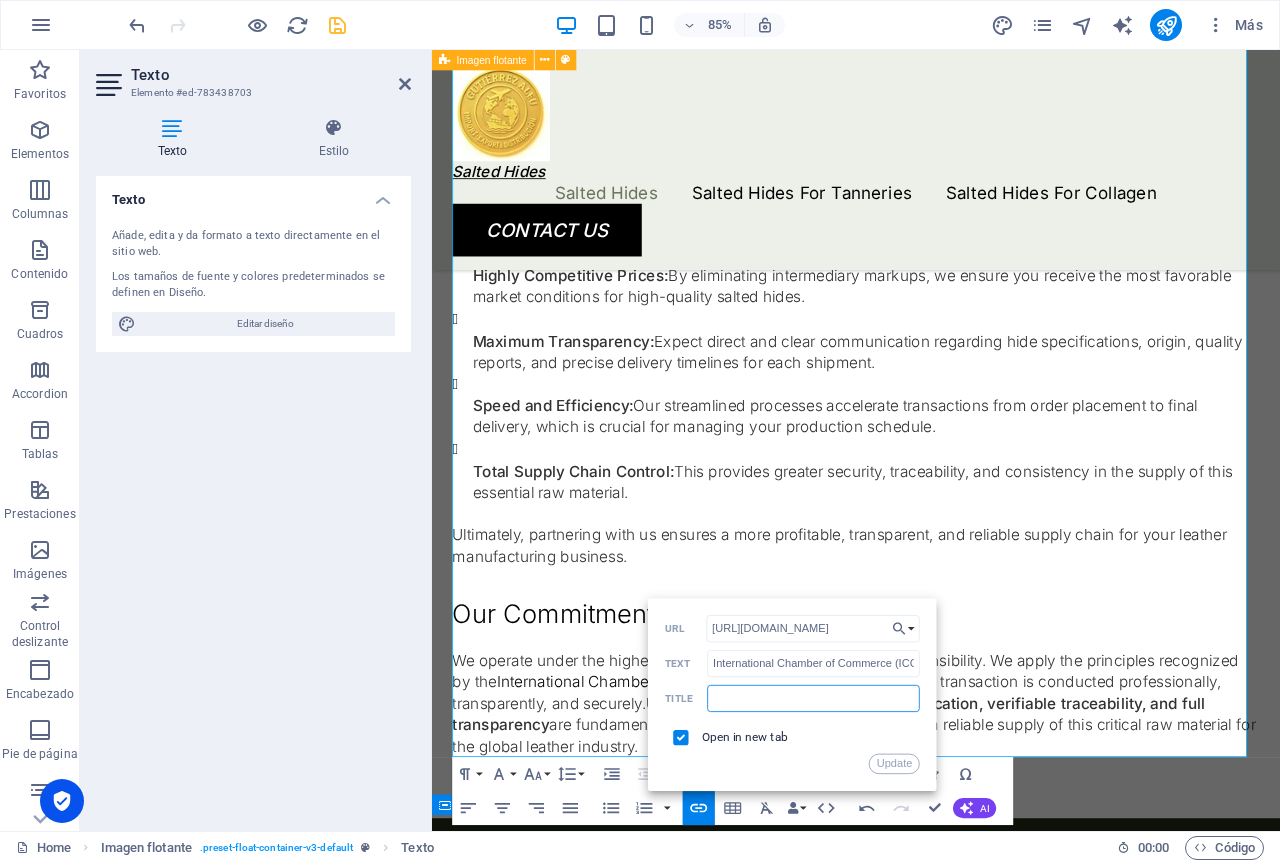 click at bounding box center (813, 698) 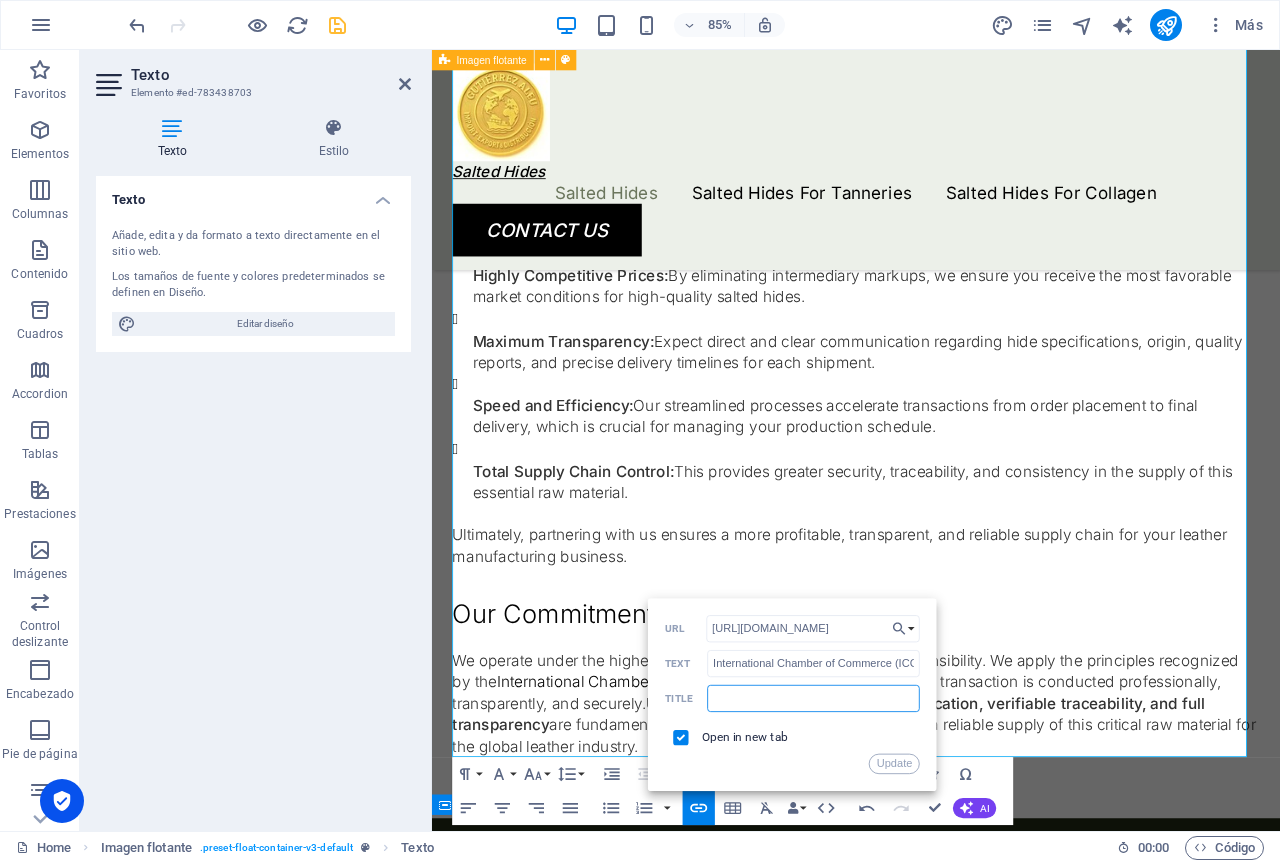 paste on "International Chamber of Commerce (ICC)" 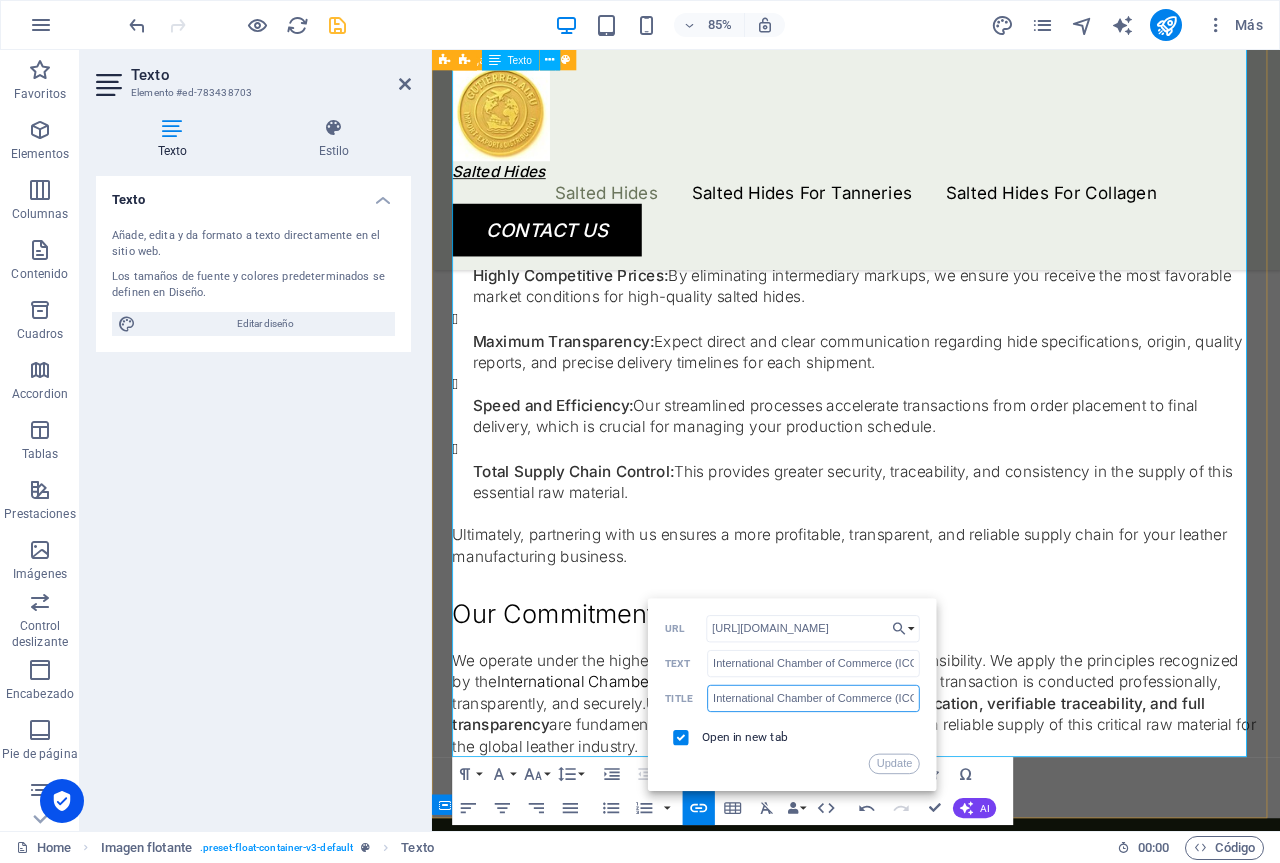 scroll, scrollTop: 0, scrollLeft: 8, axis: horizontal 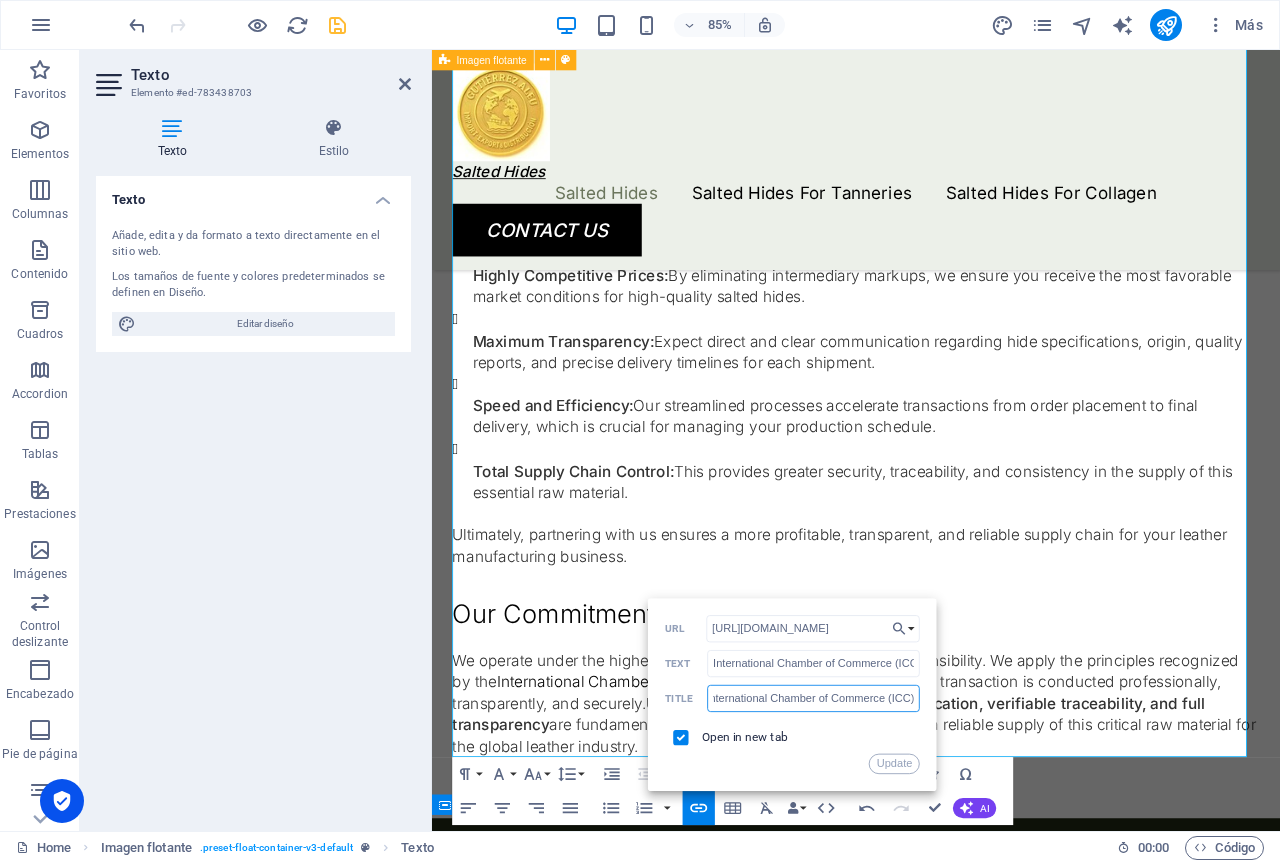 type on "International Chamber of Commerce (ICC)" 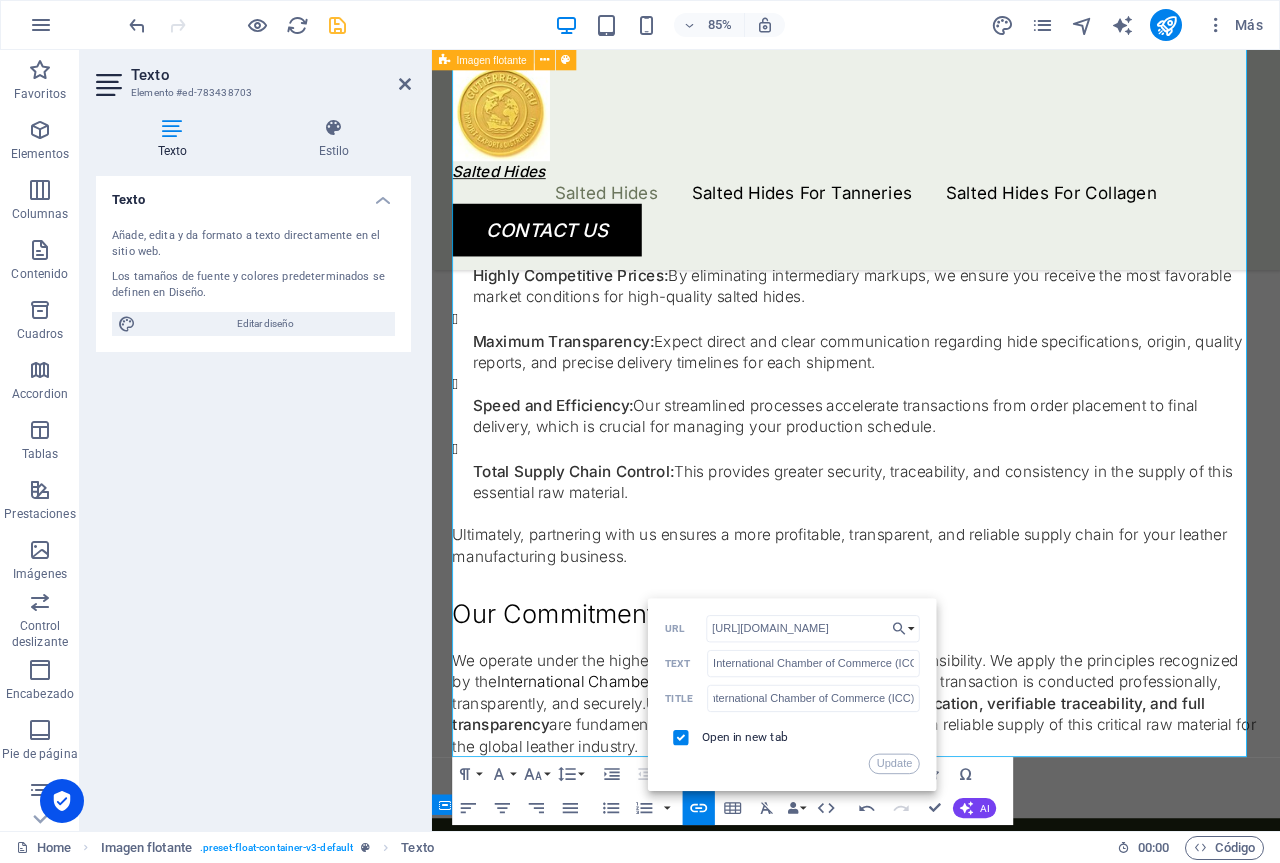 scroll, scrollTop: 0, scrollLeft: 0, axis: both 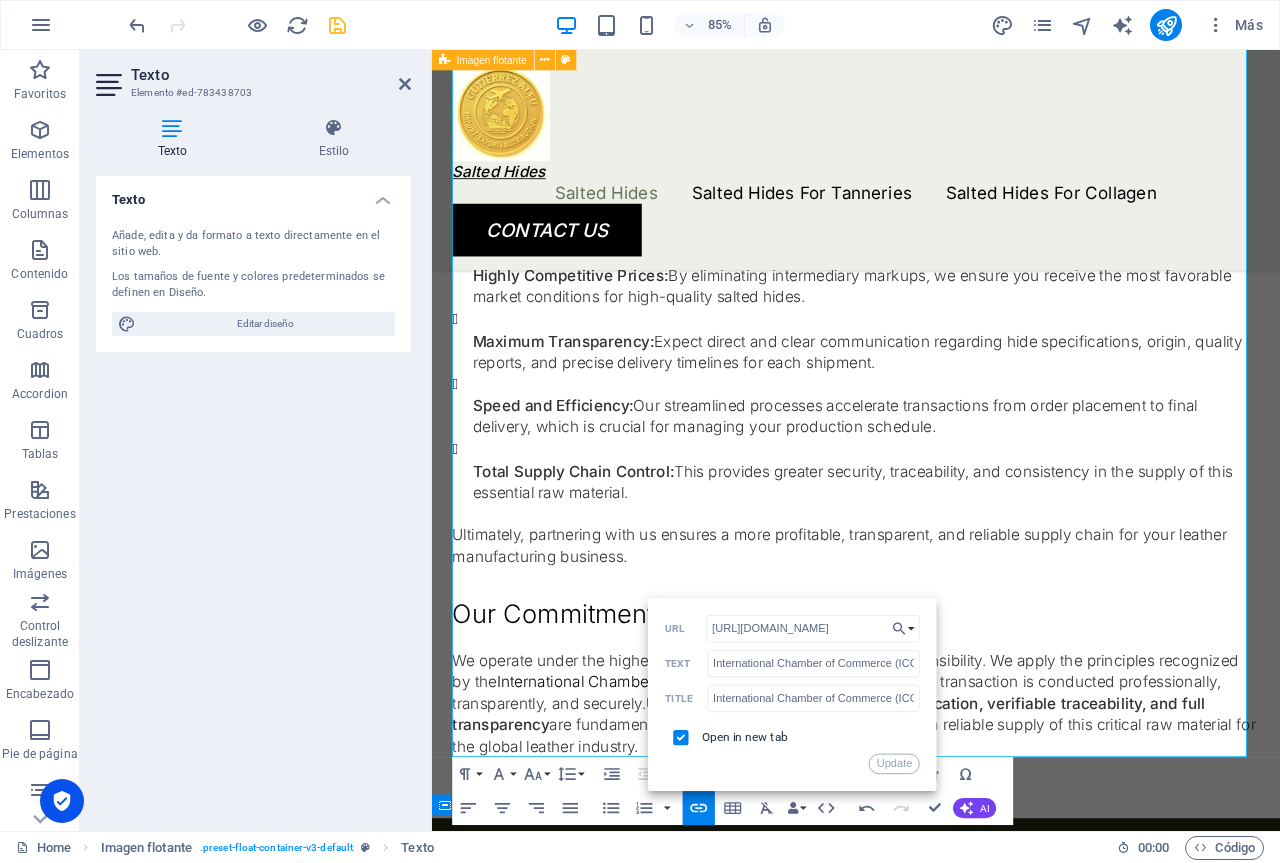 click on "Open in new tab" at bounding box center [792, 737] 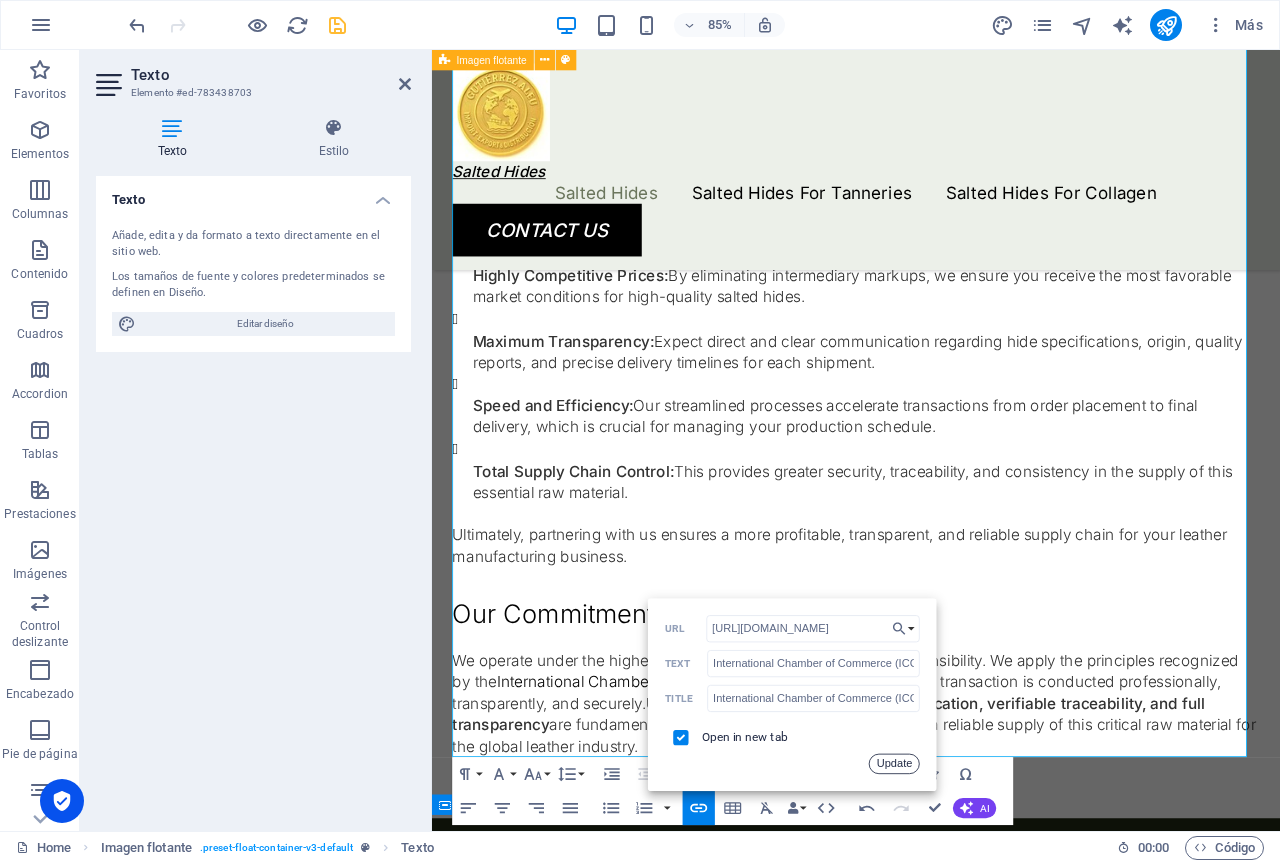 click on "Update" at bounding box center [894, 764] 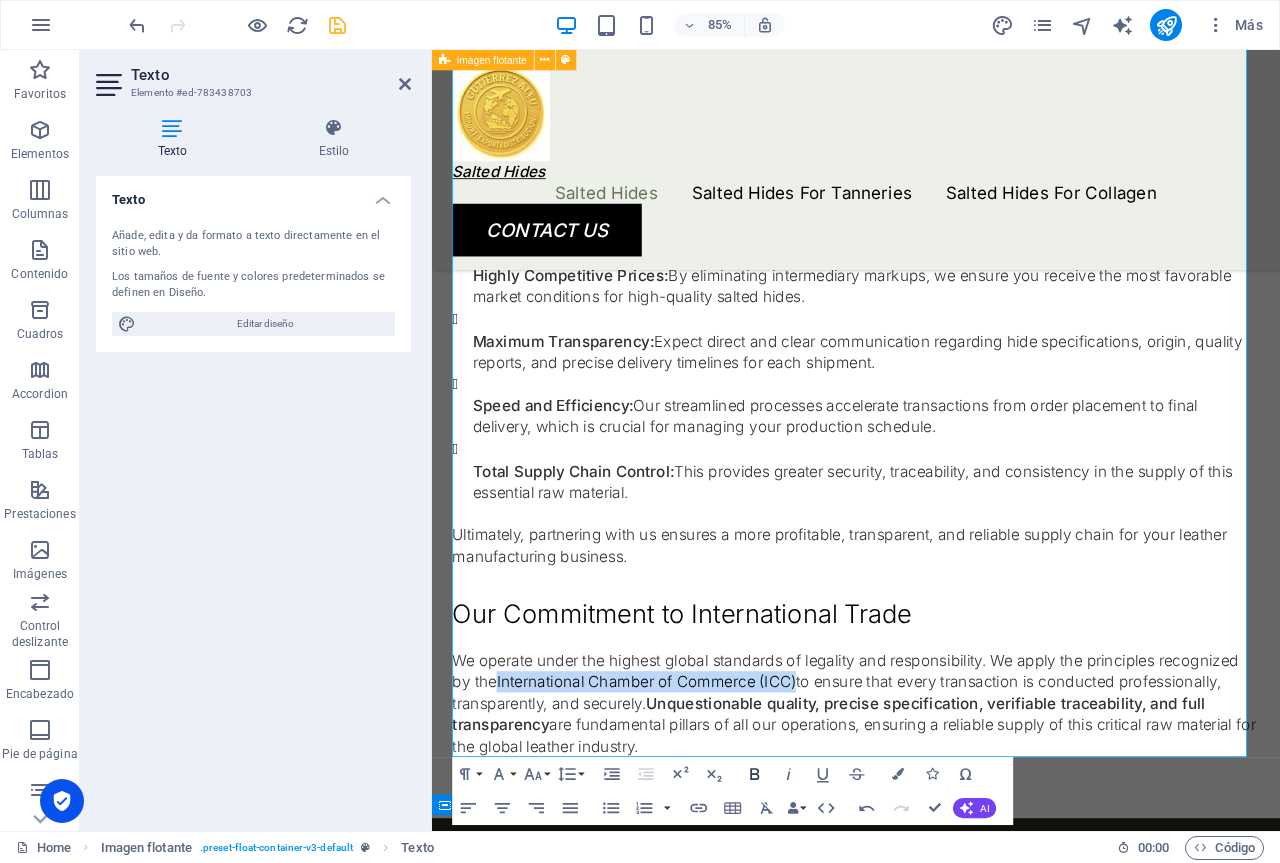 click 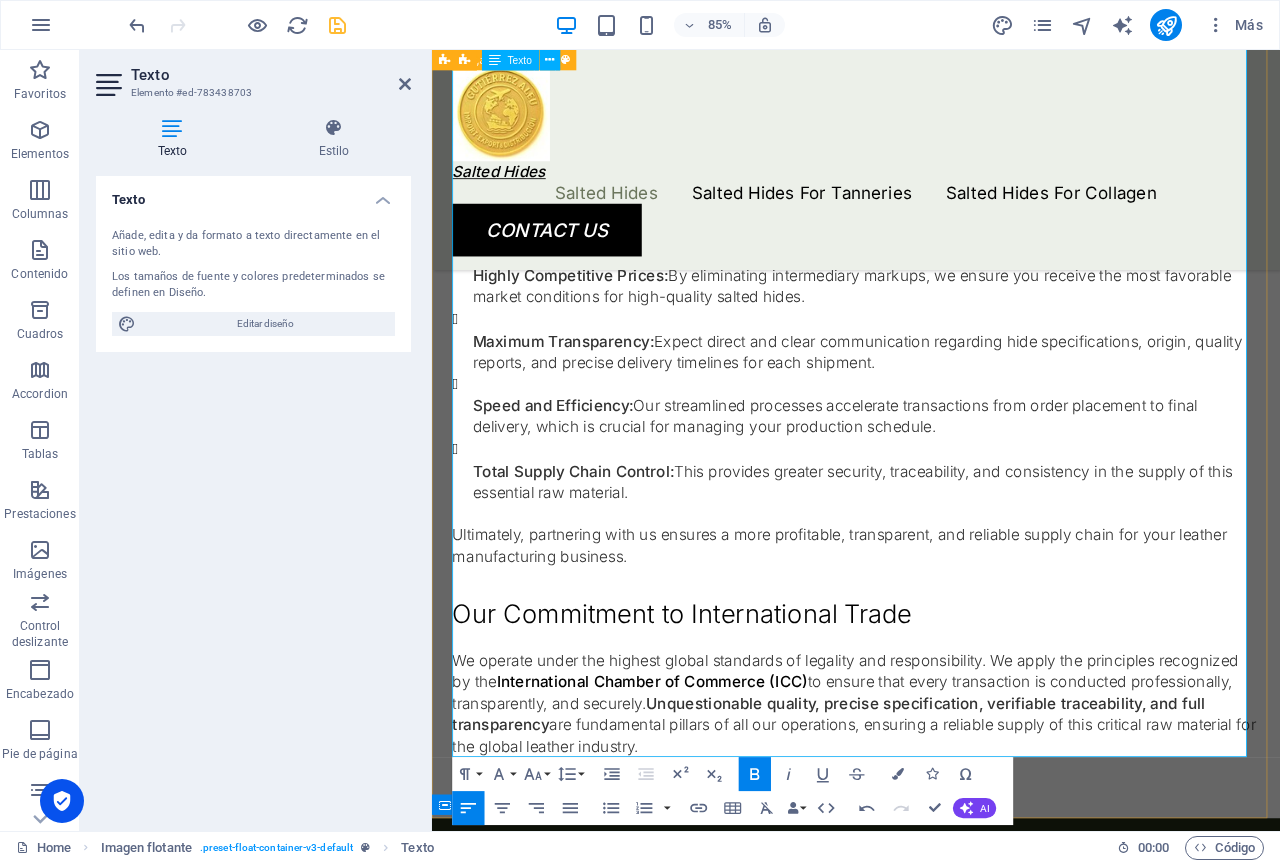 click on "We operate under the highest global standards of legality and responsibility. We apply the principles recognized by the  International Chamber of Commerce (ICC)  to ensure that every transaction is conducted professionally, transparently, and securely.  Unquestionable quality, precise specification, verifiable traceability, and full transparency  are fundamental pillars of all our operations, ensuring a reliable supply of this critical raw material for the global leather industry." at bounding box center [931, 819] 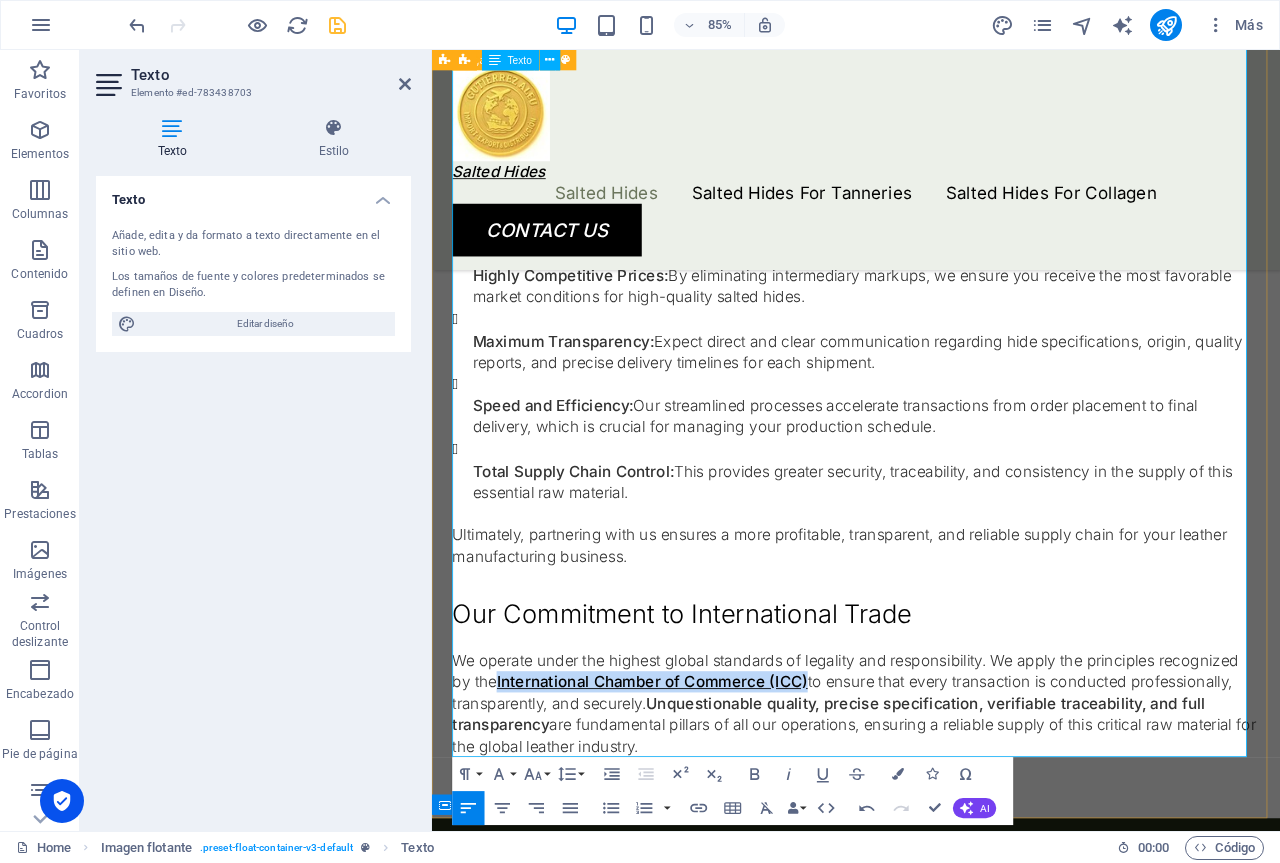 drag, startPoint x: 514, startPoint y: 789, endPoint x: 871, endPoint y: 789, distance: 357 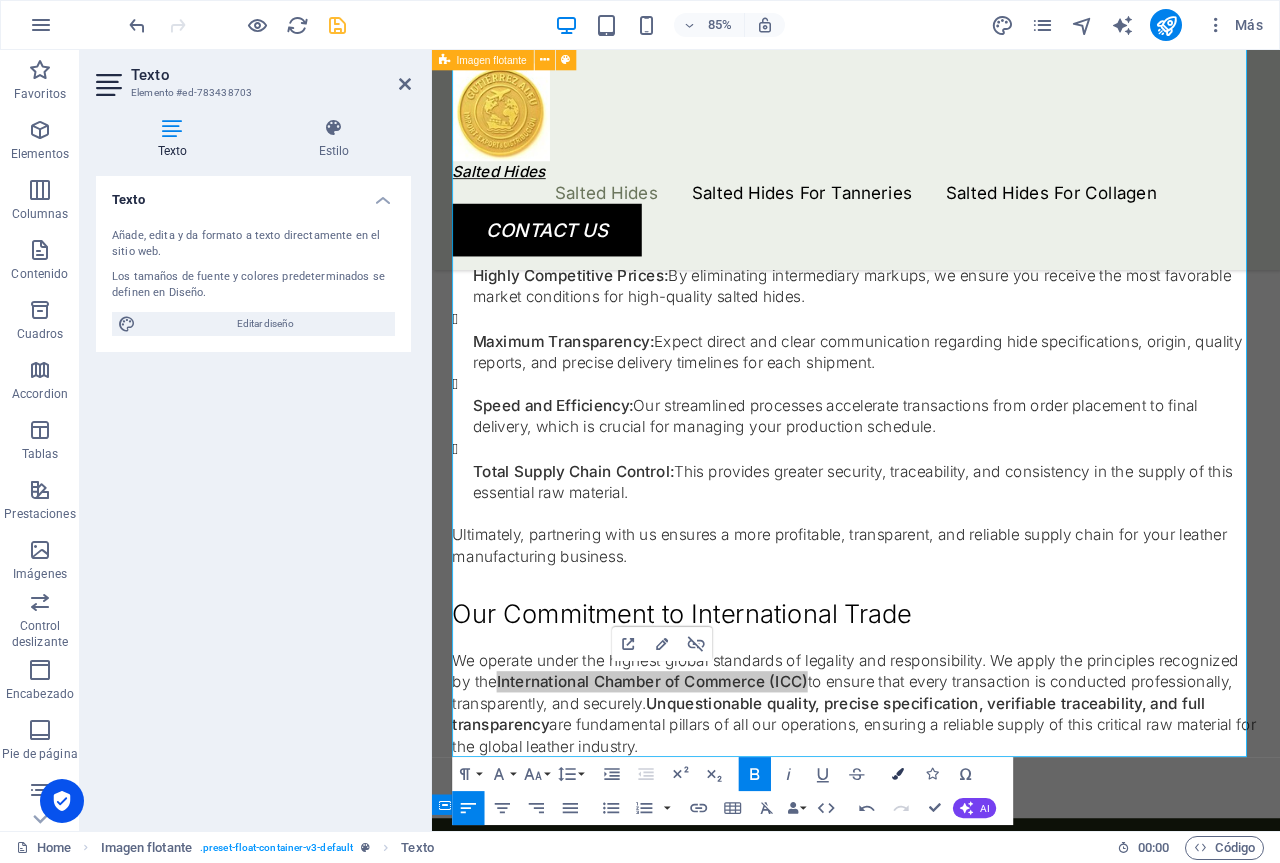 click at bounding box center (898, 774) 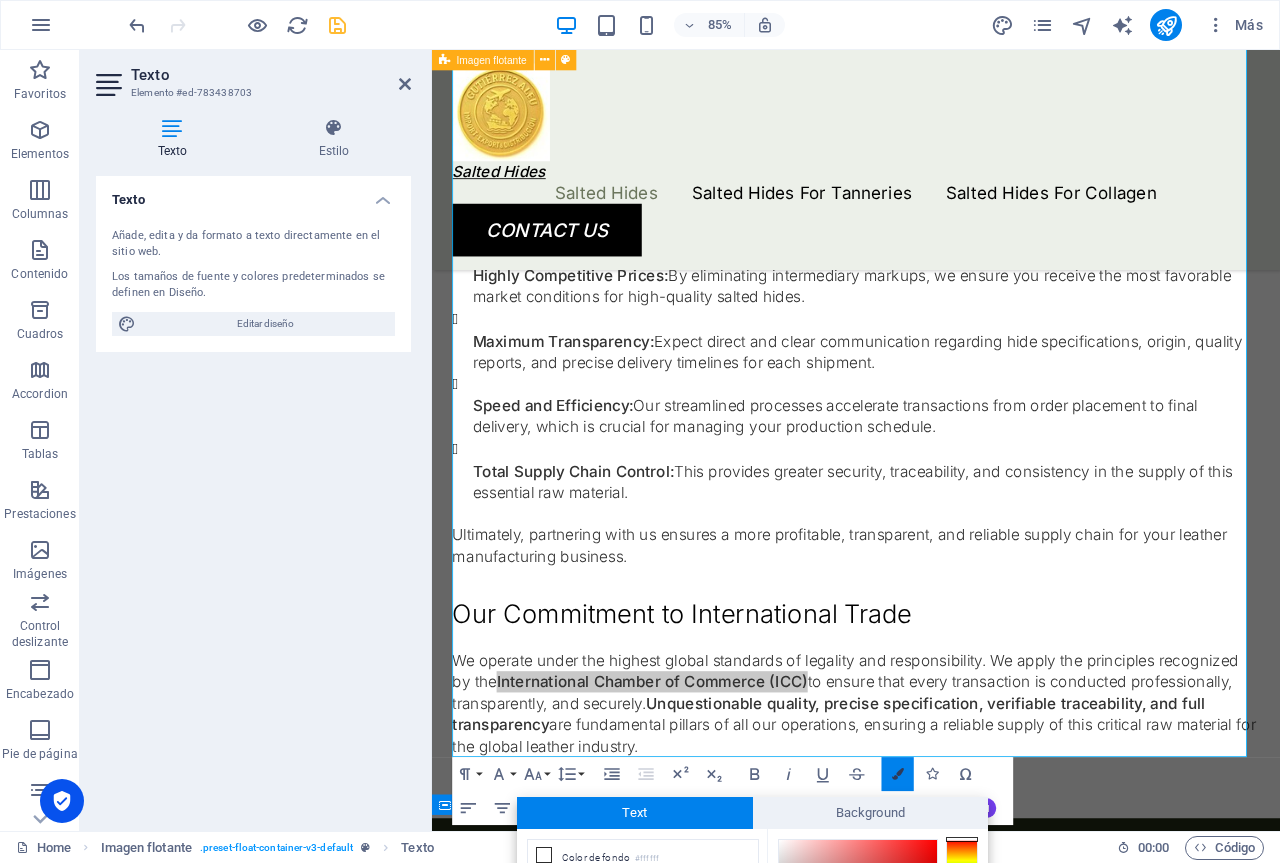scroll, scrollTop: 214, scrollLeft: 0, axis: vertical 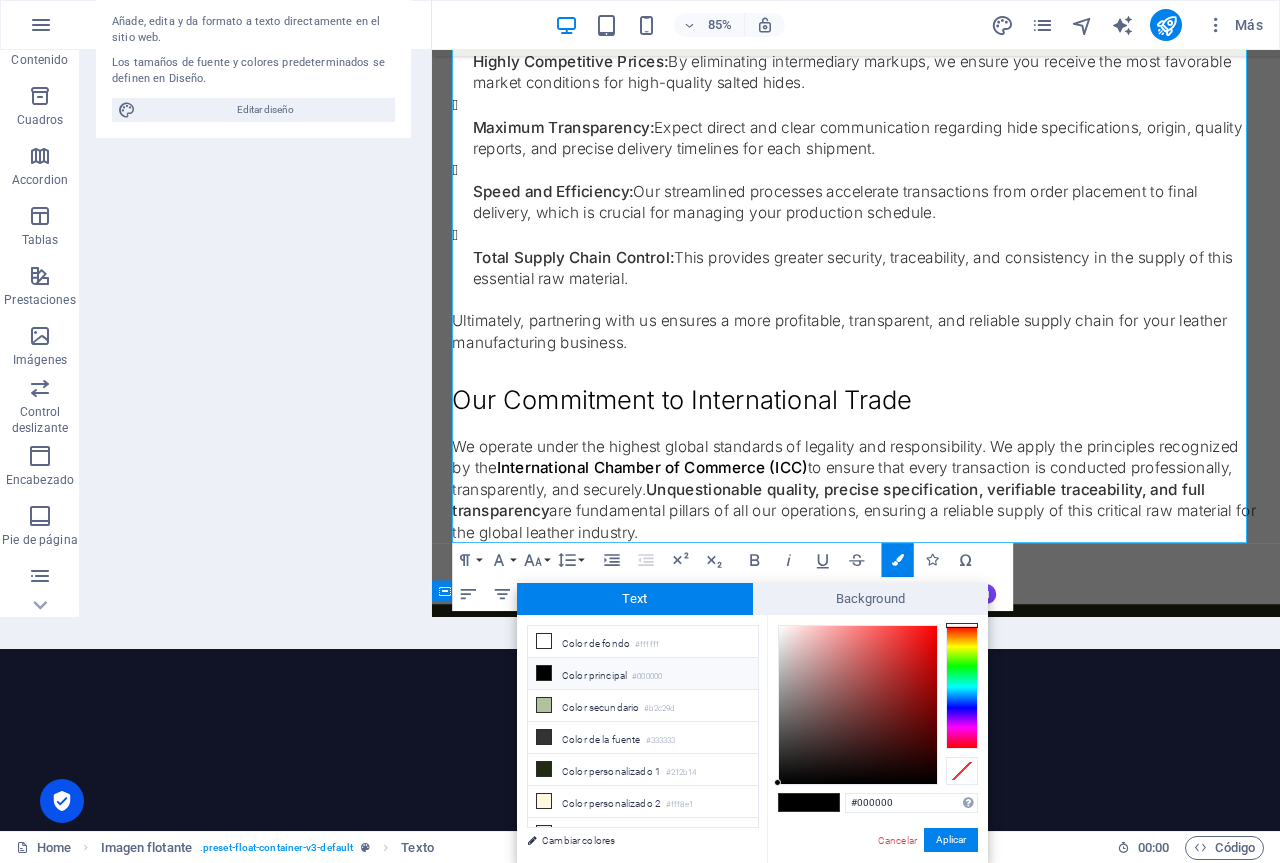 click at bounding box center (962, 687) 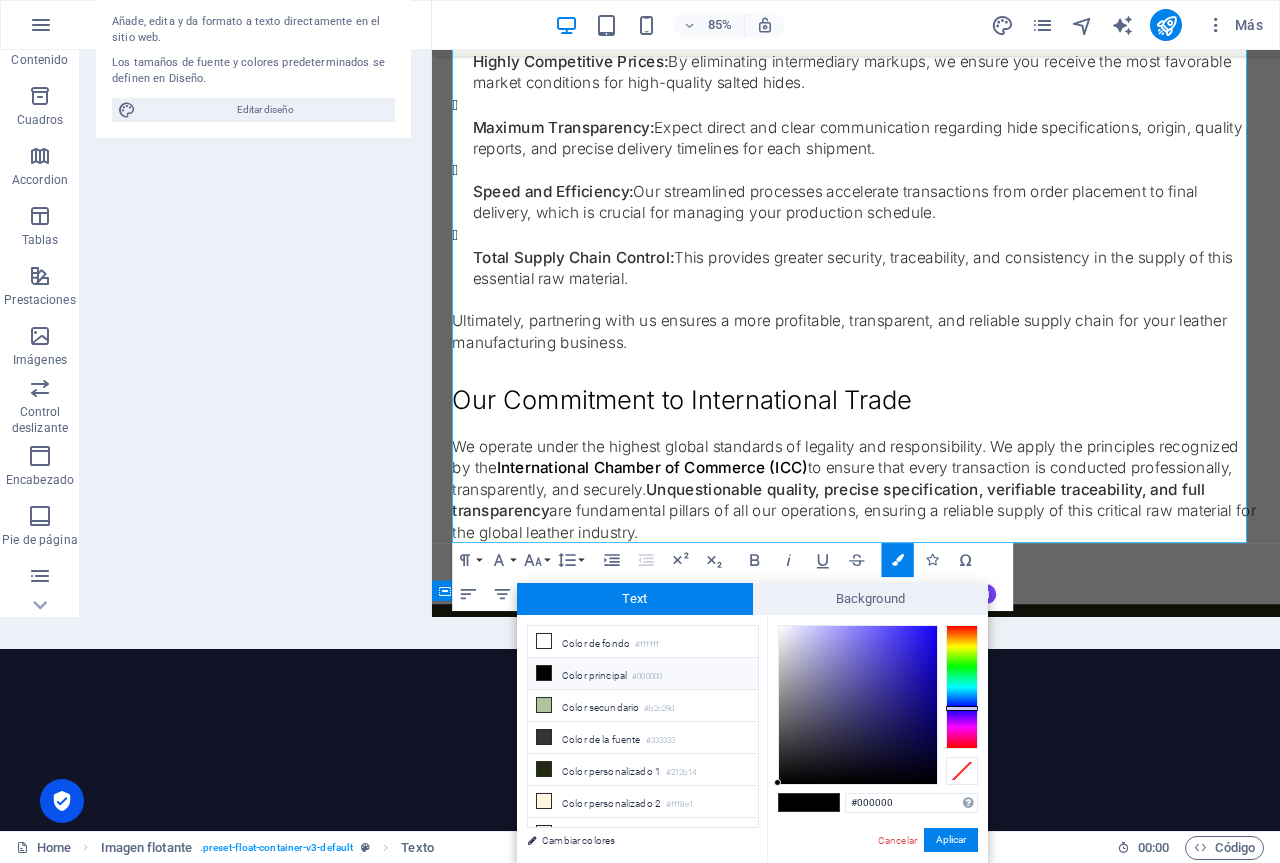 type on "#1c08fa" 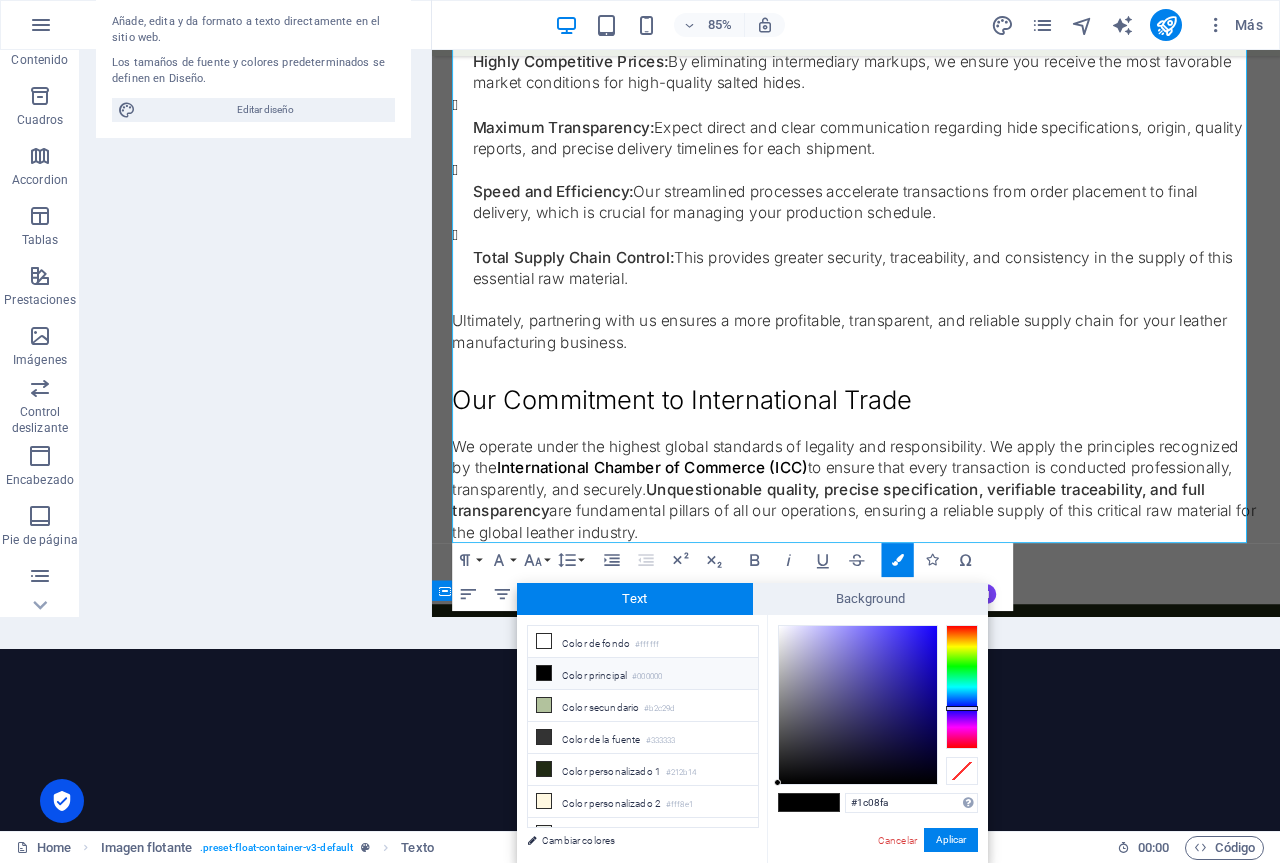 click at bounding box center (858, 705) 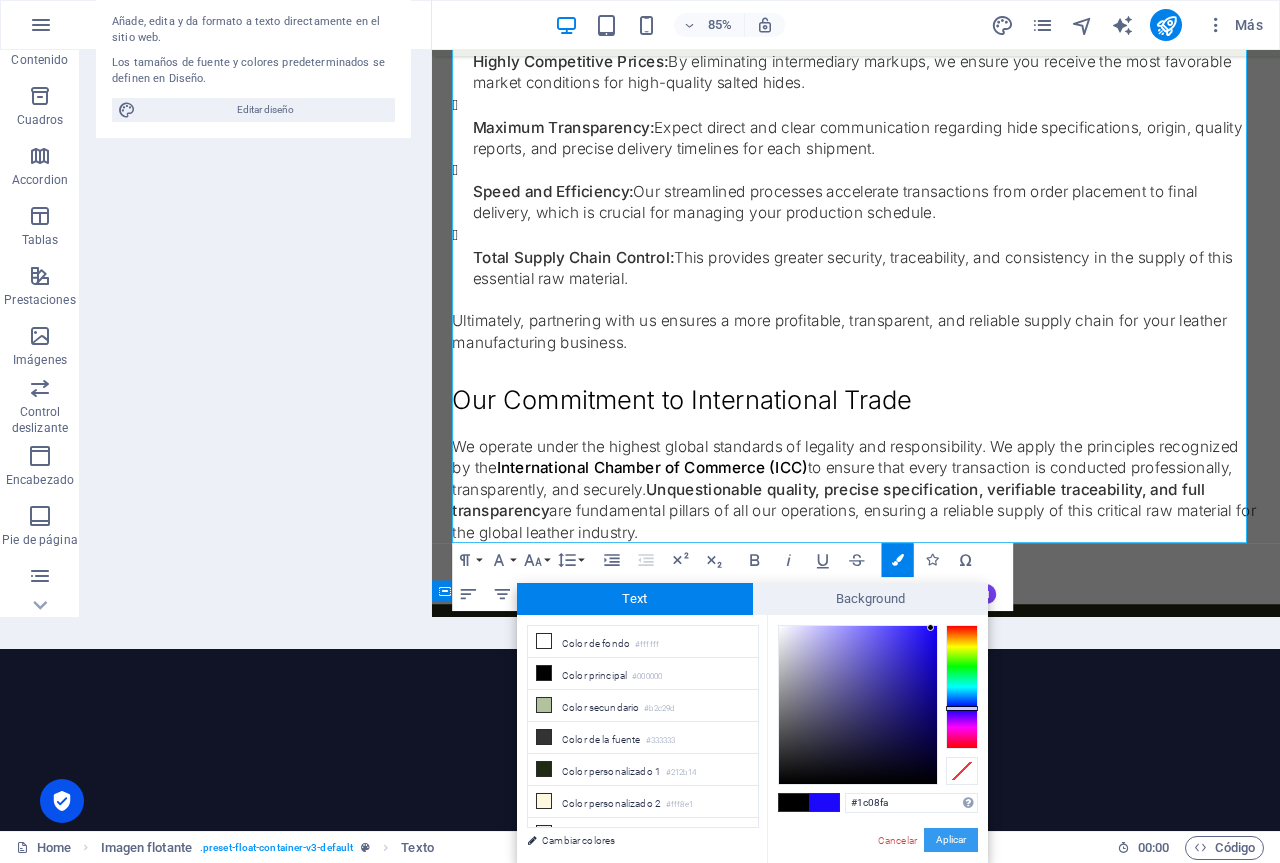 click on "Aplicar" at bounding box center [951, 840] 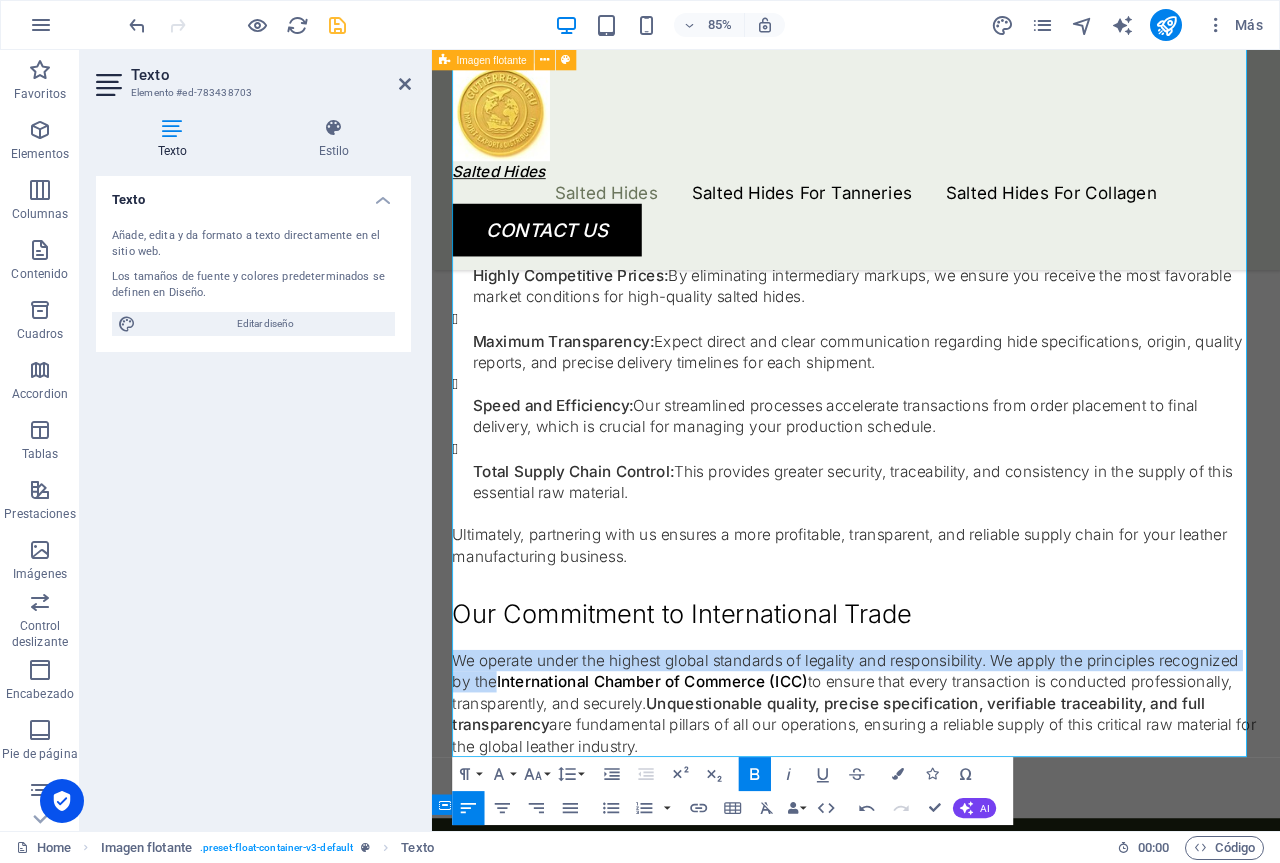 scroll, scrollTop: 0, scrollLeft: 0, axis: both 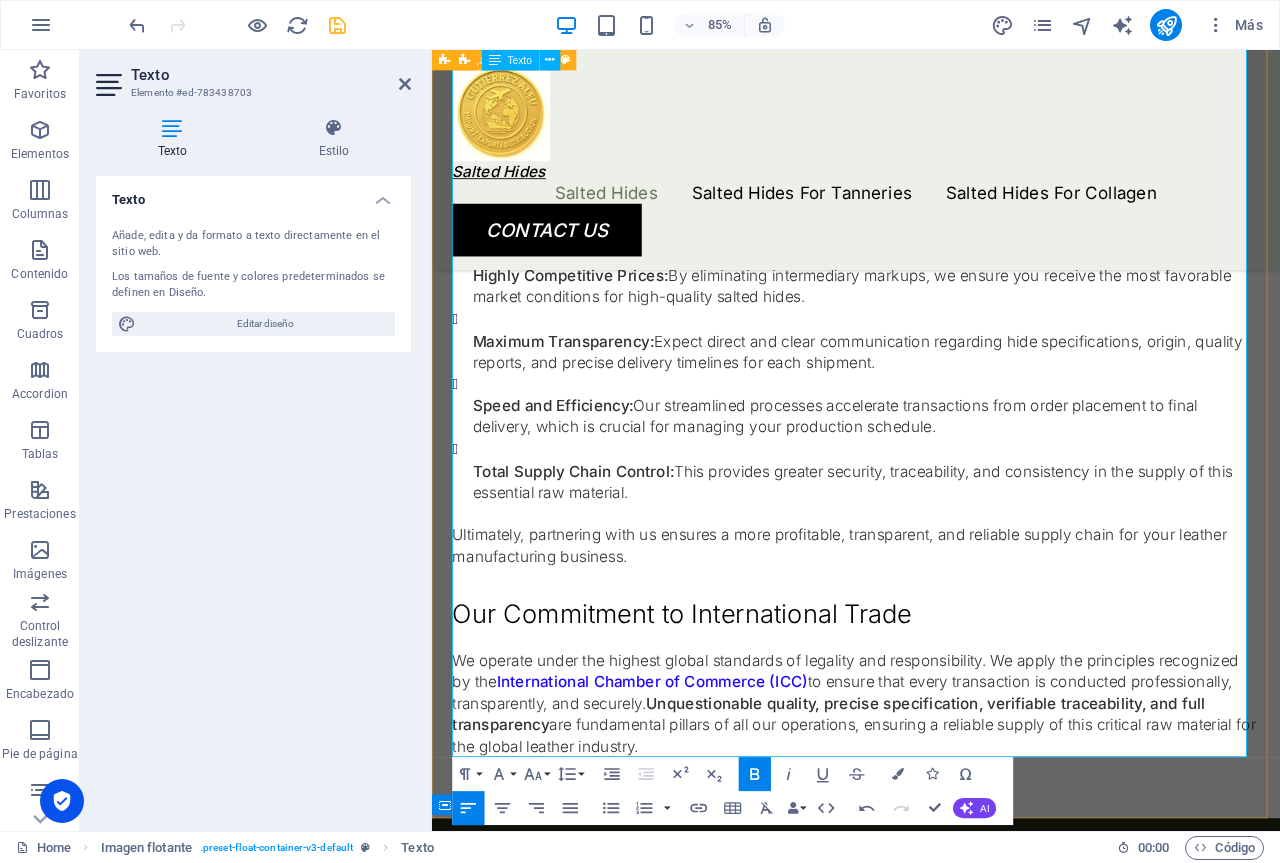 click on "We operate under the highest global standards of legality and responsibility. We apply the principles recognized by the  International Chamber of Commerce (ICC)  to ensure that every transaction is conducted professionally, transparently, and securely.  Unquestionable quality, precise specification, verifiable traceability, and full transparency  are fundamental pillars of all our operations, ensuring a reliable supply of this critical raw material for the global leather industry." at bounding box center [931, 819] 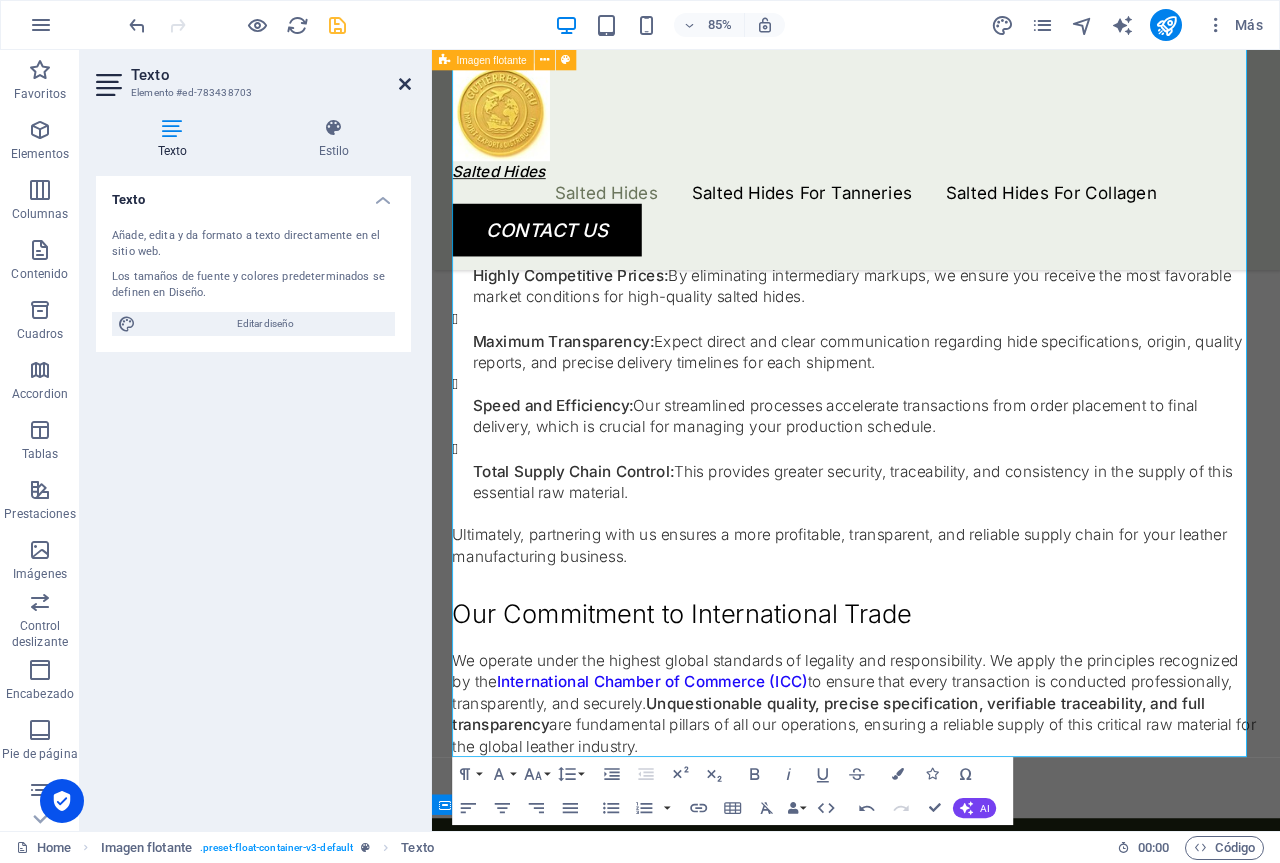 click at bounding box center [405, 84] 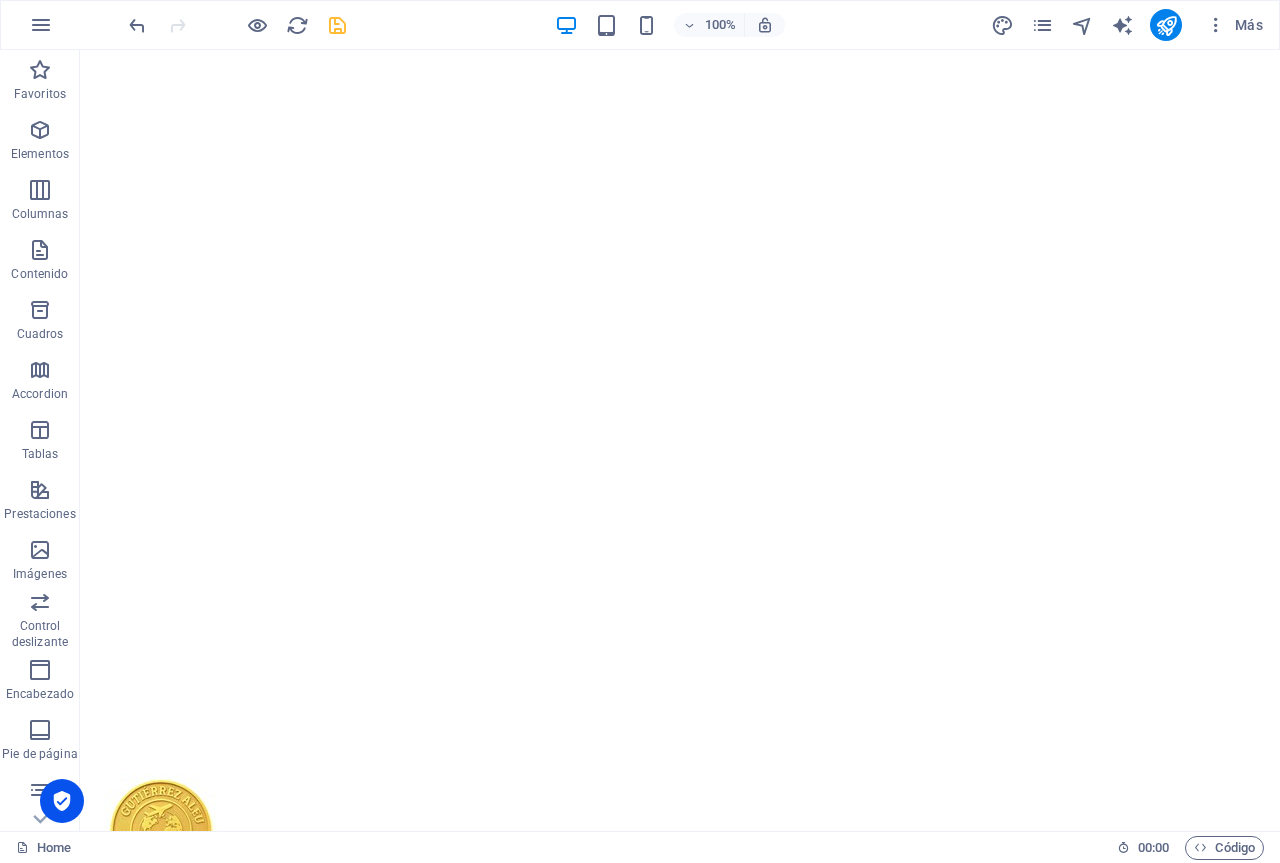 scroll, scrollTop: 0, scrollLeft: 0, axis: both 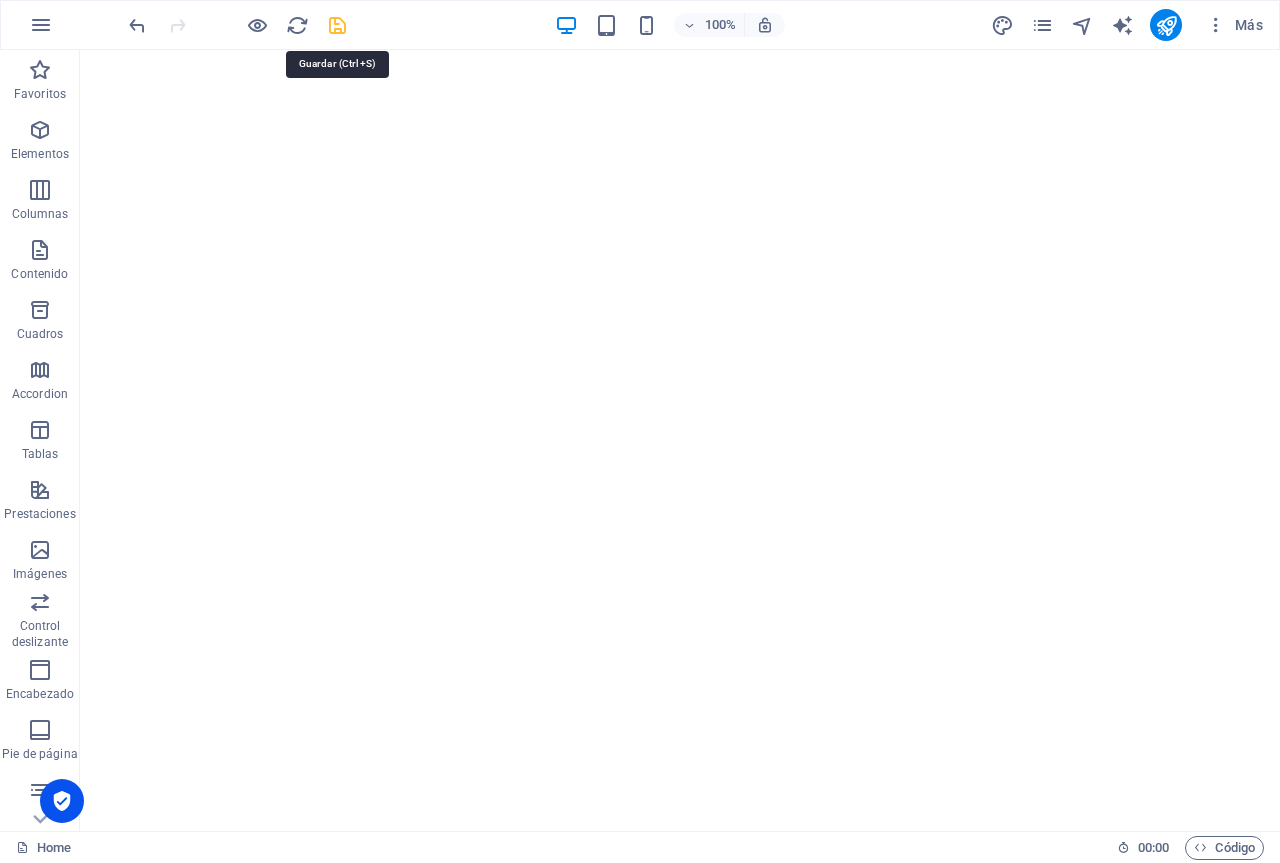 click at bounding box center (337, 25) 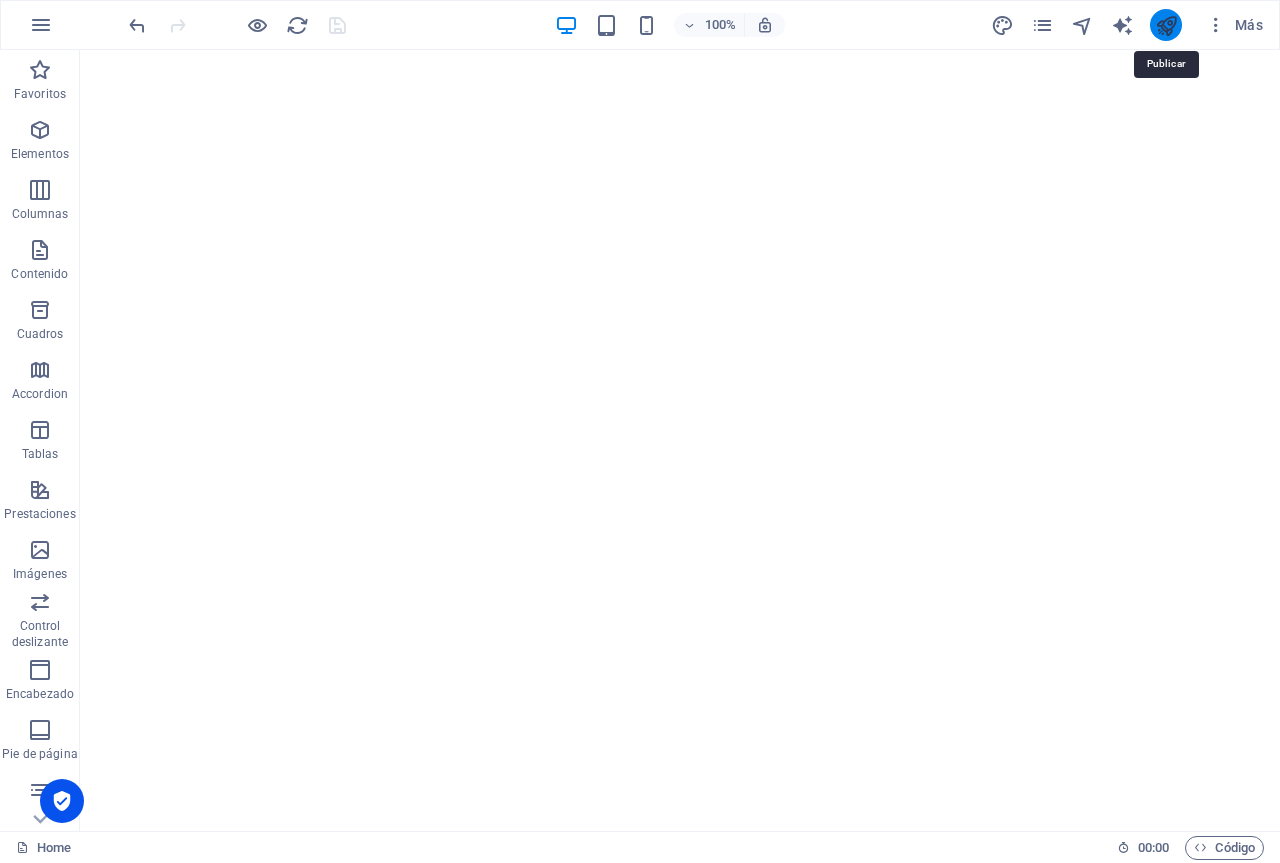 click at bounding box center (1166, 25) 